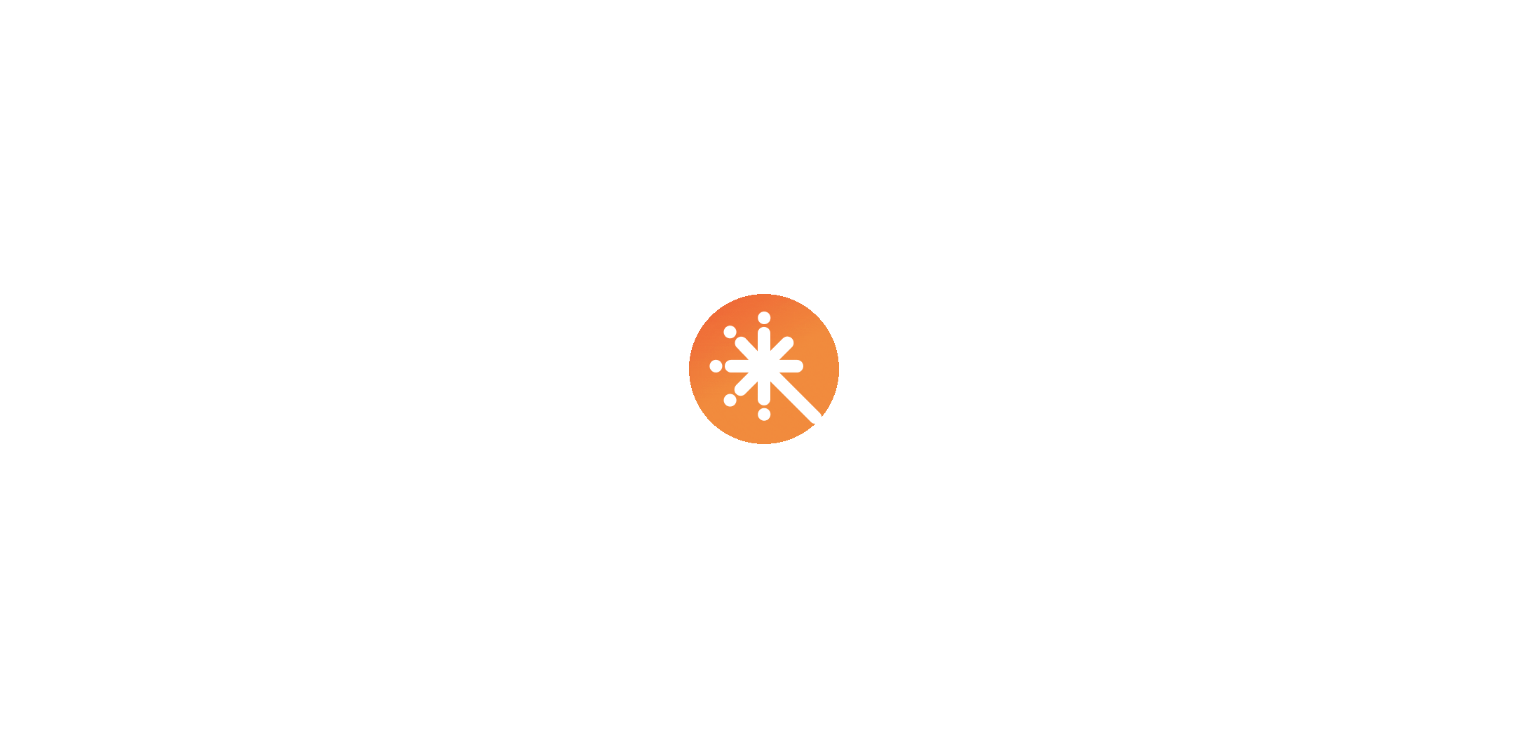 scroll, scrollTop: 0, scrollLeft: 0, axis: both 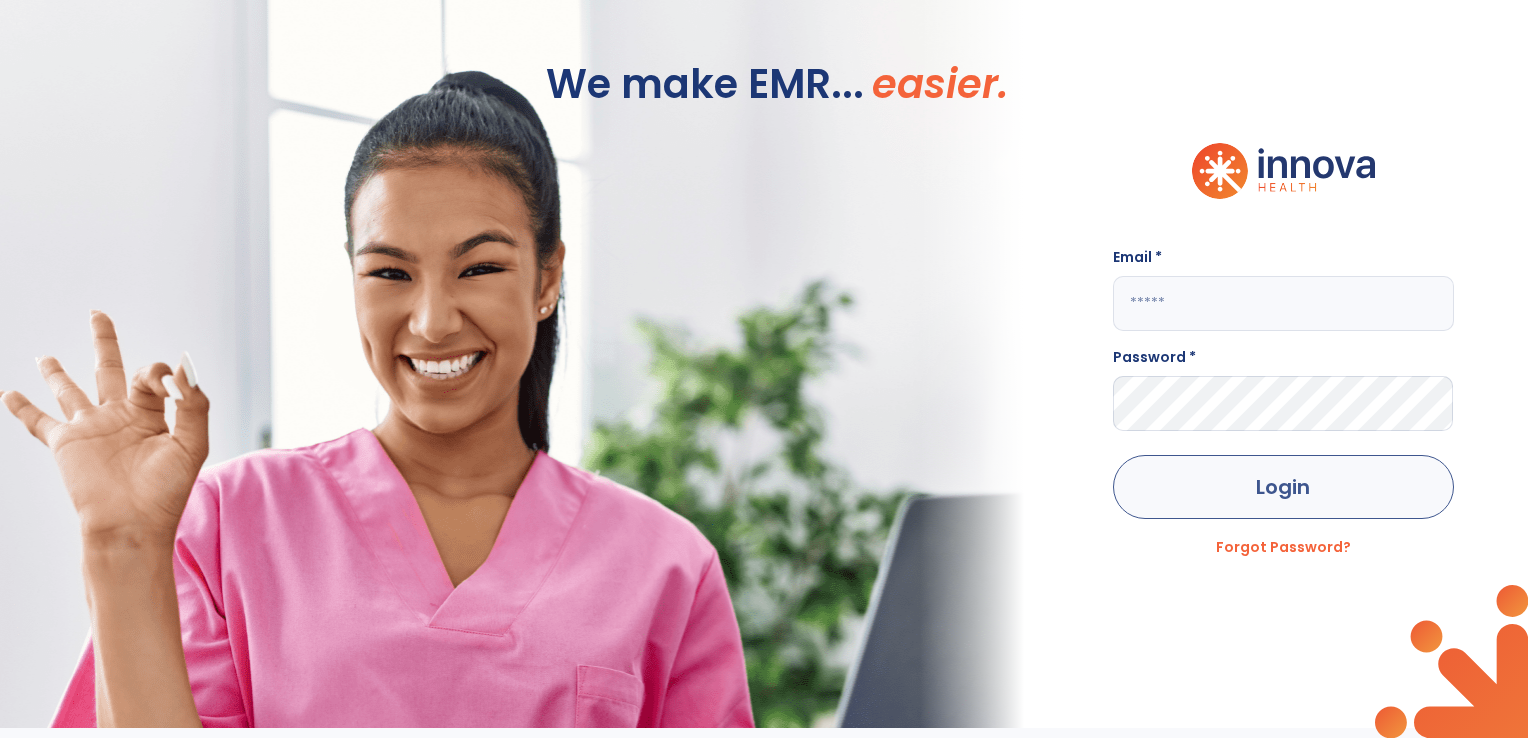 type on "**********" 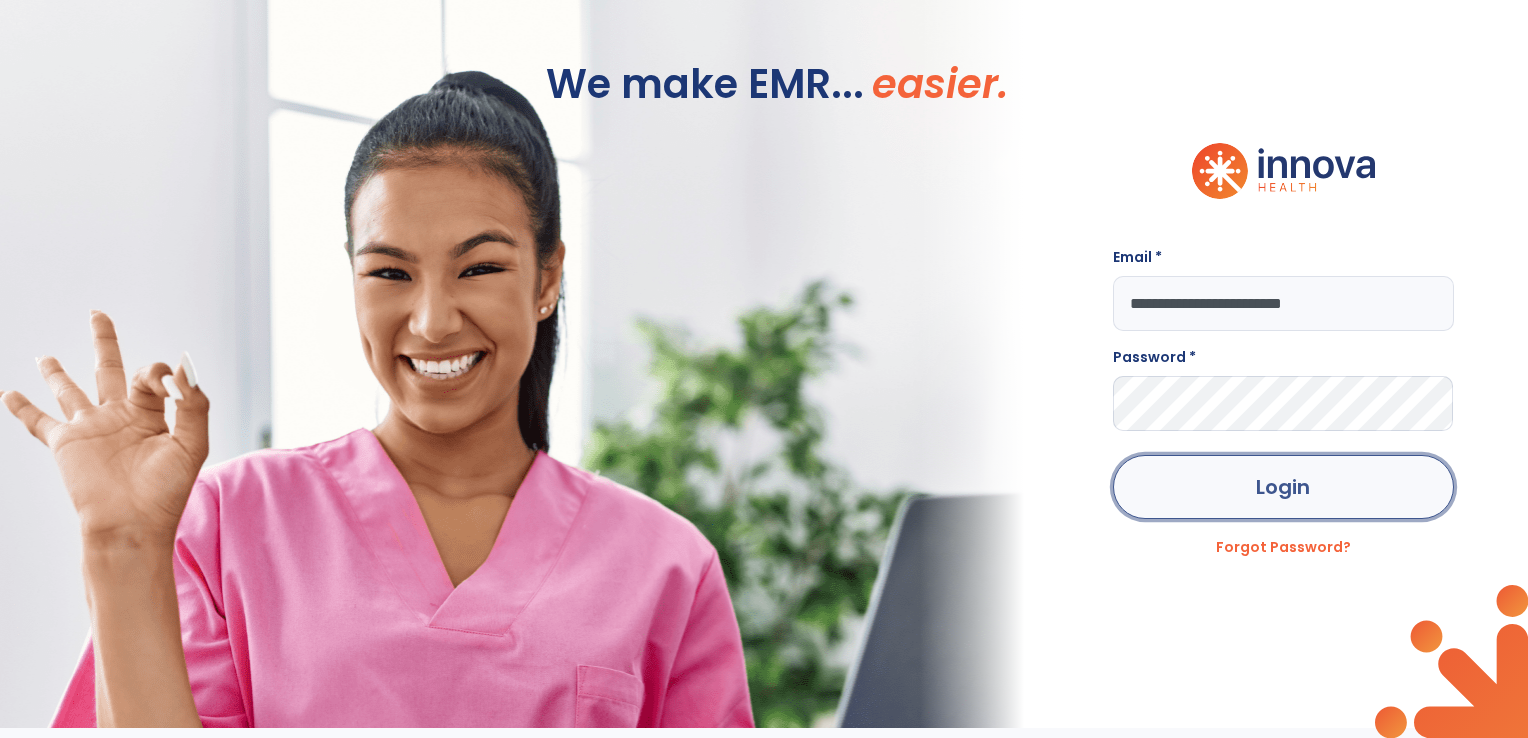 click on "Login" 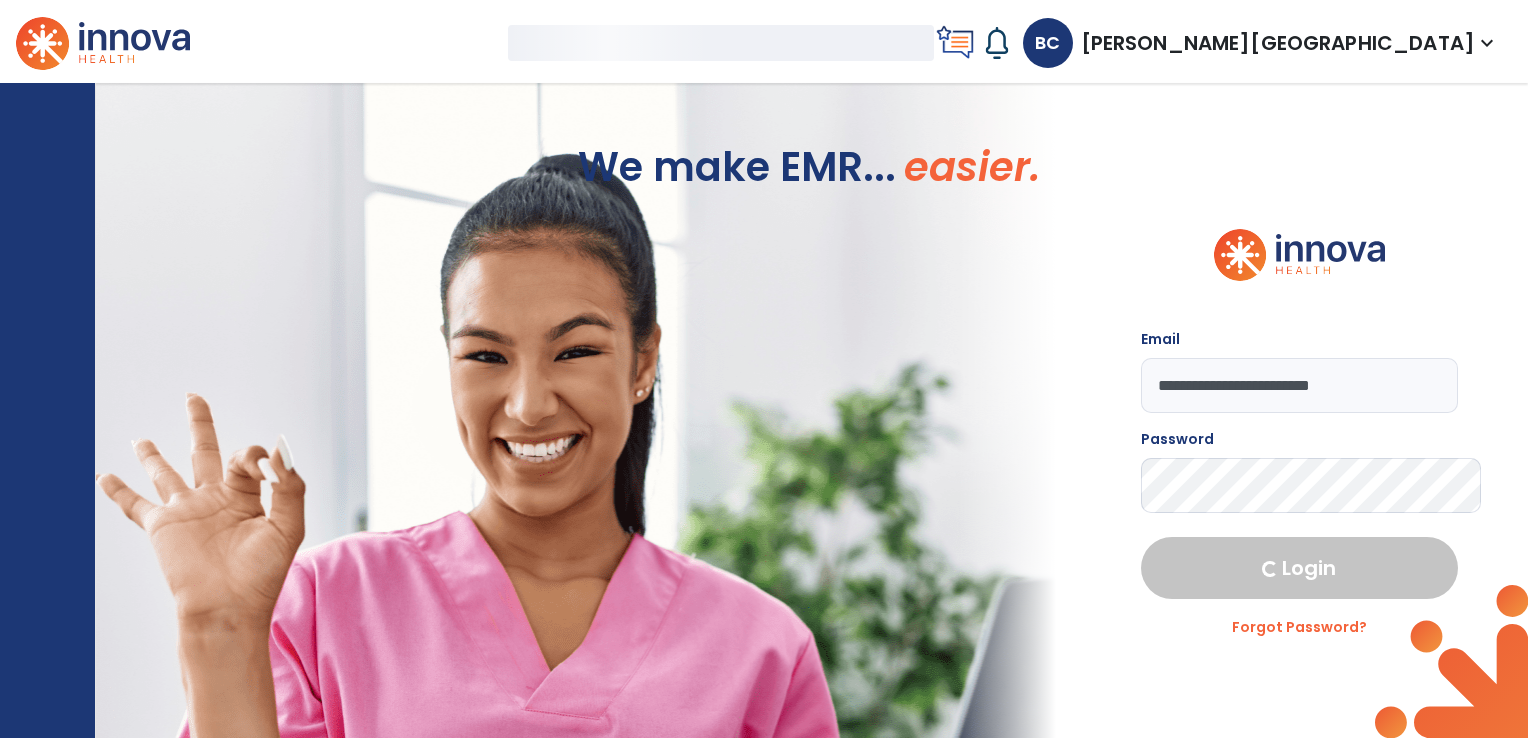 select on "***" 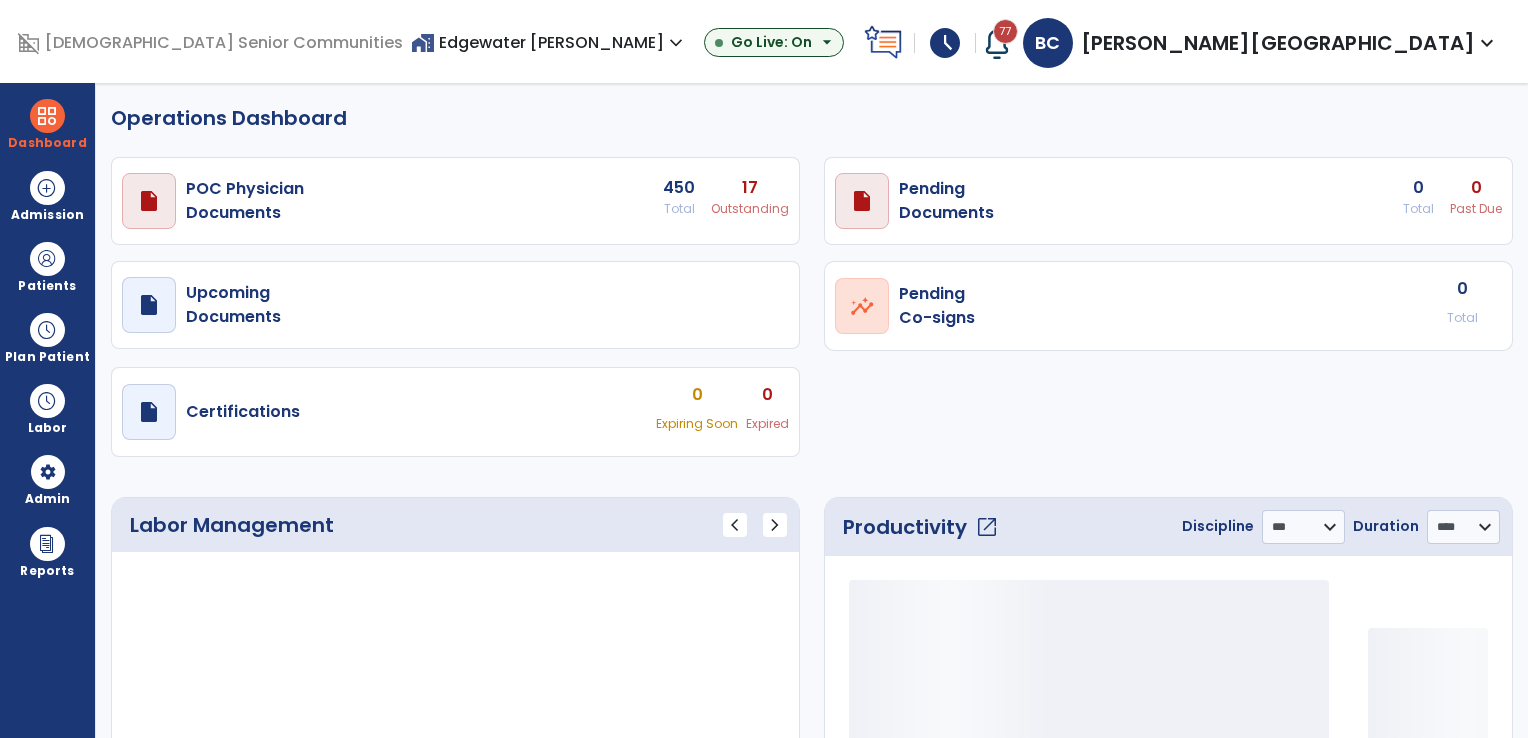 select on "***" 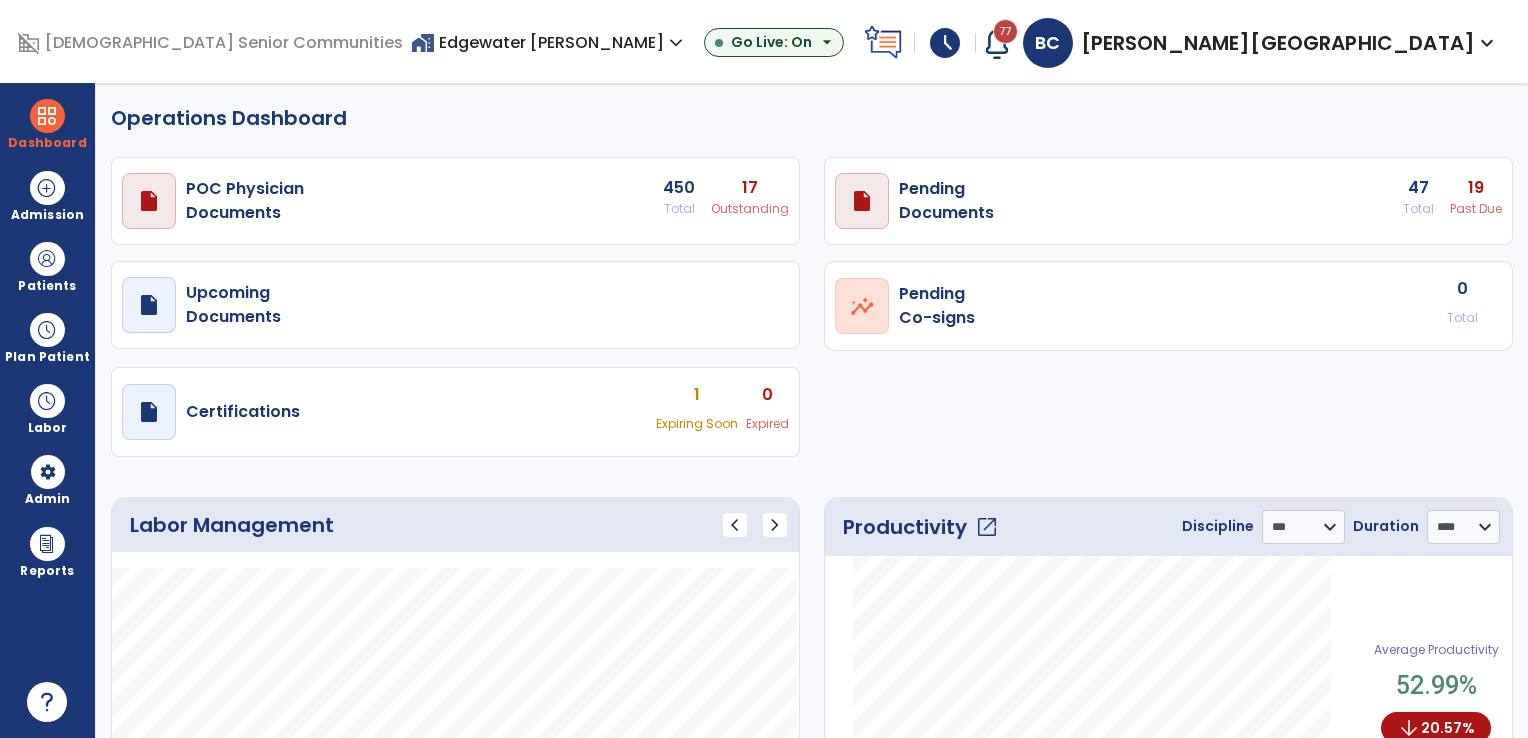 click on "Operations Dashboard" 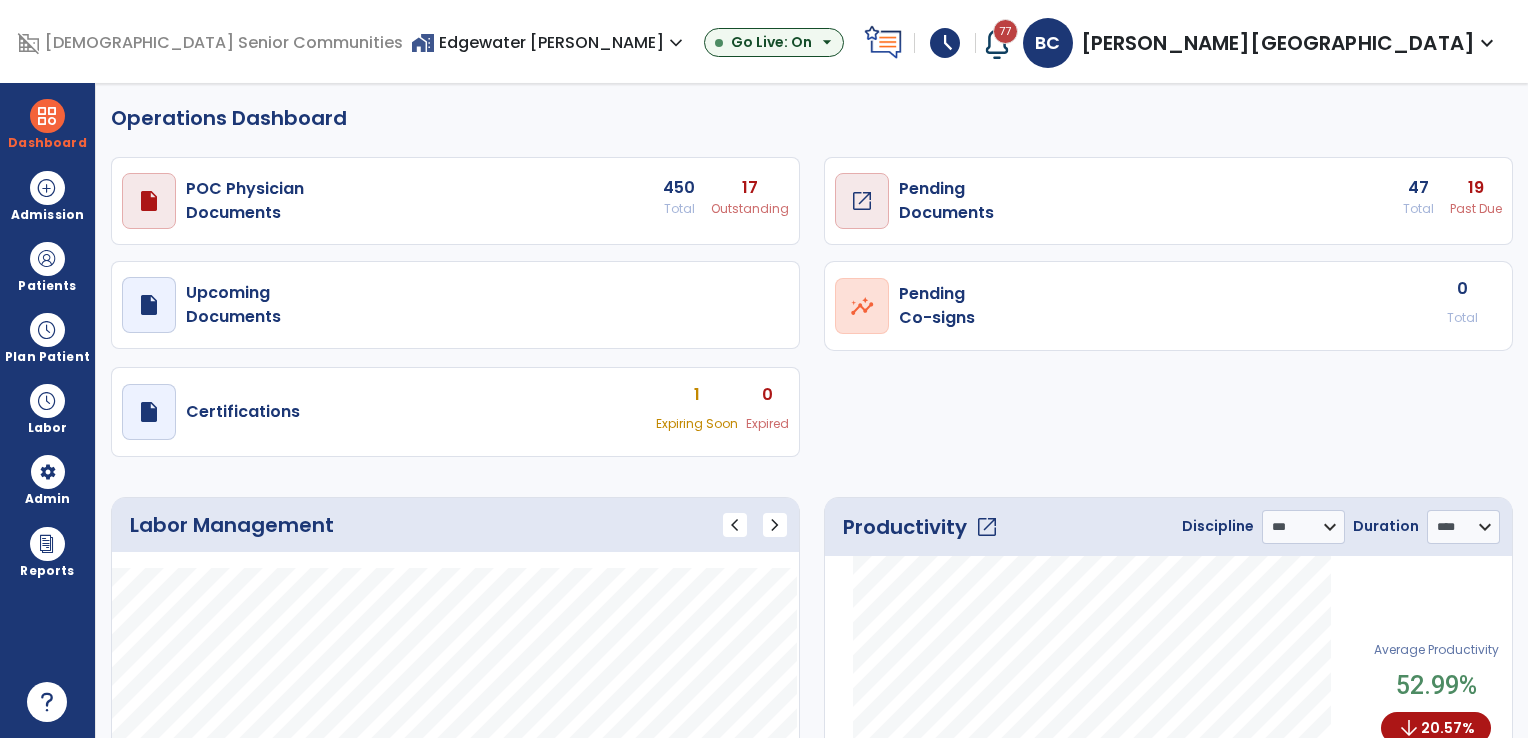 click on "Pending   Documents" at bounding box center (245, 201) 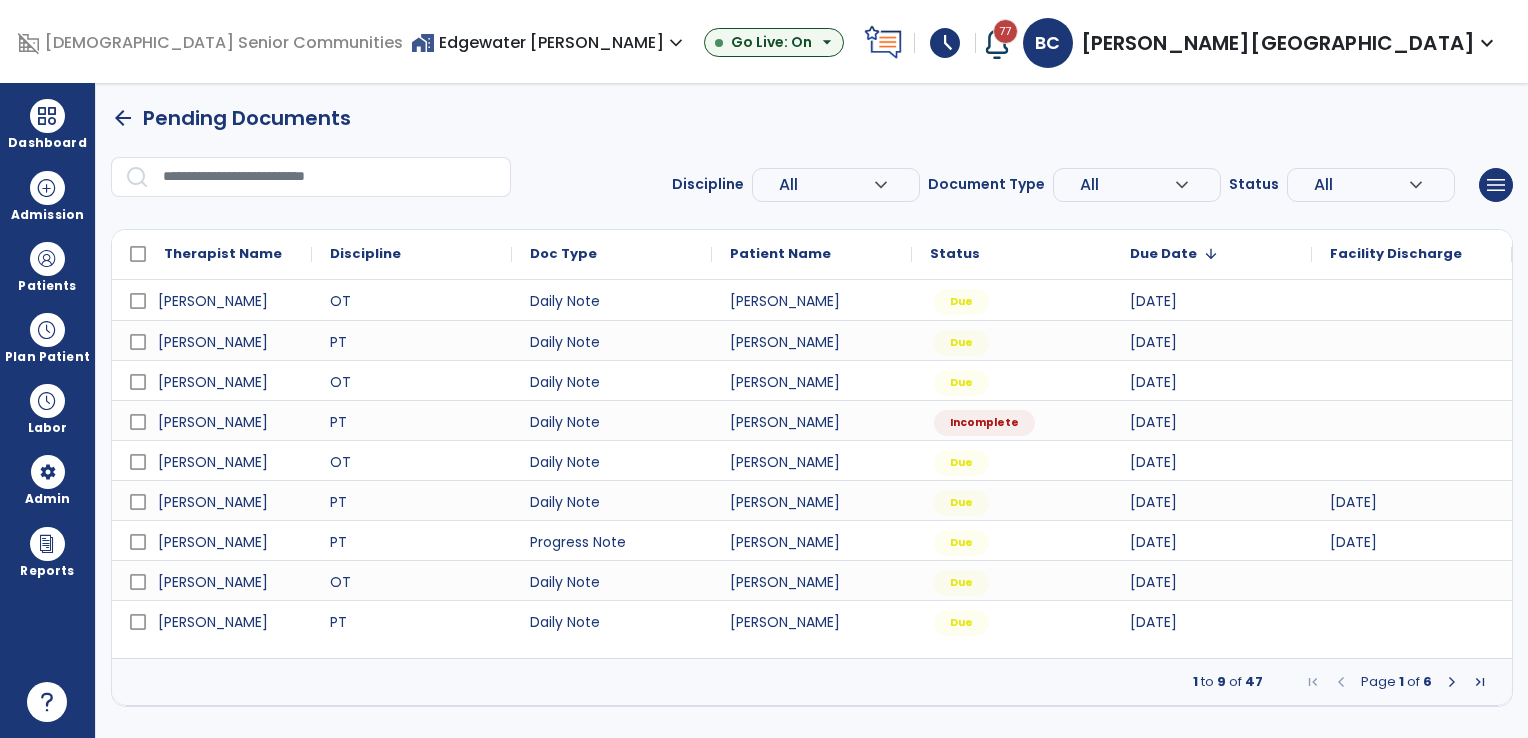 click at bounding box center [1452, 682] 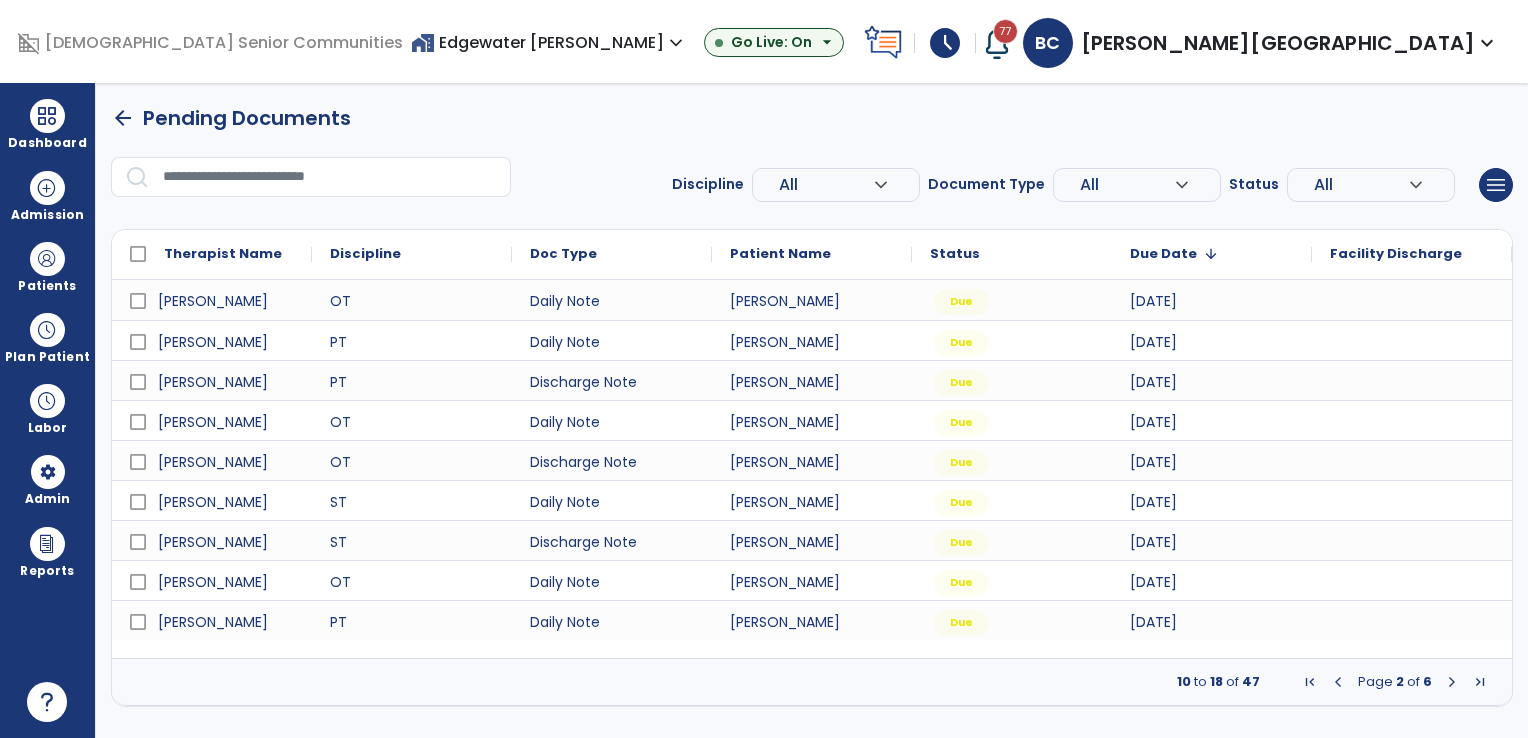 click at bounding box center [1452, 682] 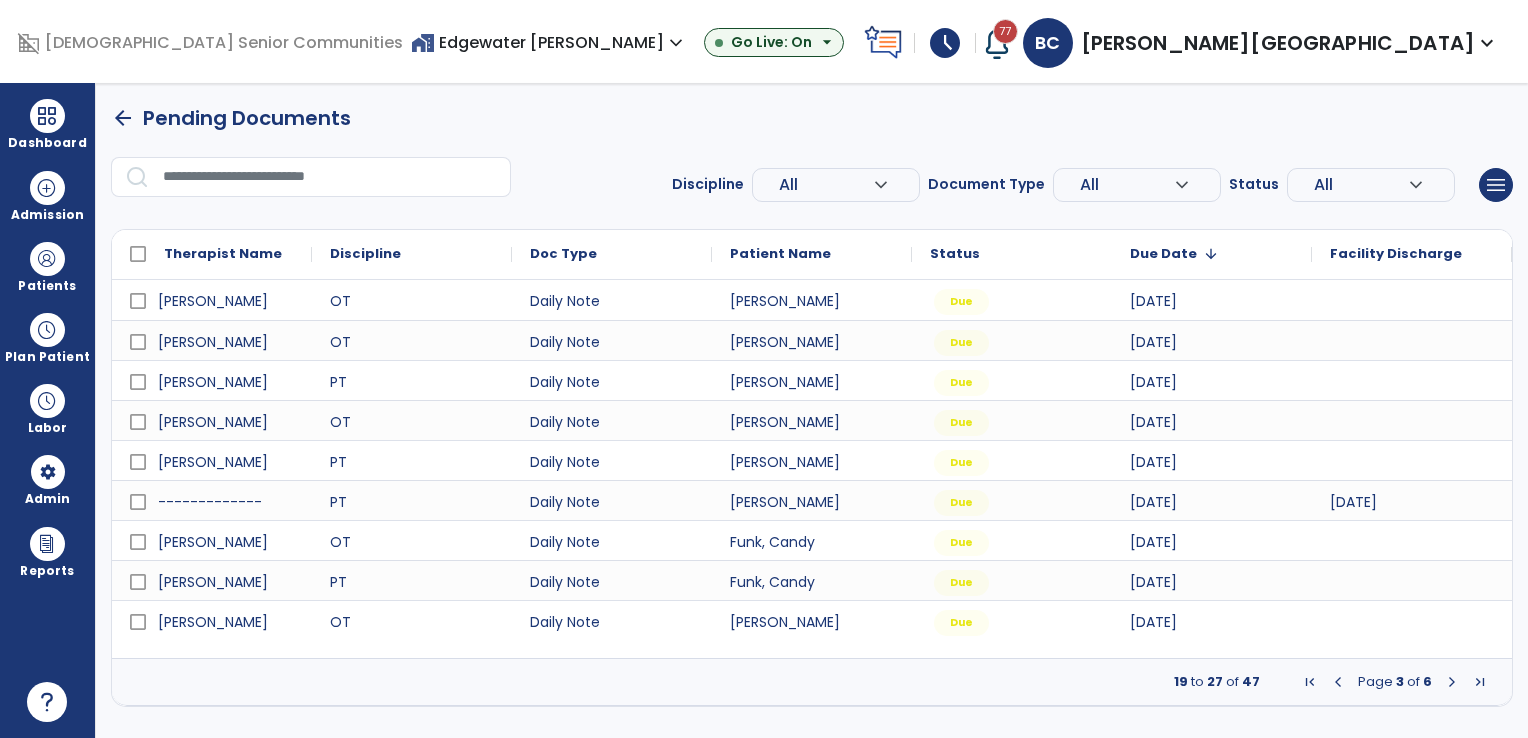 click at bounding box center [1452, 682] 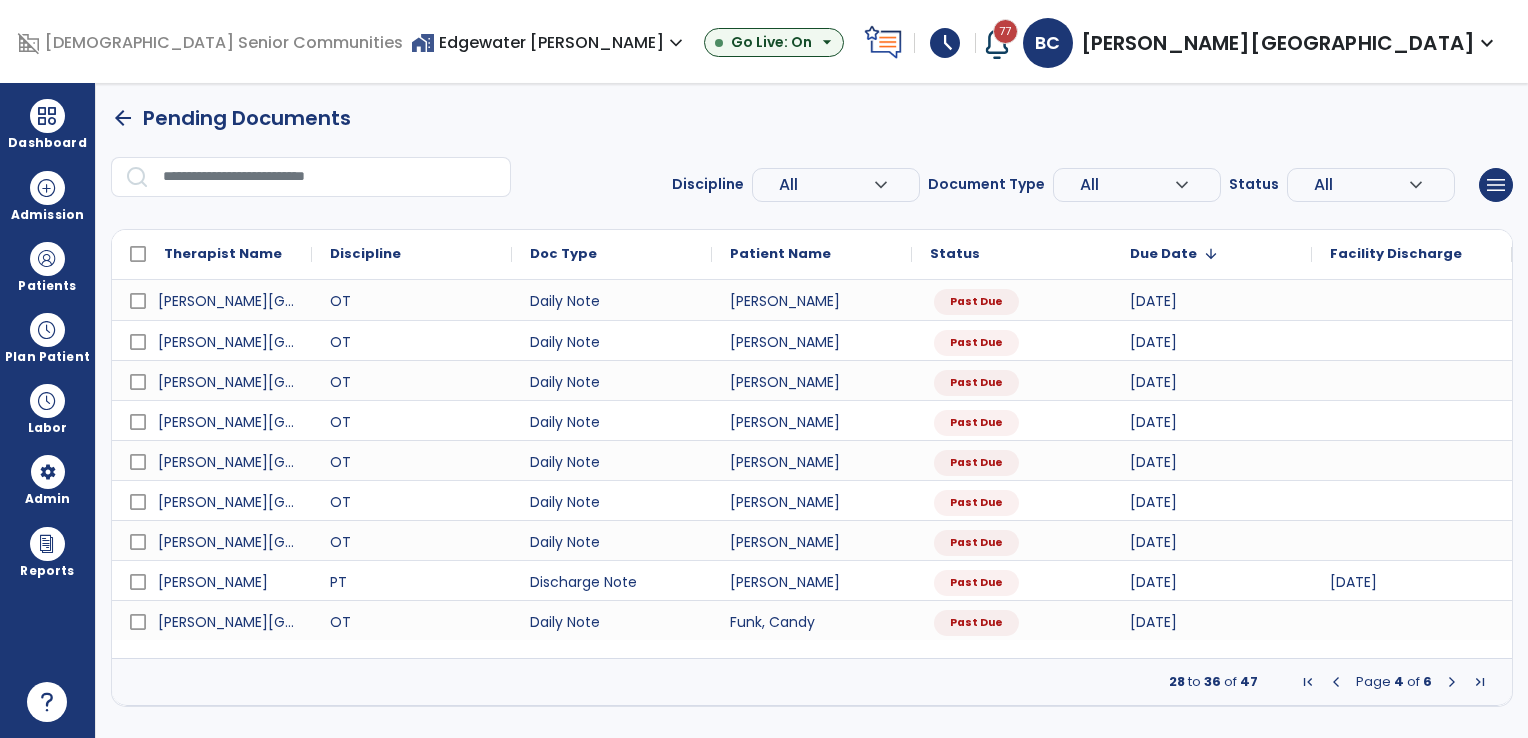 click at bounding box center (1452, 682) 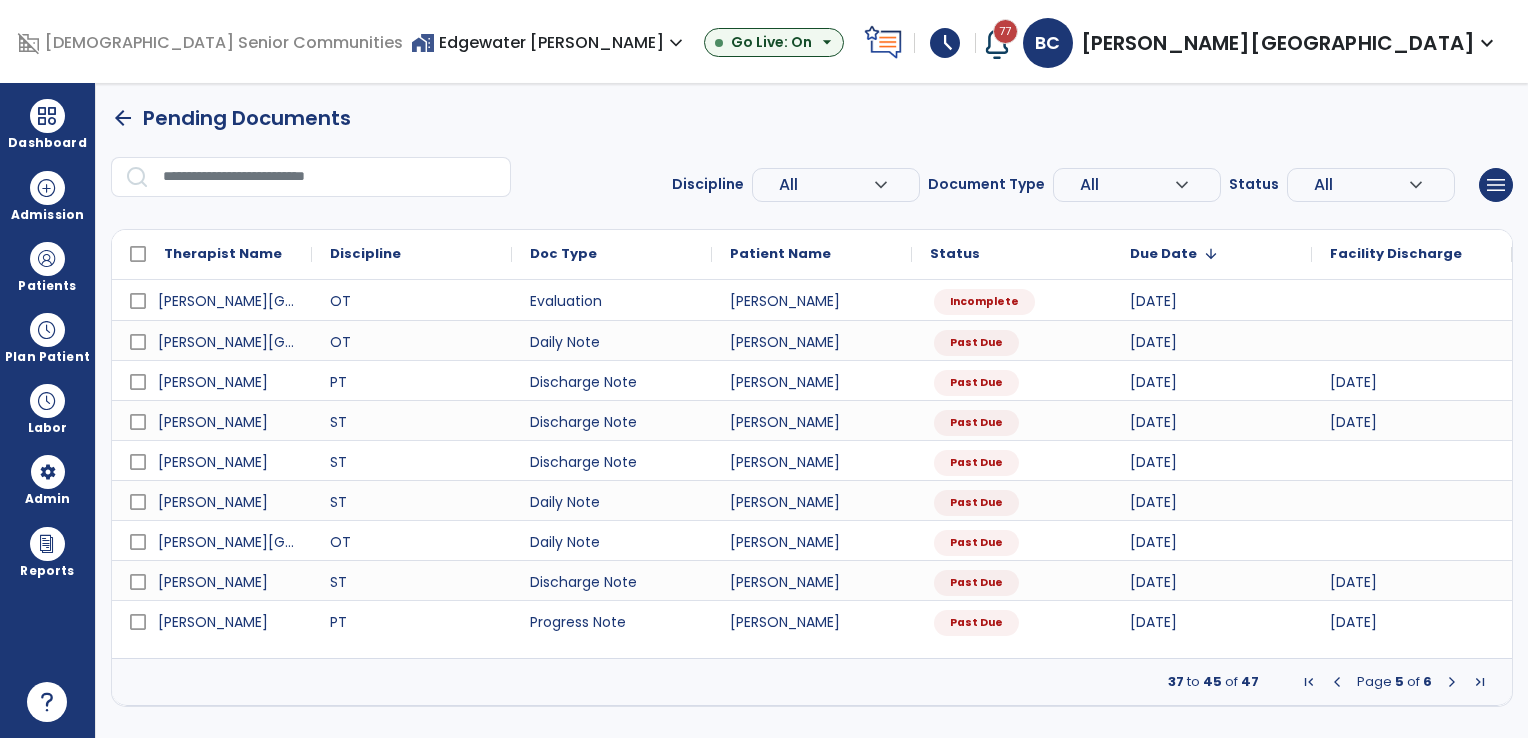 click at bounding box center (1452, 682) 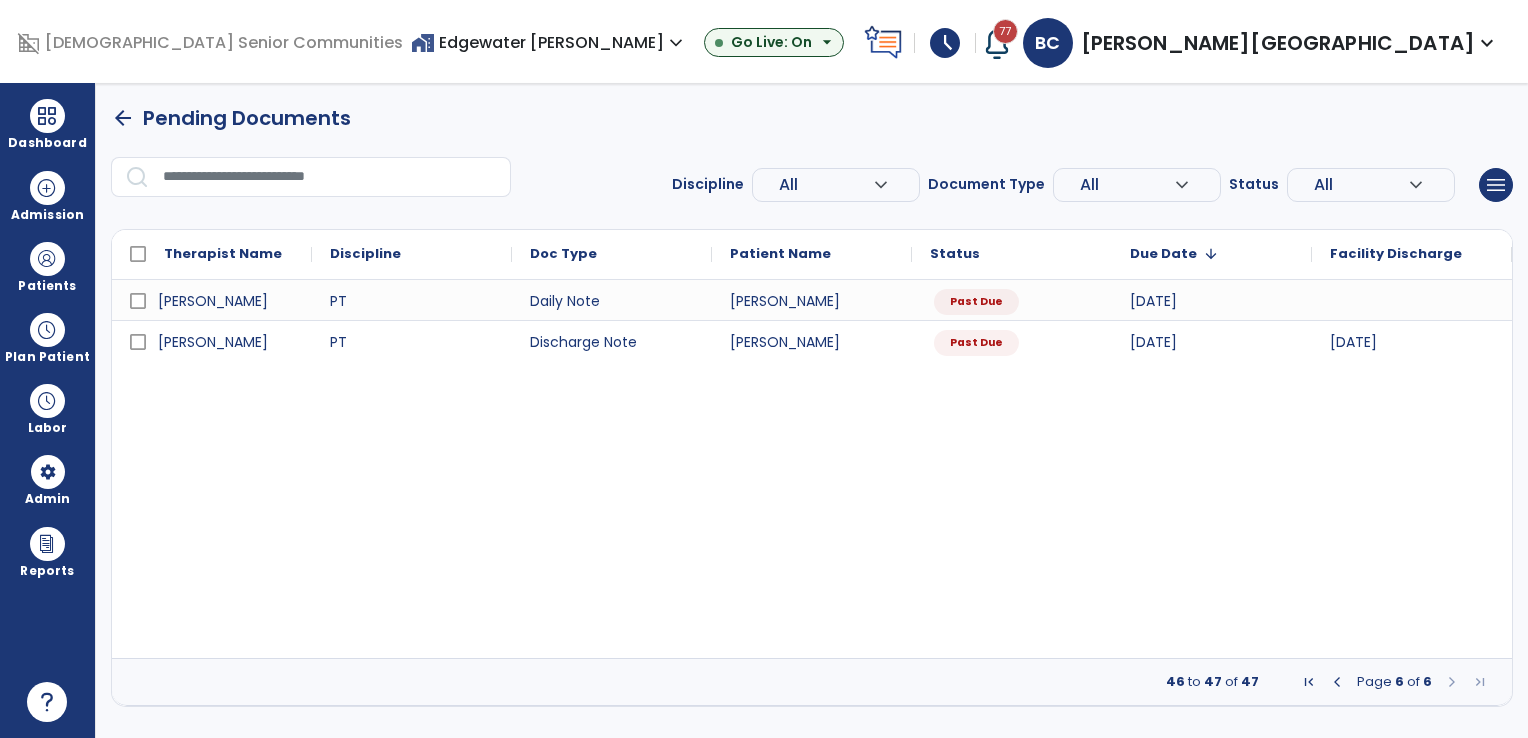 click on "arrow_back" at bounding box center (123, 118) 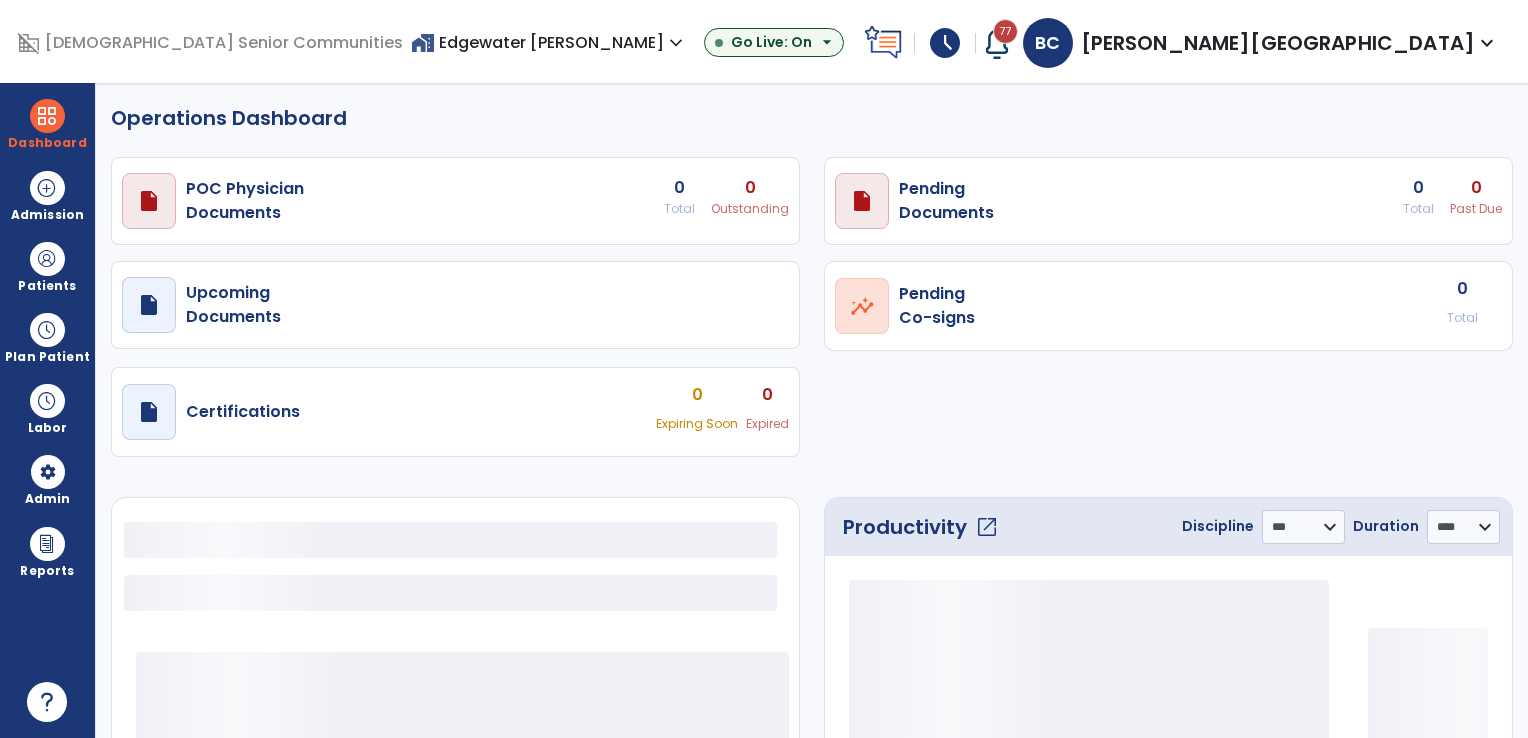 select on "***" 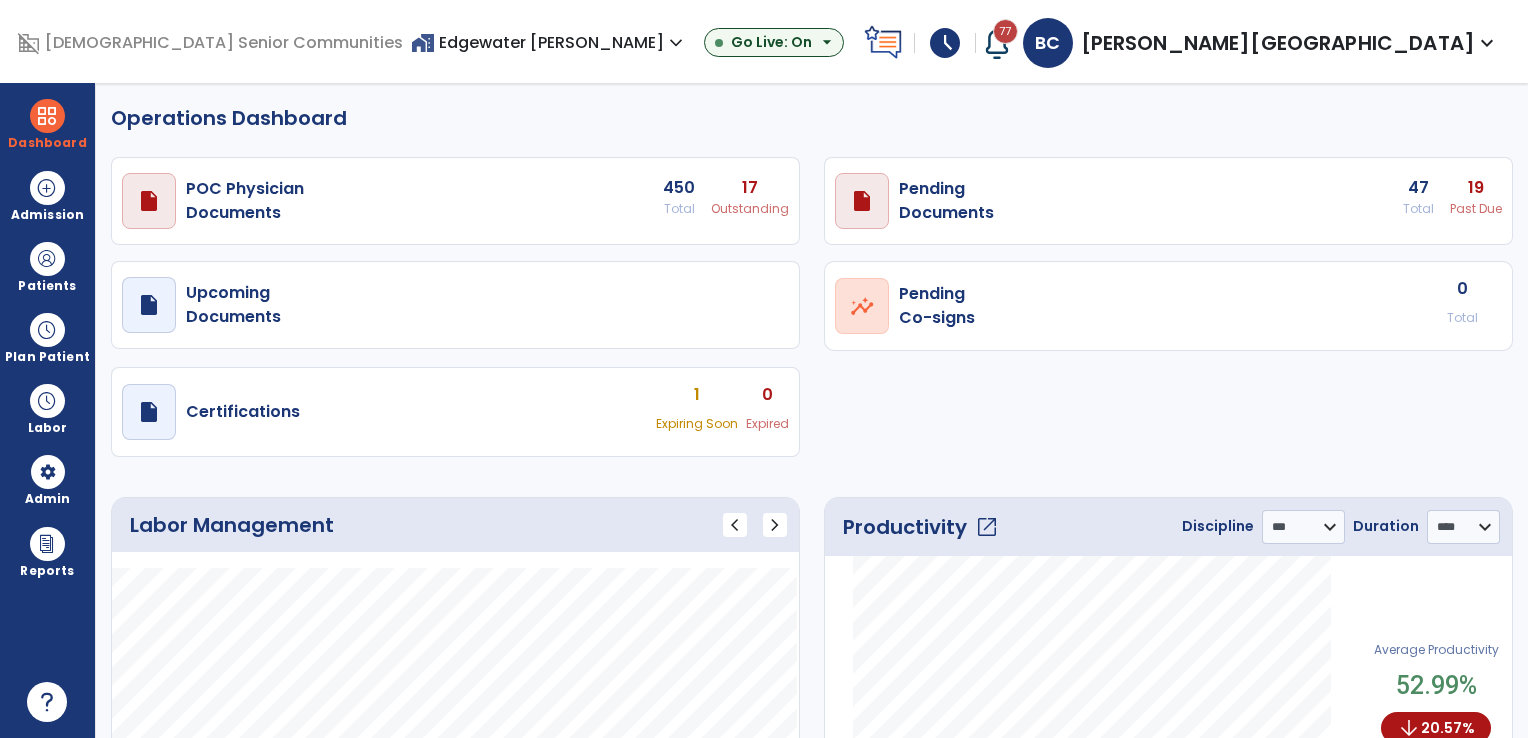 click on "draft   open_in_new  POC Physician  Documents 450 Total 17 Outstanding  draft   open_in_new  Pending   Documents 47 Total 19 Past Due  draft   open_in_new  Upcoming   Documents  open_in_new  Pending   Co-signs  0 Total  draft   open_in_new  Certifications 1 Expiring Soon 0 Expired" 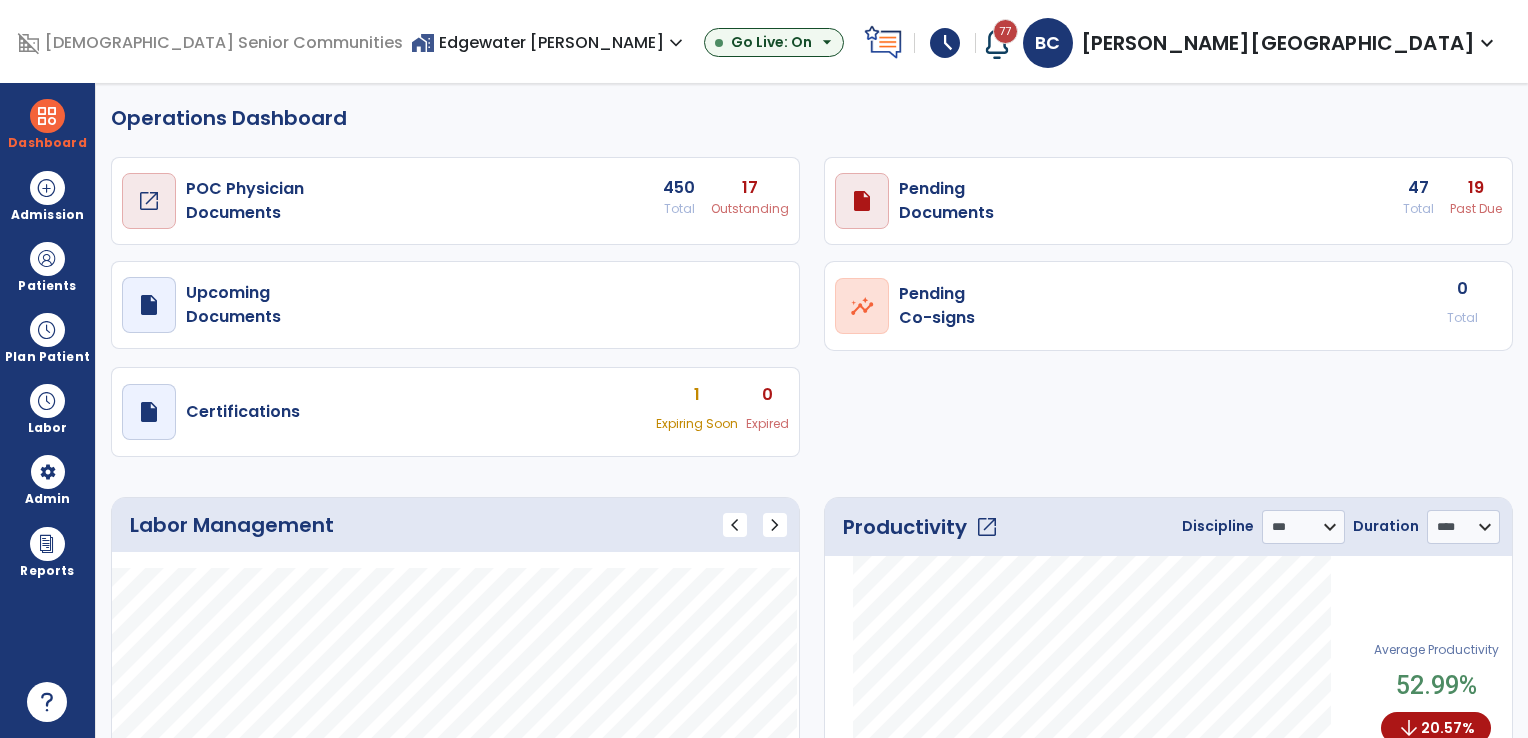 click on "POC Physician  Documents" at bounding box center [245, 201] 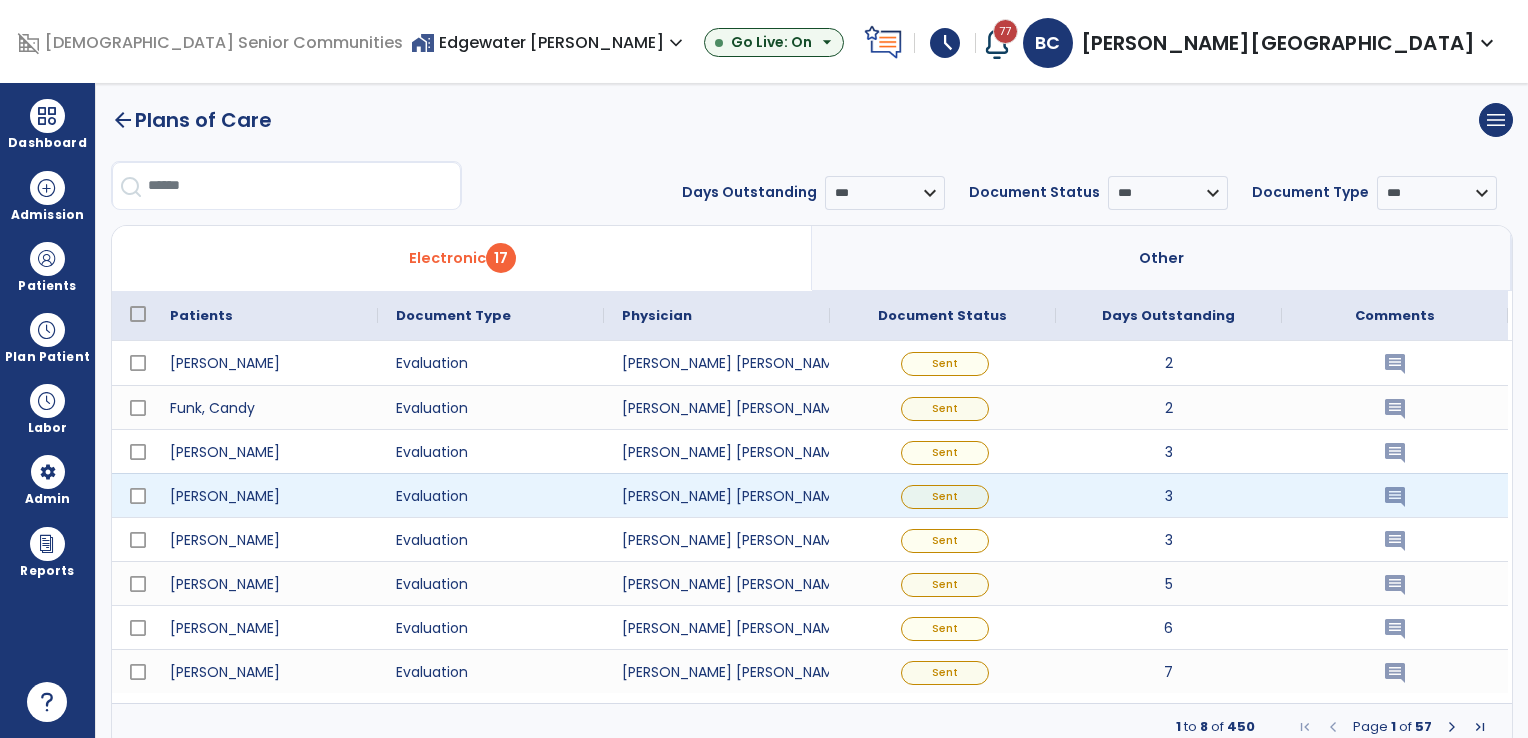 scroll, scrollTop: 28, scrollLeft: 0, axis: vertical 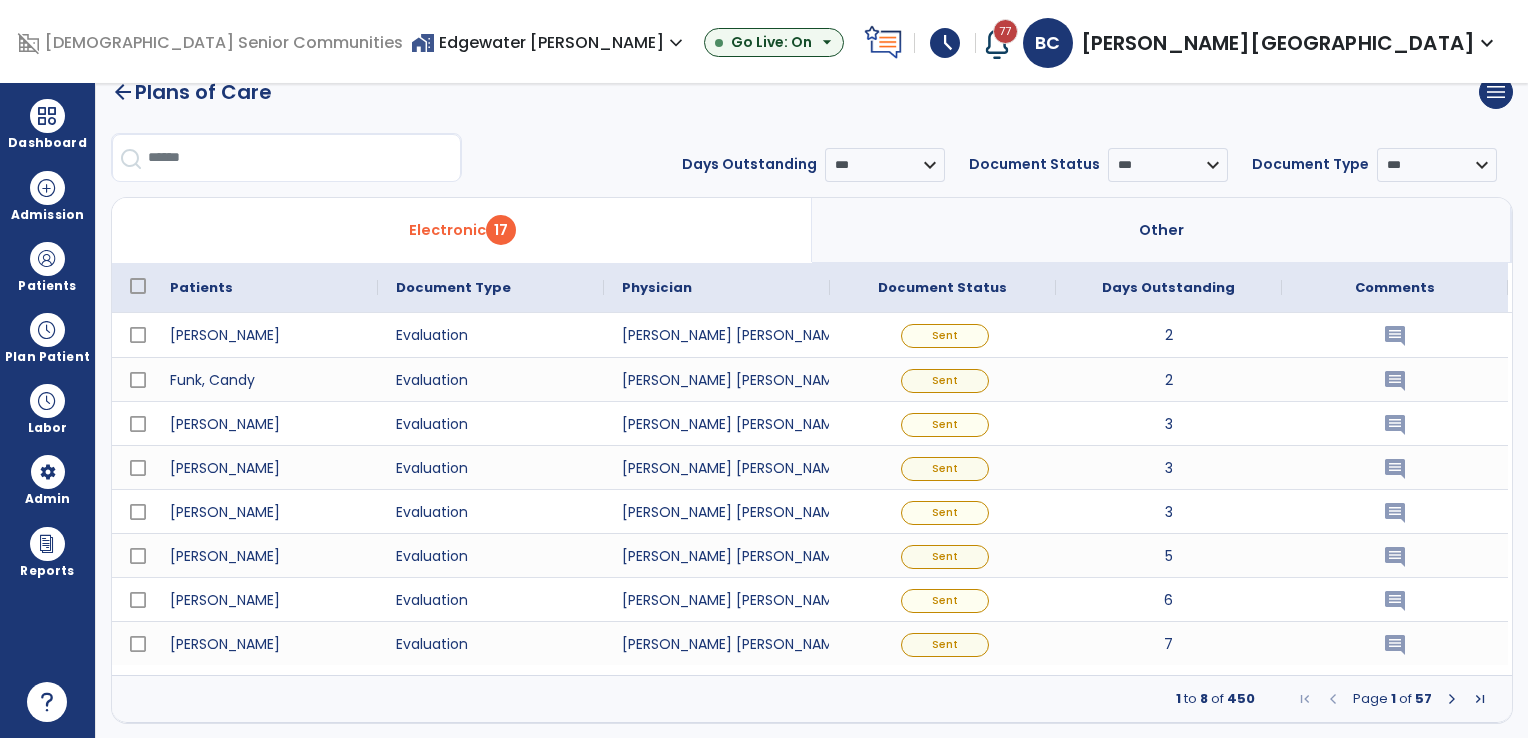 click at bounding box center [1452, 699] 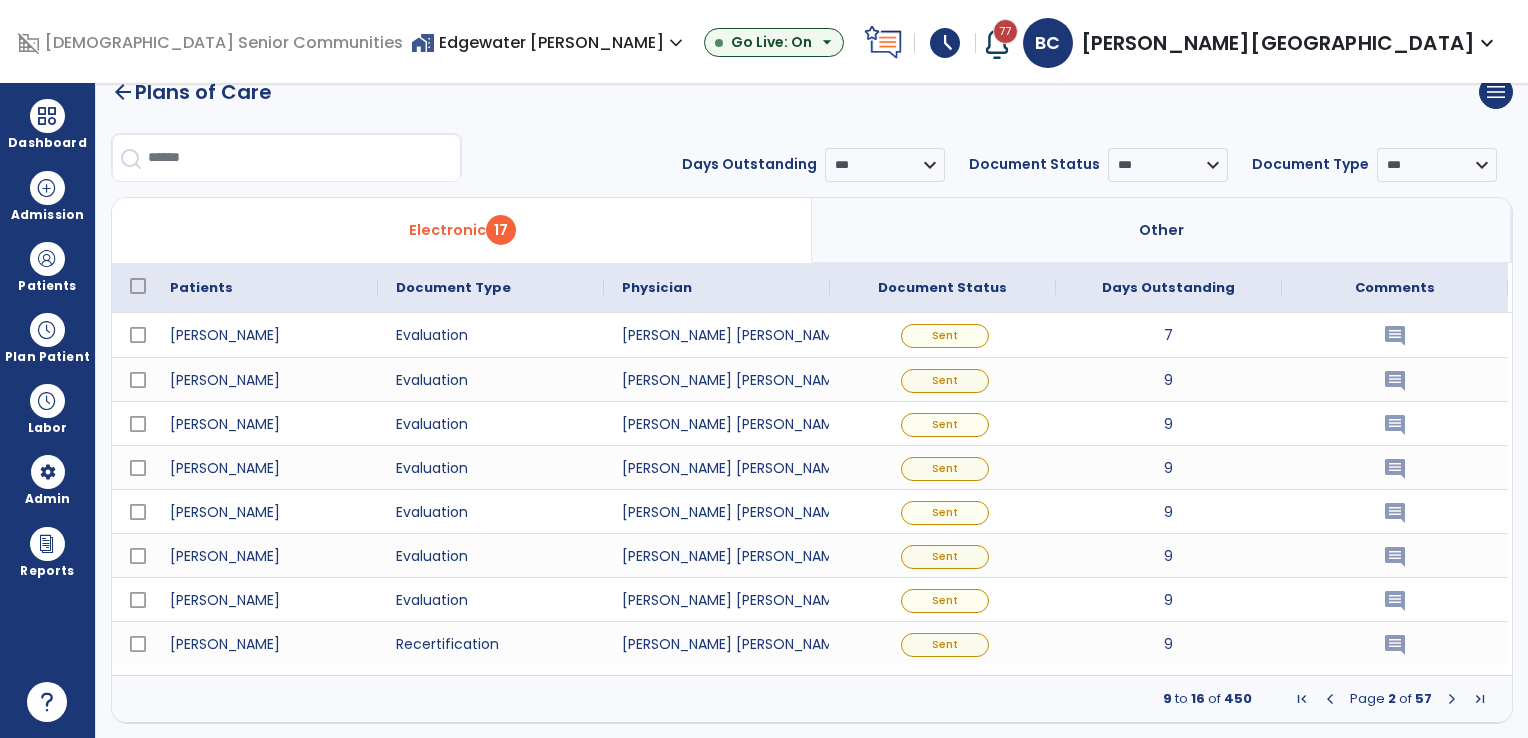 click at bounding box center [1330, 699] 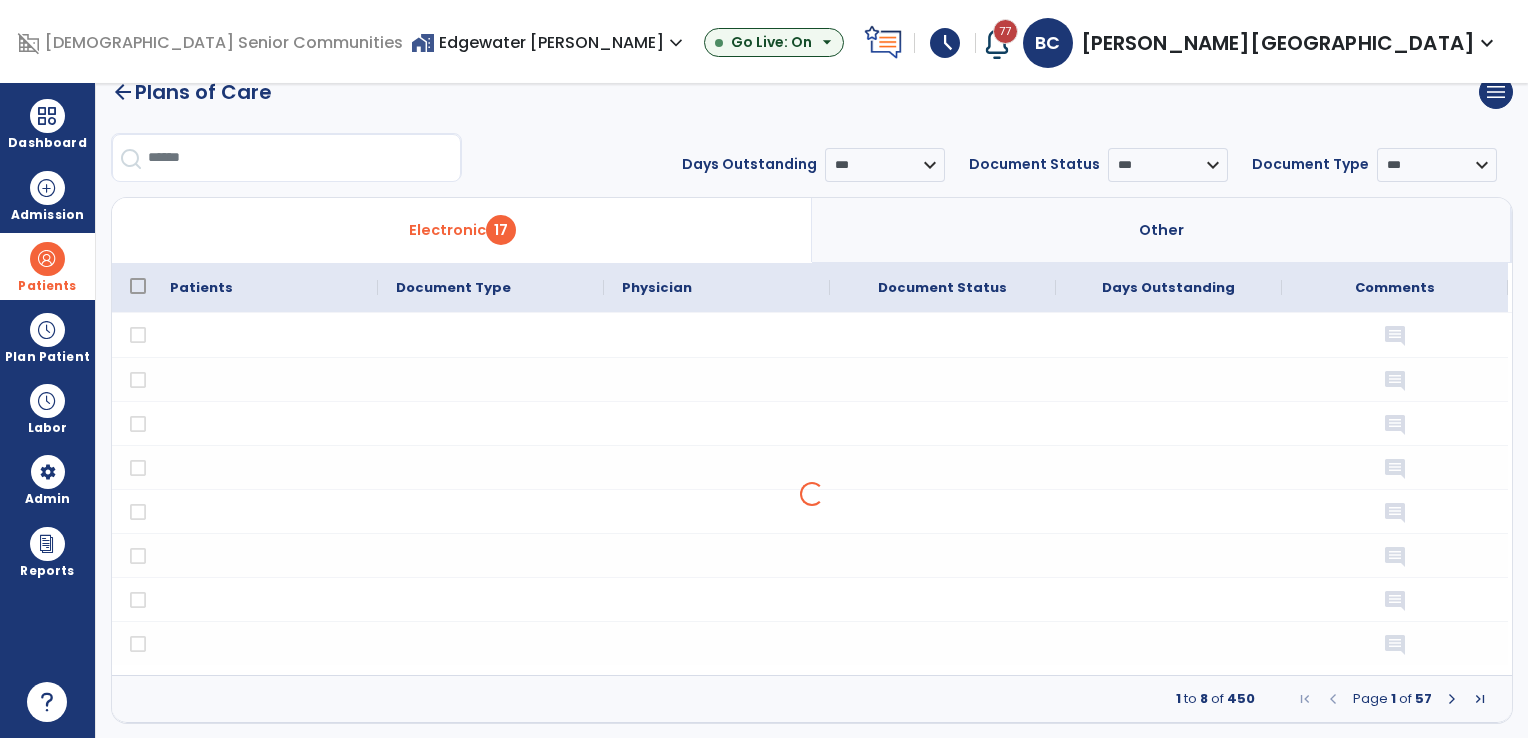 click at bounding box center [47, 259] 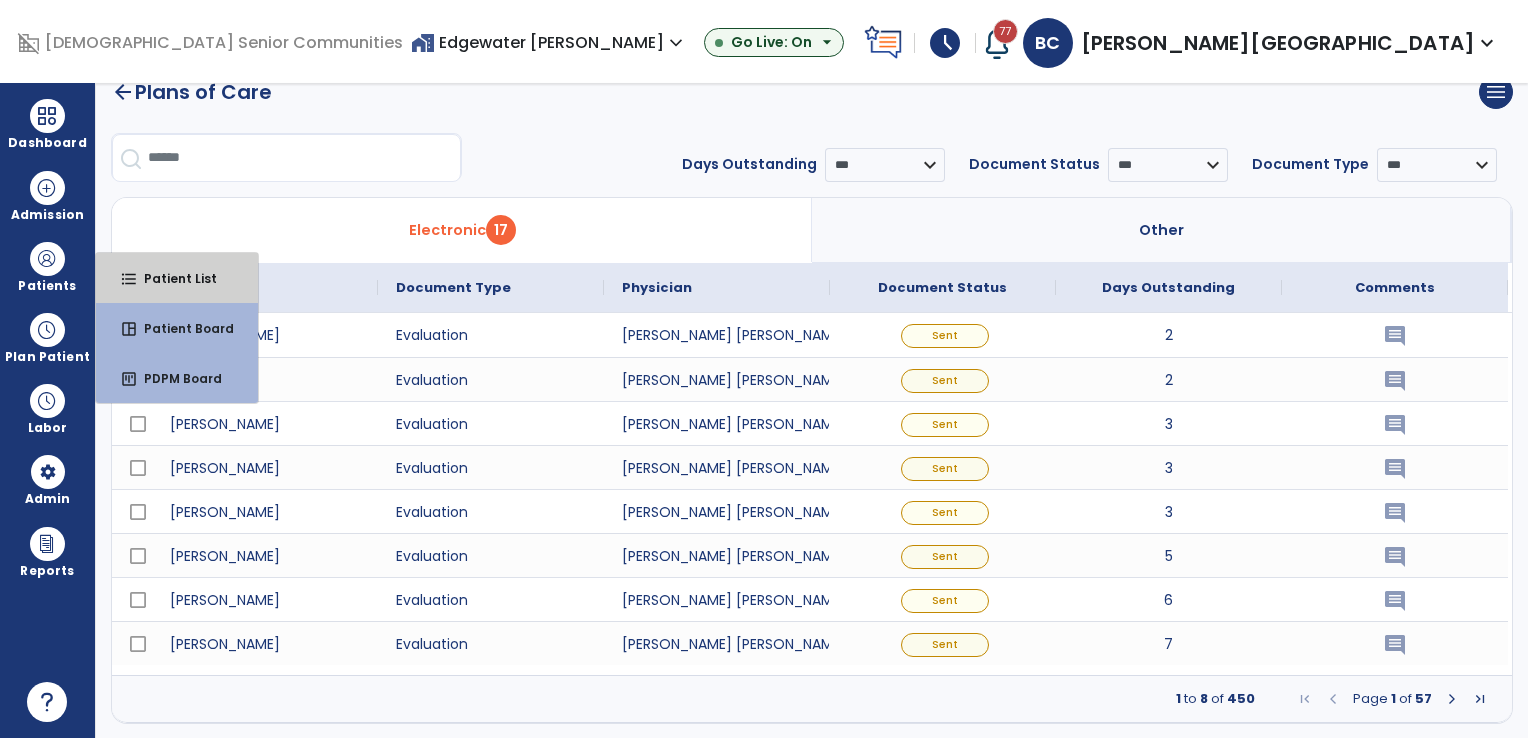 drag, startPoint x: 153, startPoint y: 322, endPoint x: 168, endPoint y: 349, distance: 30.88689 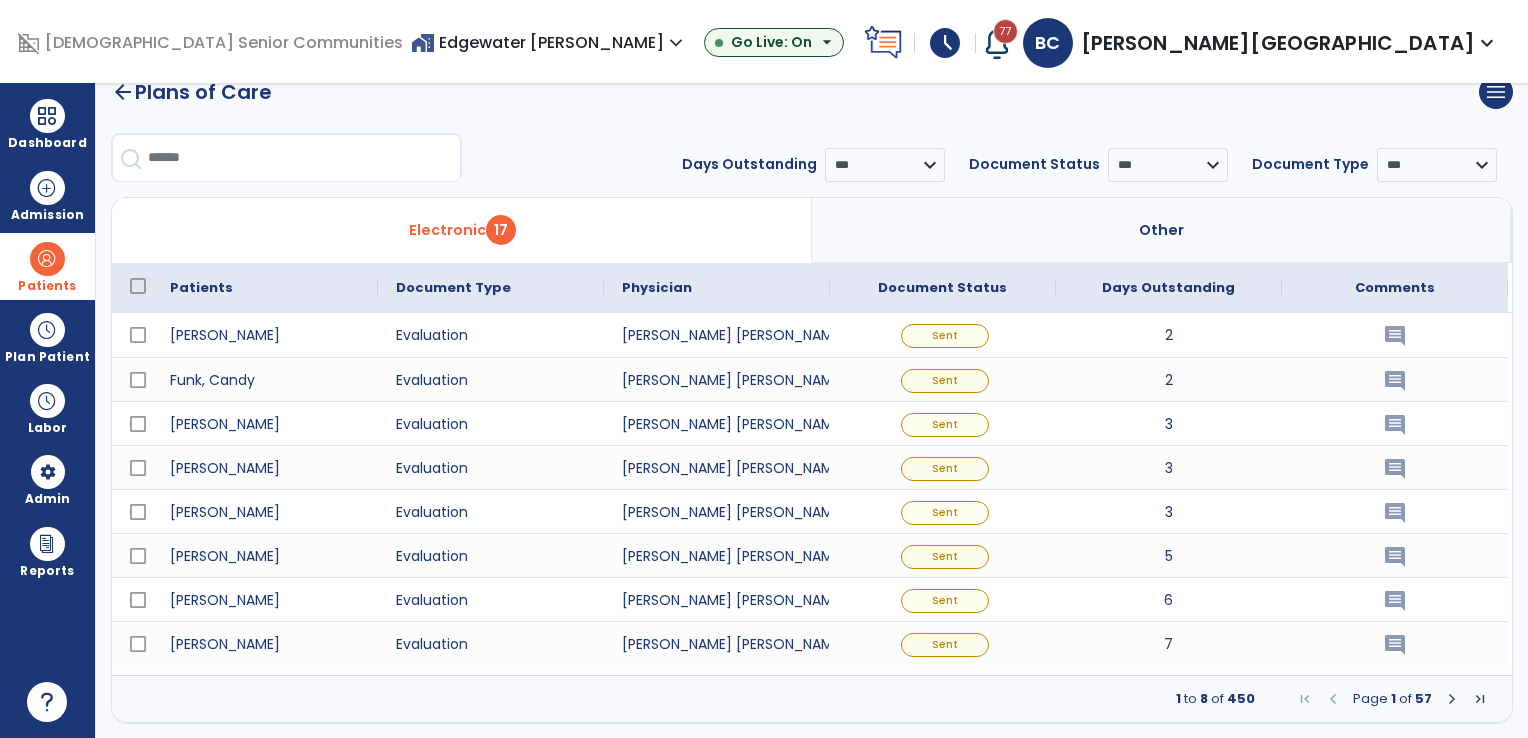 click on "Patients" at bounding box center [47, 286] 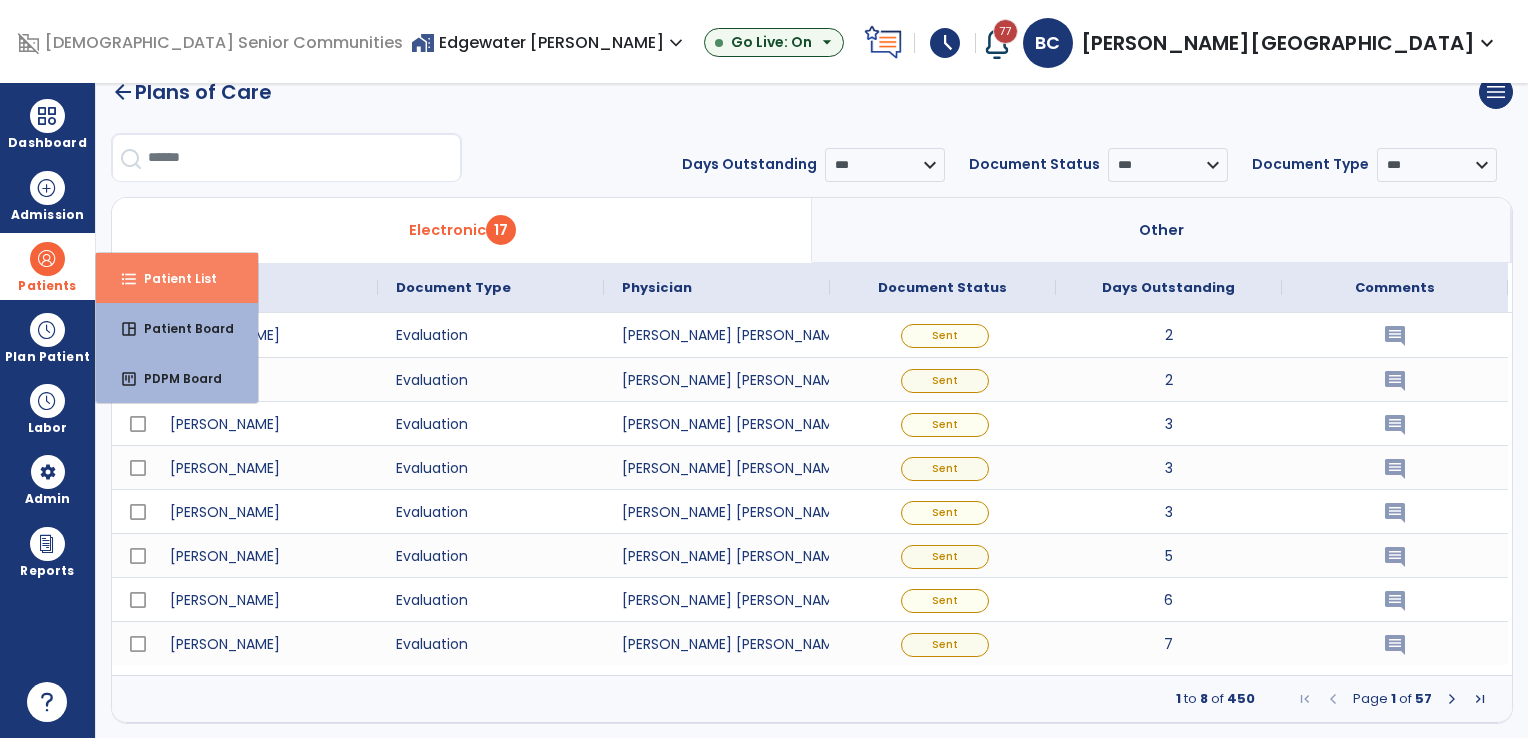 click on "format_list_bulleted  Patient List" at bounding box center (177, 278) 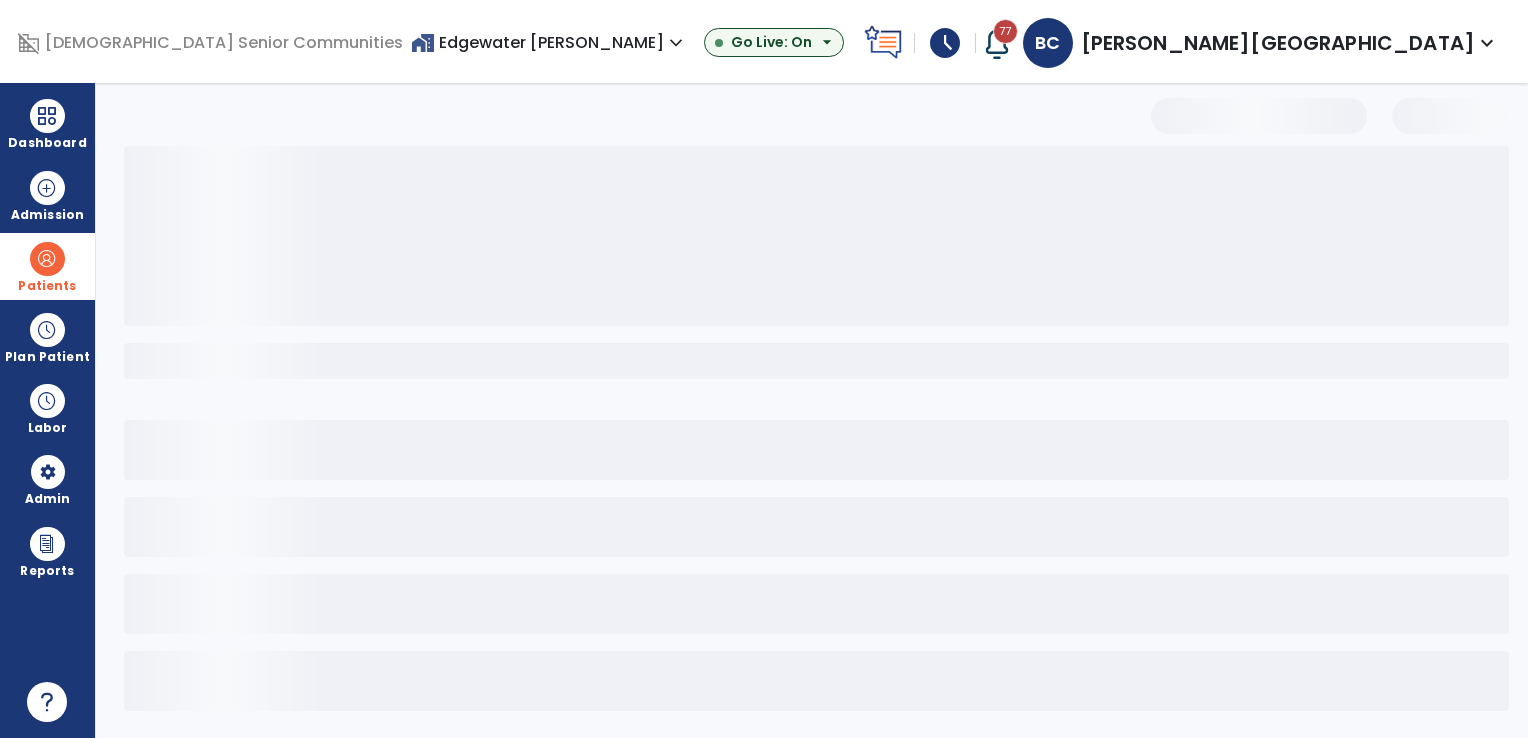 scroll, scrollTop: 3, scrollLeft: 0, axis: vertical 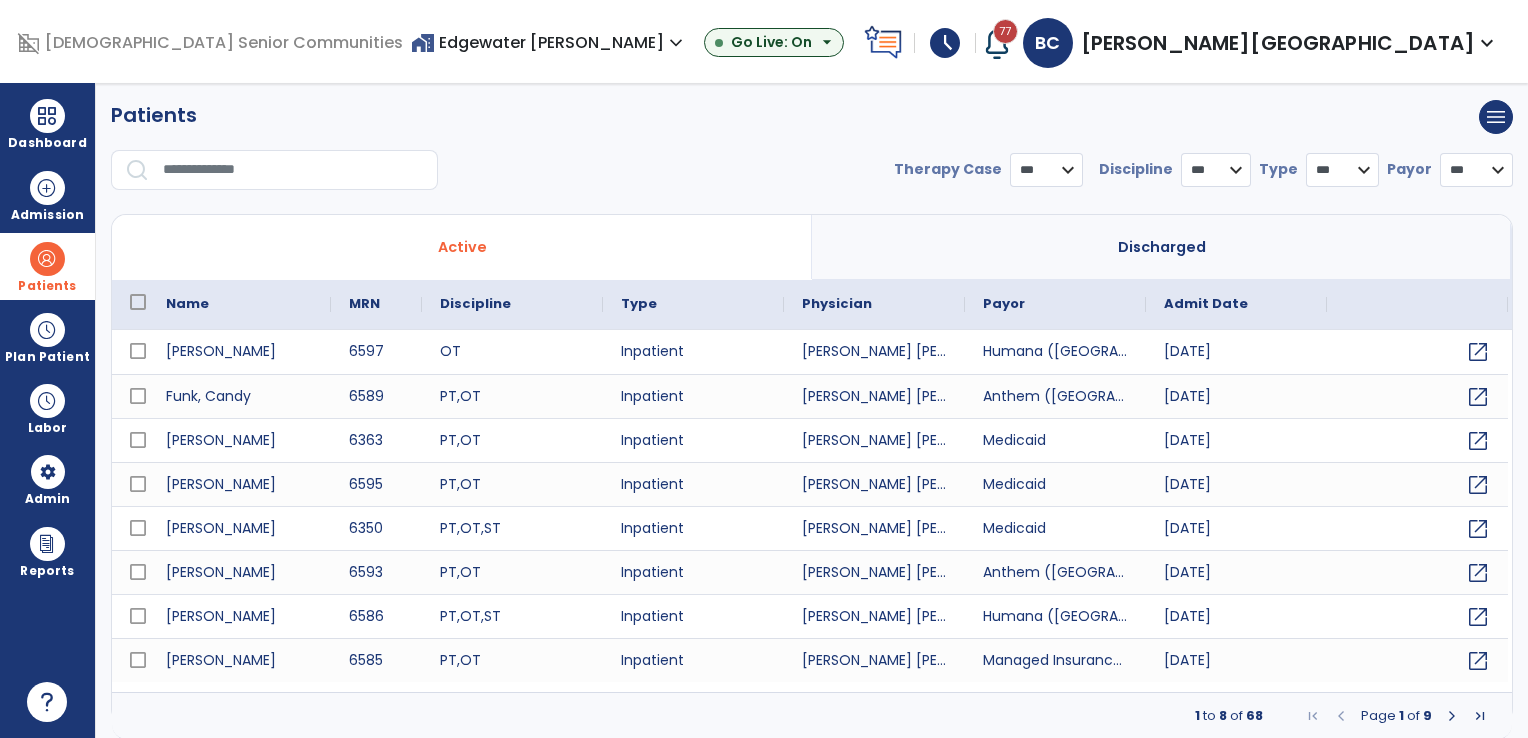 select on "***" 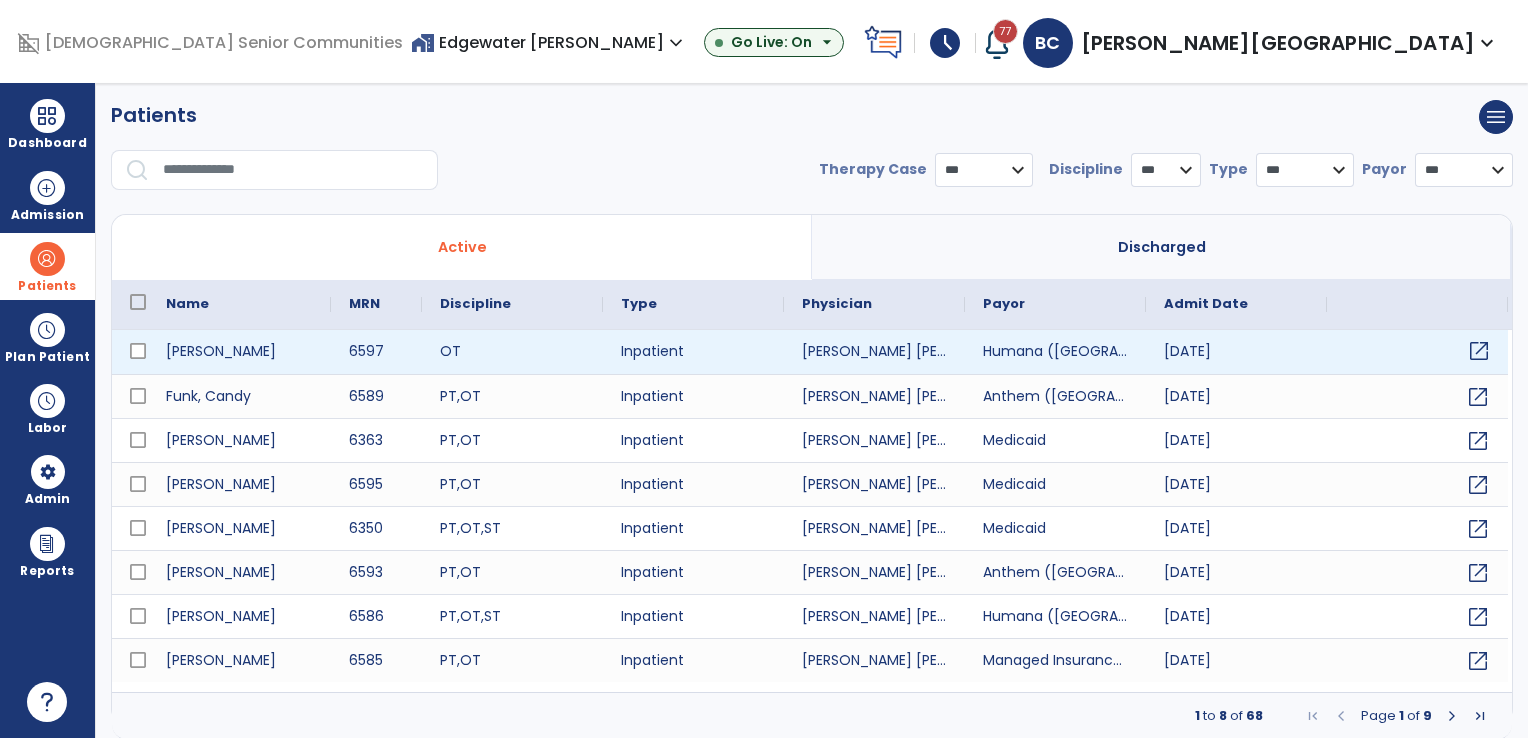 click on "open_in_new" at bounding box center [1479, 351] 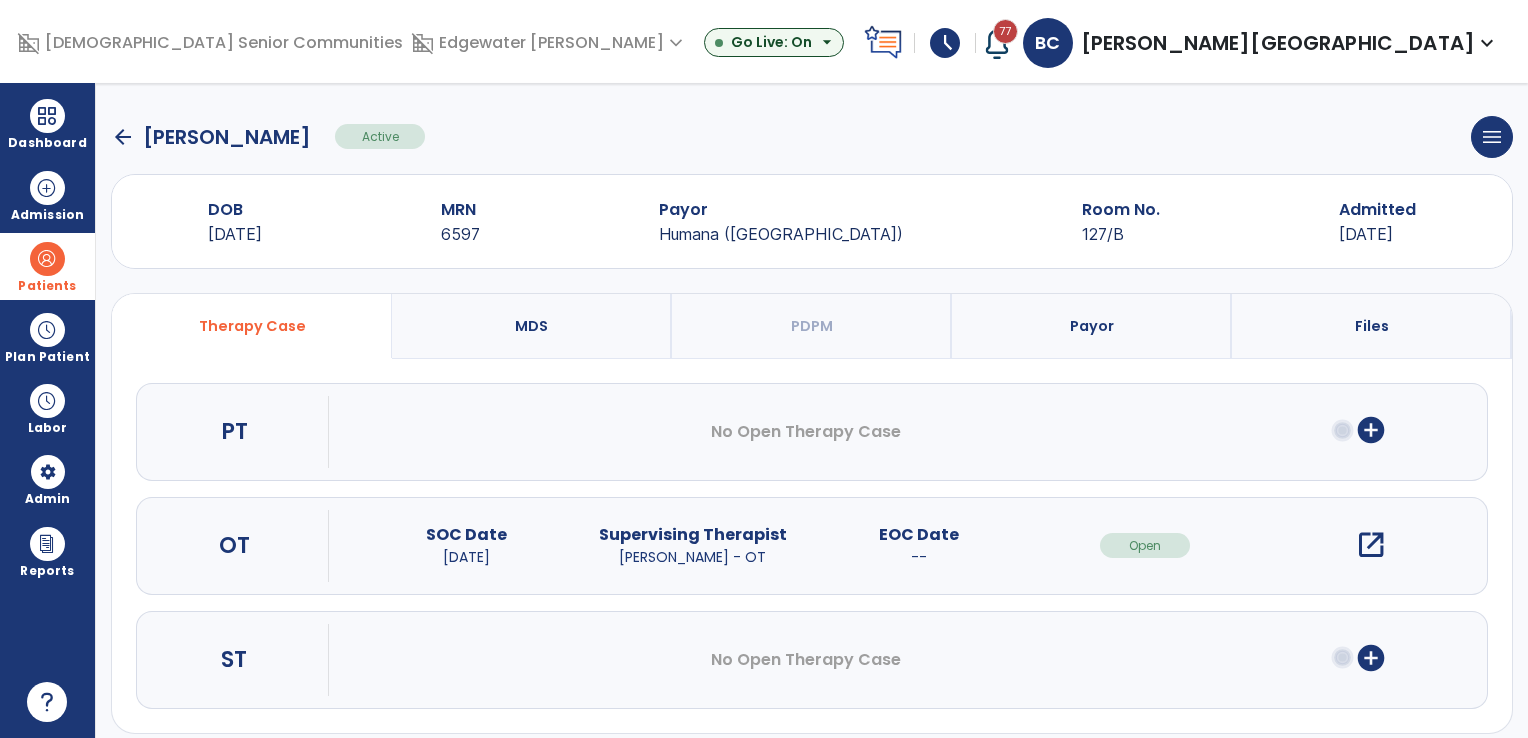 click on "open_in_new" at bounding box center (1371, 545) 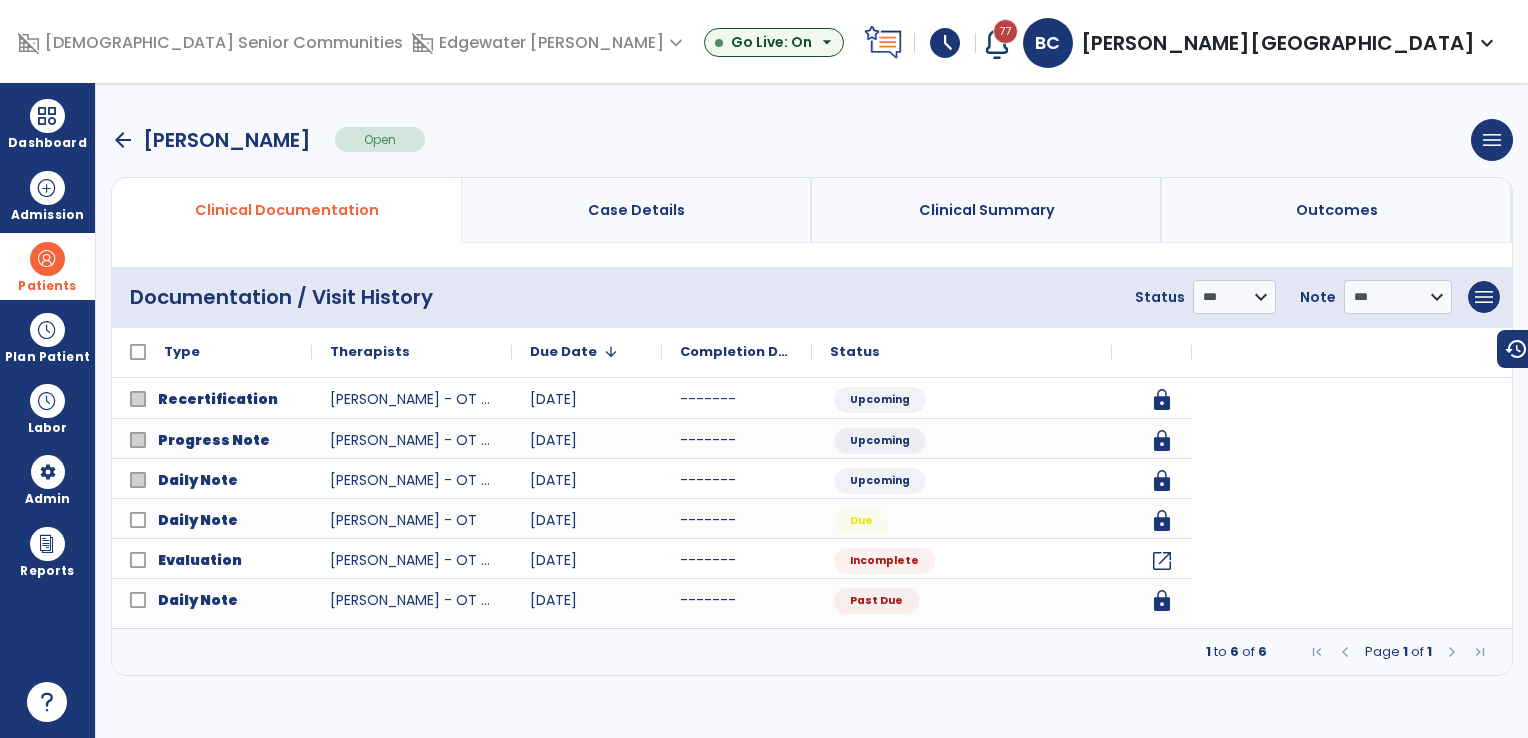scroll, scrollTop: 0, scrollLeft: 0, axis: both 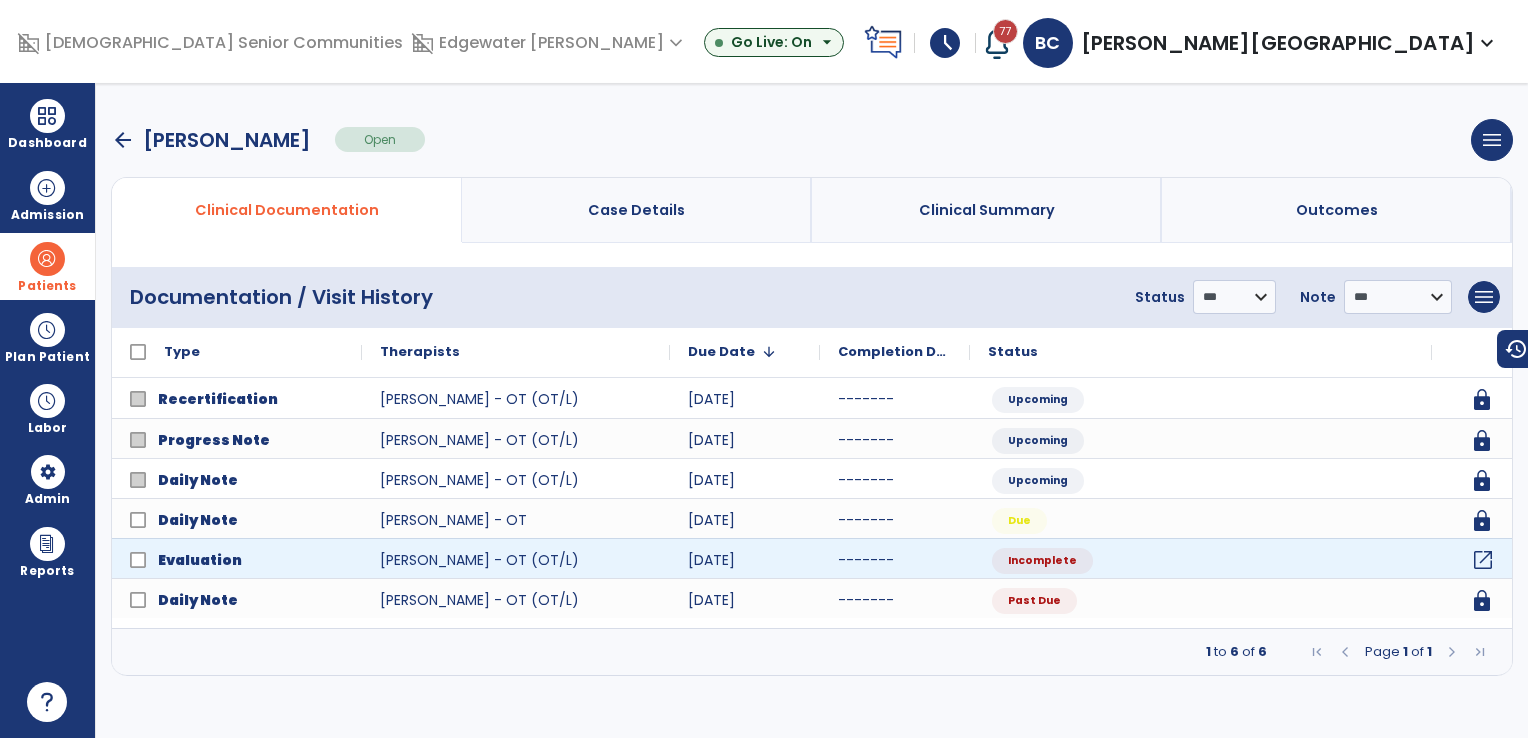 click on "open_in_new" 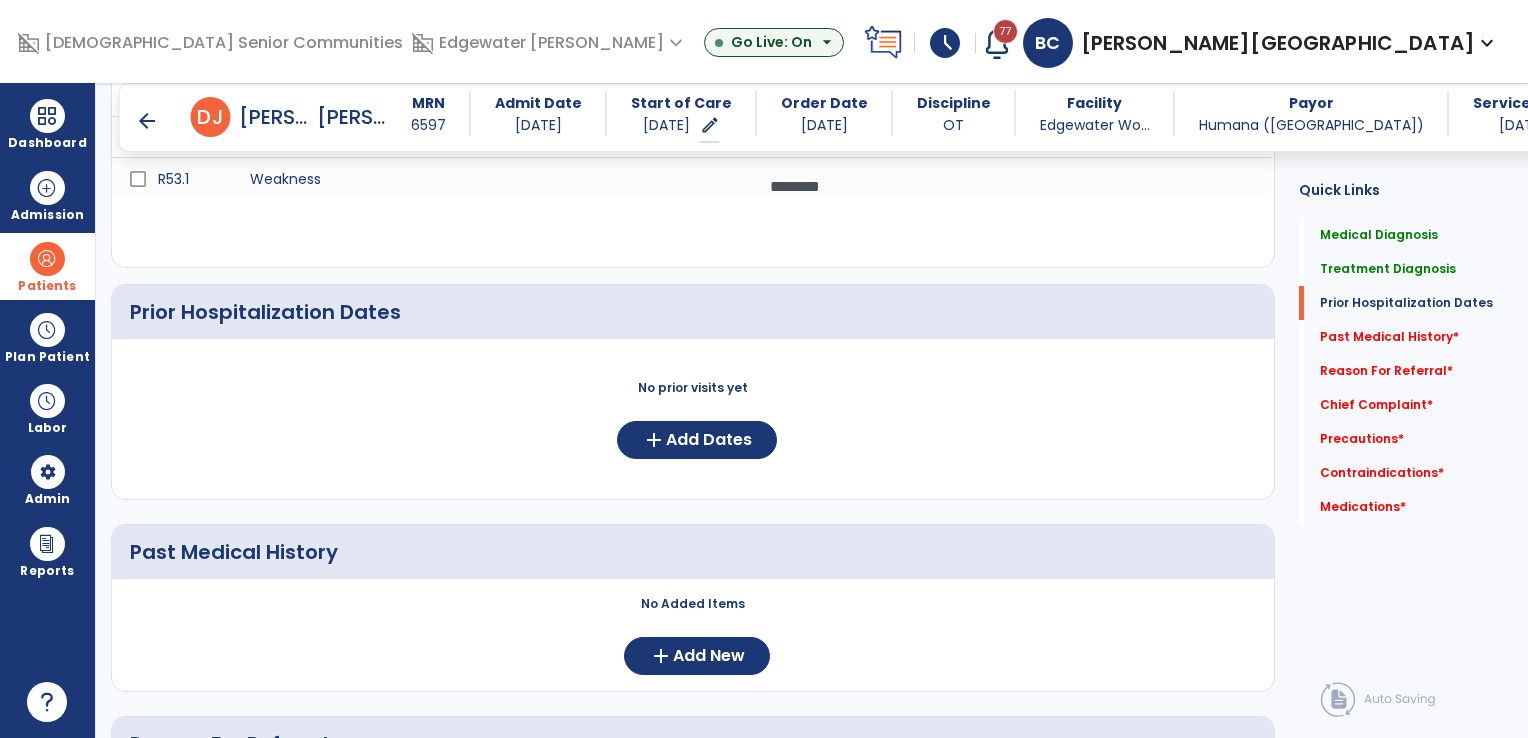 scroll, scrollTop: 700, scrollLeft: 0, axis: vertical 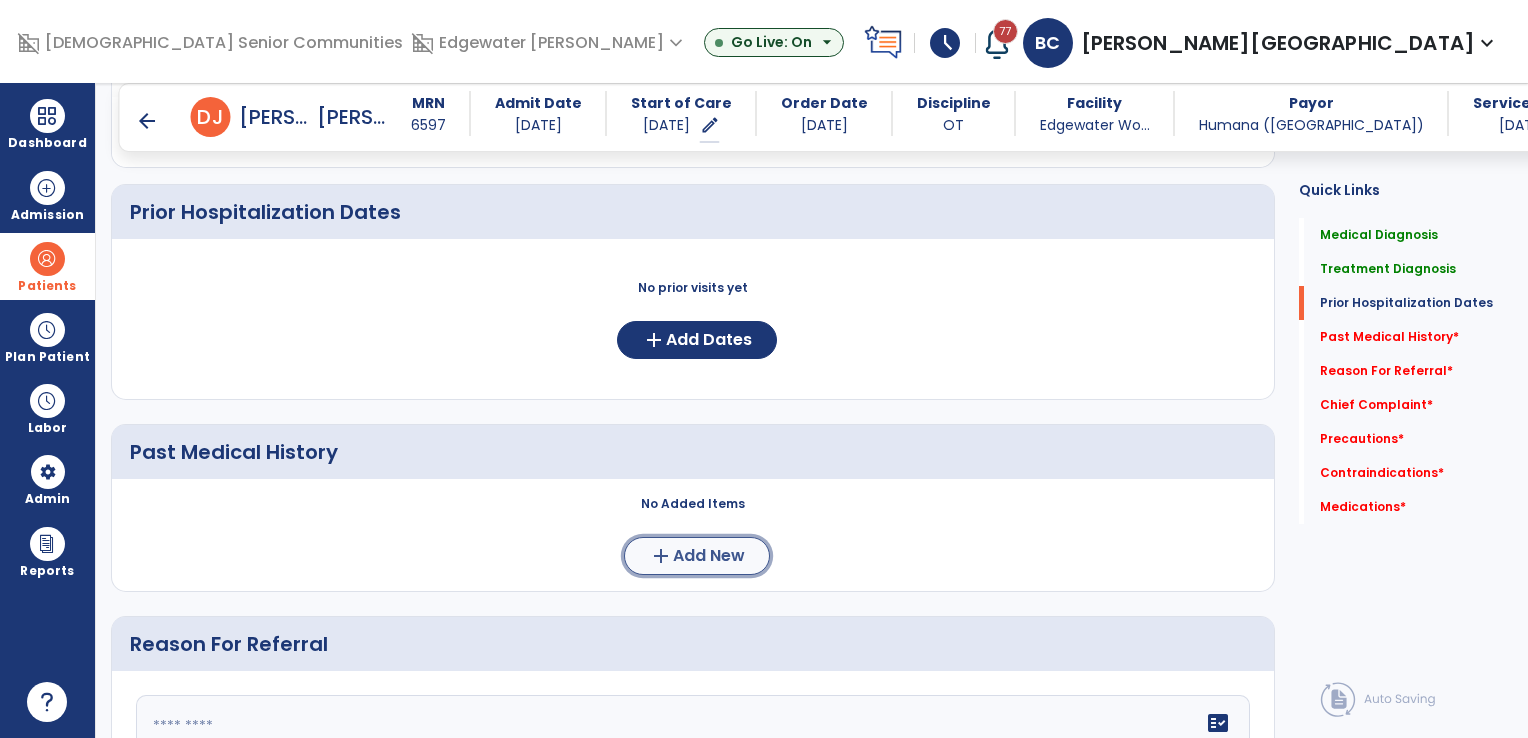click on "Add New" 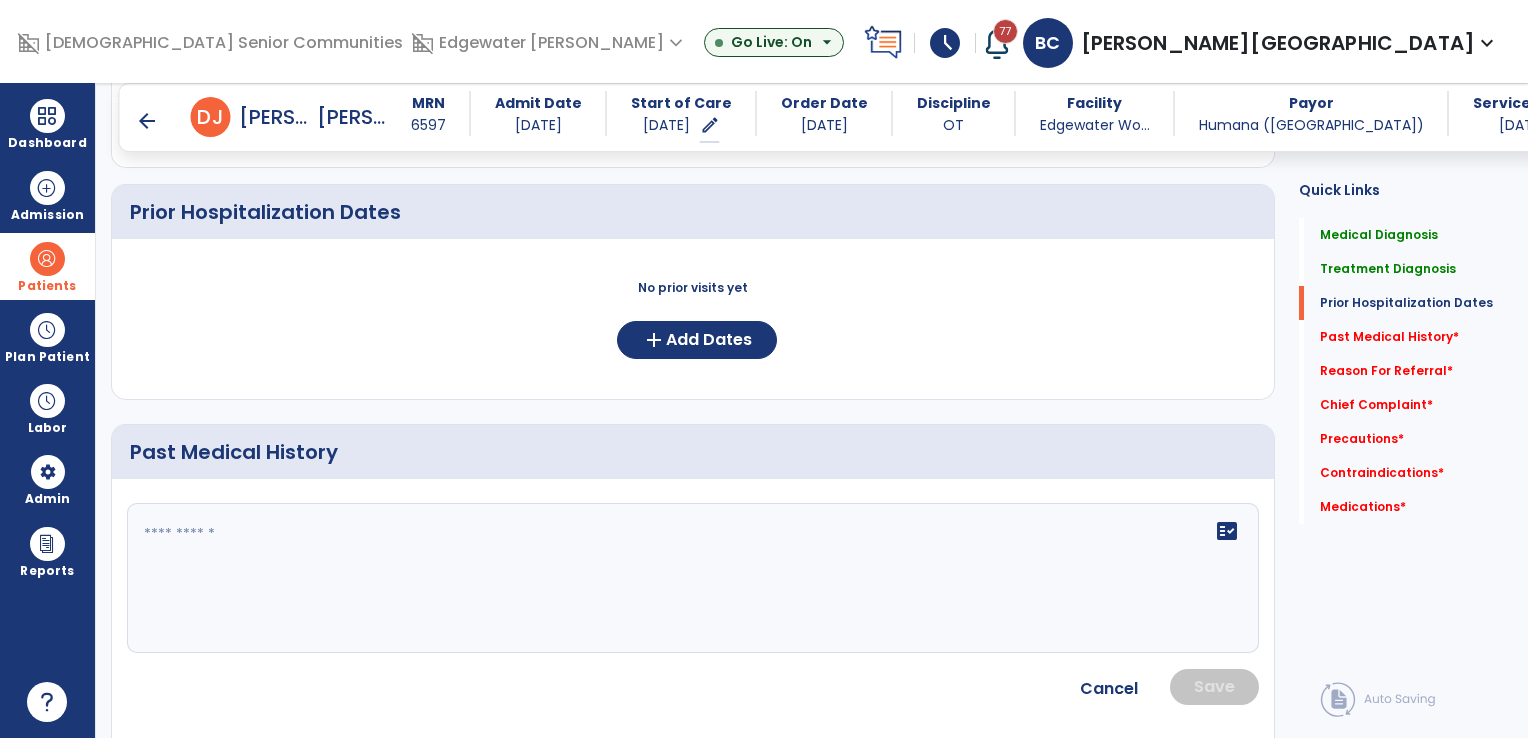 click on "fact_check" 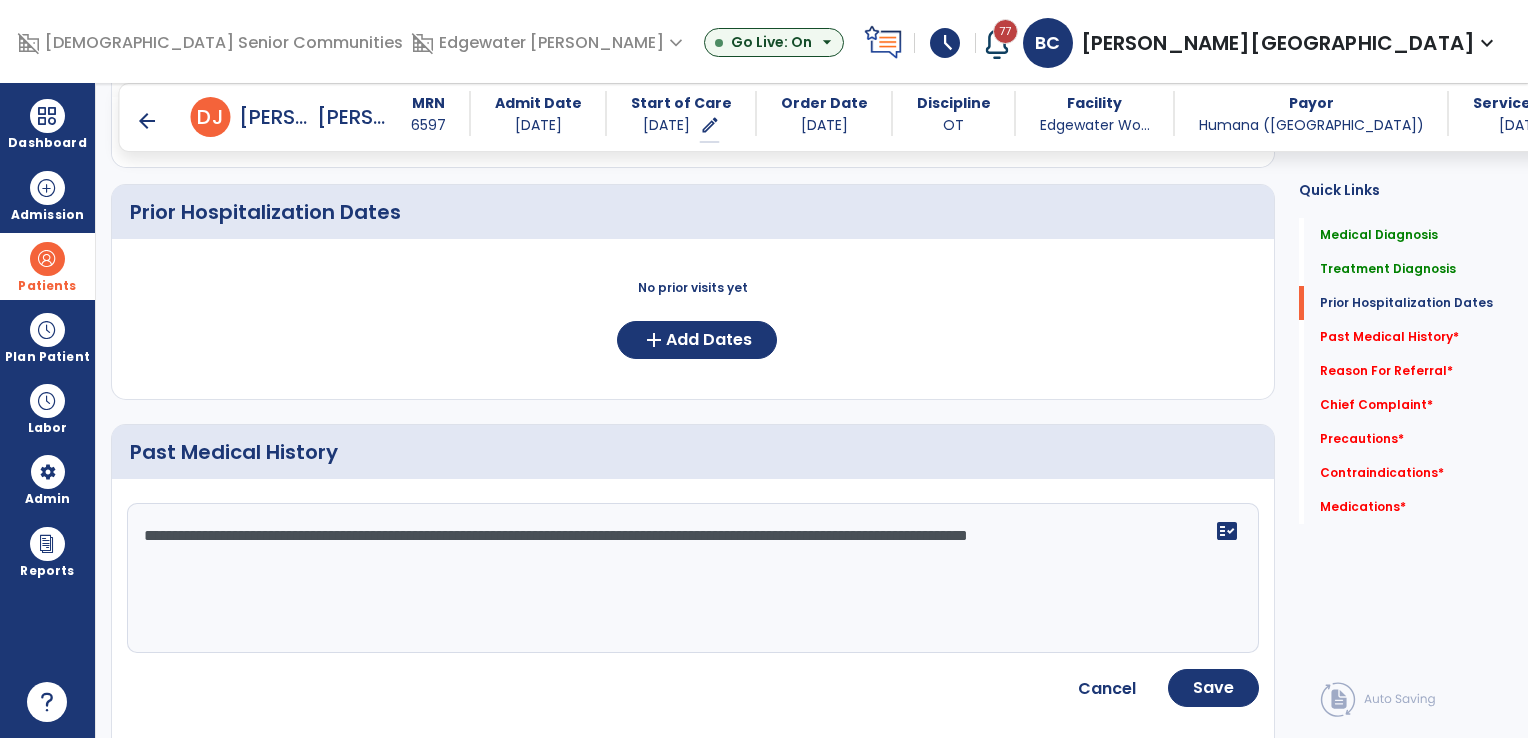 type on "**********" 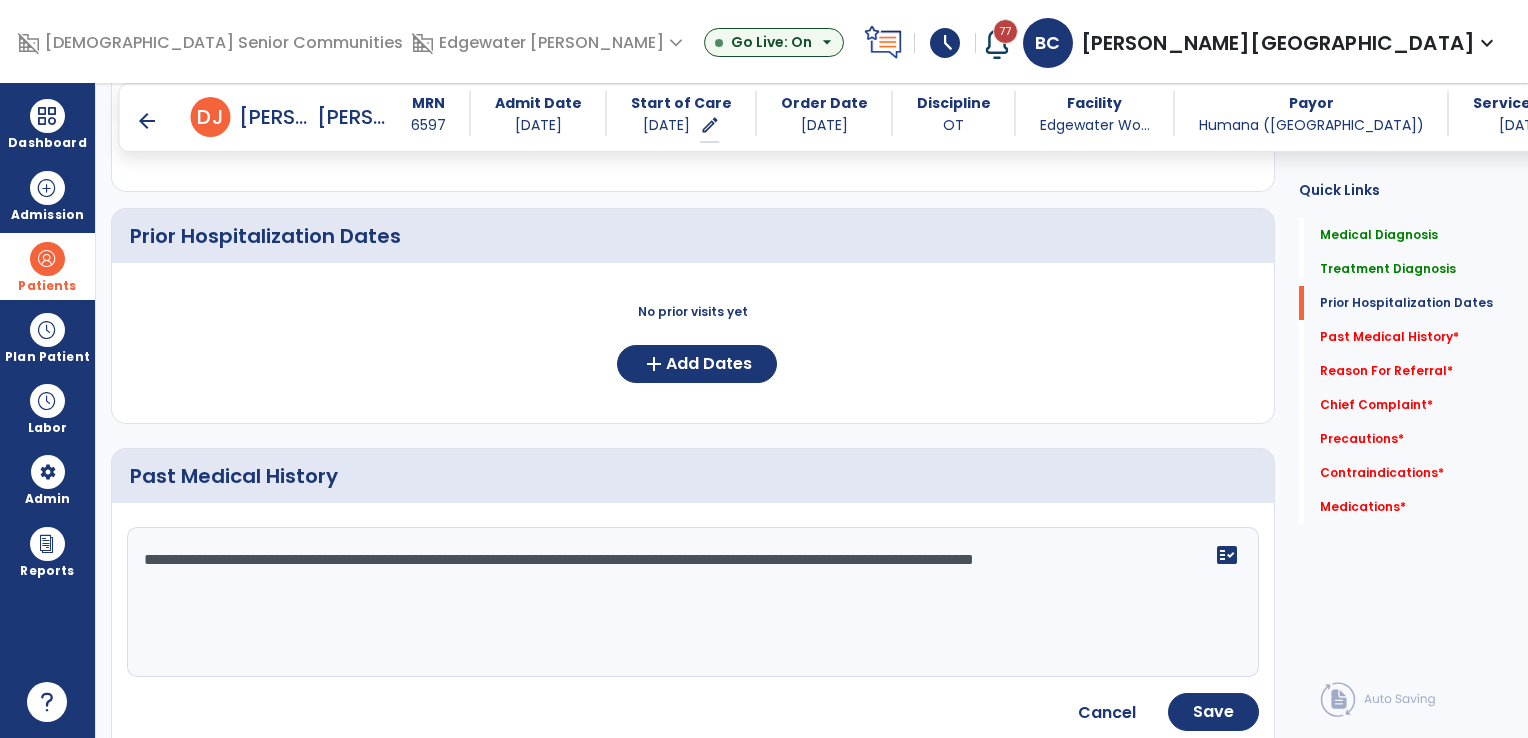 scroll, scrollTop: 800, scrollLeft: 0, axis: vertical 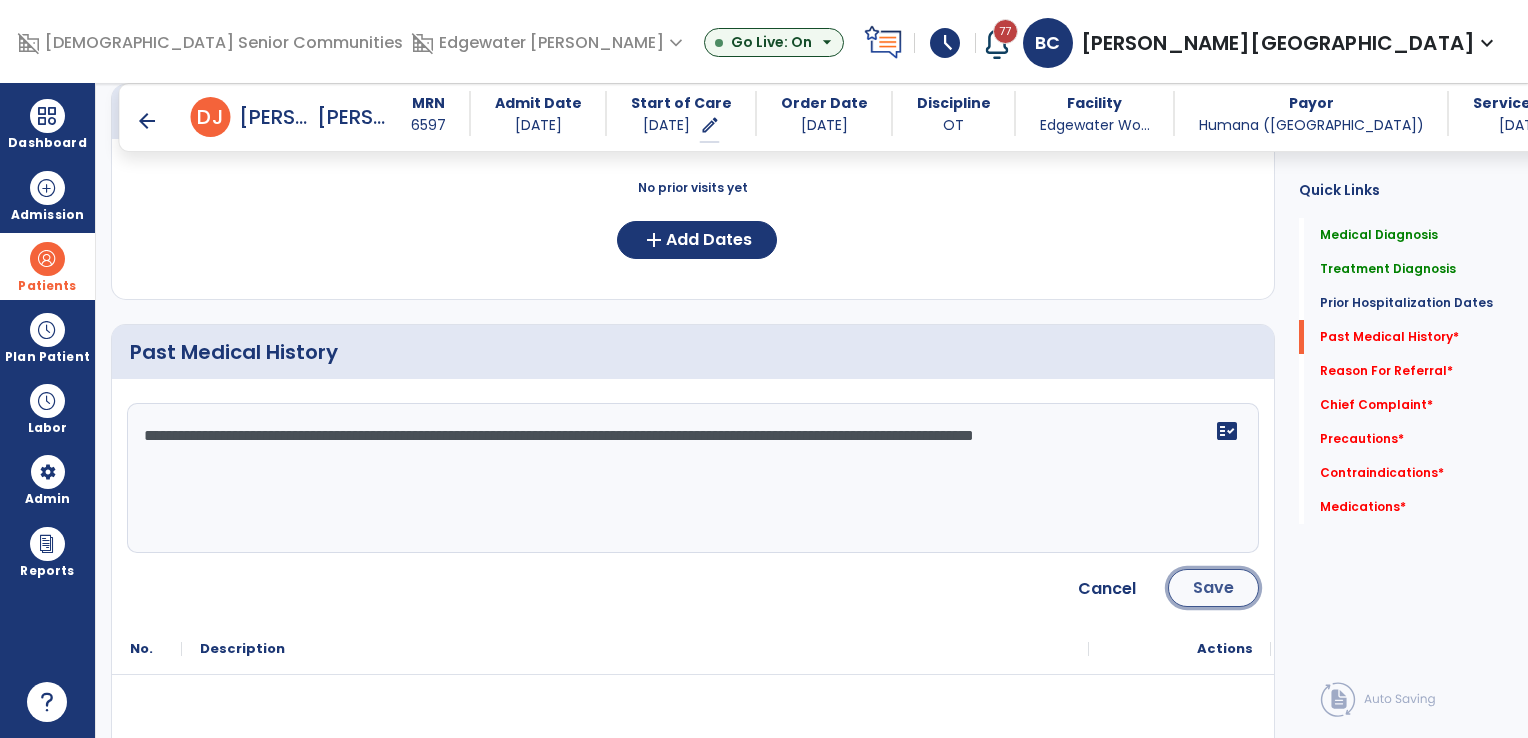 click on "Save" 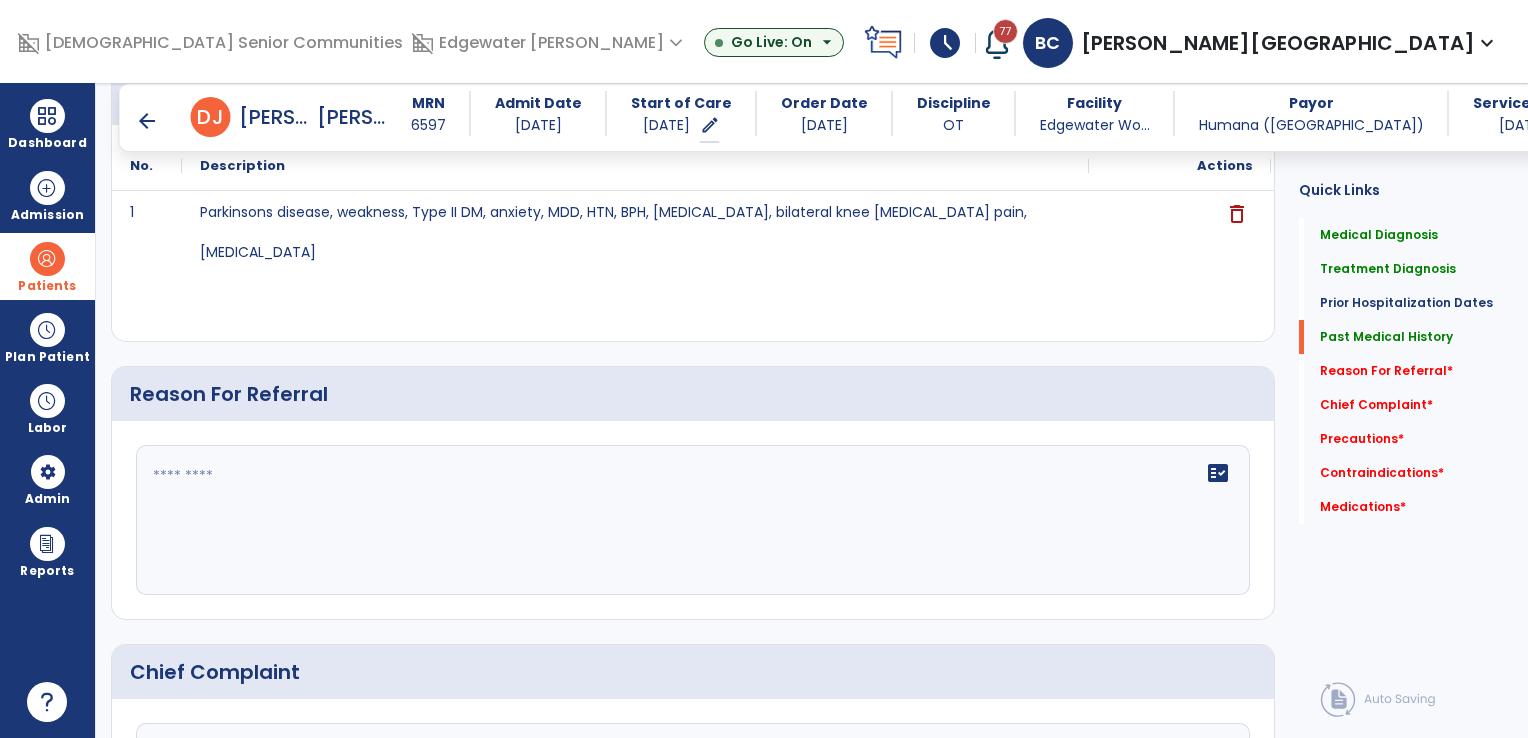 scroll, scrollTop: 1100, scrollLeft: 0, axis: vertical 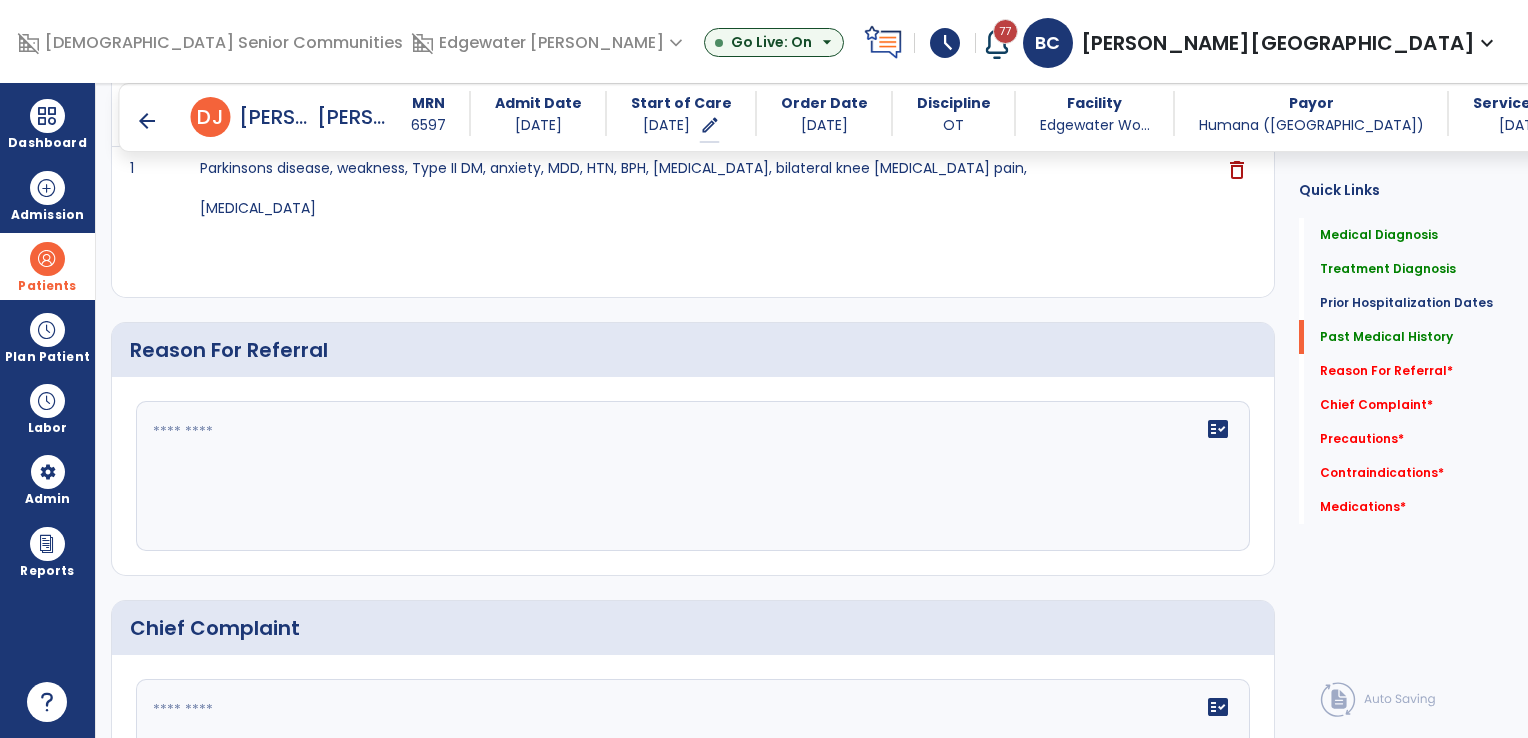 click on "fact_check" 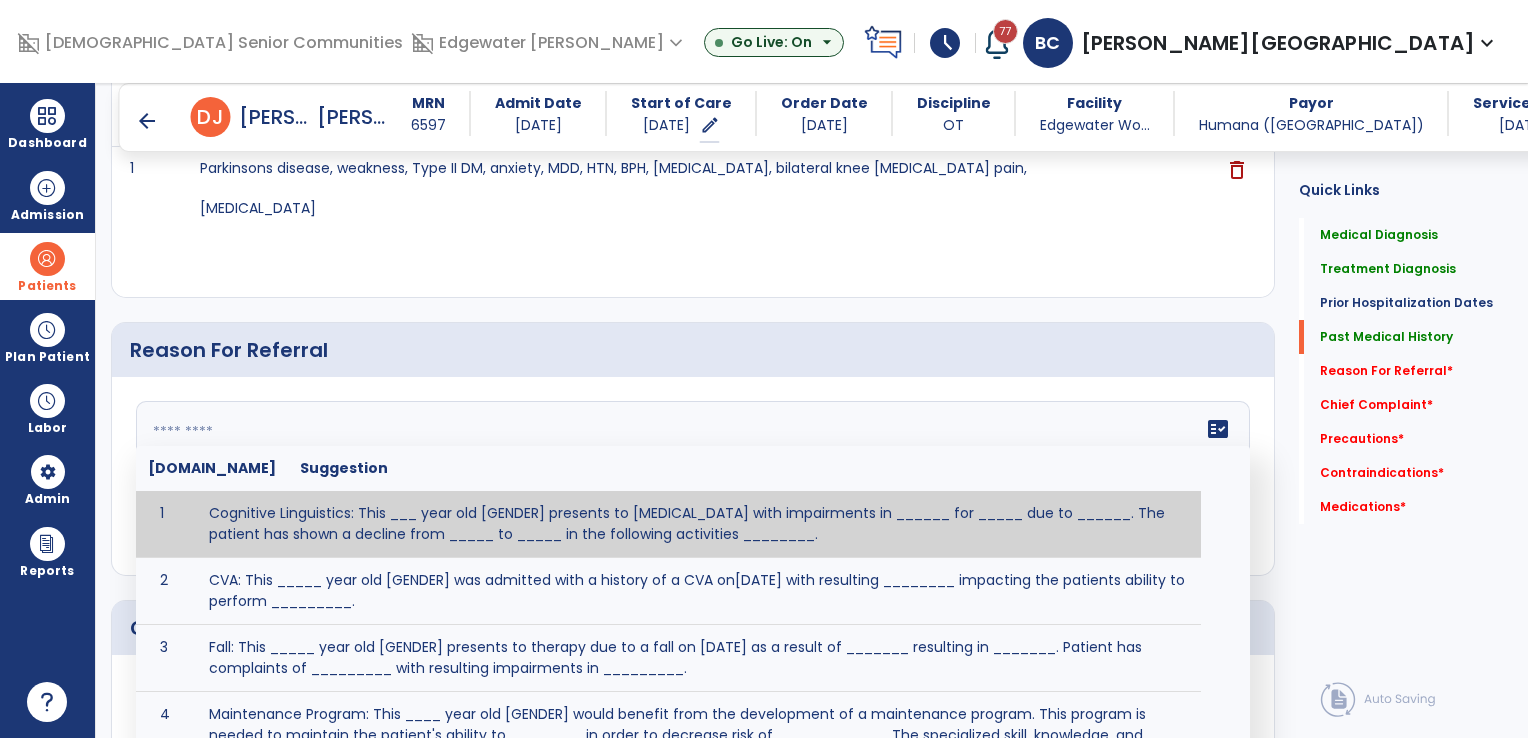 click 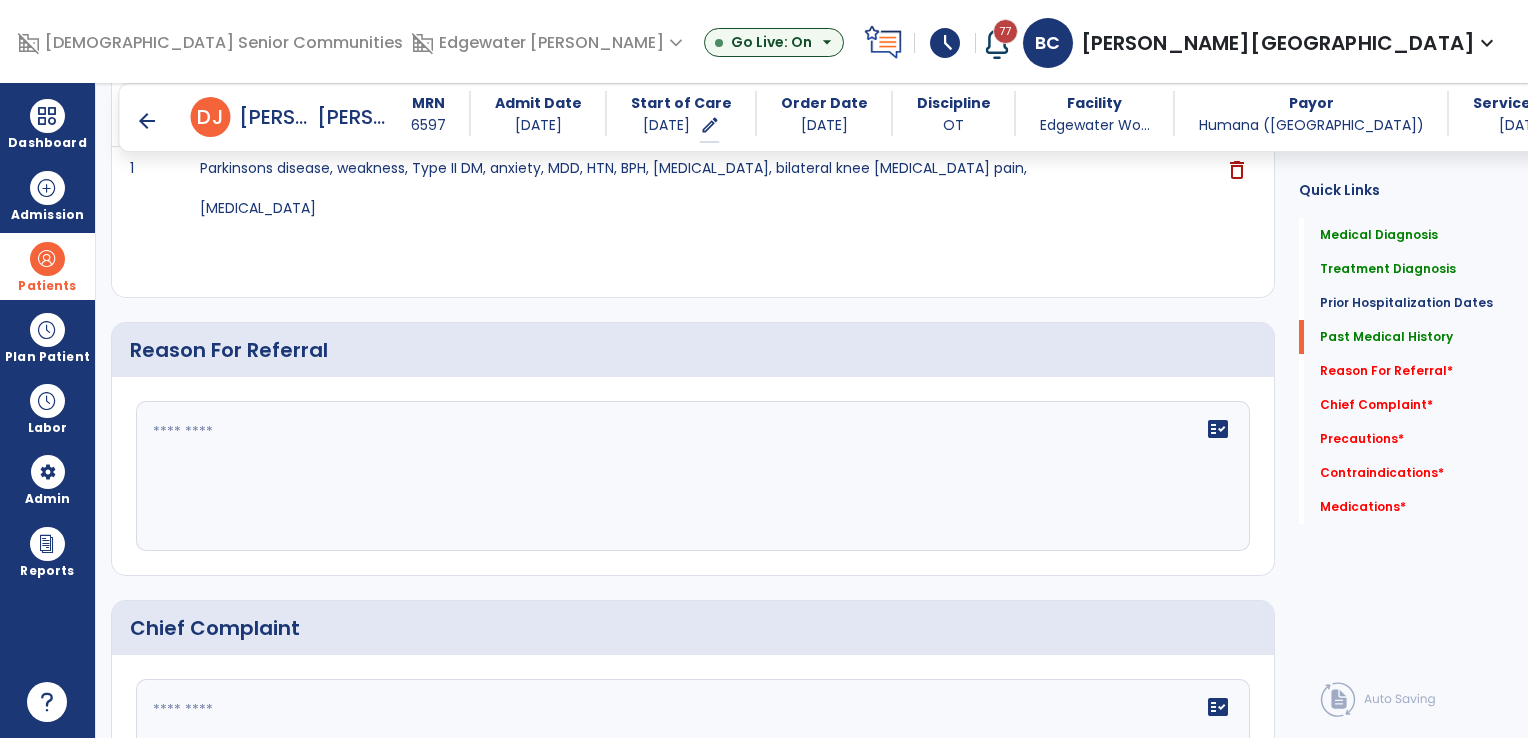 click 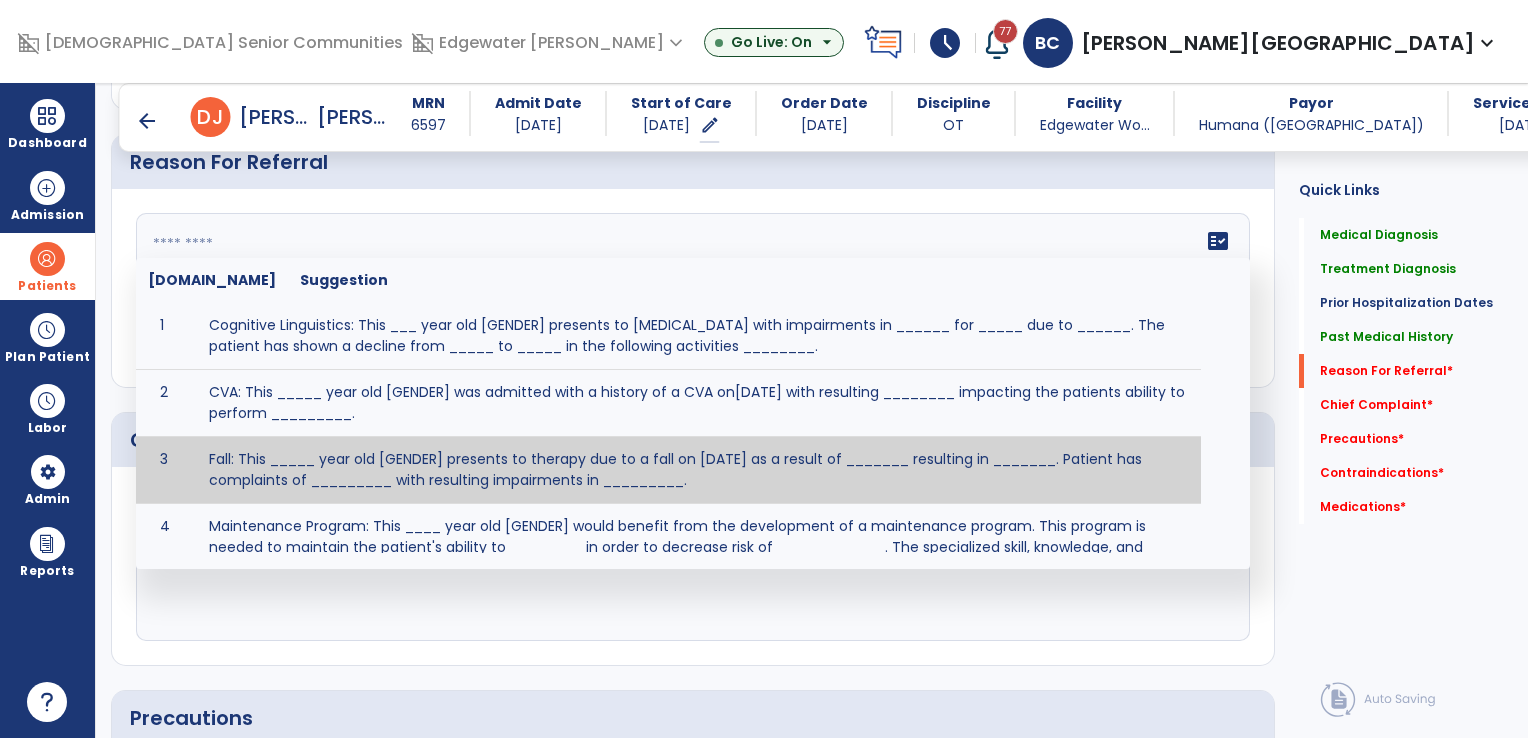 scroll, scrollTop: 1300, scrollLeft: 0, axis: vertical 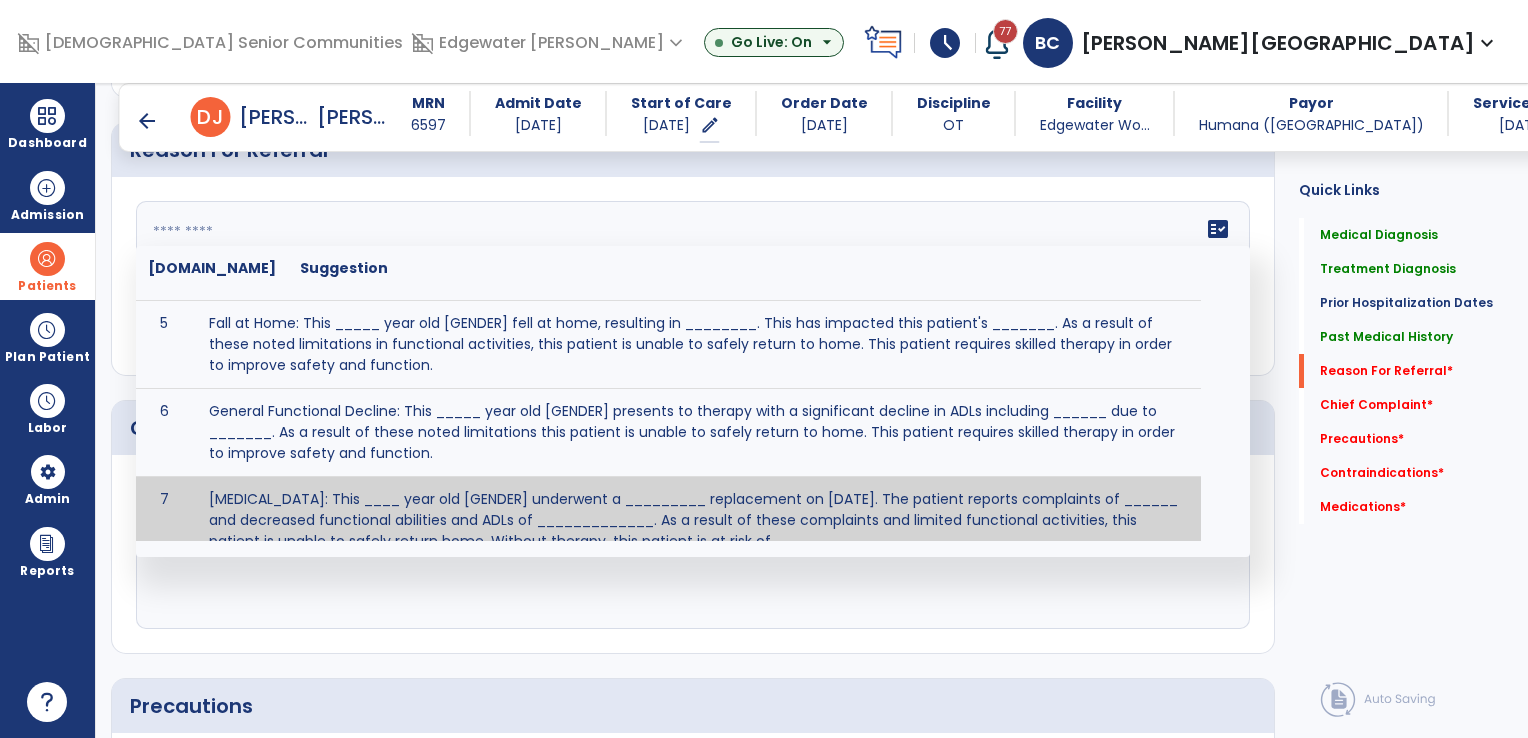 click on "fact_check" 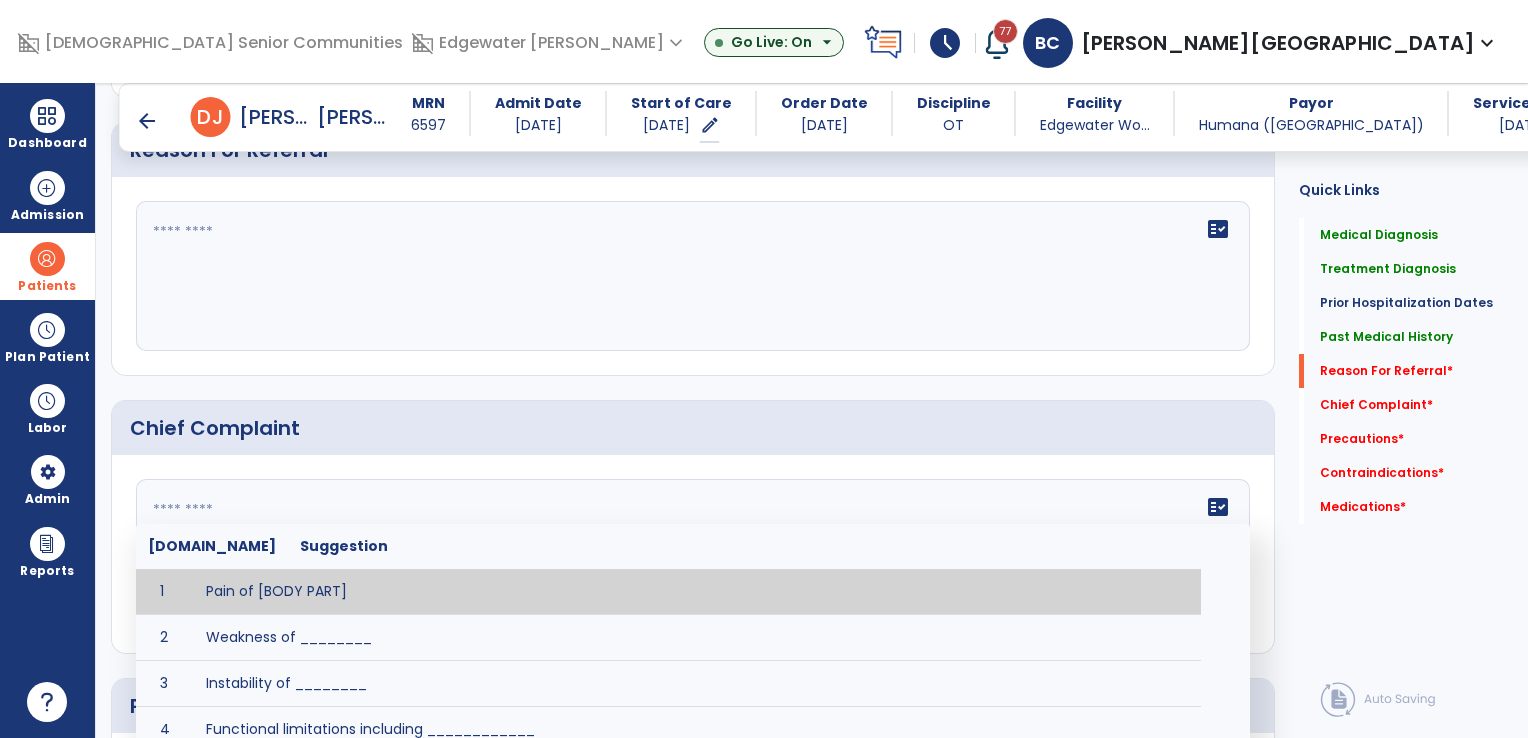click 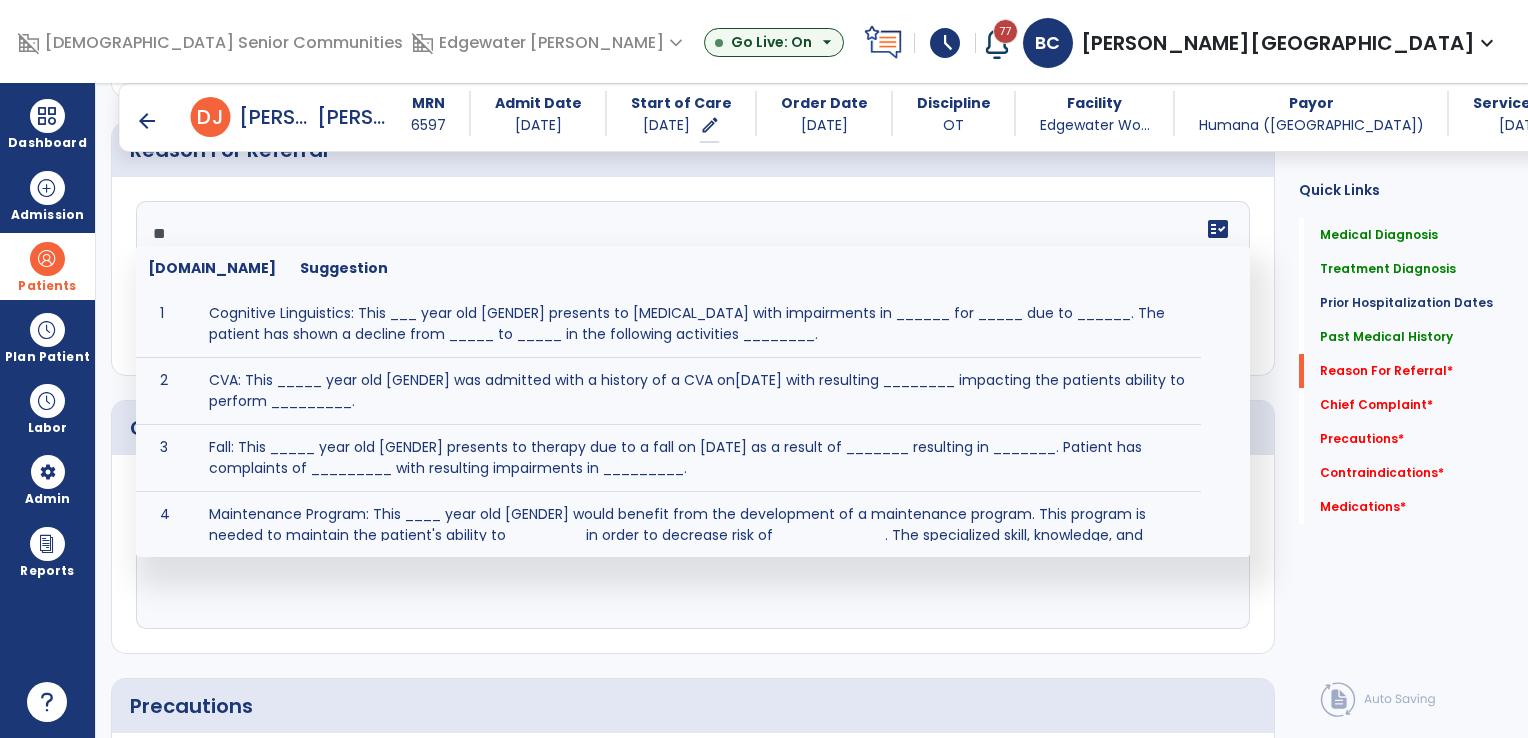 scroll, scrollTop: 322, scrollLeft: 0, axis: vertical 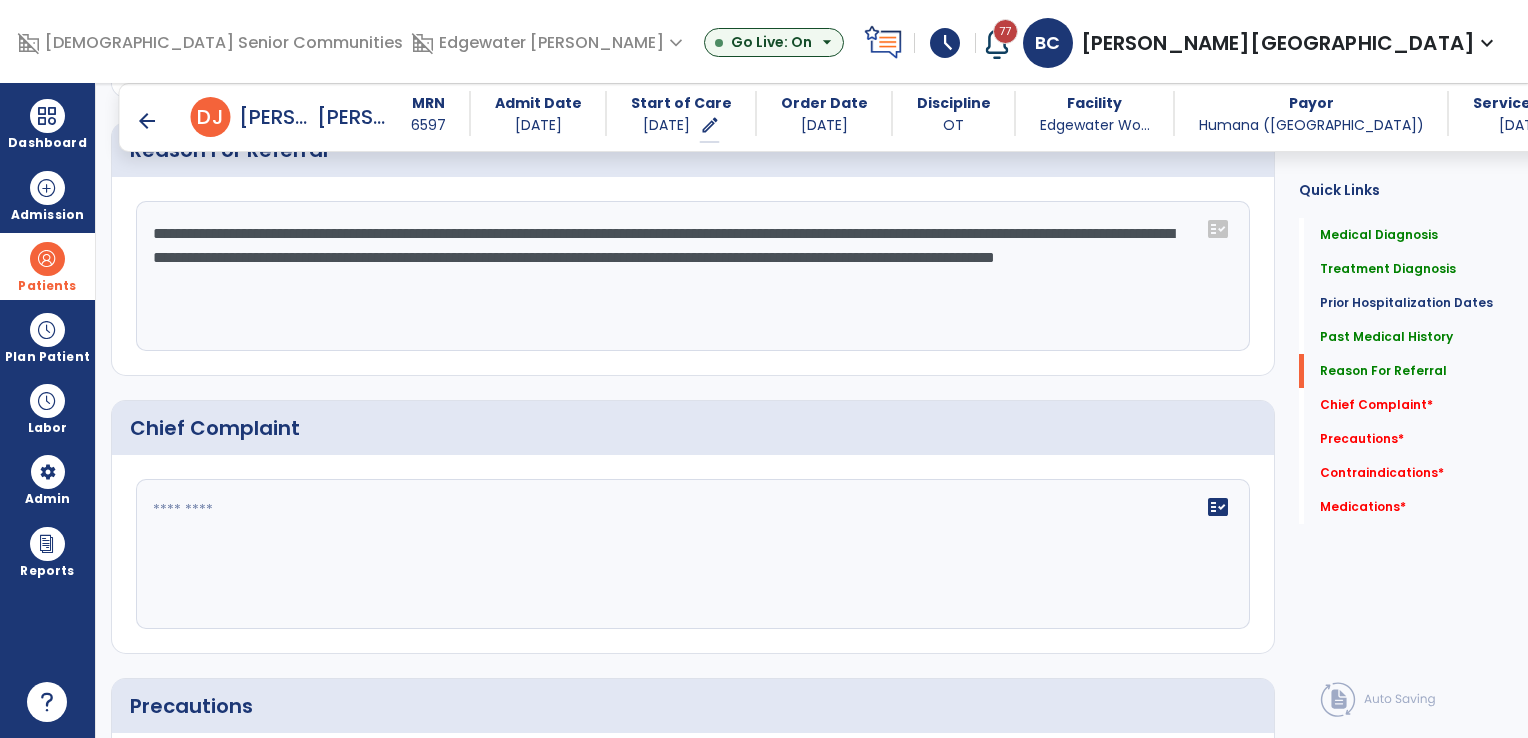 type on "**********" 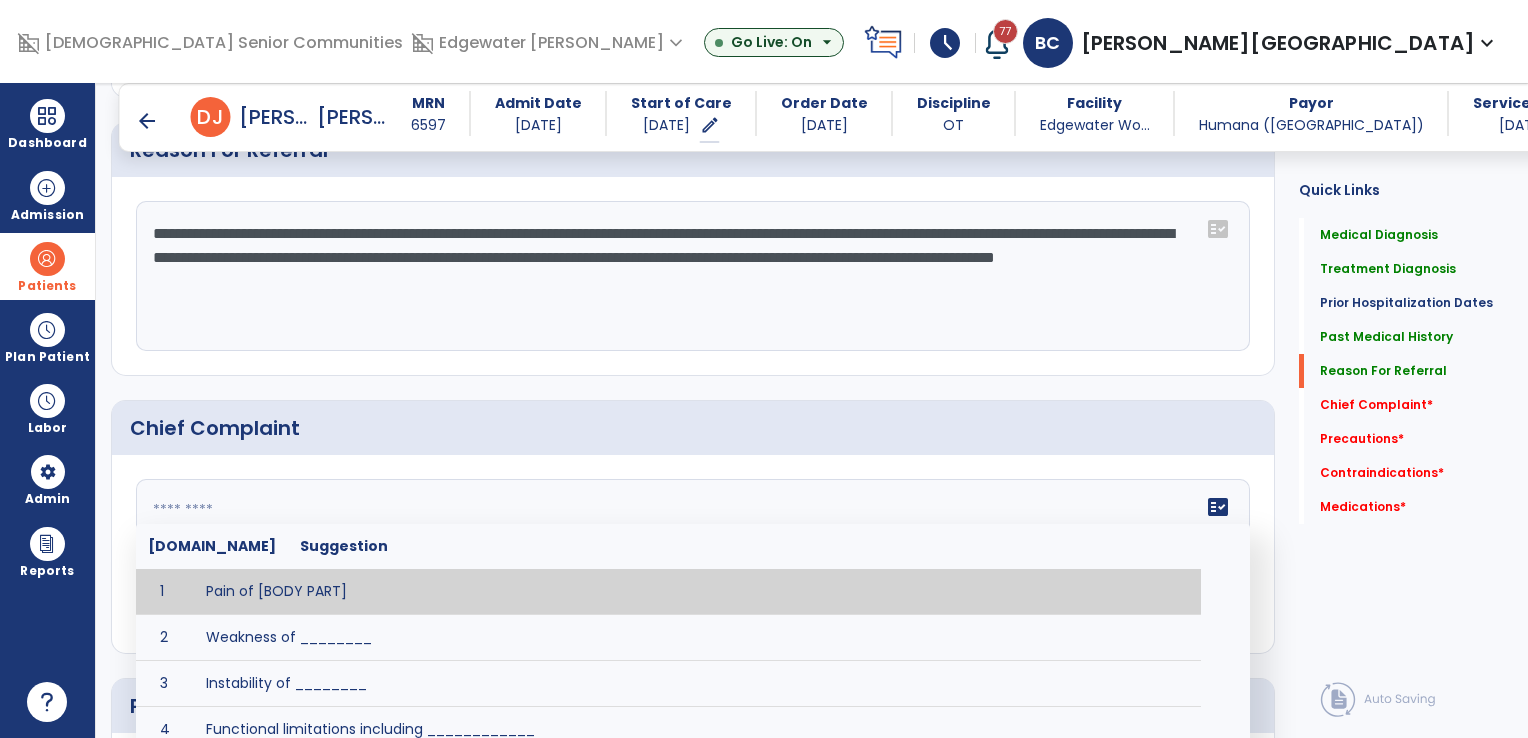 click 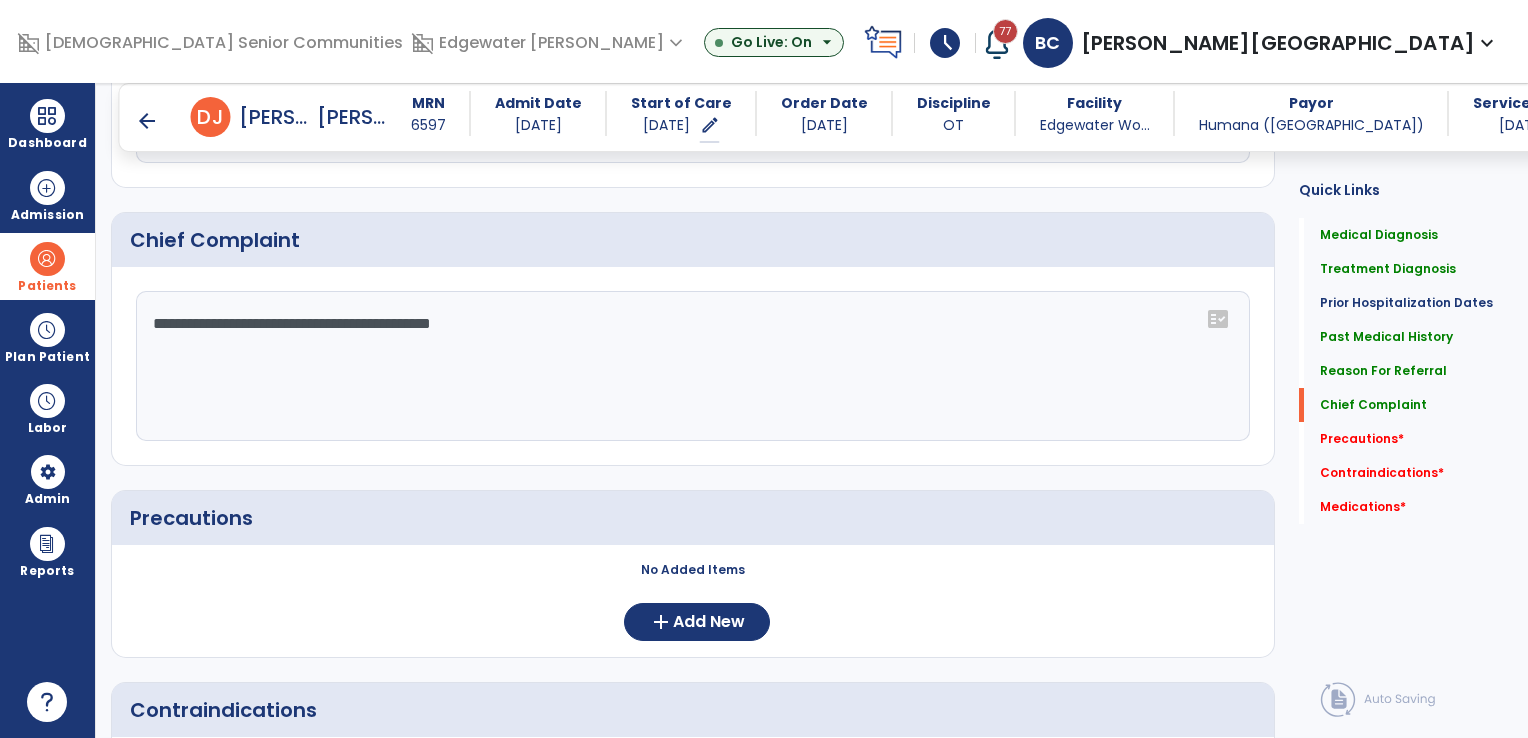 scroll, scrollTop: 1500, scrollLeft: 0, axis: vertical 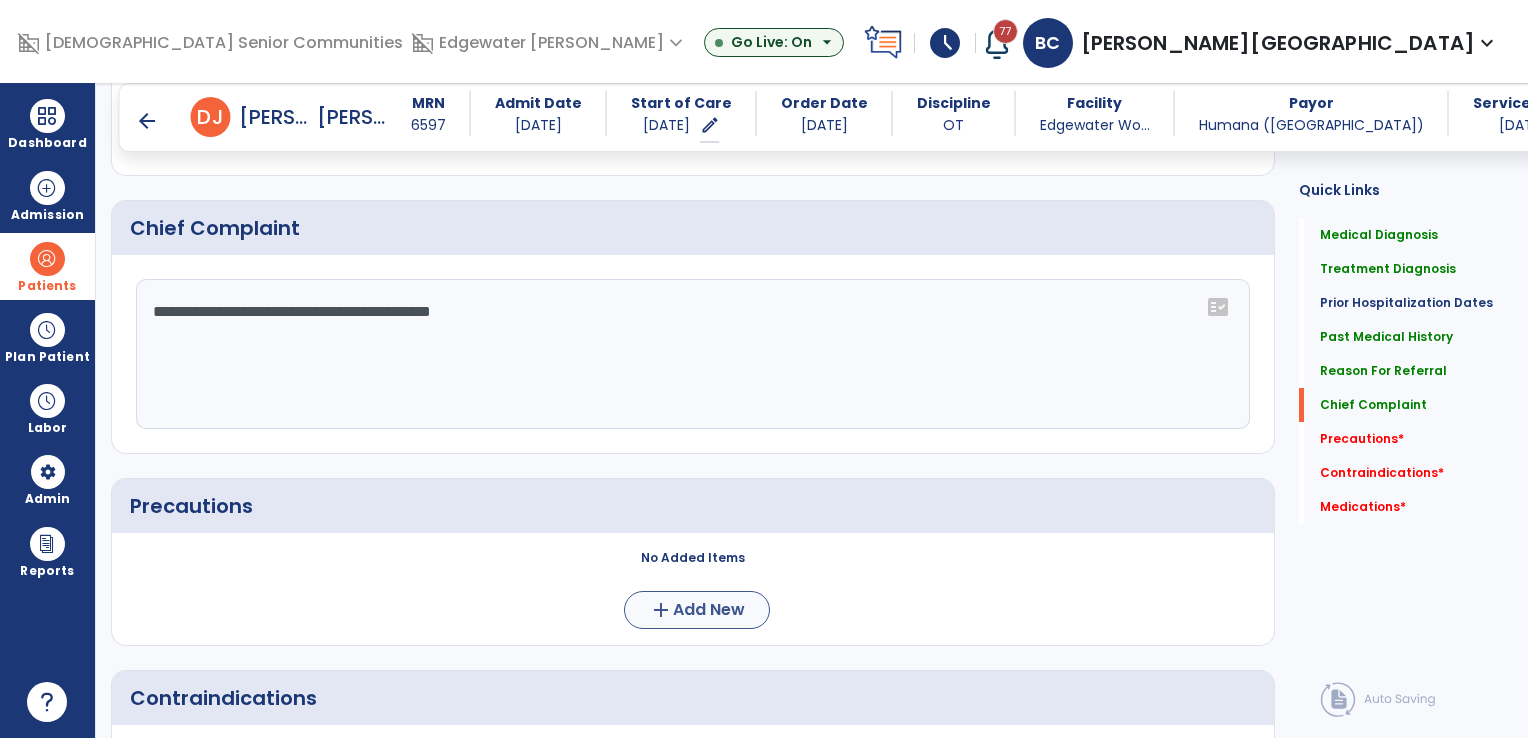 type on "**********" 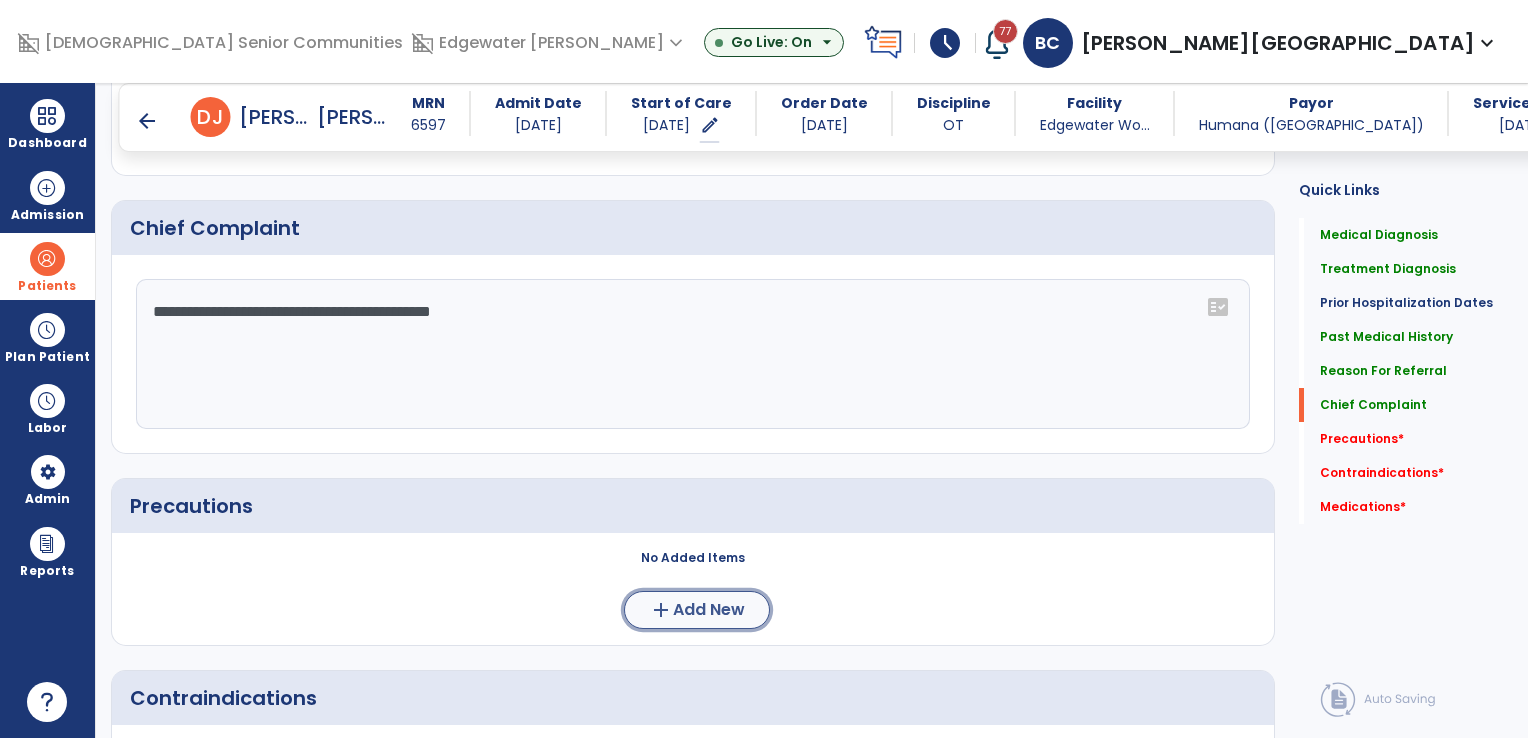 click on "Add New" 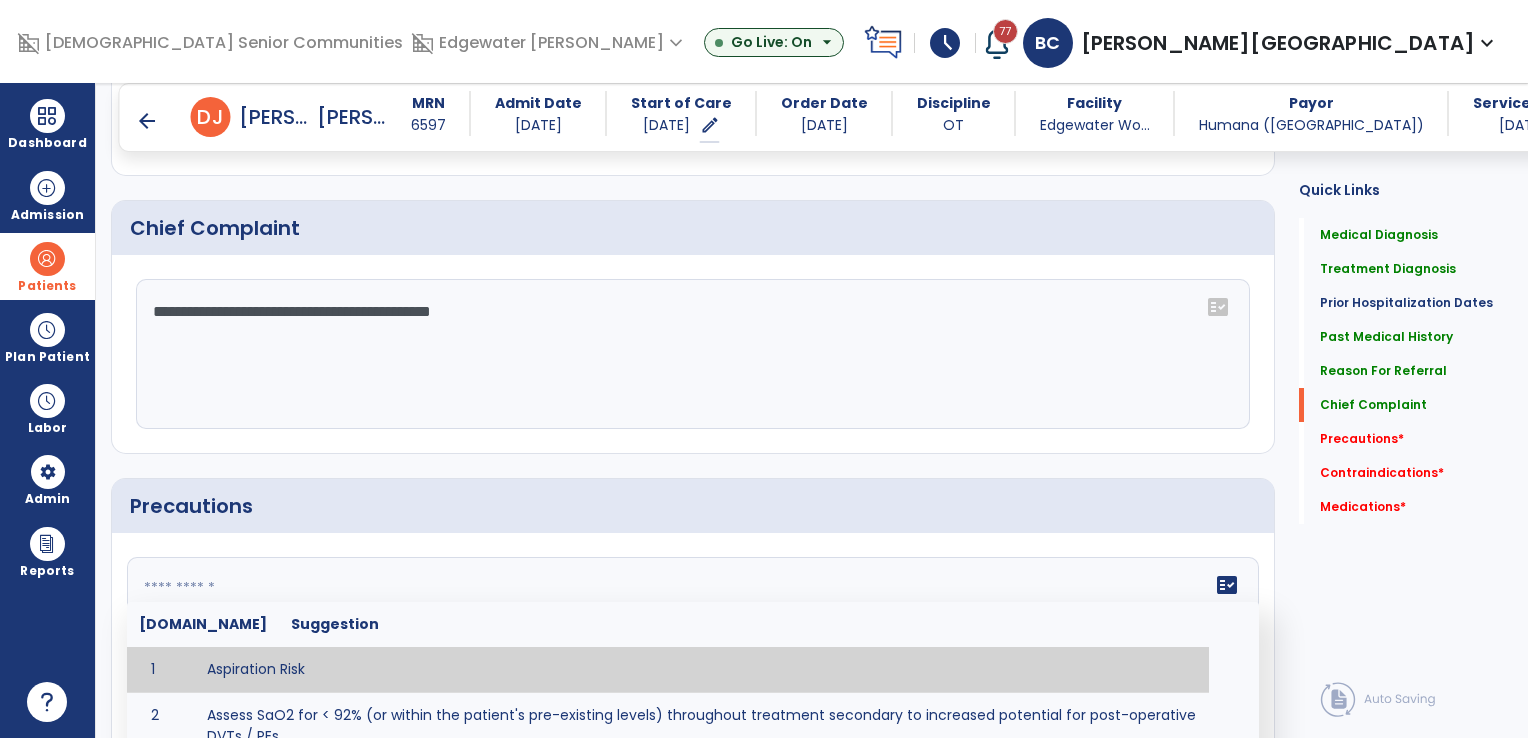 click on "fact_check  Sr.No Suggestion 1 Aspiration Risk 2 Assess SaO2 for < 92% (or within the patient's pre-existing levels) throughout treatment secondary to increased potential for post-operative DVTs / PEs. 3 Decreased sensation or non-intact skin. 4 Cardiac 5 Cease exercise/activity SpO2 < 88 - 90%, RPE > 16, RR > 45 6 Check for modified diet / oral intake restrictions related to swallowing impairments. Consult ST as appropriate. 7 Check INR lab results prior to activity if patient on blood thinners. 8 Closely monitor anxiety or stress due to increased SOB/dyspnea and cease activity/exercise until patient is able to control this response 9 Code Status:  10 Confirm surgical approach and discoloration or other precautions. 11 Confirm surgical procedure and specific precautions based on procedure (e.g., no twisting/bending/lifting, need for post-op brace, limiting time in sitting, etc.). 12 Confirm weight bearing status as defined by the surgeon. 13 14 Precautions for exercise include:  15 Depression 16 17 18 19 20" 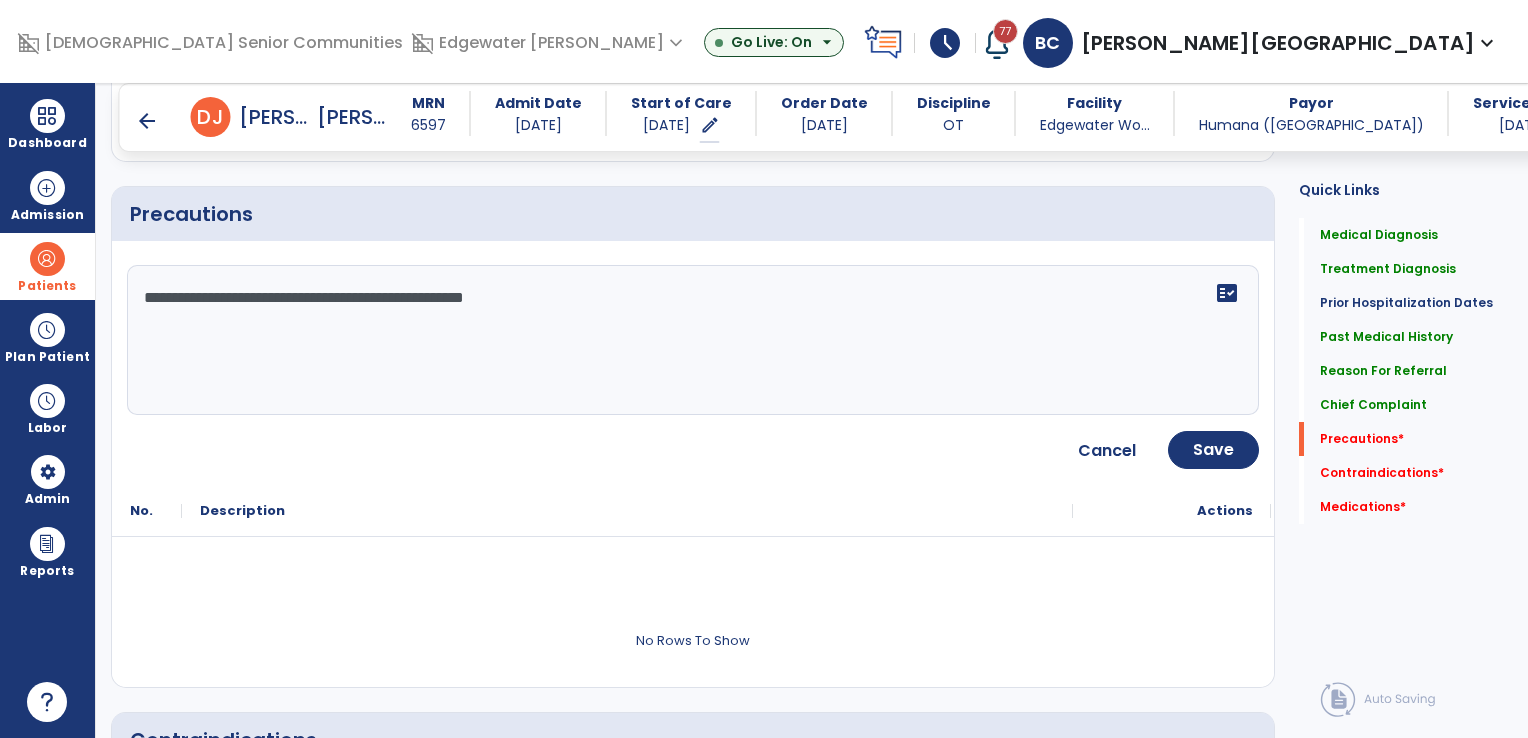 scroll, scrollTop: 1800, scrollLeft: 0, axis: vertical 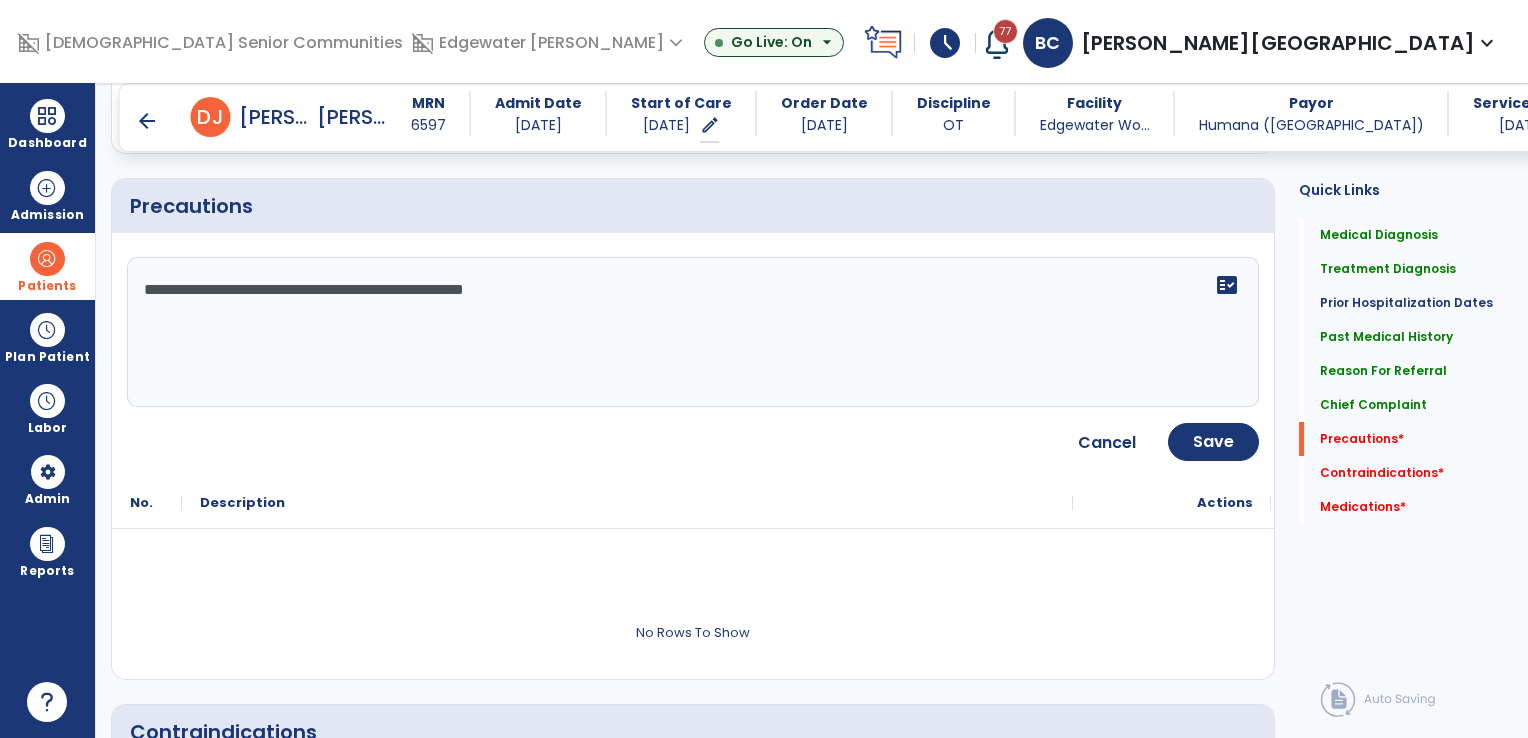 type on "**********" 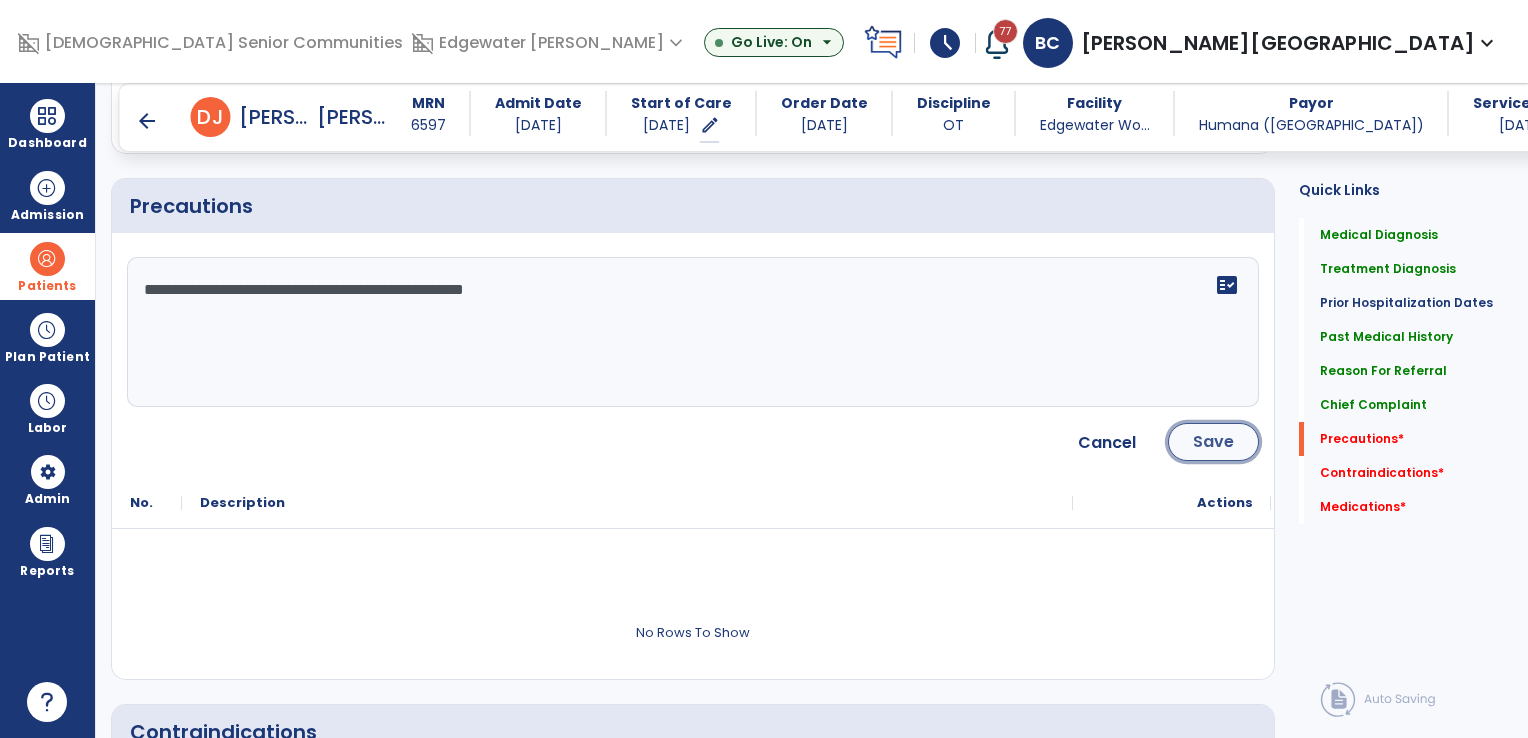 click on "Save" 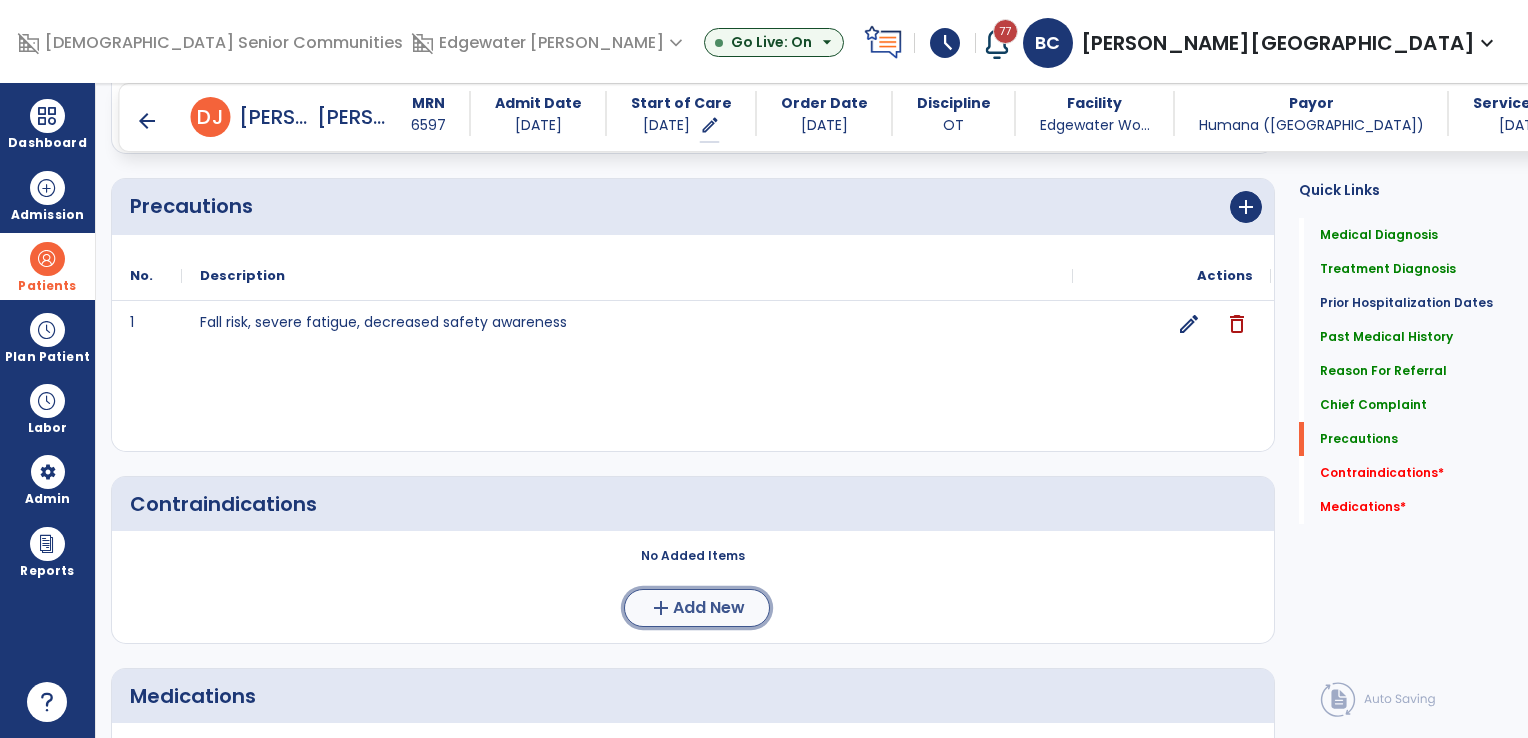 click on "Add New" 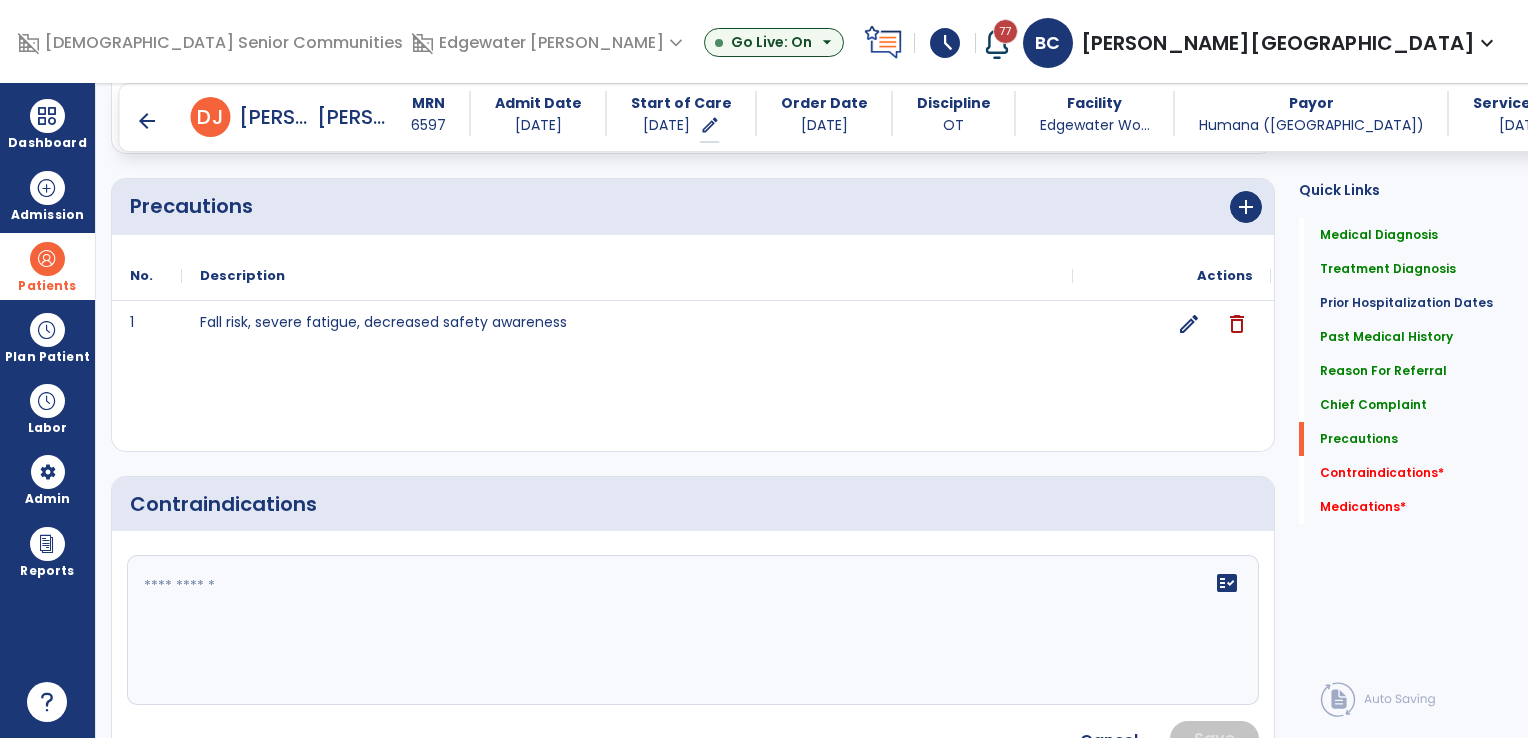 click 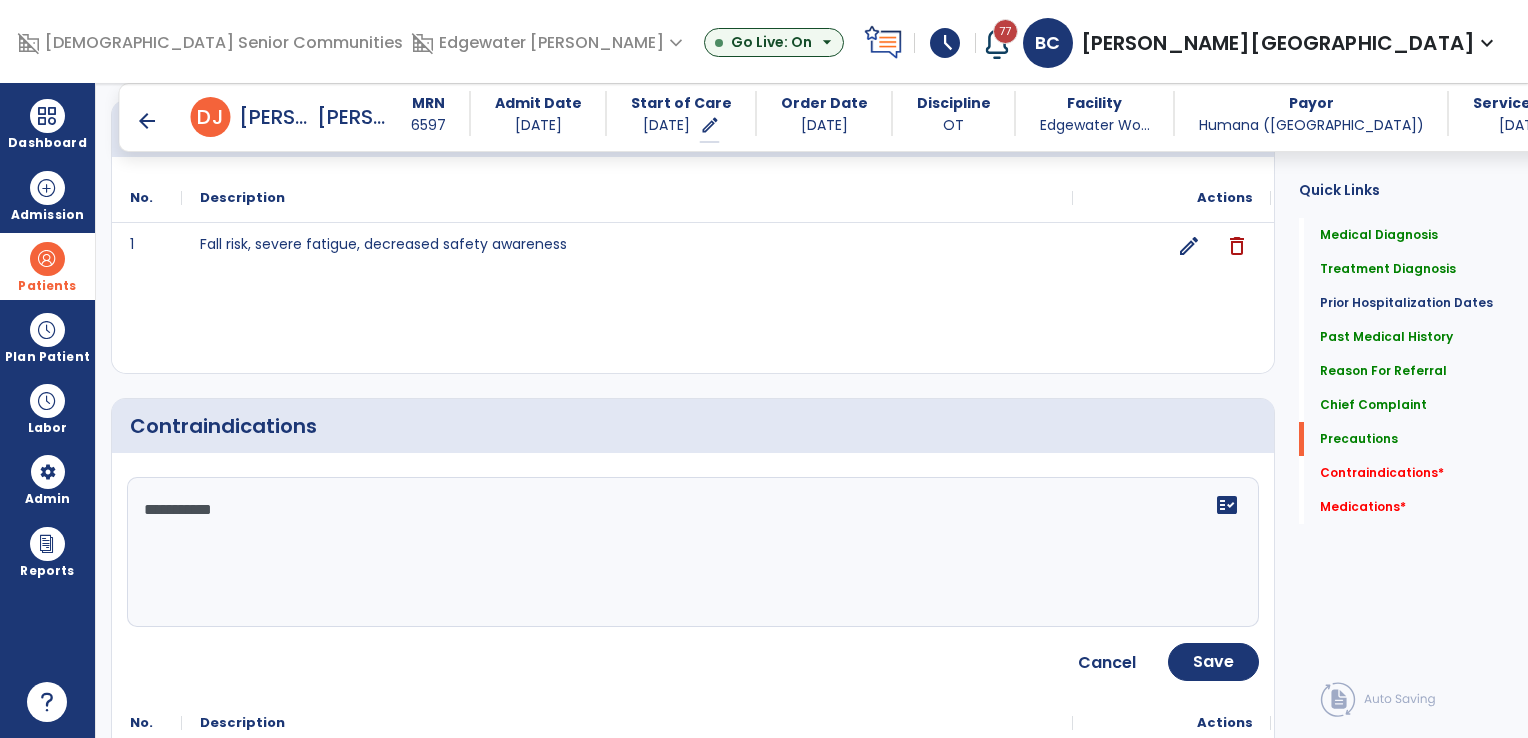 scroll, scrollTop: 1900, scrollLeft: 0, axis: vertical 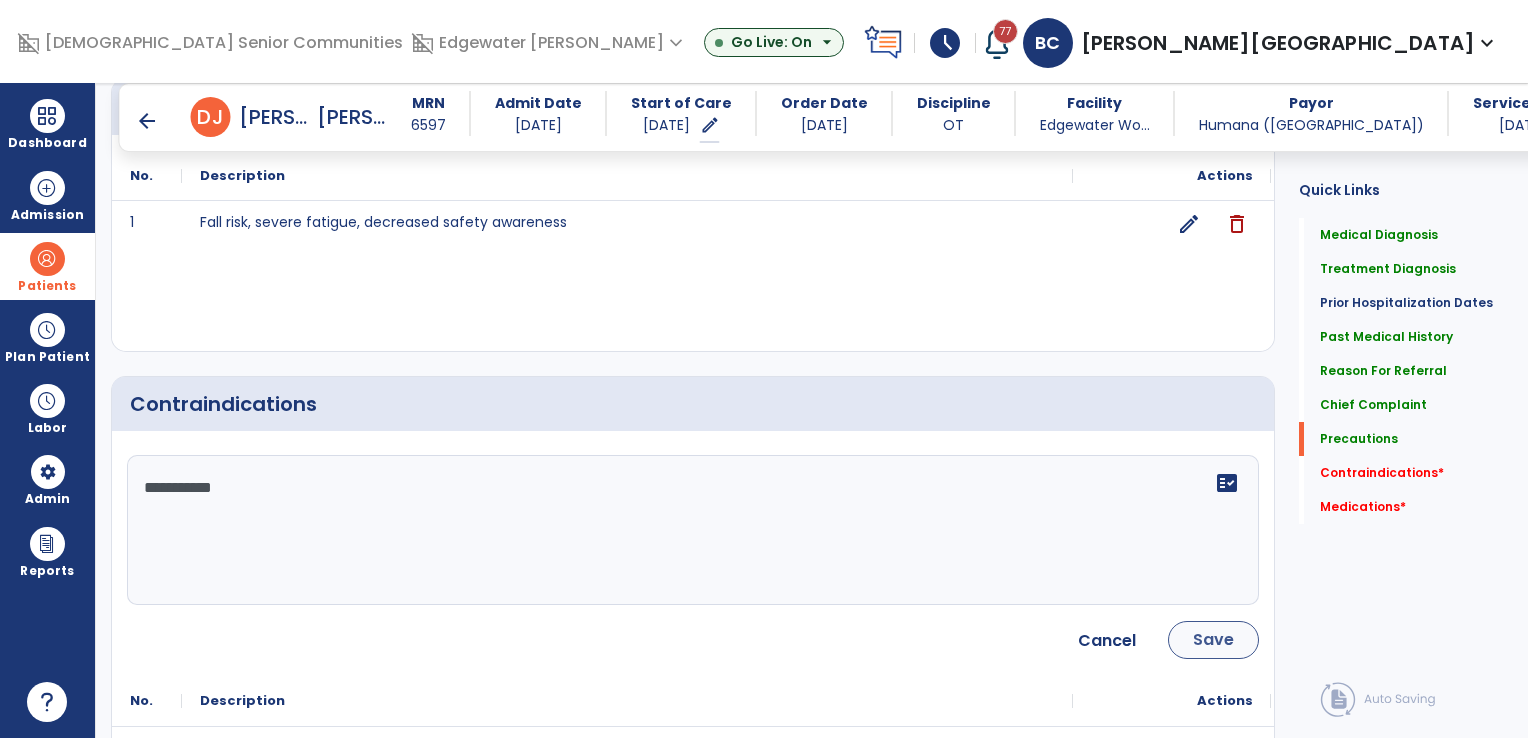 type on "**********" 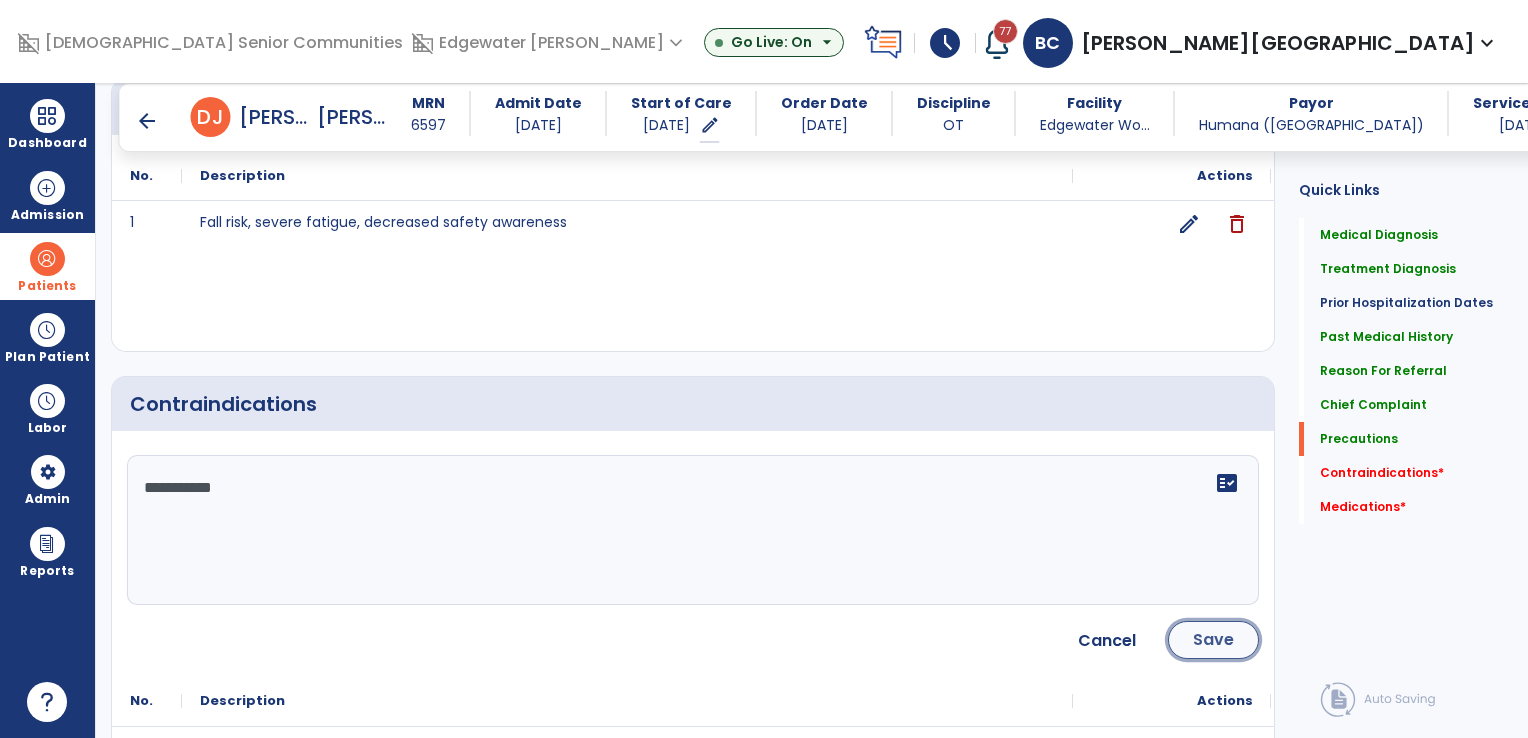 click on "Save" 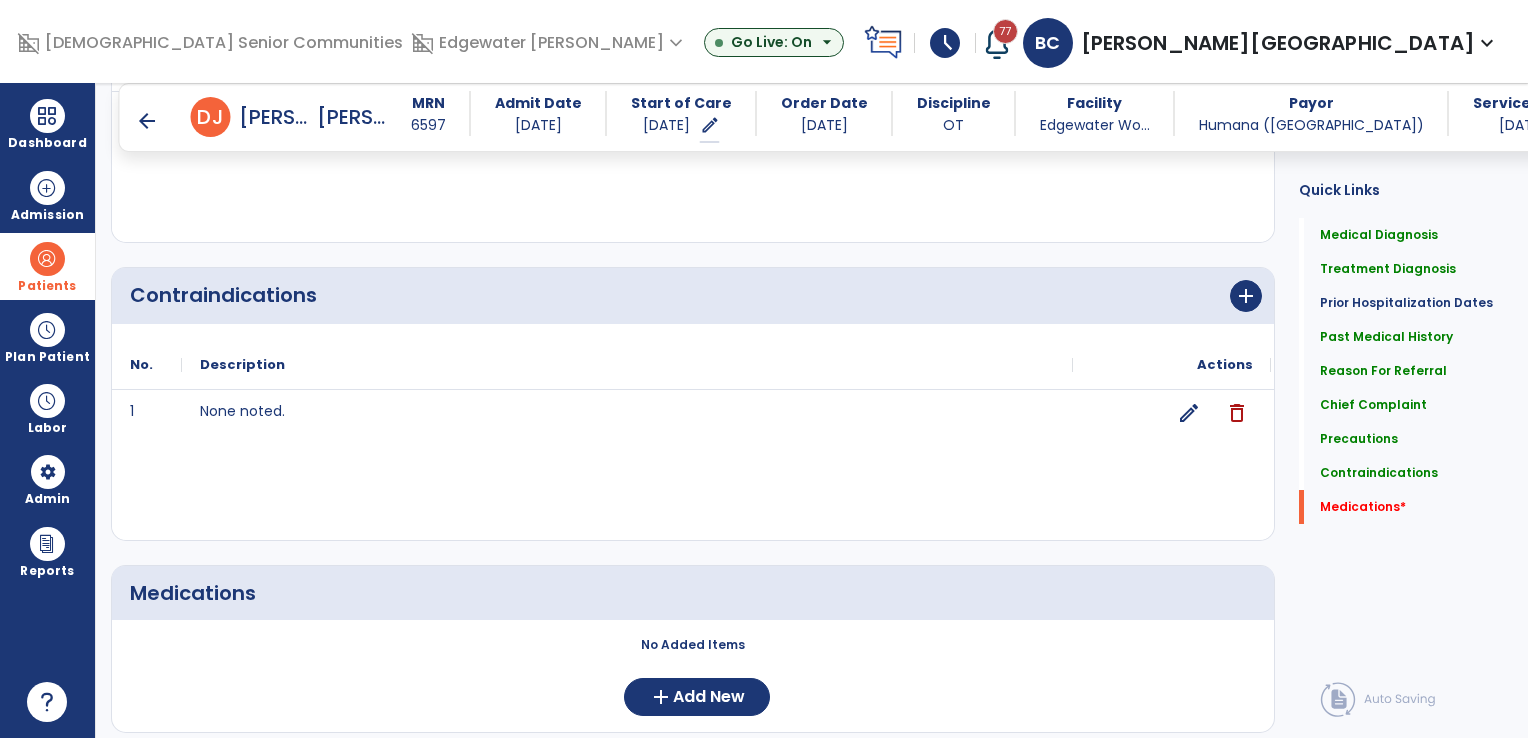 scroll, scrollTop: 2068, scrollLeft: 0, axis: vertical 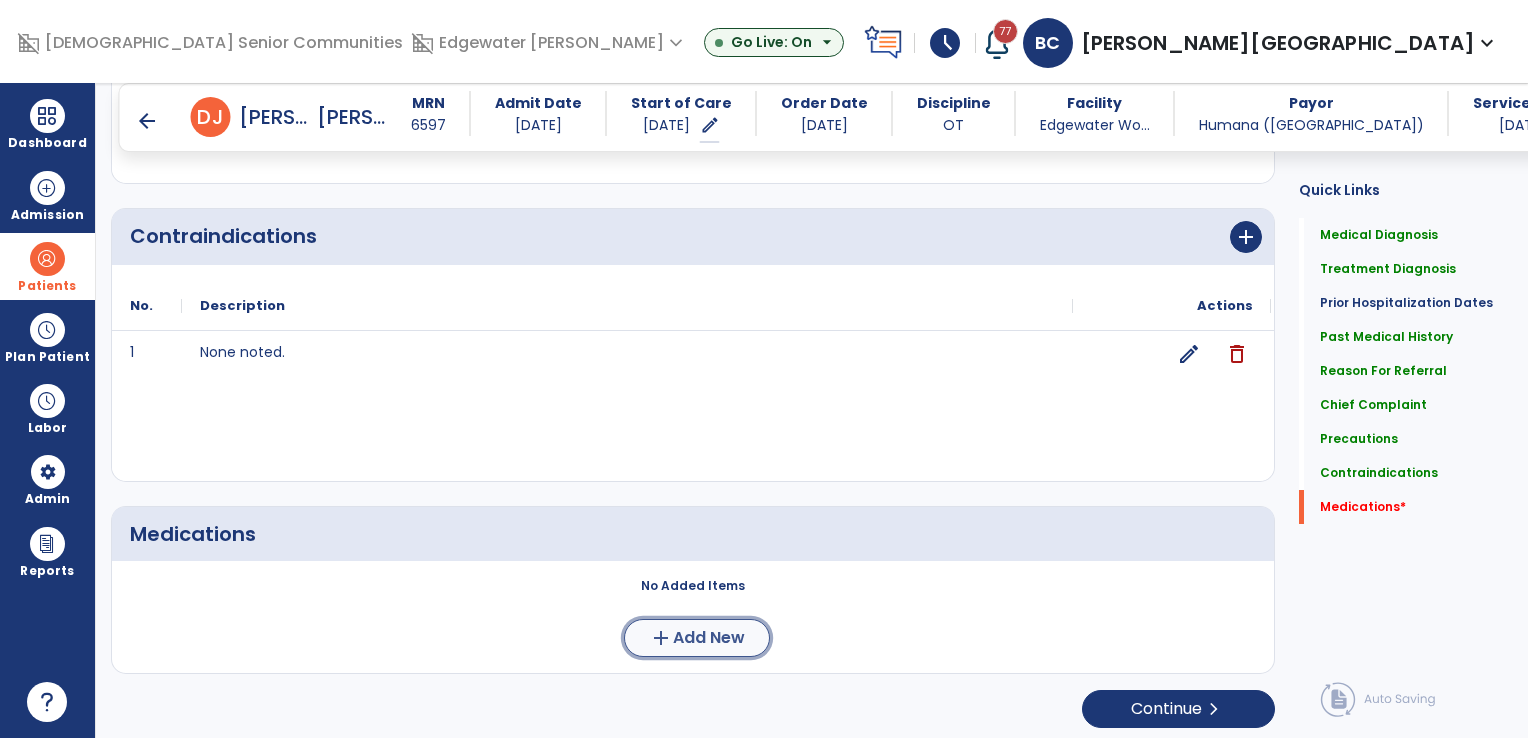 click on "add  Add New" 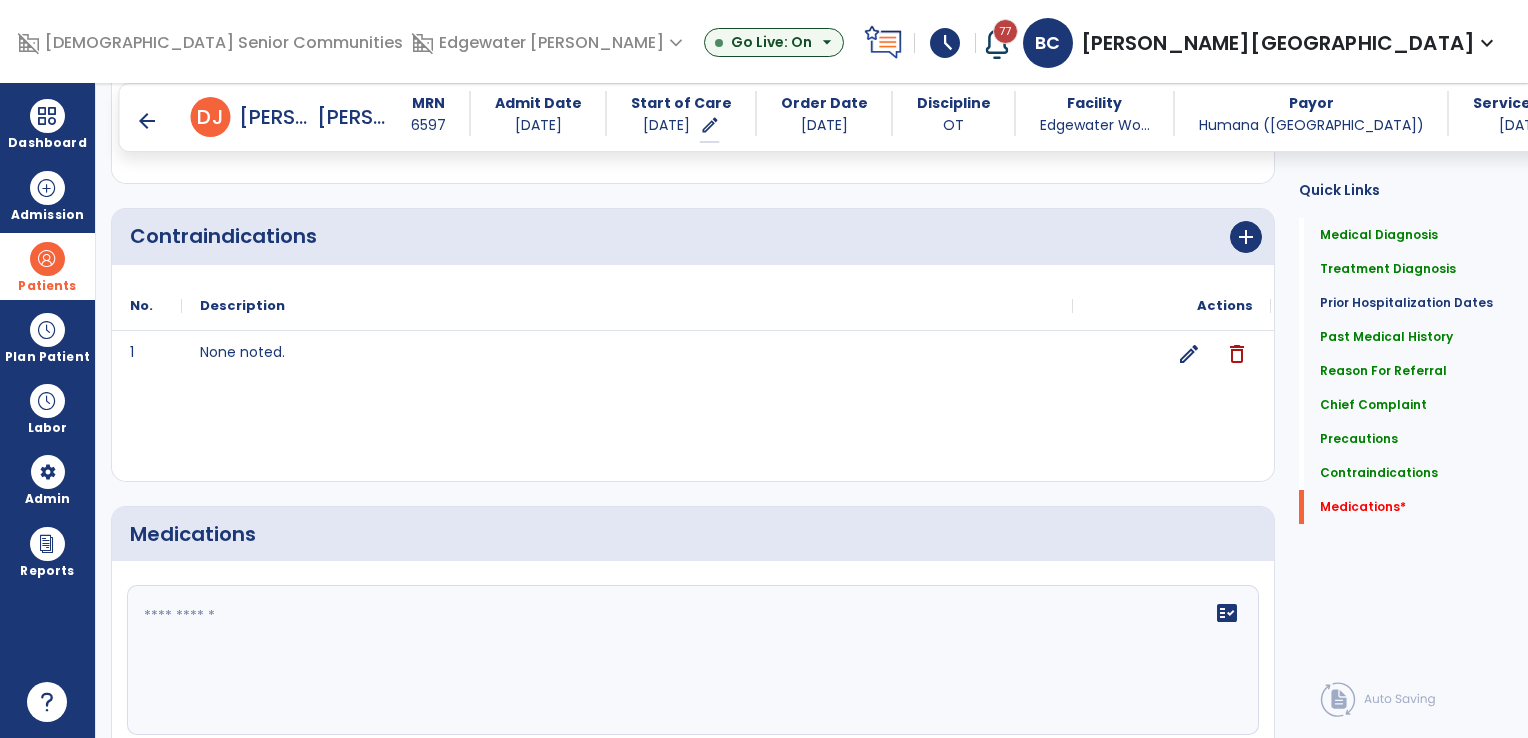 click 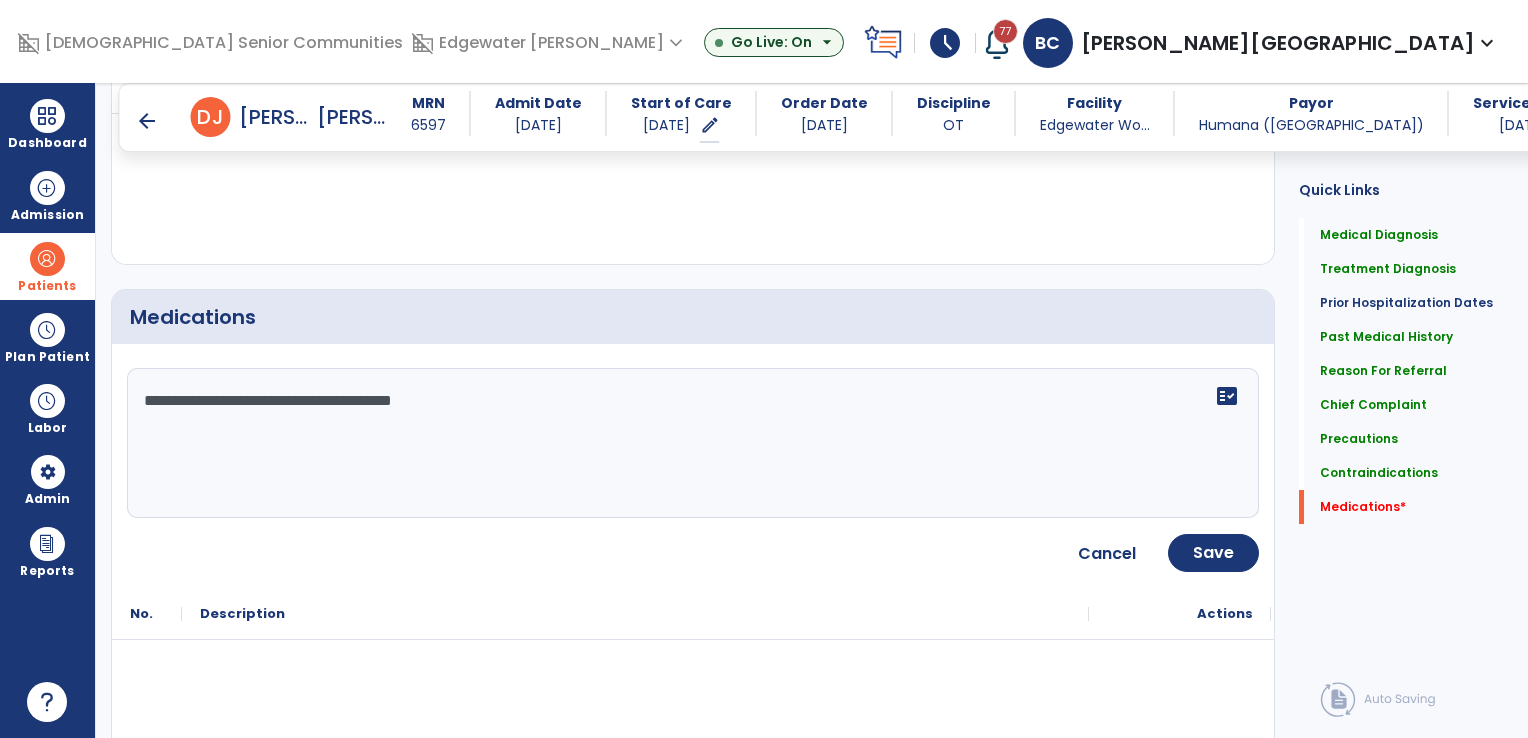 scroll, scrollTop: 2368, scrollLeft: 0, axis: vertical 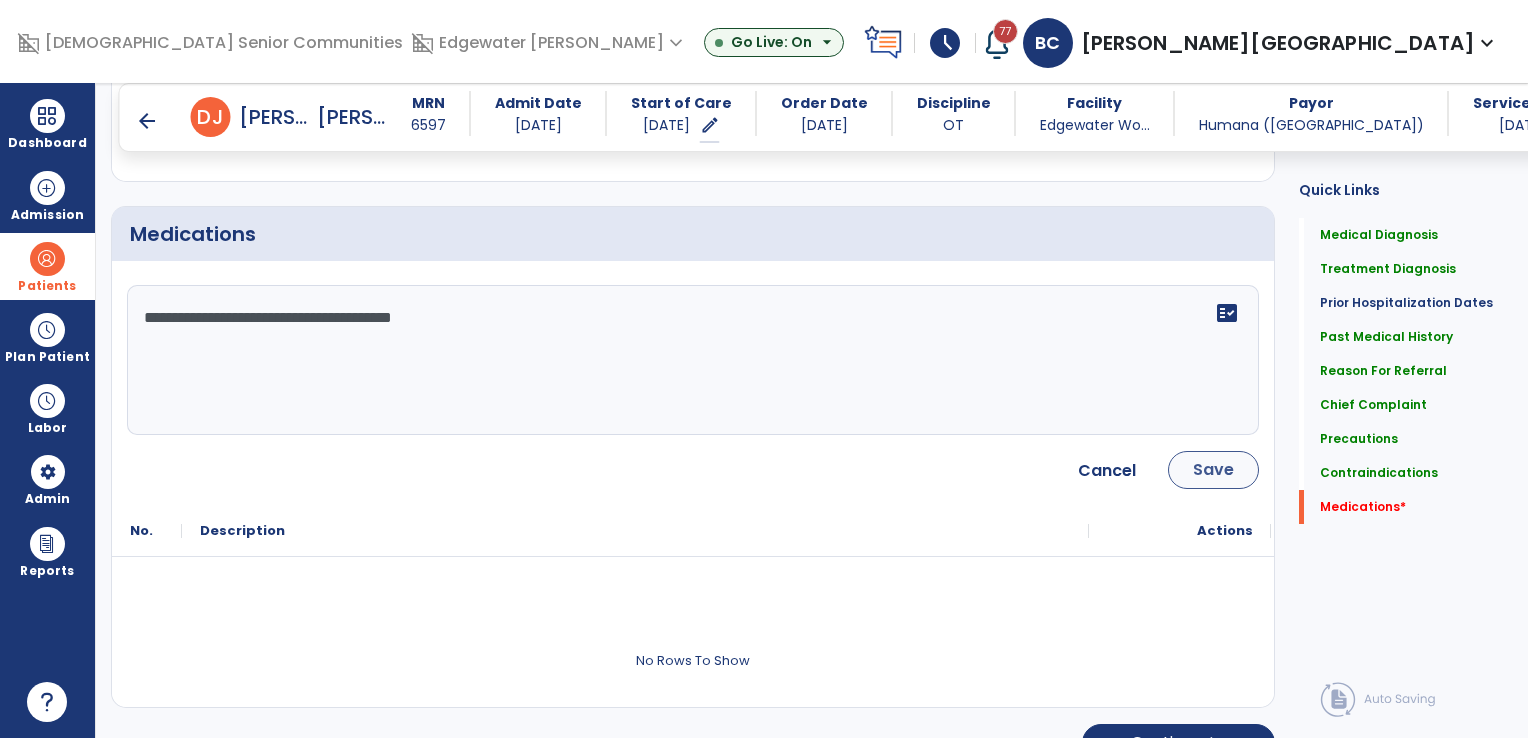 type on "**********" 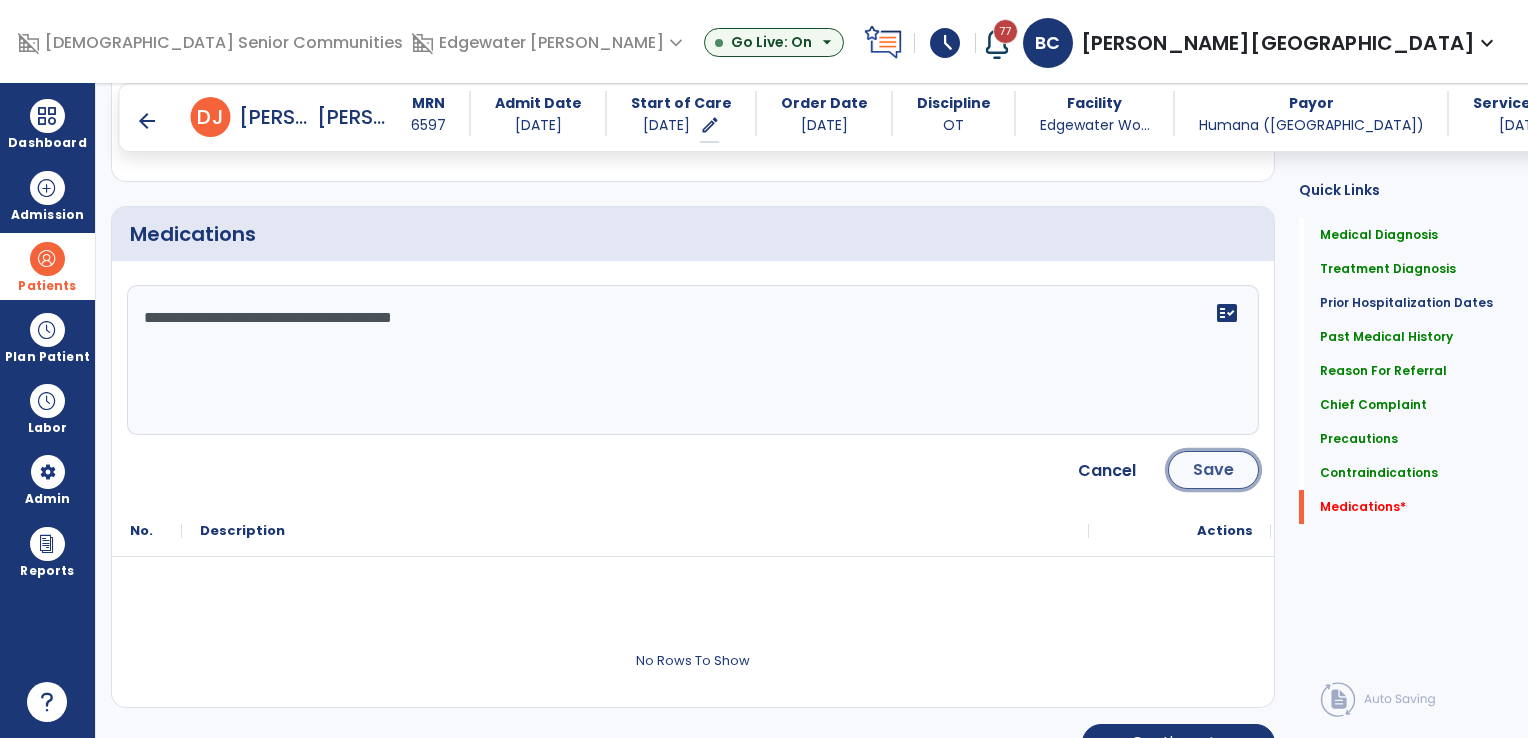 click on "Save" 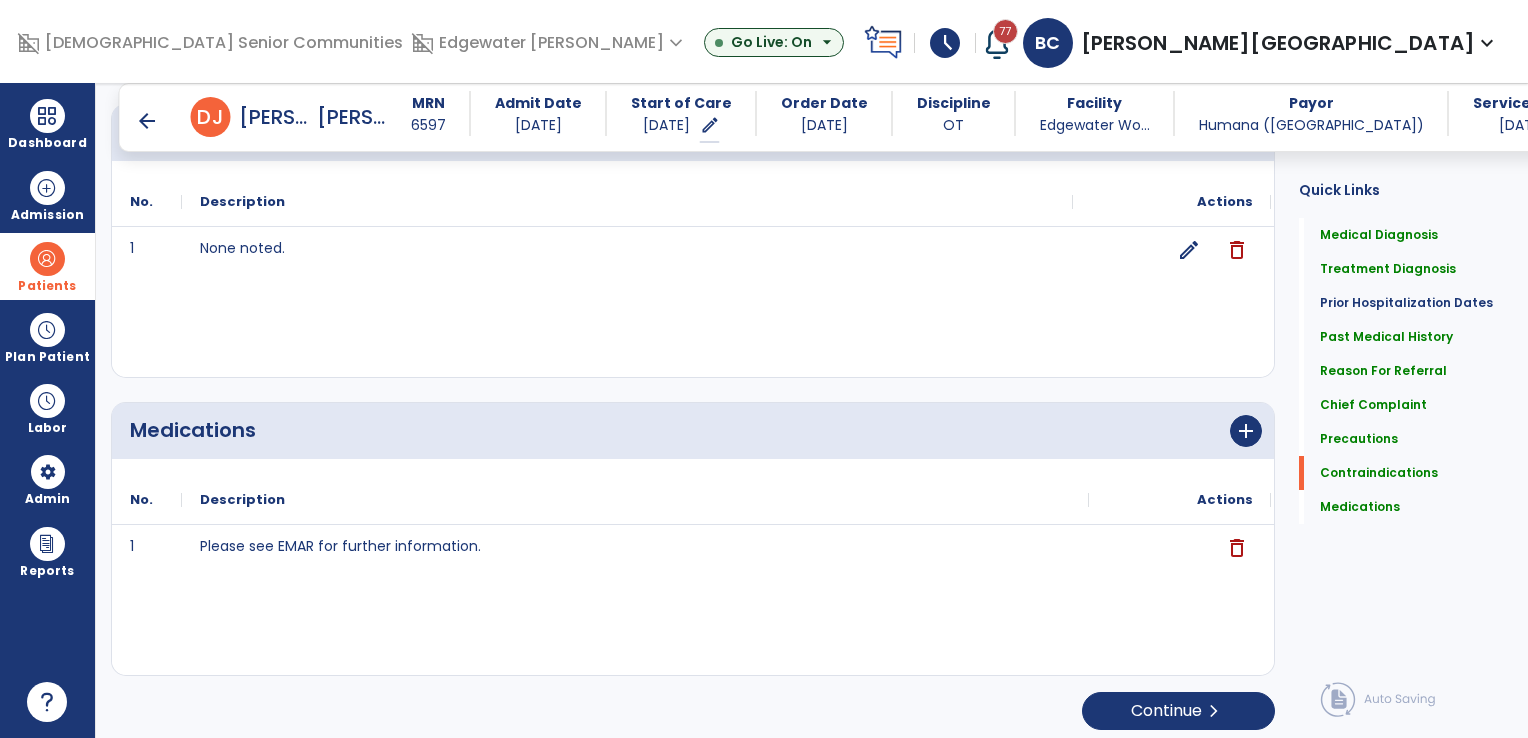scroll, scrollTop: 2174, scrollLeft: 0, axis: vertical 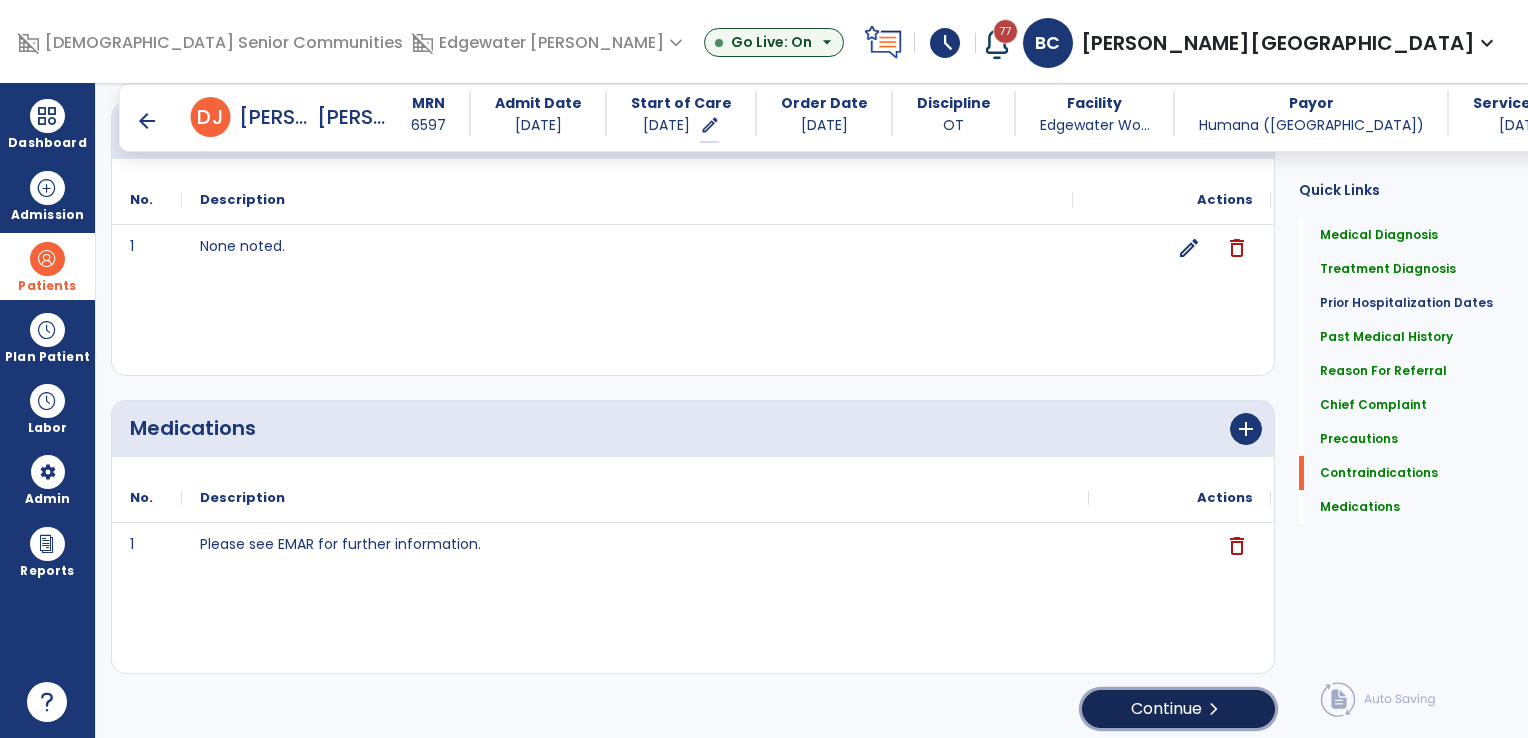 click on "Continue  chevron_right" 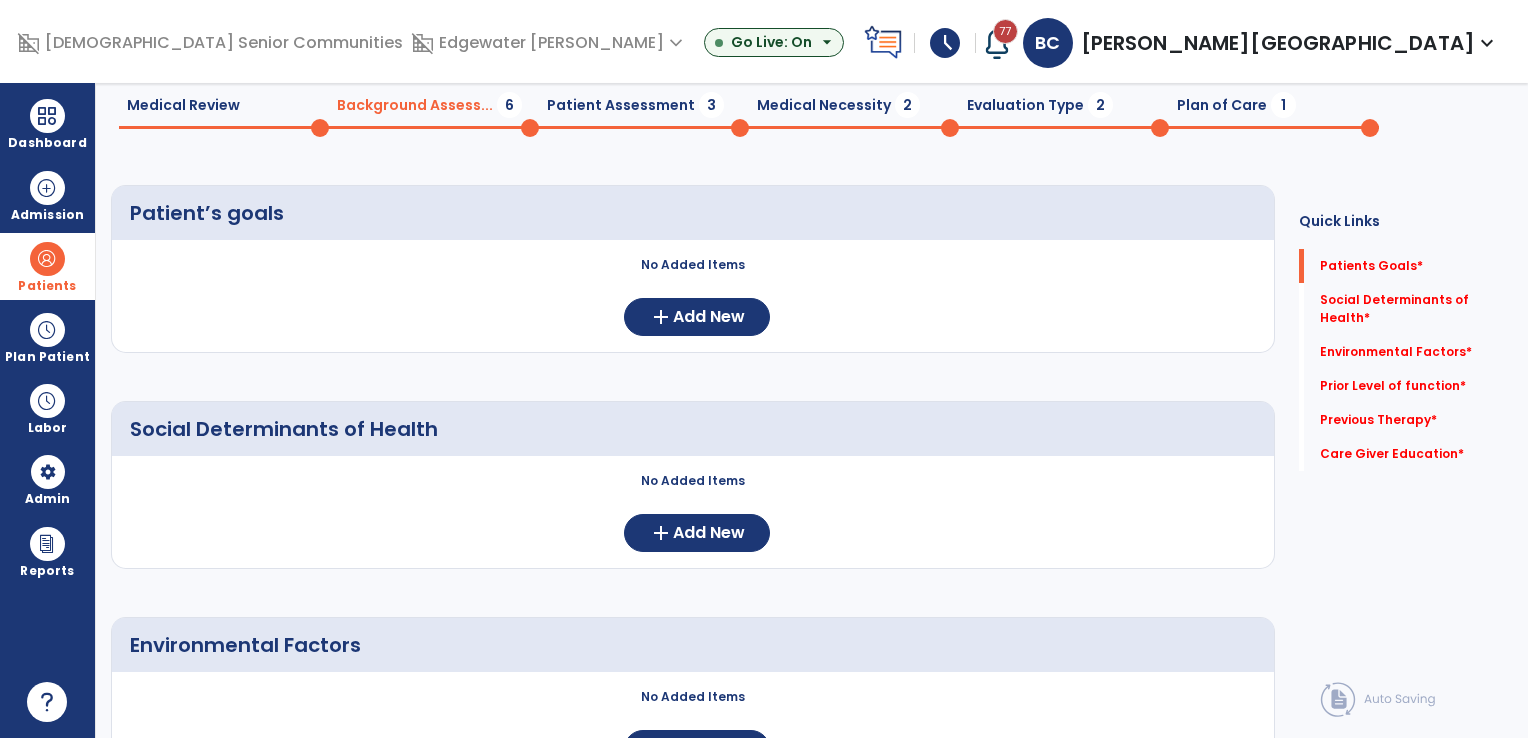 scroll, scrollTop: 0, scrollLeft: 0, axis: both 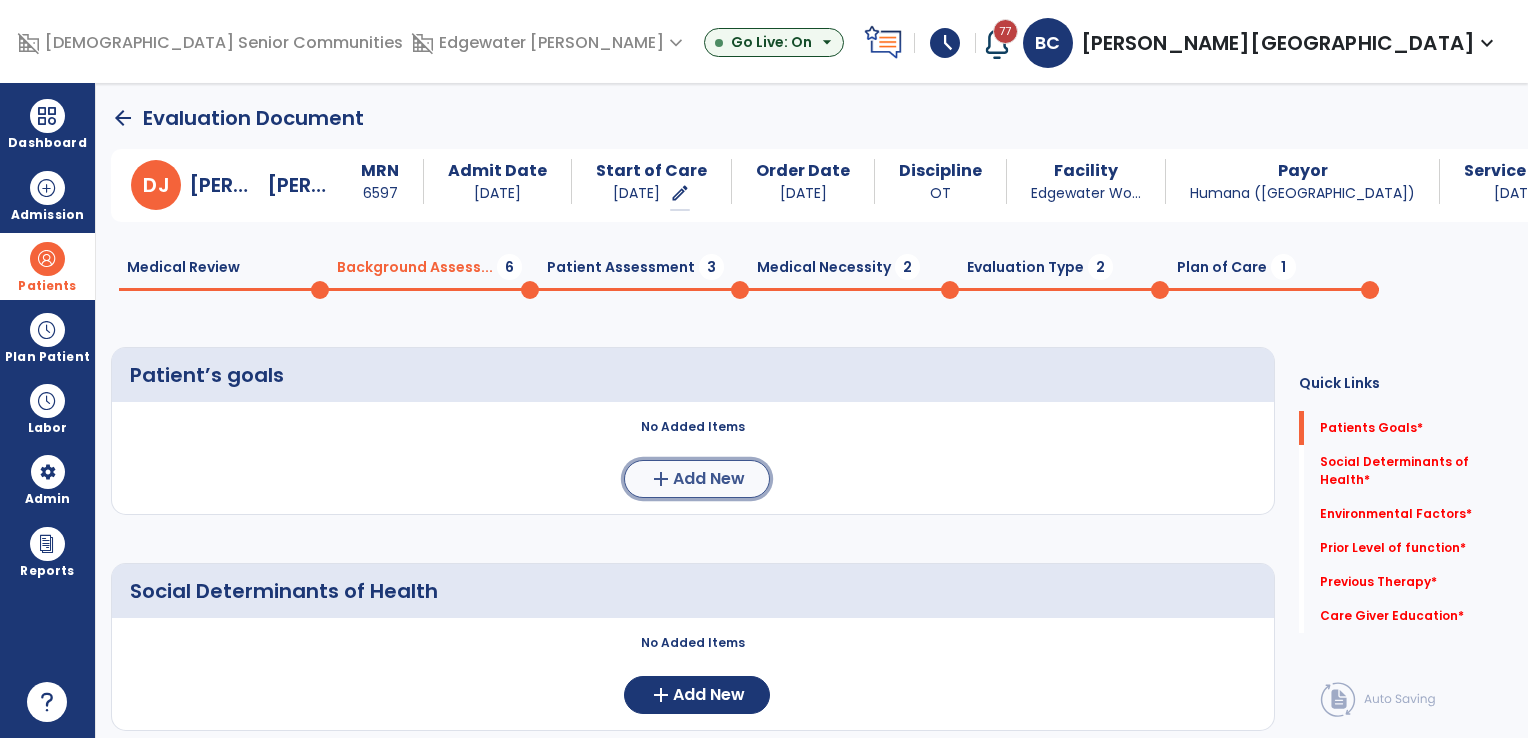 click on "Add New" 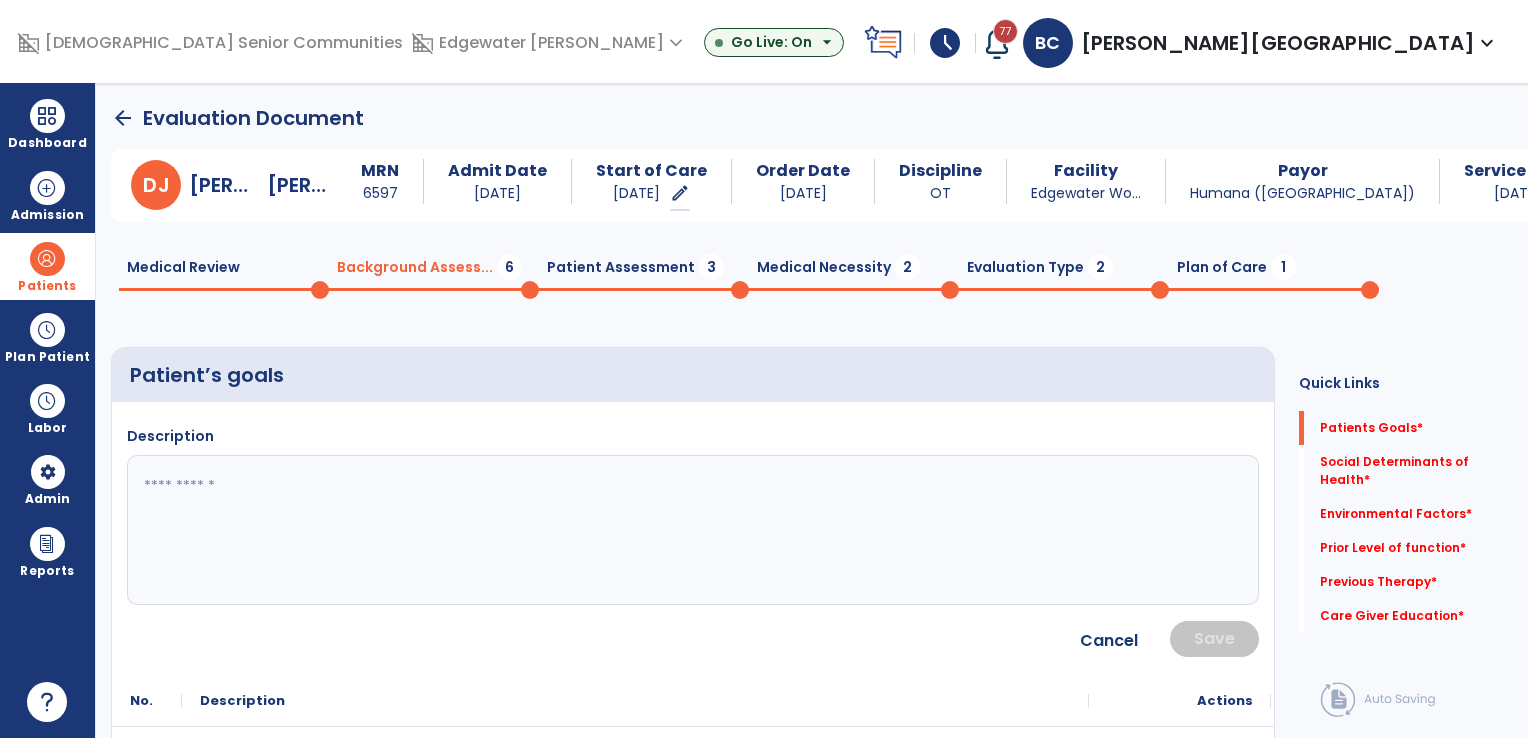click 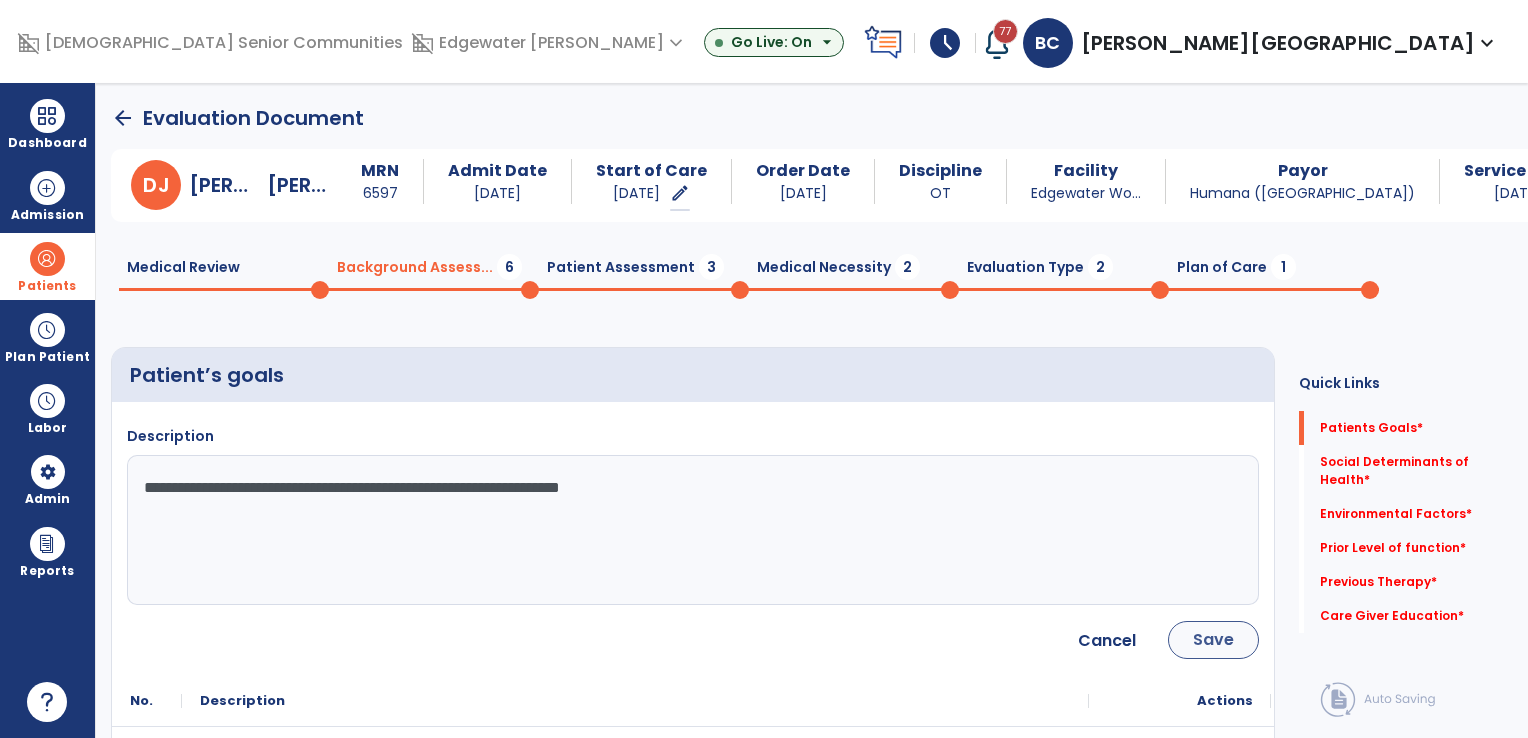 type on "**********" 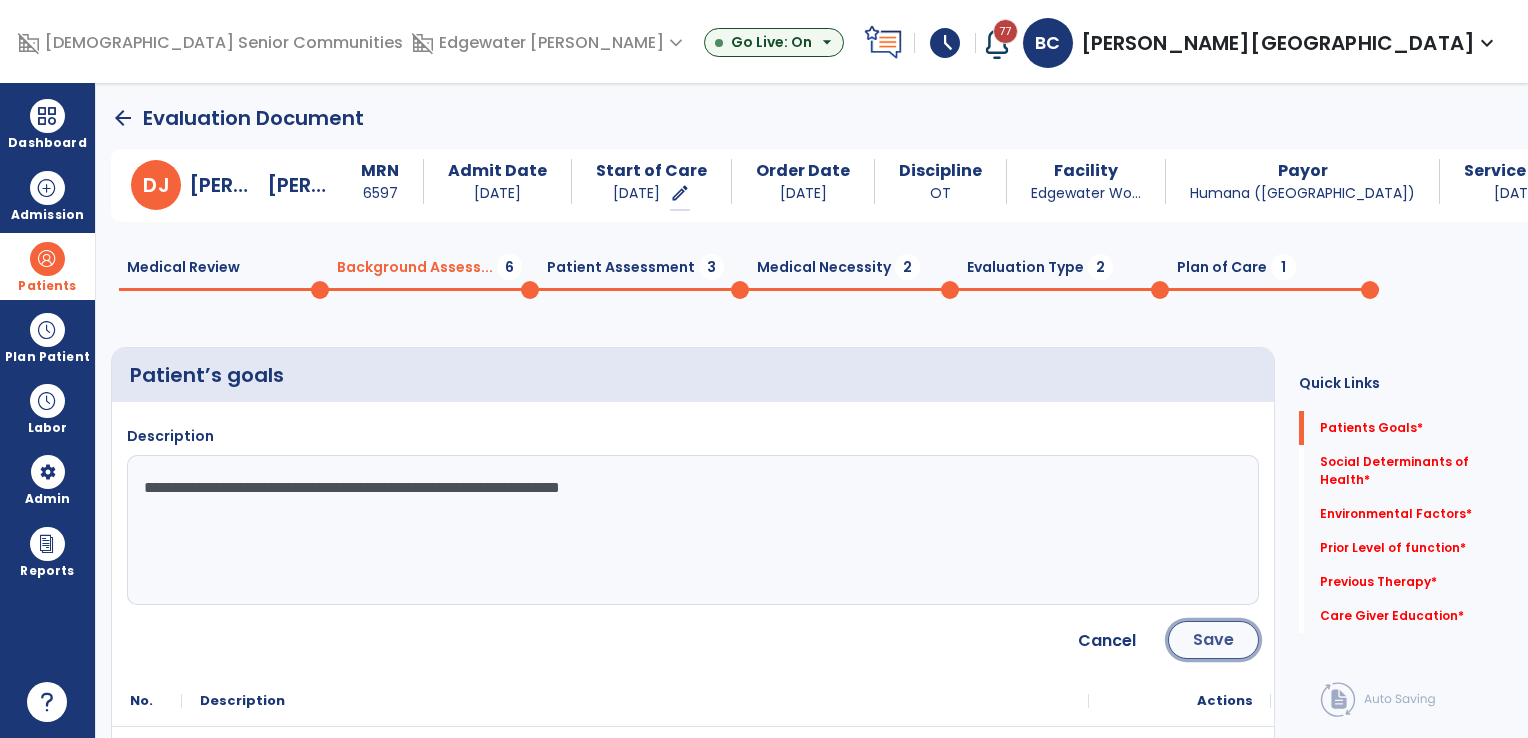 click on "Save" 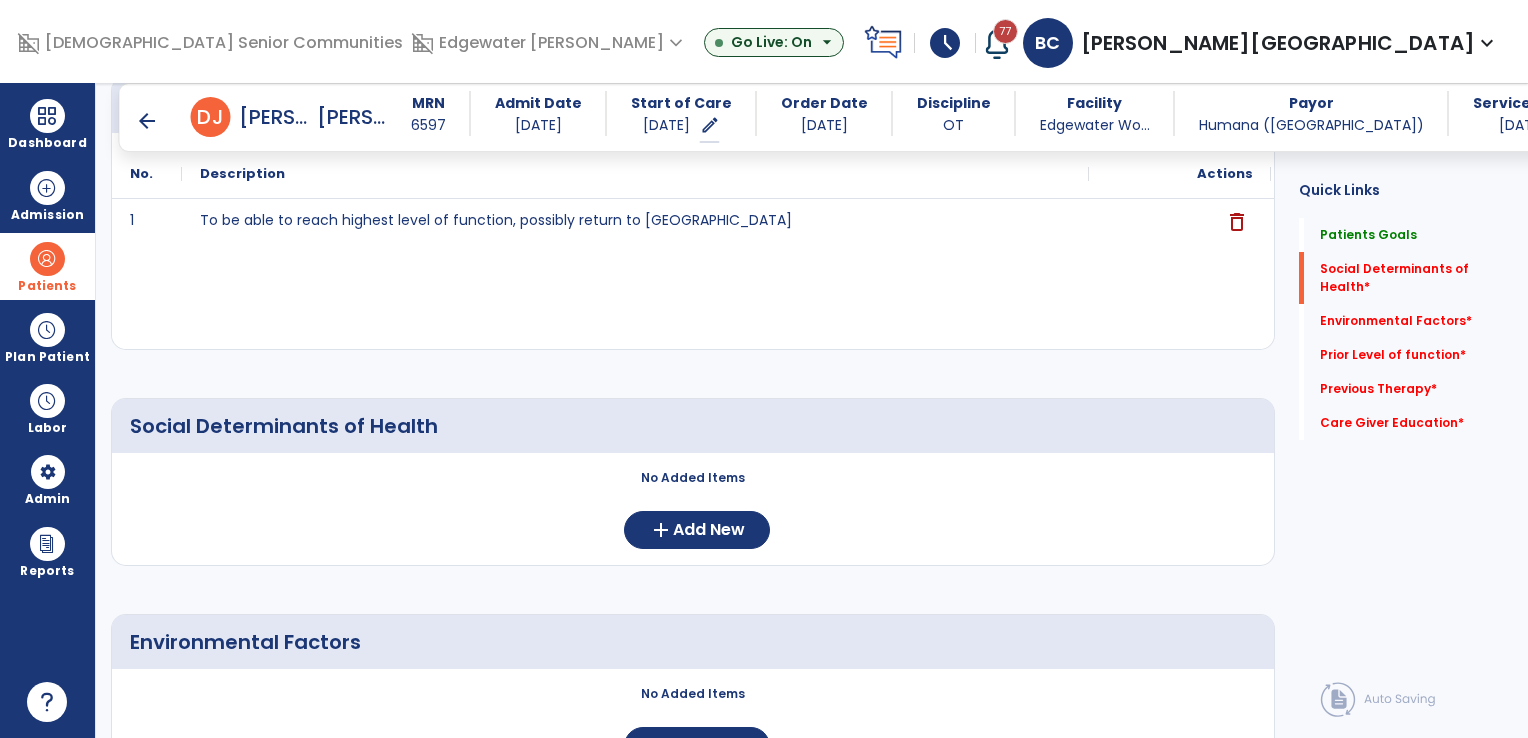 scroll, scrollTop: 300, scrollLeft: 0, axis: vertical 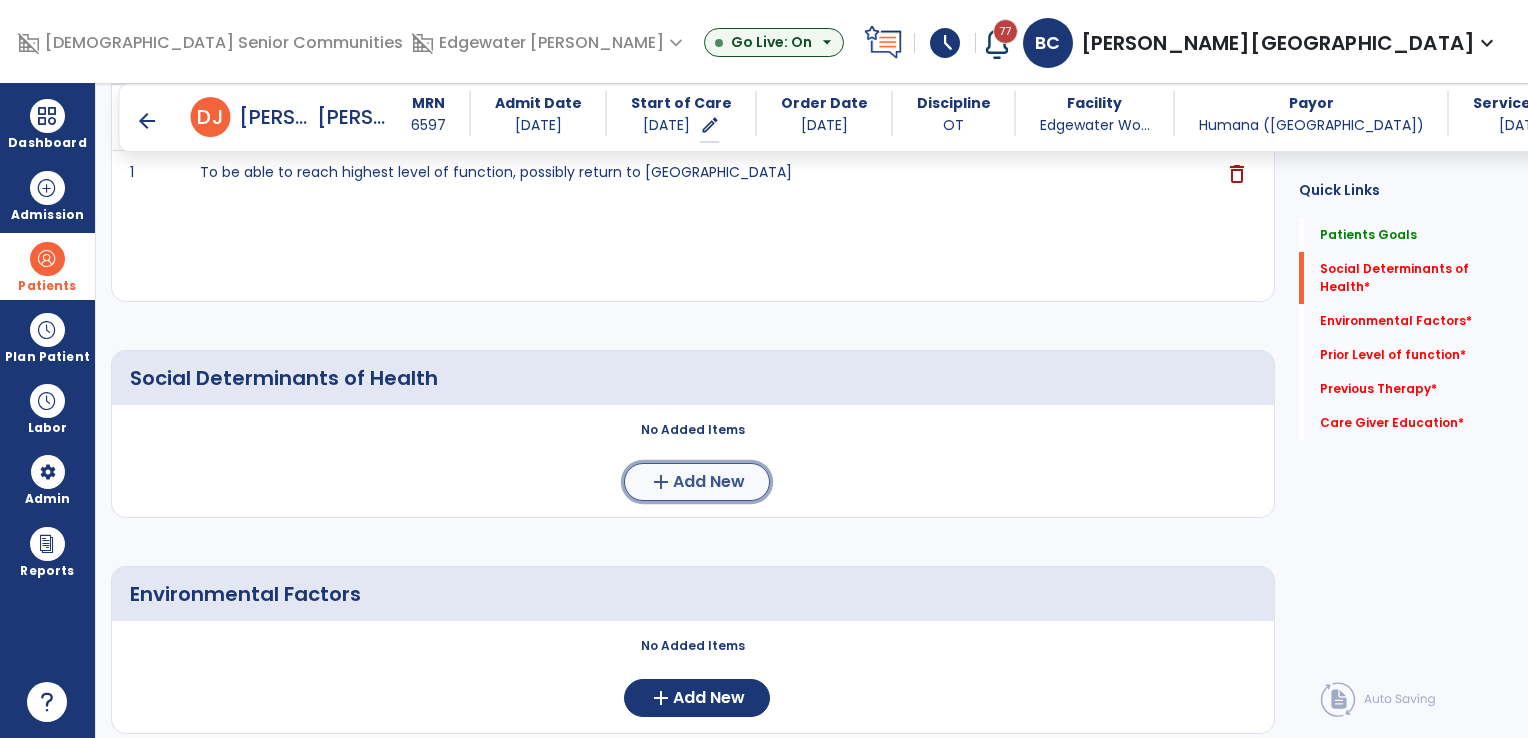 click on "Add New" 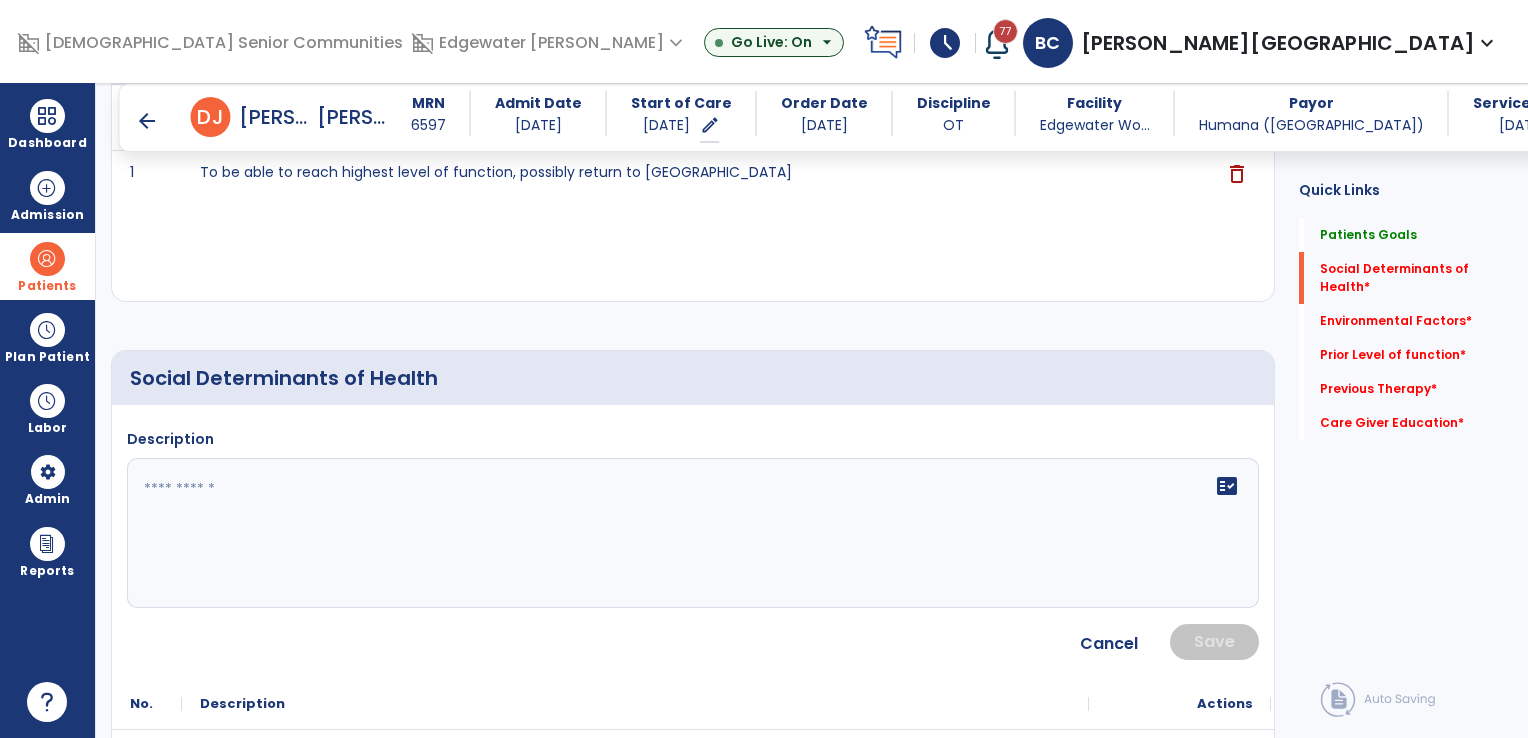 click 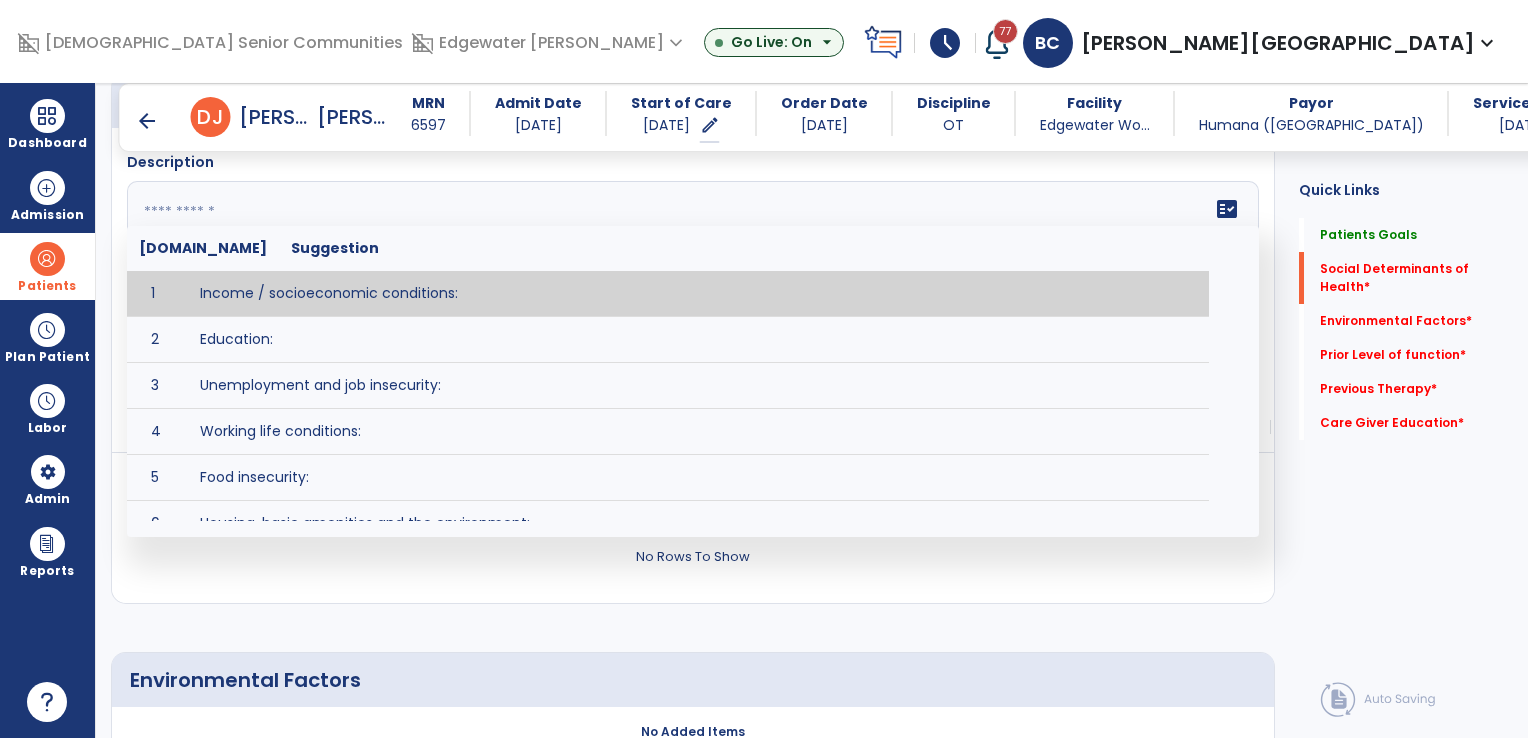 scroll, scrollTop: 600, scrollLeft: 0, axis: vertical 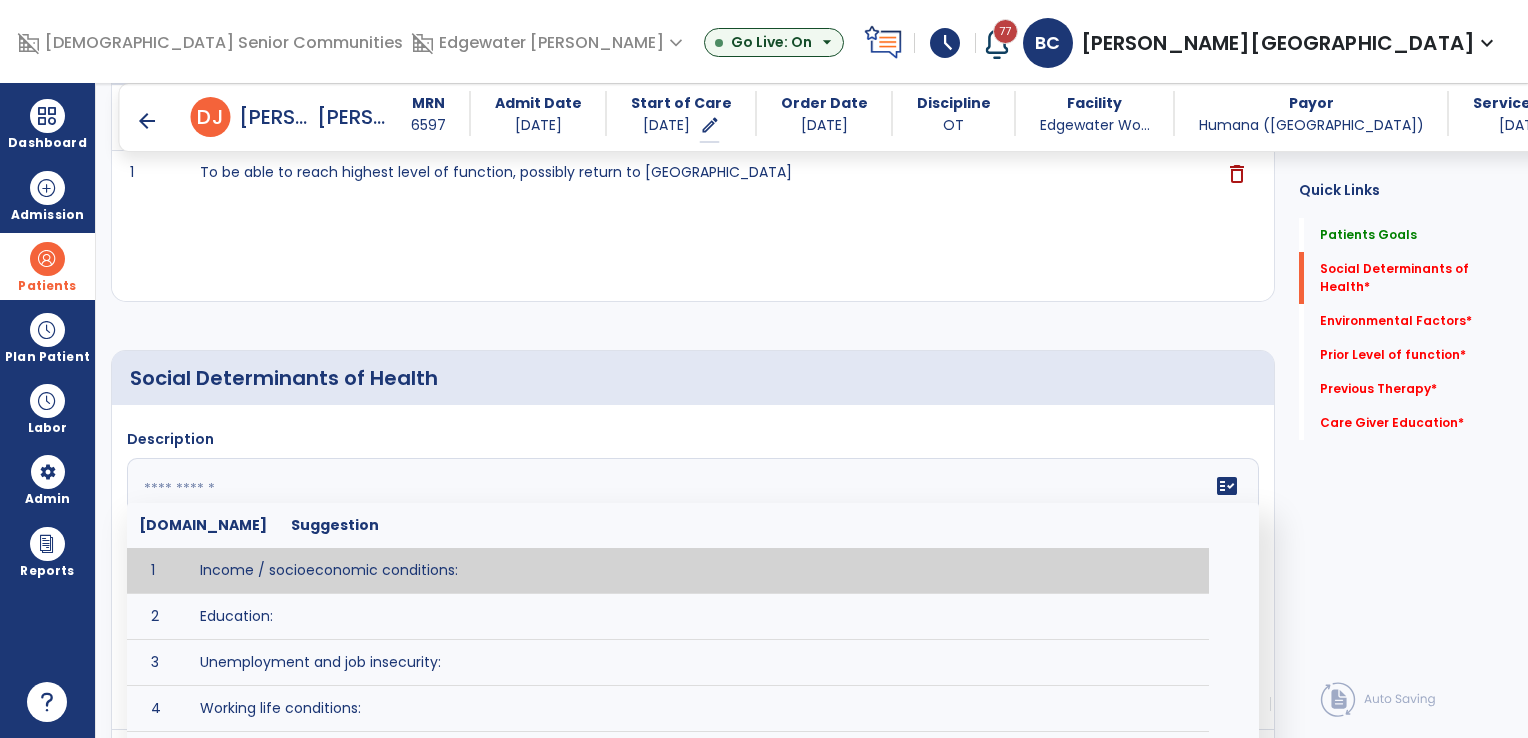 click 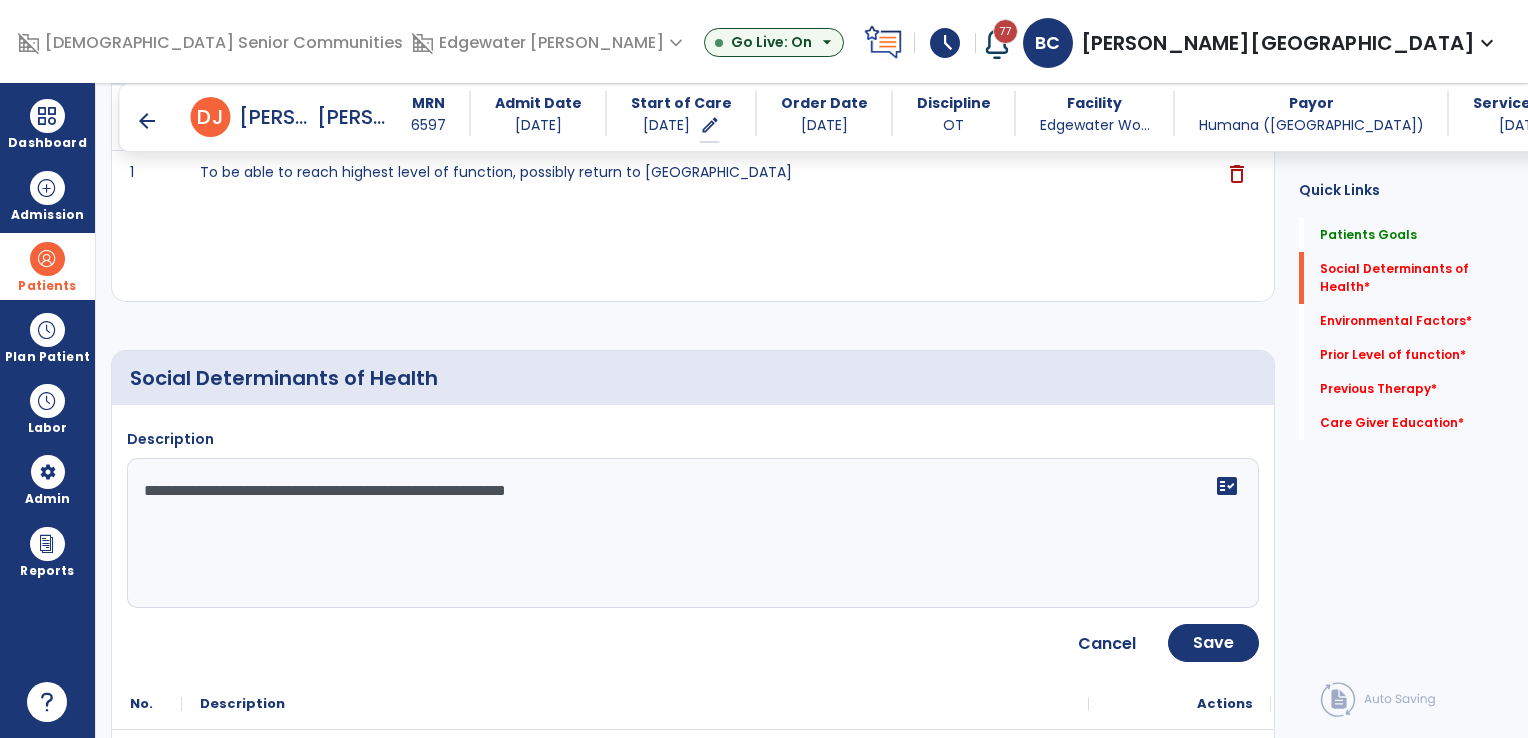type on "**********" 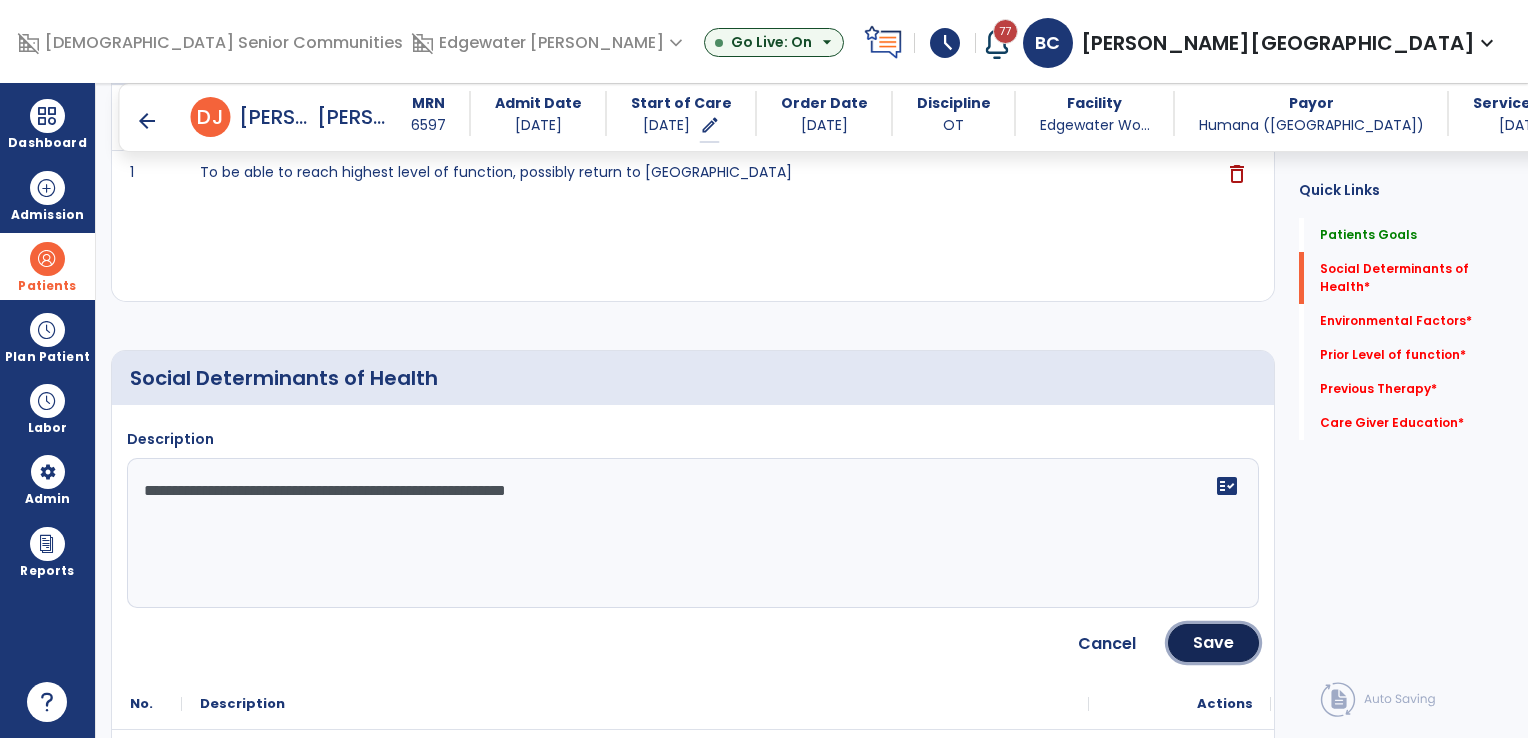 click on "Save" 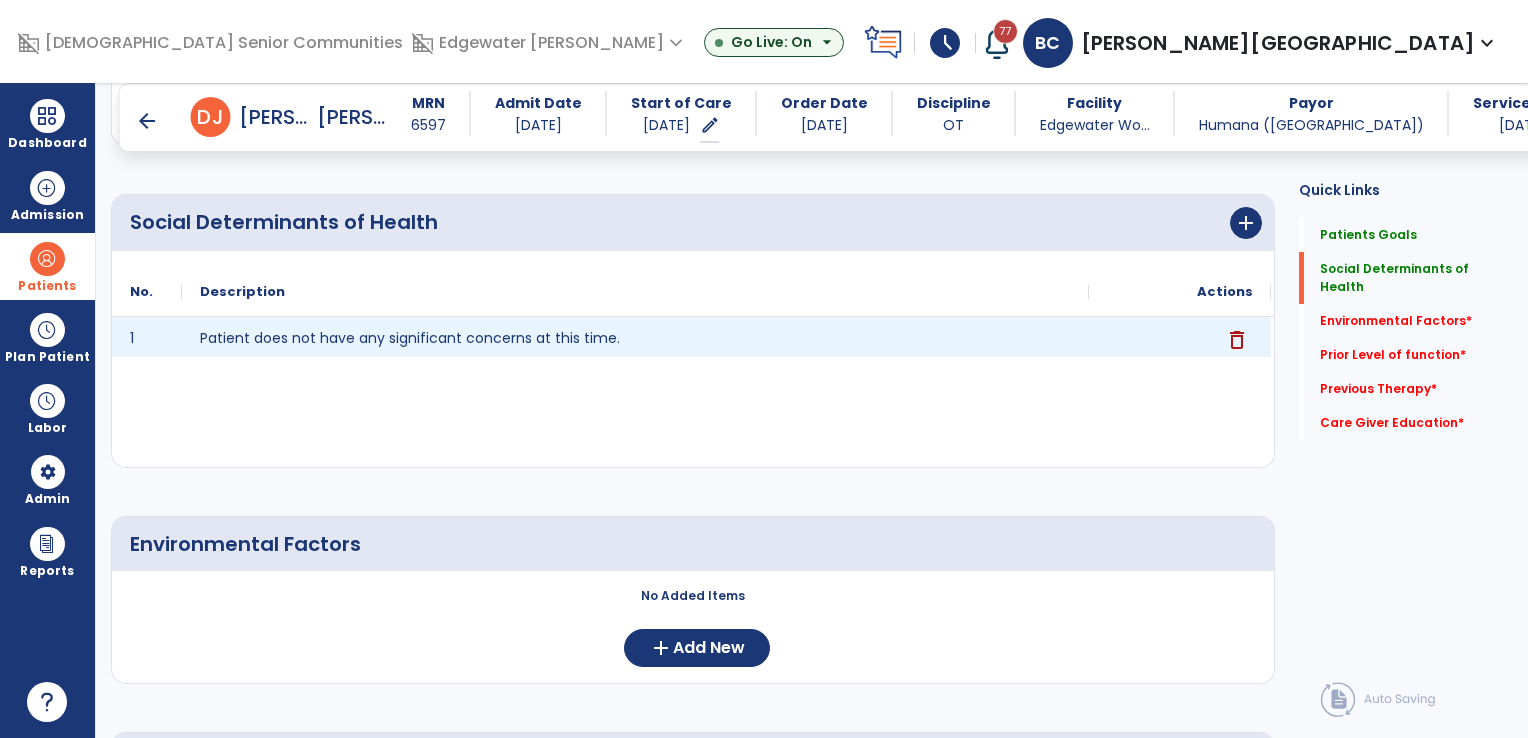 scroll, scrollTop: 600, scrollLeft: 0, axis: vertical 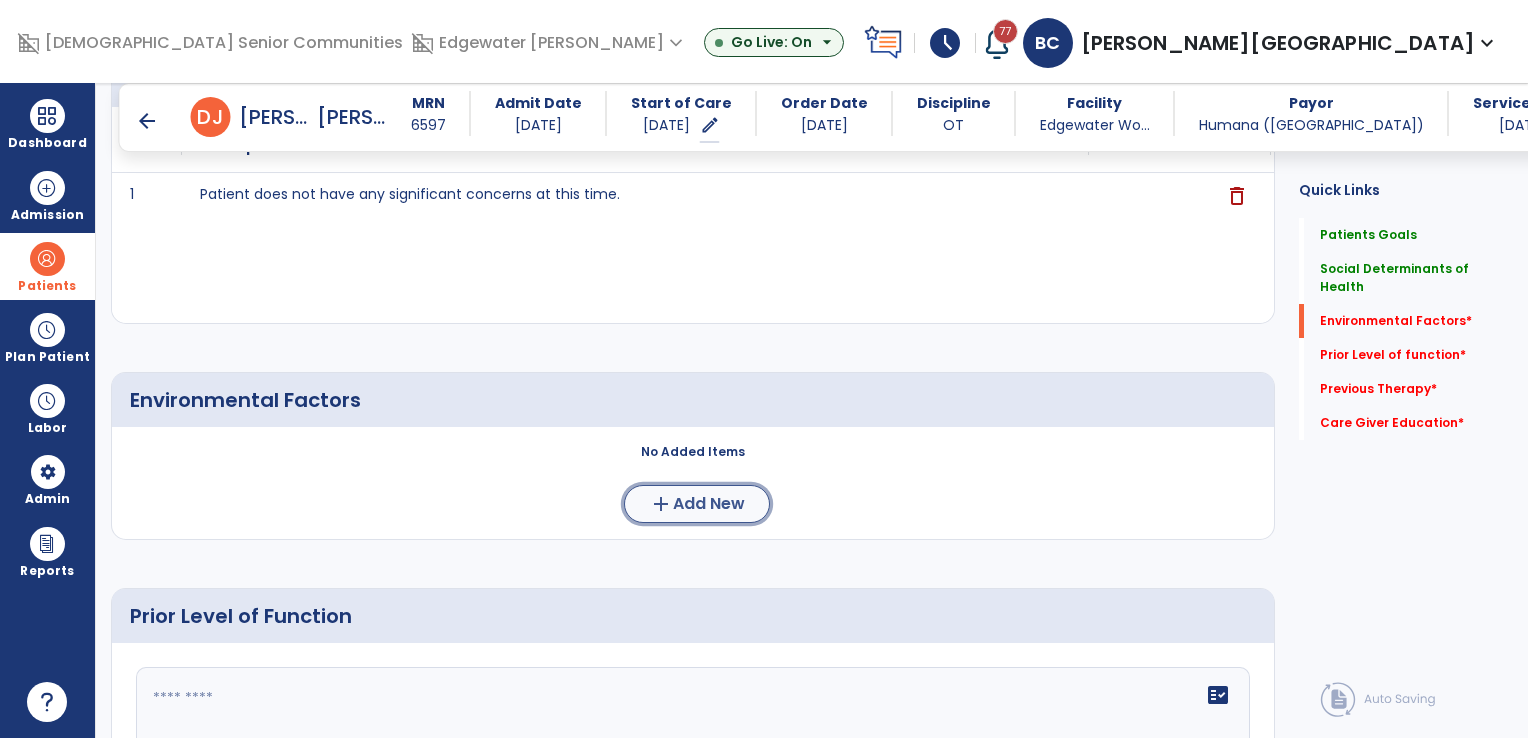 click on "Add New" 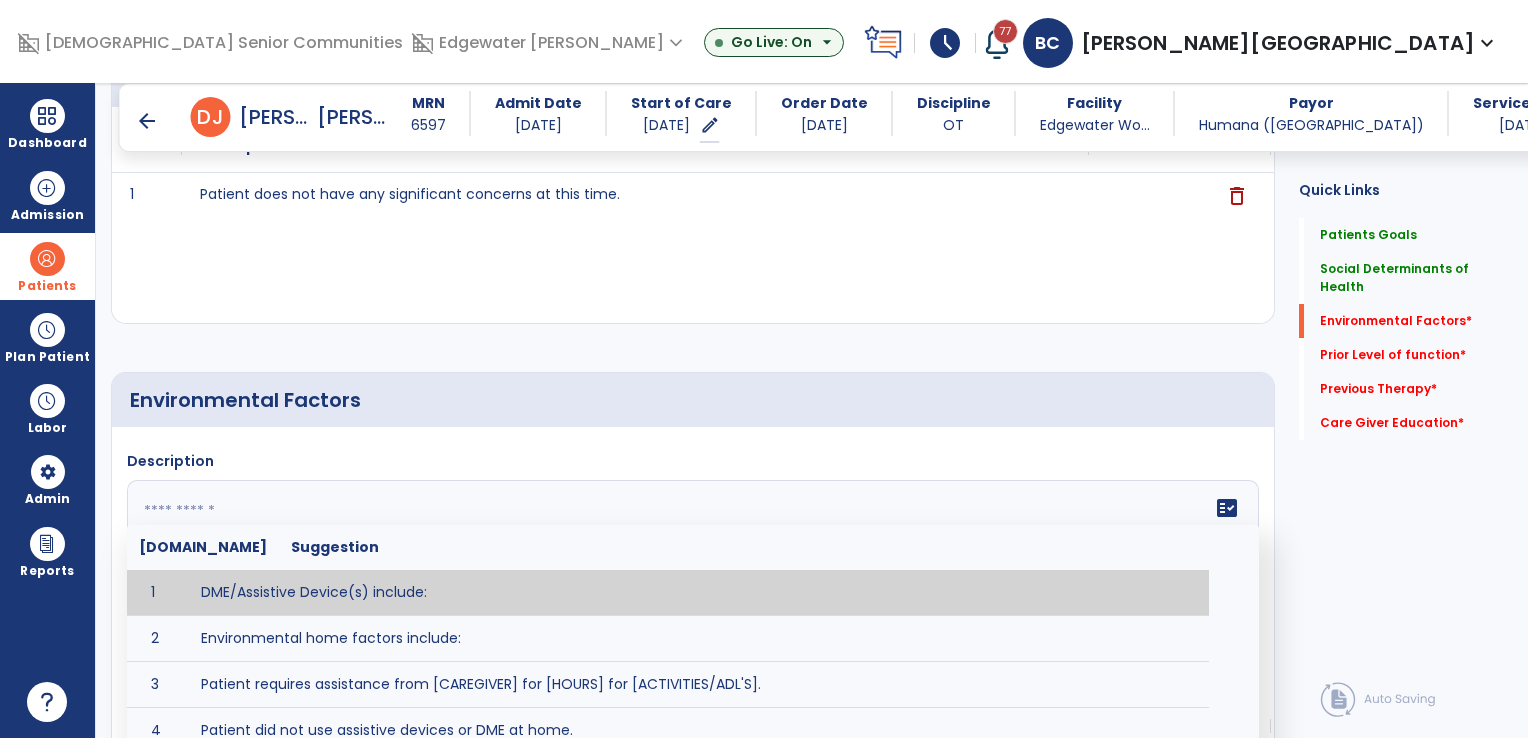 click 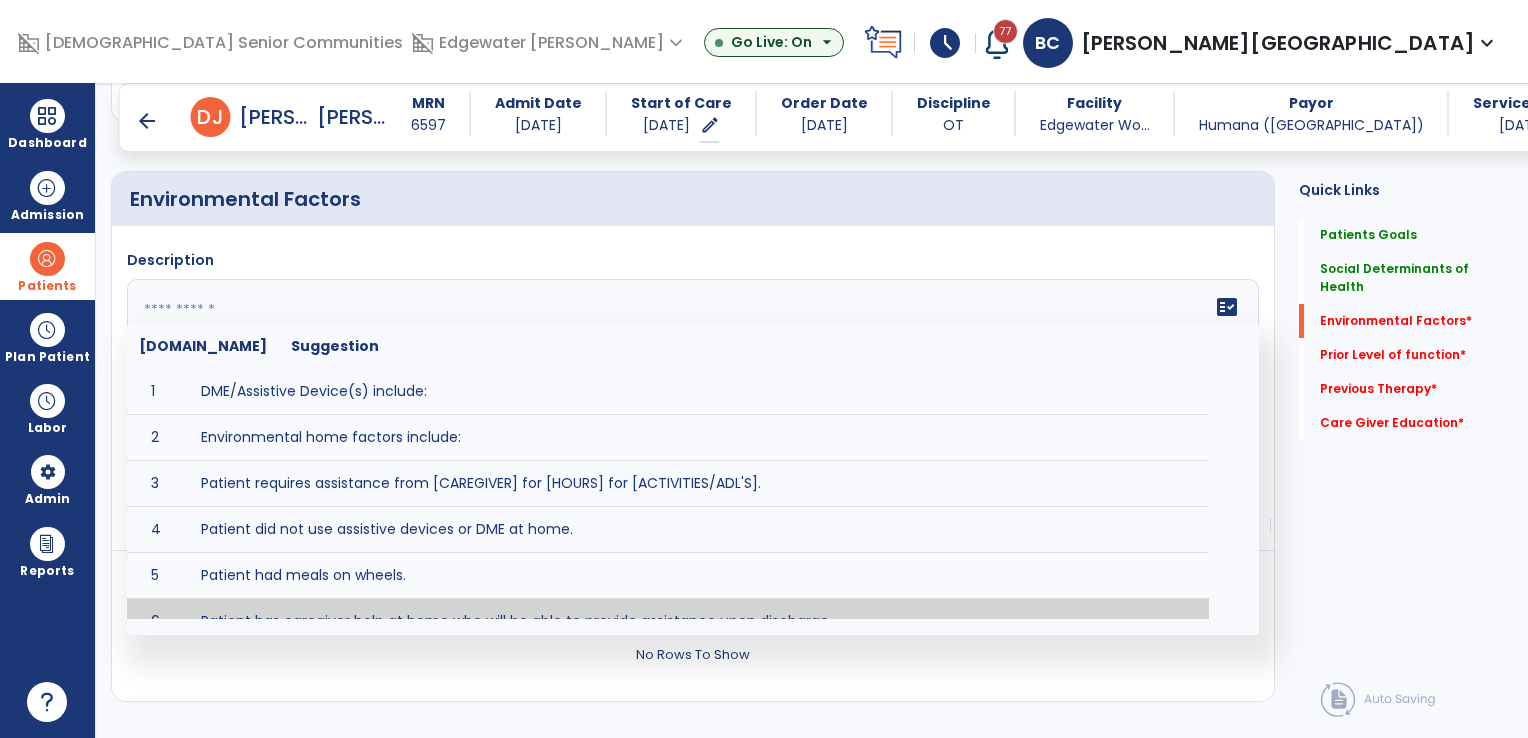 scroll, scrollTop: 700, scrollLeft: 0, axis: vertical 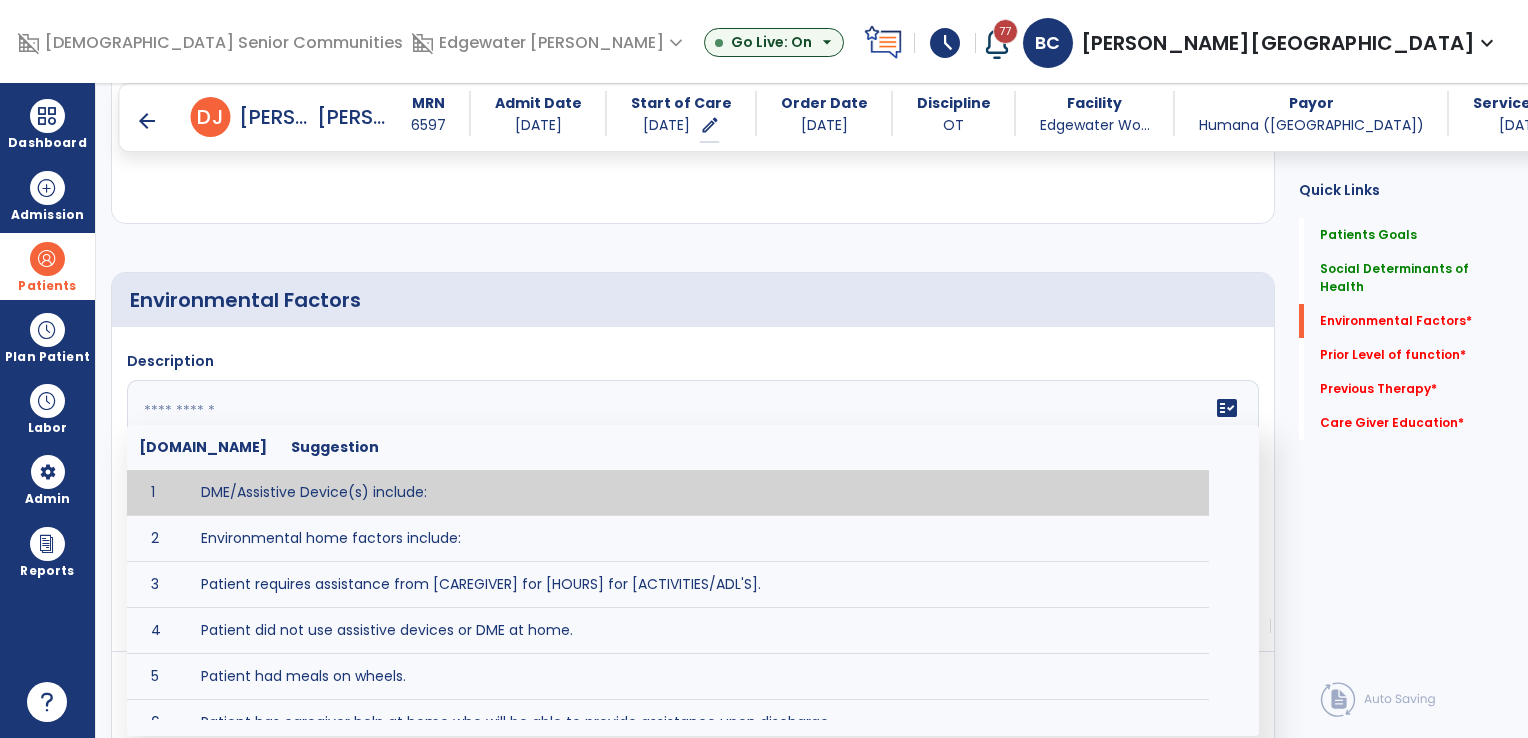 click 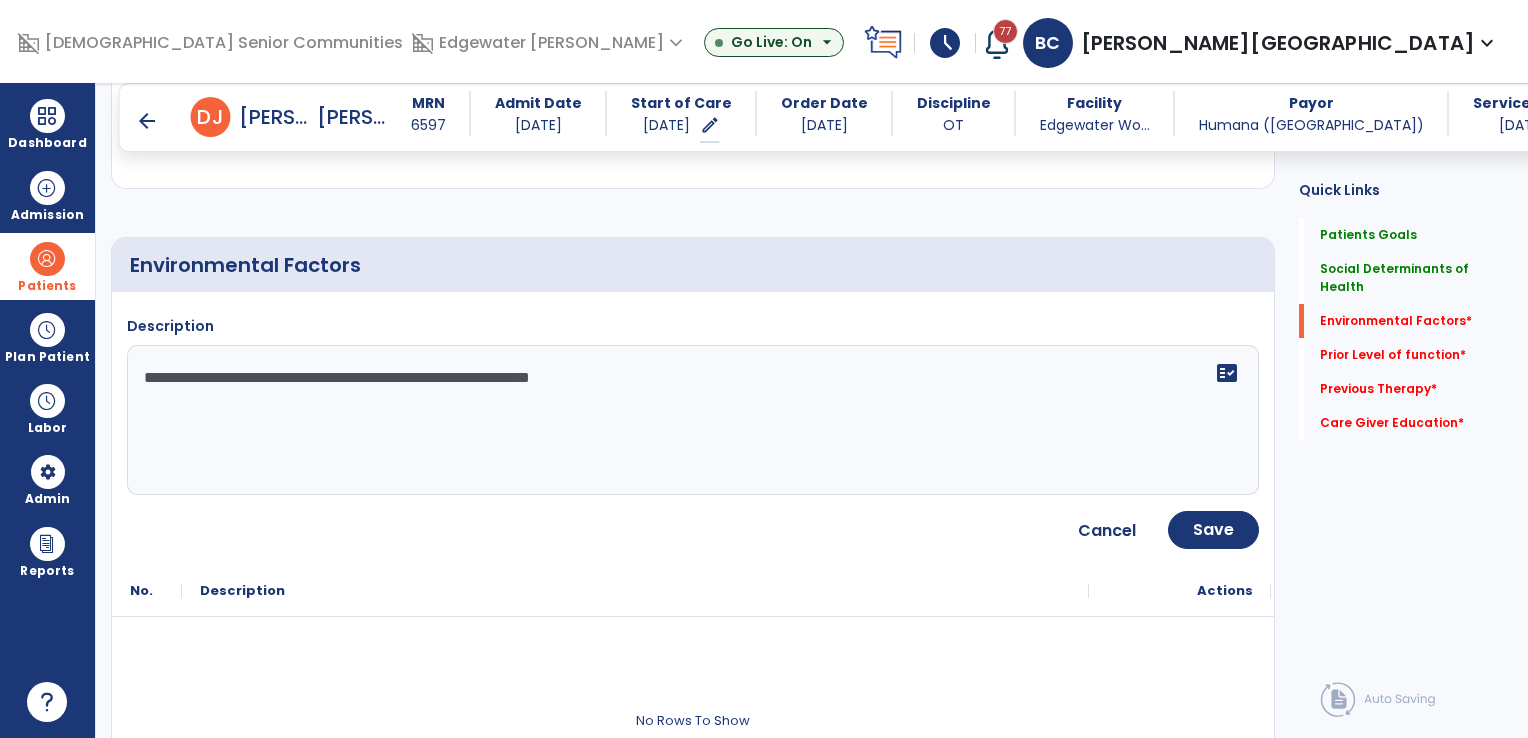 scroll, scrollTop: 700, scrollLeft: 0, axis: vertical 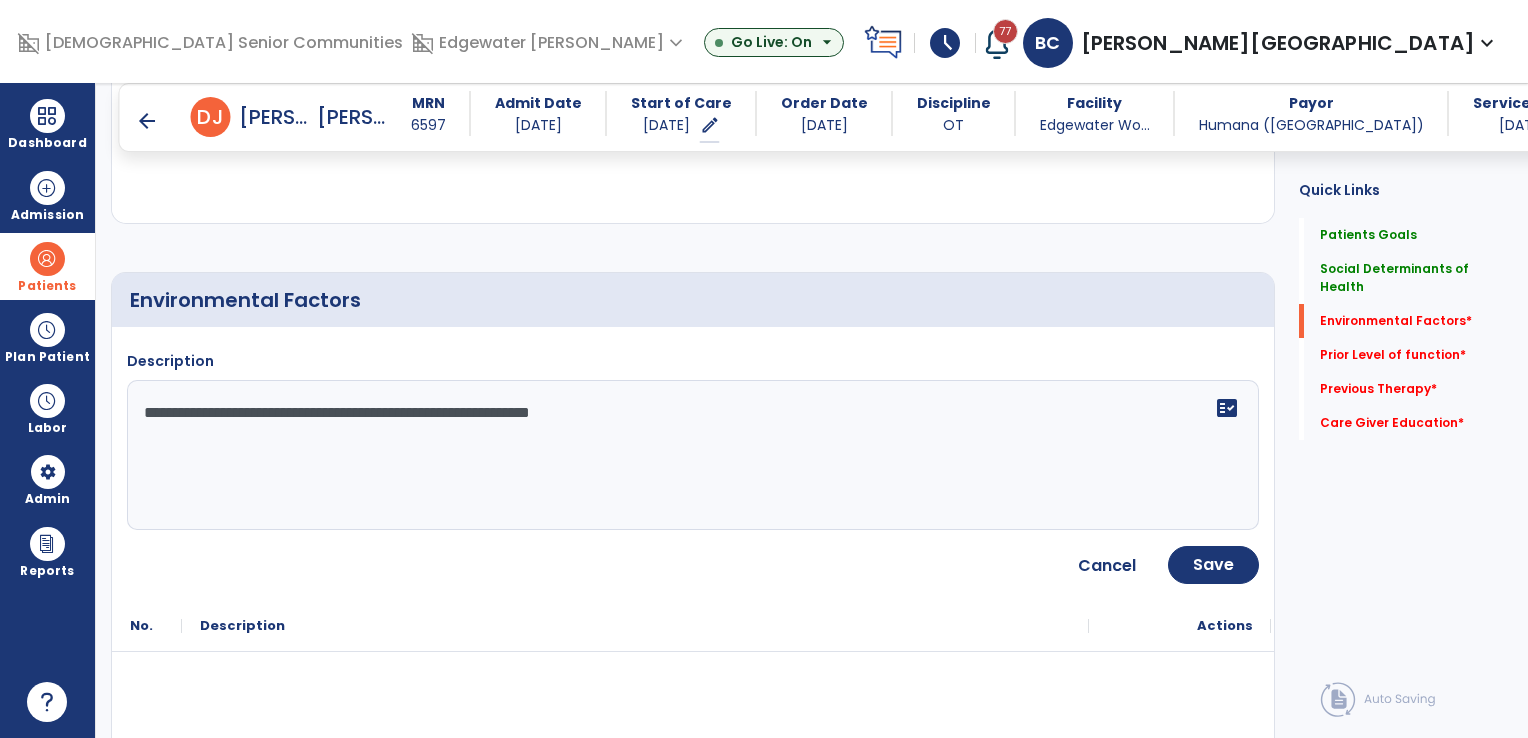 drag, startPoint x: 664, startPoint y: 406, endPoint x: 603, endPoint y: 414, distance: 61.522354 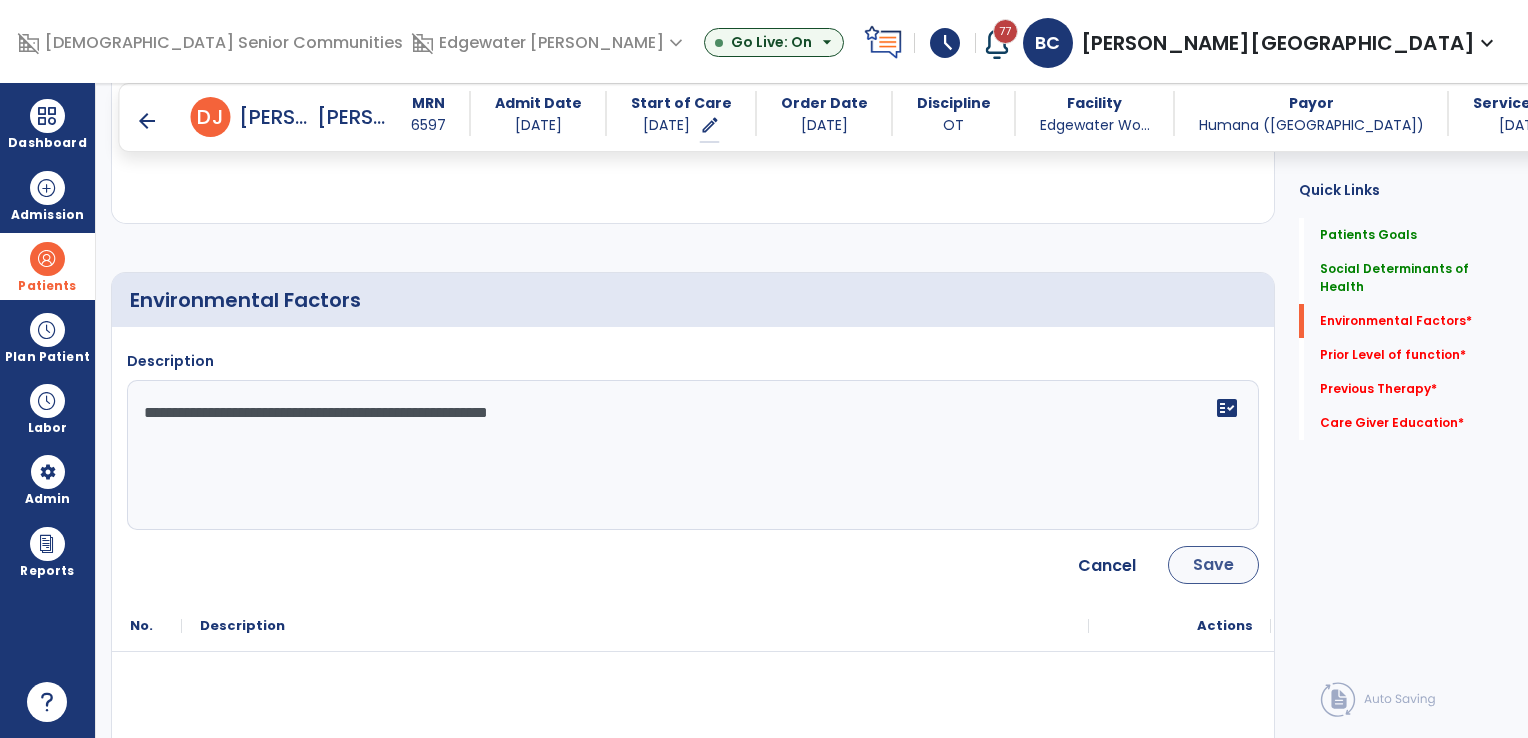 type on "**********" 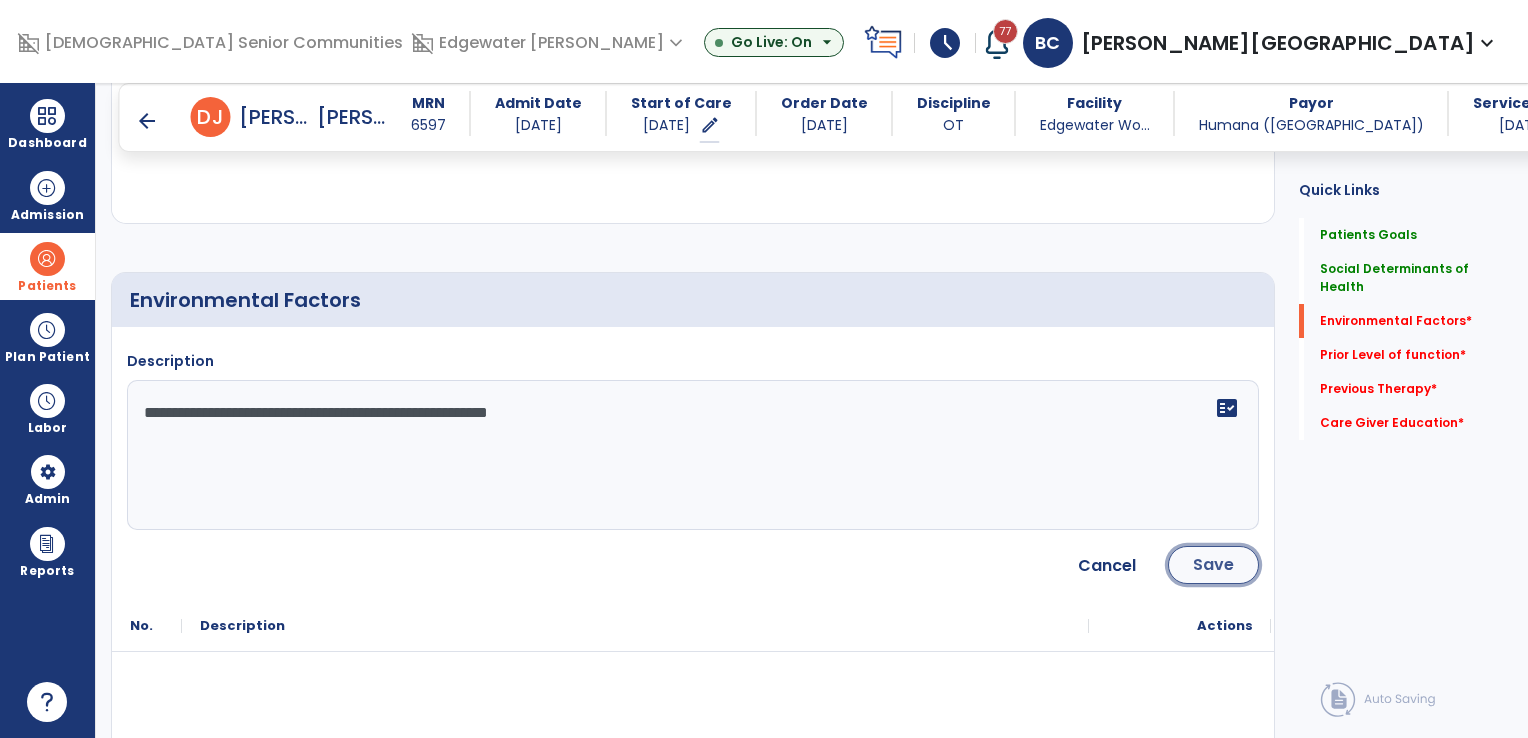 click on "Save" 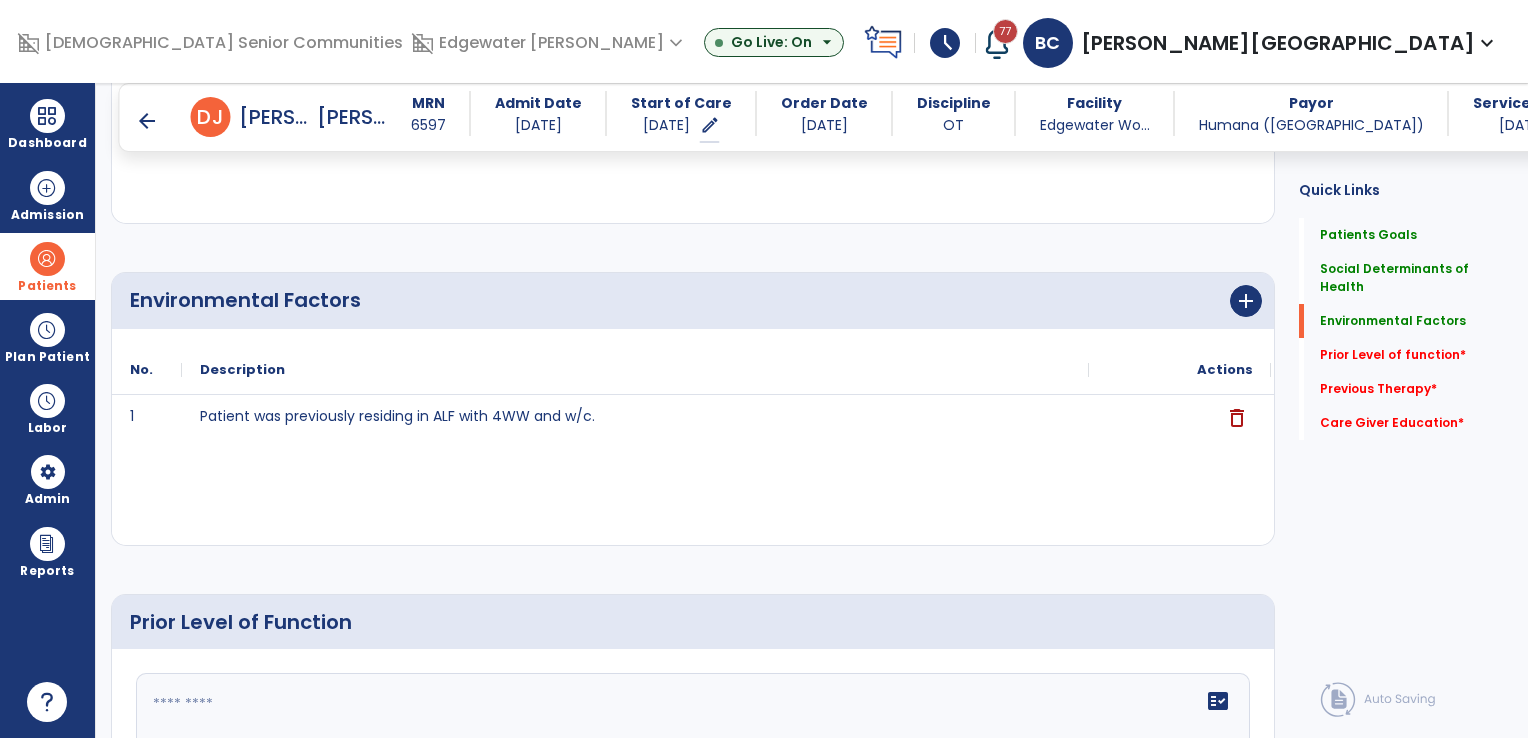 scroll, scrollTop: 900, scrollLeft: 0, axis: vertical 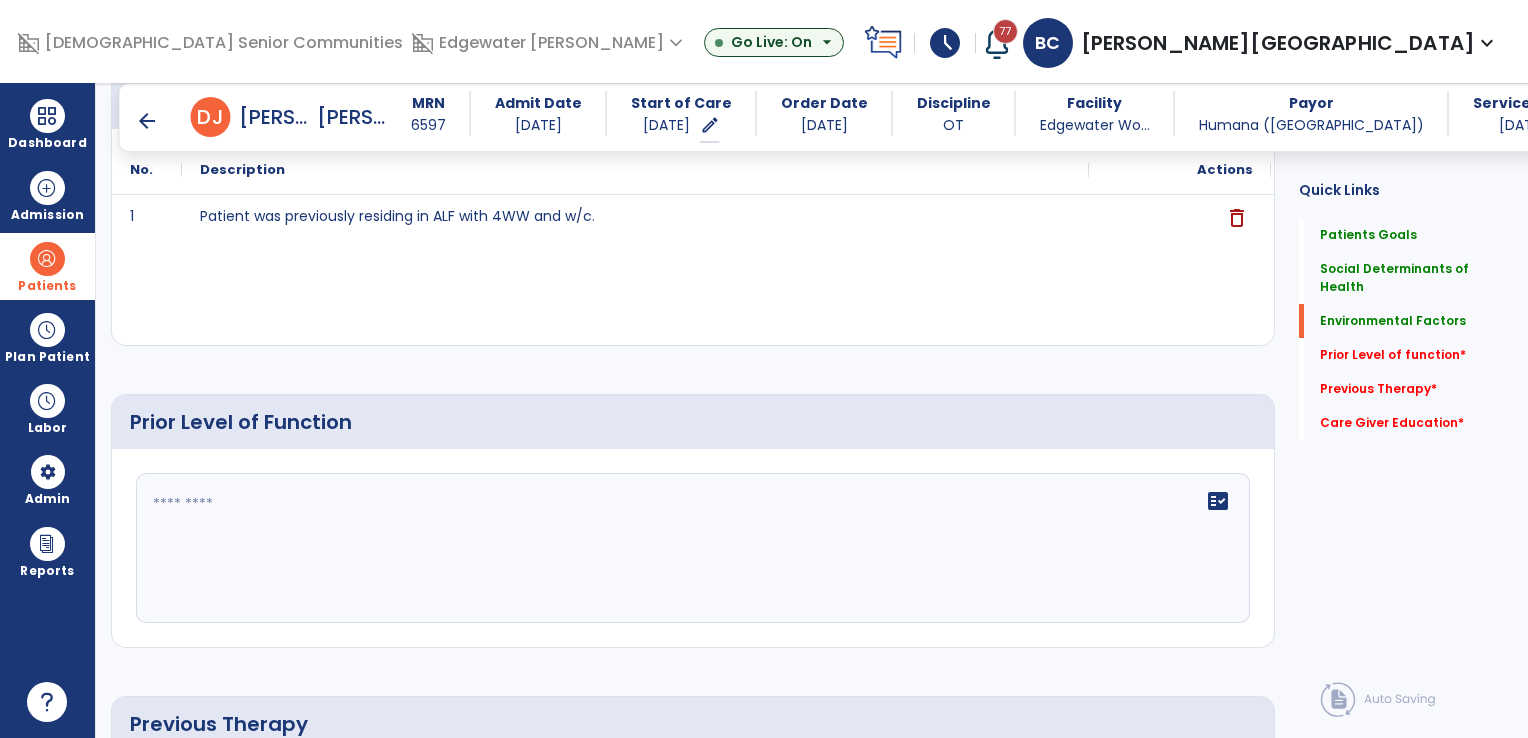 click on "fact_check" 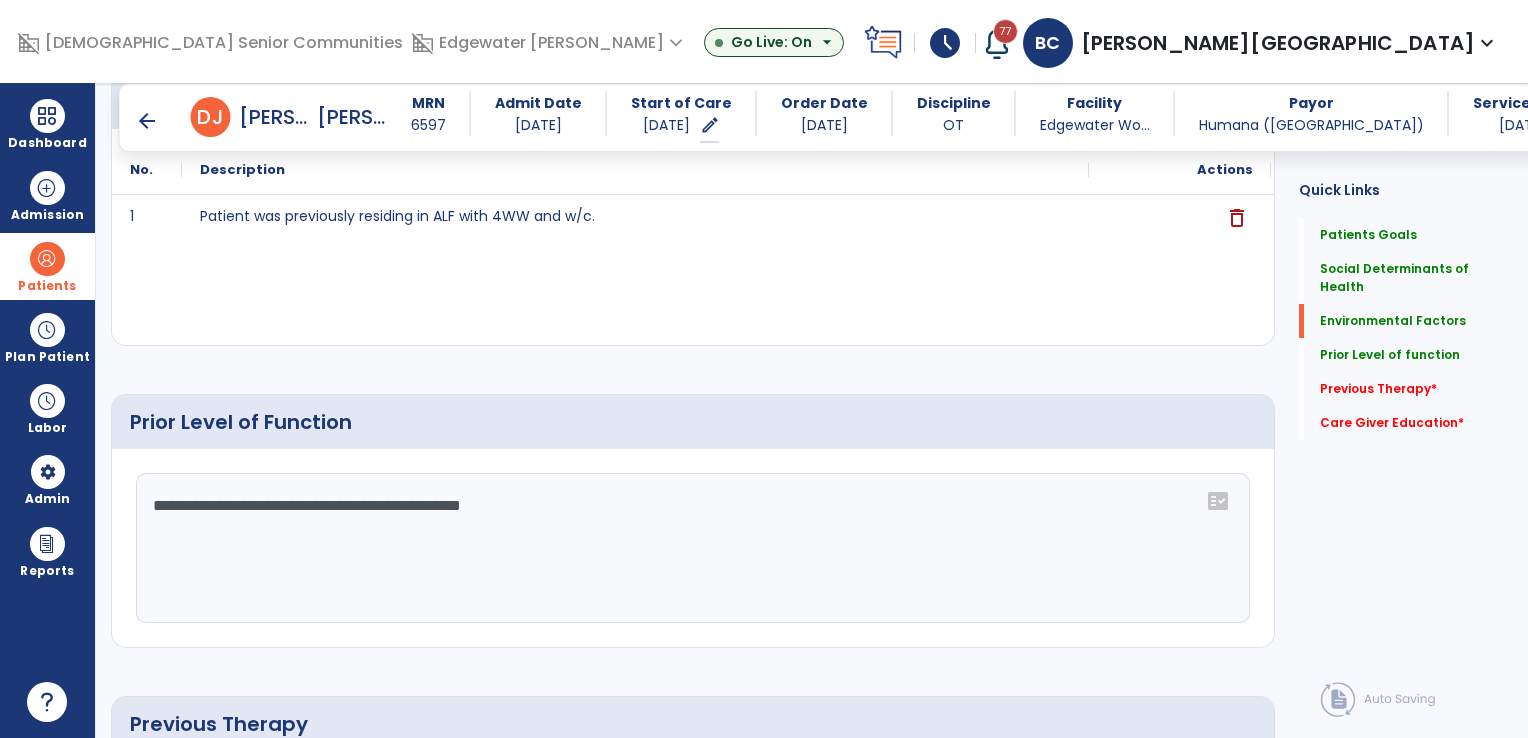 click on "**********" 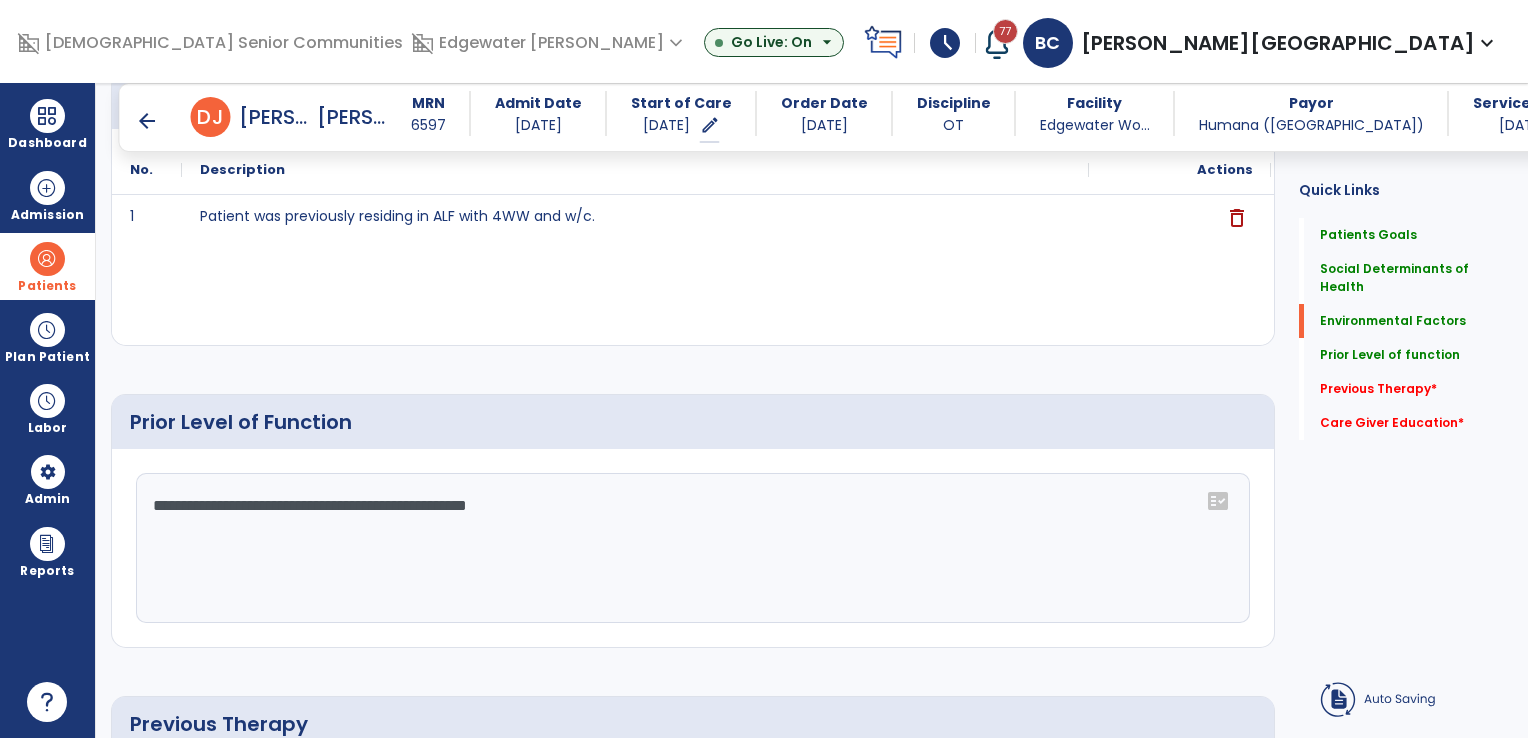 click on "**********" 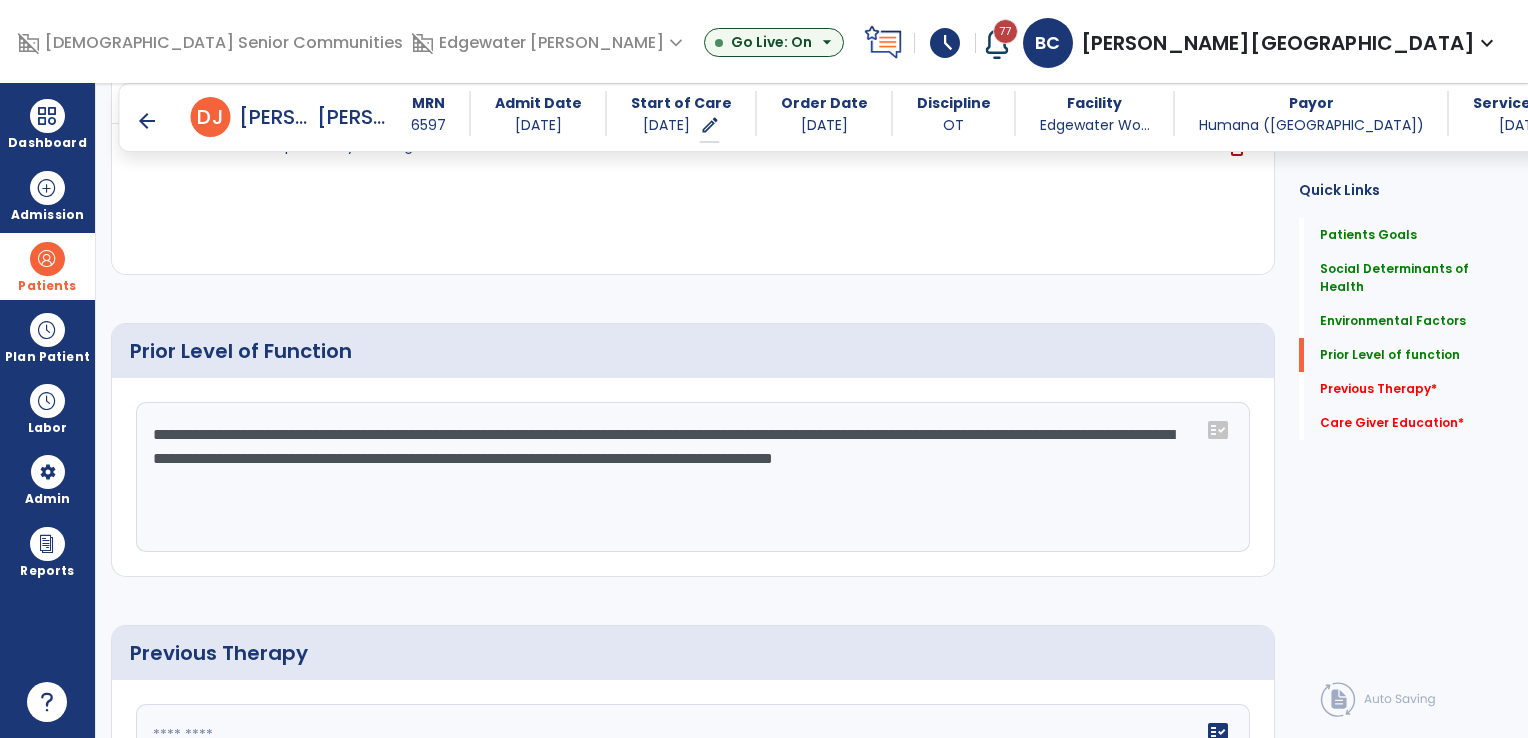 scroll, scrollTop: 1300, scrollLeft: 0, axis: vertical 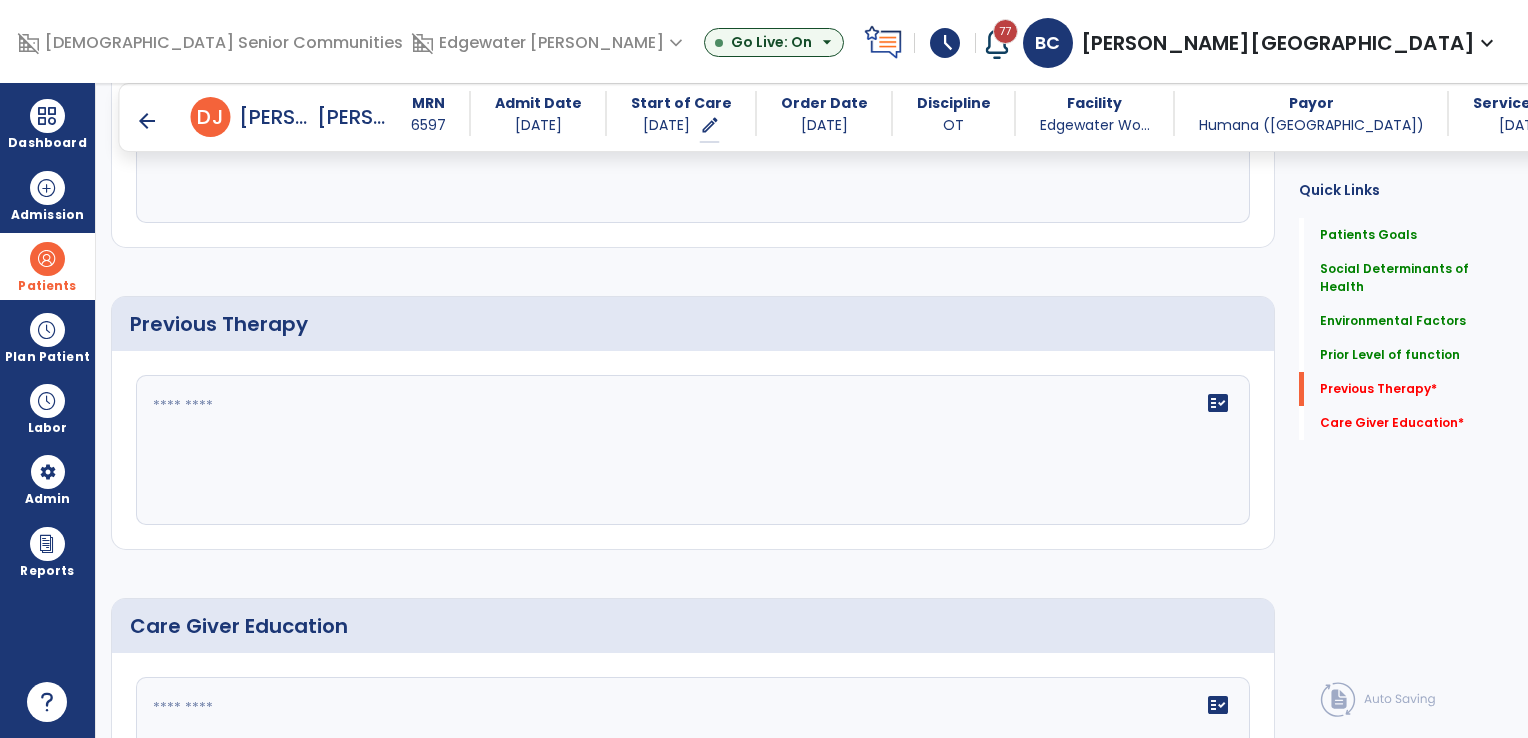 type on "**********" 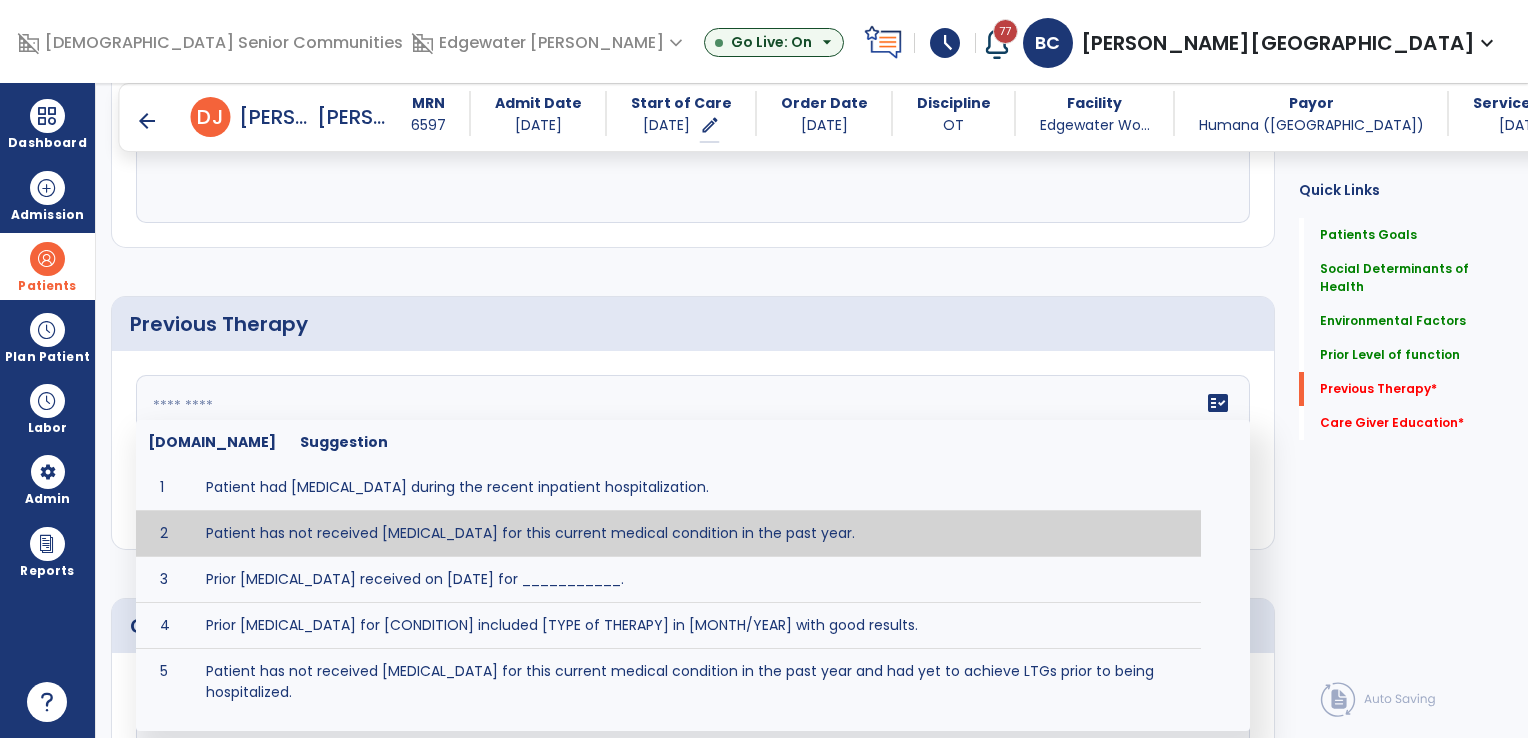 type on "**********" 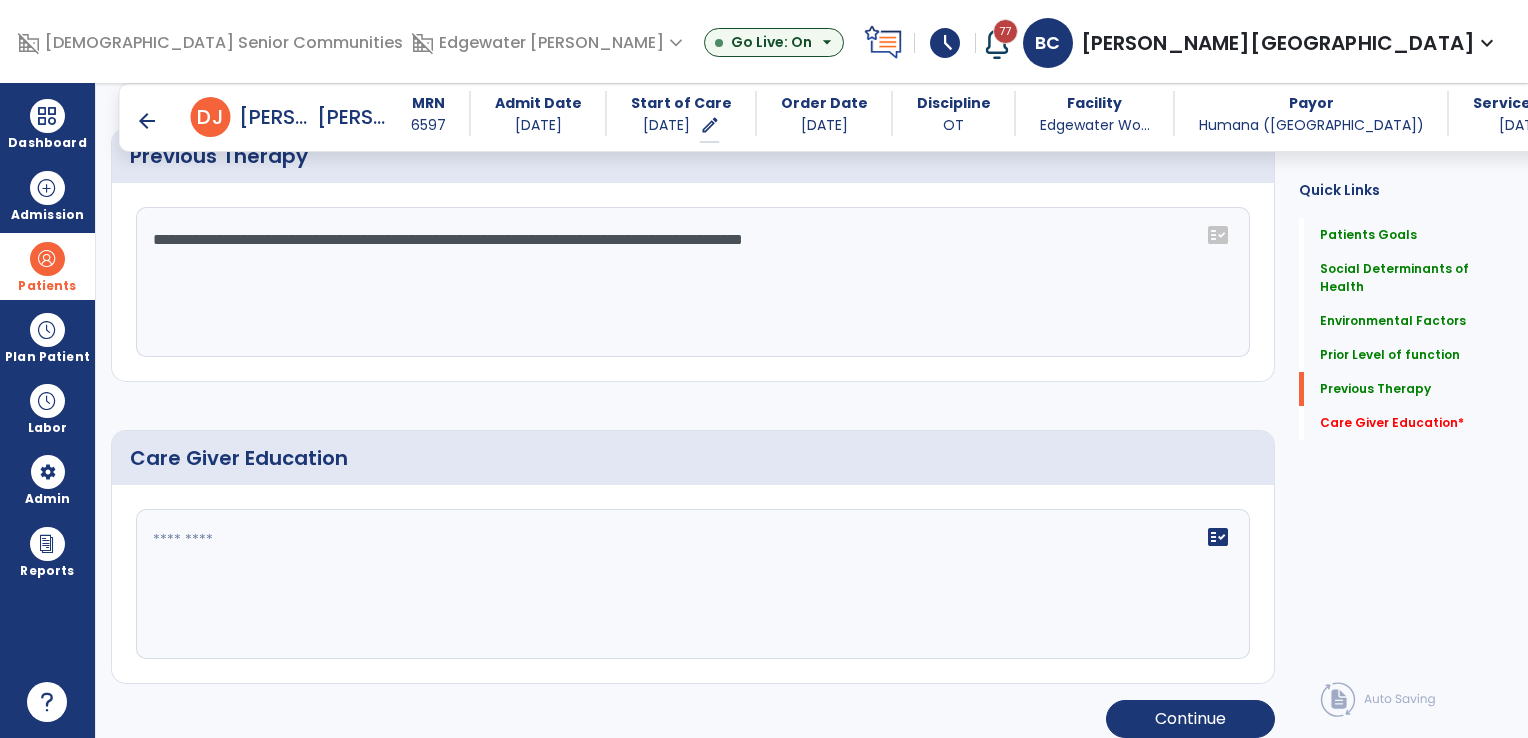 scroll, scrollTop: 1480, scrollLeft: 0, axis: vertical 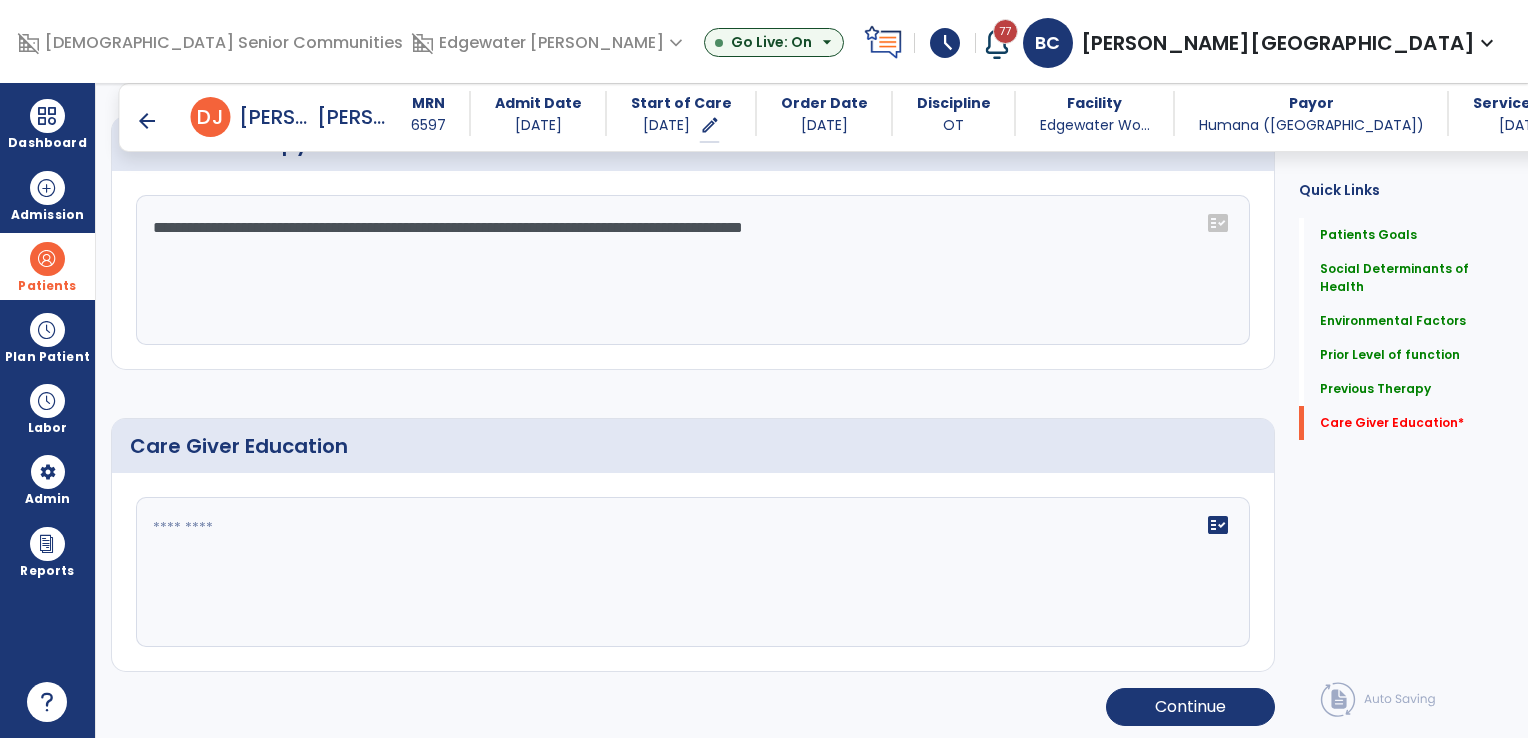 click 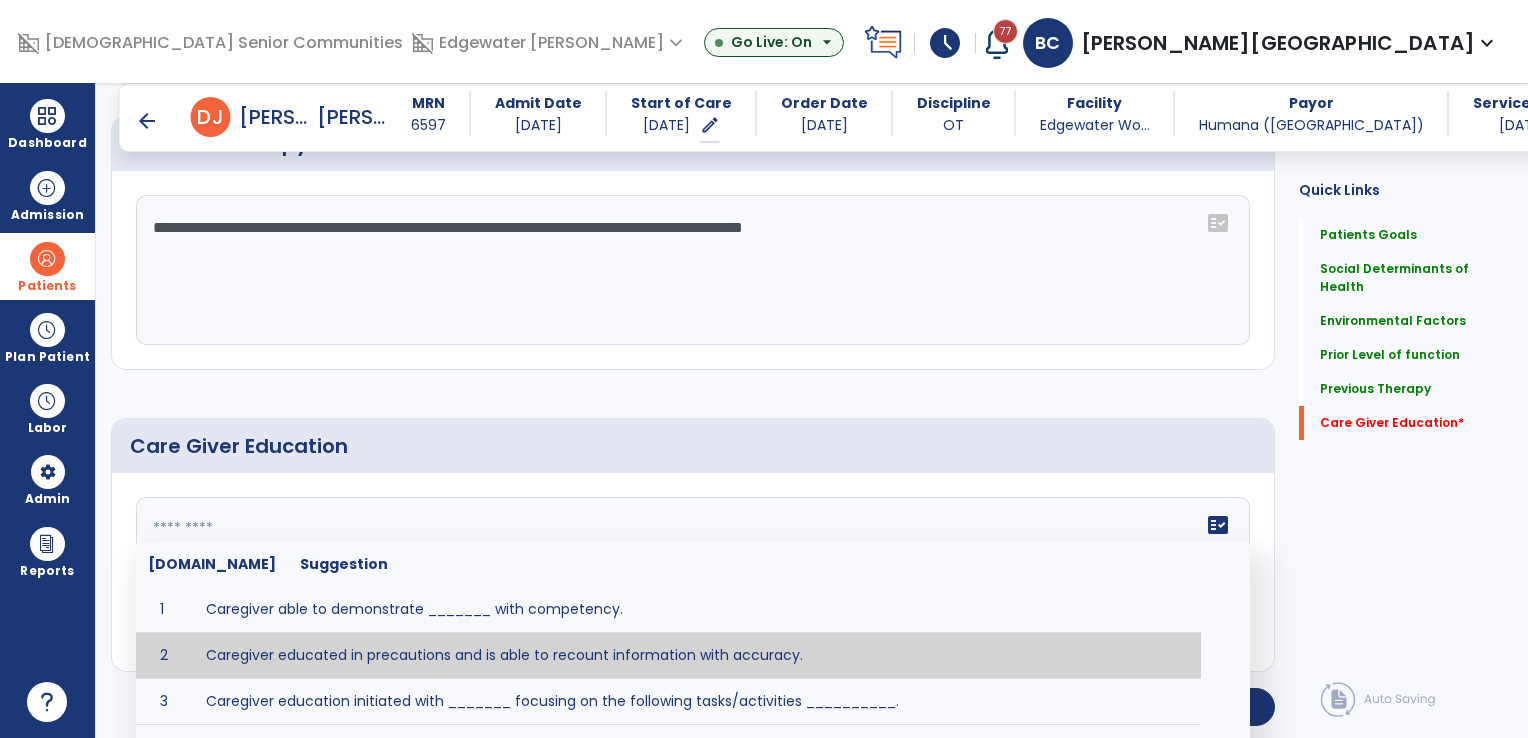 type on "**********" 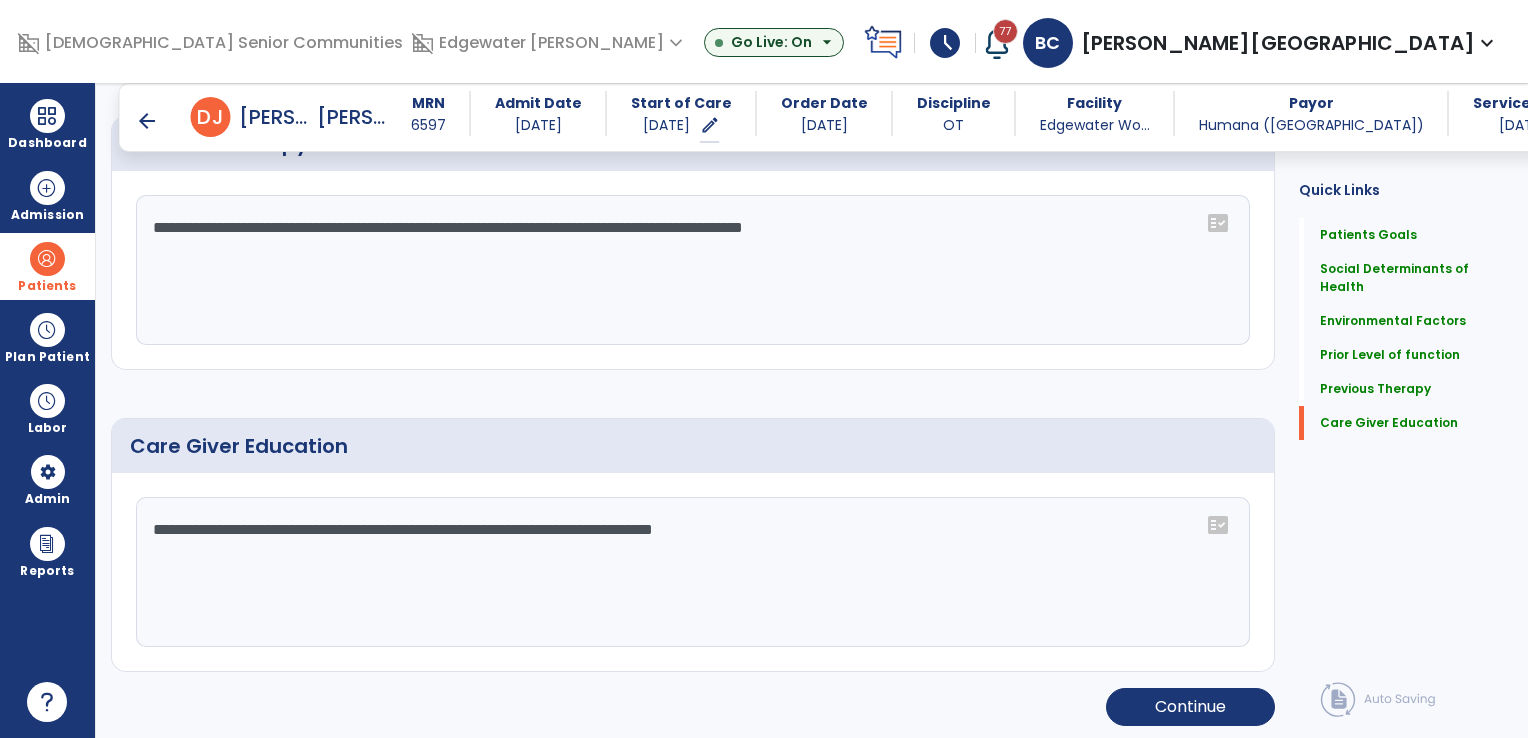 scroll, scrollTop: 1478, scrollLeft: 0, axis: vertical 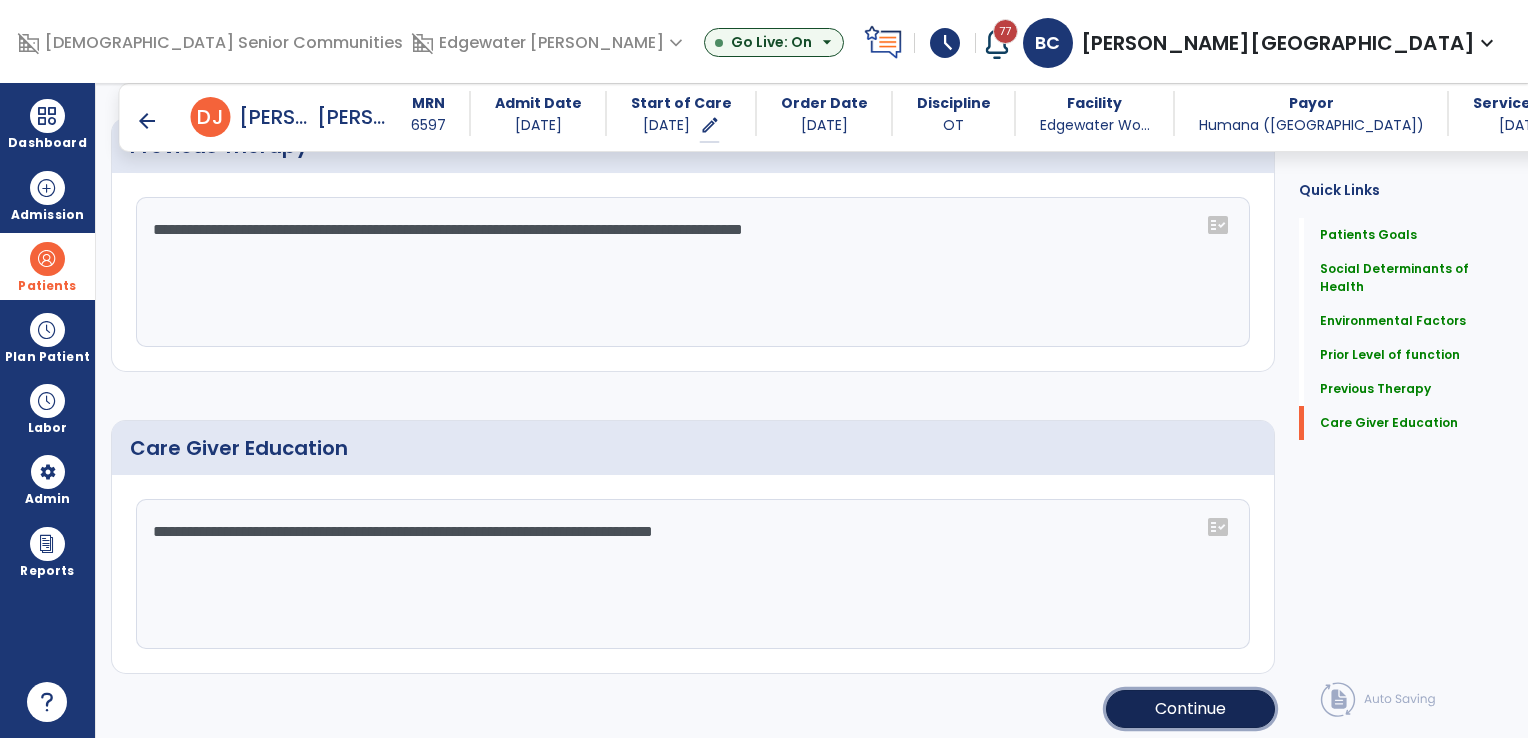 click on "Continue" 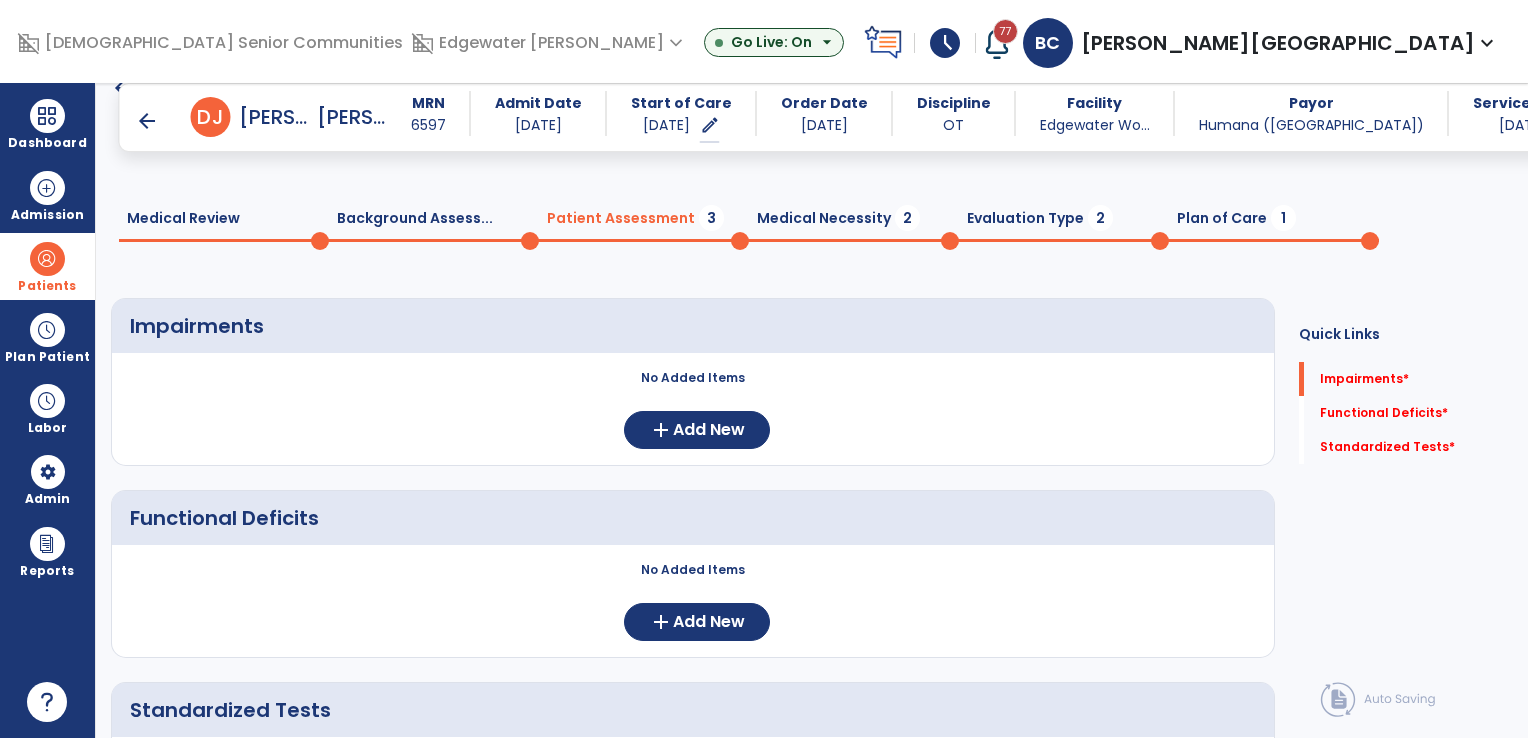 scroll, scrollTop: 8, scrollLeft: 0, axis: vertical 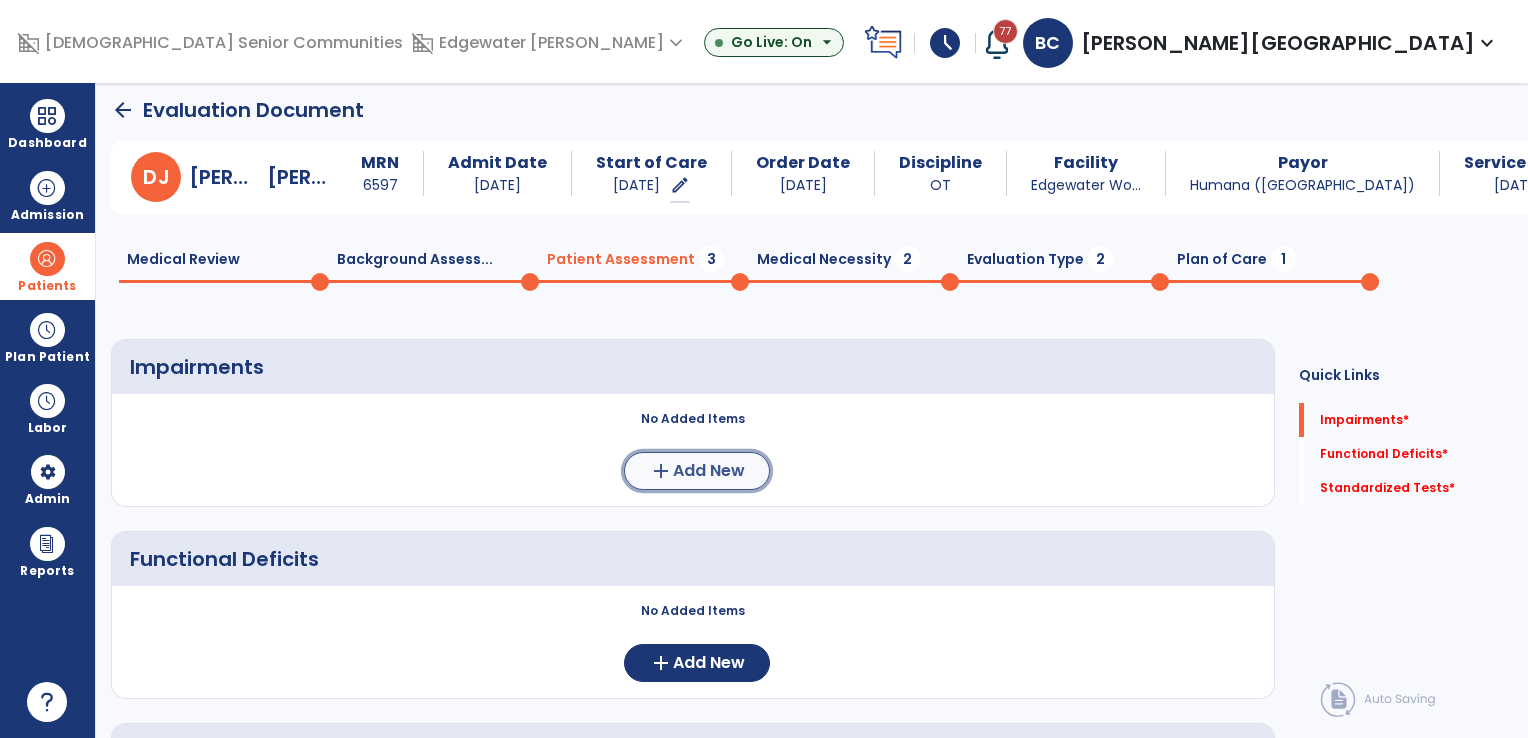 click on "add  Add New" 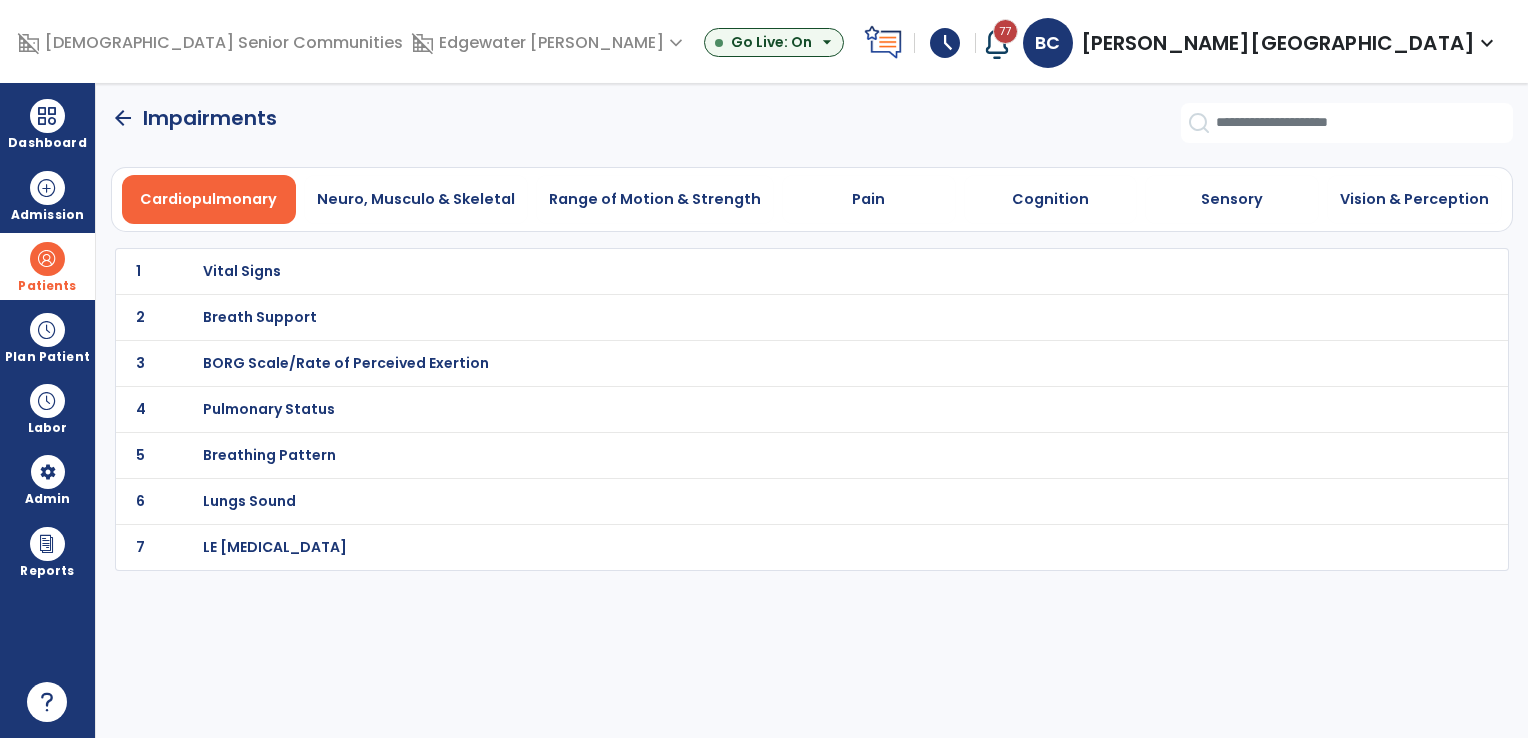 scroll, scrollTop: 0, scrollLeft: 0, axis: both 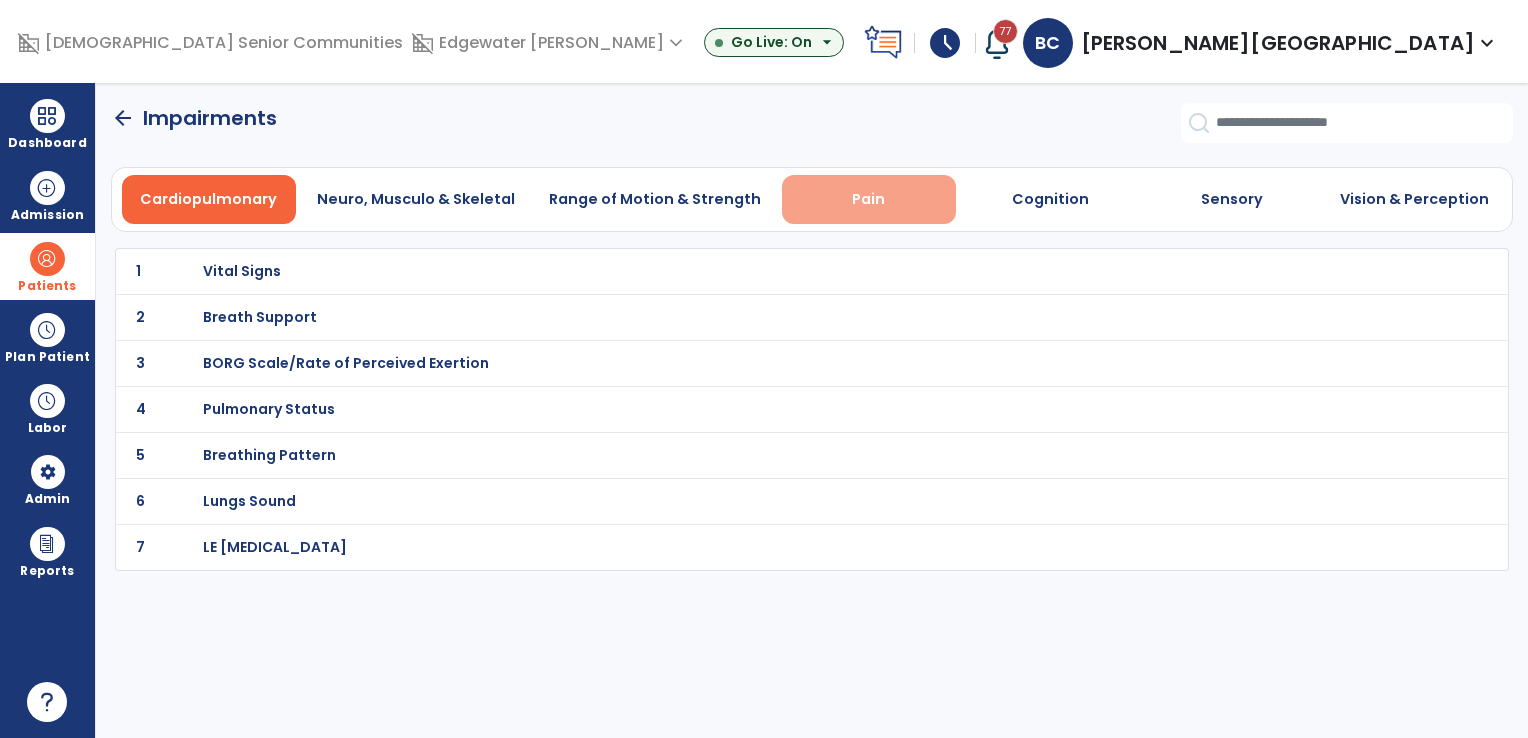 click on "Pain" at bounding box center (869, 199) 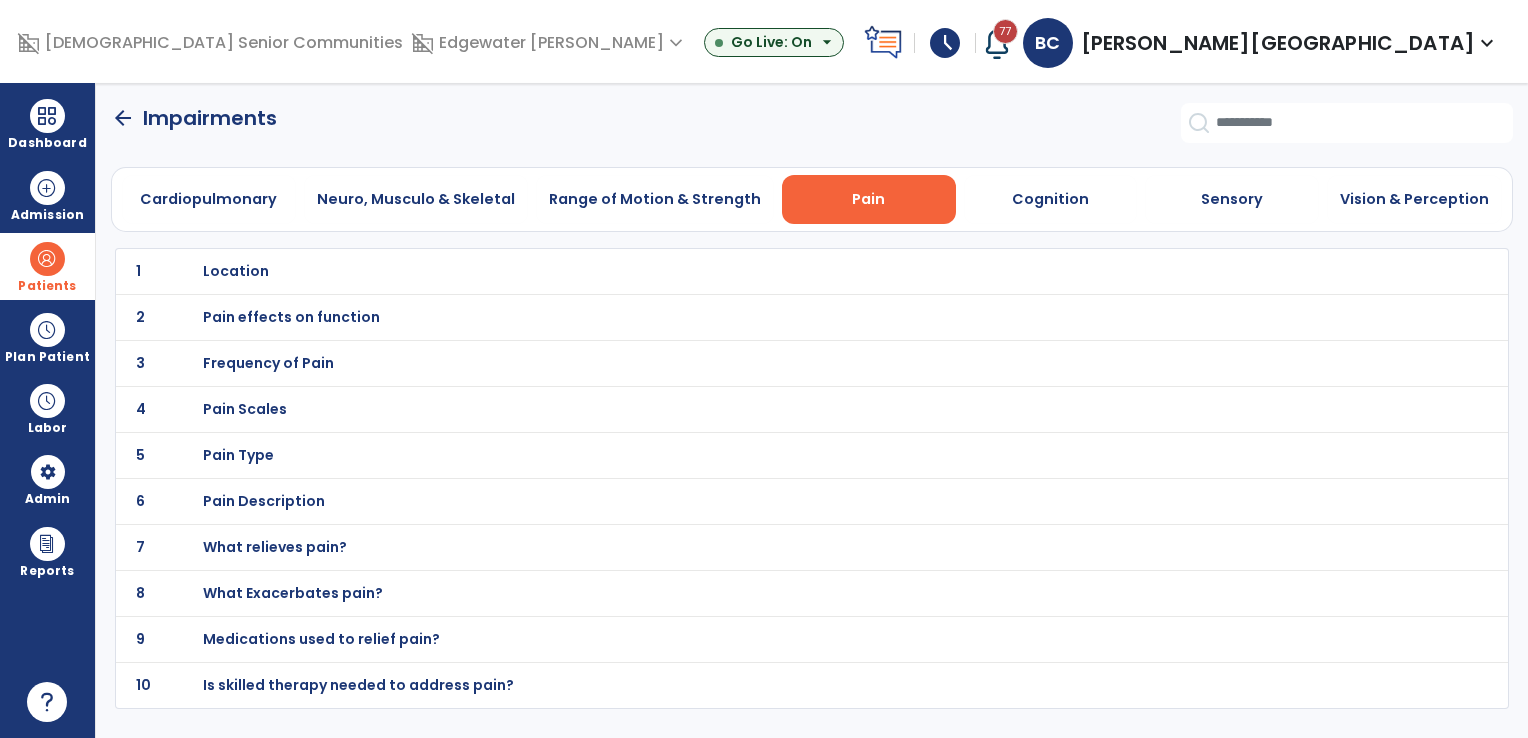 click on "Location" at bounding box center [236, 271] 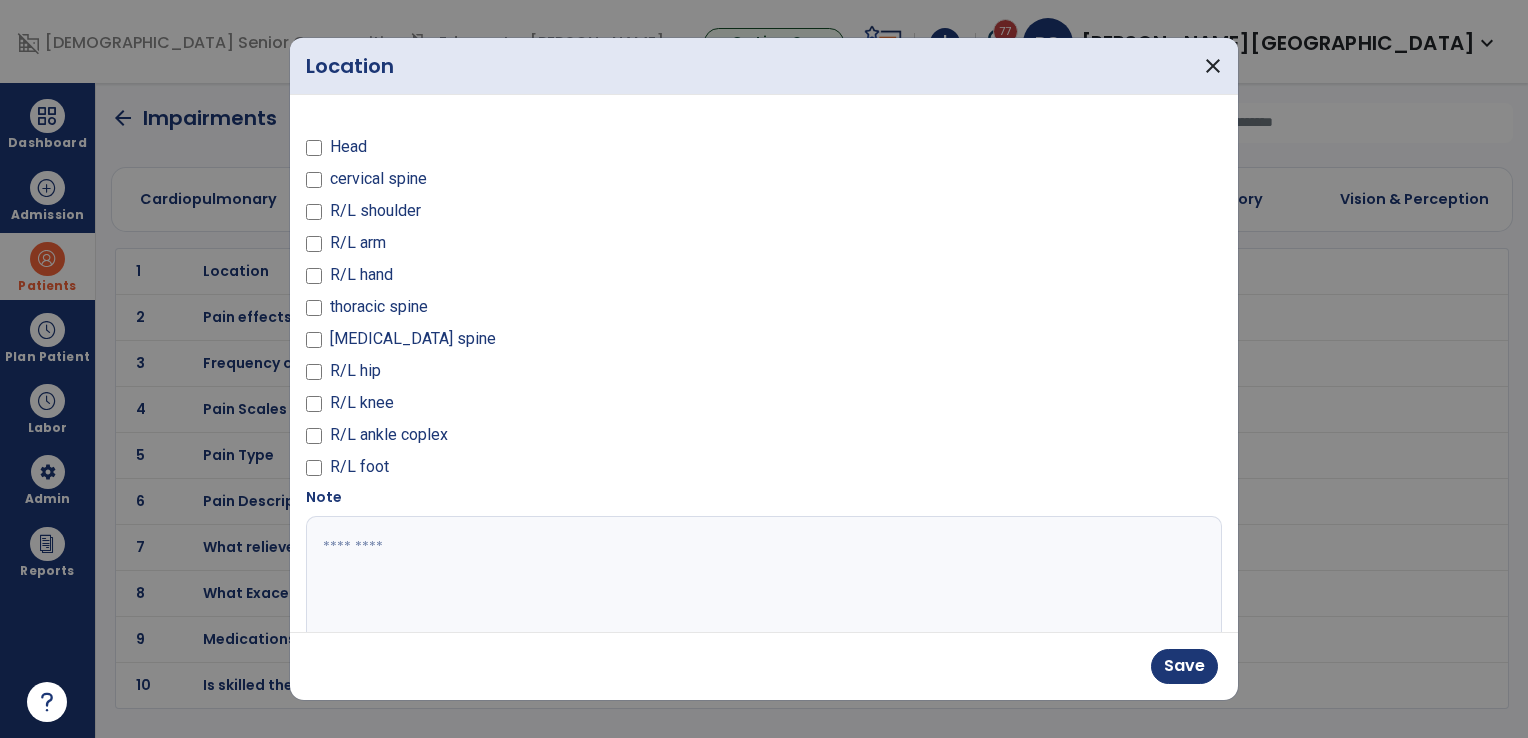 click at bounding box center [762, 591] 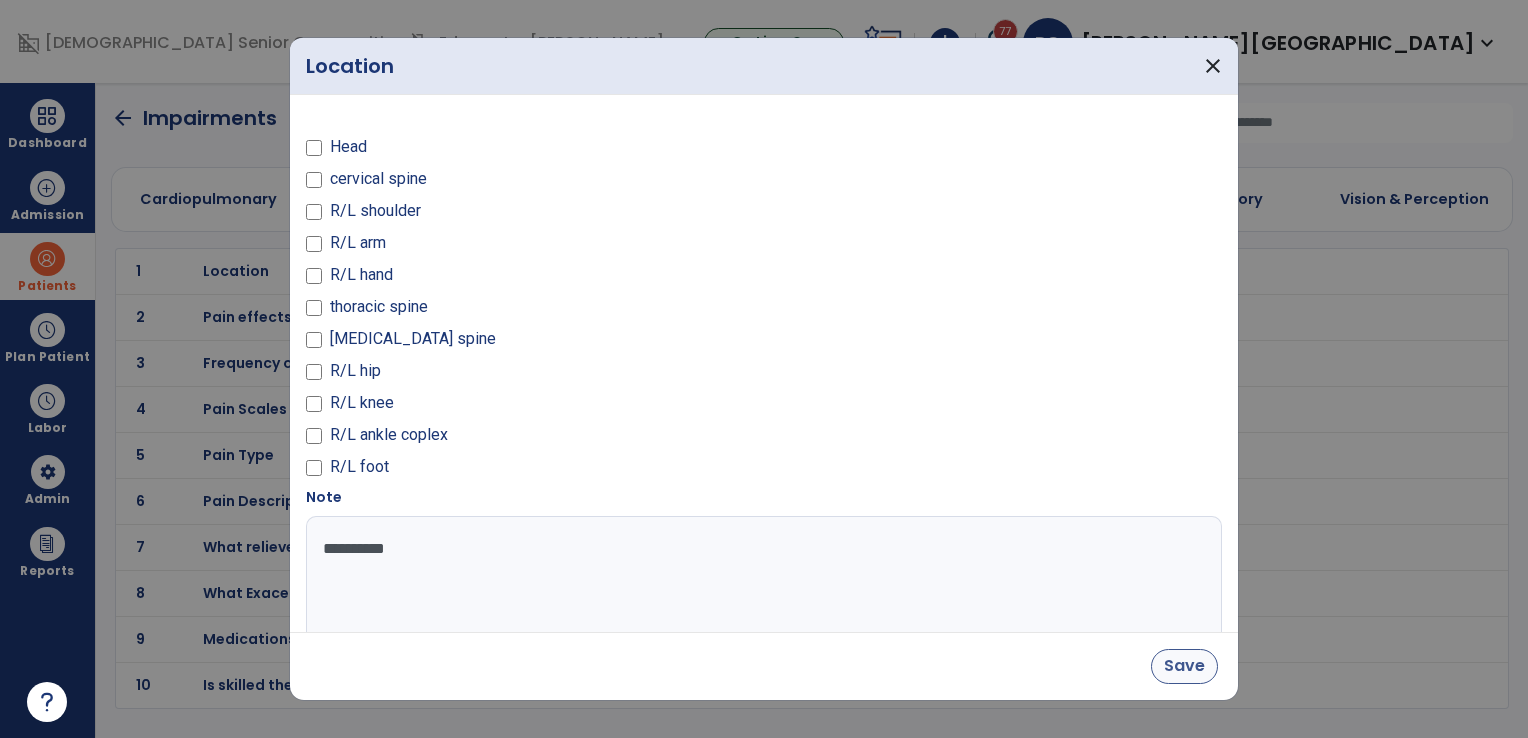 type on "**********" 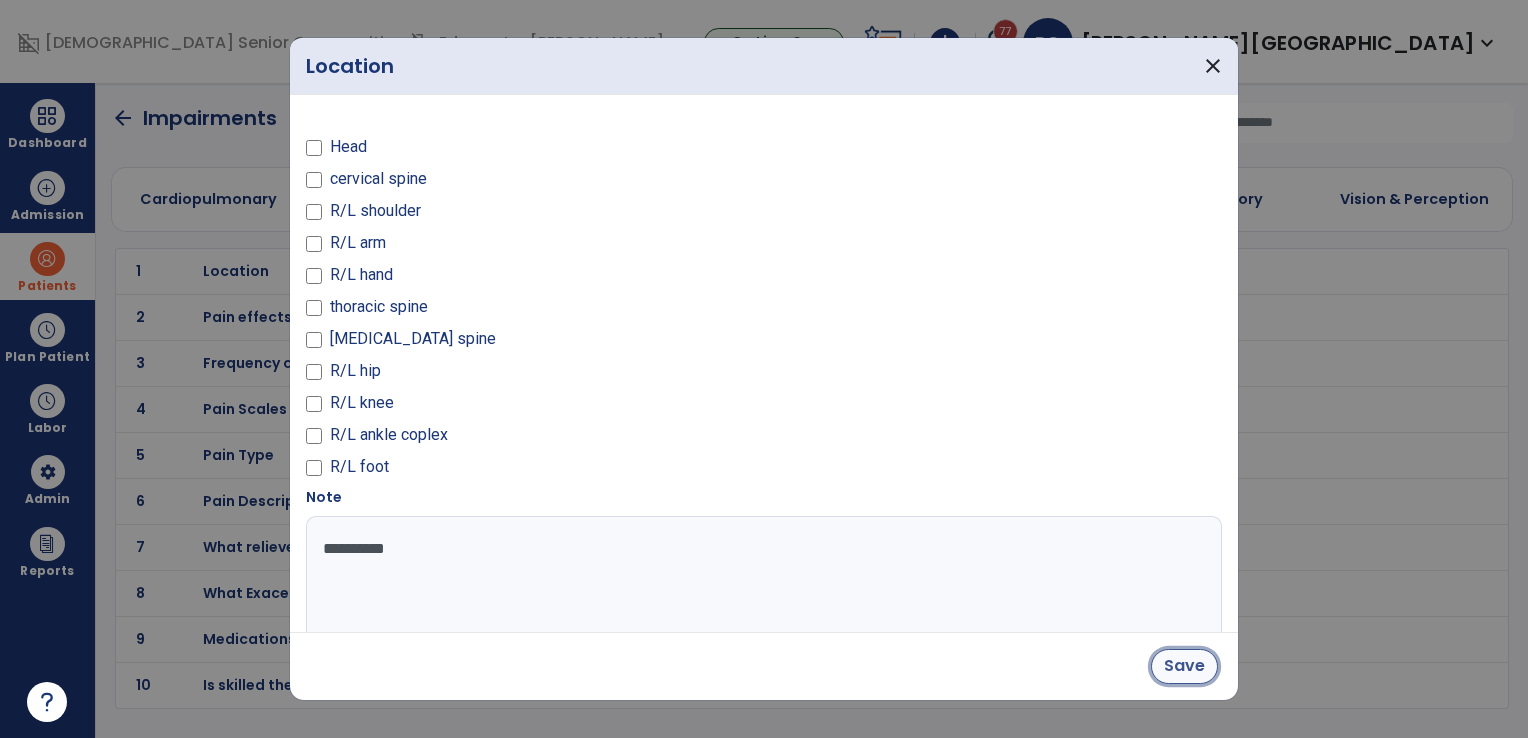 click on "Save" at bounding box center (1184, 666) 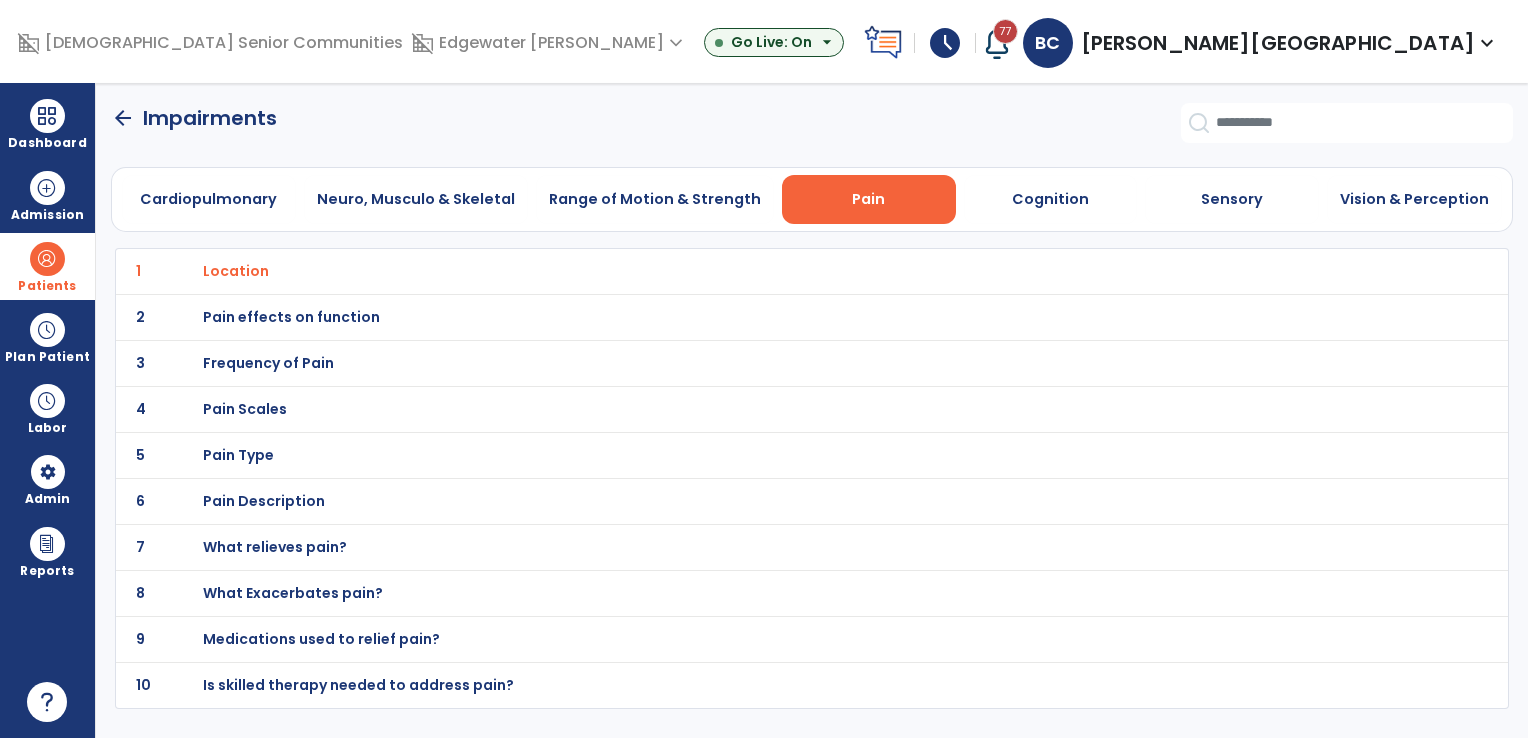 click on "Pain effects on function" at bounding box center [236, 271] 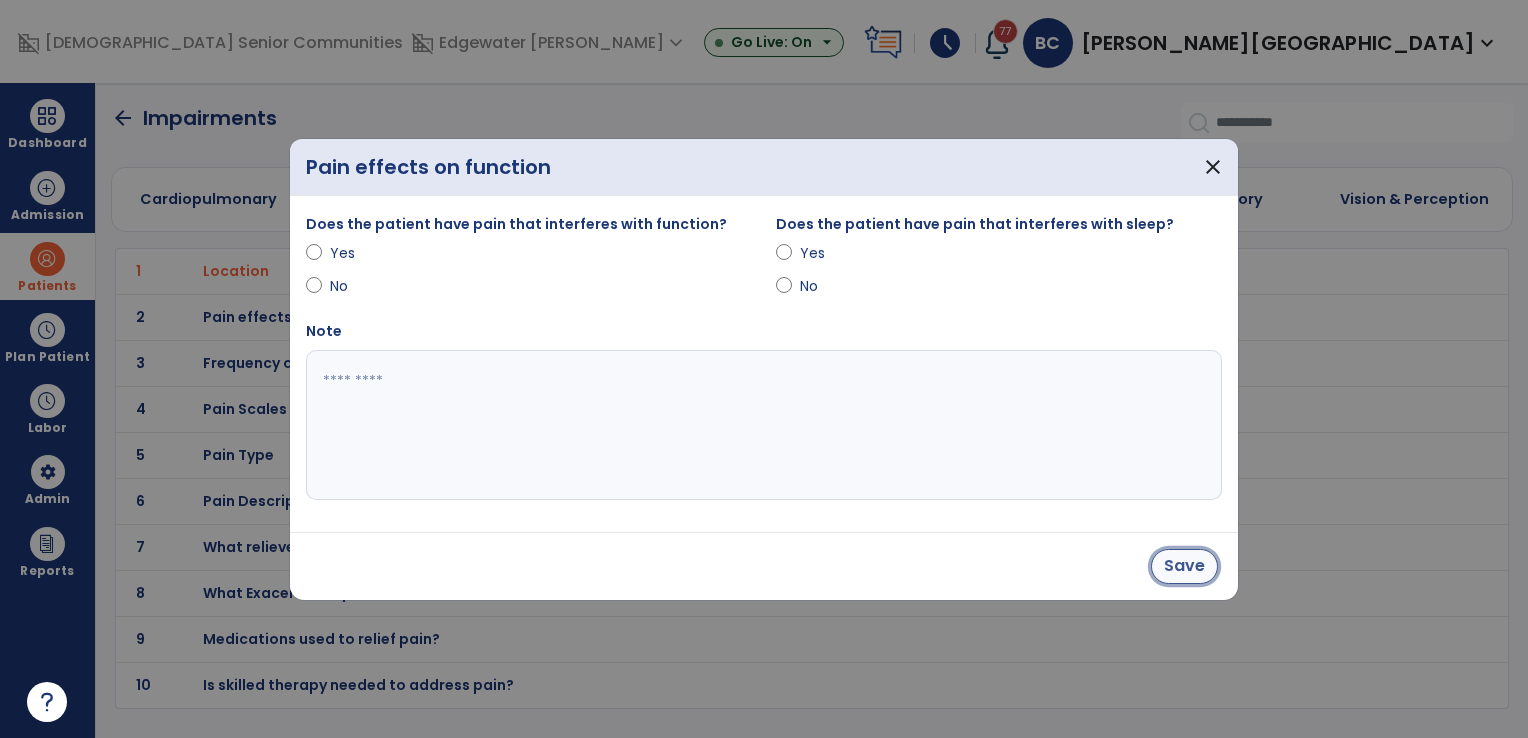 click on "Save" at bounding box center (1184, 566) 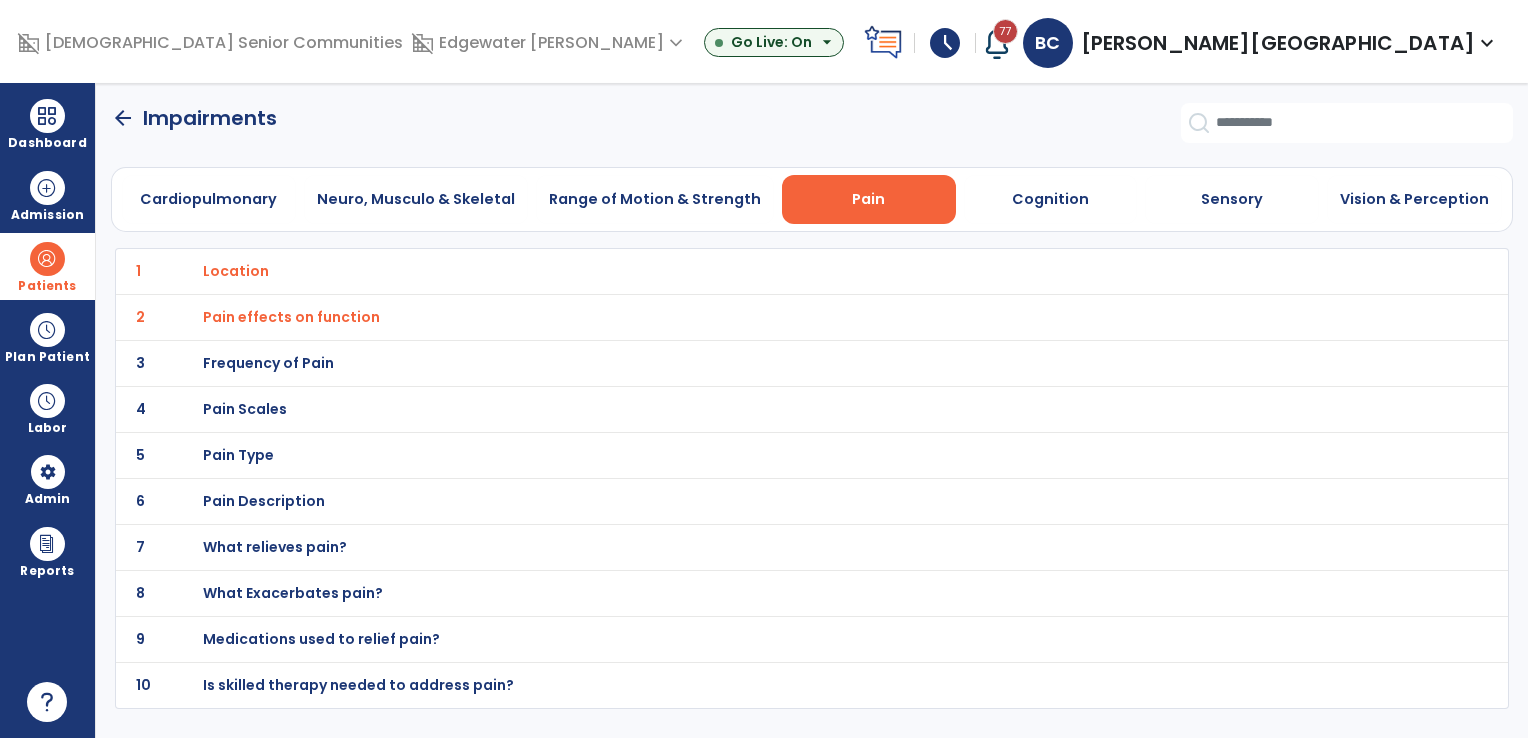 click on "Frequency of Pain" at bounding box center [236, 271] 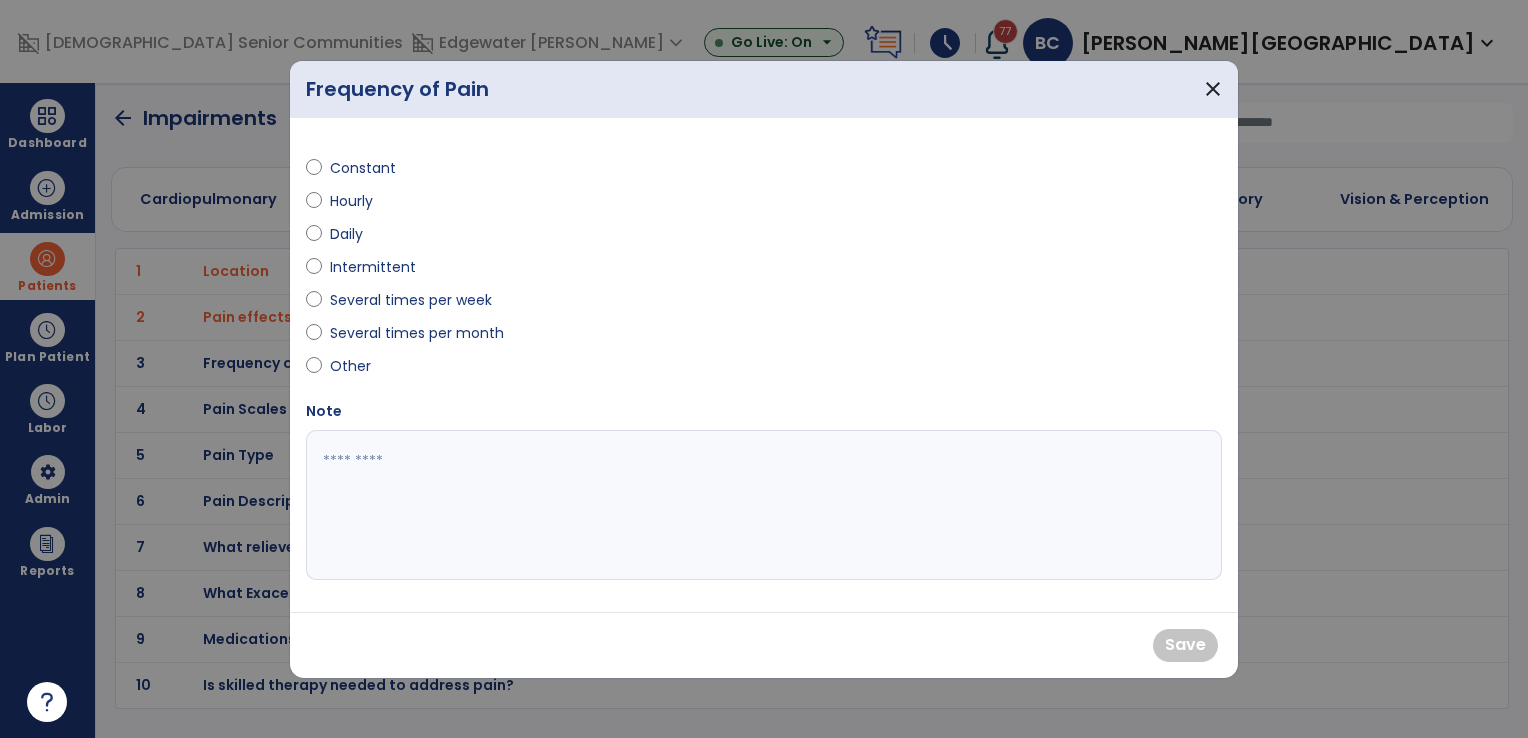 click on "Daily" at bounding box center [365, 234] 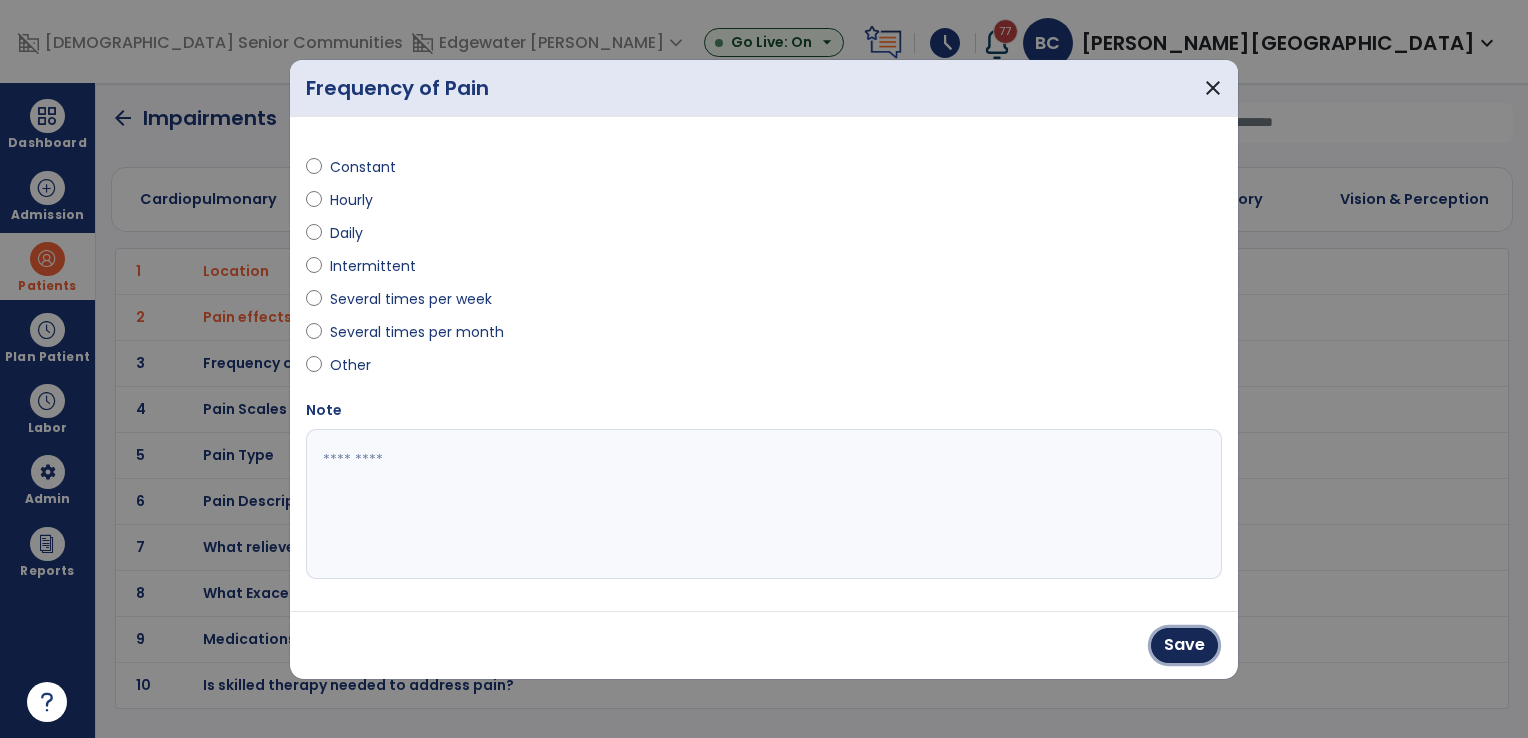 click on "Save" at bounding box center (1184, 645) 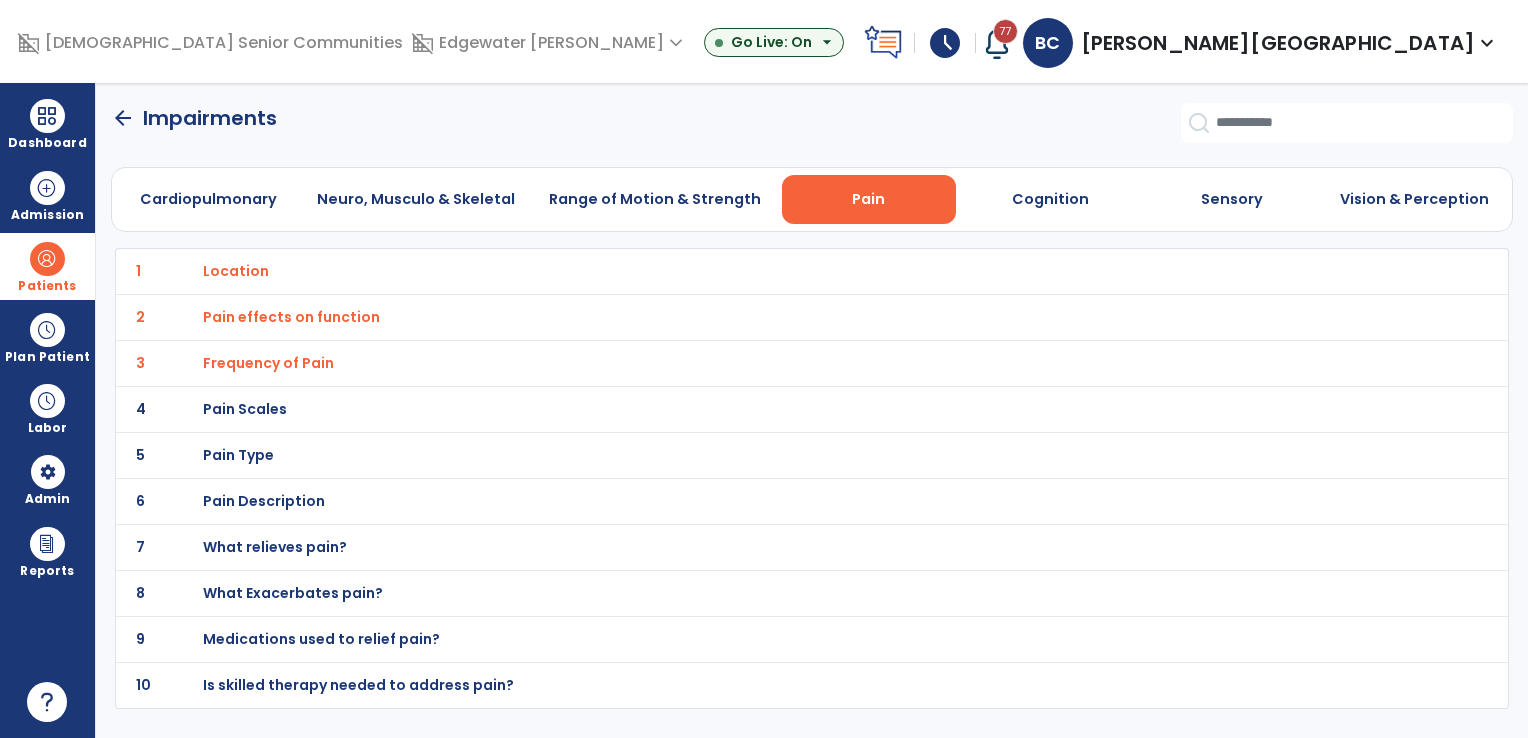 click on "Pain Scales" at bounding box center [236, 271] 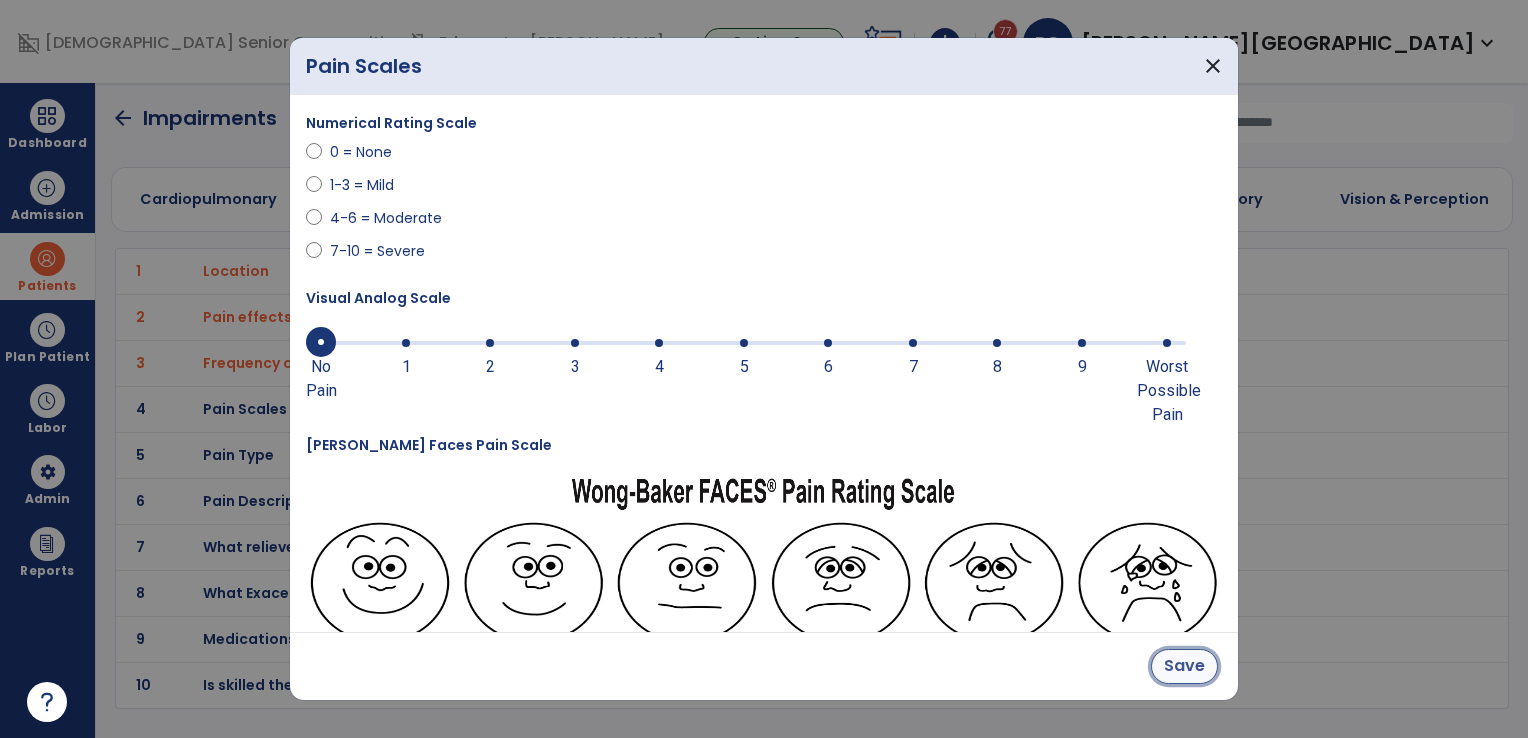 click on "Save" at bounding box center [1184, 666] 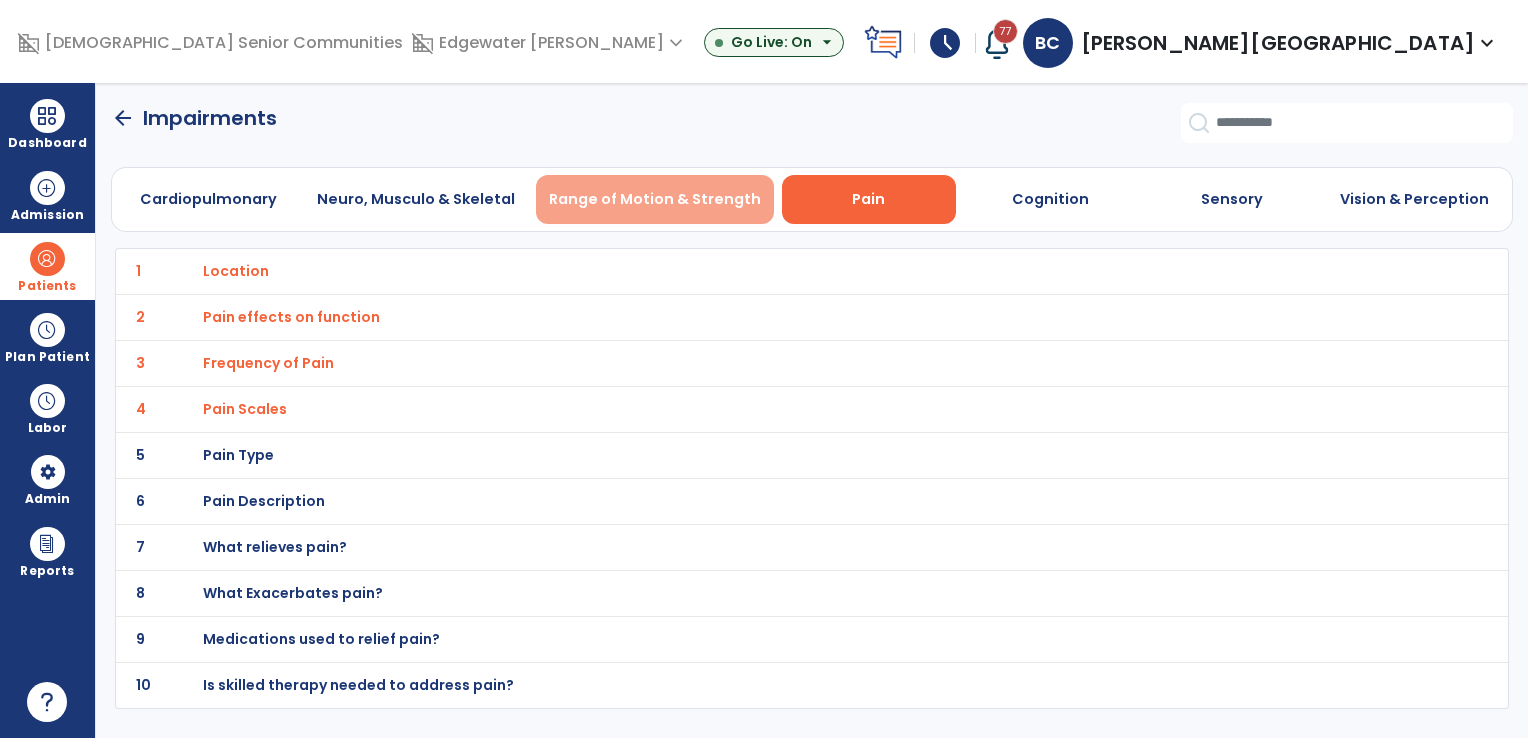 click on "Range of Motion & Strength" at bounding box center [655, 199] 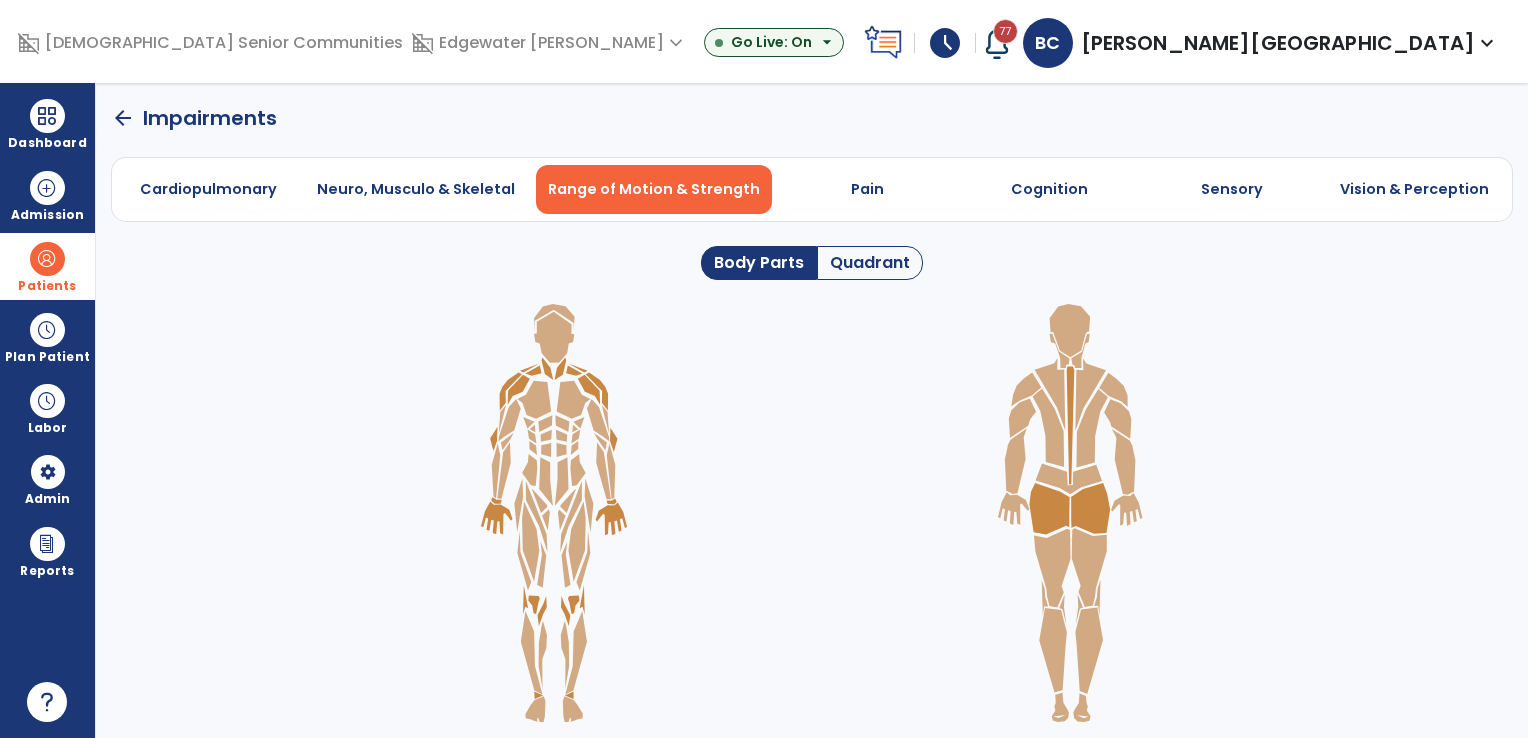 click on "Quadrant" 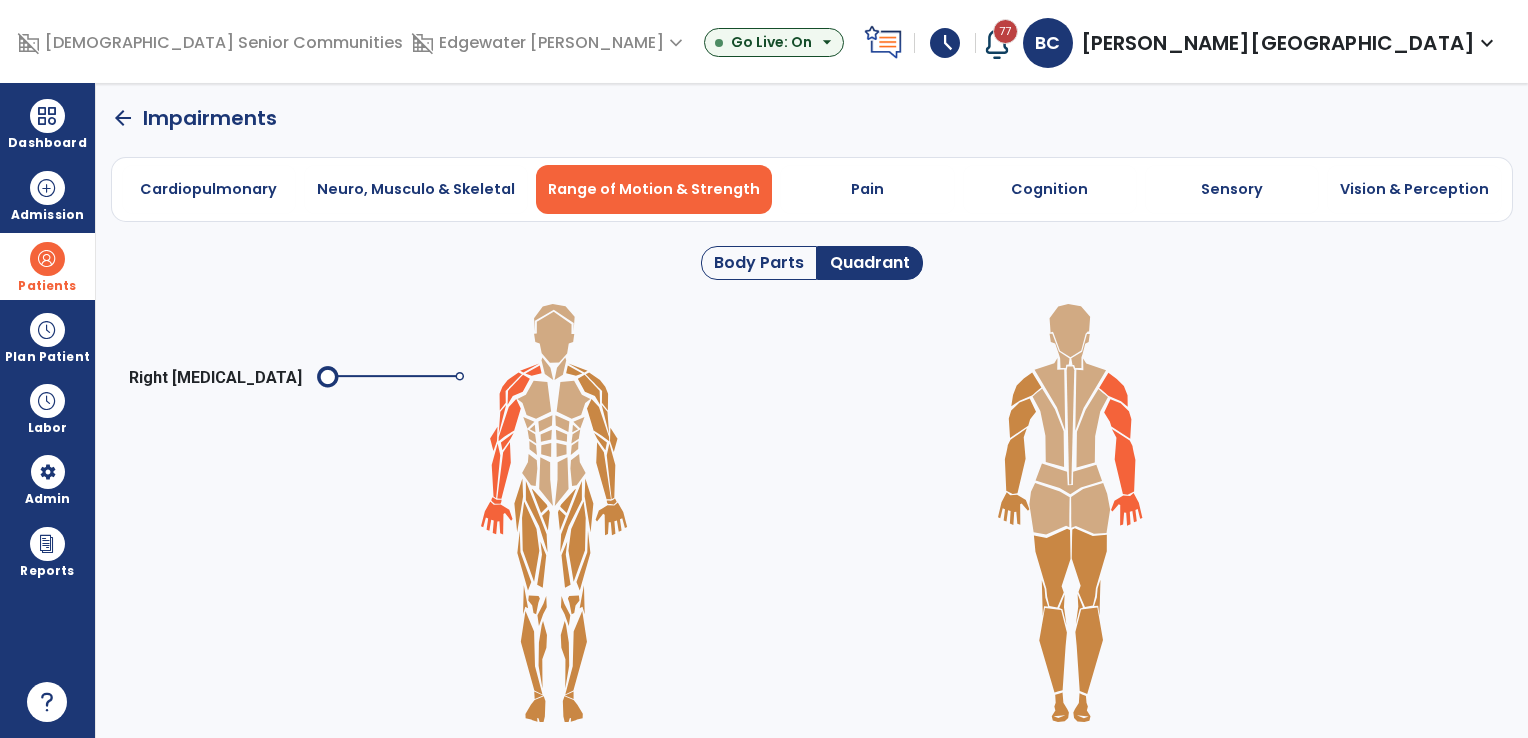 click 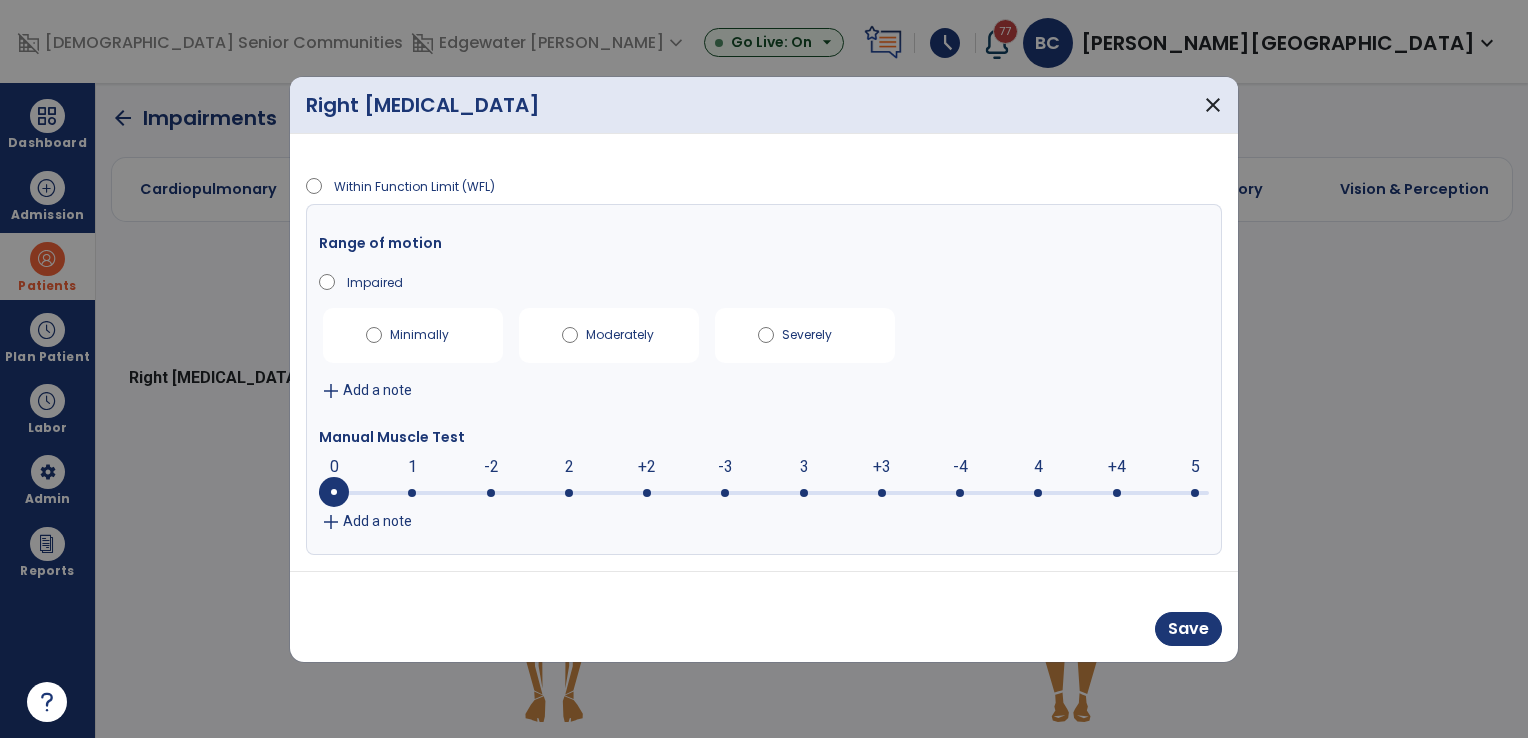 click at bounding box center (804, 493) 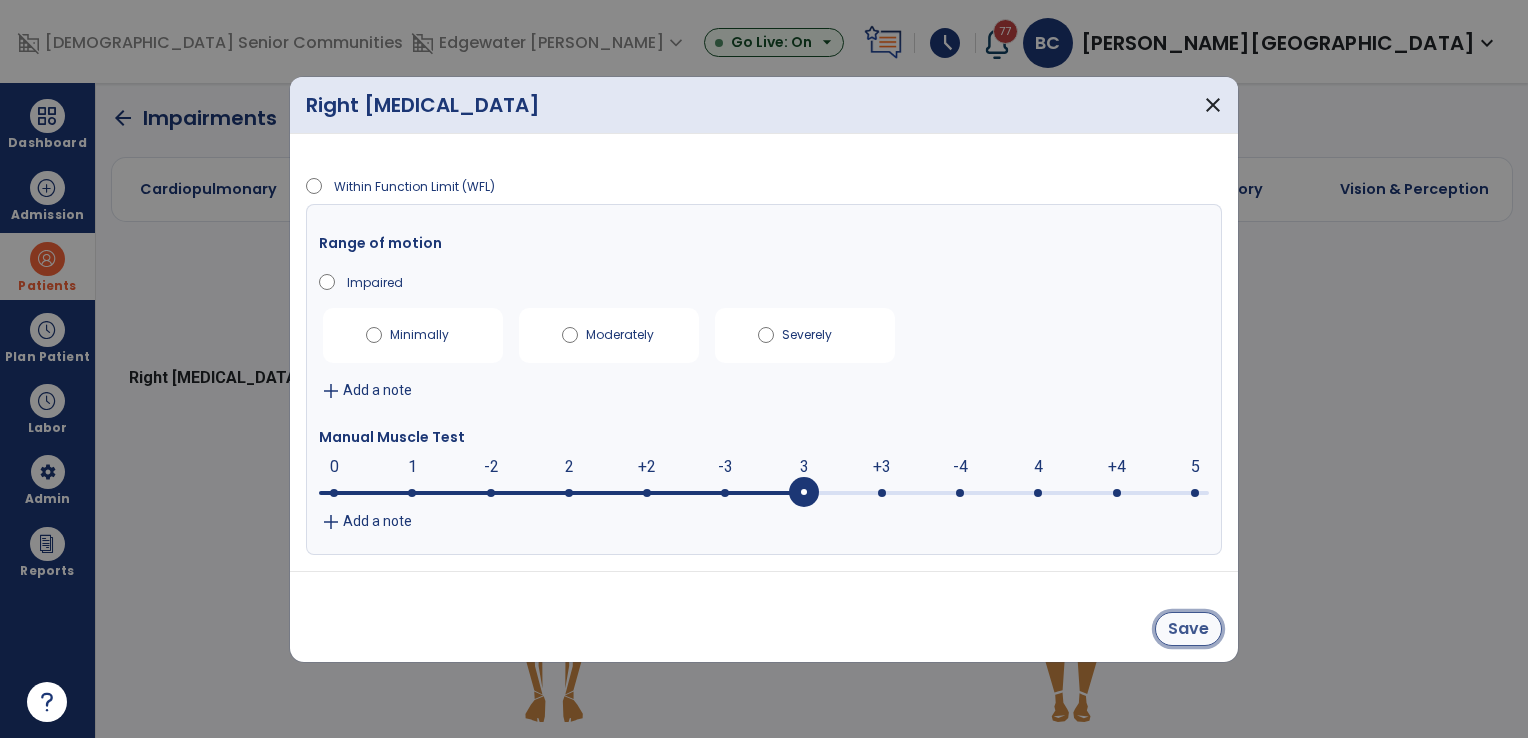 click on "Save" at bounding box center [1188, 629] 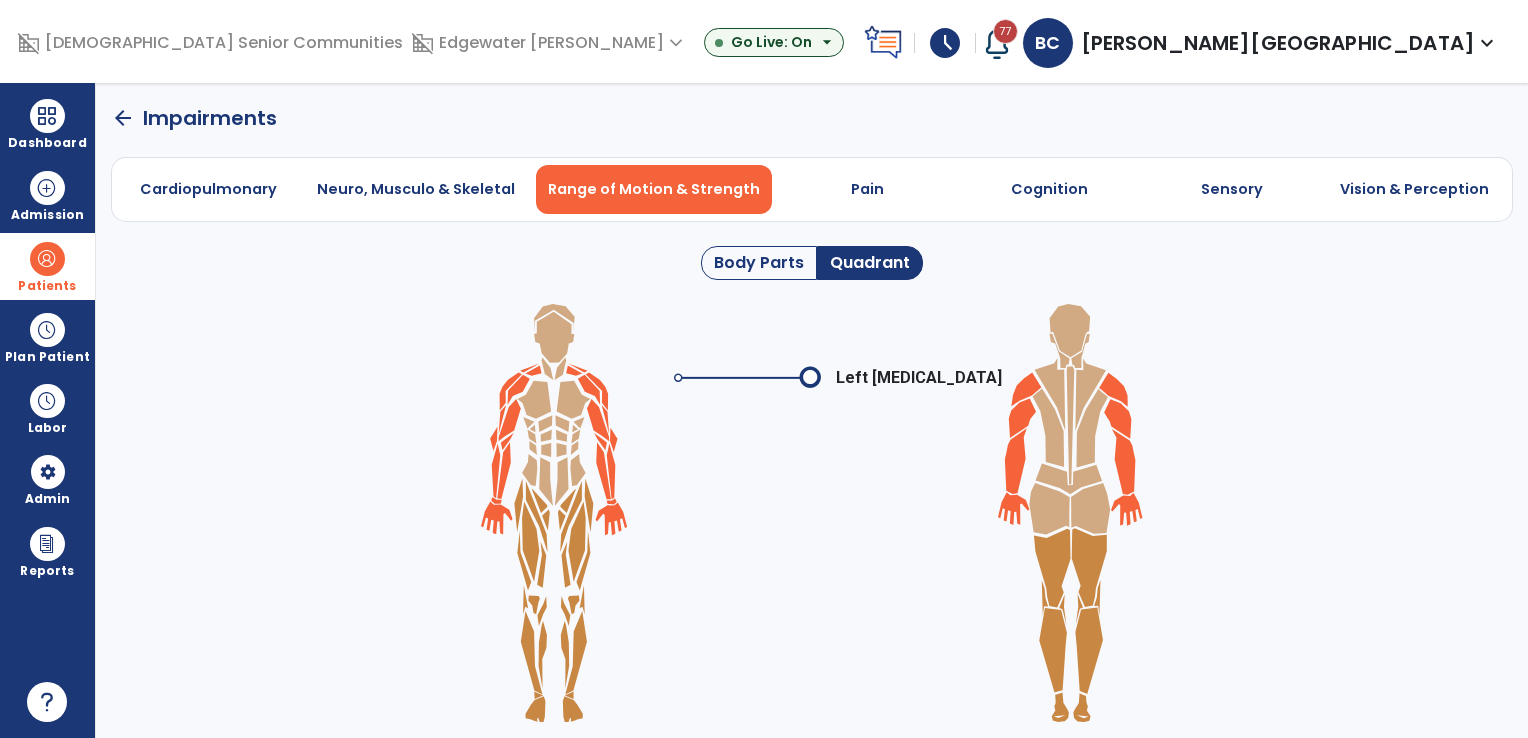 click 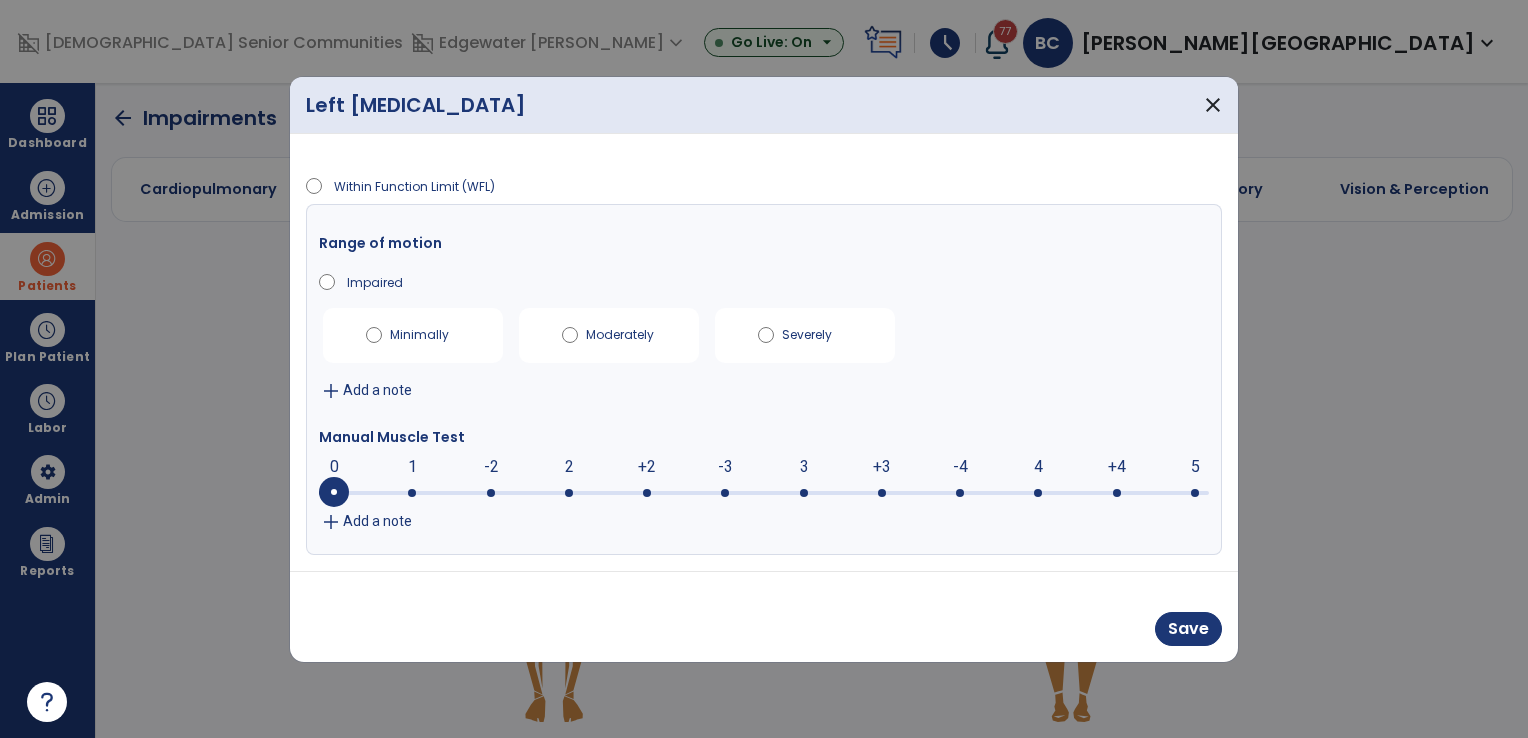 click at bounding box center [764, 493] 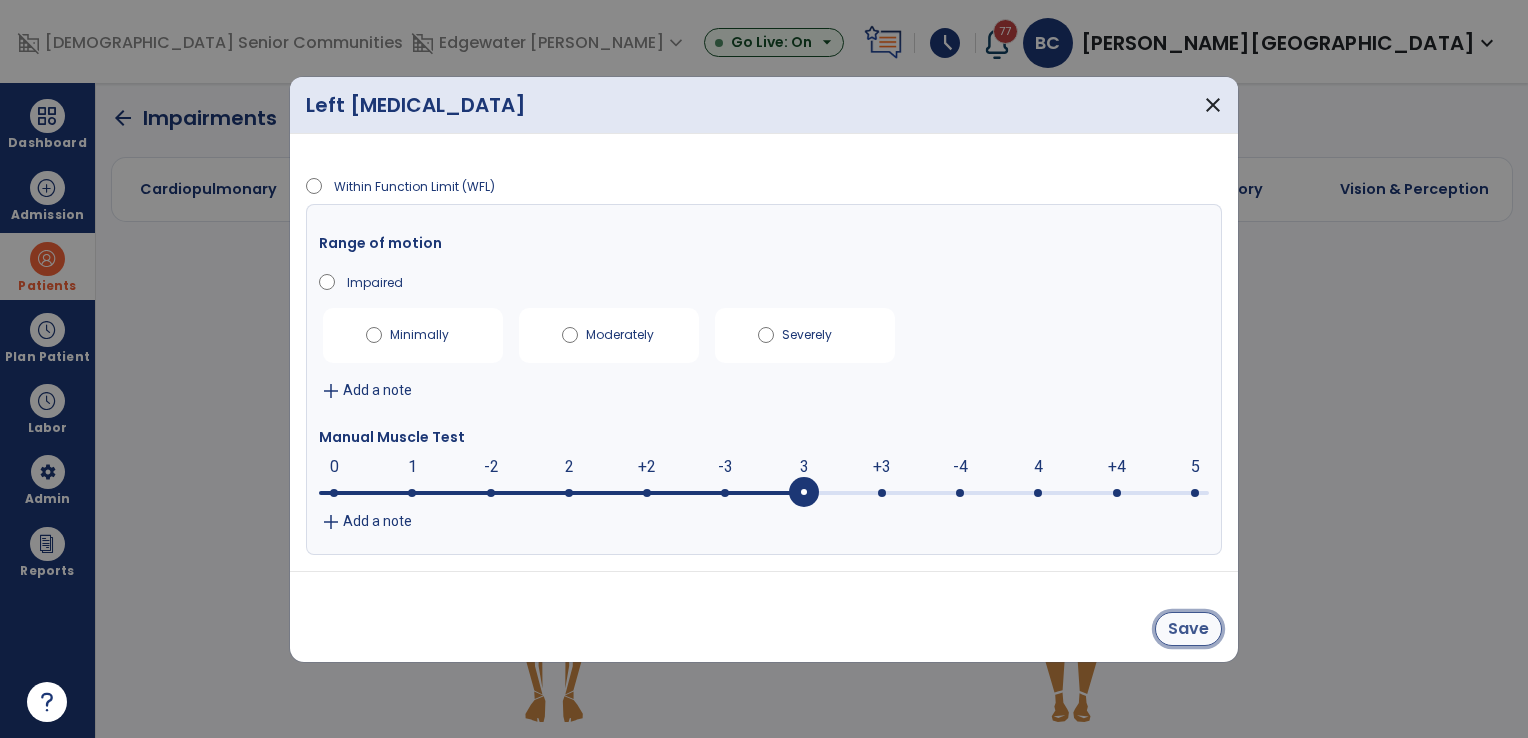 click on "Save" at bounding box center (1188, 629) 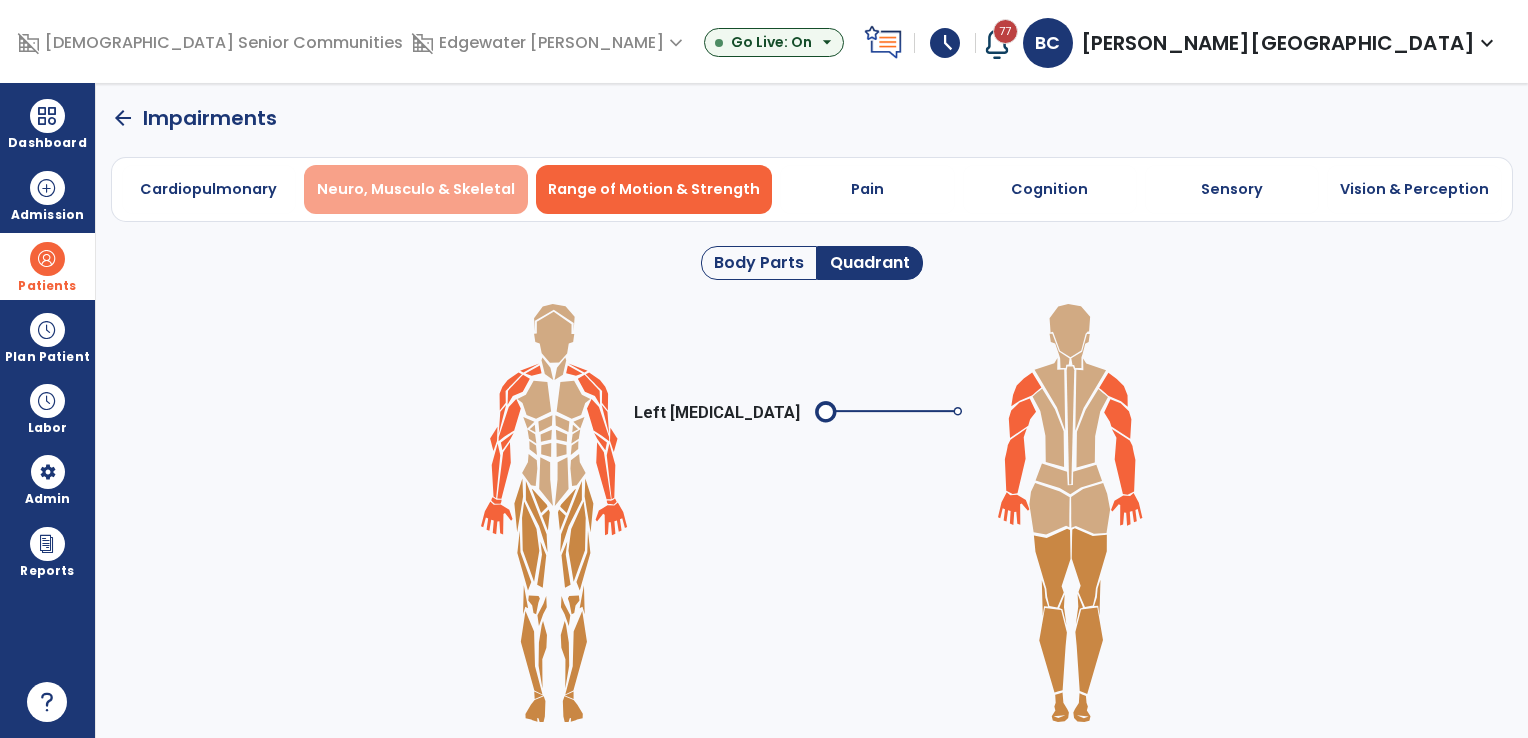 click on "Neuro, Musculo & Skeletal" at bounding box center [416, 189] 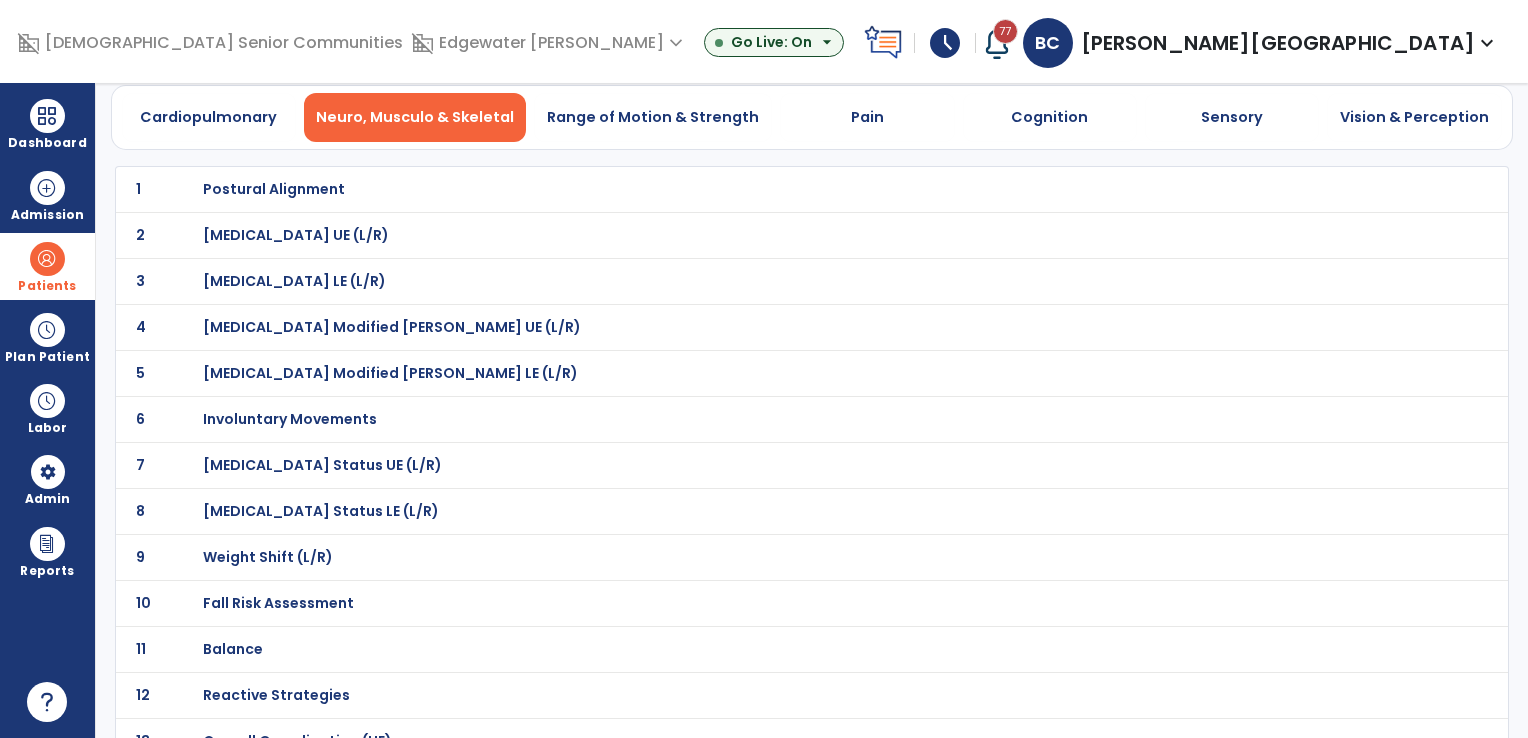 scroll, scrollTop: 100, scrollLeft: 0, axis: vertical 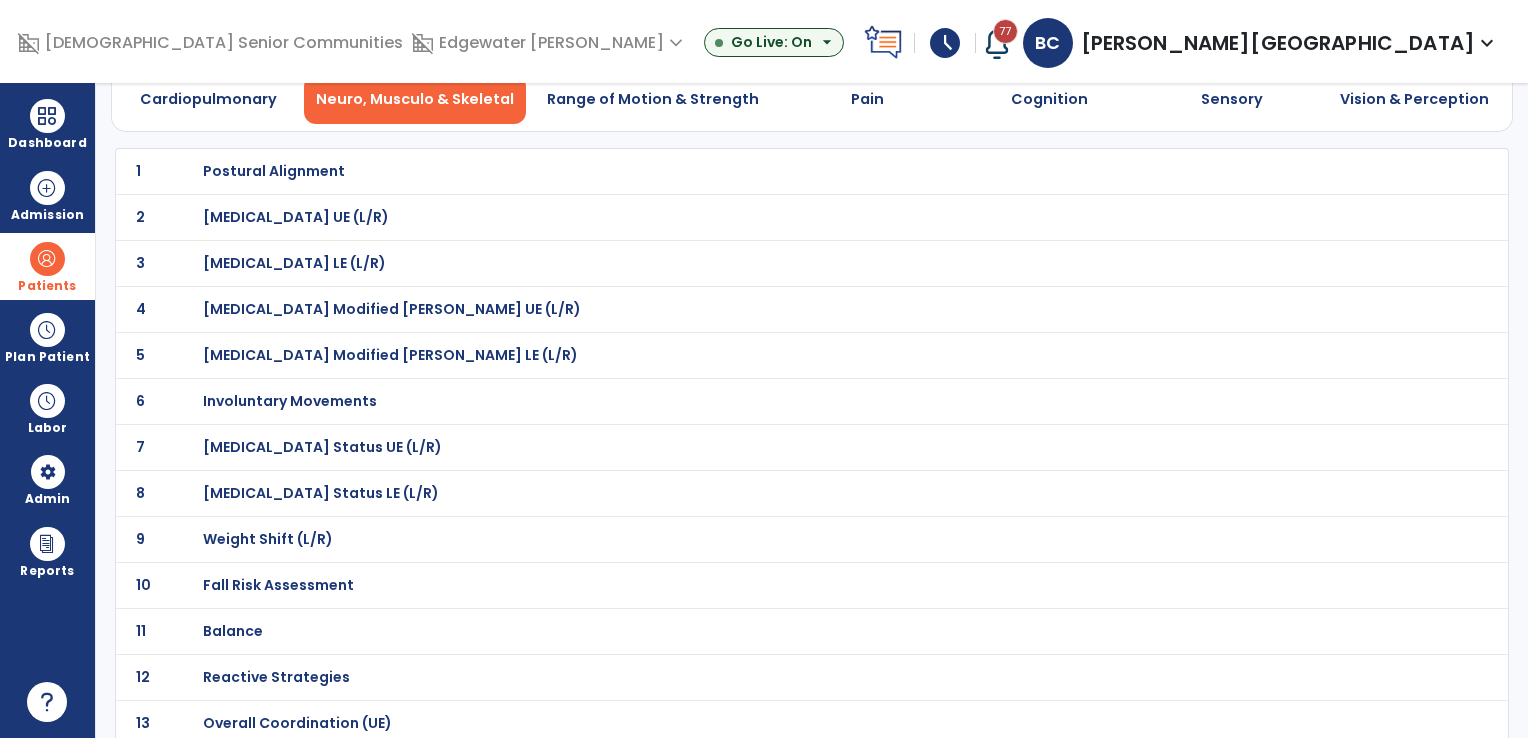 click on "Fall Risk Assessment" at bounding box center (274, 171) 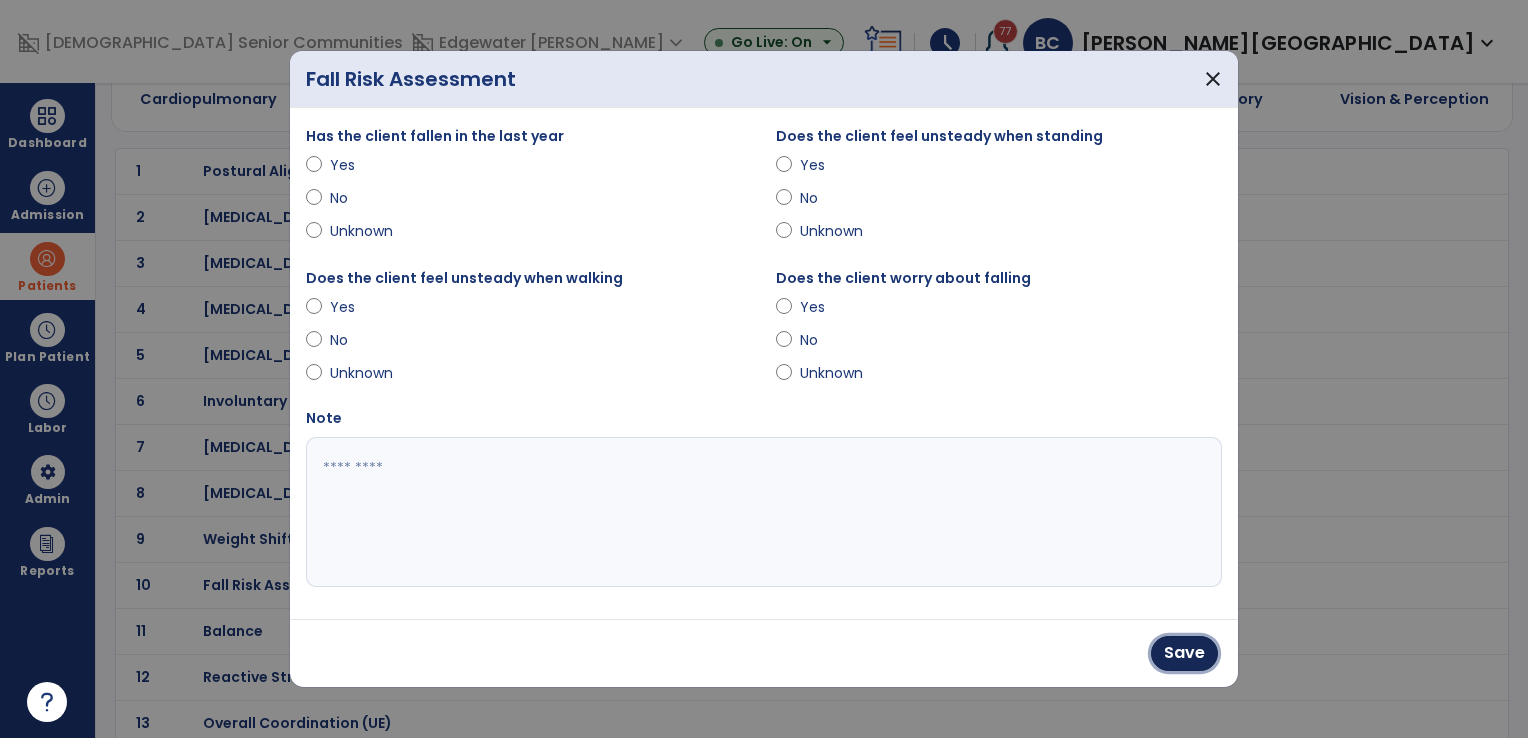 click on "Save" at bounding box center [1184, 653] 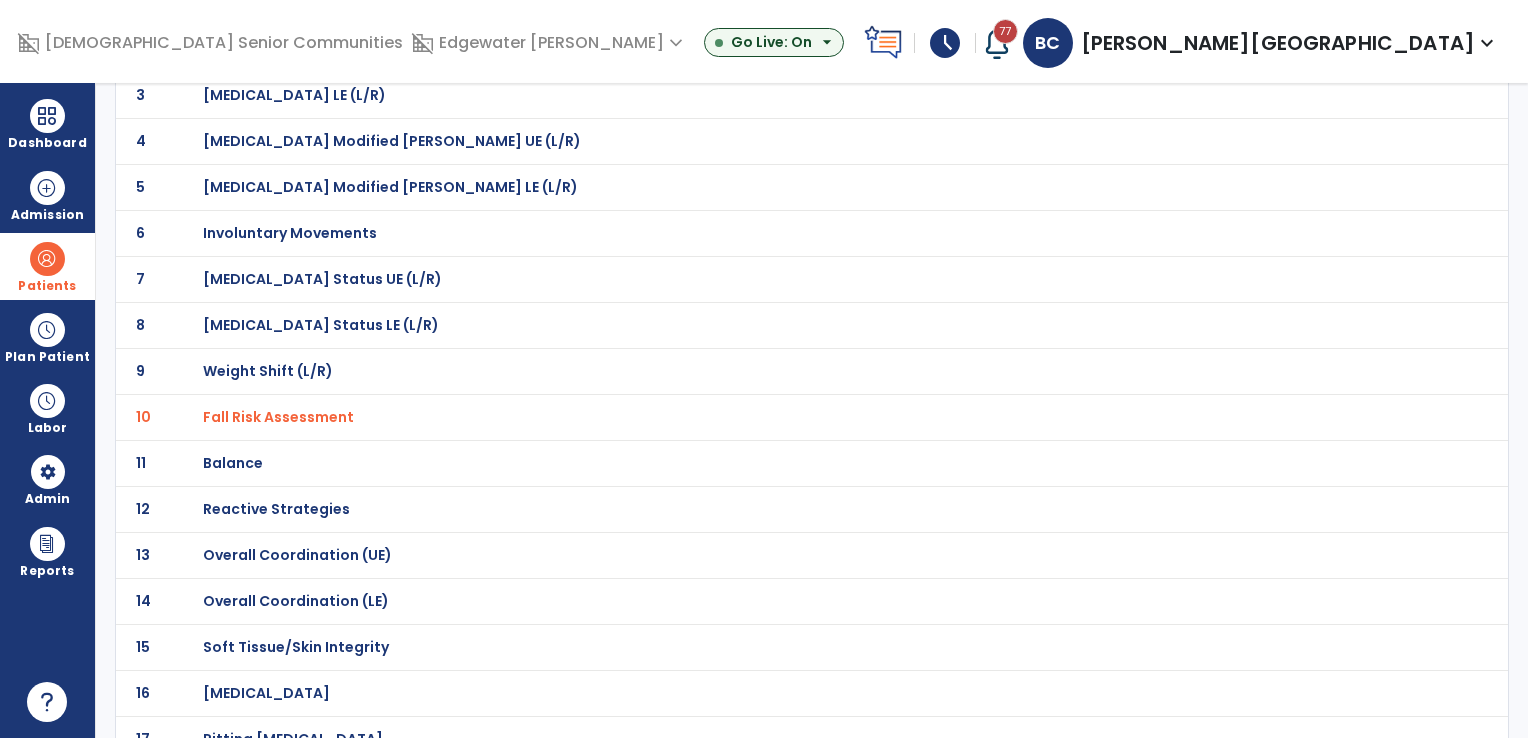 scroll, scrollTop: 300, scrollLeft: 0, axis: vertical 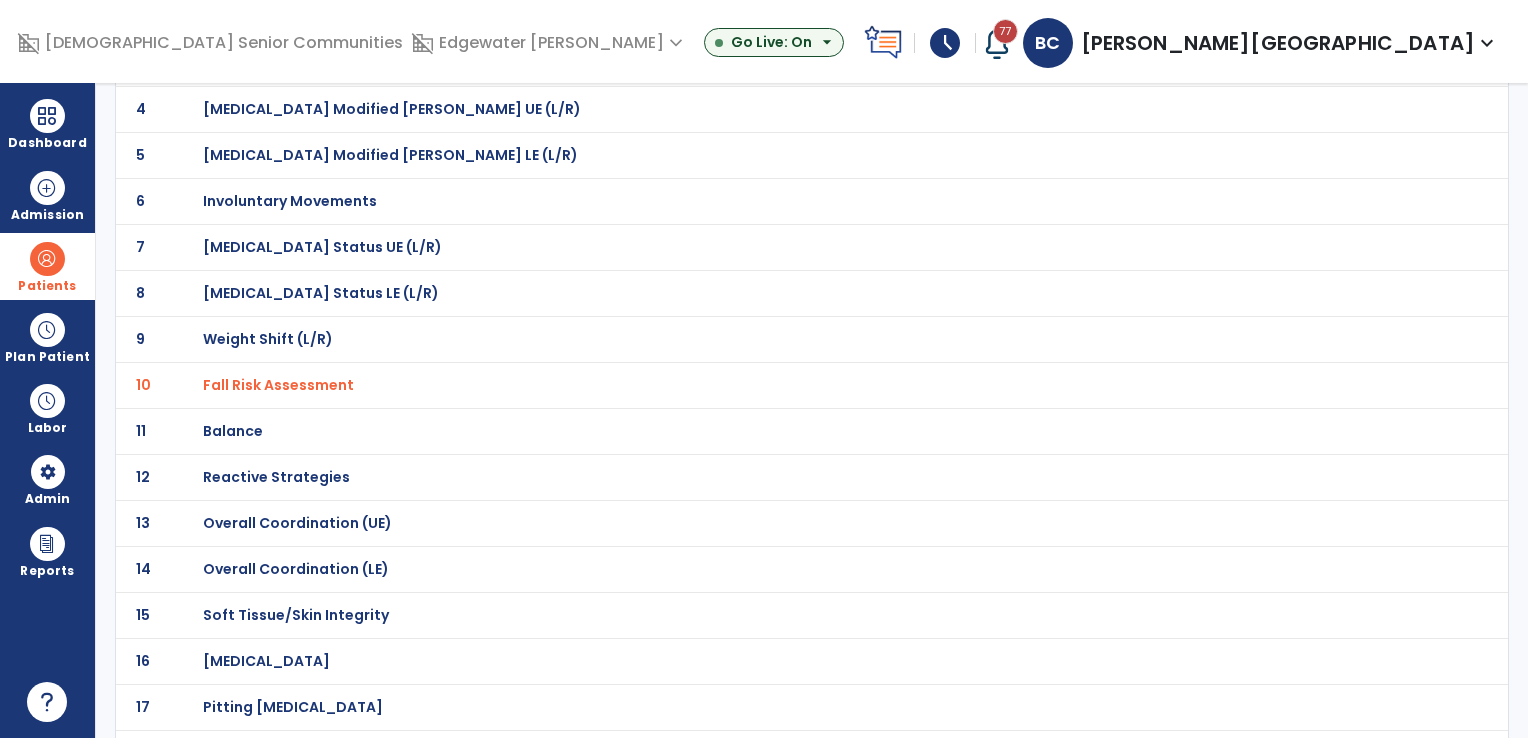 click on "Balance" at bounding box center [274, -29] 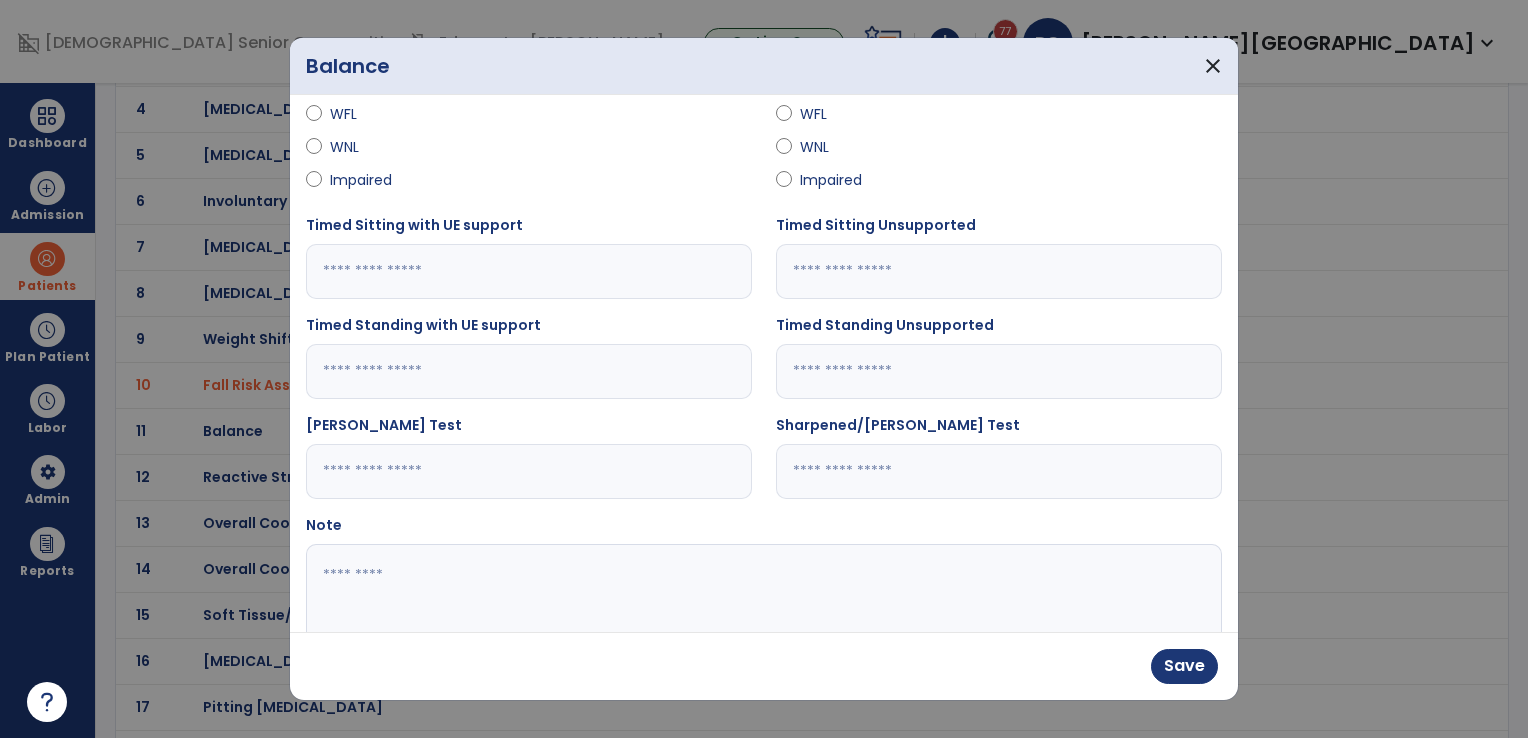 scroll, scrollTop: 200, scrollLeft: 0, axis: vertical 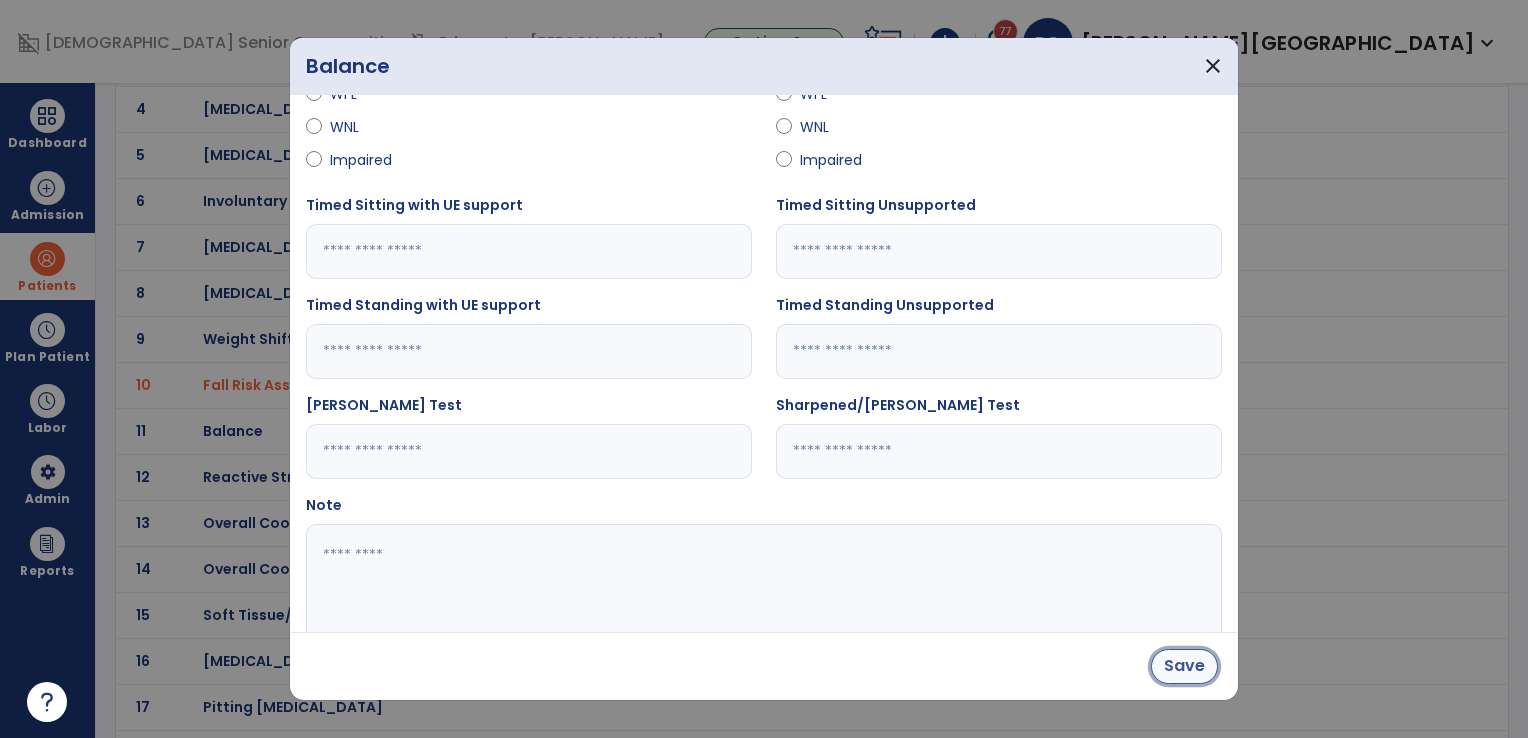 click on "Save" at bounding box center (1184, 666) 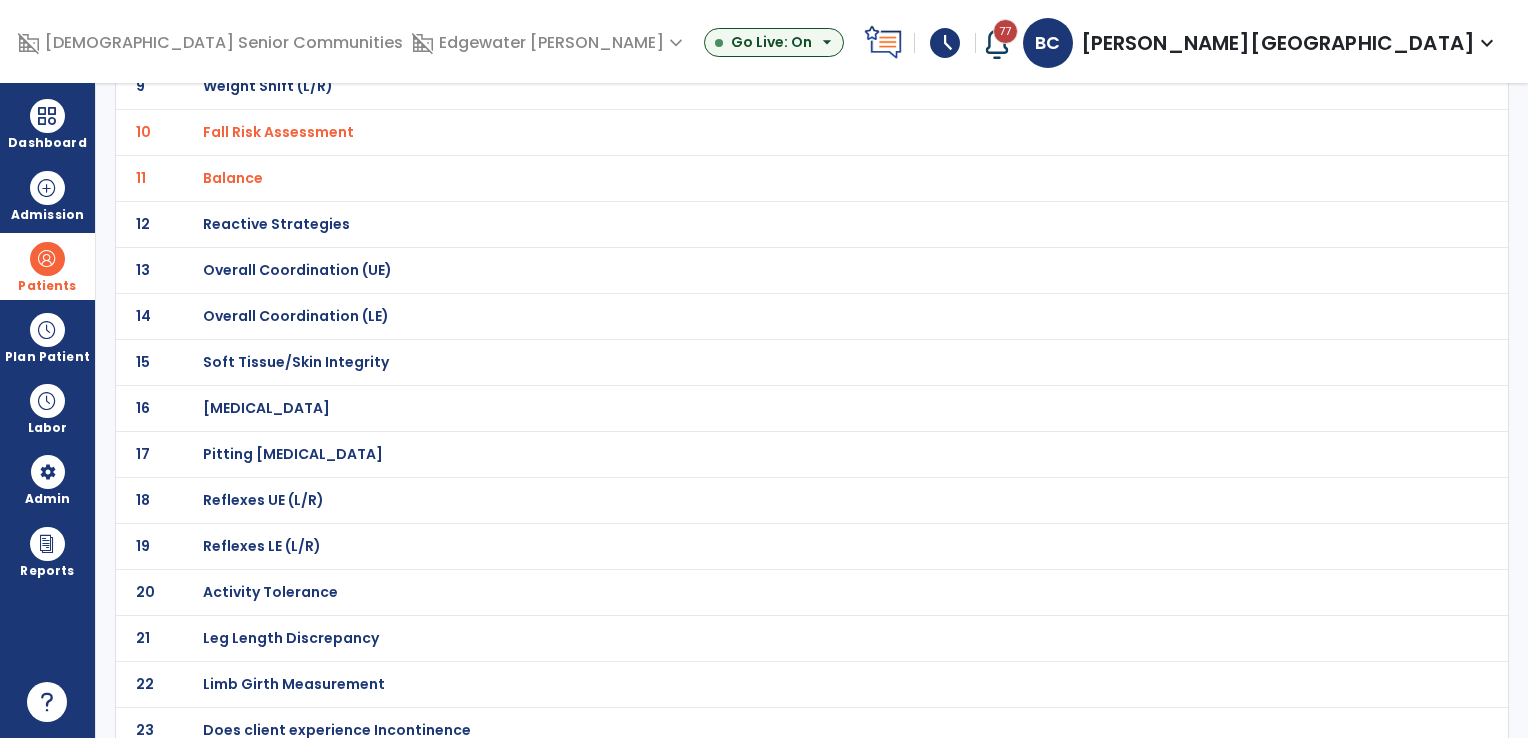 scroll, scrollTop: 563, scrollLeft: 0, axis: vertical 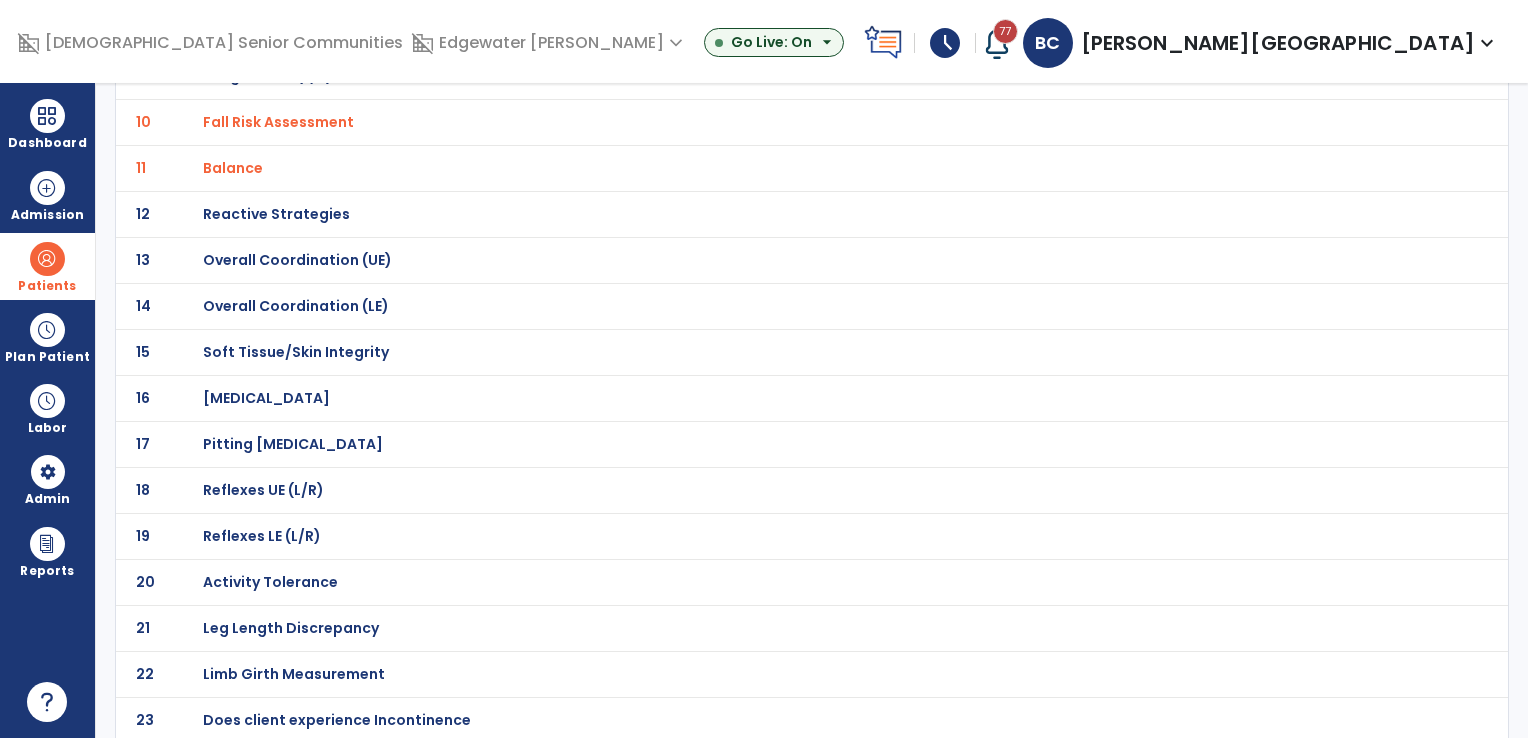 click on "Activity Tolerance" at bounding box center [274, -292] 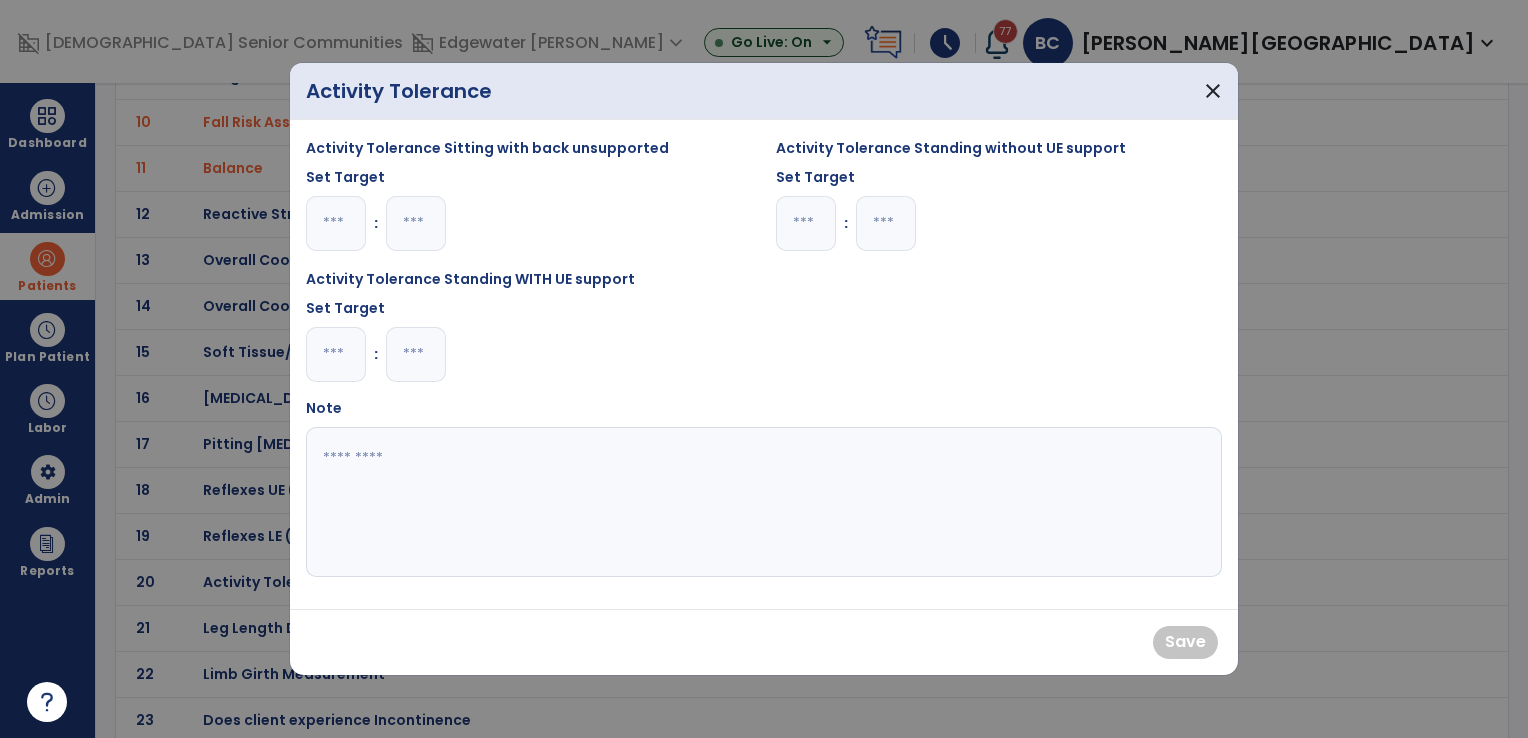 click at bounding box center (336, 223) 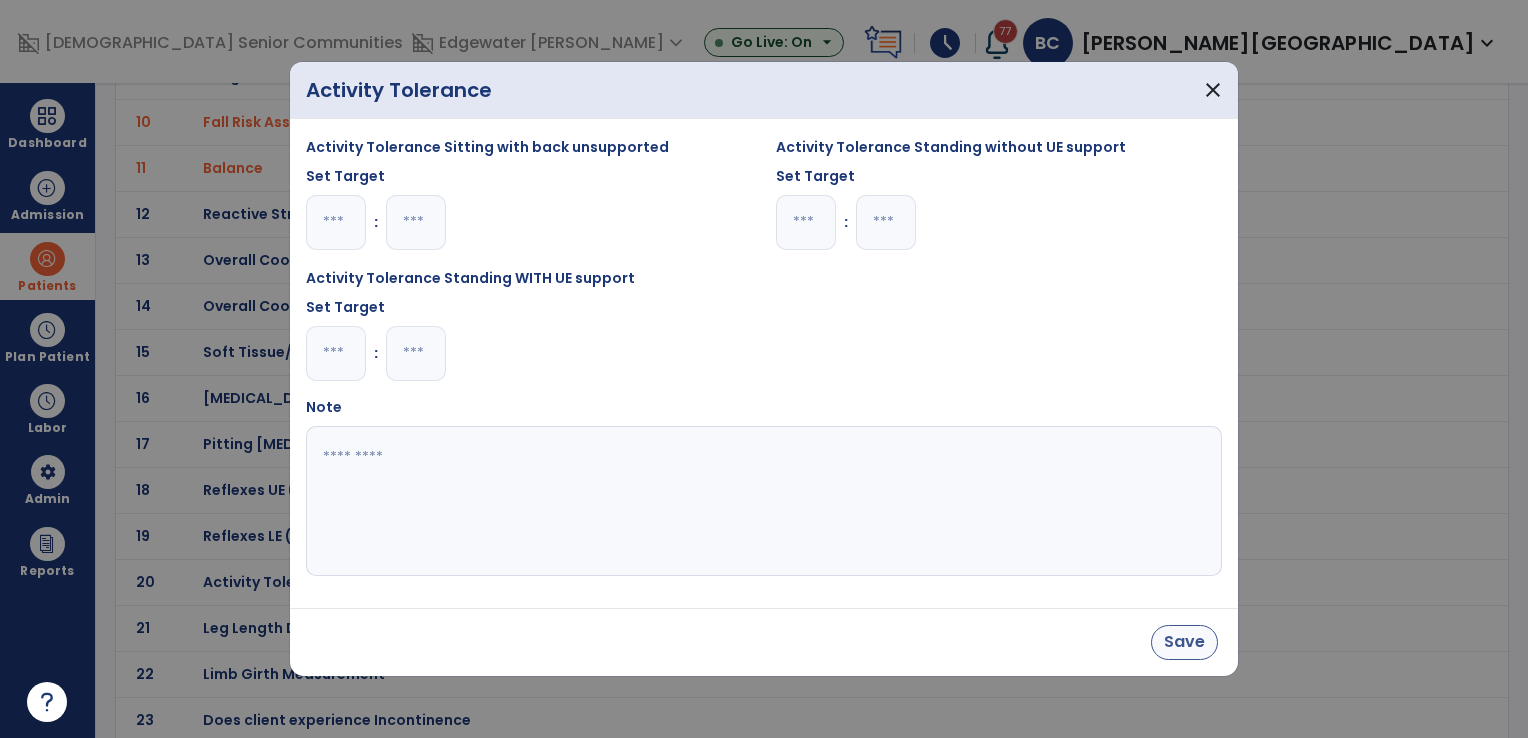type on "**" 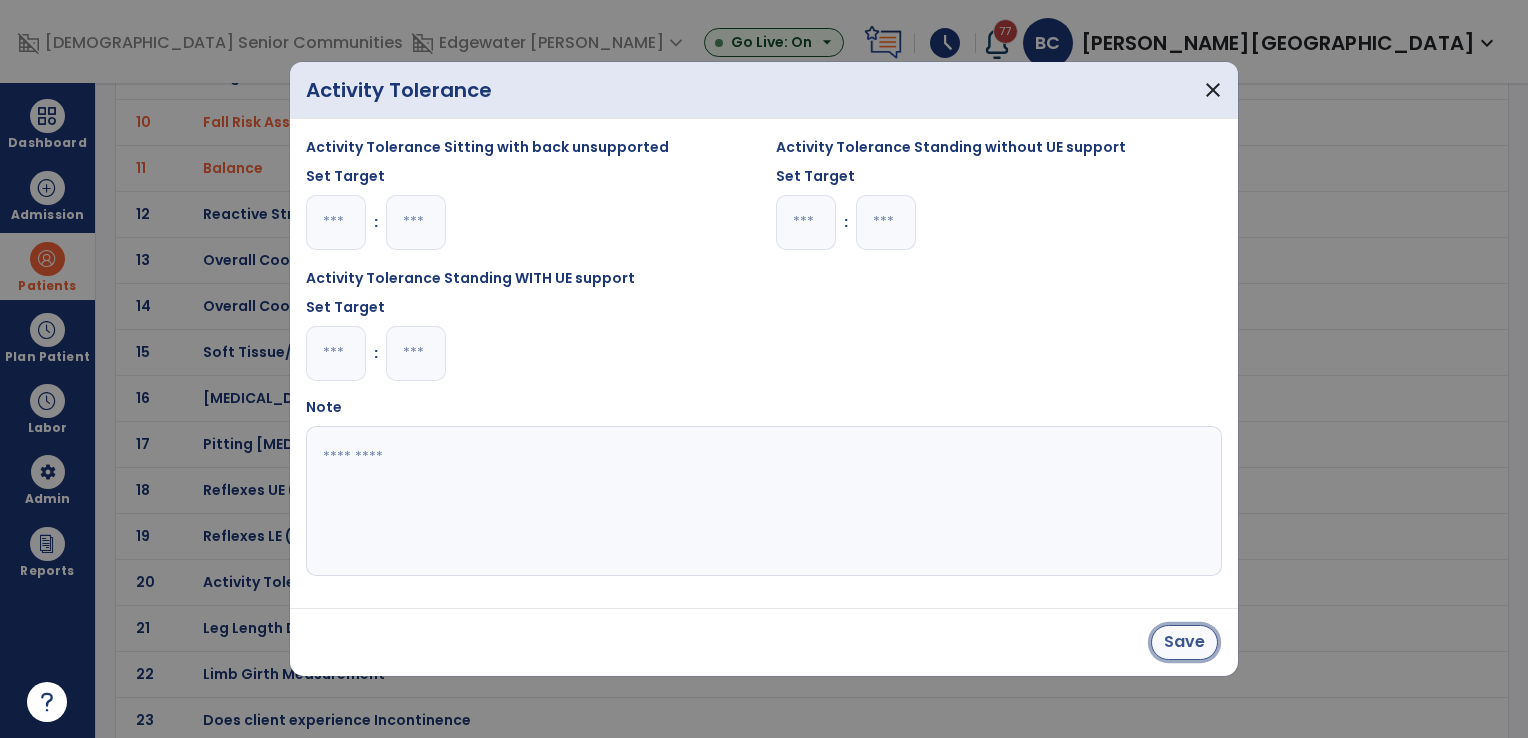click on "Save" at bounding box center [1184, 642] 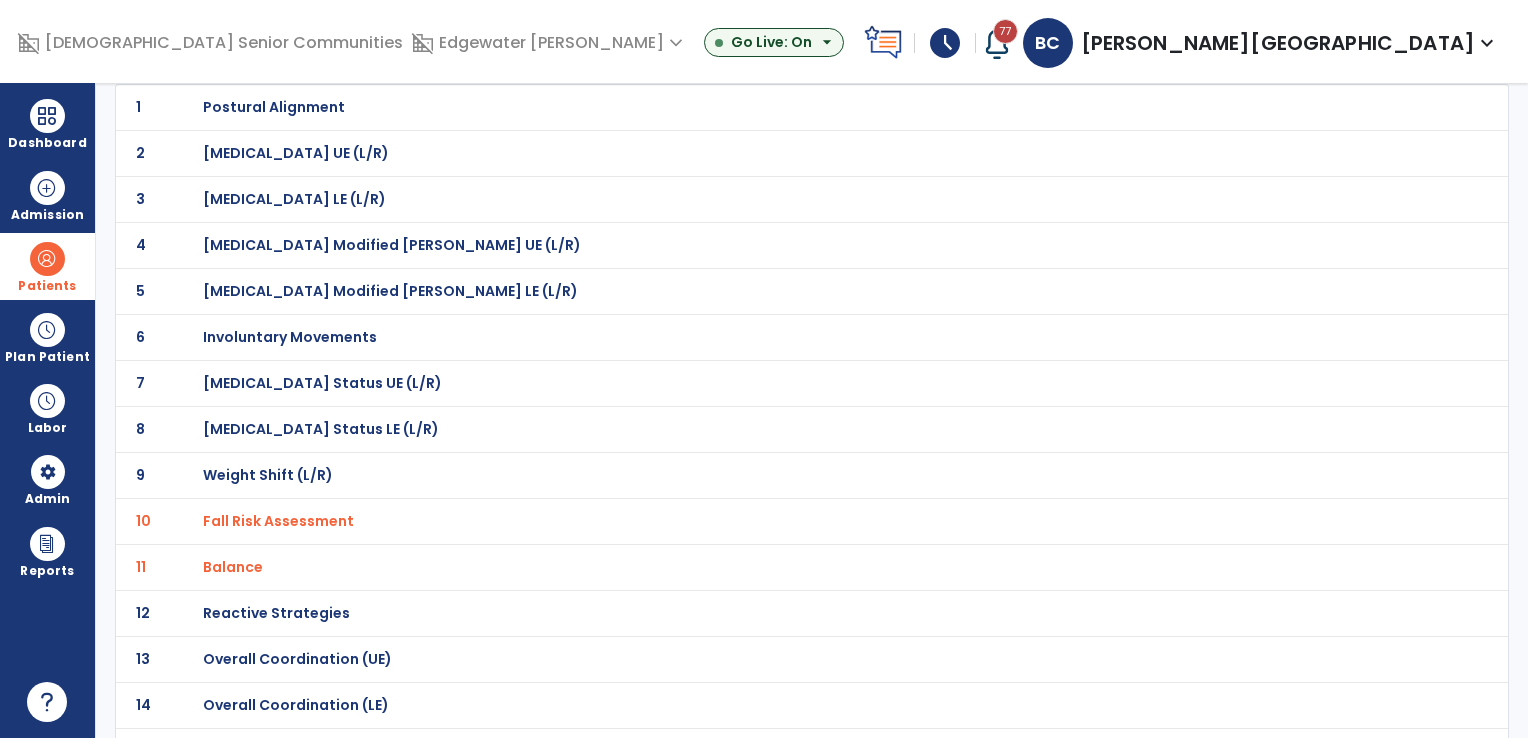 scroll, scrollTop: 0, scrollLeft: 0, axis: both 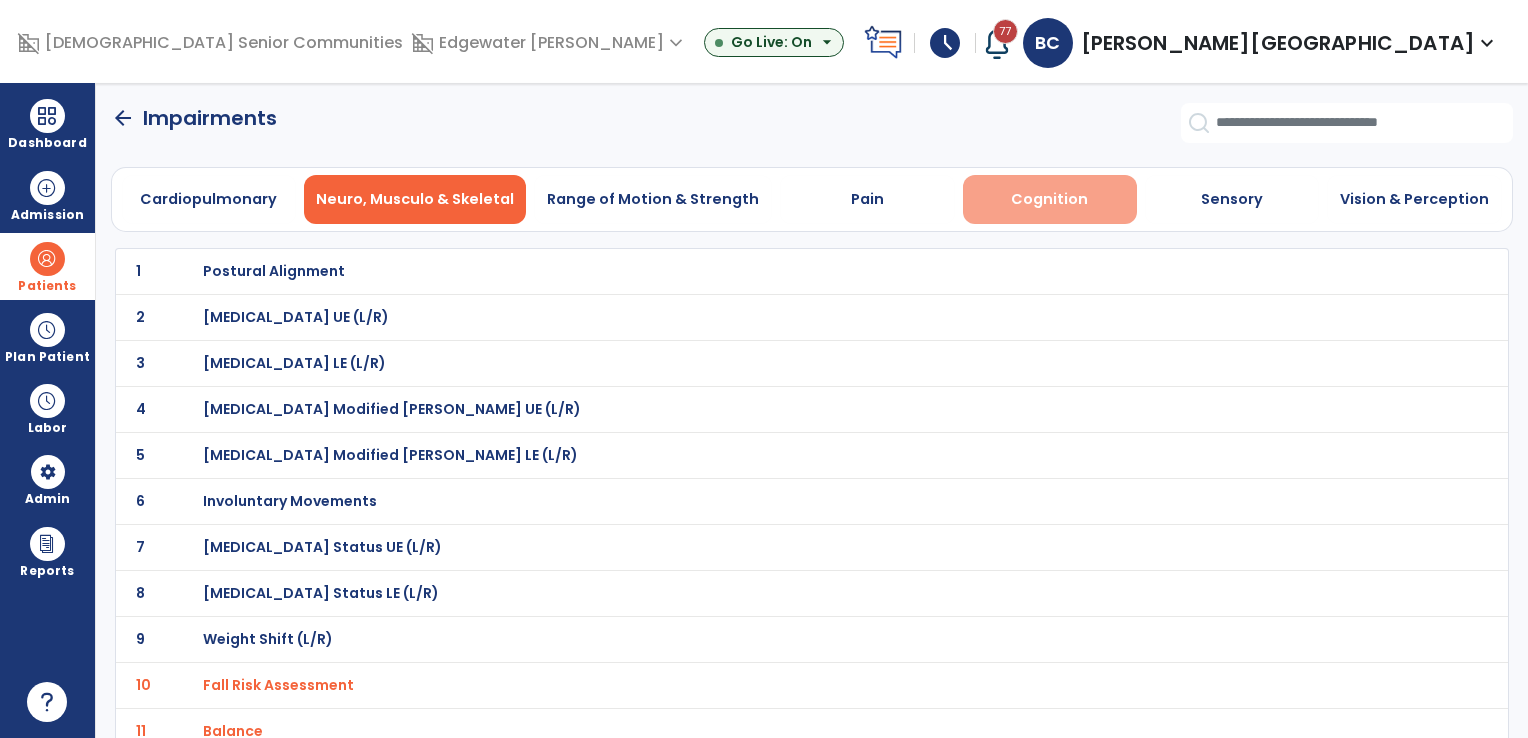 click on "Cognition" at bounding box center (1049, 199) 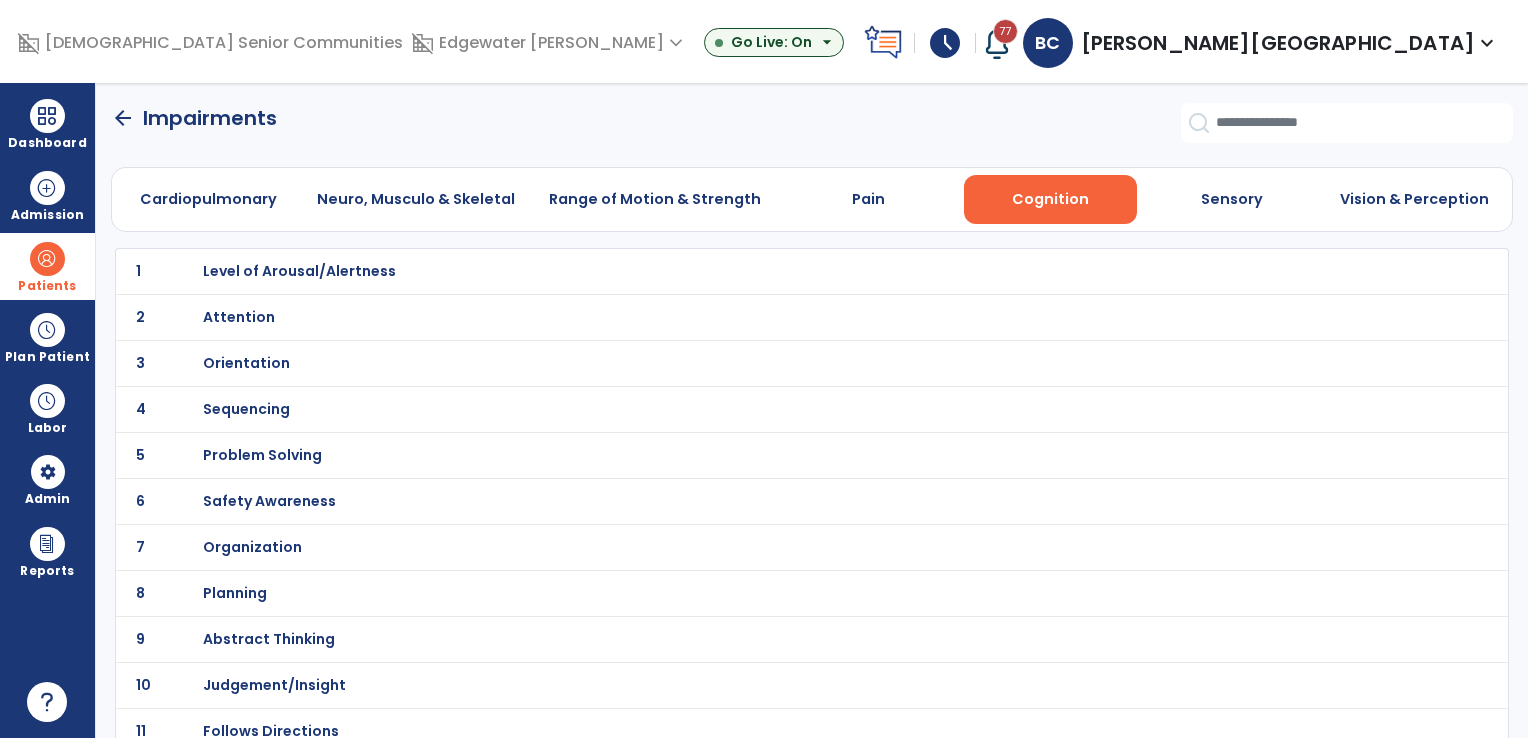 click on "Orientation" at bounding box center [299, 271] 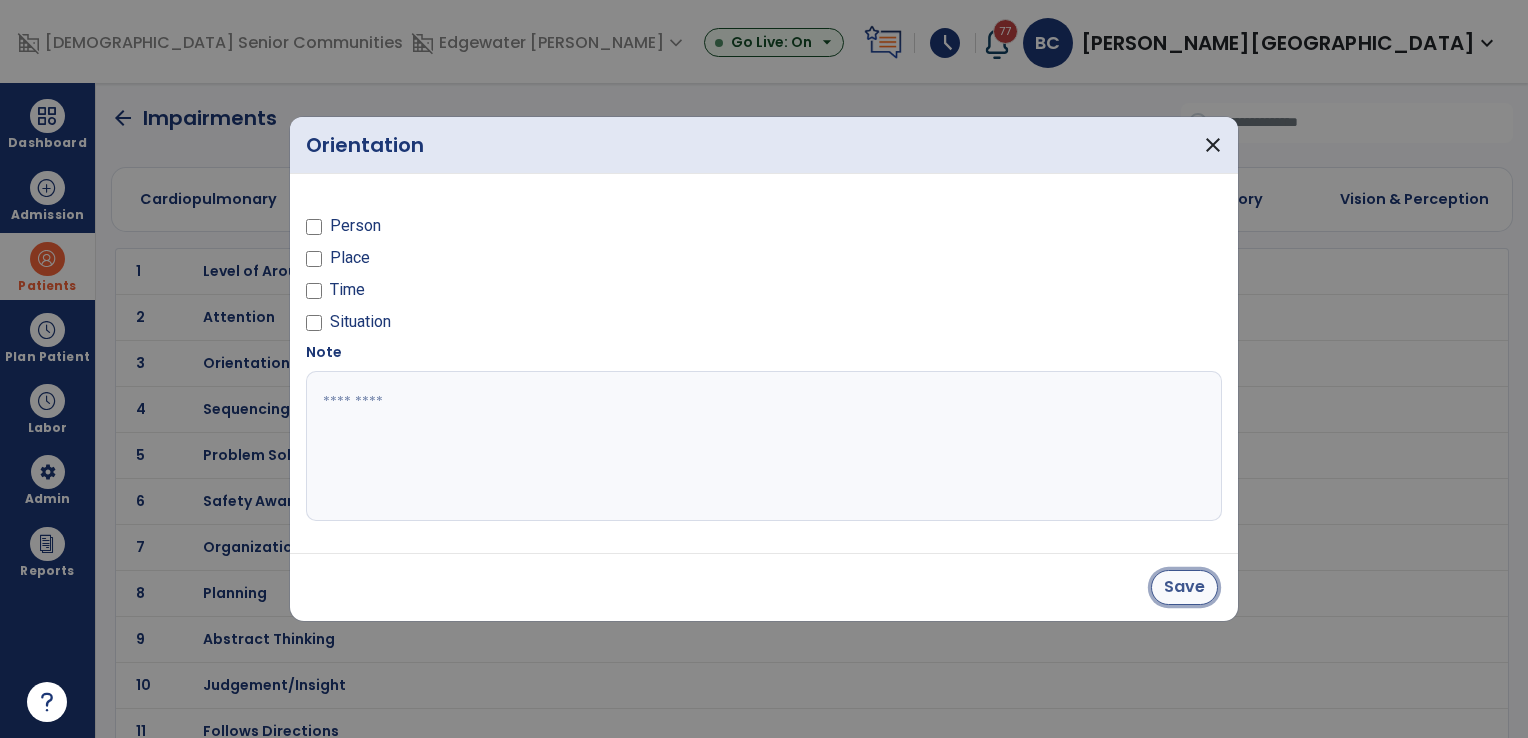 click on "Save" at bounding box center [1184, 587] 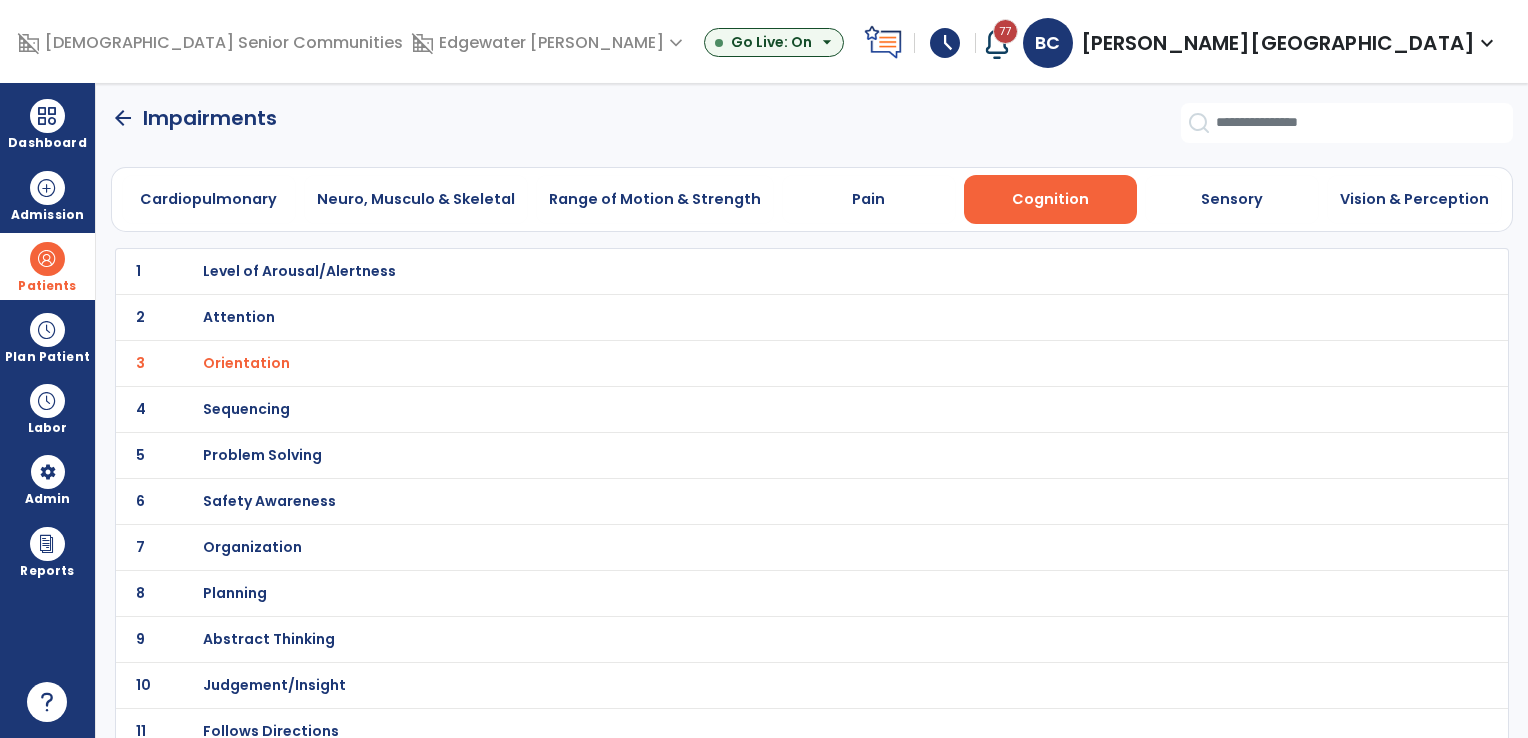 click on "Attention" at bounding box center (299, 271) 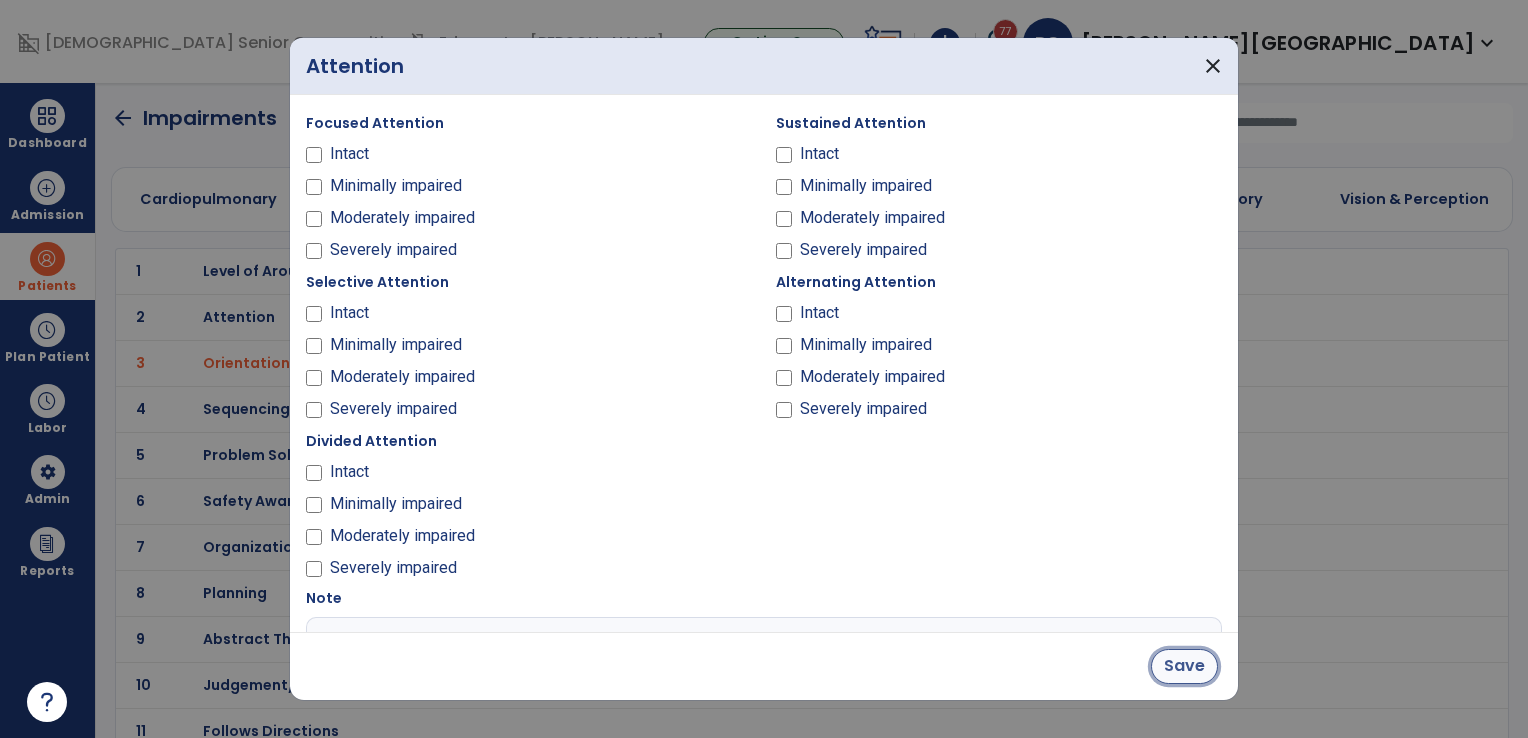 click on "Save" at bounding box center (1184, 666) 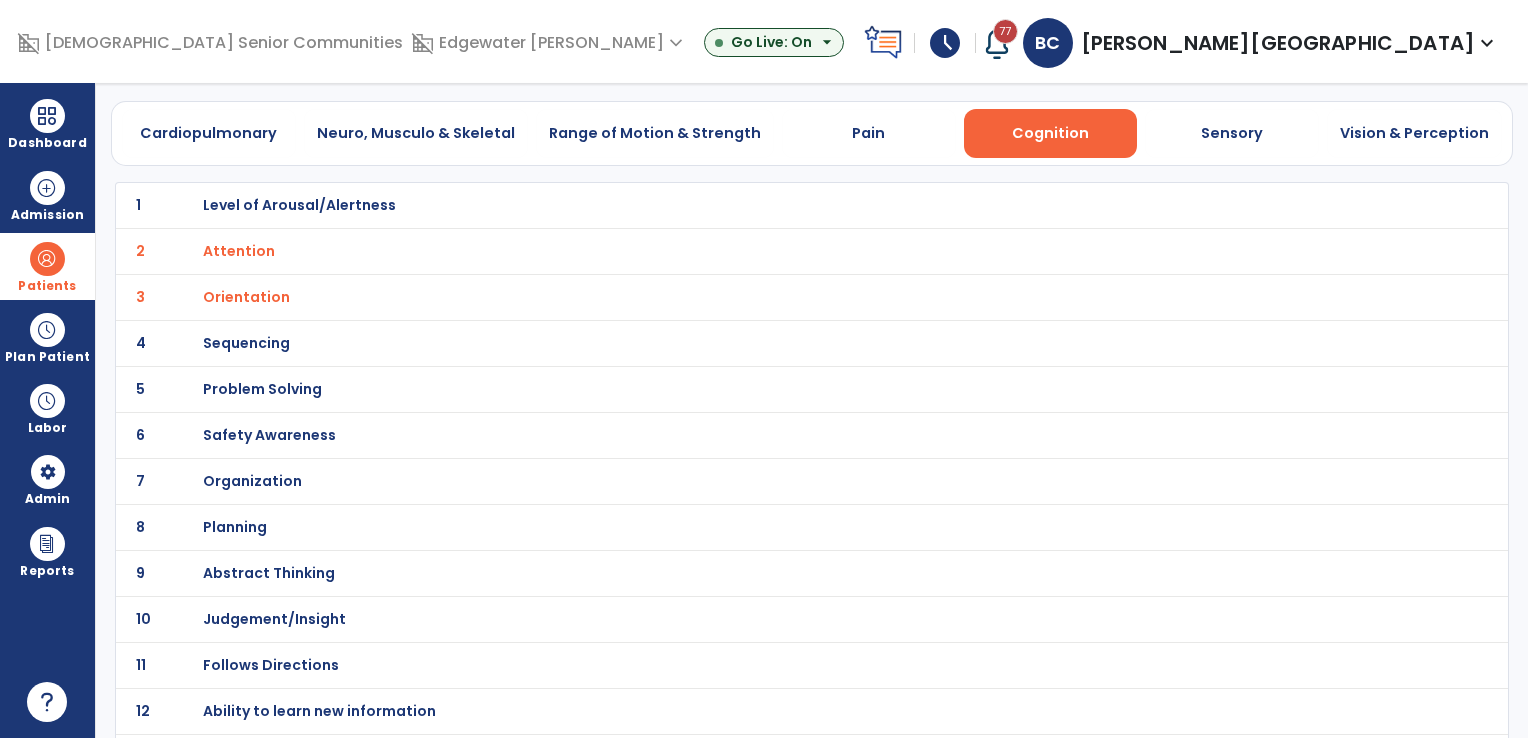 scroll, scrollTop: 0, scrollLeft: 0, axis: both 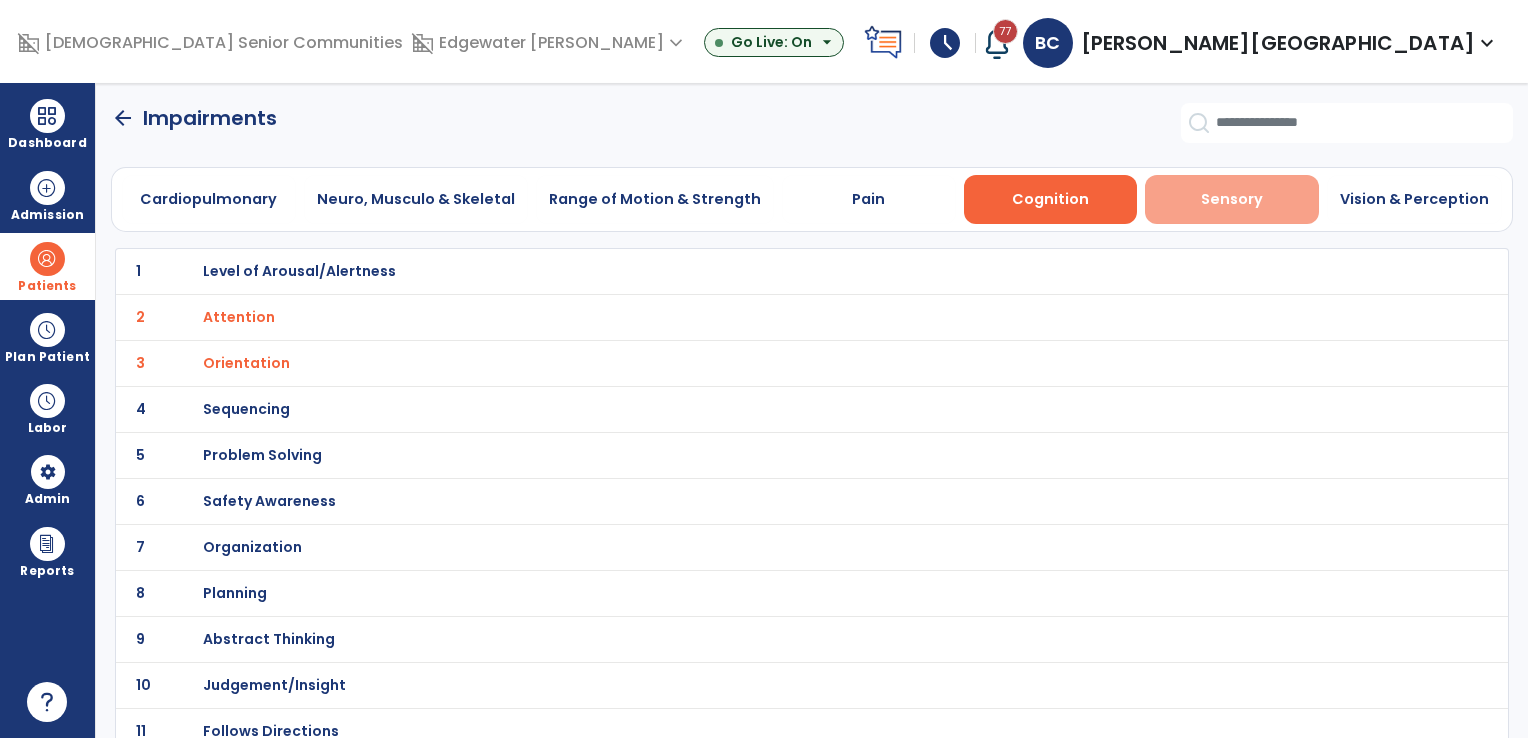 click on "Sensory" at bounding box center [1232, 199] 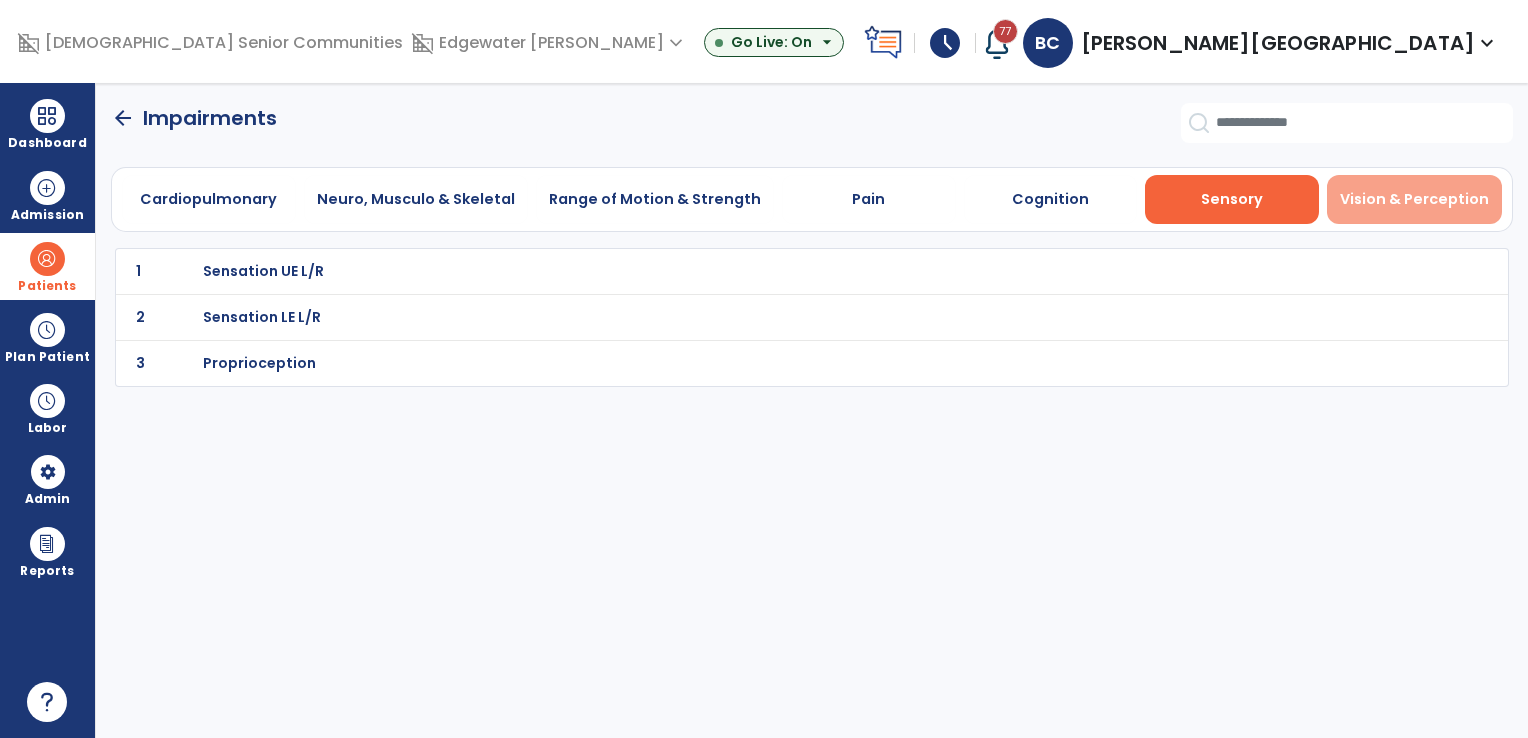 click on "Vision & Perception" at bounding box center (1414, 199) 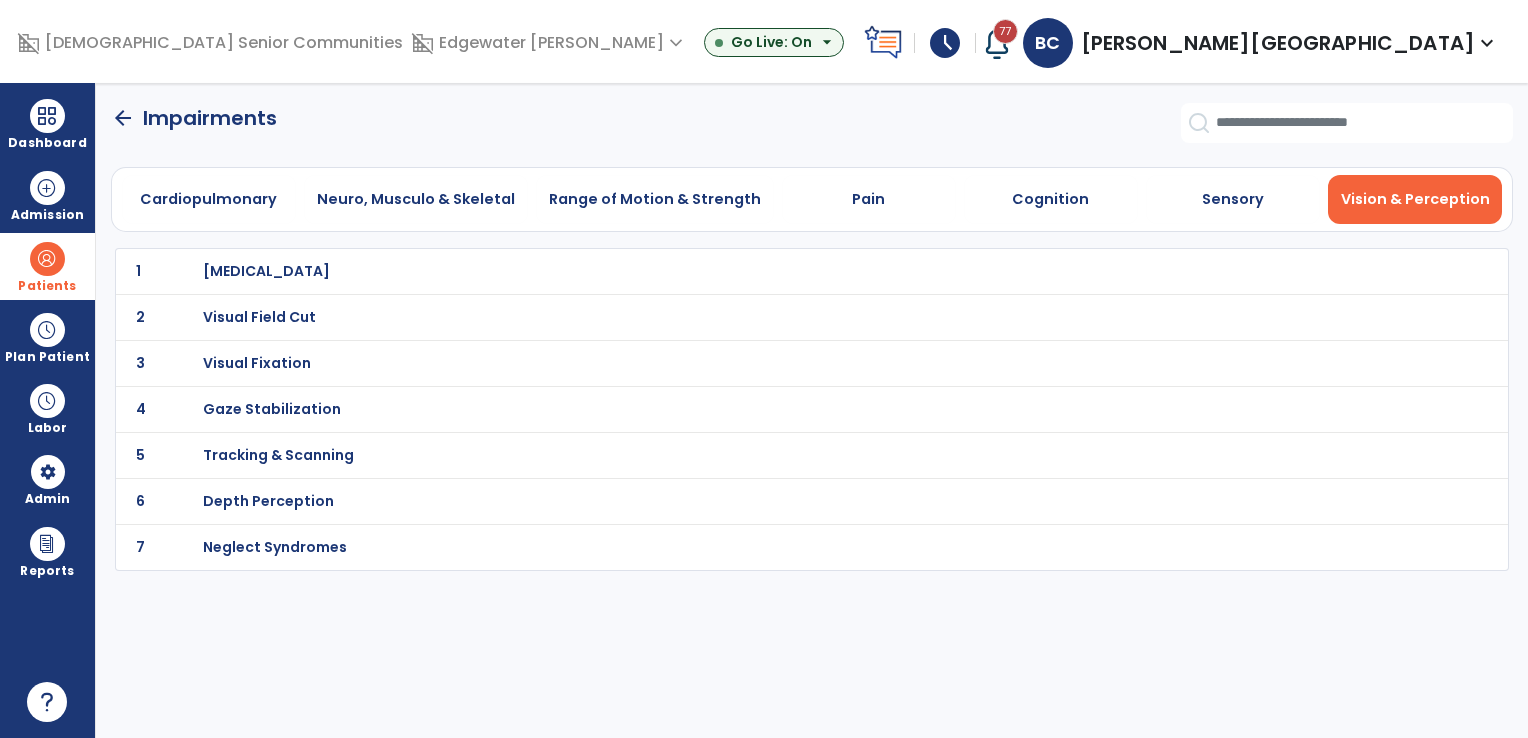 click on "arrow_back" 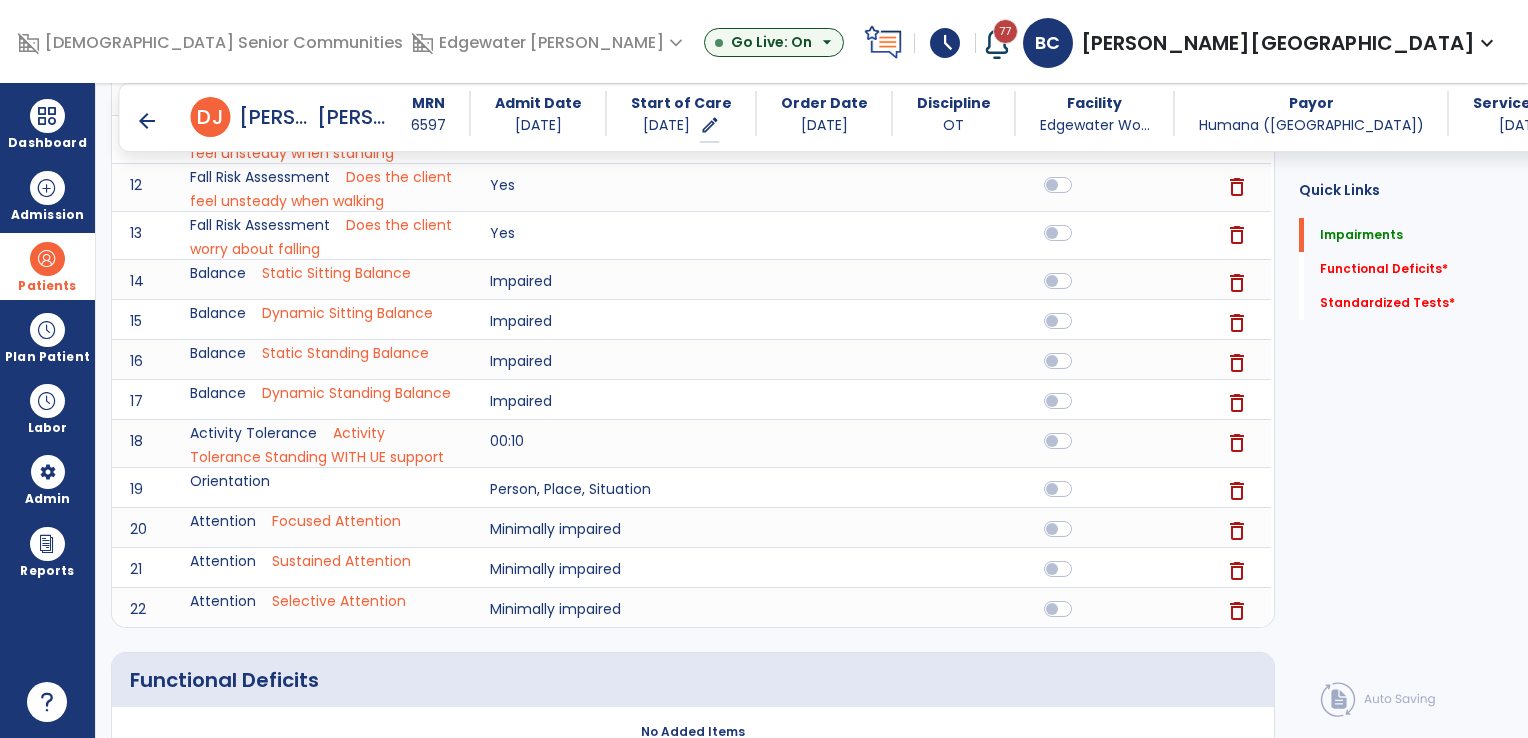 scroll, scrollTop: 1141, scrollLeft: 0, axis: vertical 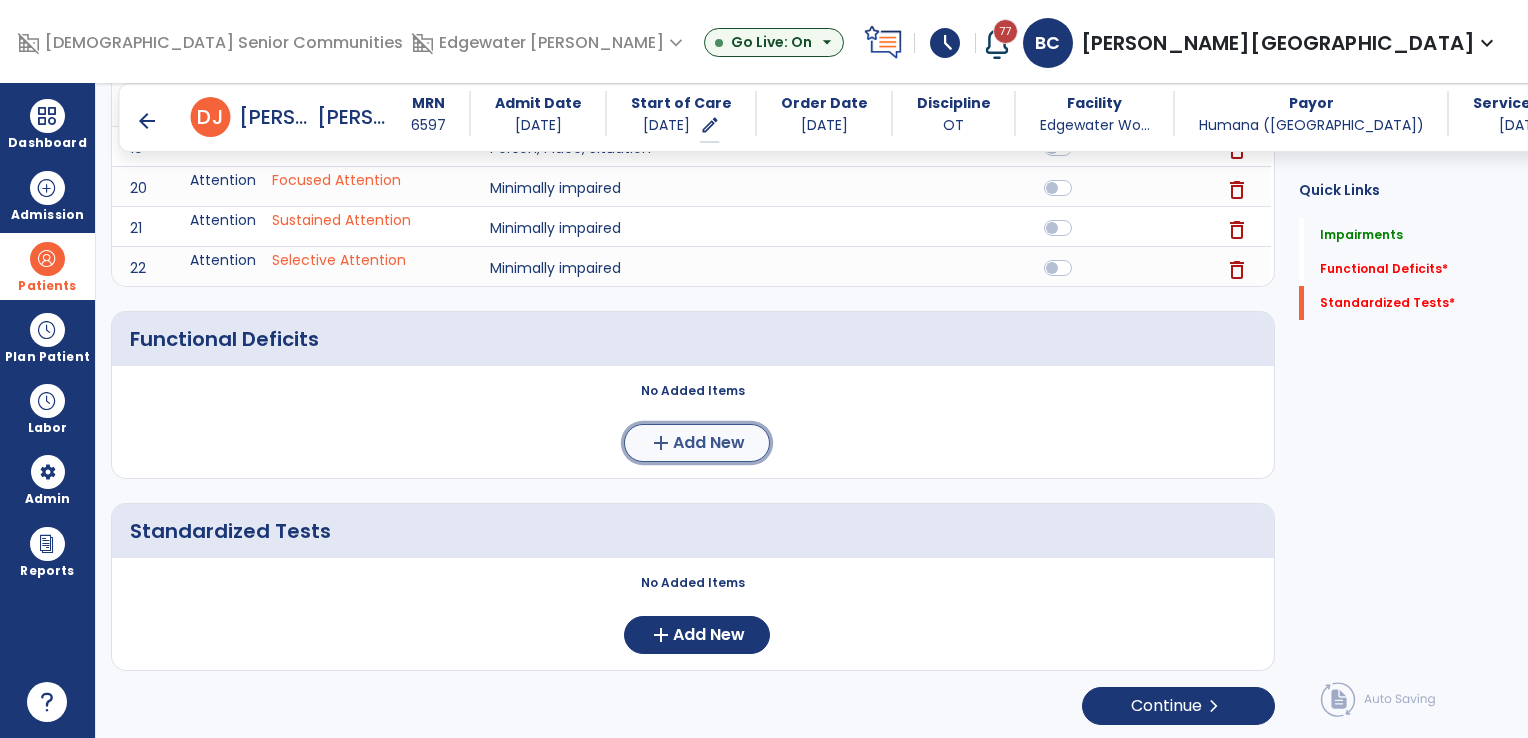 click on "Add New" 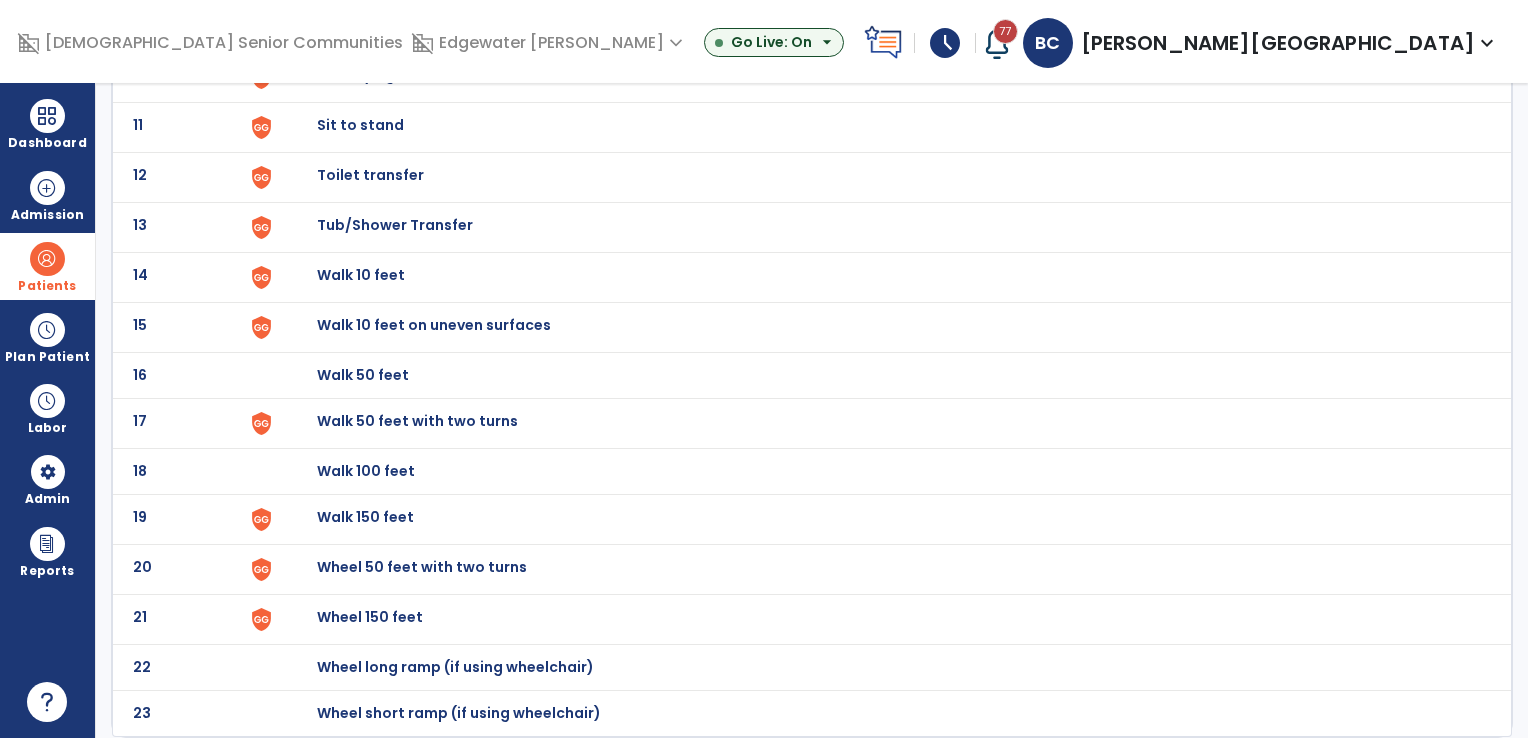 scroll, scrollTop: 0, scrollLeft: 0, axis: both 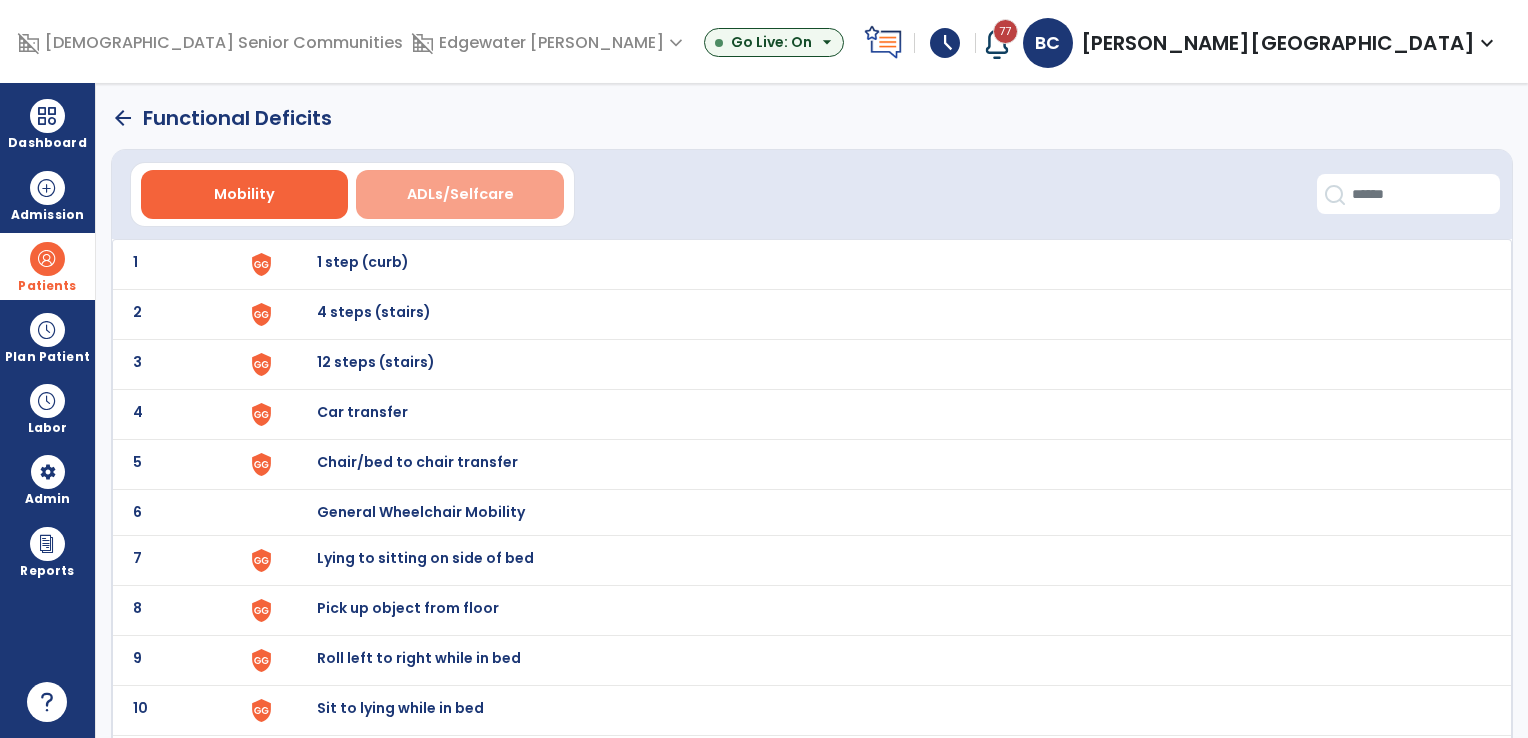 click on "ADLs/Selfcare" at bounding box center (460, 194) 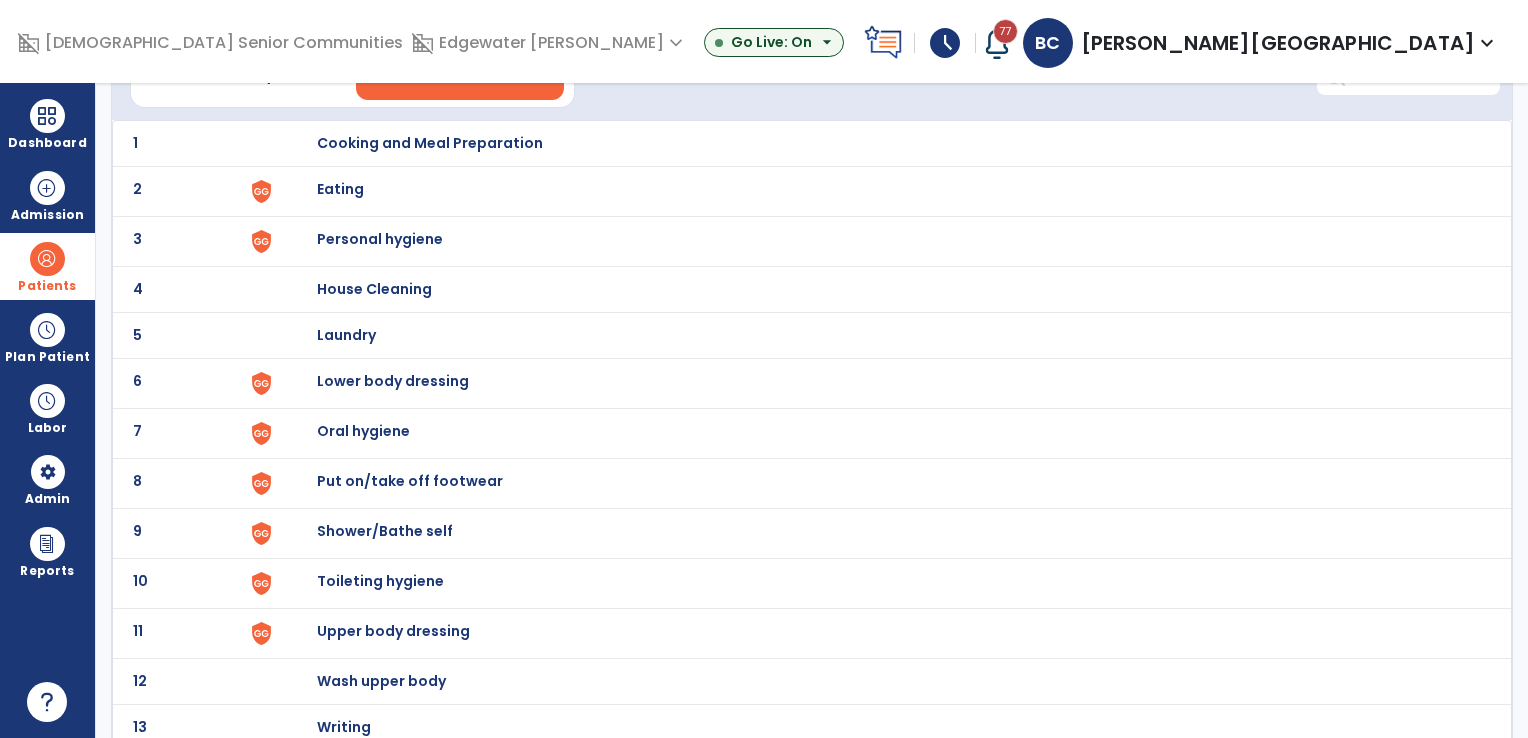 scroll, scrollTop: 128, scrollLeft: 0, axis: vertical 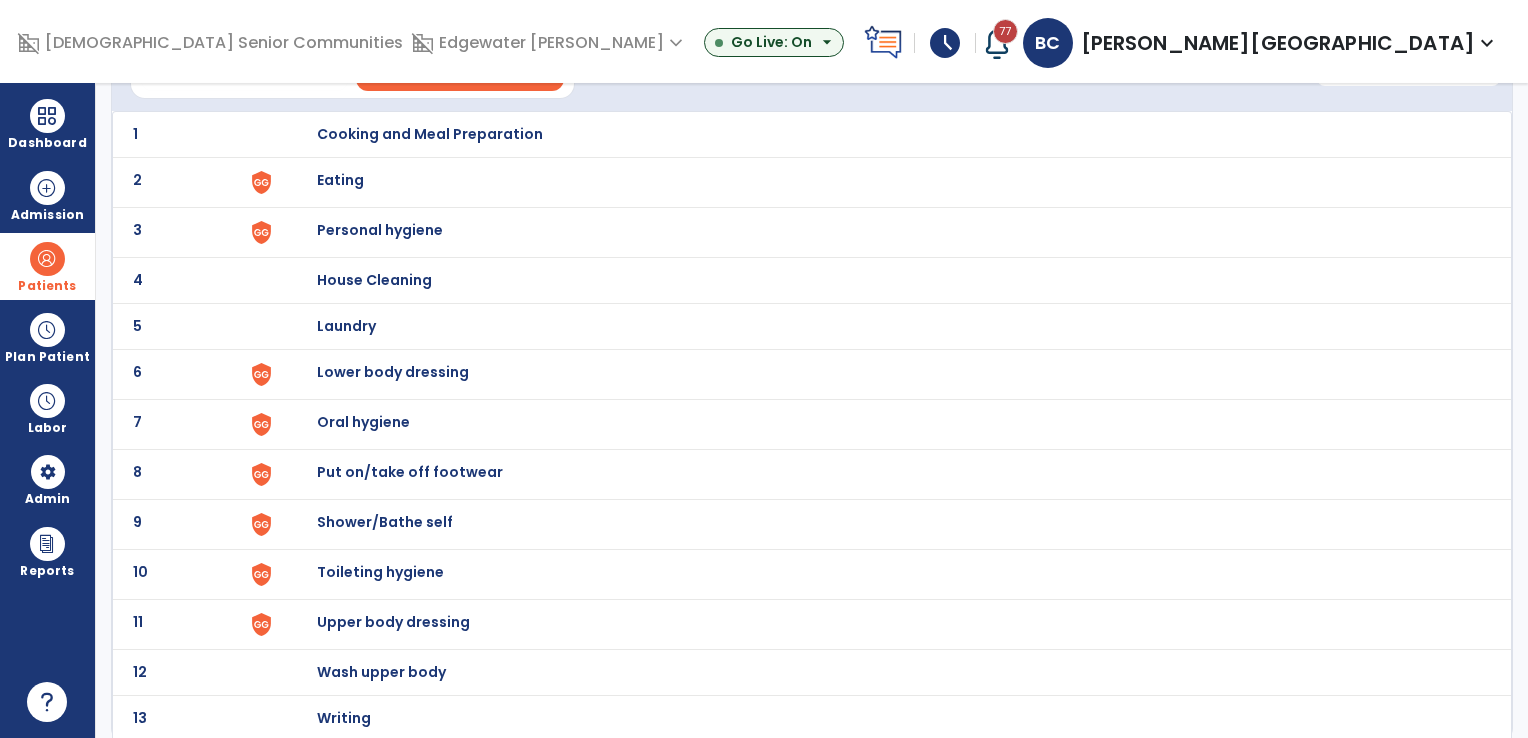 click on "Toileting hygiene" at bounding box center (430, 134) 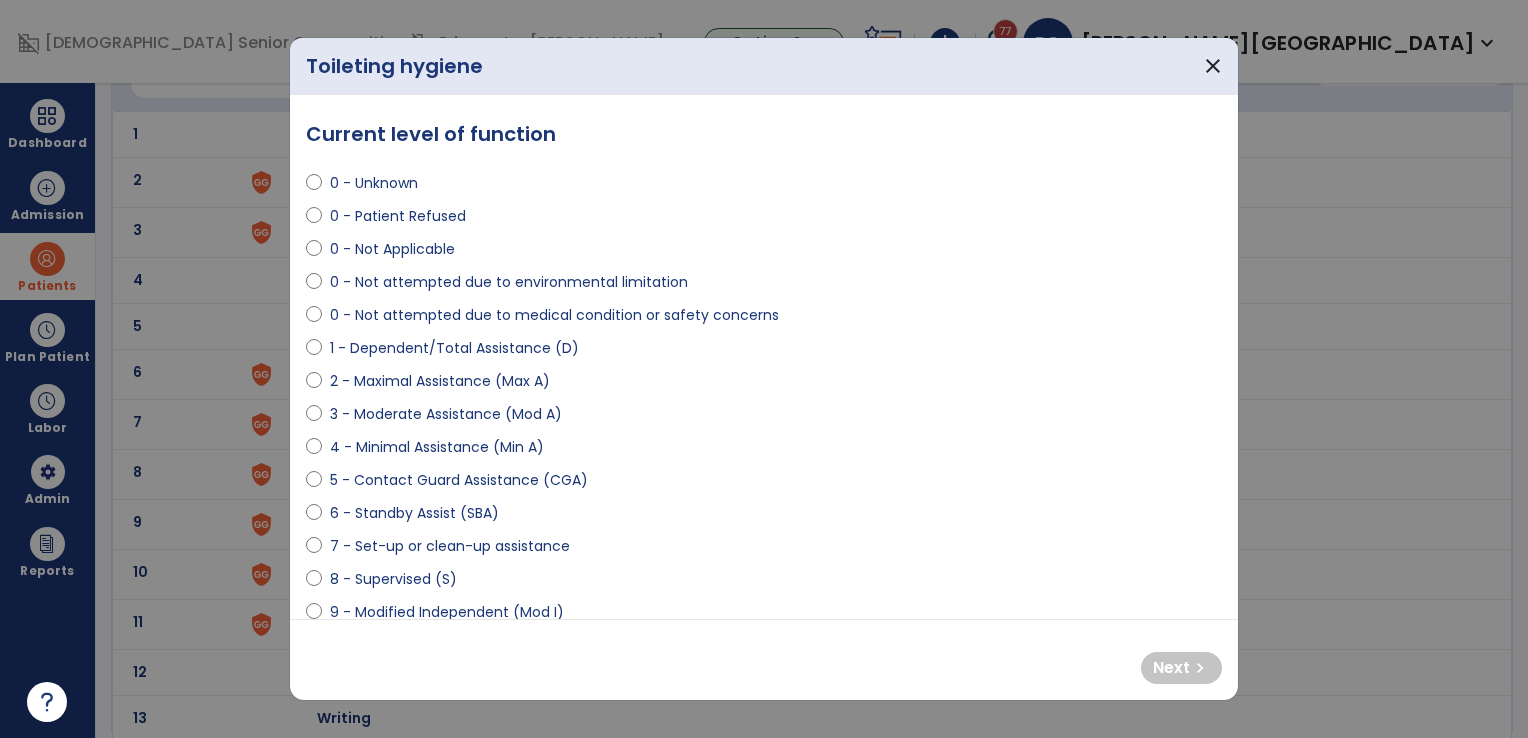 select on "**********" 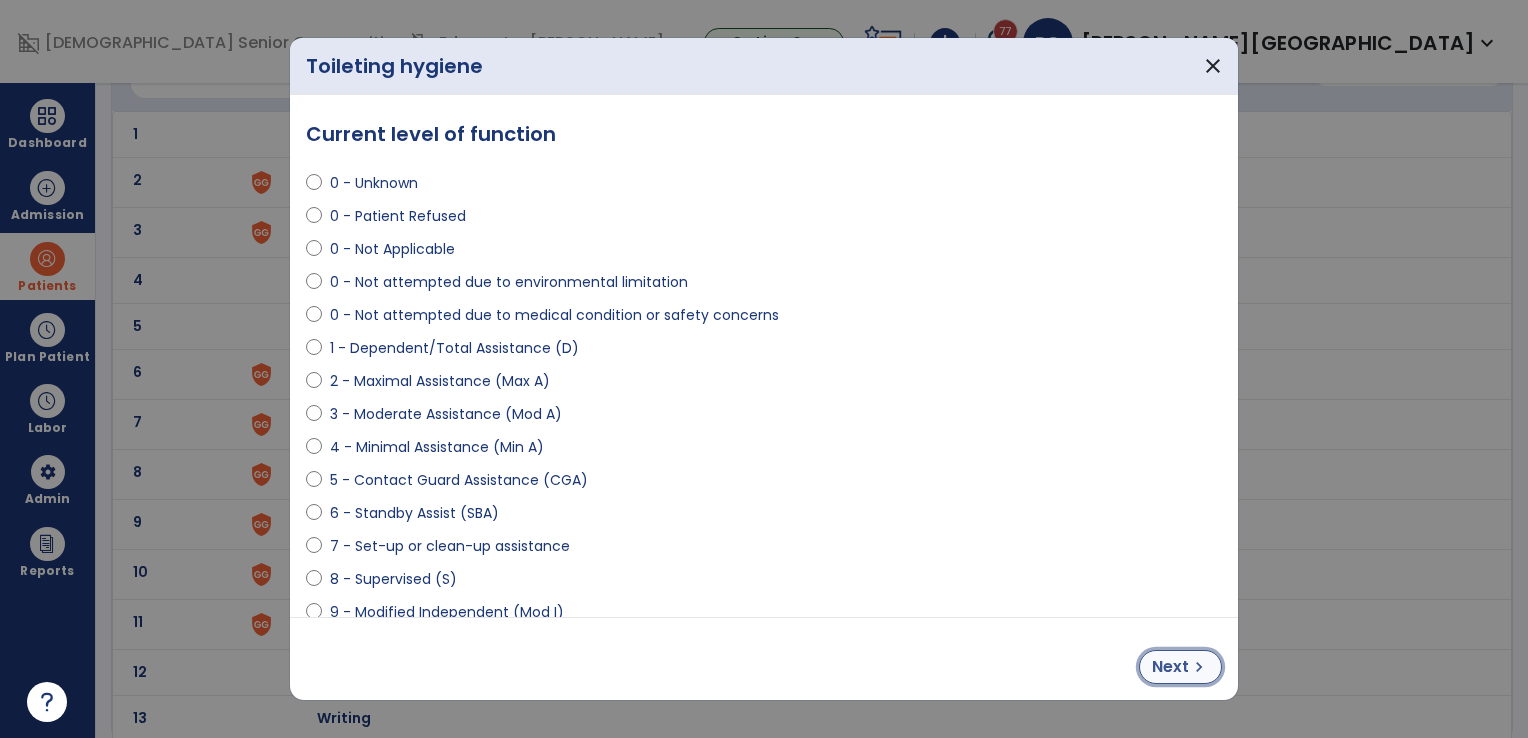 click on "Next  chevron_right" at bounding box center [1180, 667] 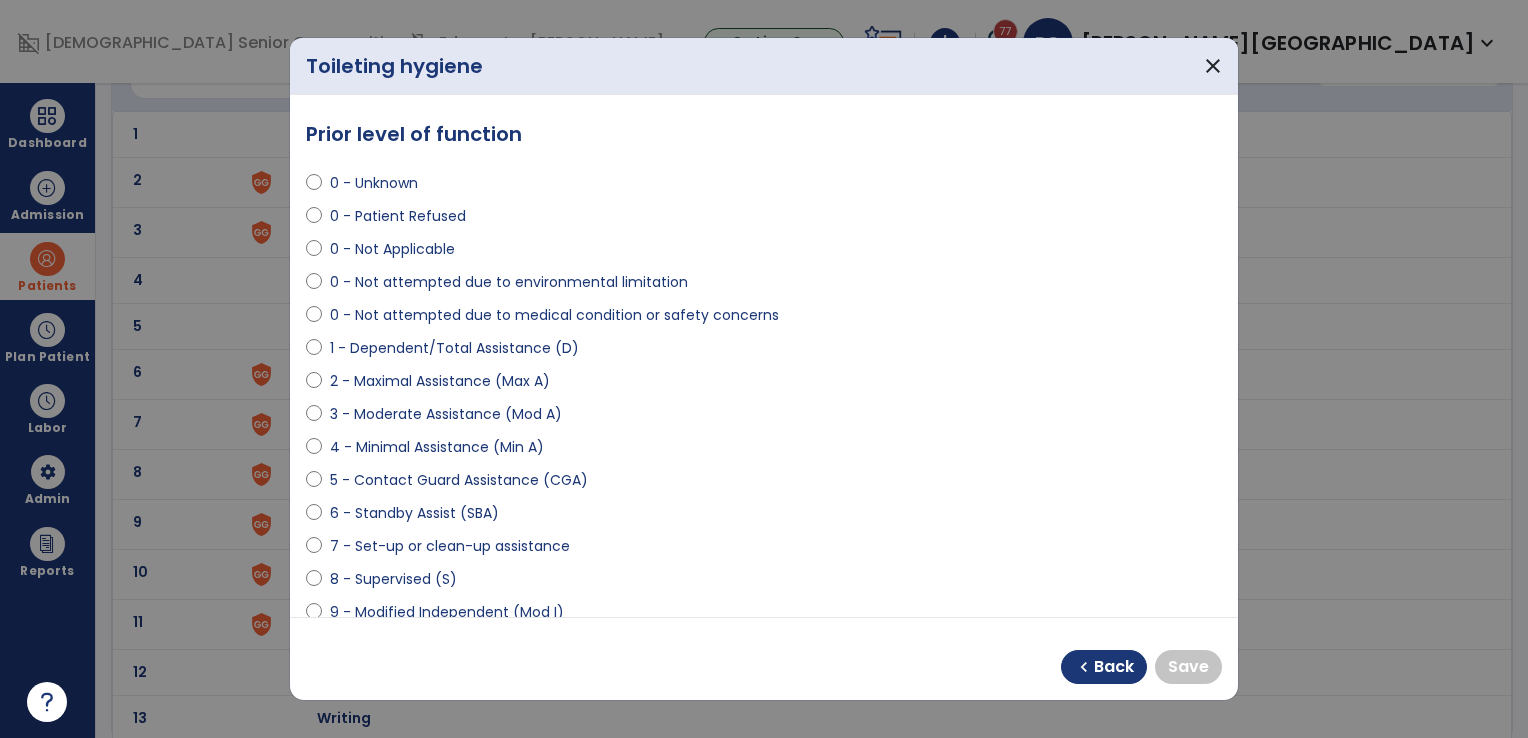select on "**********" 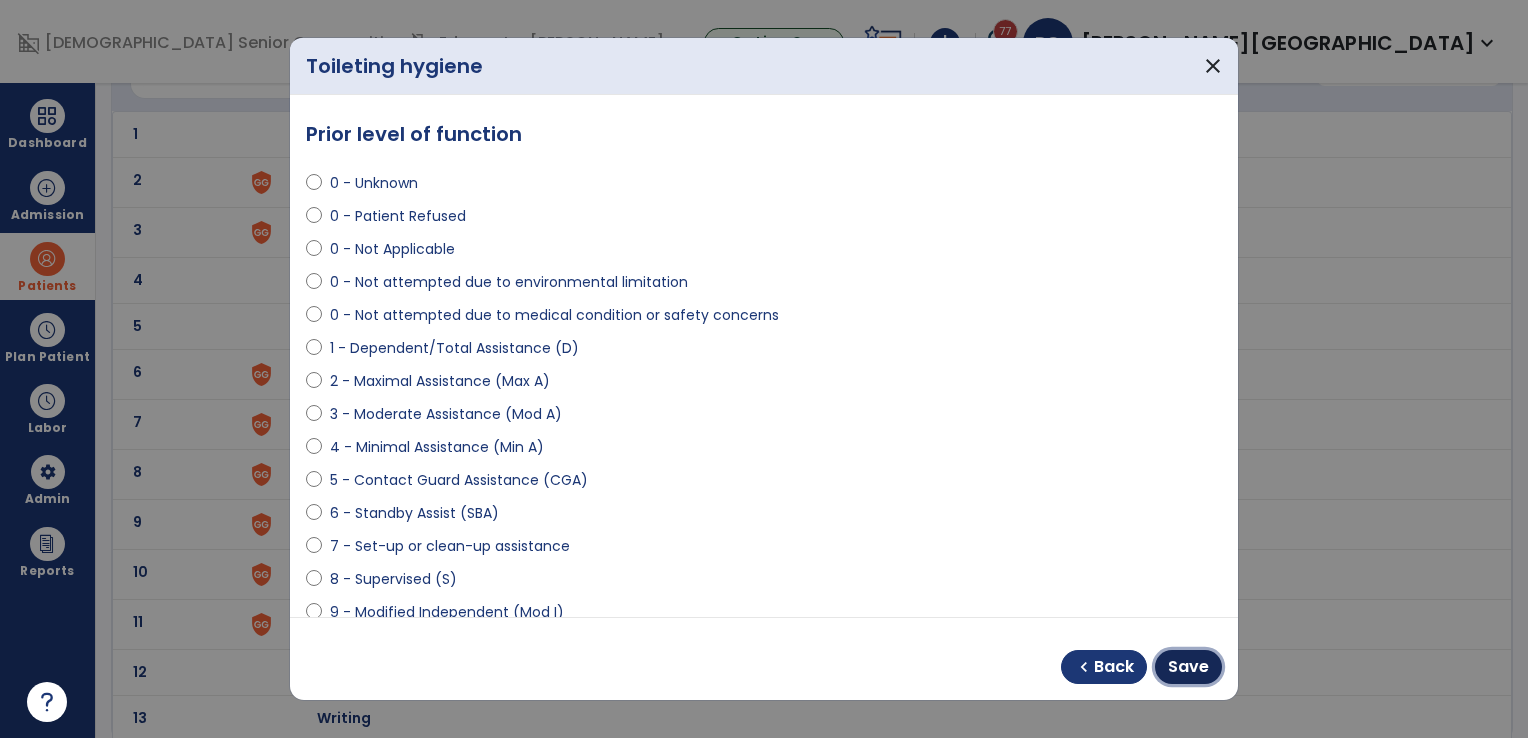 click on "Save" at bounding box center (1188, 667) 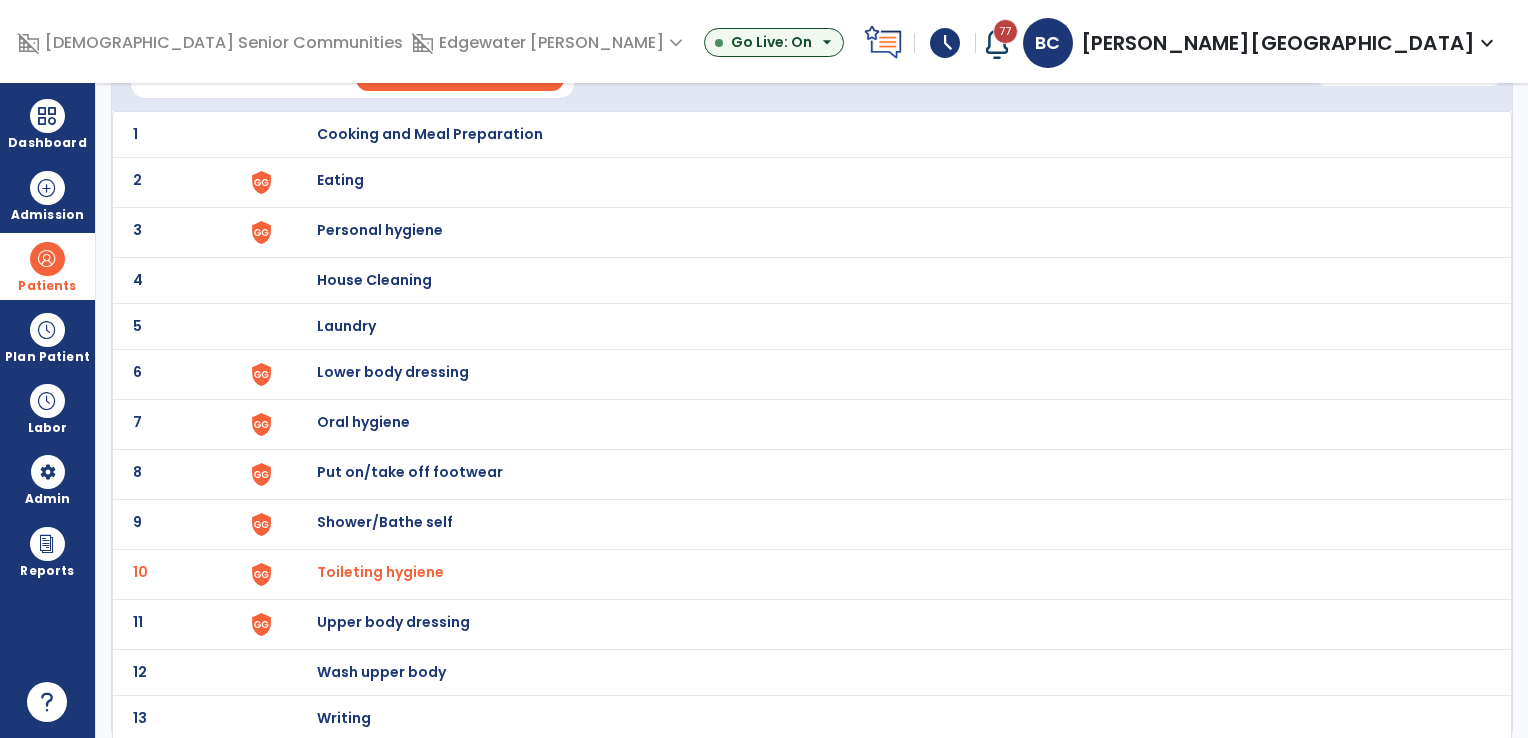 click on "Lower body dressing" at bounding box center (430, 134) 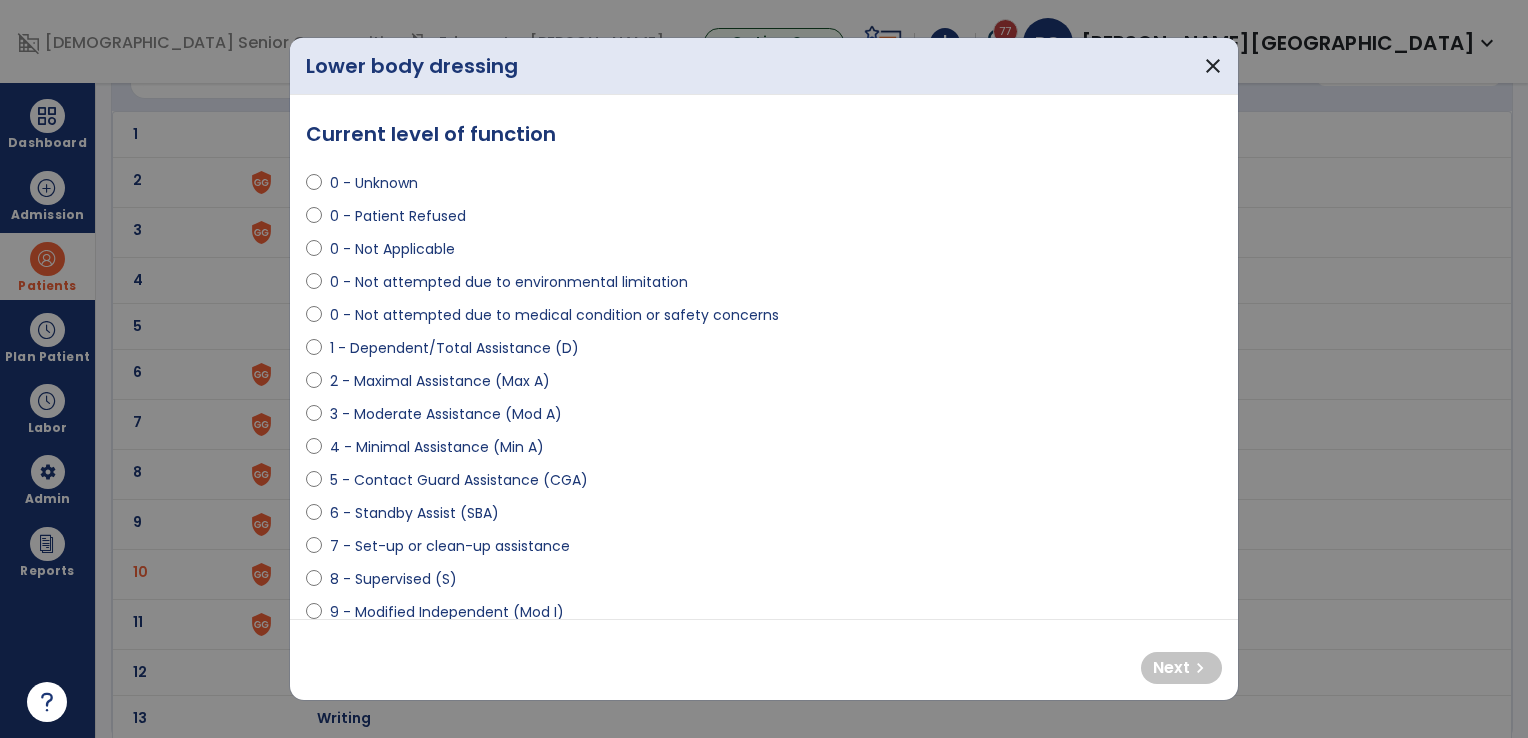 select on "**********" 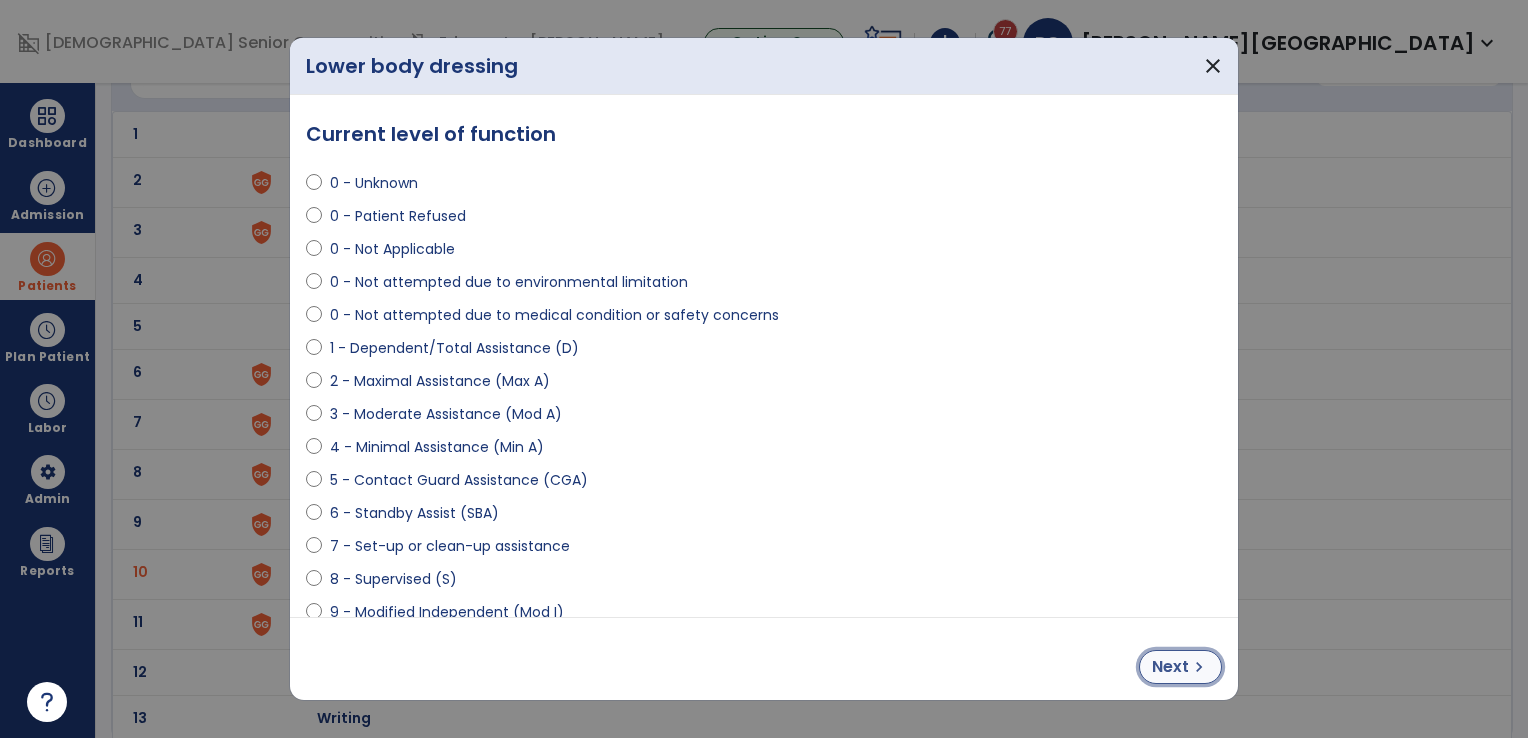click on "Next" at bounding box center (1170, 667) 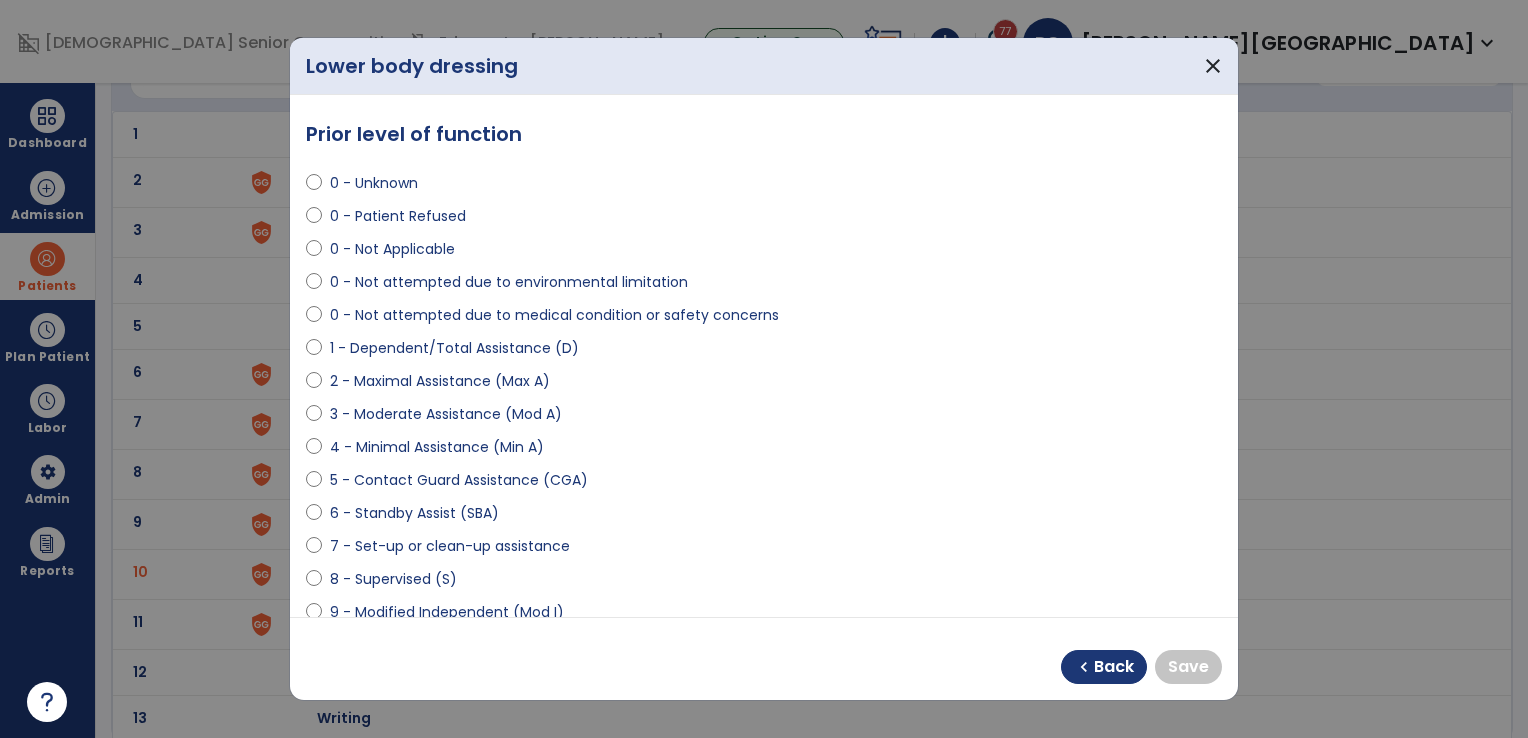 select on "**********" 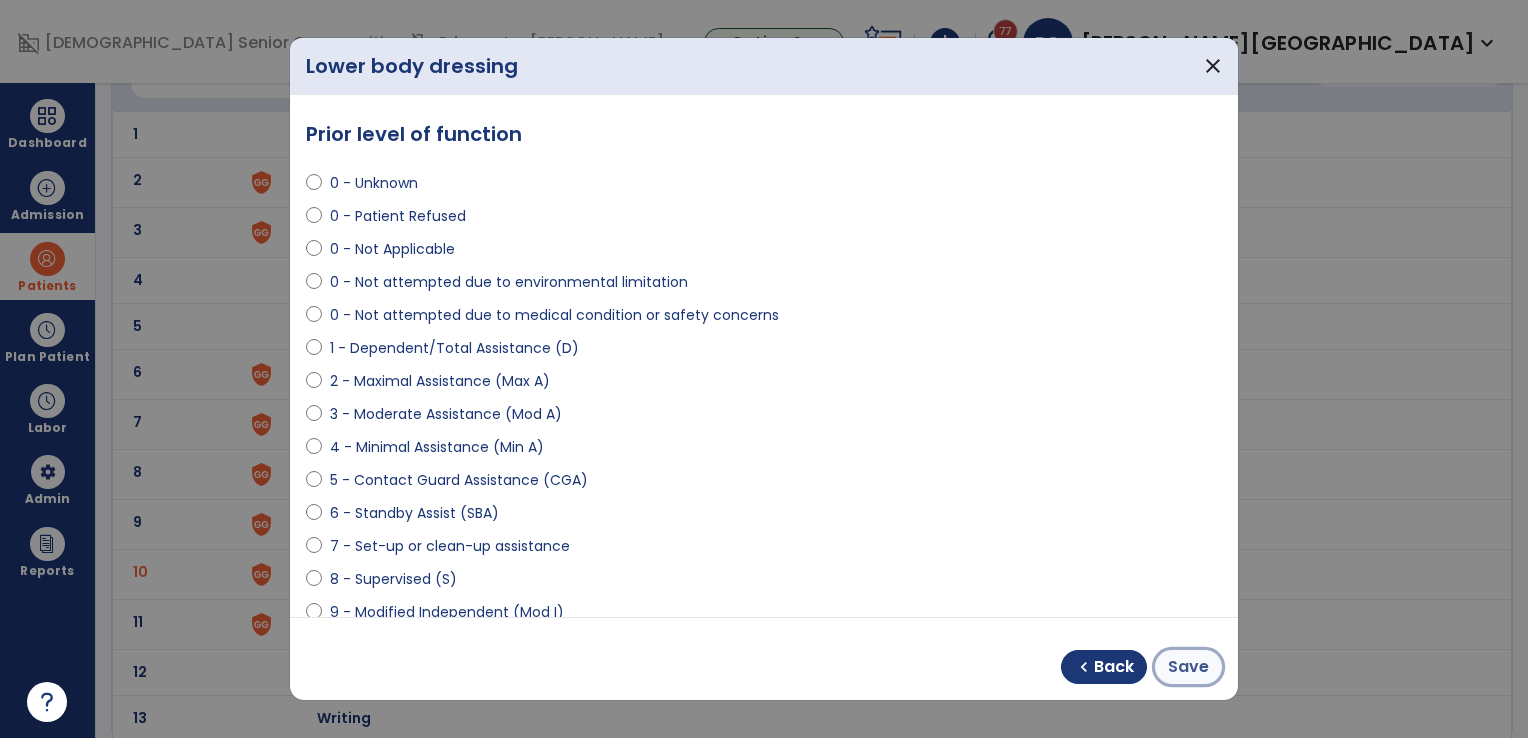 click on "Save" at bounding box center [1188, 667] 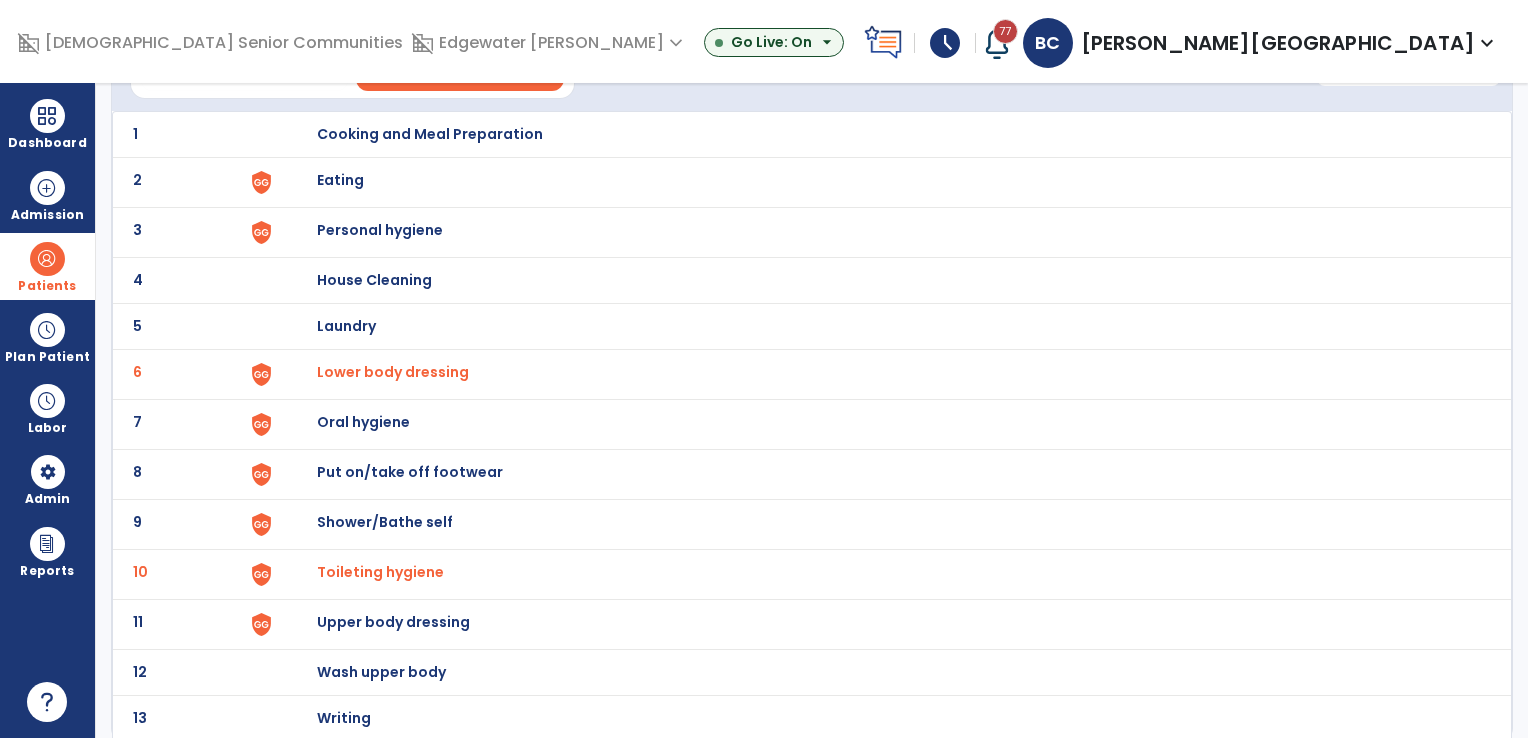 click on "Put on/take off footwear" at bounding box center [430, 134] 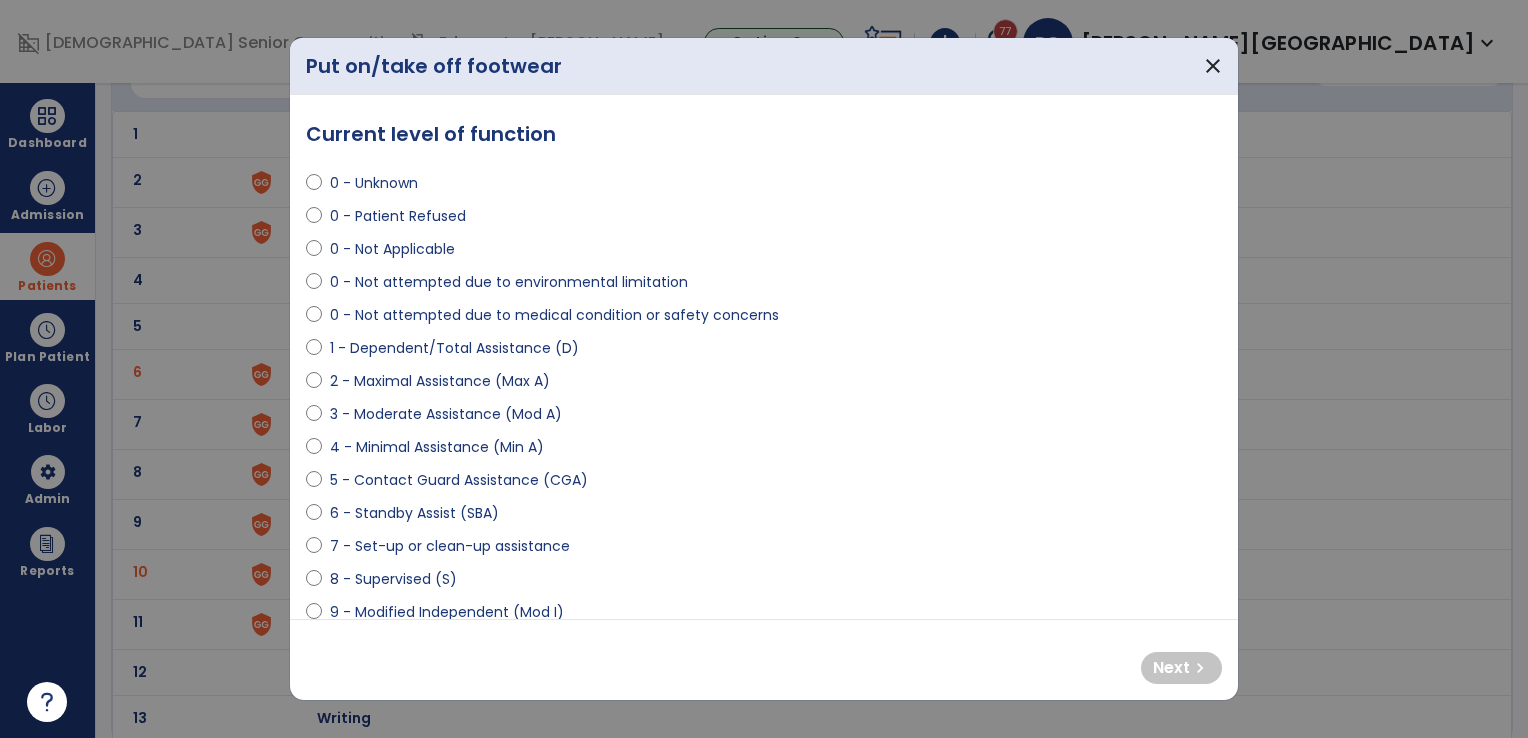 select on "**********" 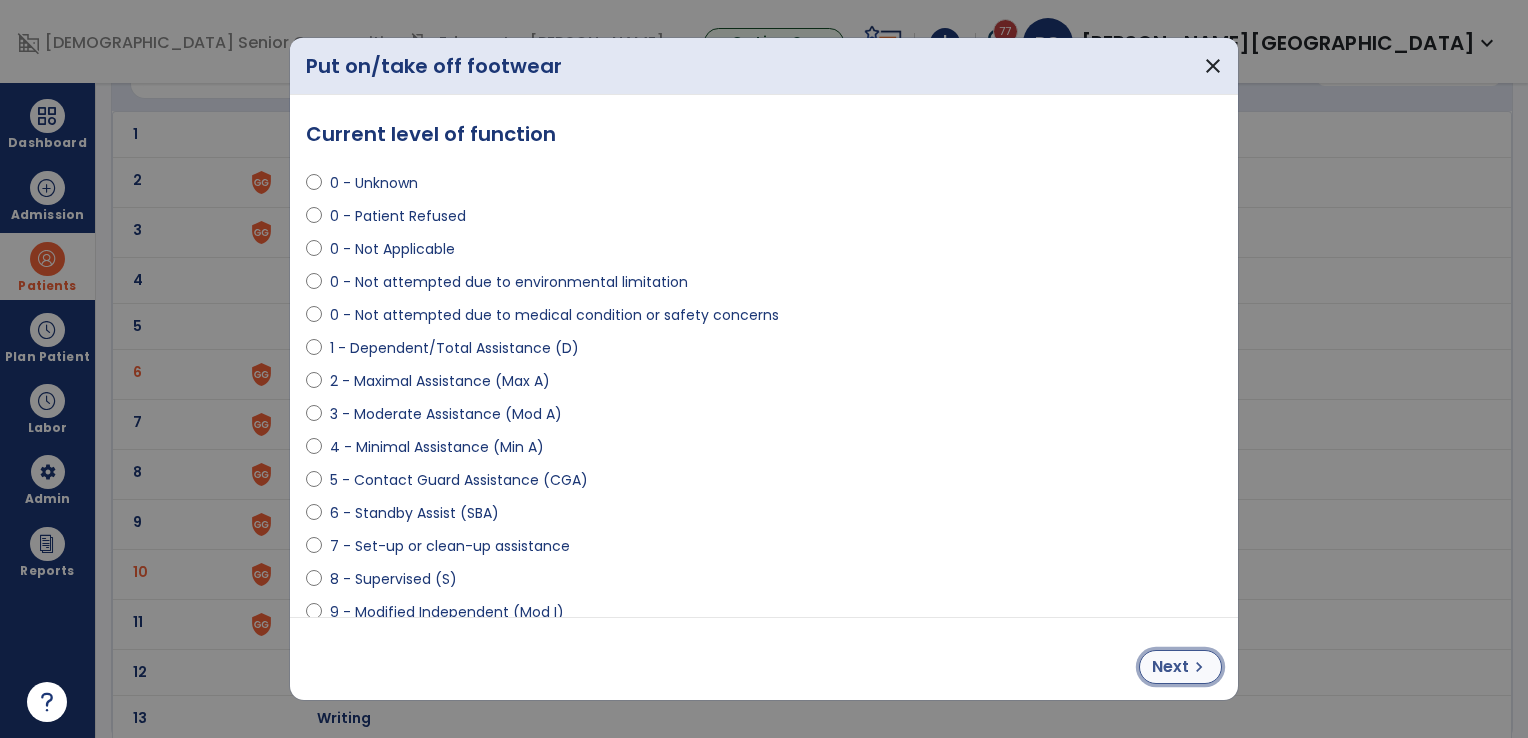 click on "Next" at bounding box center [1170, 667] 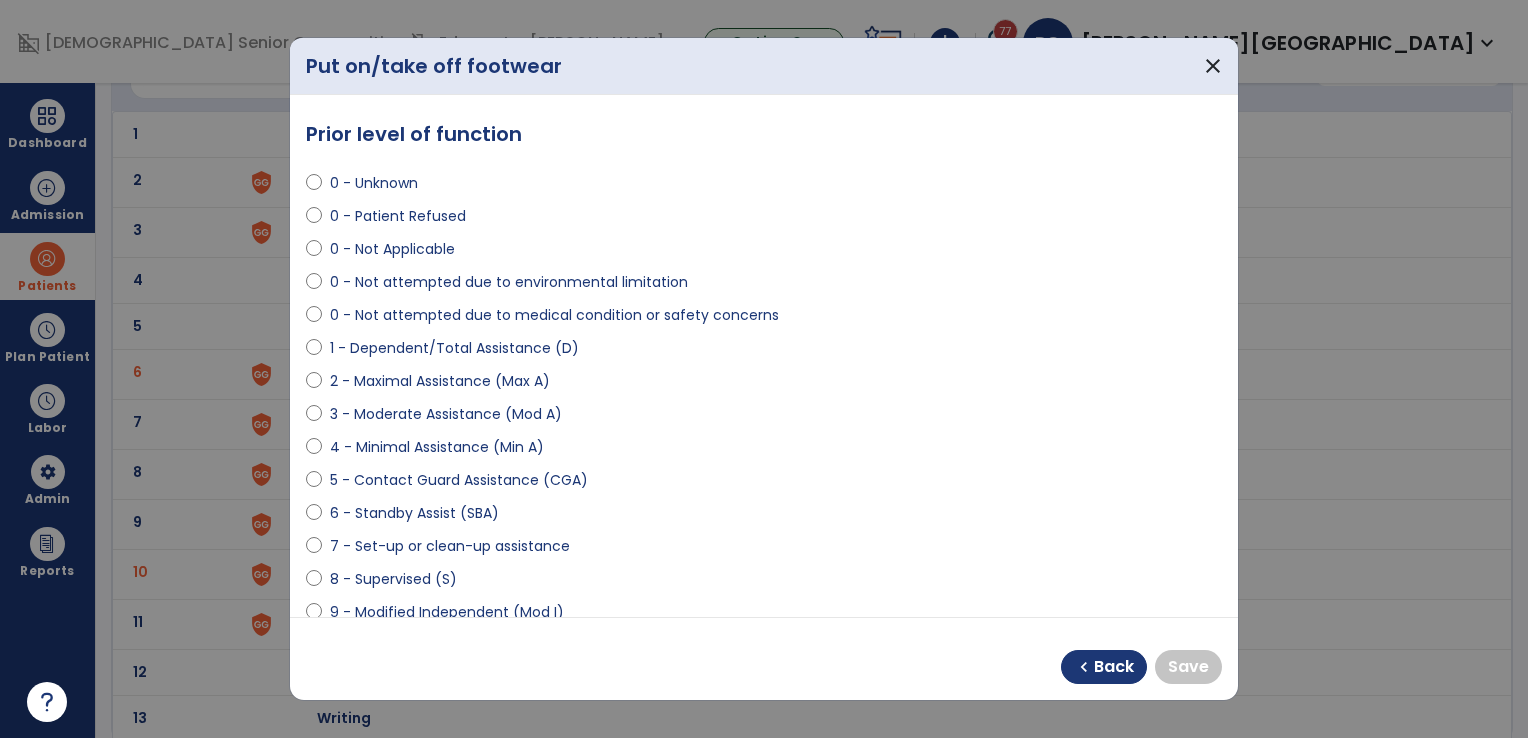 select on "**********" 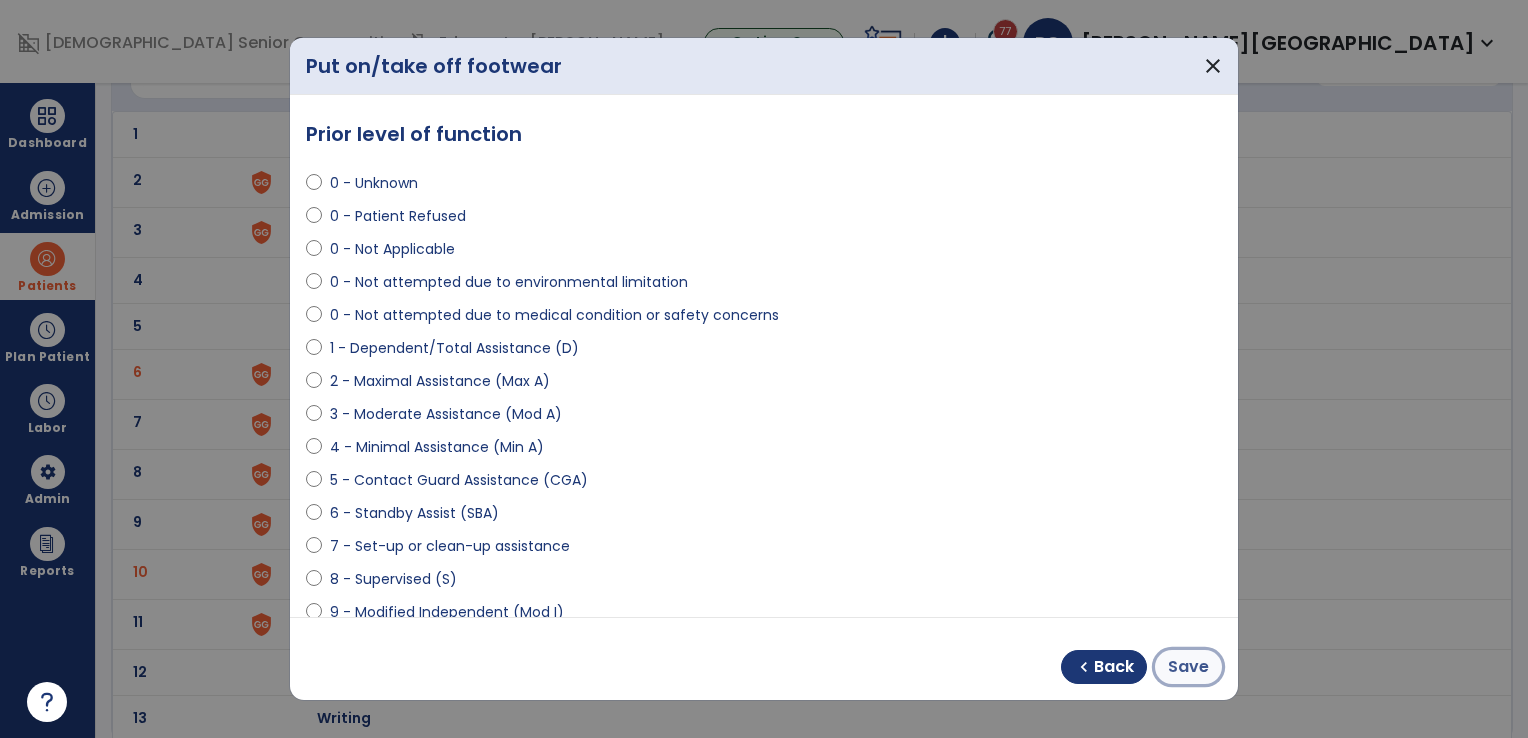 click on "Save" at bounding box center [1188, 667] 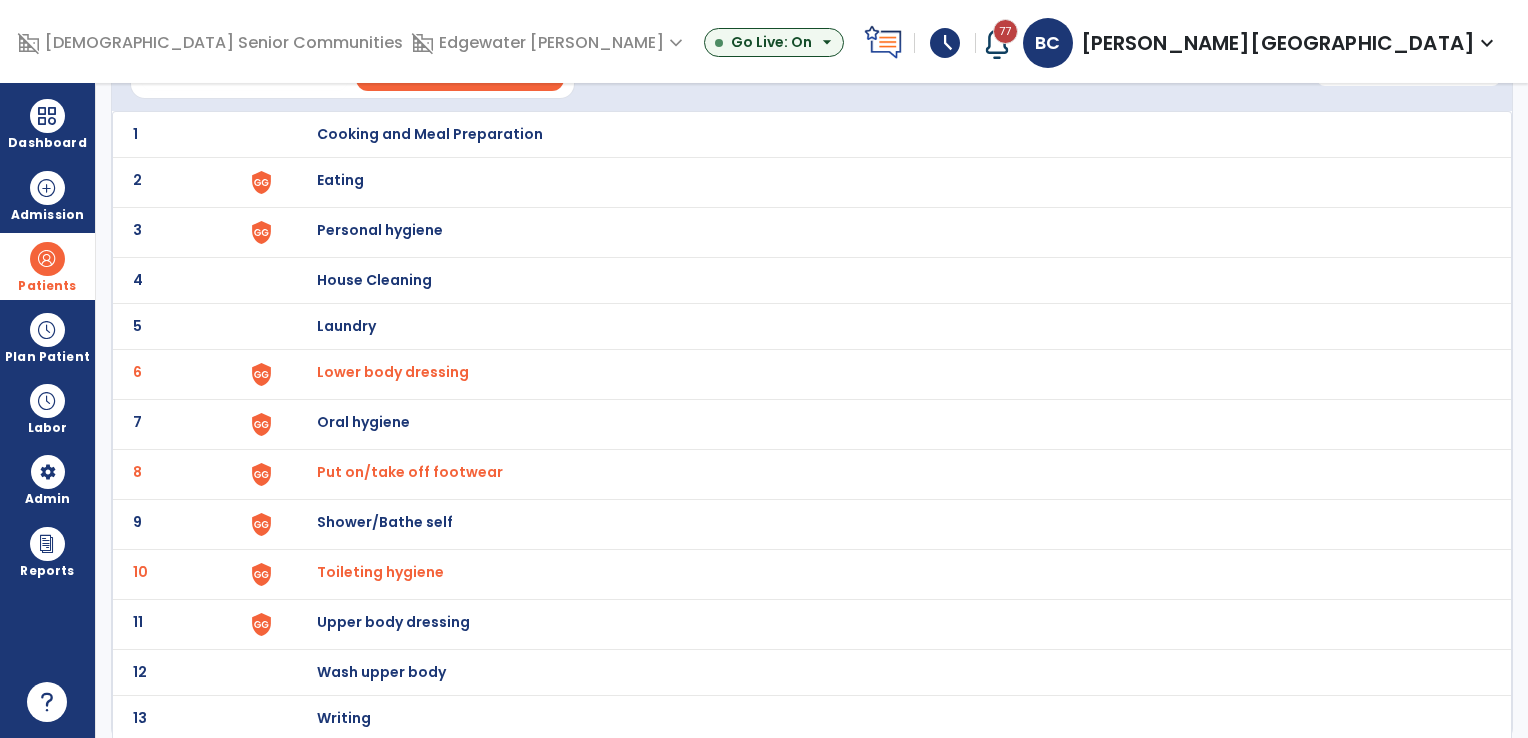 click on "Upper body dressing" at bounding box center (430, 134) 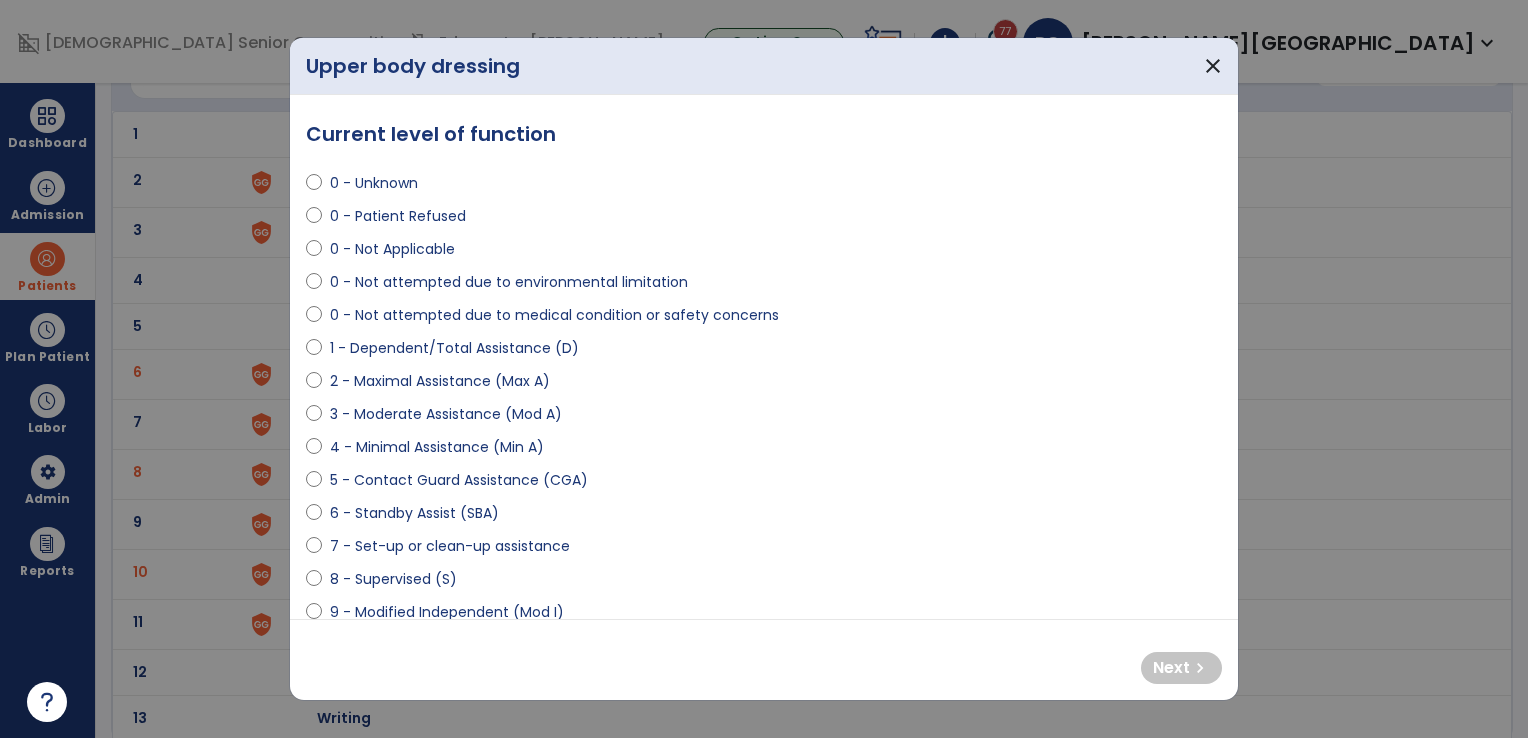 select on "**********" 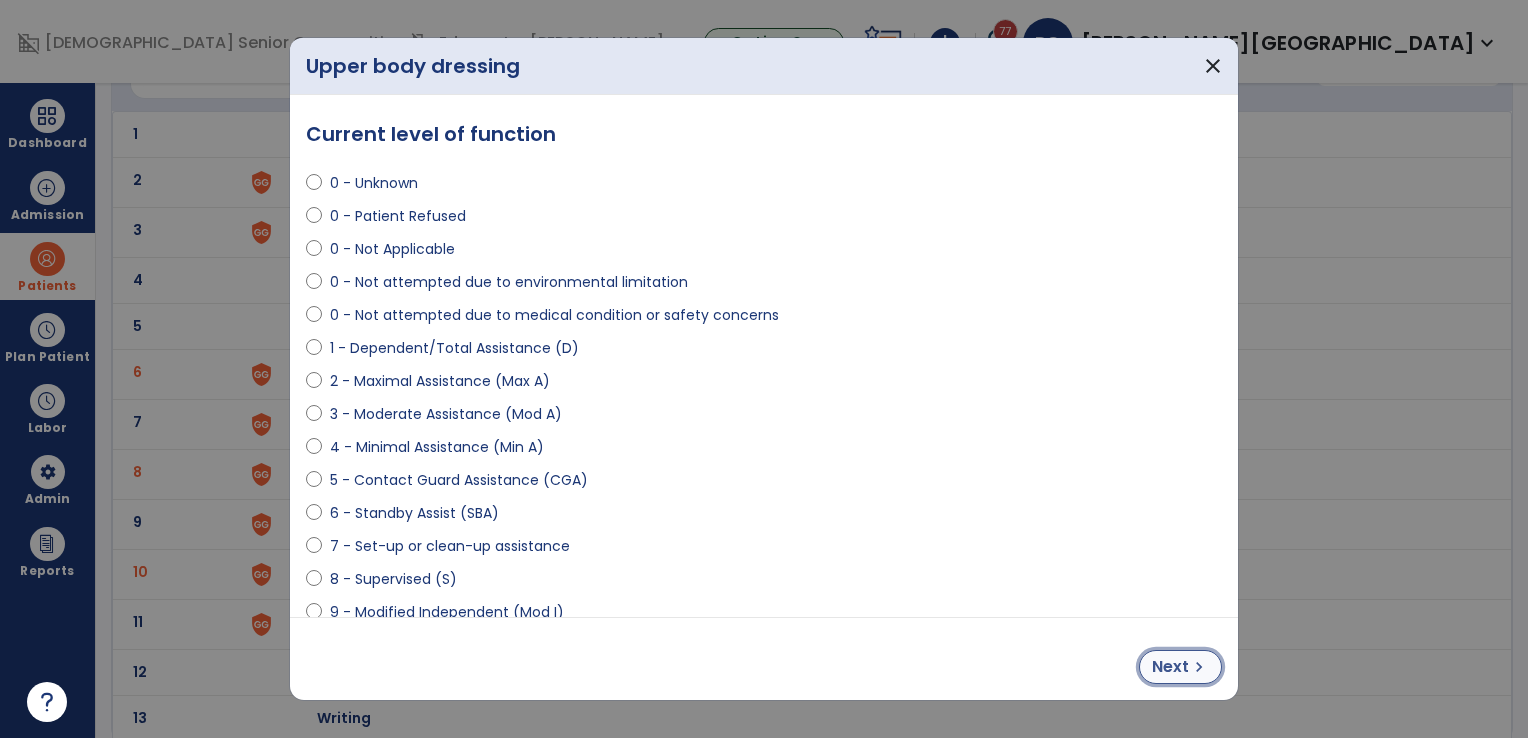 click on "Next" at bounding box center (1170, 667) 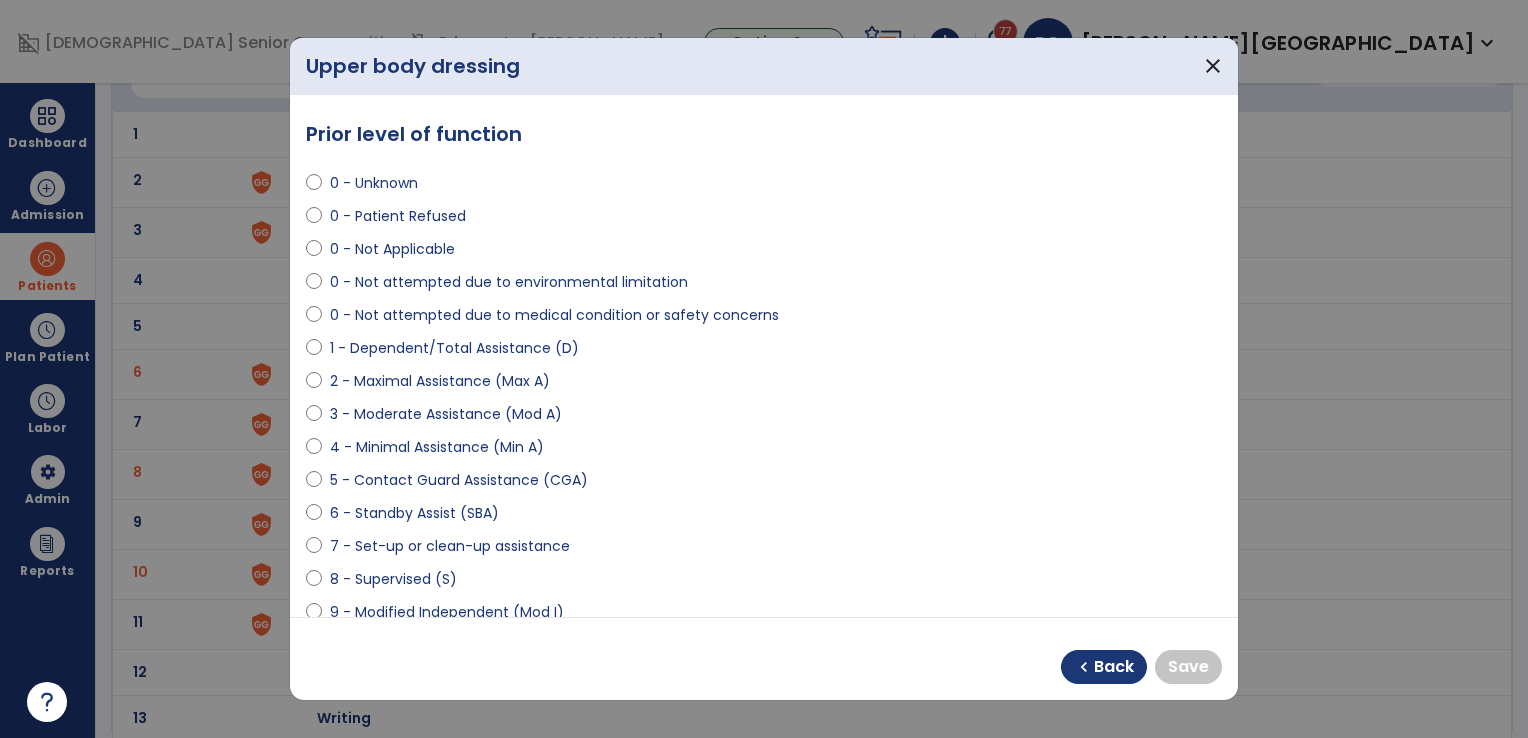 select on "**********" 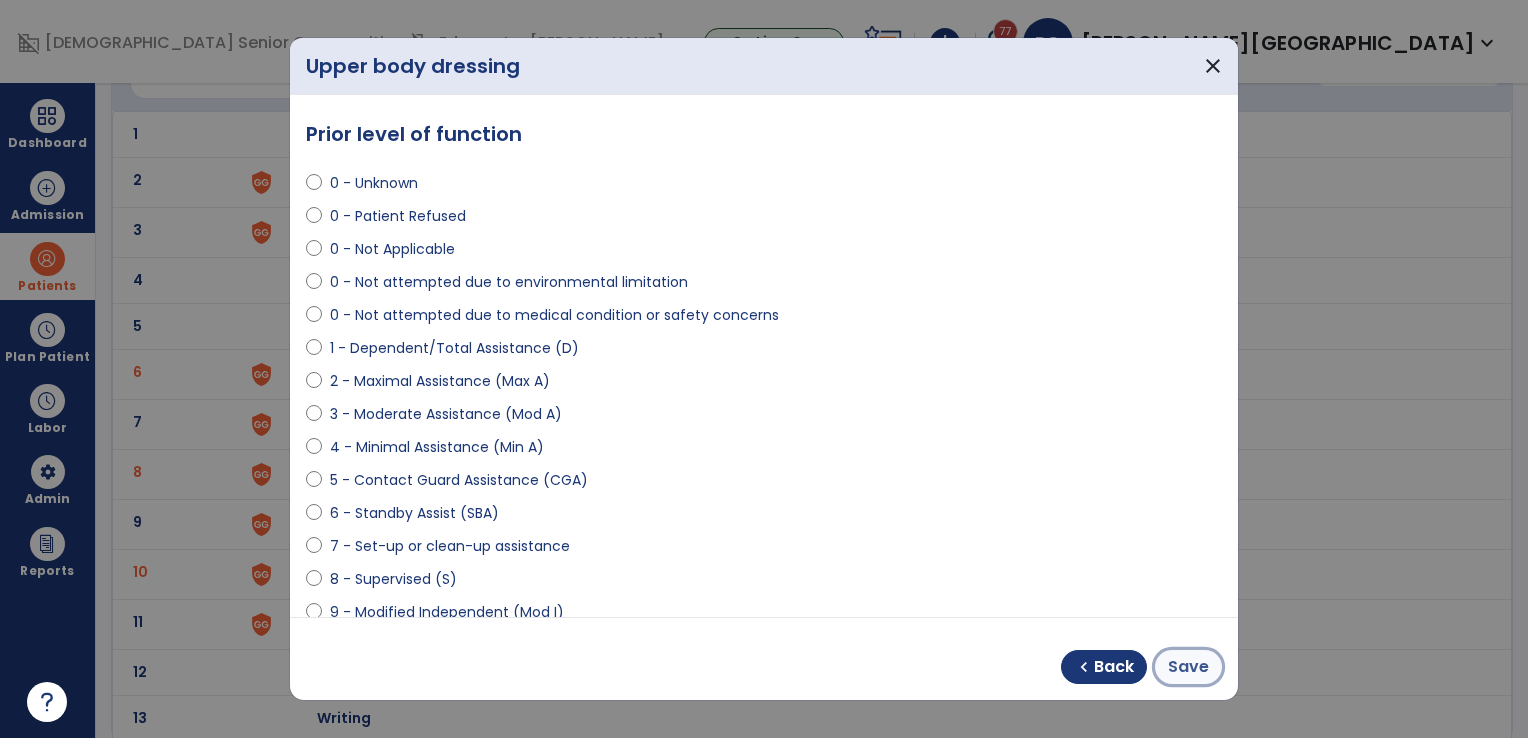 click on "Save" at bounding box center (1188, 667) 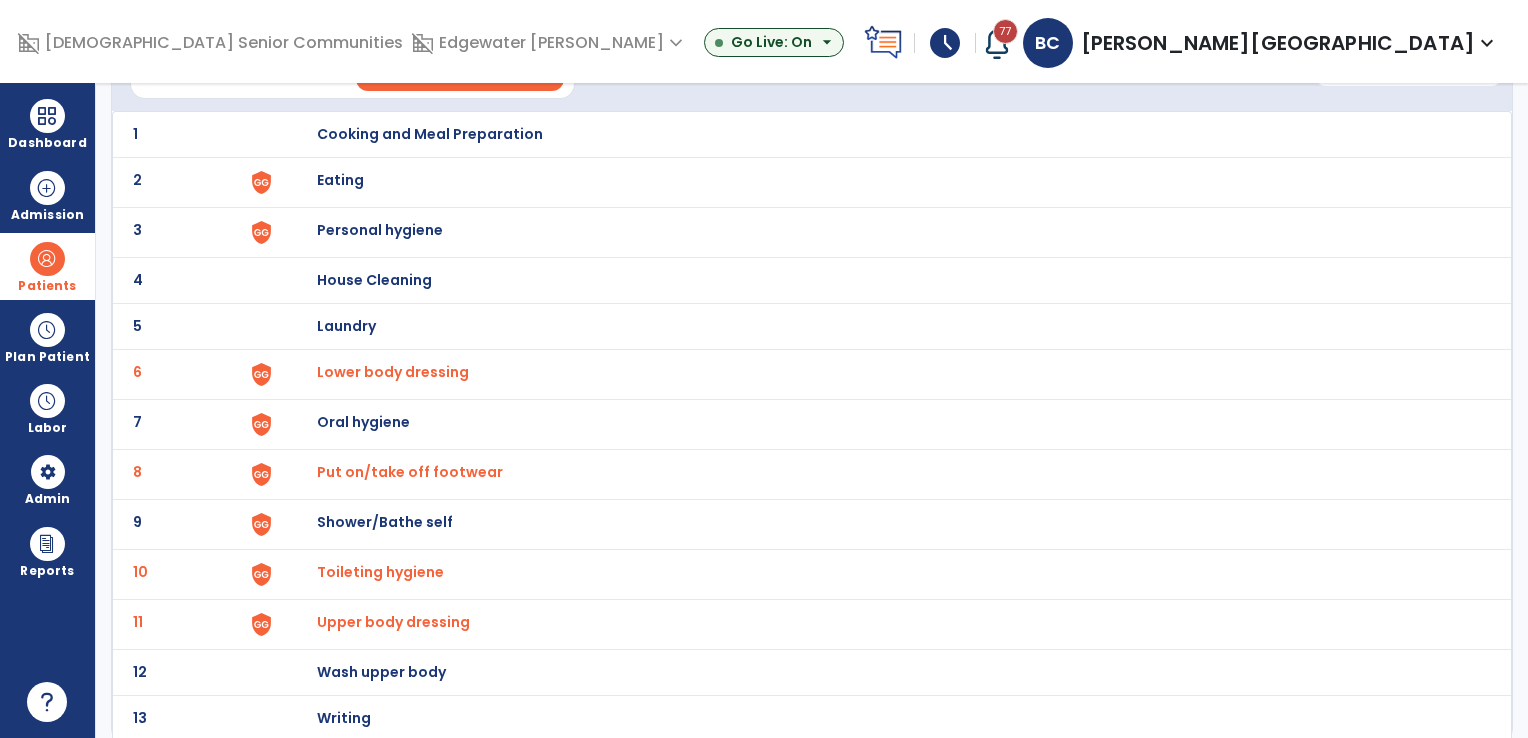 scroll, scrollTop: 0, scrollLeft: 0, axis: both 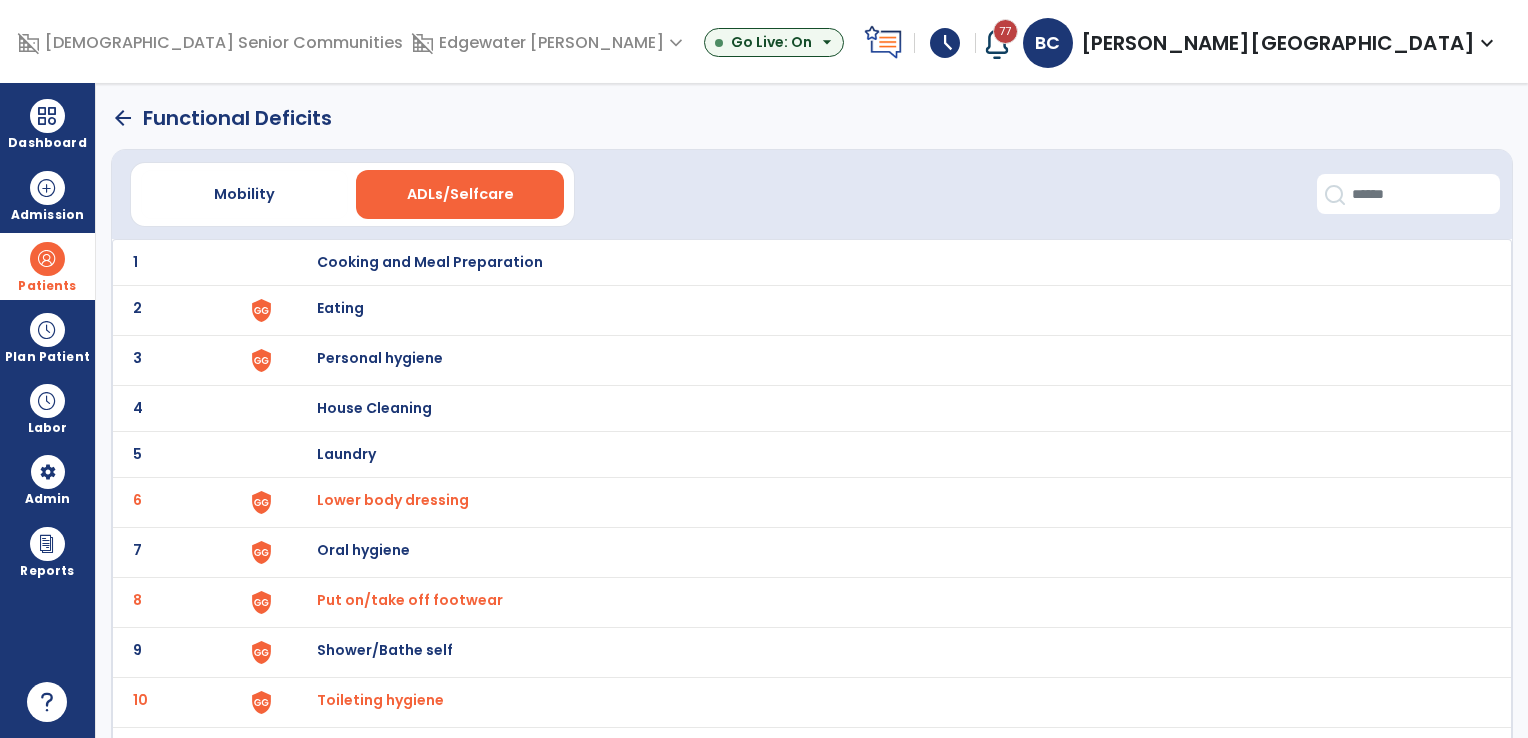 click on "arrow_back" 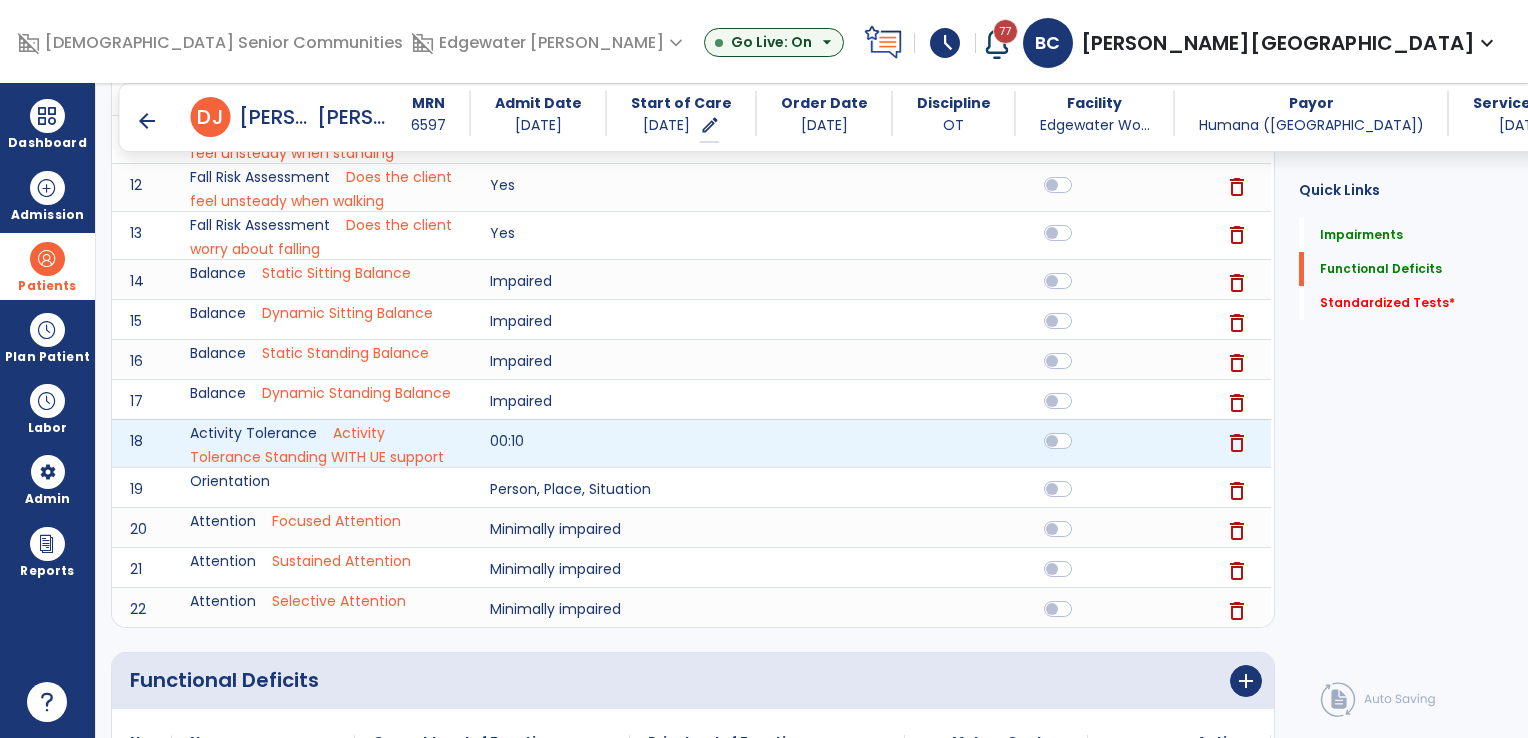 scroll, scrollTop: 1369, scrollLeft: 0, axis: vertical 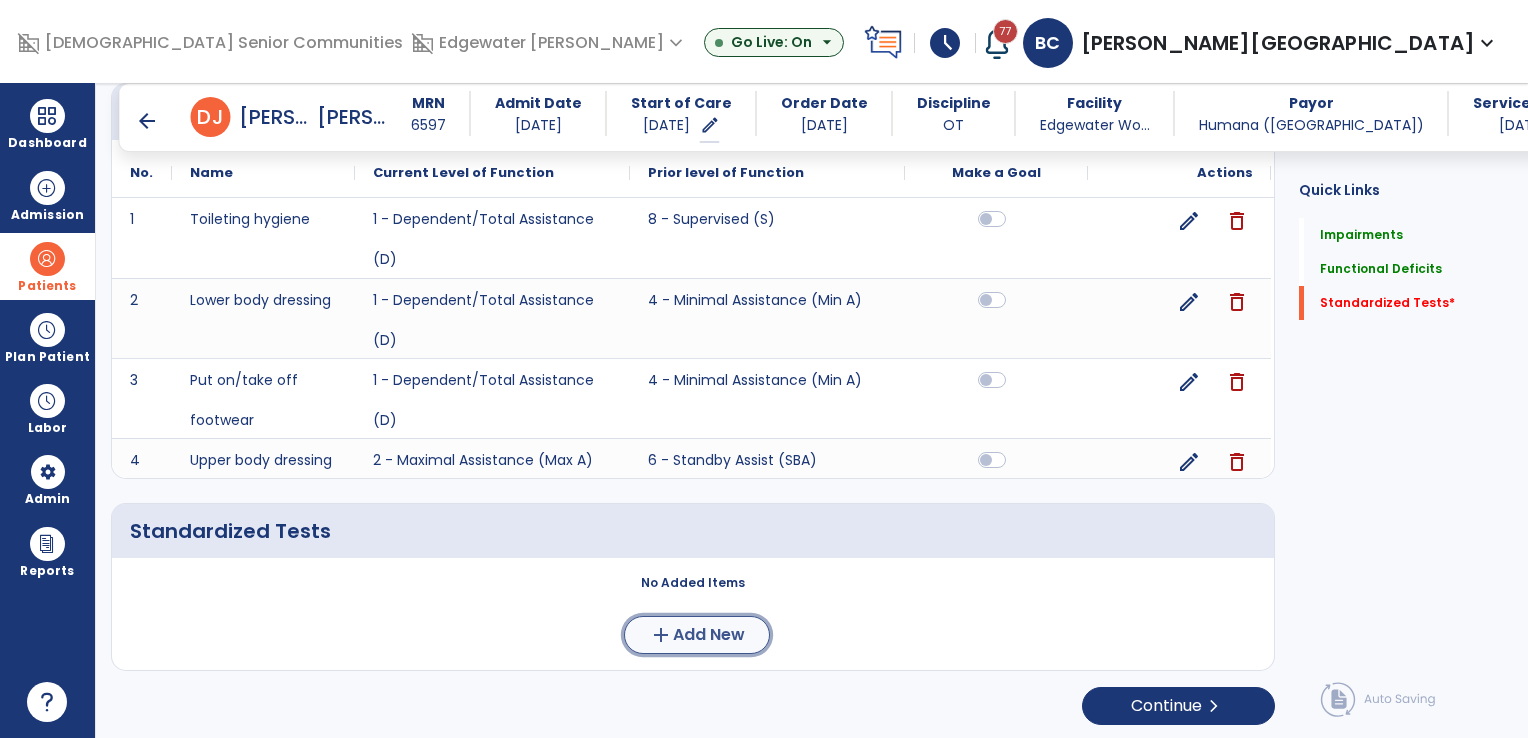 click on "add" 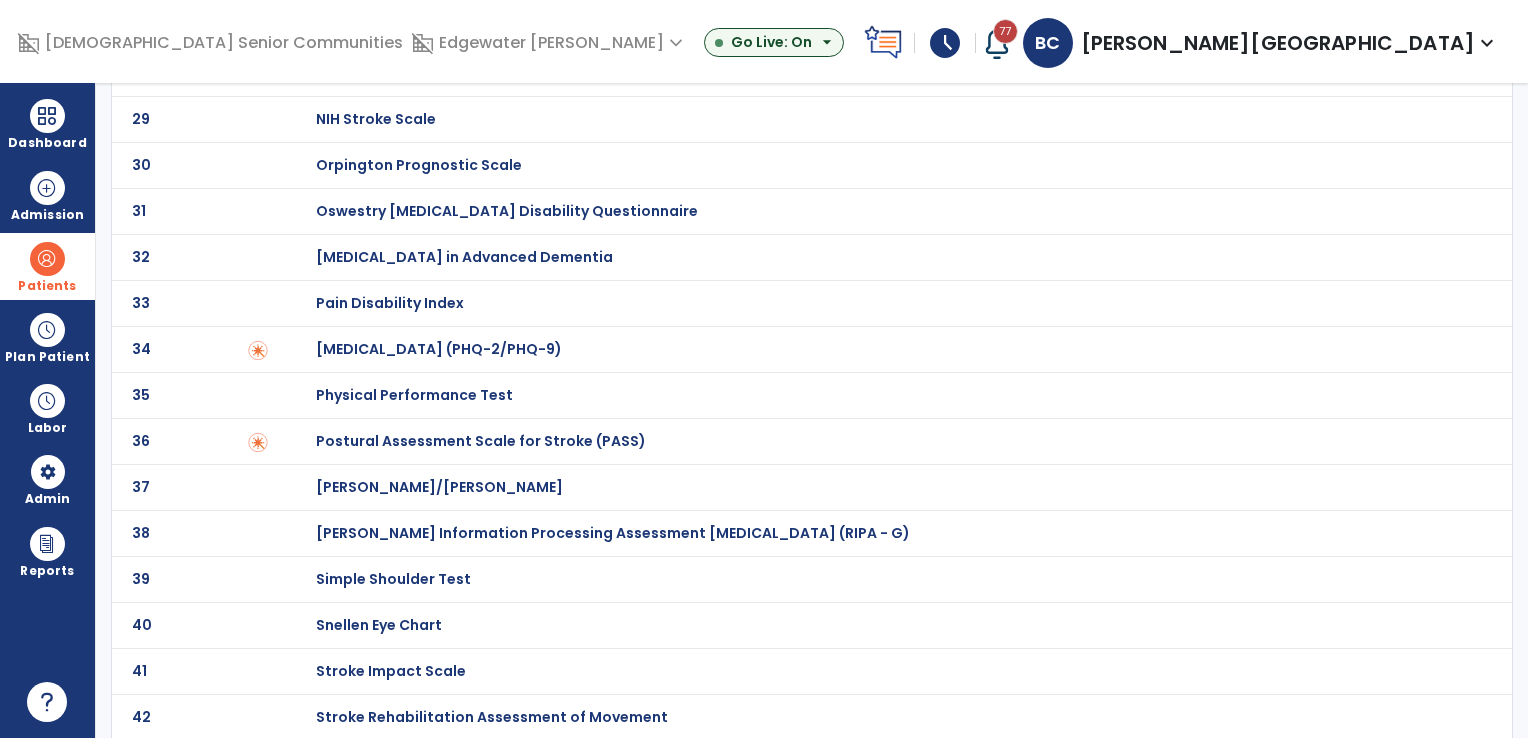 scroll, scrollTop: 0, scrollLeft: 0, axis: both 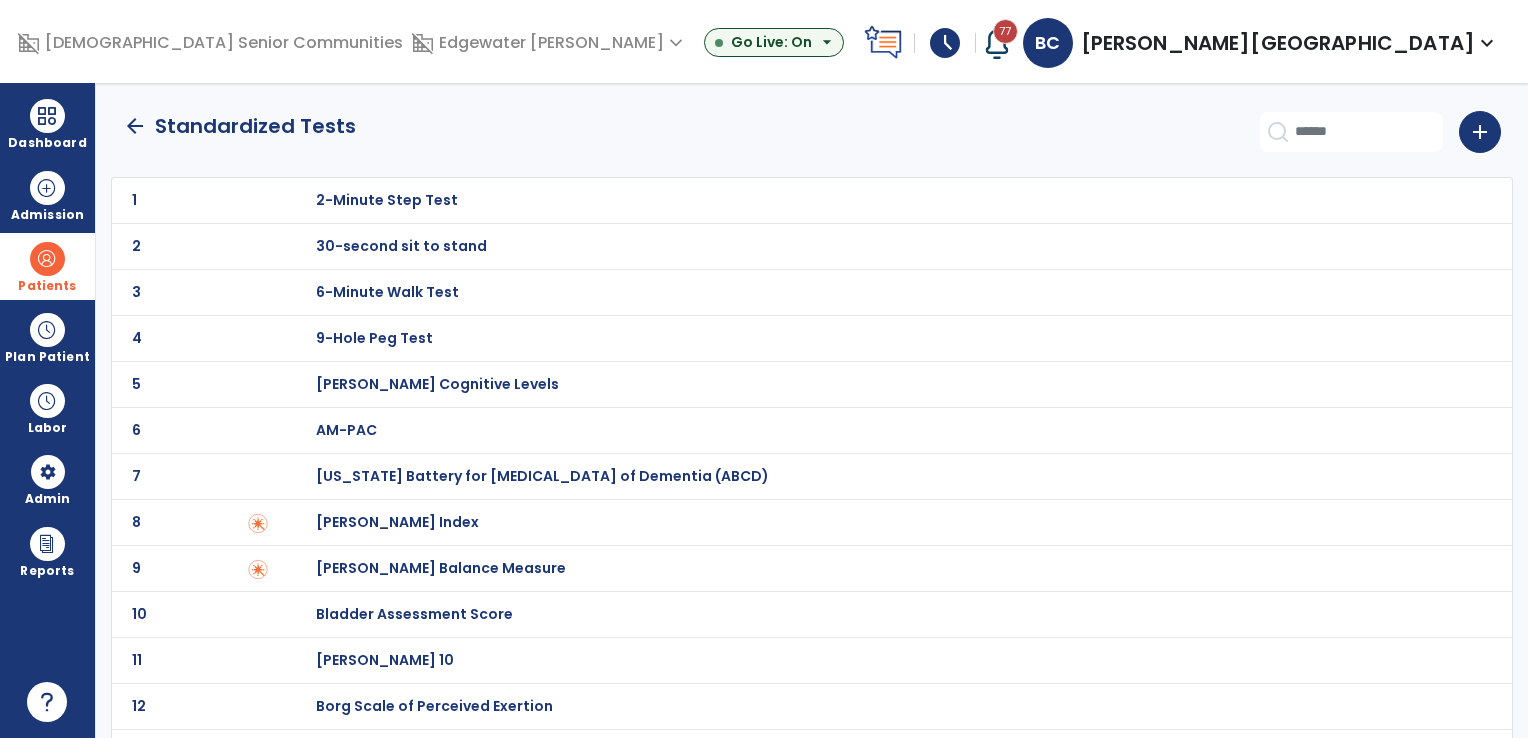 click on "Barthel Index" at bounding box center (387, 200) 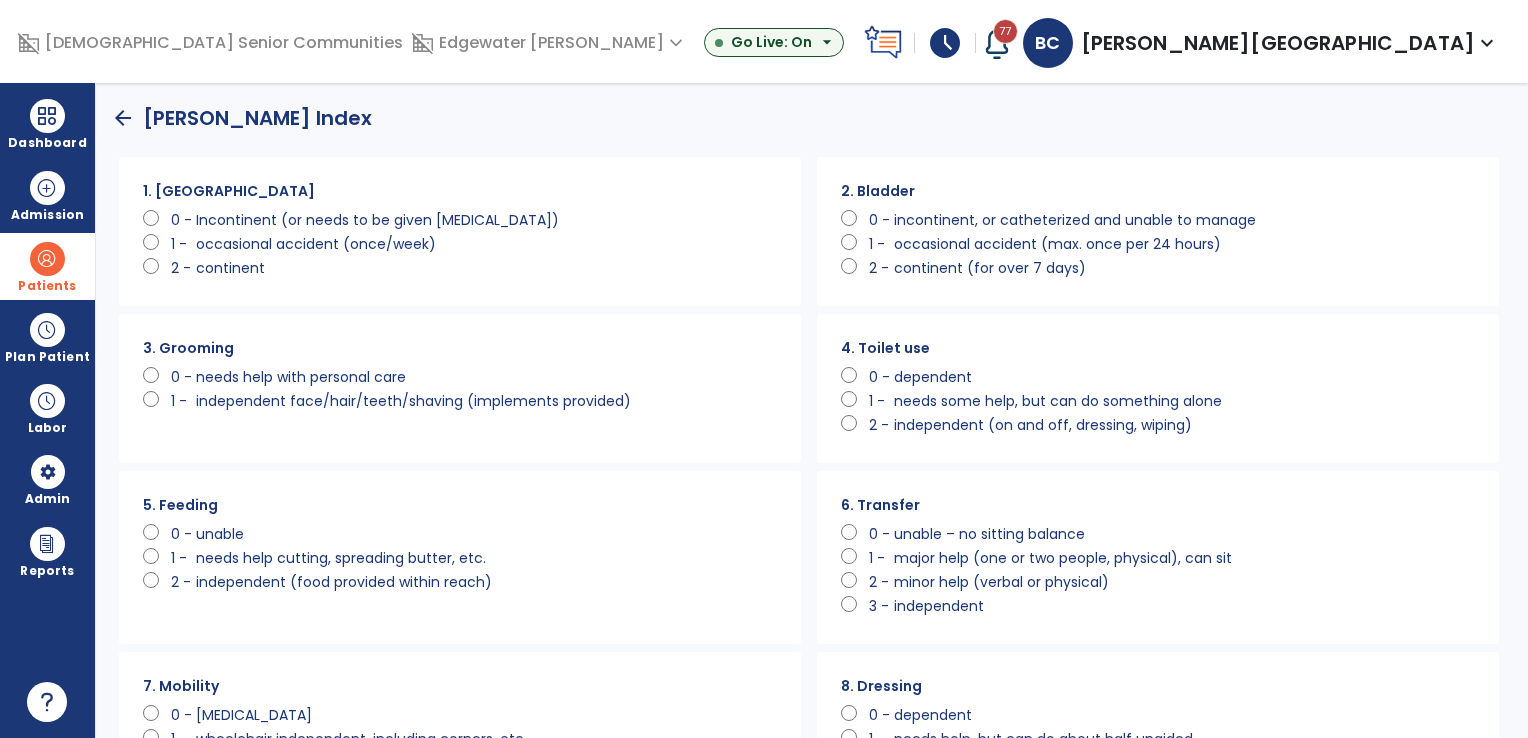 scroll, scrollTop: 0, scrollLeft: 0, axis: both 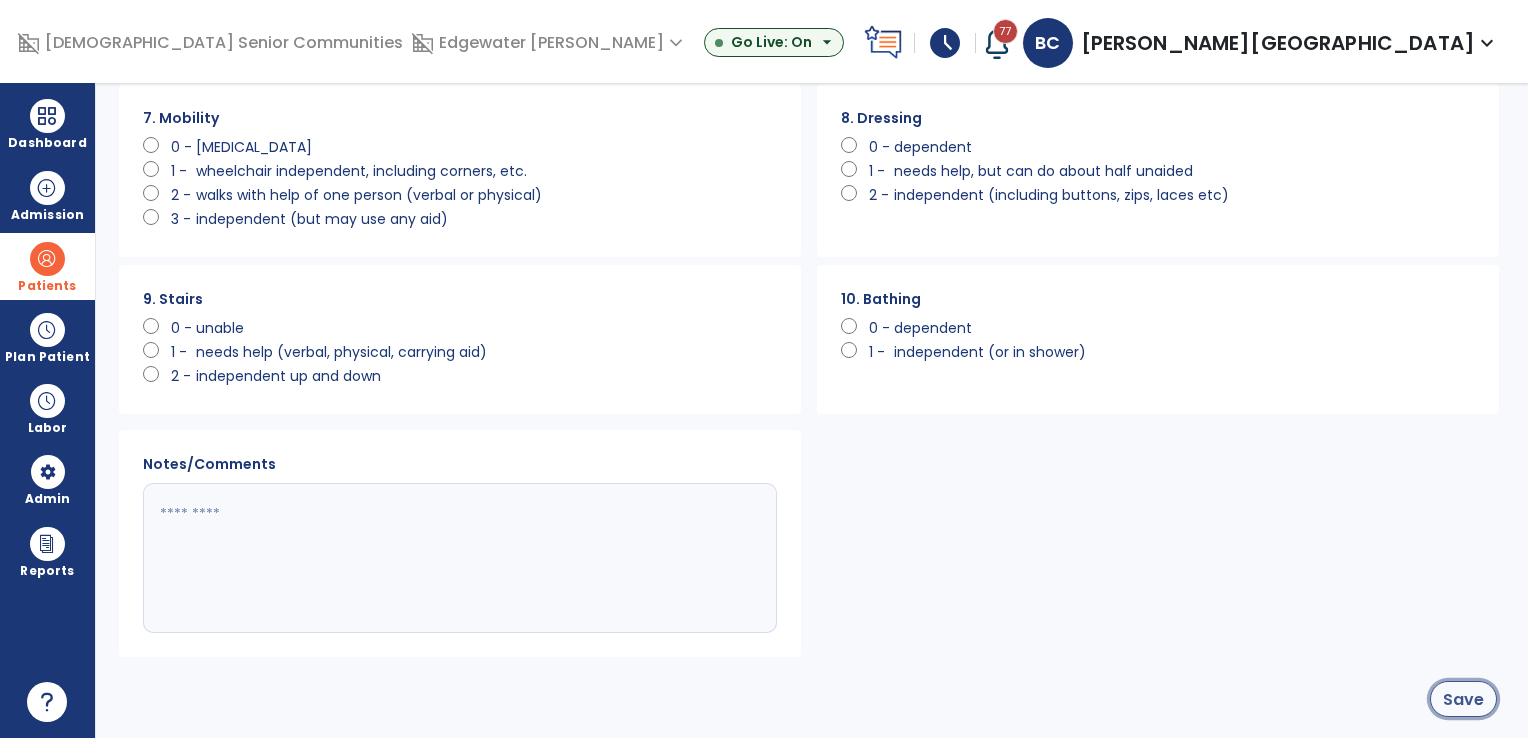 click on "Save" 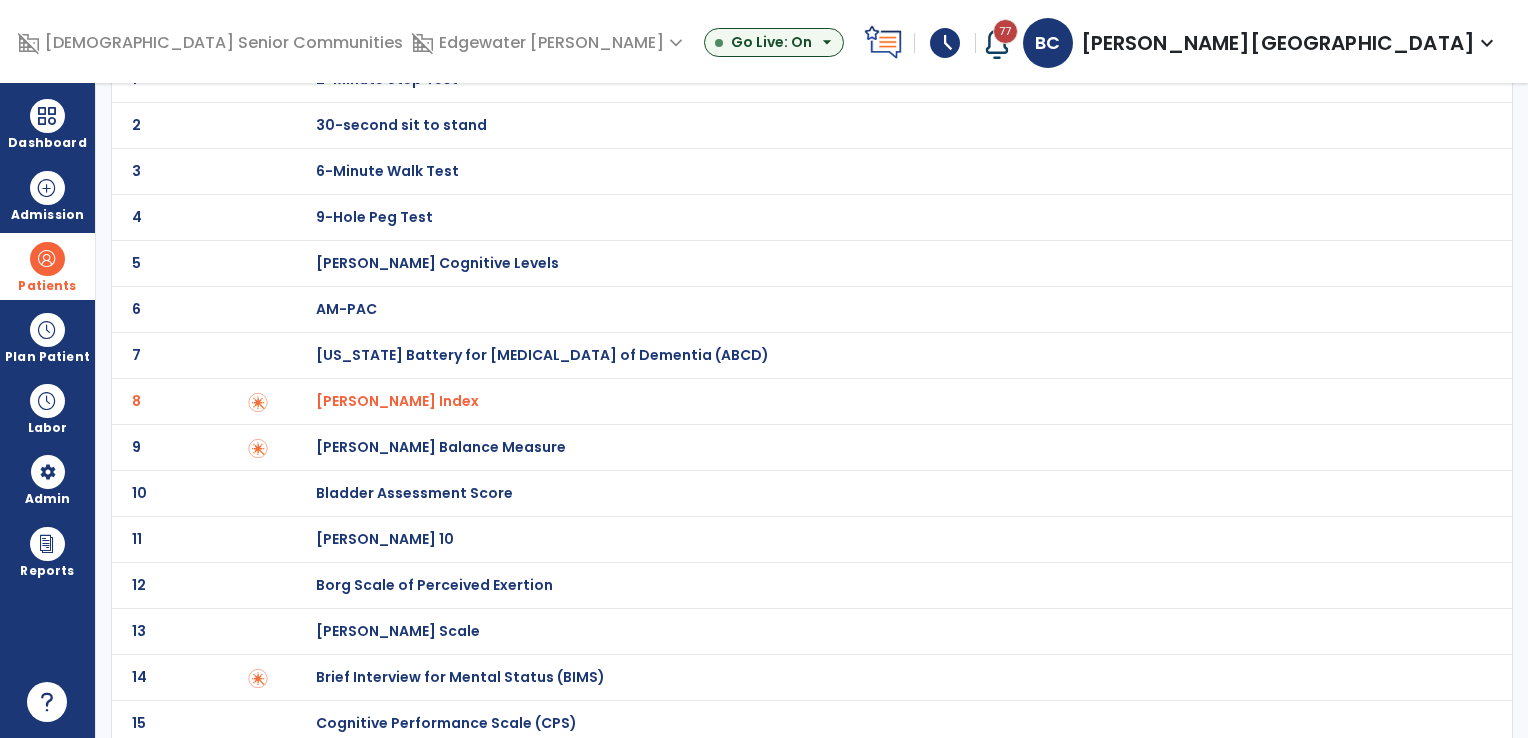 scroll, scrollTop: 0, scrollLeft: 0, axis: both 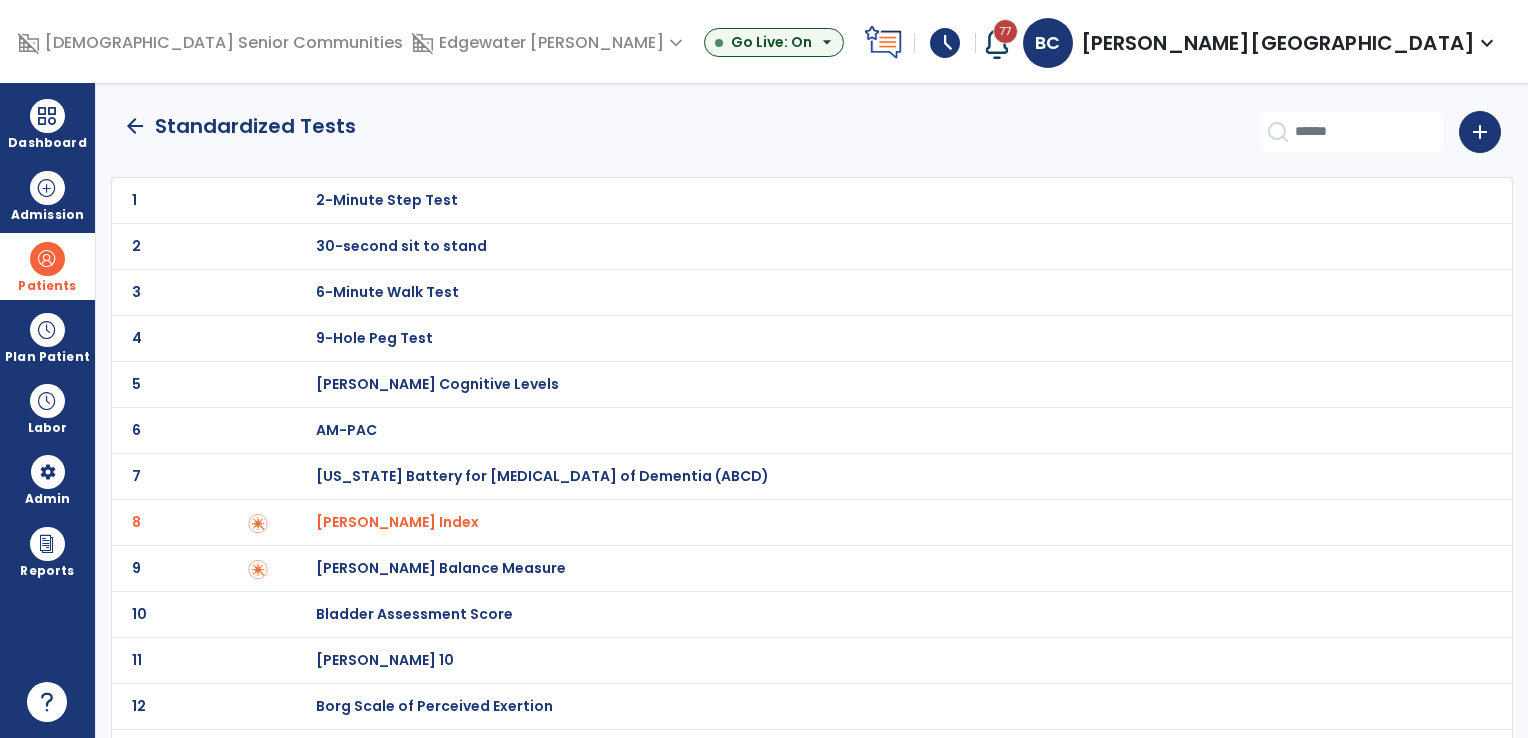 click on "arrow_back" 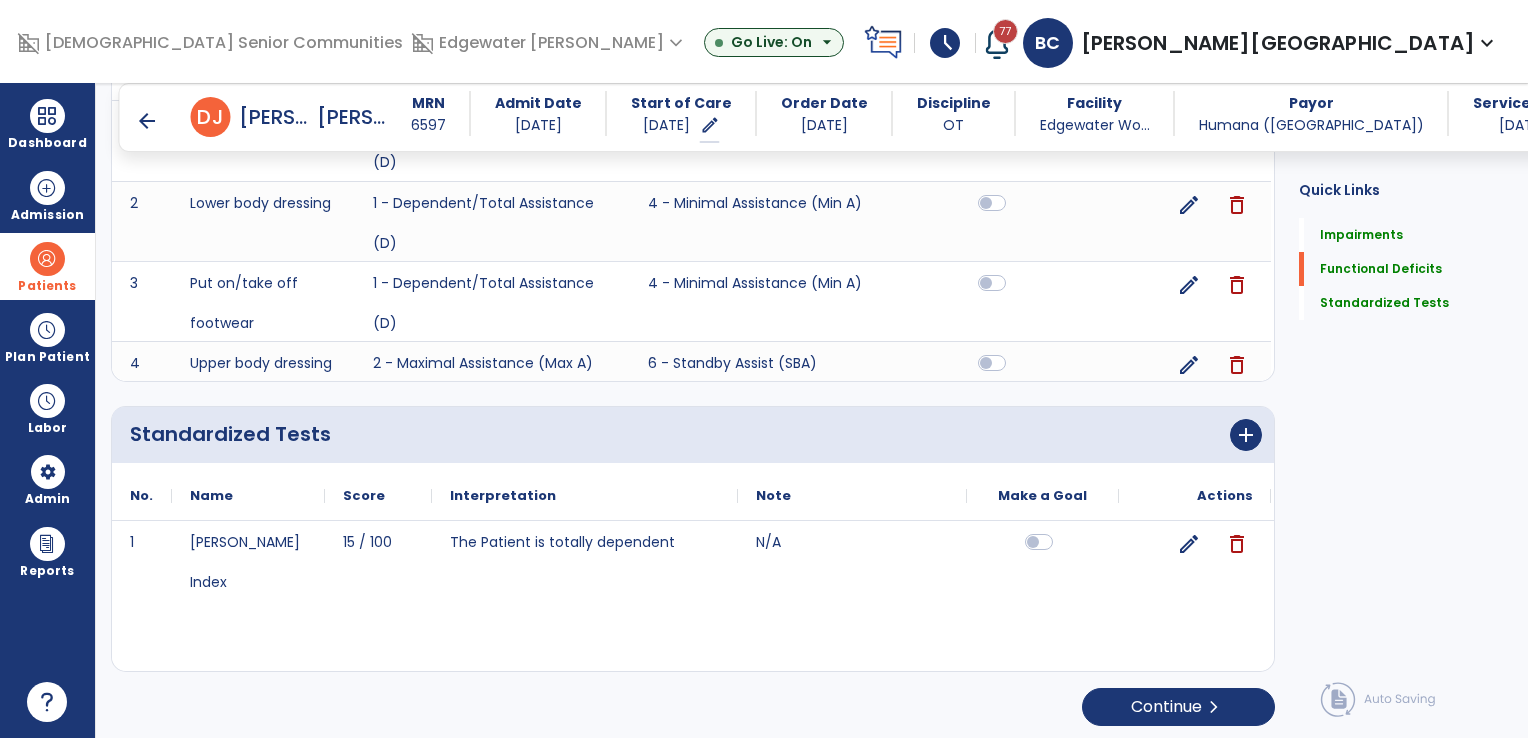 scroll, scrollTop: 1468, scrollLeft: 0, axis: vertical 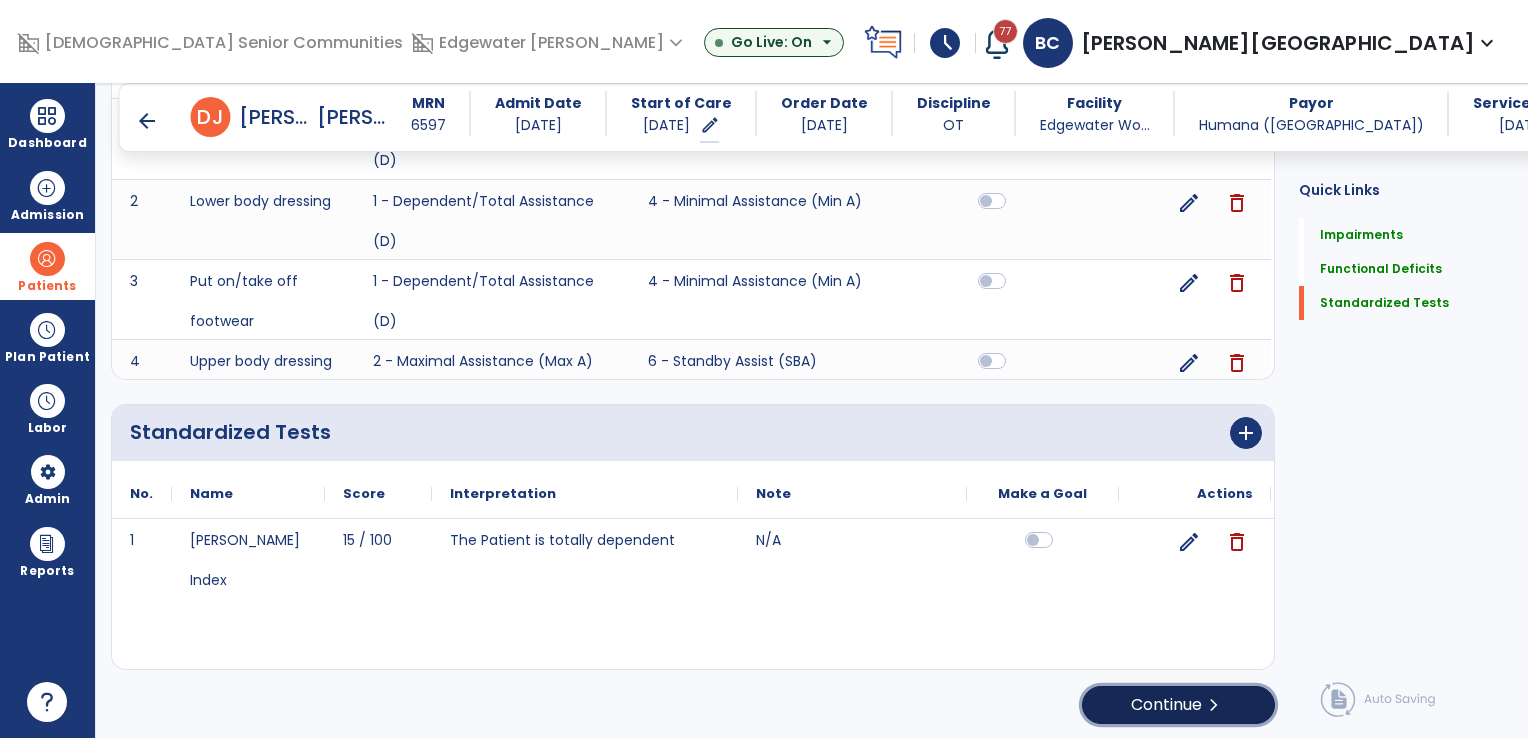 click on "Continue  chevron_right" 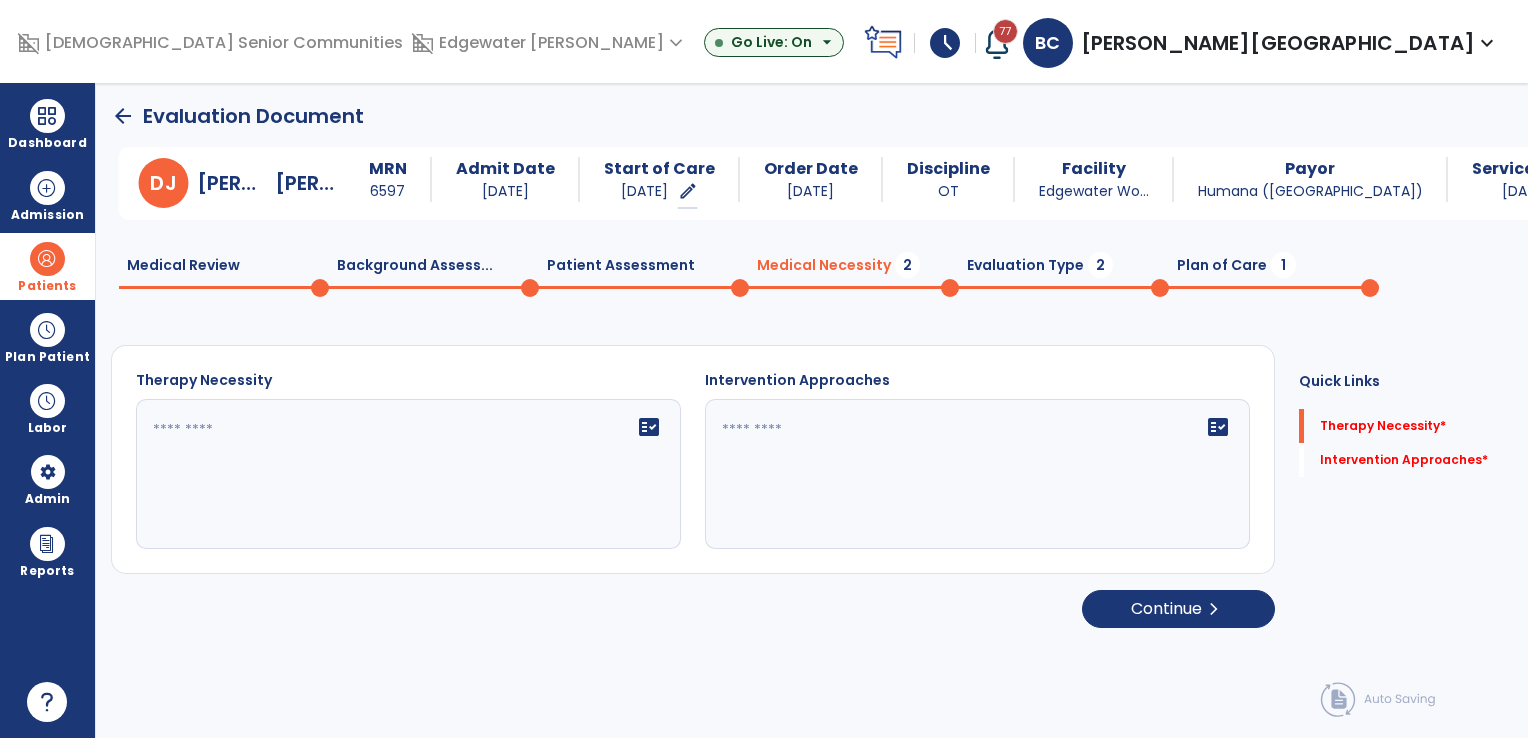 scroll, scrollTop: 0, scrollLeft: 0, axis: both 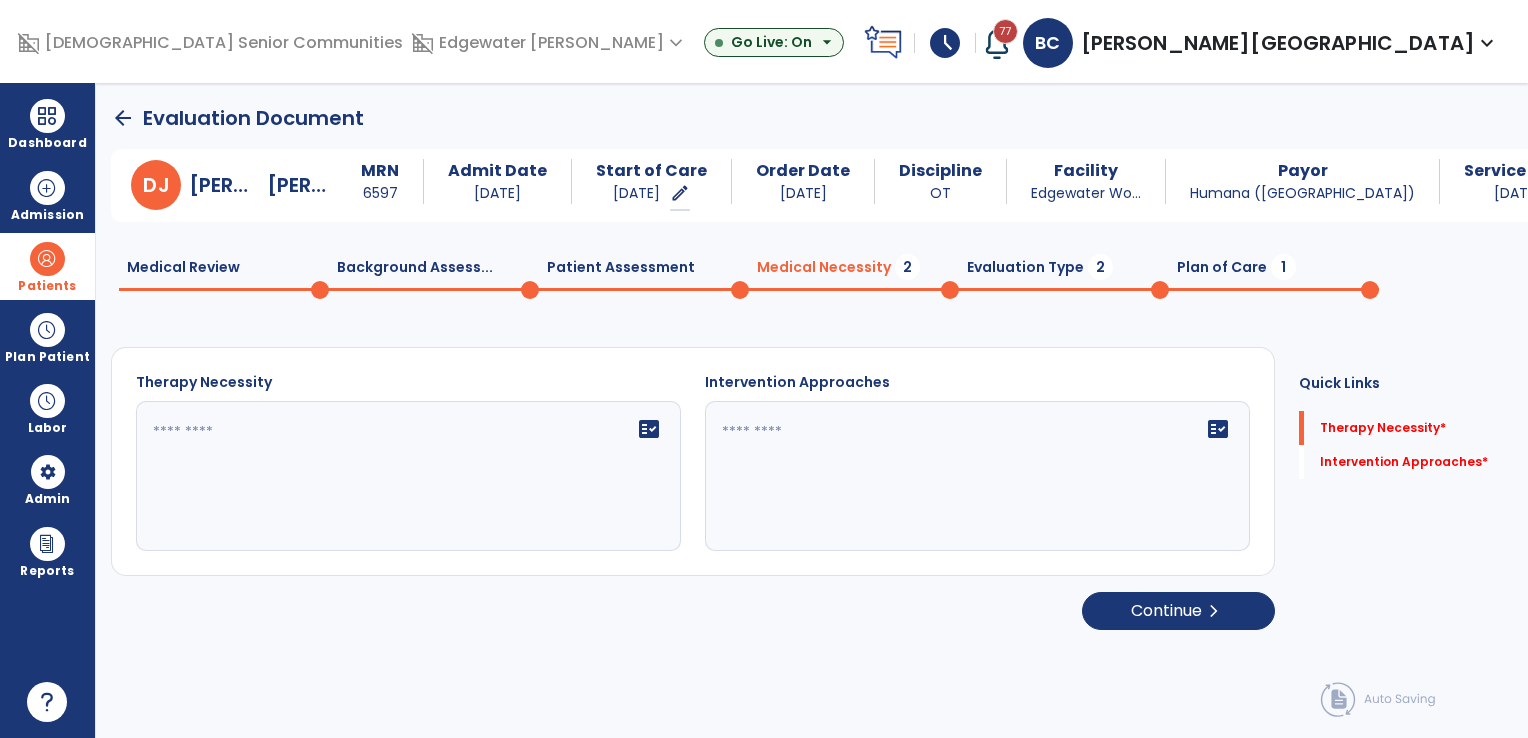 click on "fact_check" 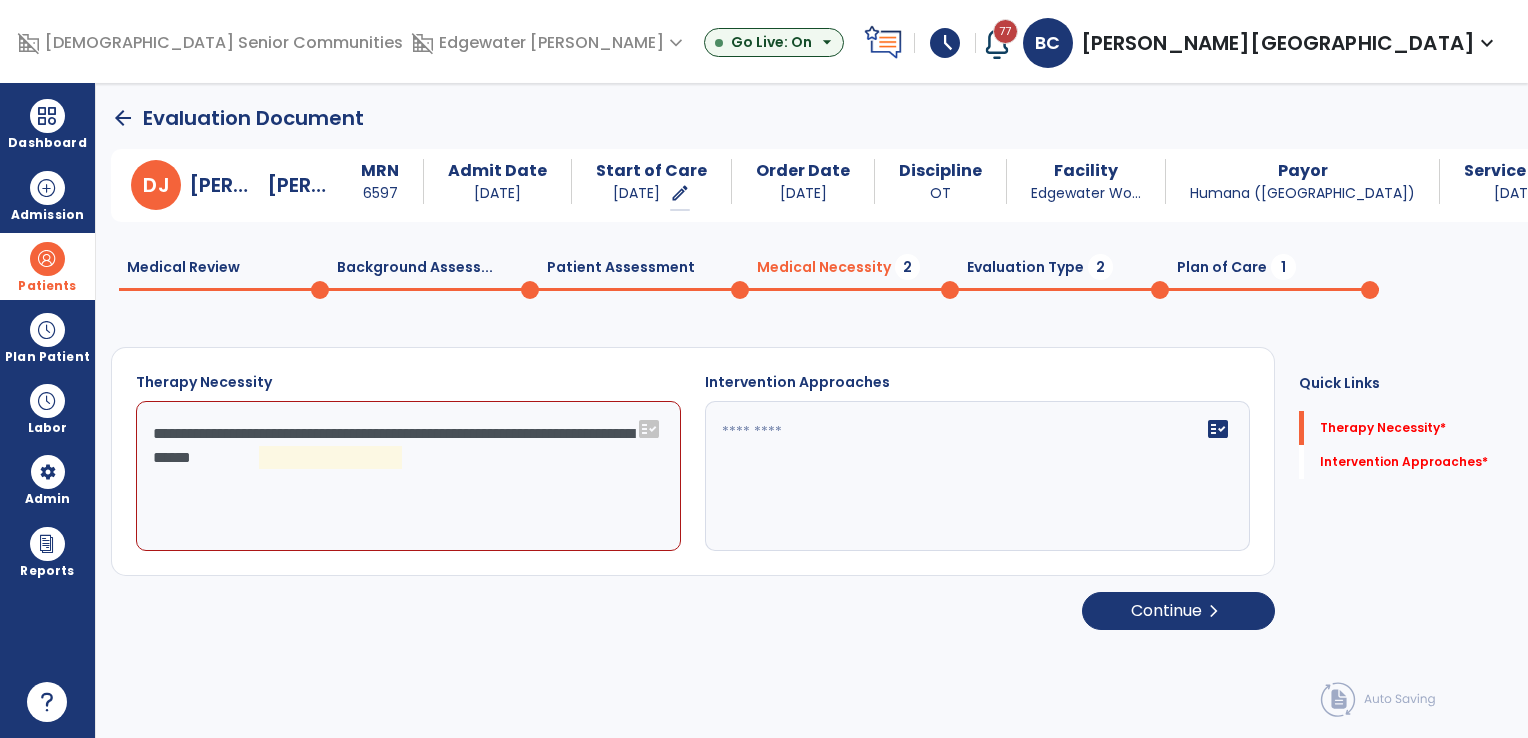 click on "**********" 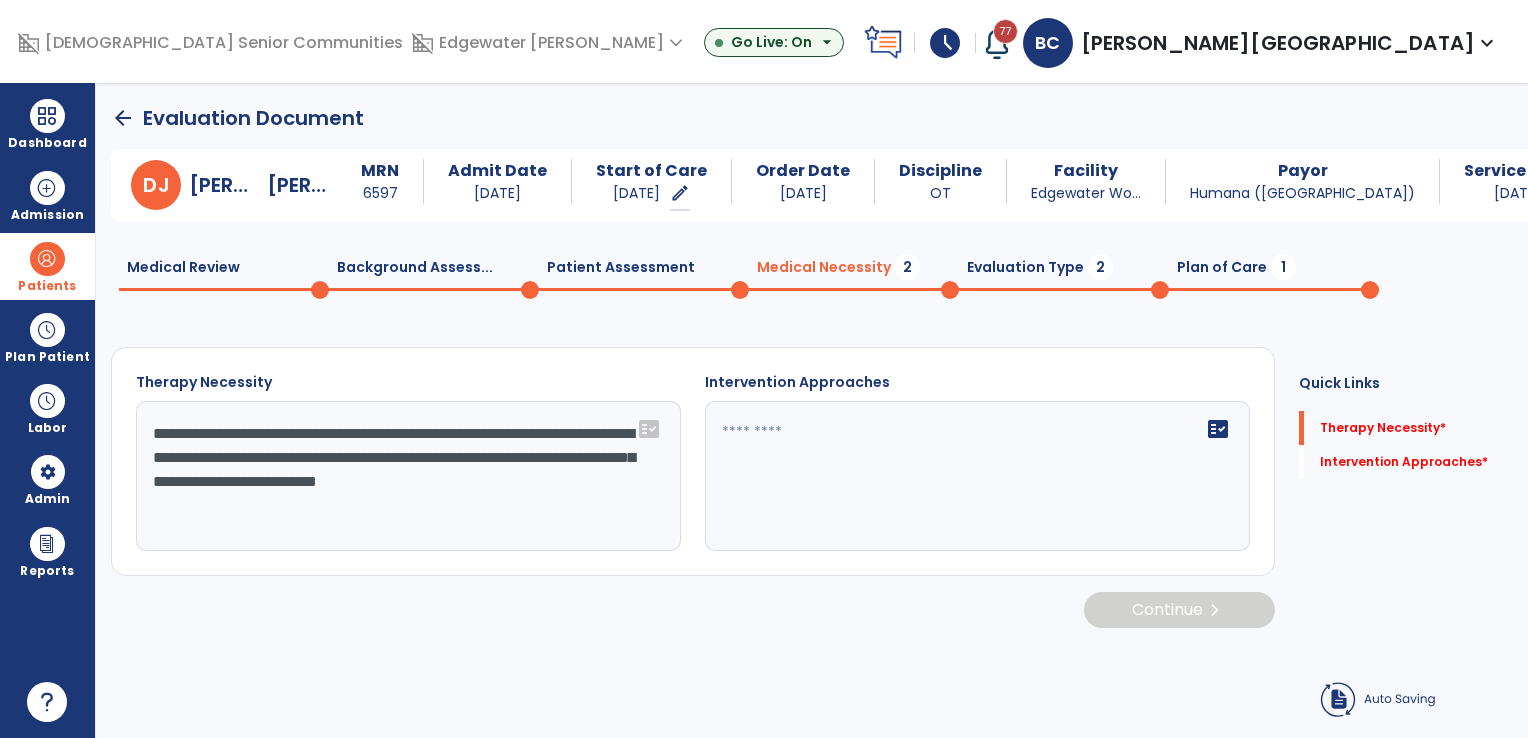 type on "**********" 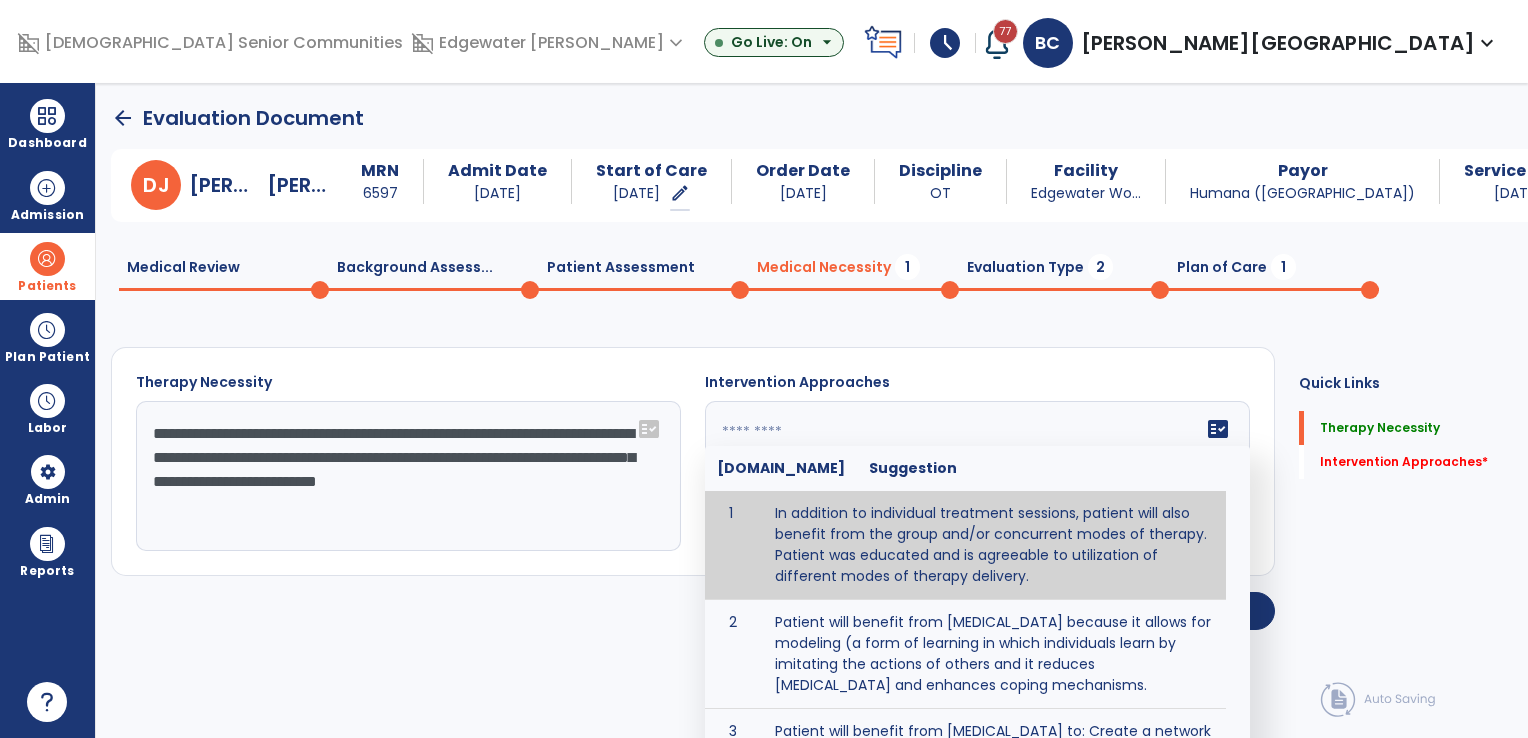 type on "**********" 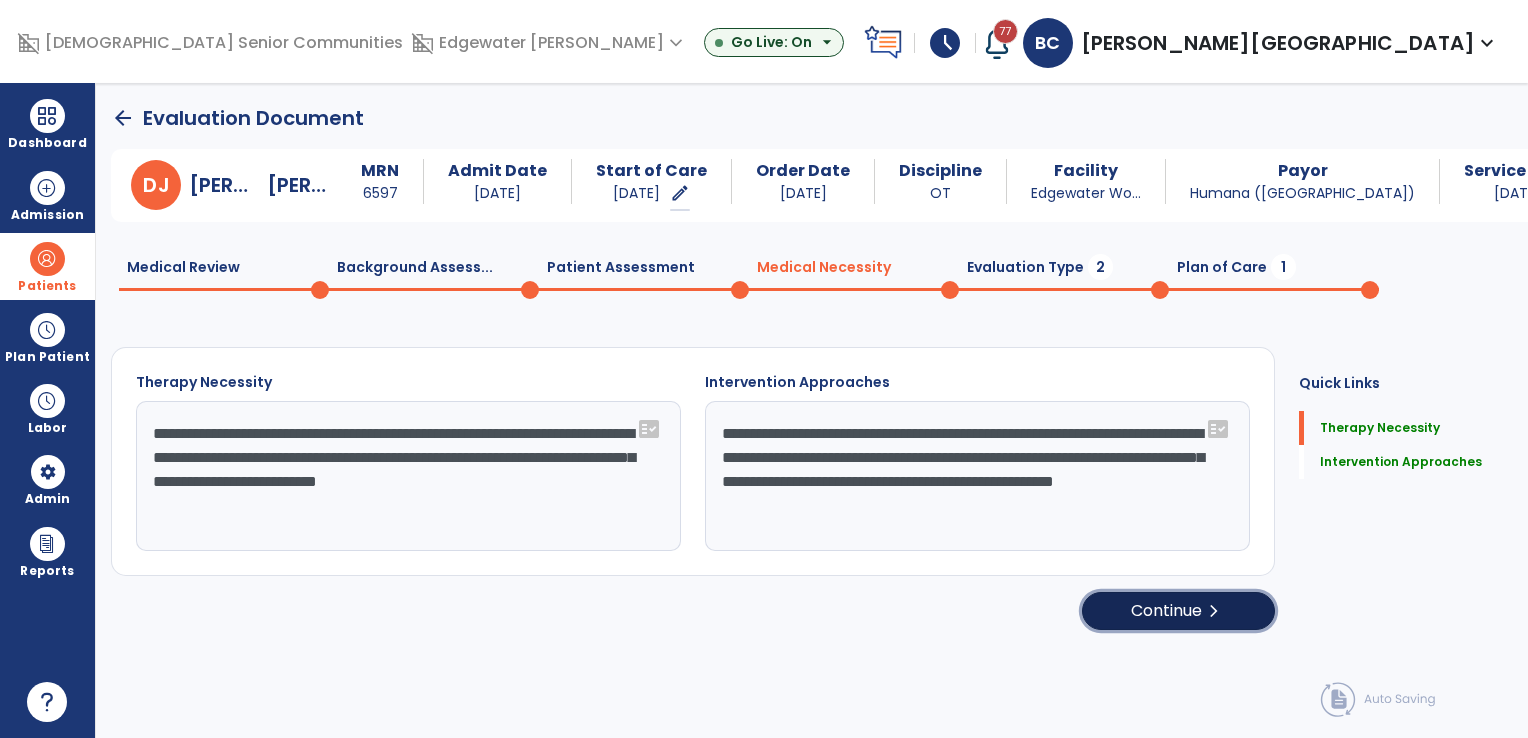 click on "Continue  chevron_right" 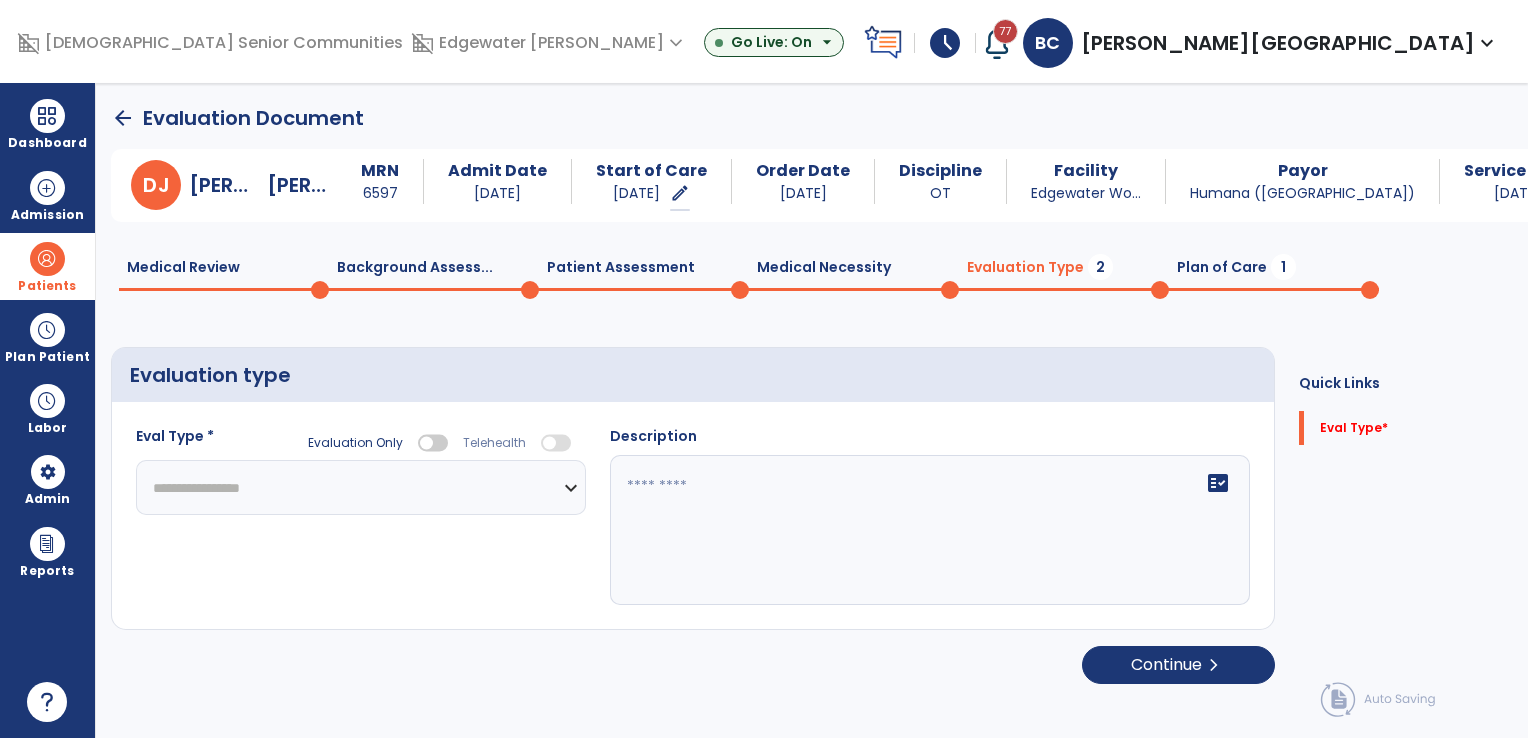 click on "**********" 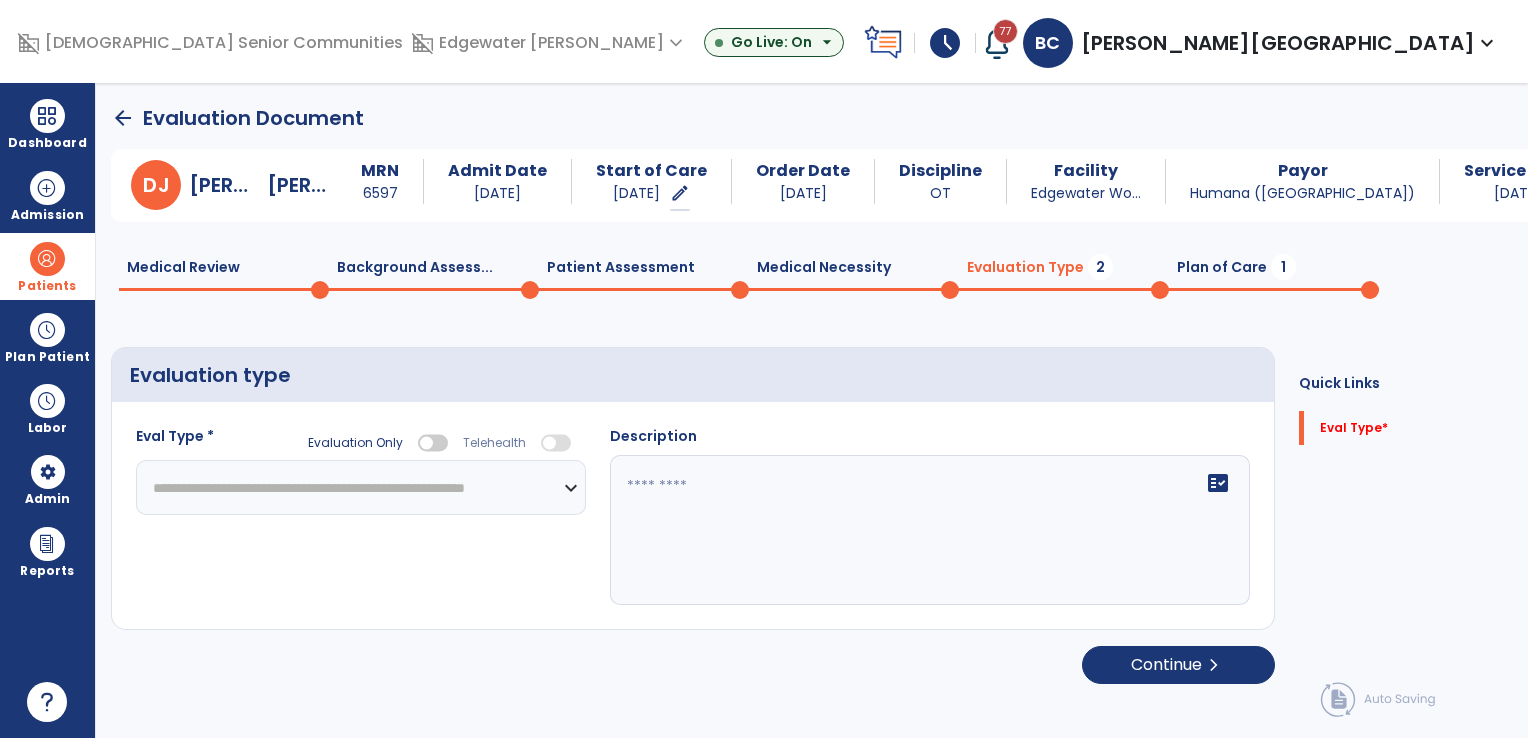 click on "**********" 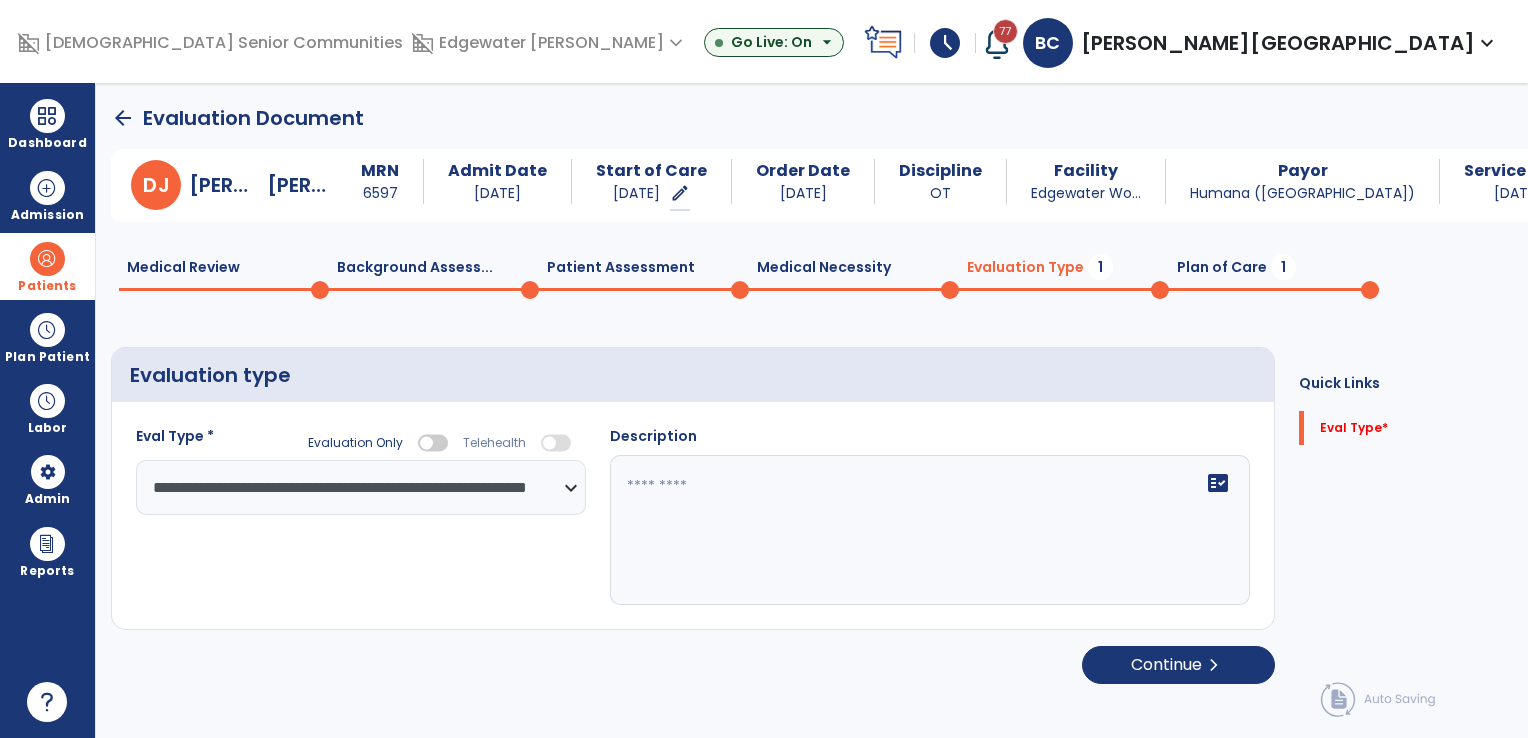 click on "fact_check" 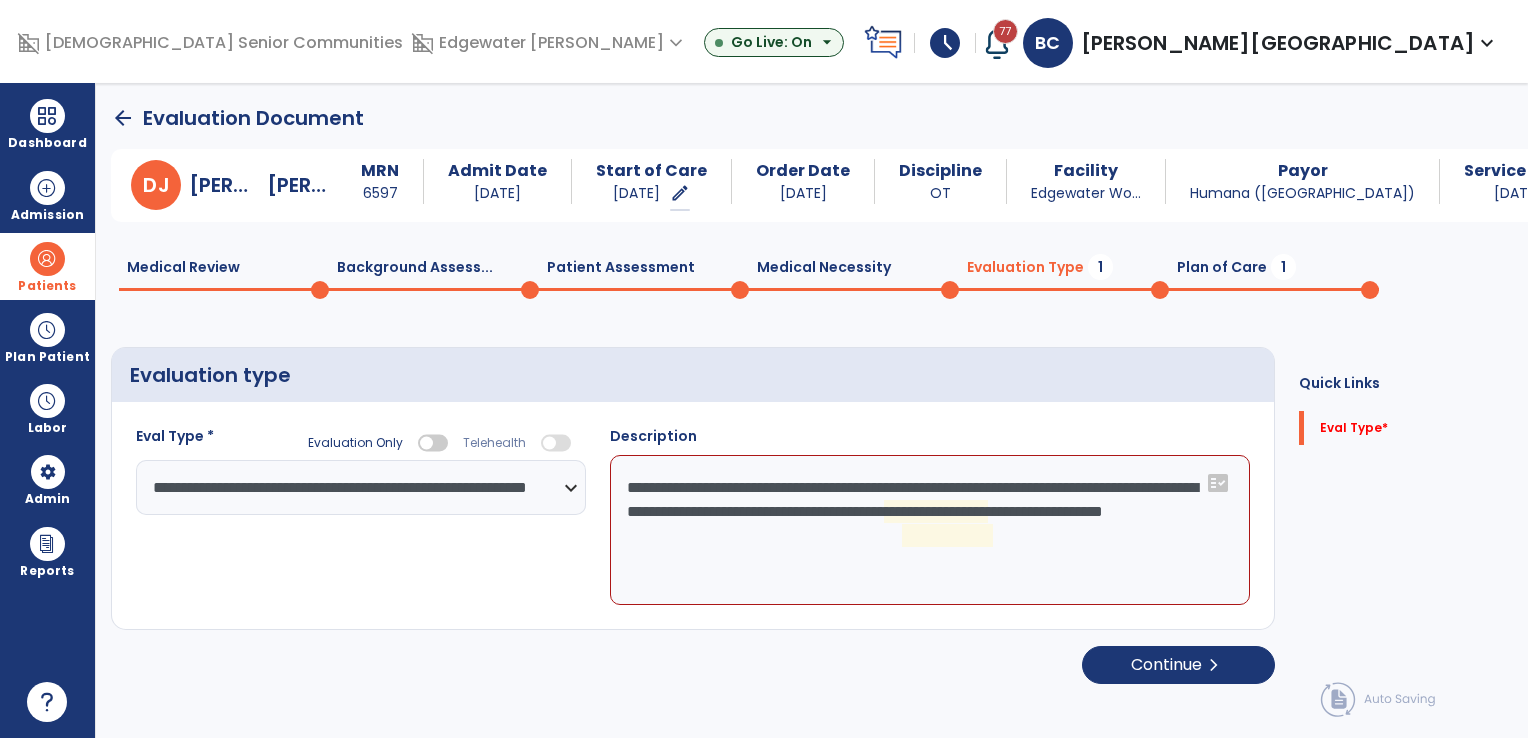 click on "**********" 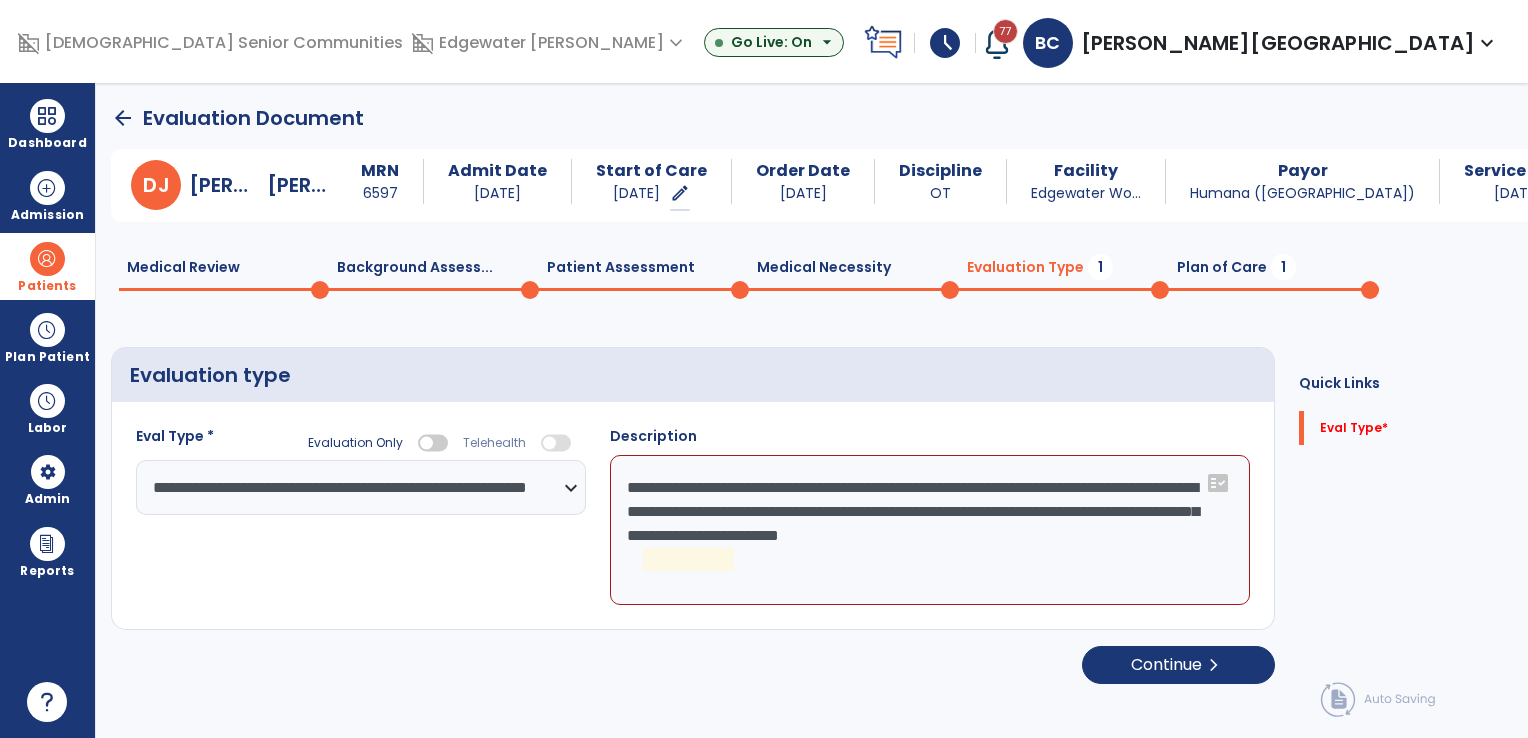 click on "**********" 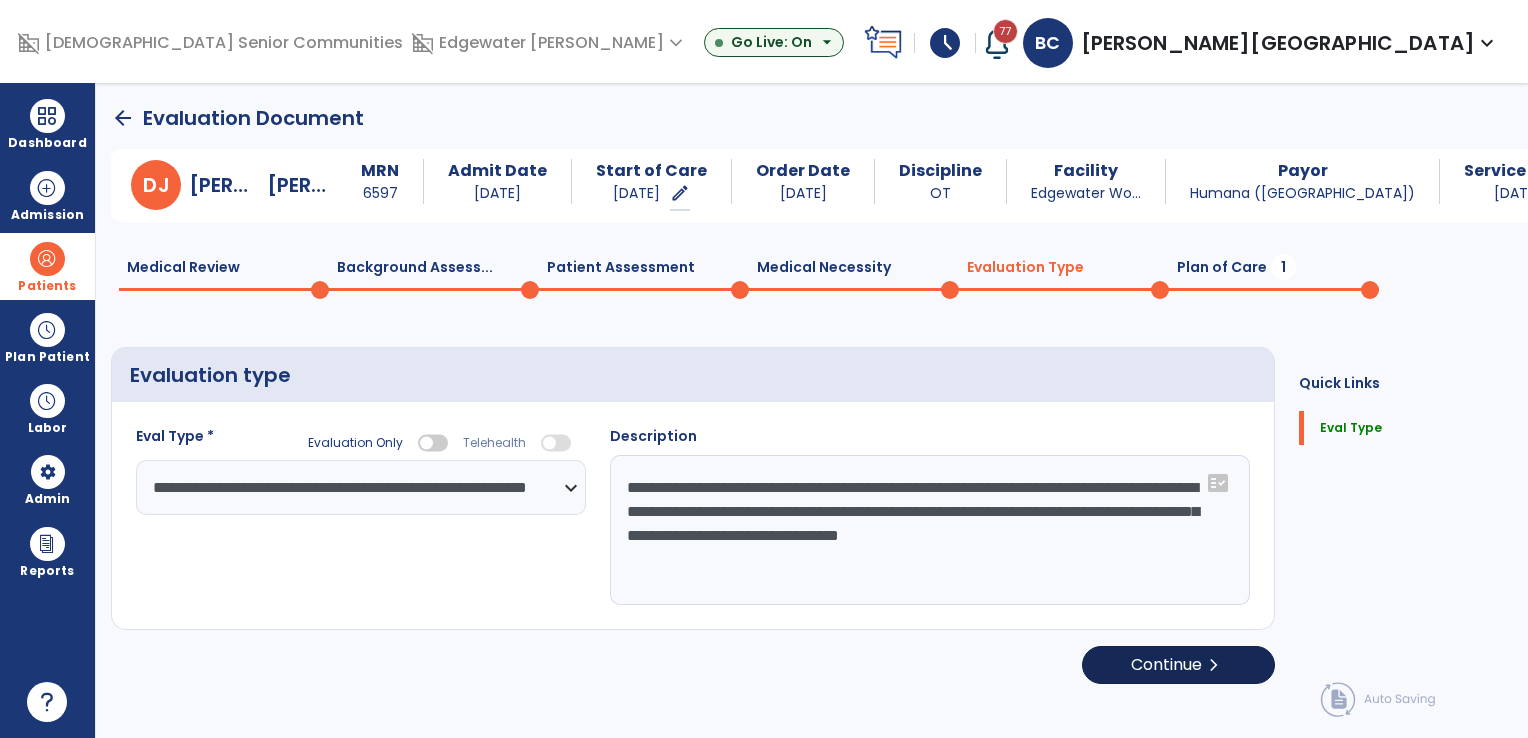 type on "**********" 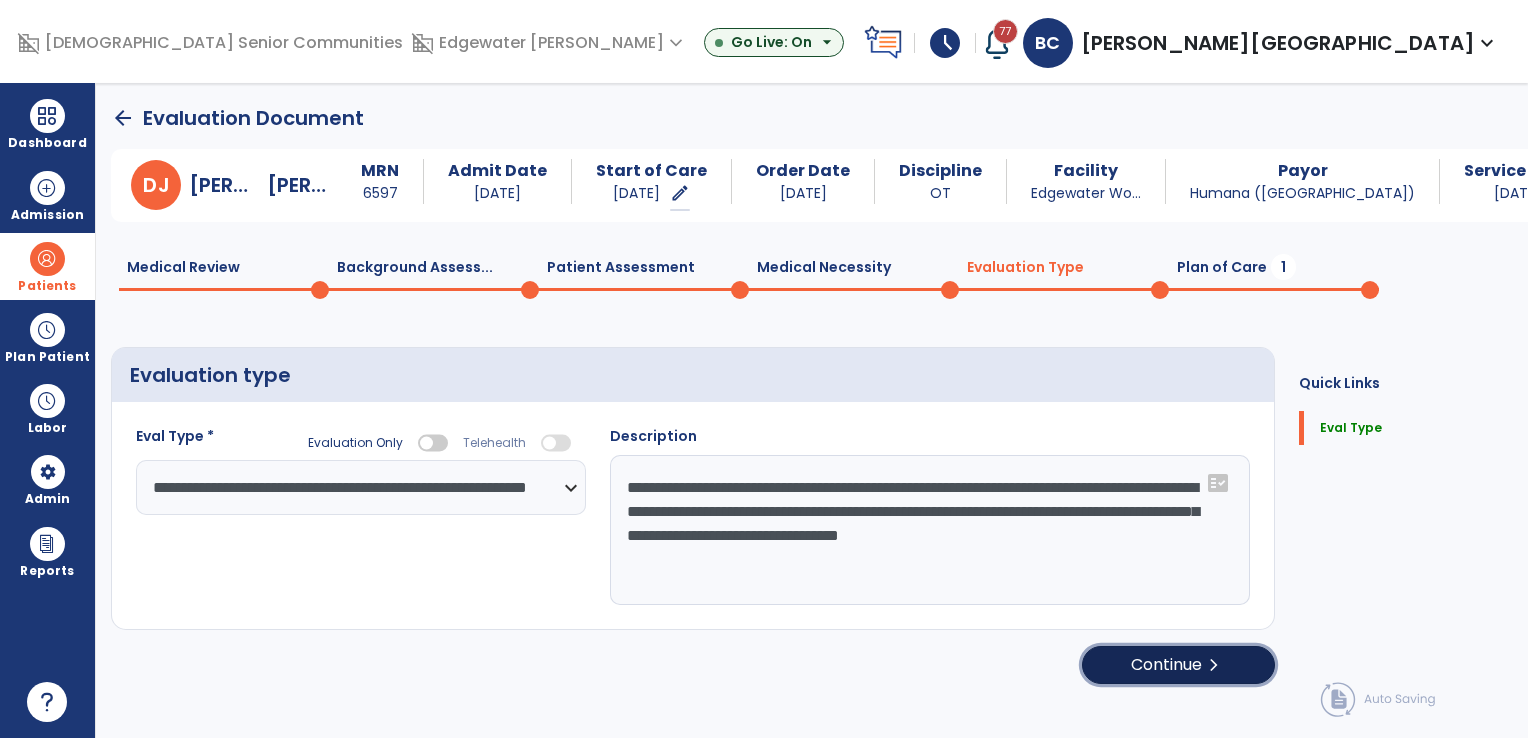 click on "Continue  chevron_right" 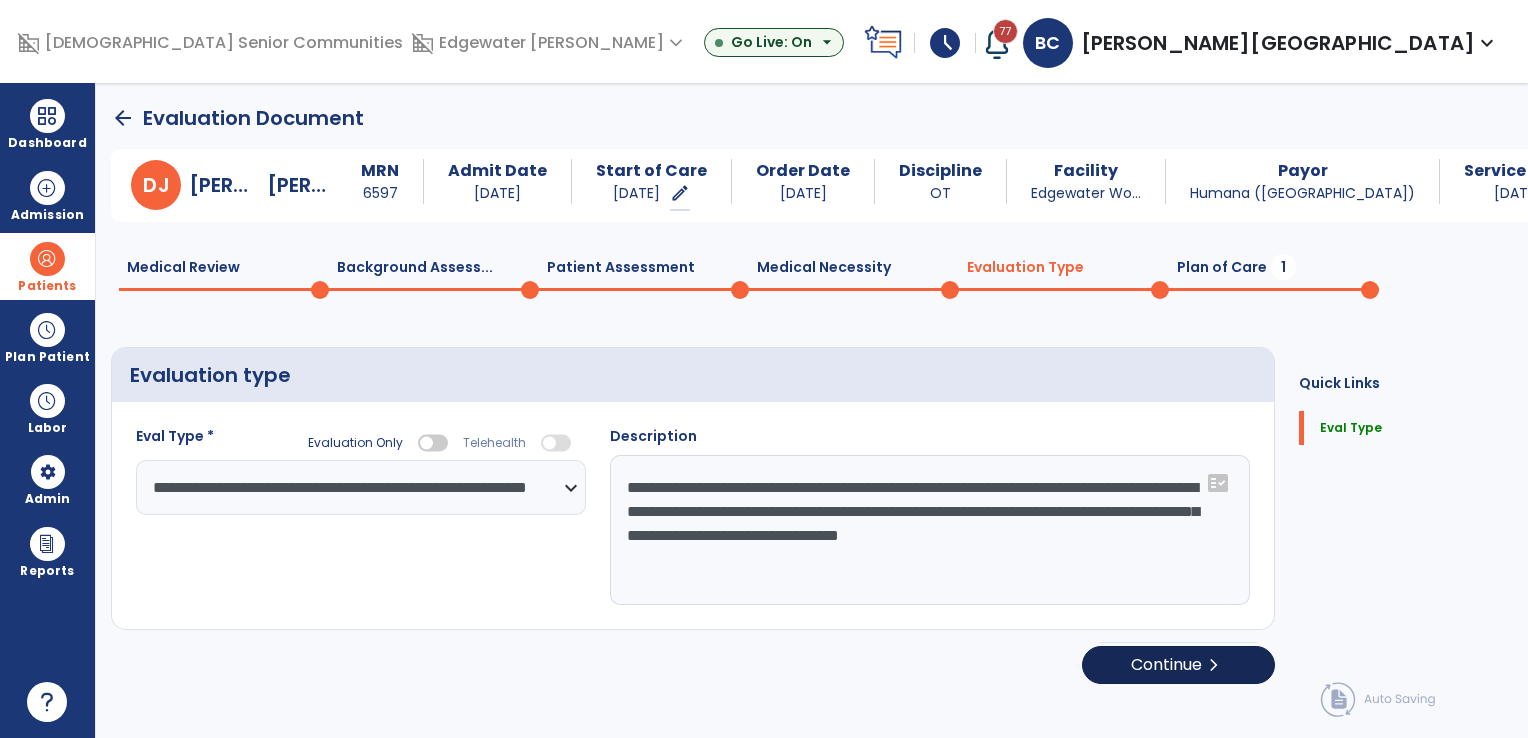 select on "**" 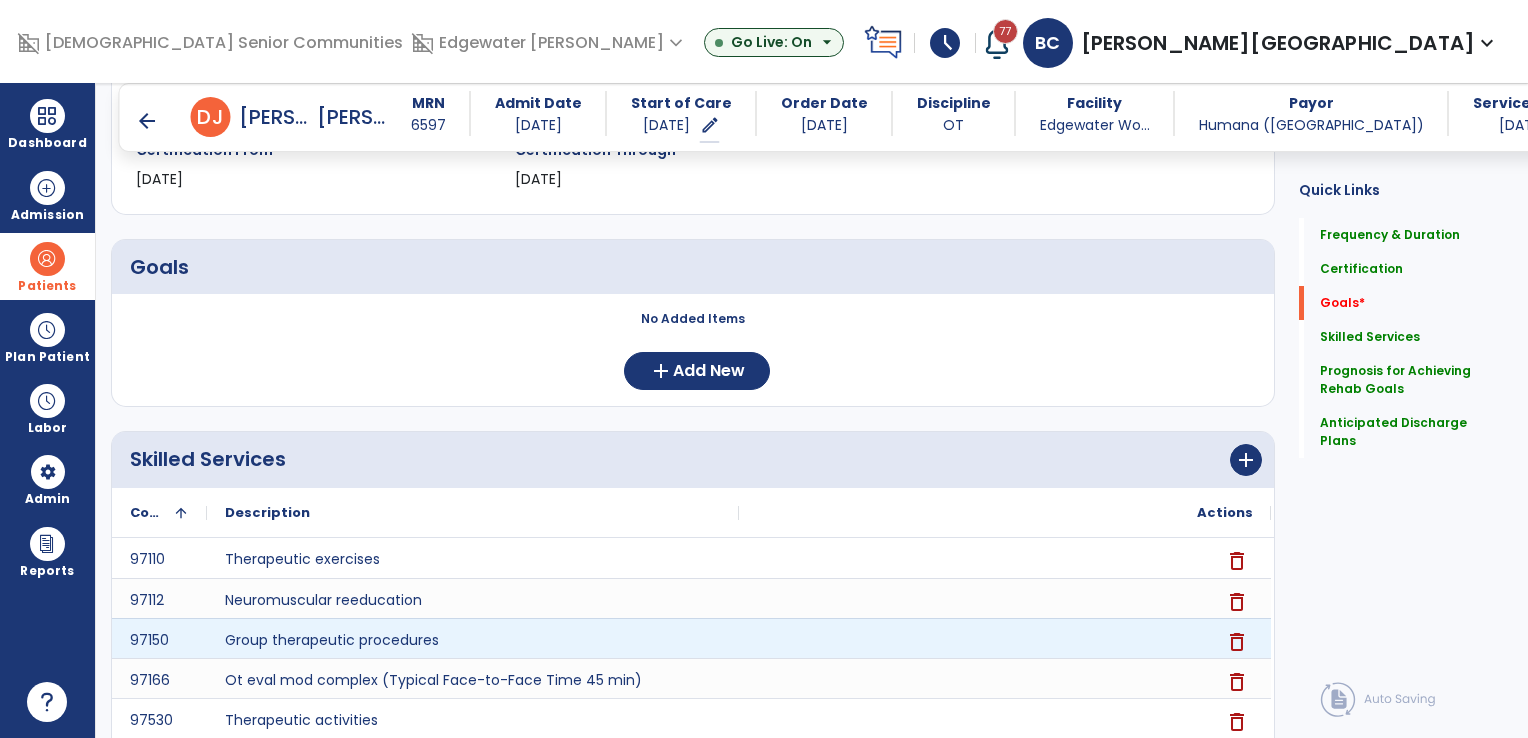 scroll, scrollTop: 400, scrollLeft: 0, axis: vertical 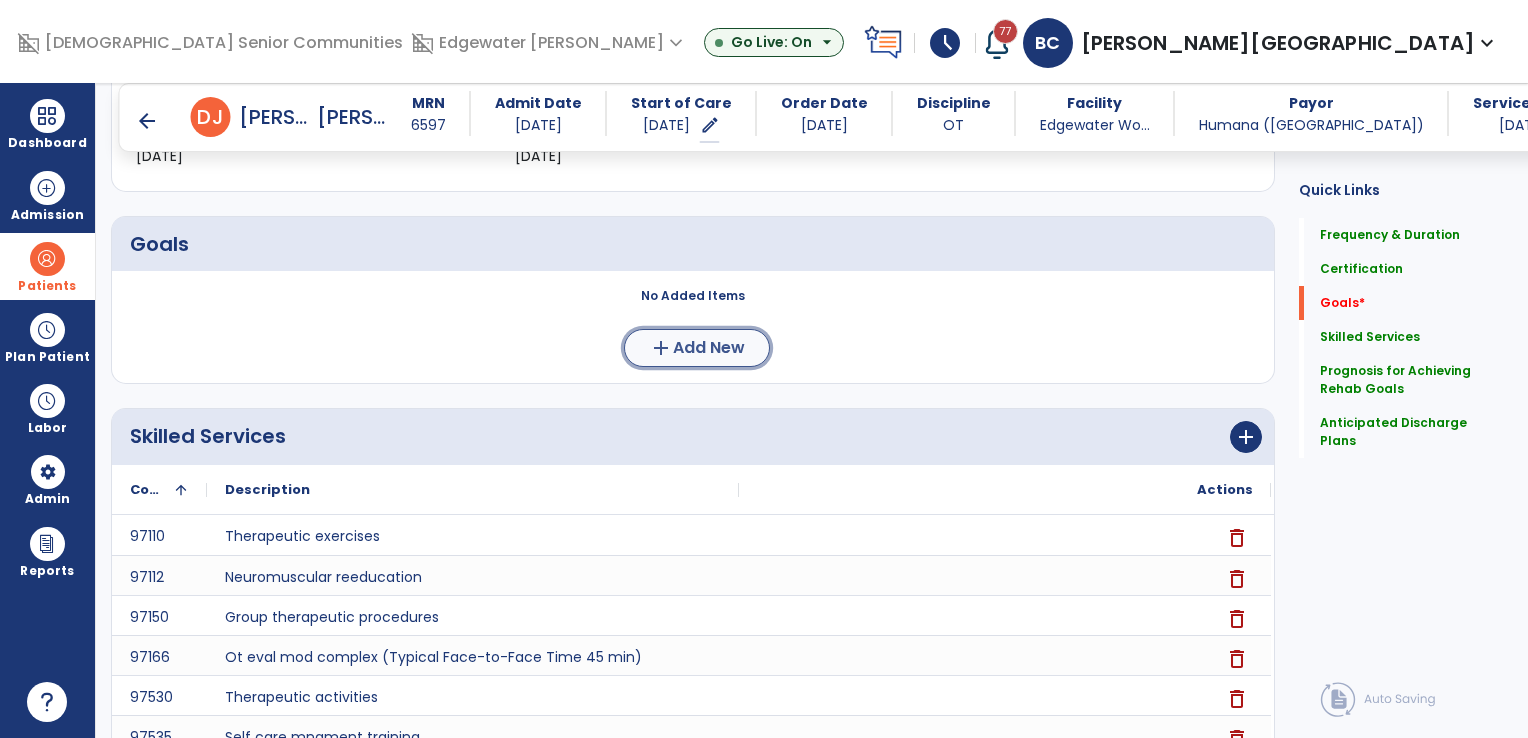 click on "Add New" at bounding box center (709, 348) 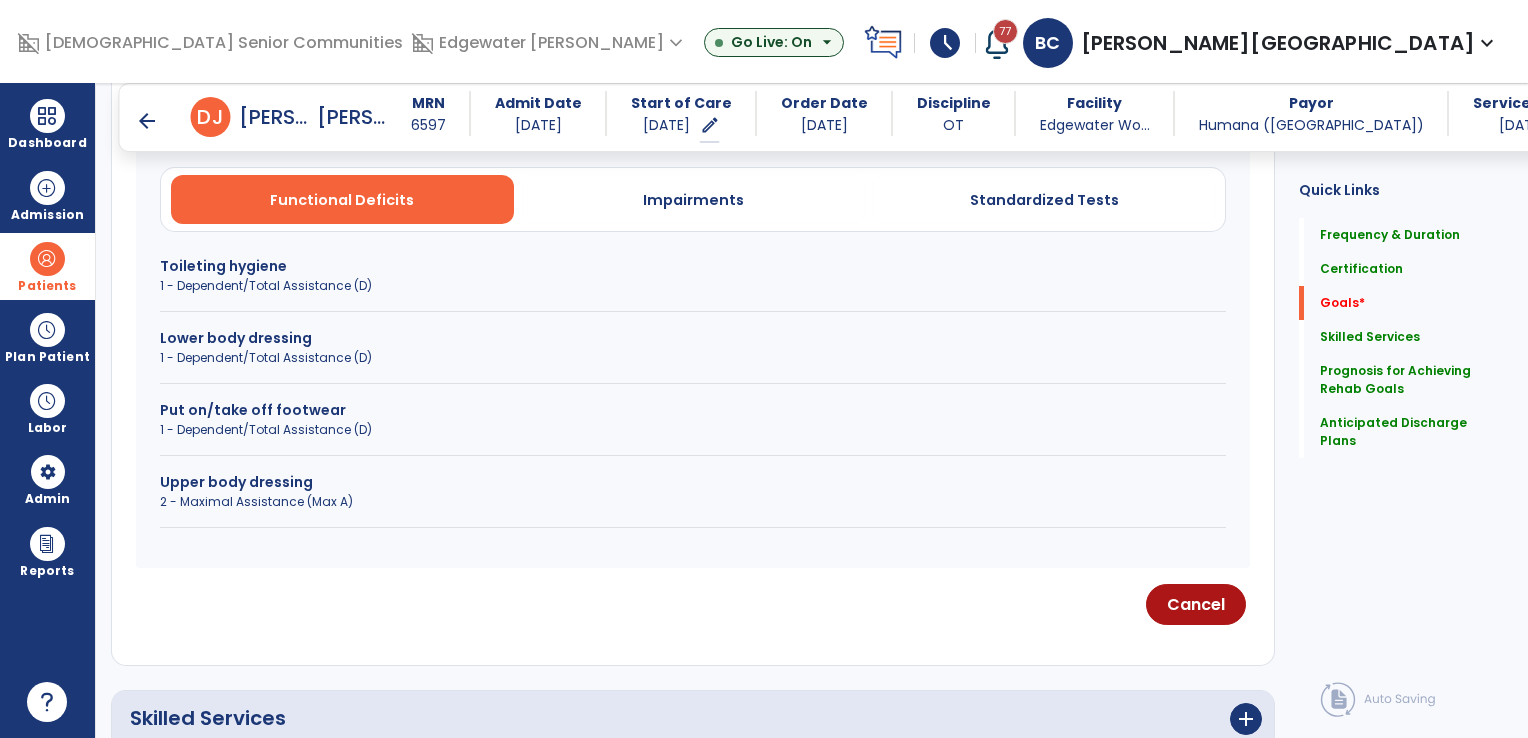 scroll, scrollTop: 600, scrollLeft: 0, axis: vertical 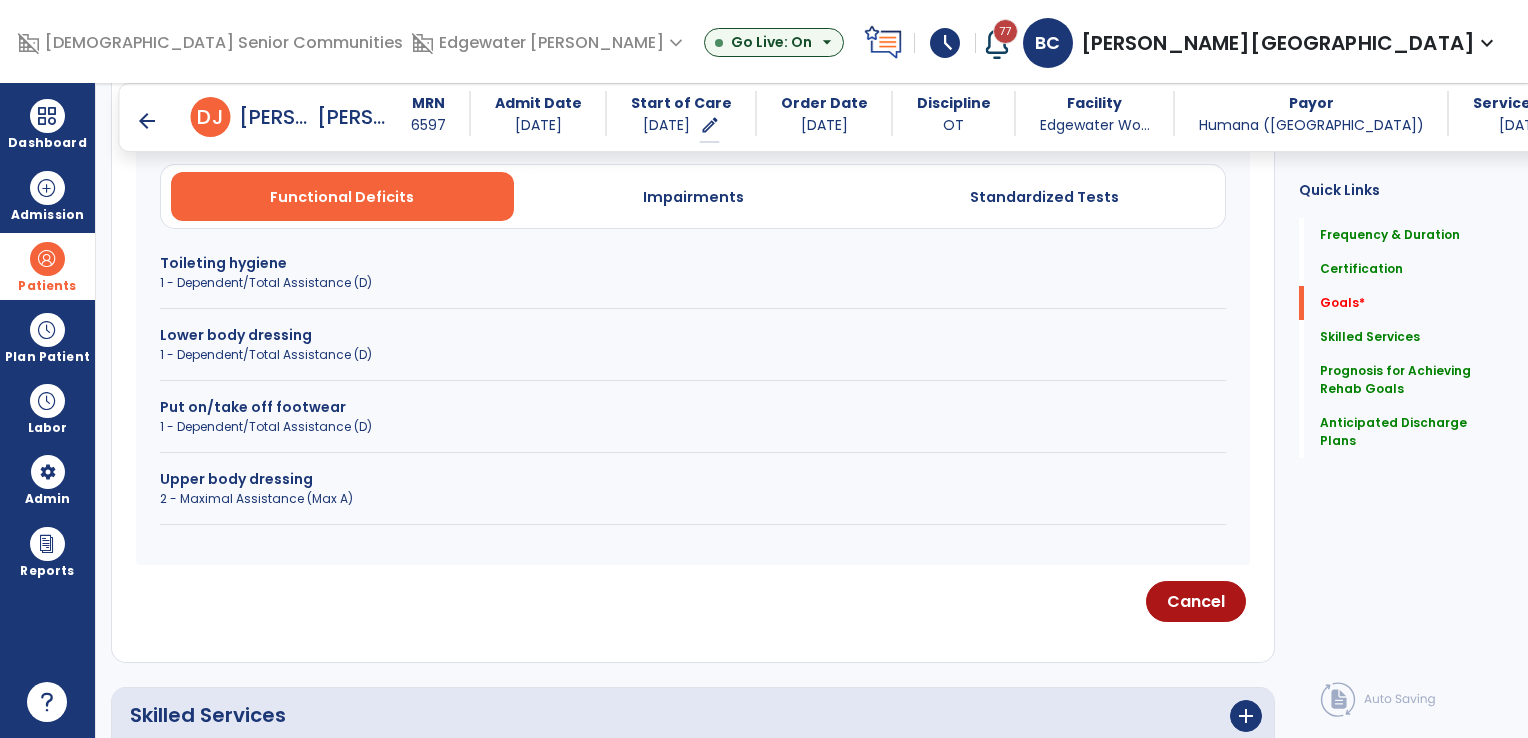 click on "Toileting hygiene" at bounding box center (693, 263) 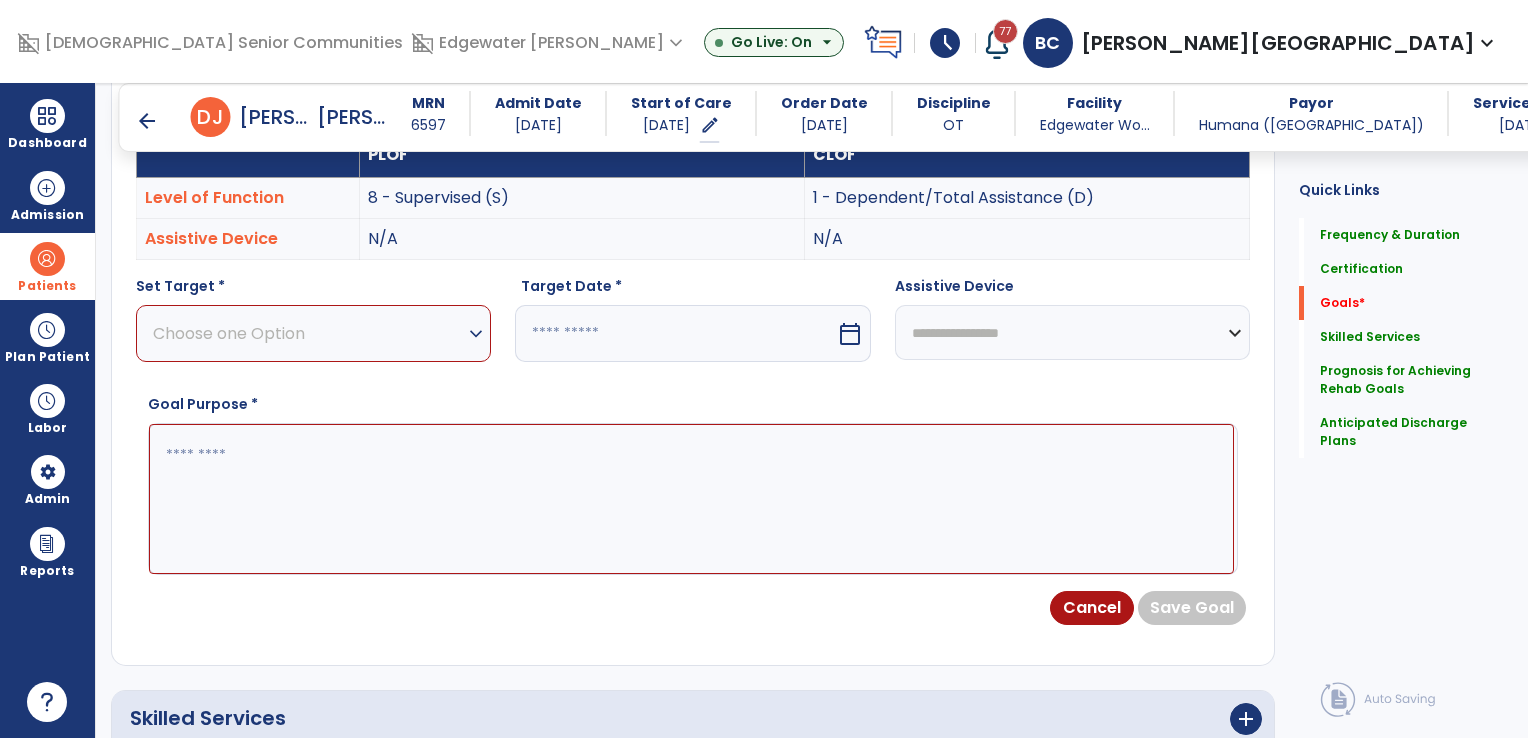 click on "Choose one Option" at bounding box center [308, 333] 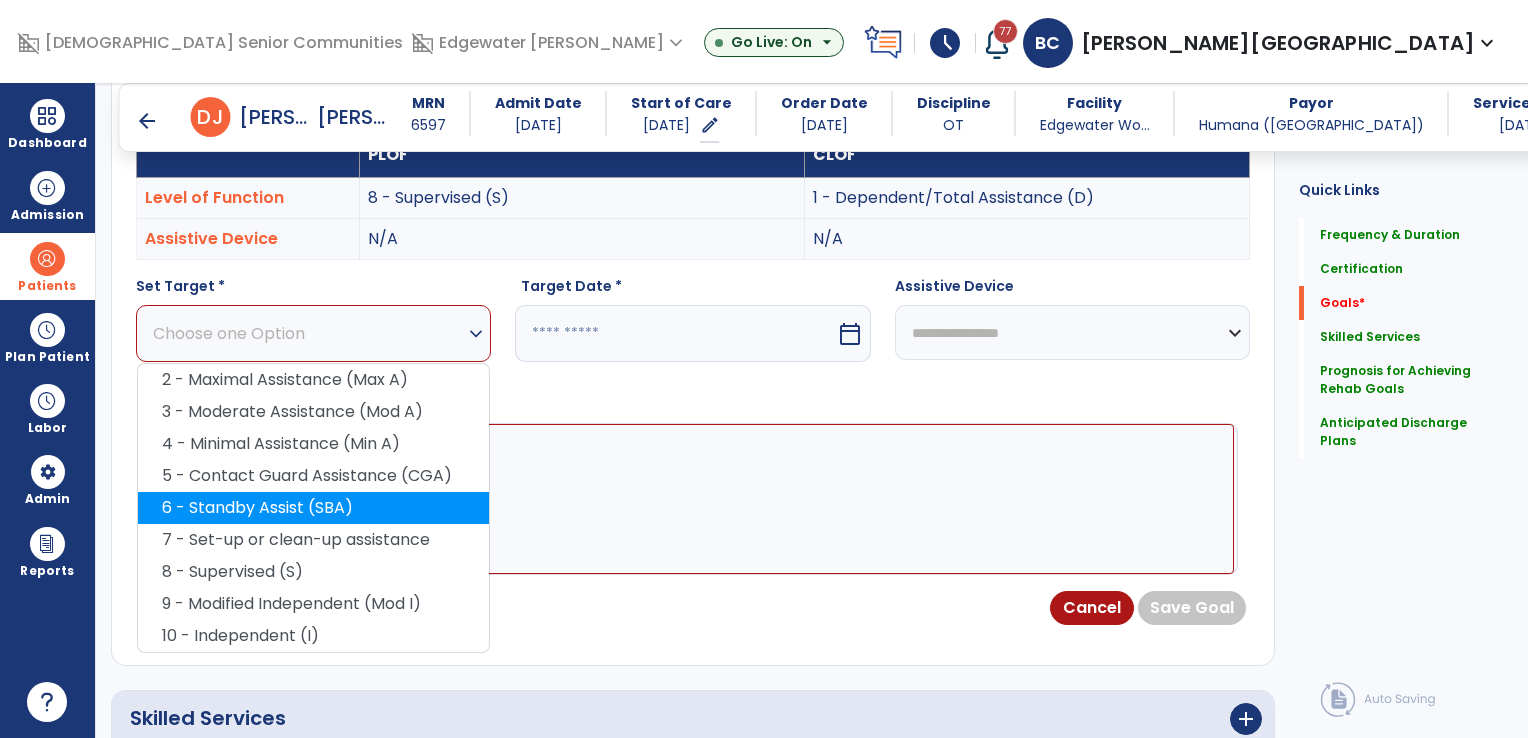 click on "6 - Standby Assist (SBA)" at bounding box center (313, 508) 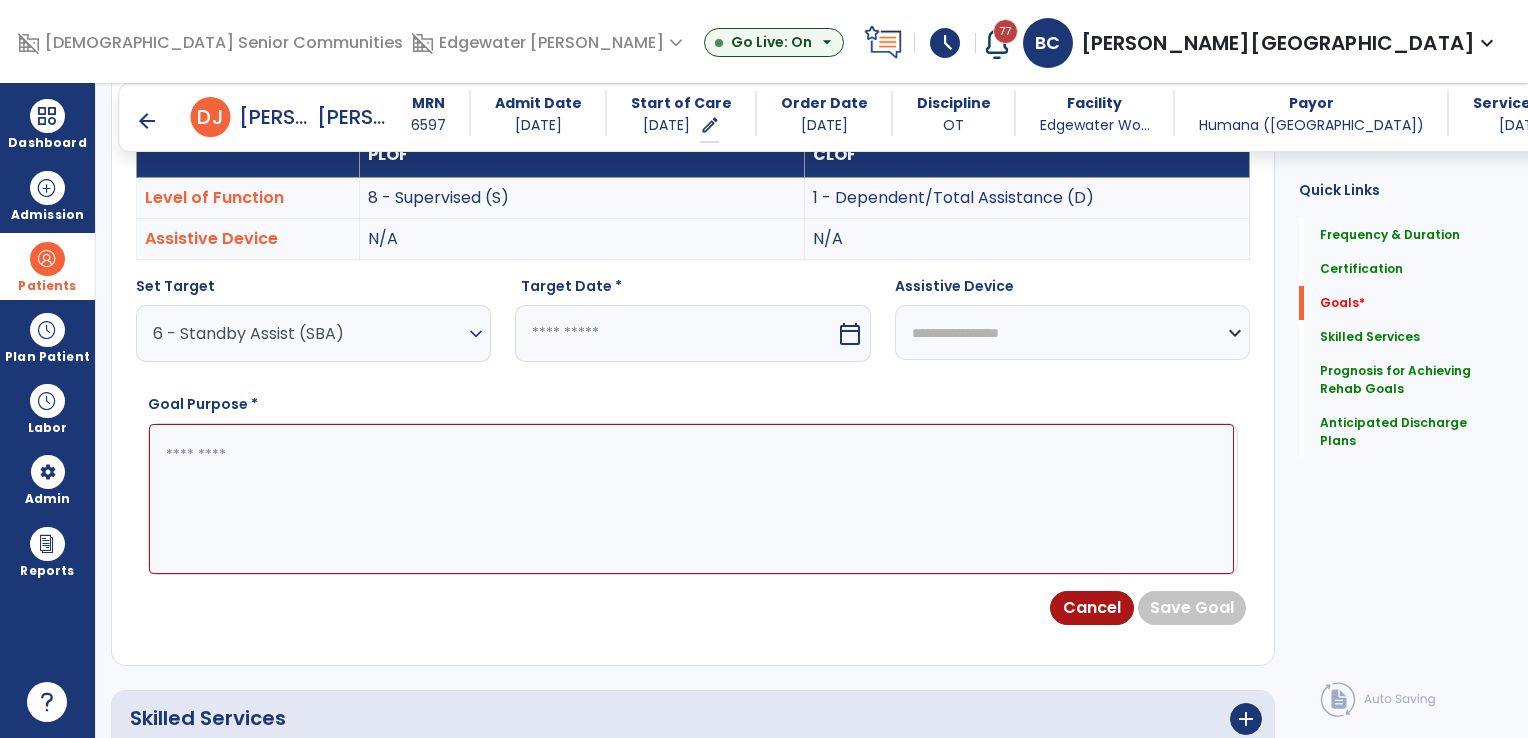 click at bounding box center (675, 333) 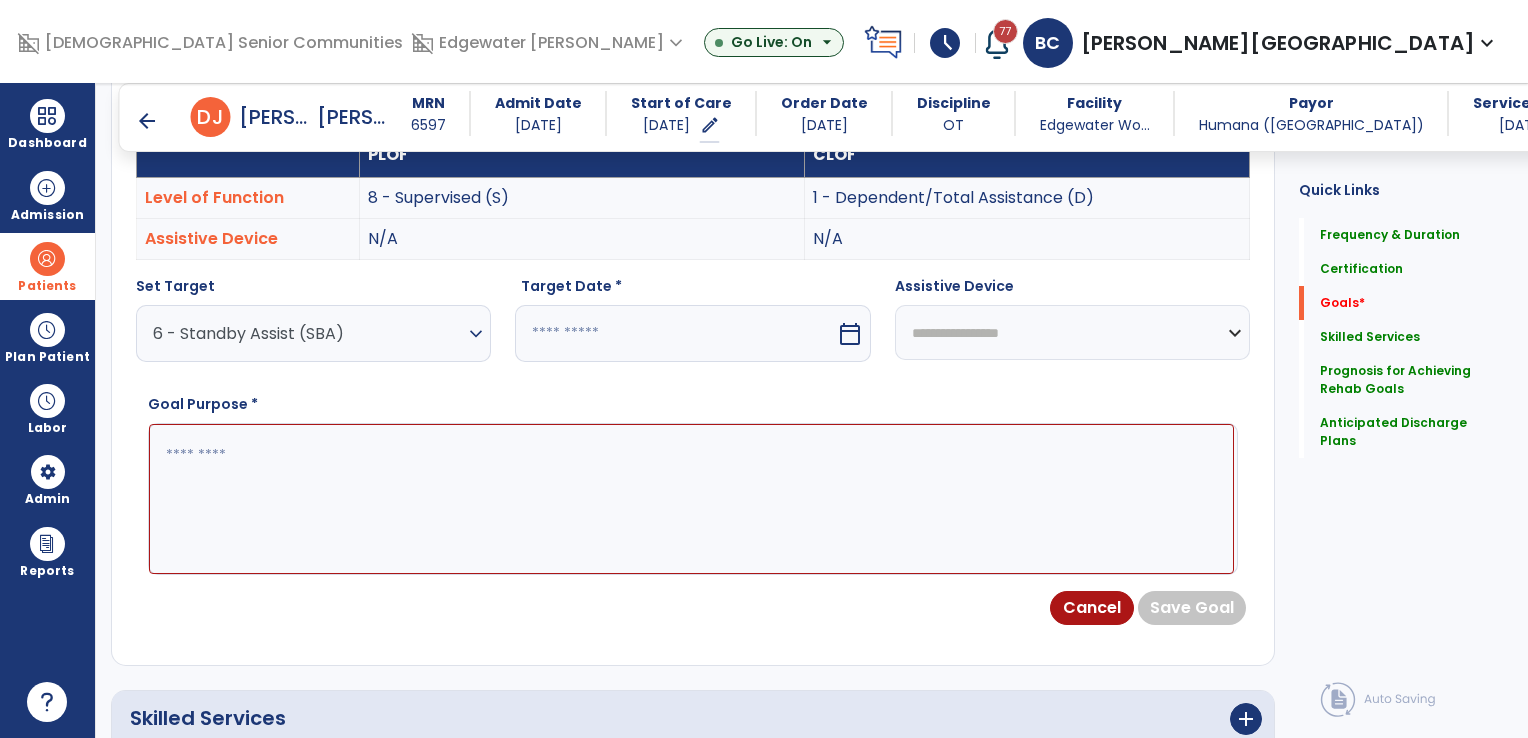select on "*" 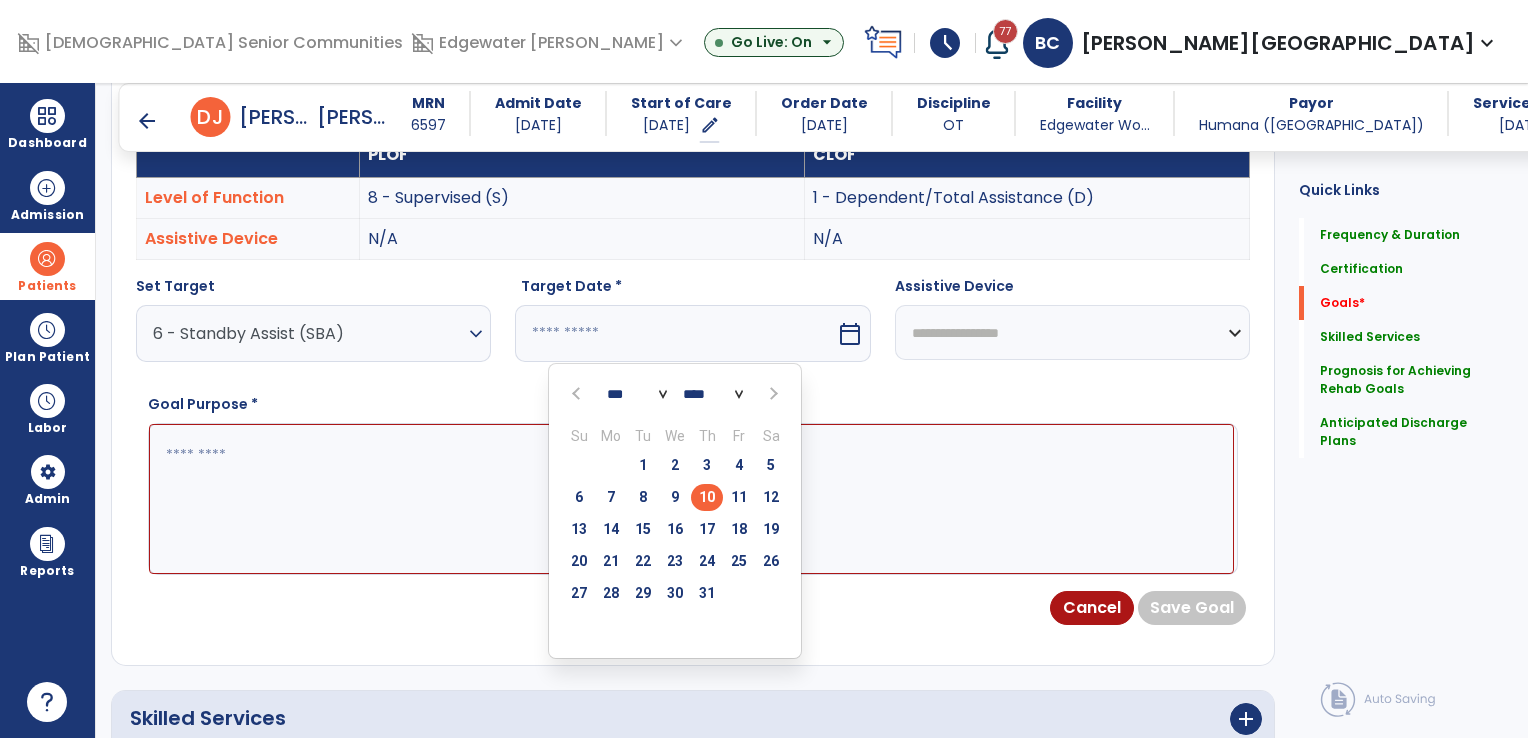 click at bounding box center [773, 394] 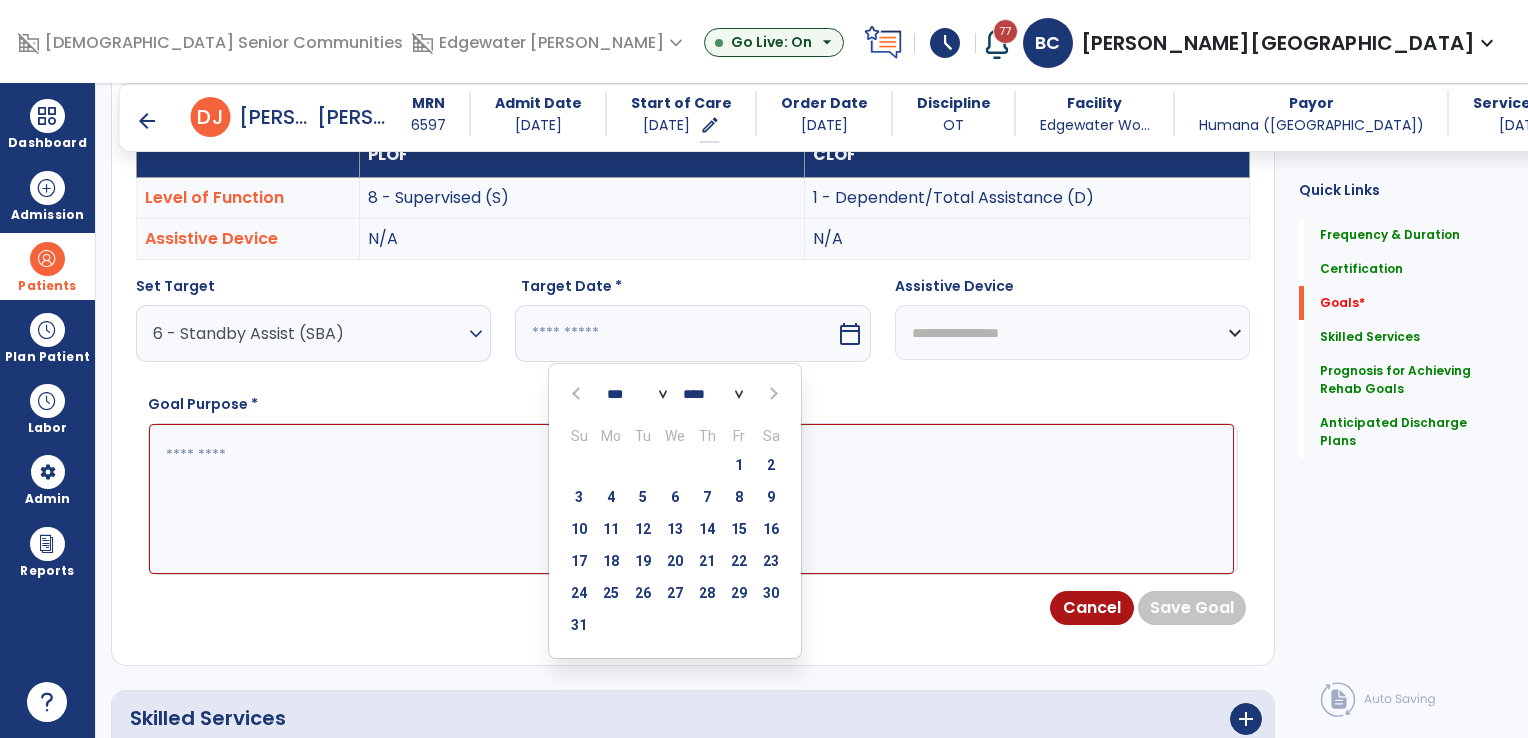 click at bounding box center [773, 394] 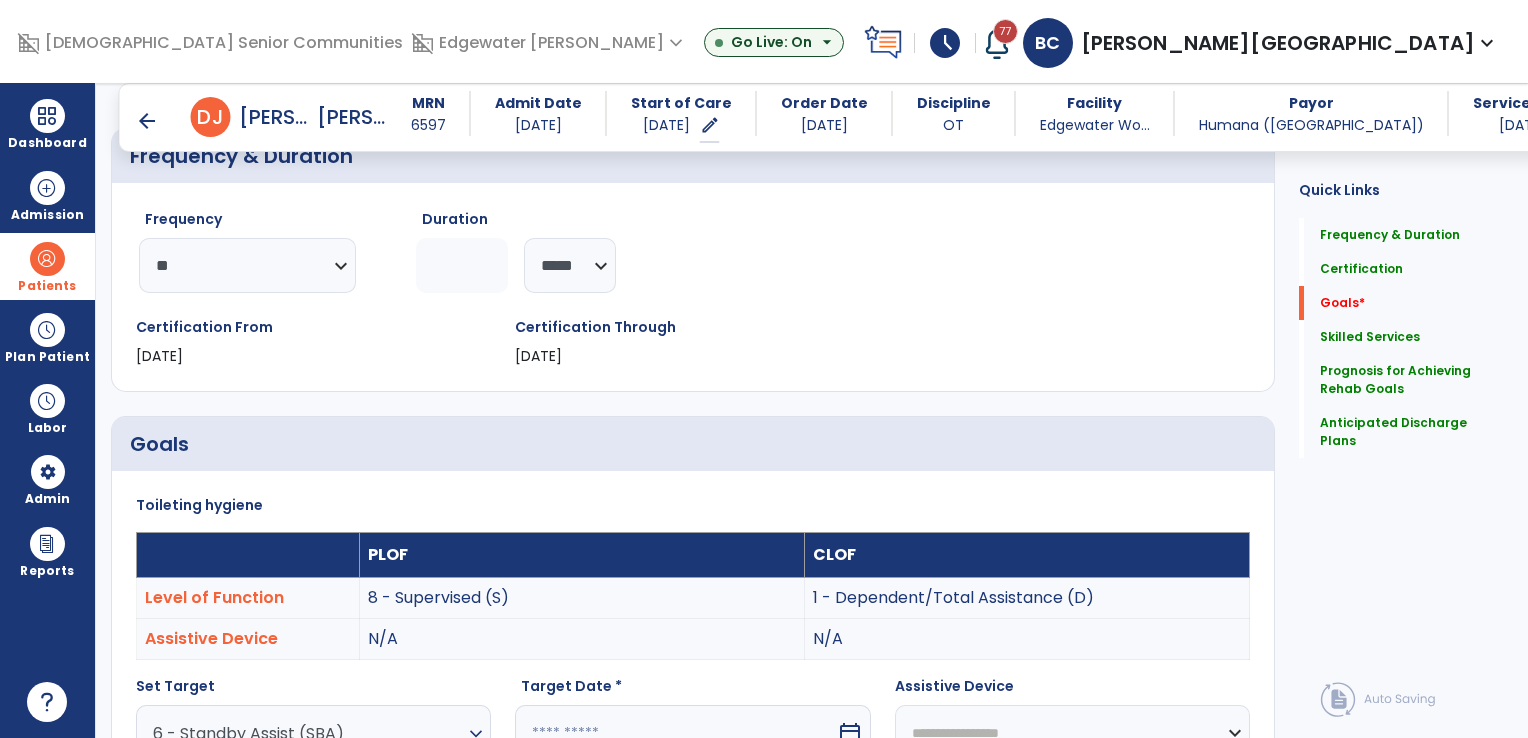 scroll, scrollTop: 400, scrollLeft: 0, axis: vertical 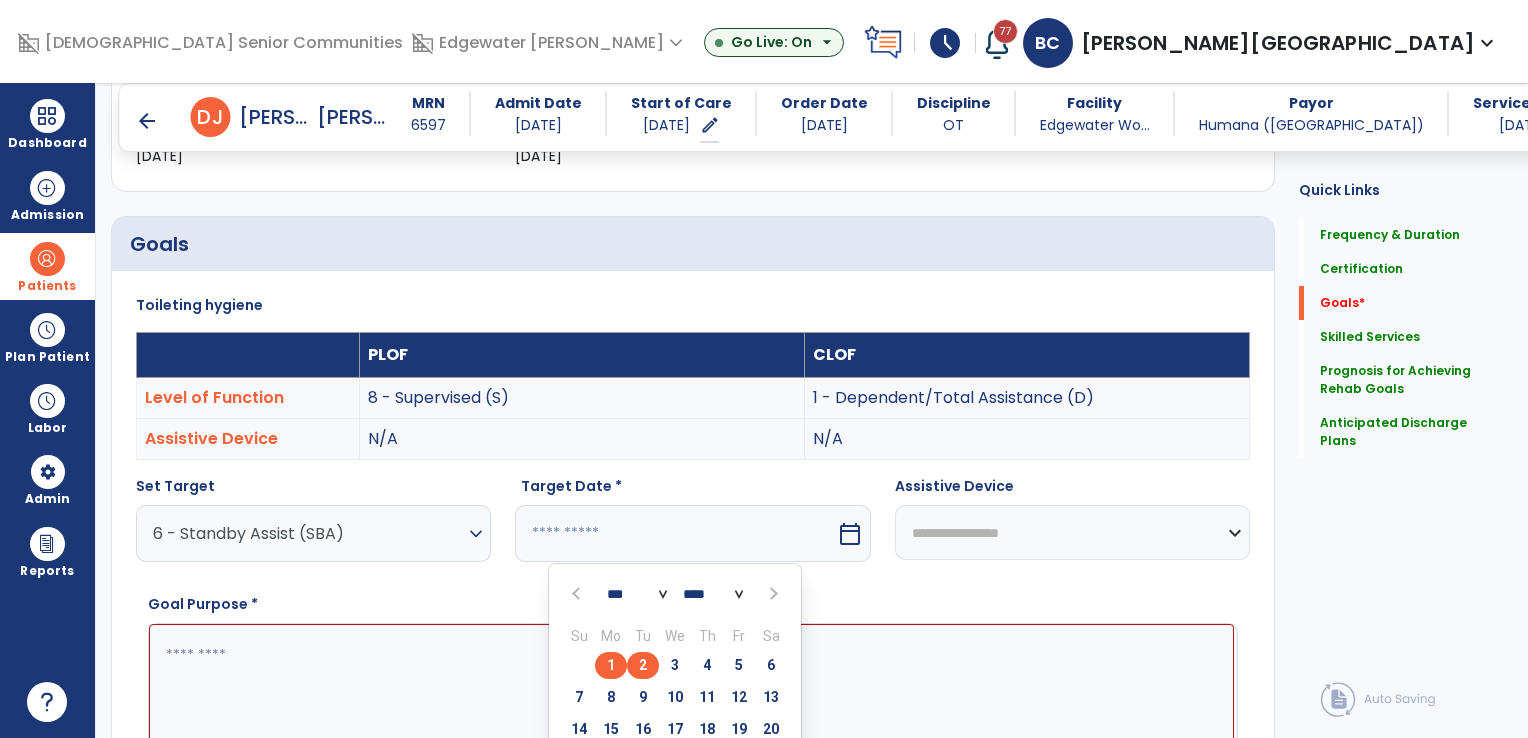 click on "2" at bounding box center (643, 665) 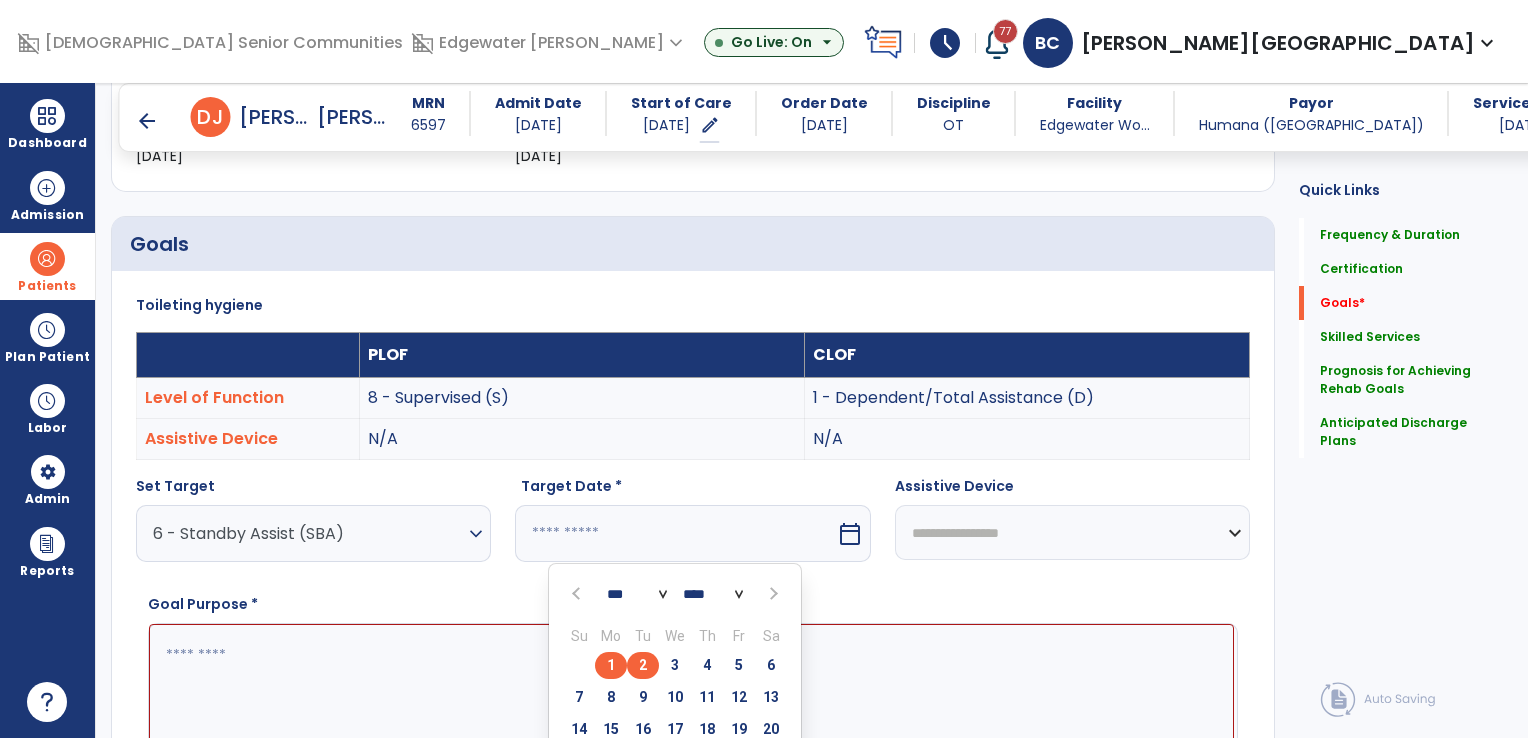 type on "********" 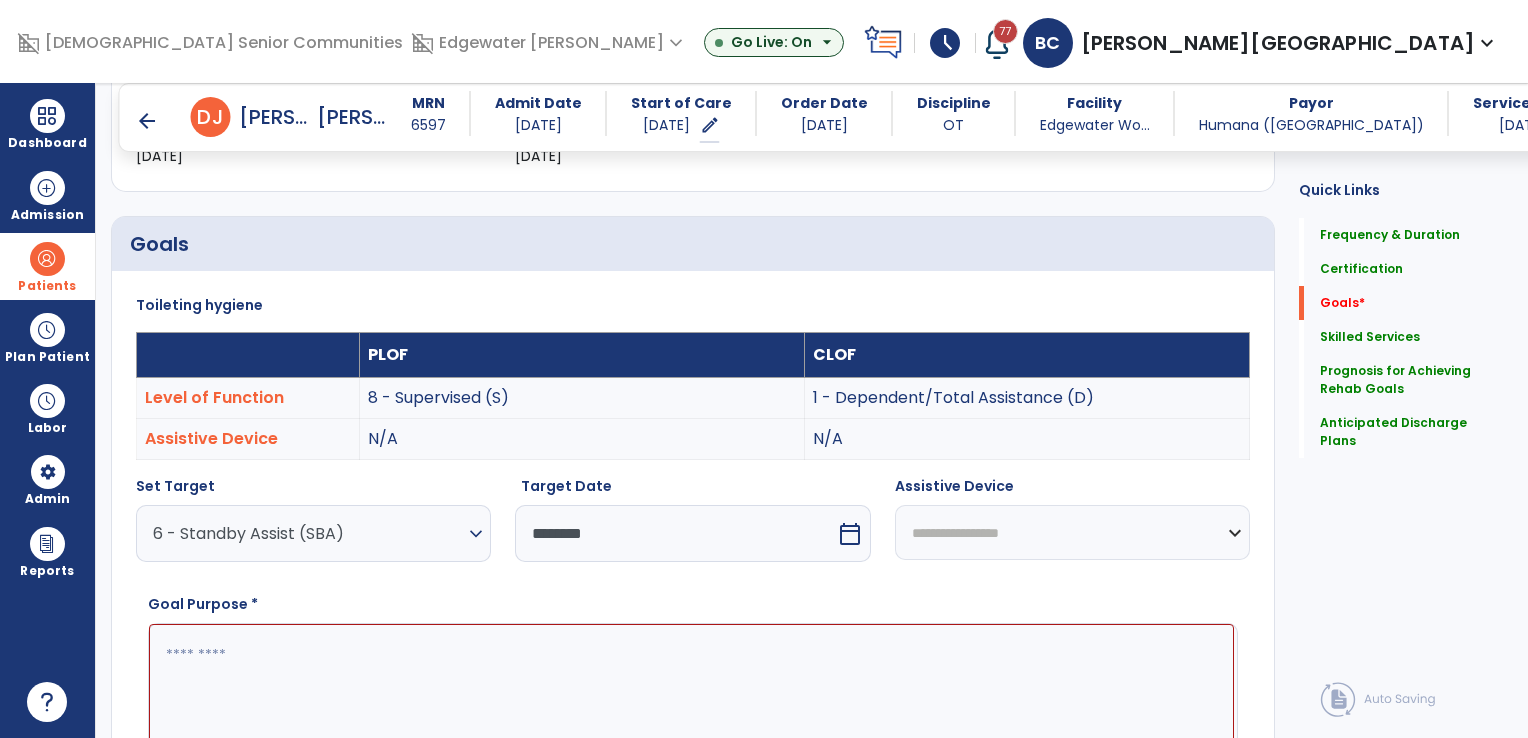 click on "**********" at bounding box center [1072, 532] 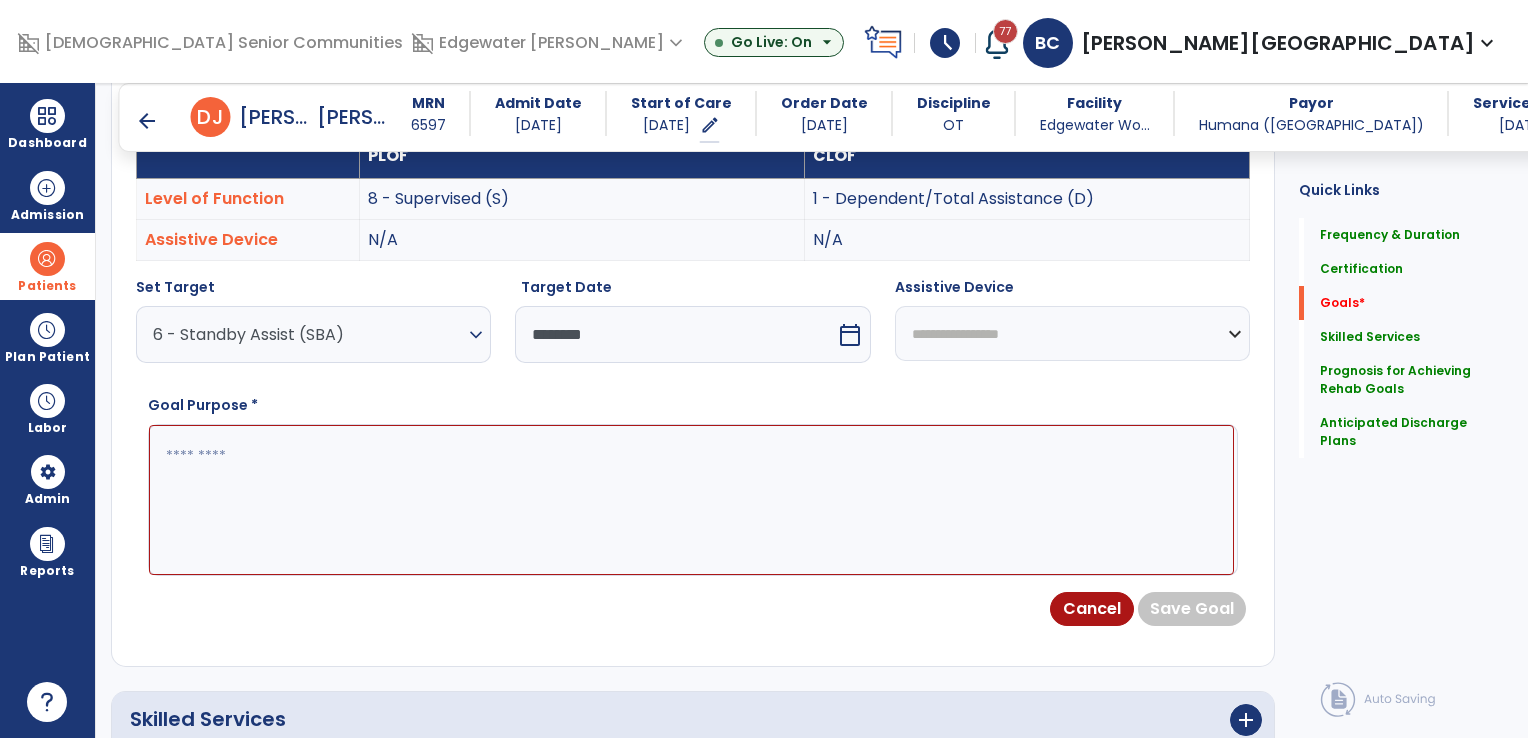 scroll, scrollTop: 600, scrollLeft: 0, axis: vertical 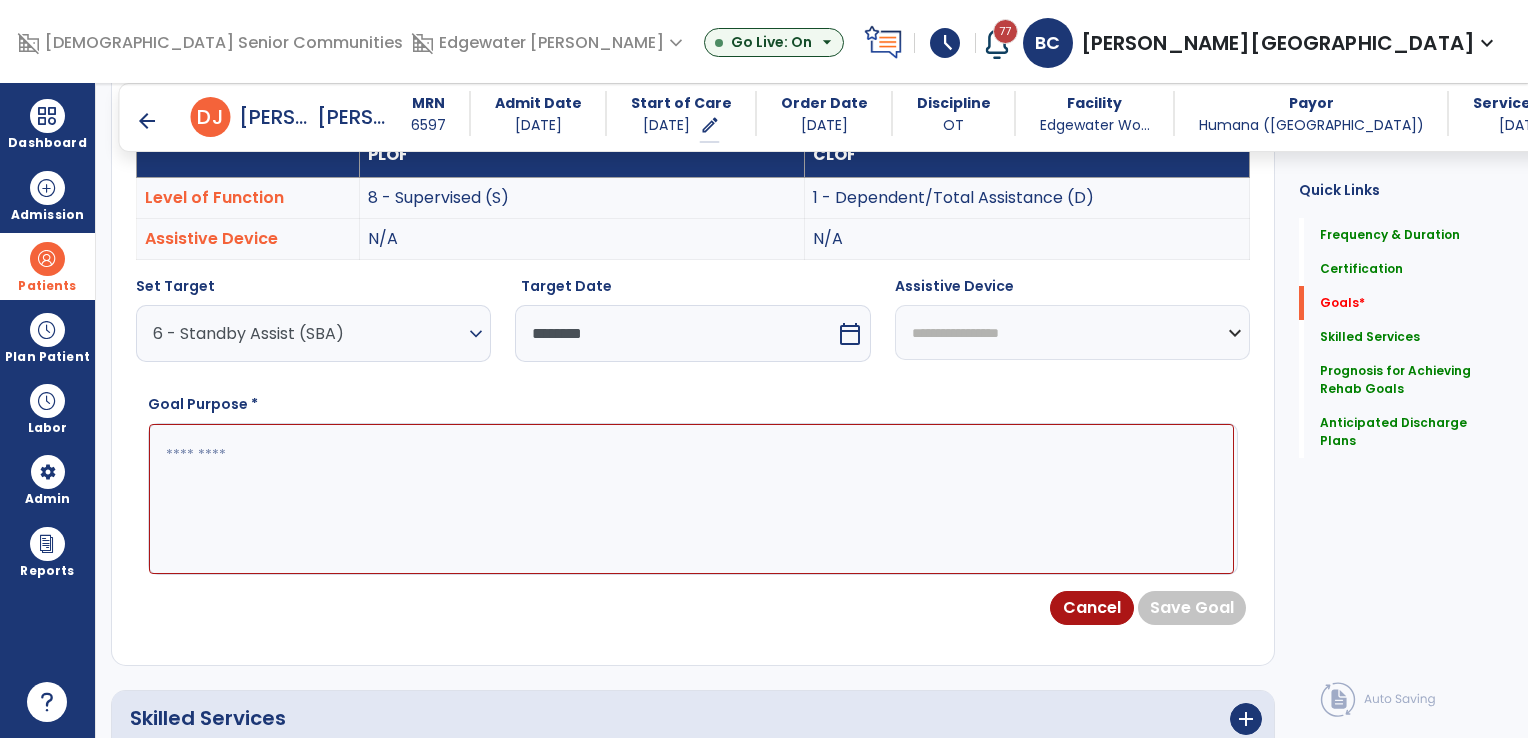 click at bounding box center (691, 499) 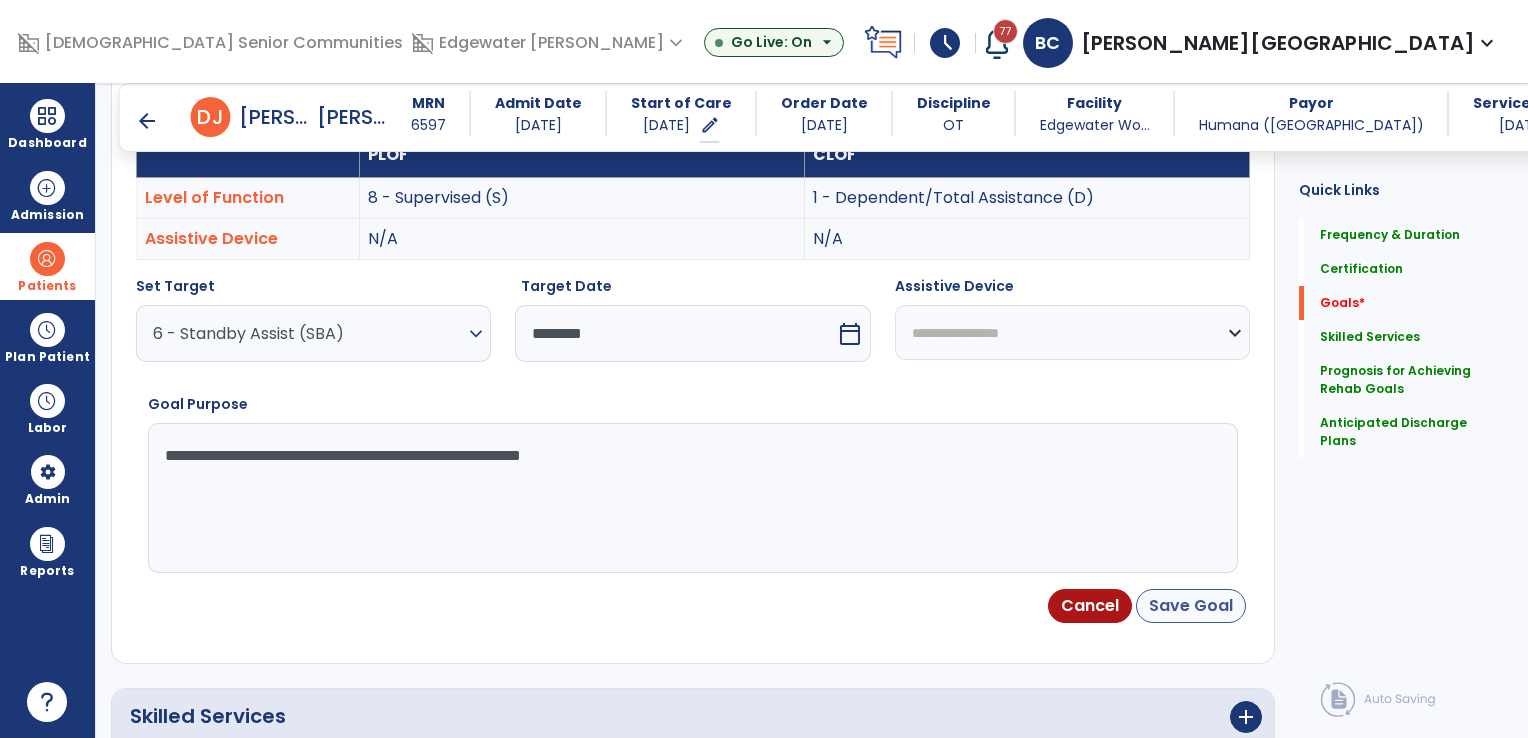 type on "**********" 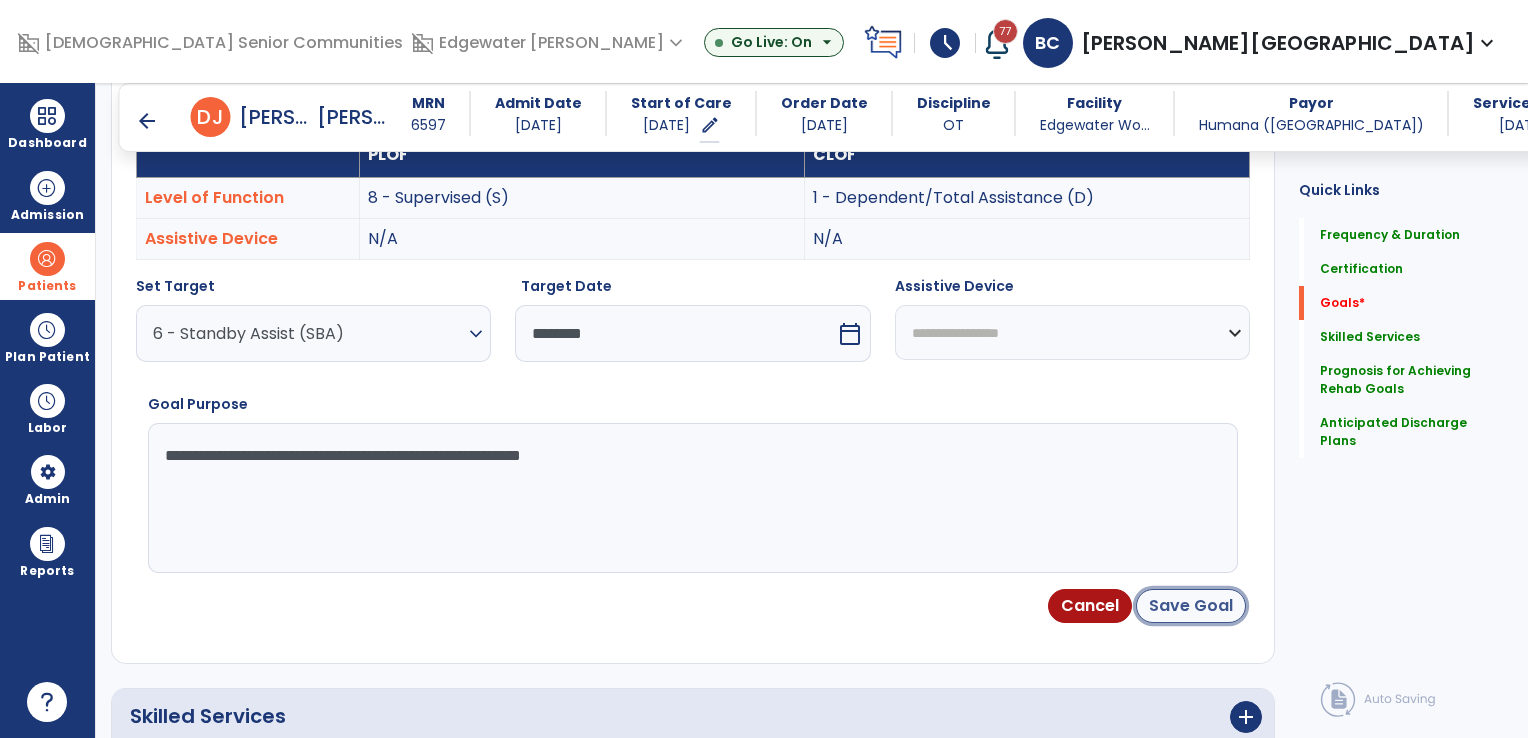 click on "Save Goal" at bounding box center (1191, 606) 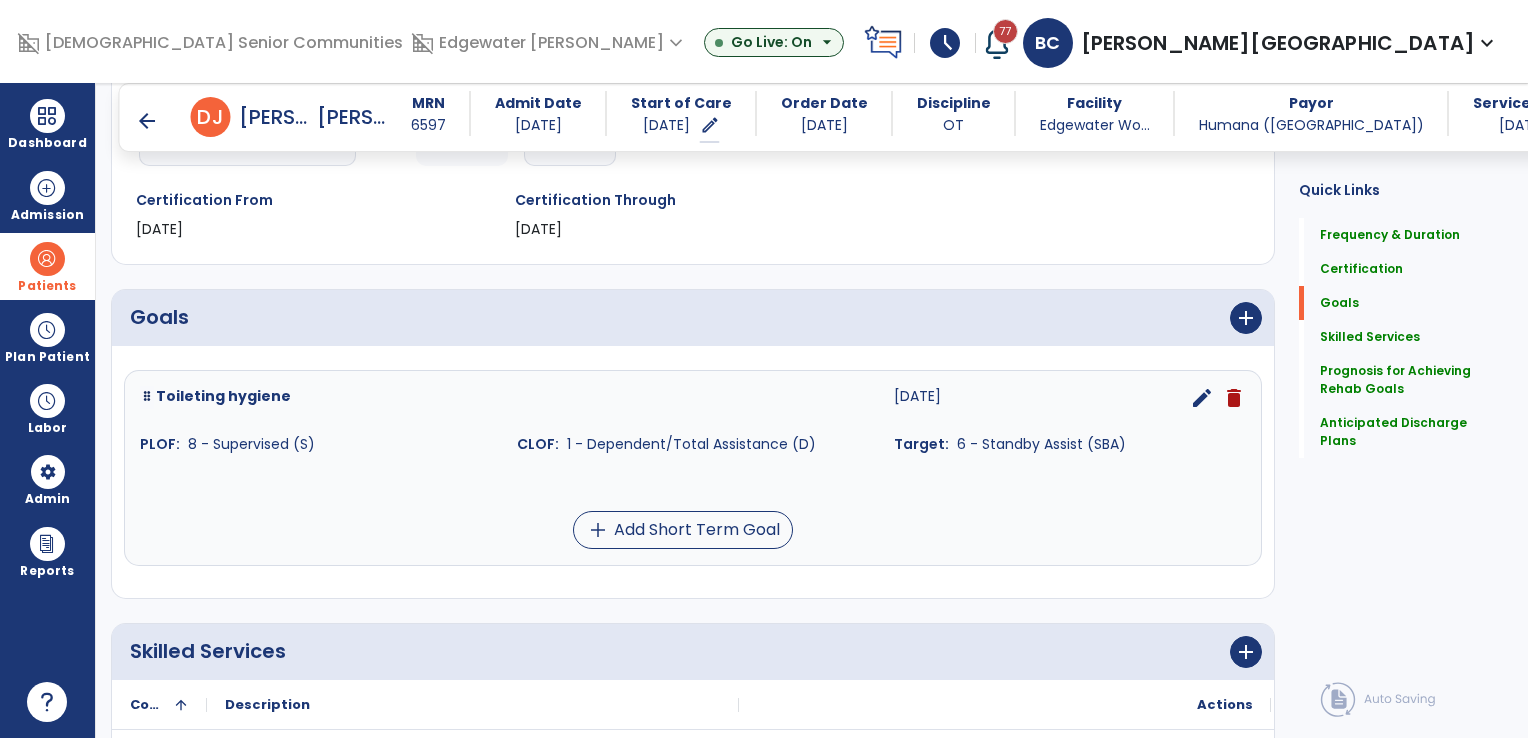 scroll, scrollTop: 412, scrollLeft: 0, axis: vertical 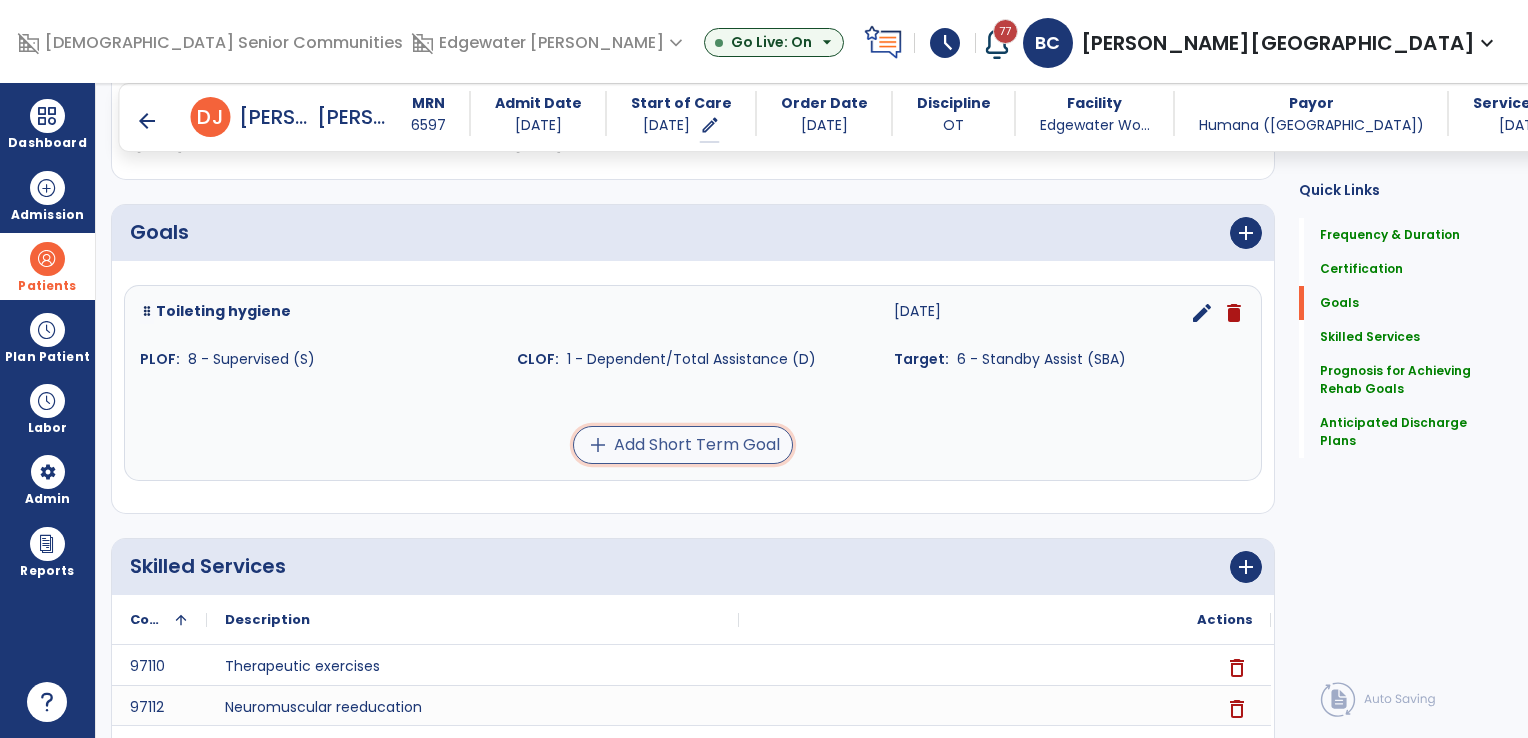 click on "add  Add Short Term Goal" at bounding box center [683, 445] 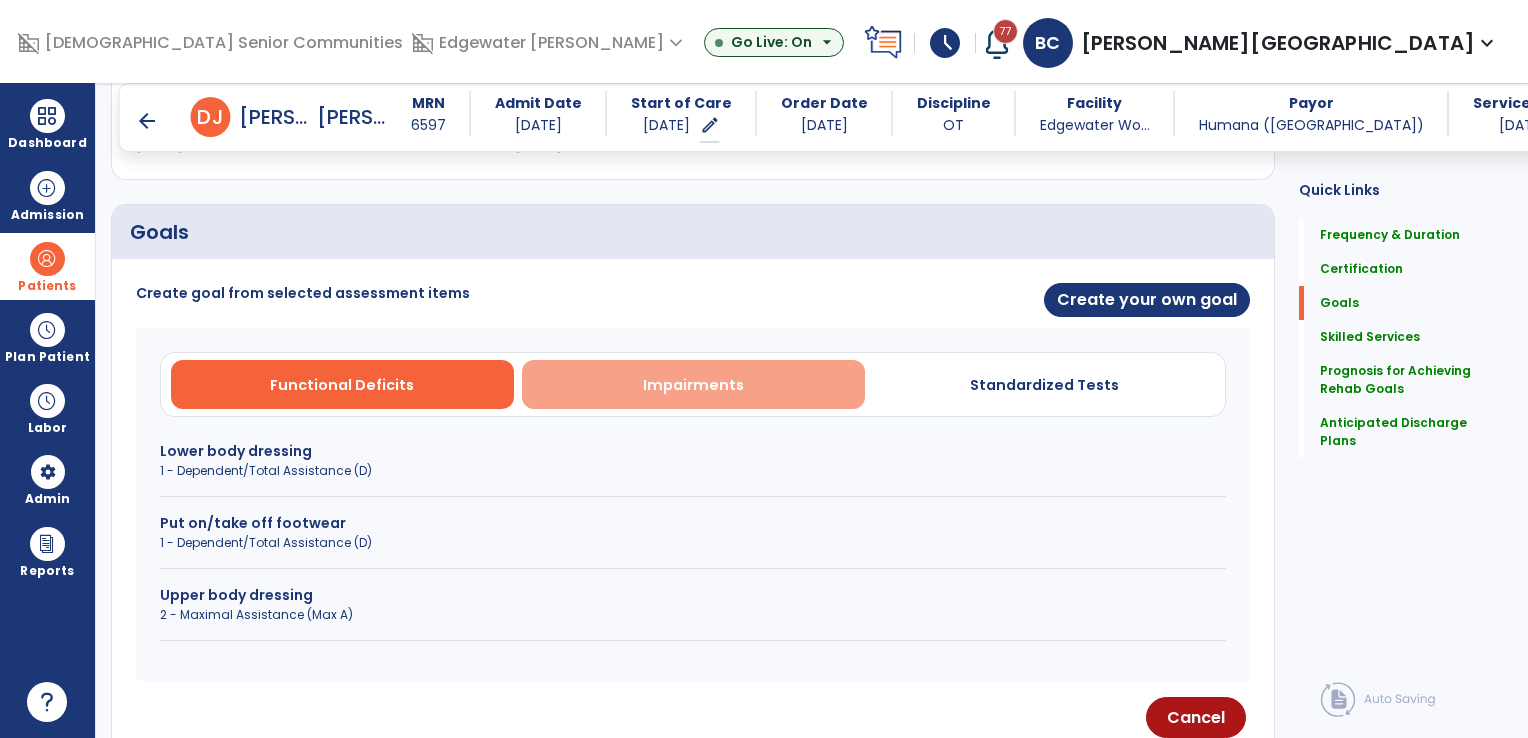 click on "Impairments" at bounding box center (693, 384) 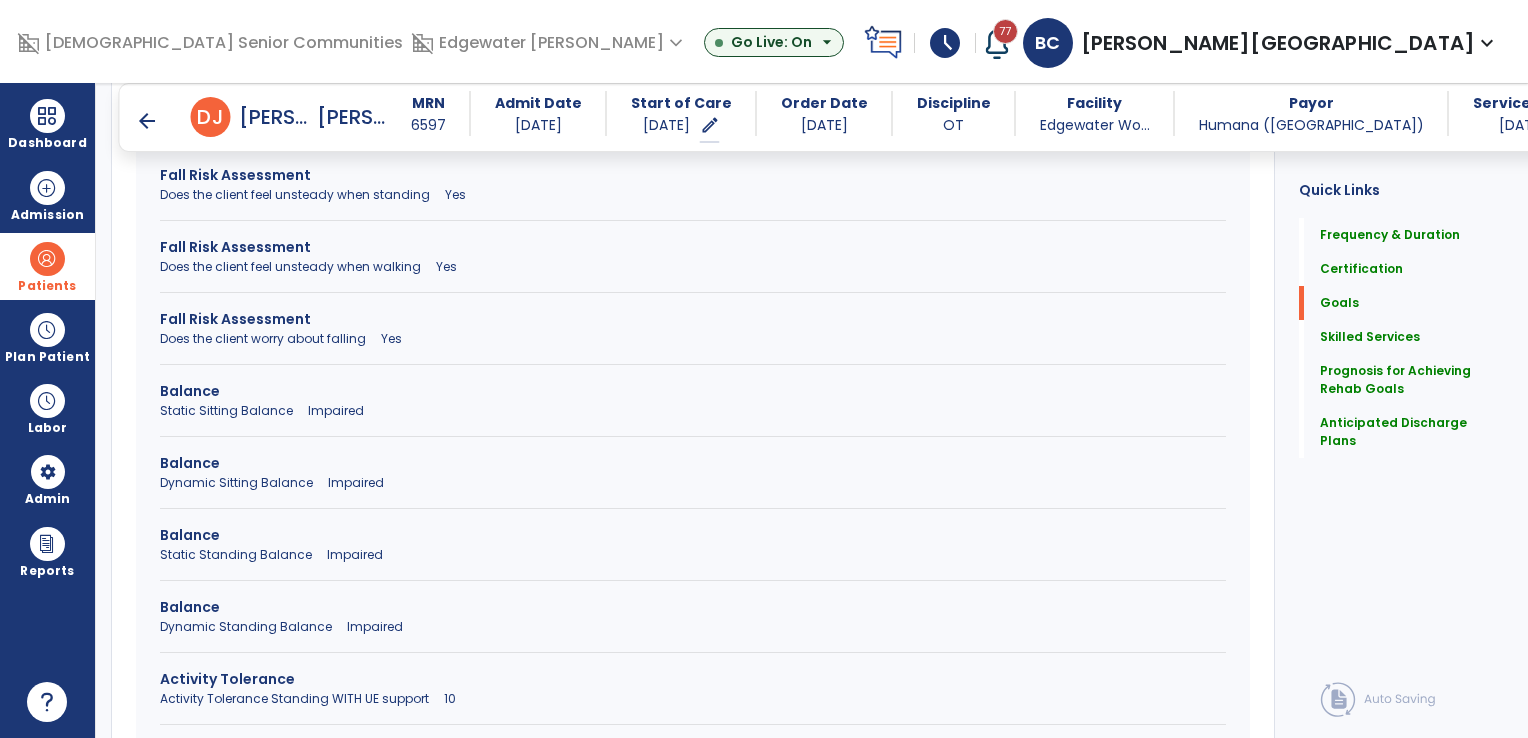 scroll, scrollTop: 1412, scrollLeft: 0, axis: vertical 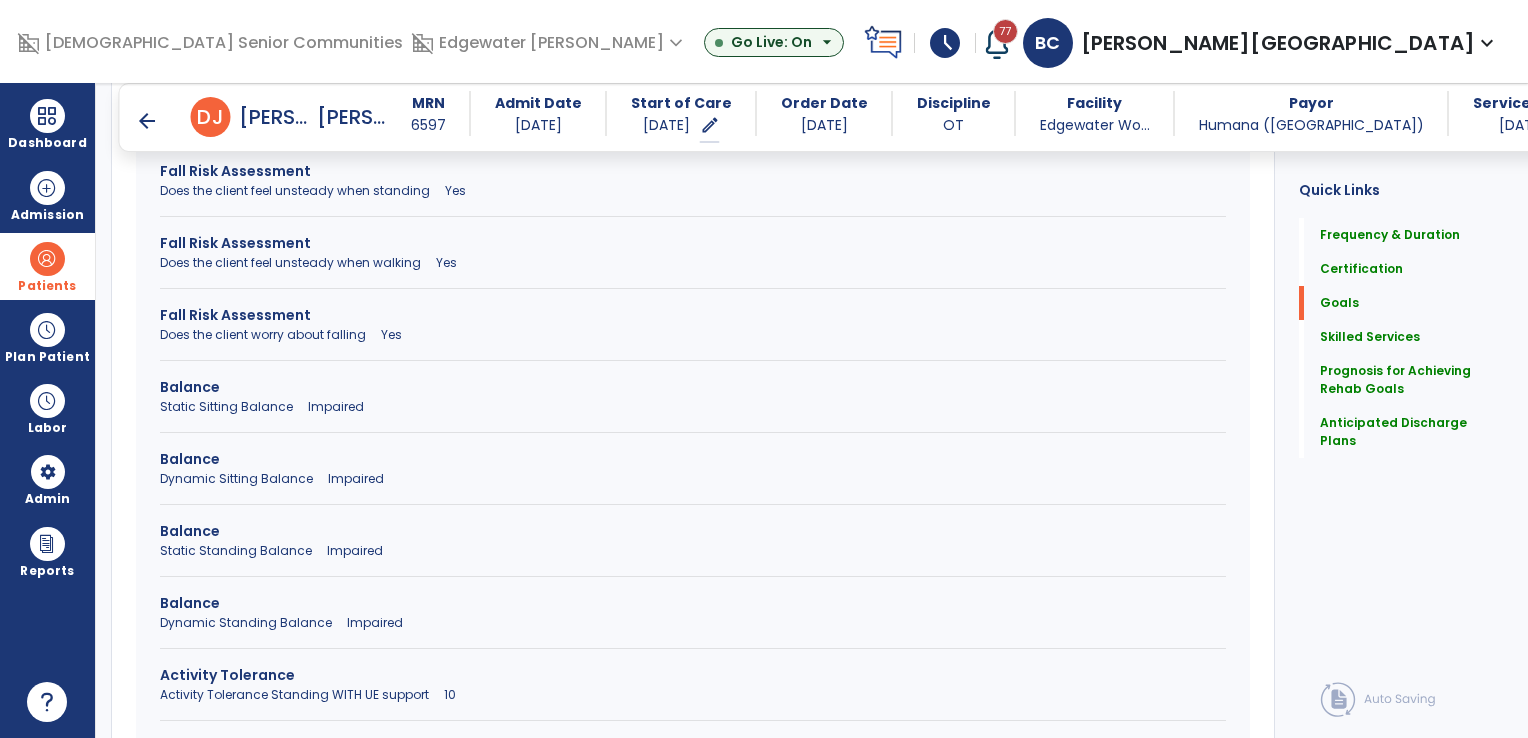 click on "Dynamic Sitting Balance      Impaired" at bounding box center (693, 479) 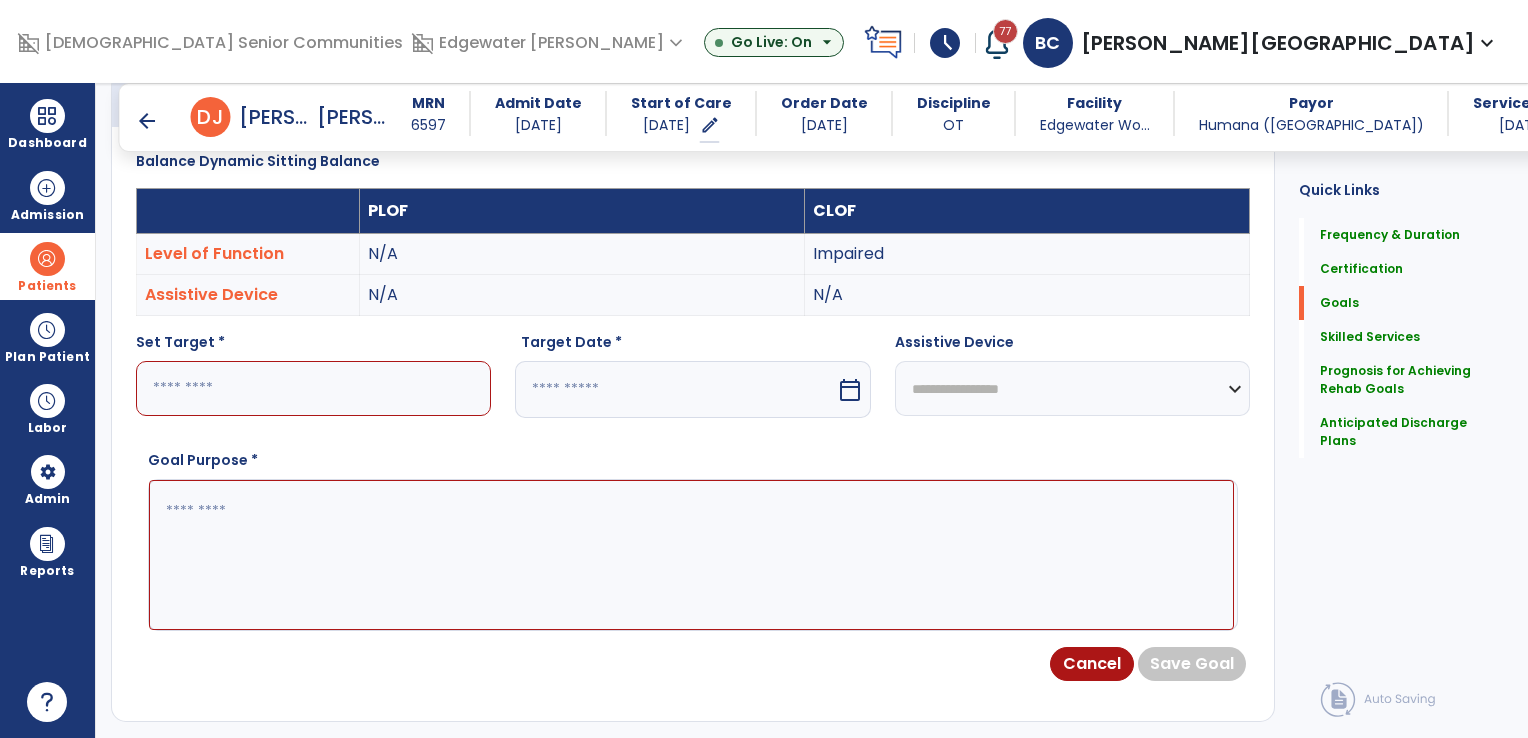 scroll, scrollTop: 512, scrollLeft: 0, axis: vertical 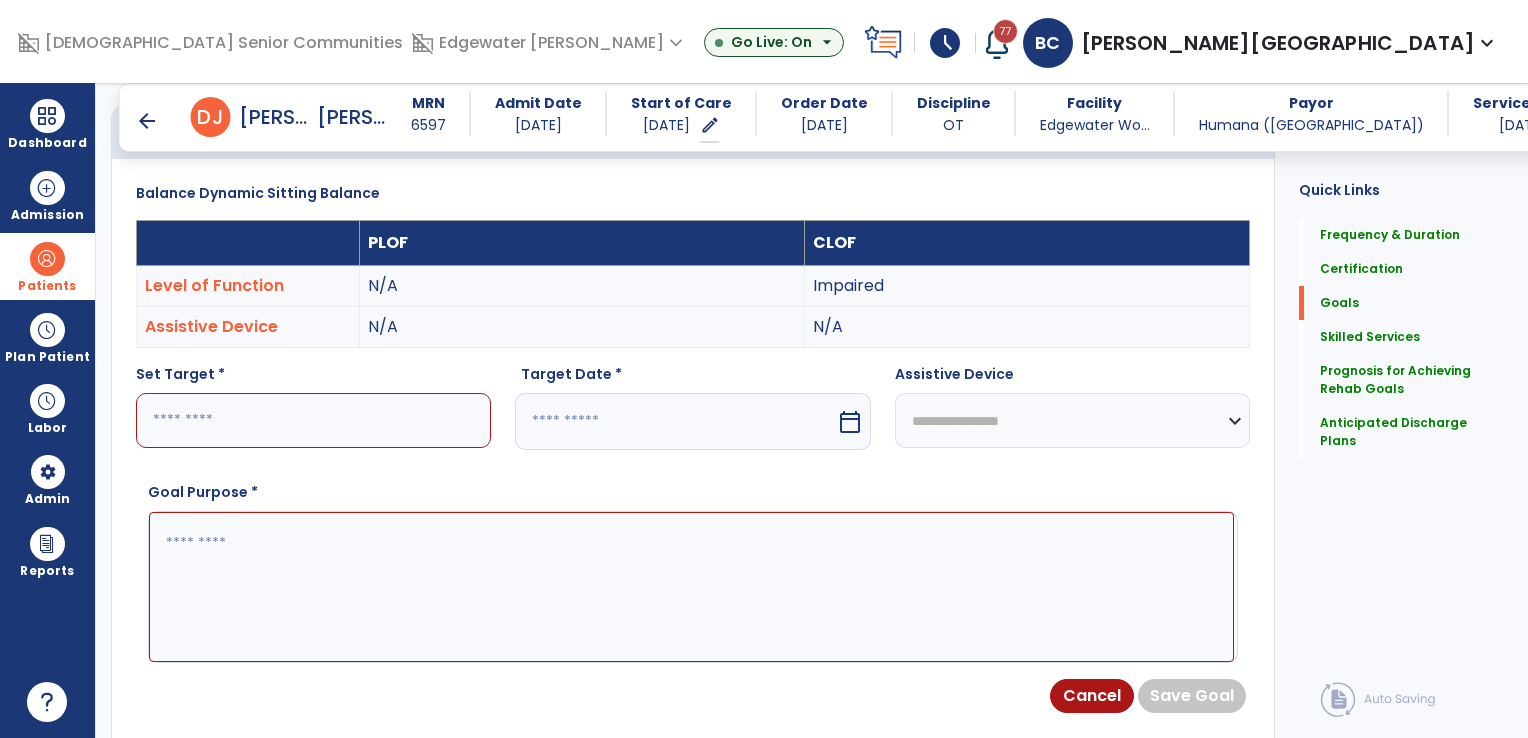 click at bounding box center (313, 420) 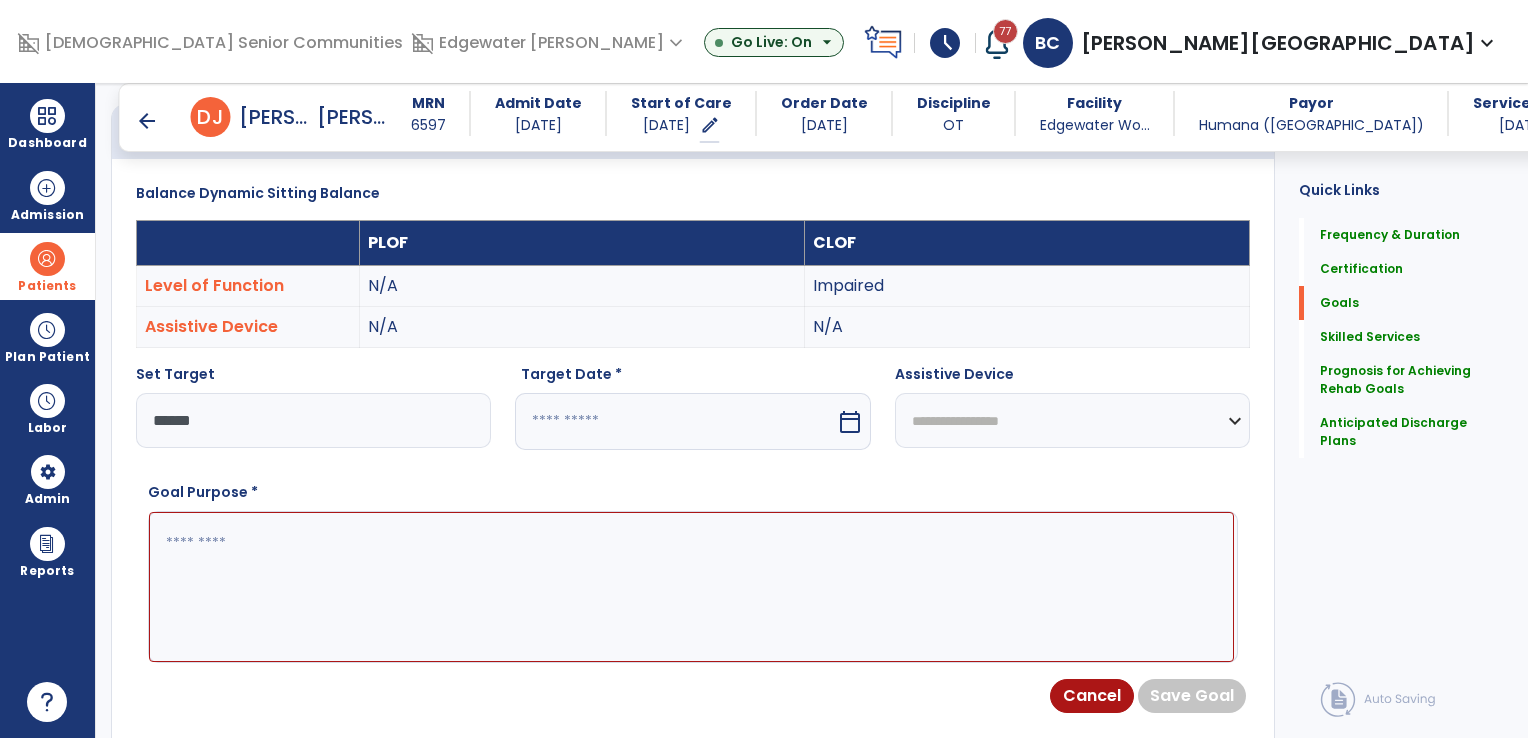 type on "******" 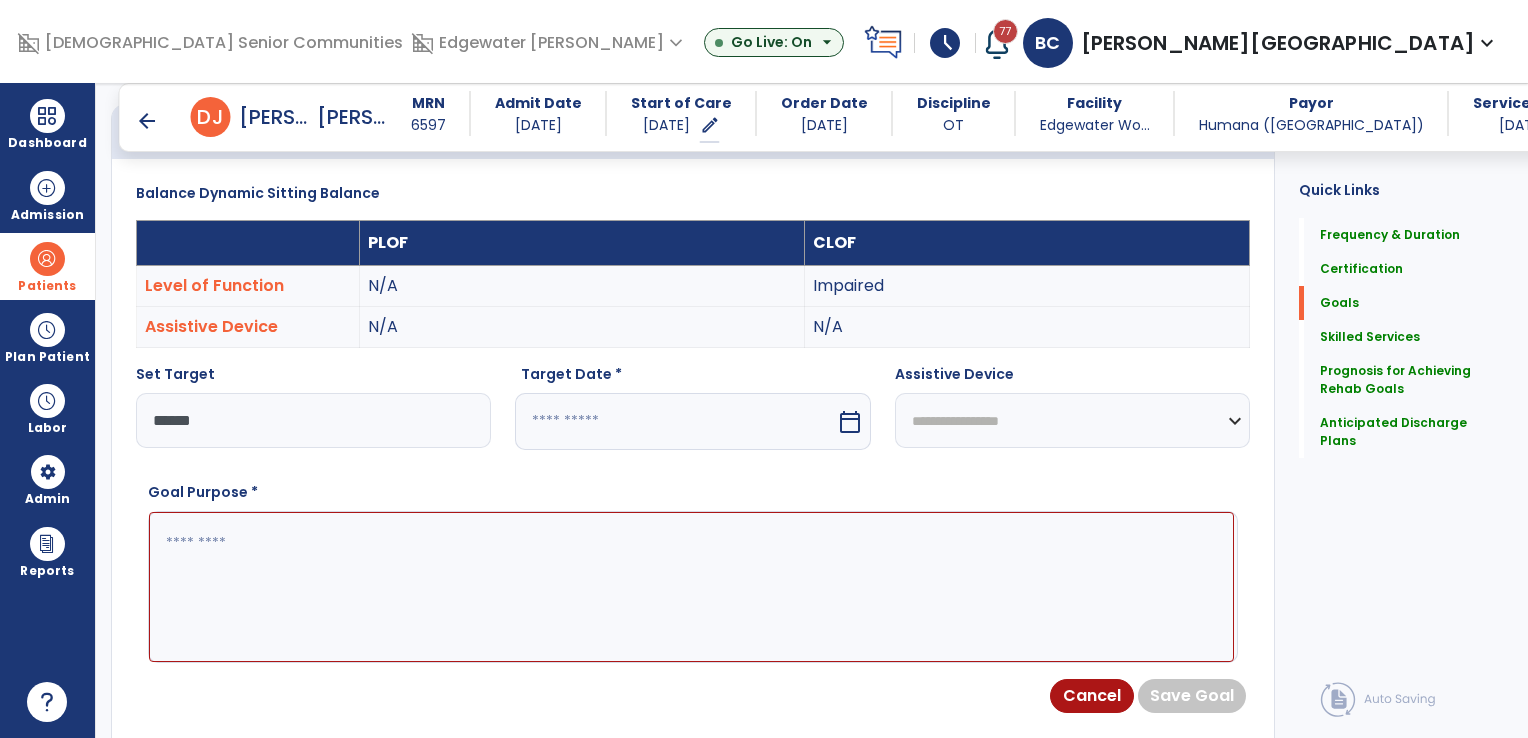 click at bounding box center [675, 421] 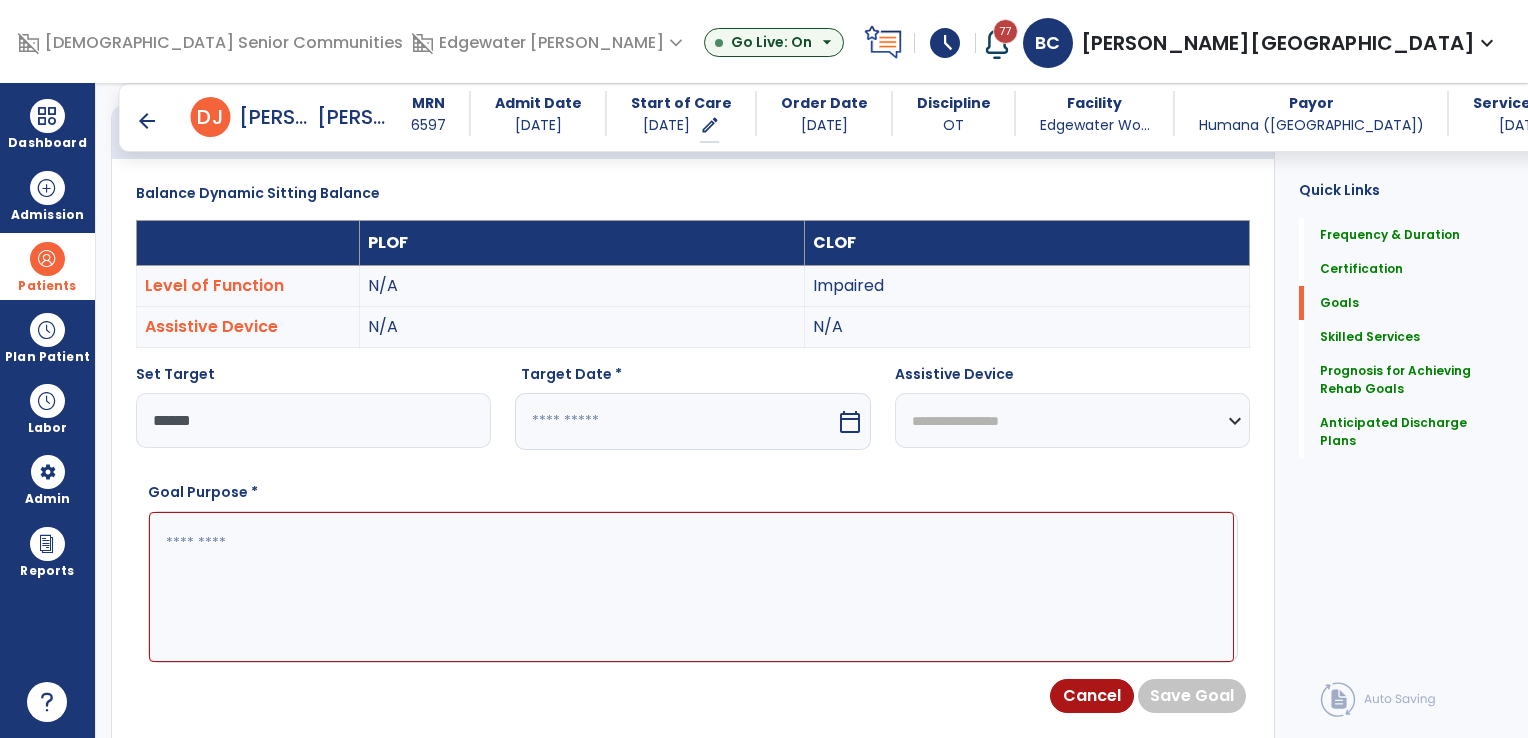 select on "*" 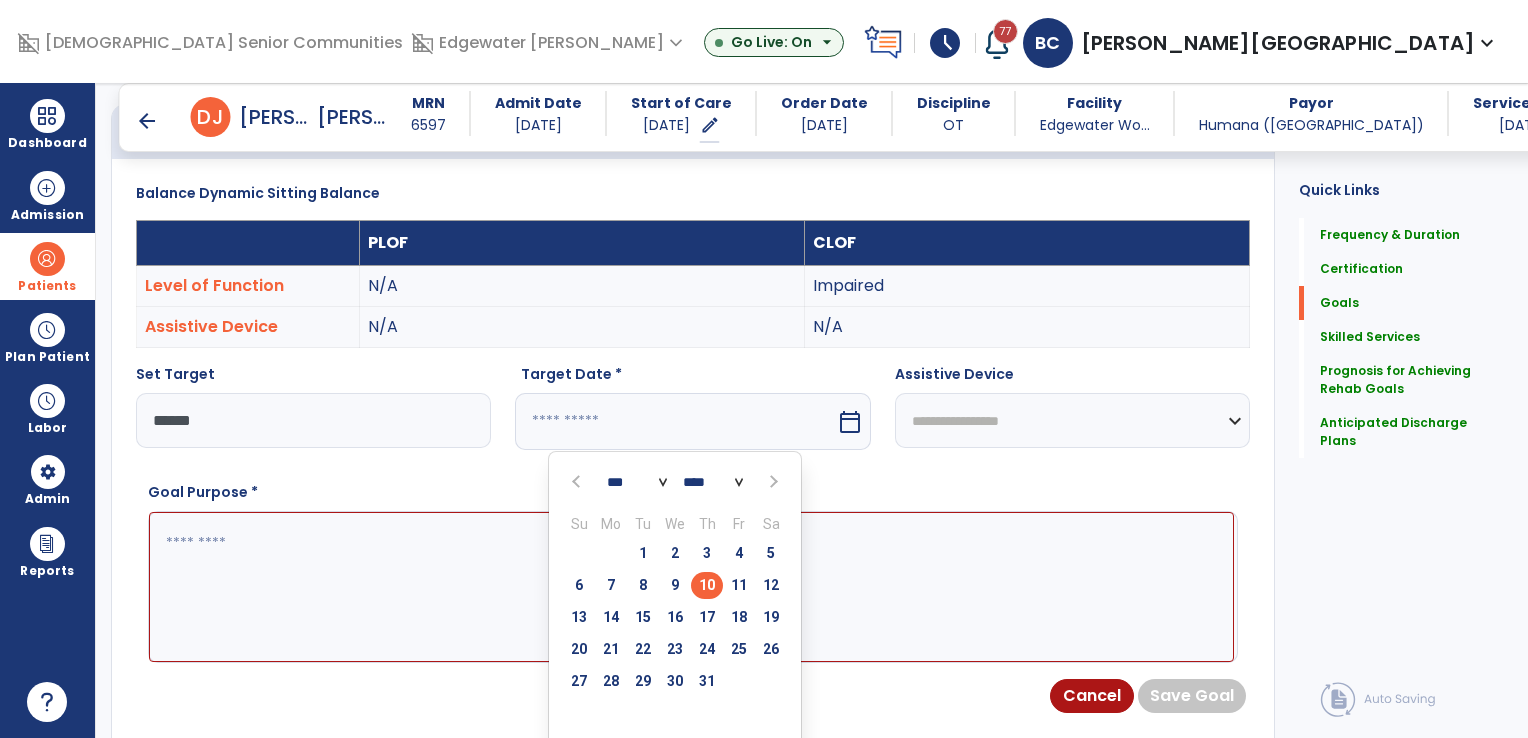 click at bounding box center [772, 482] 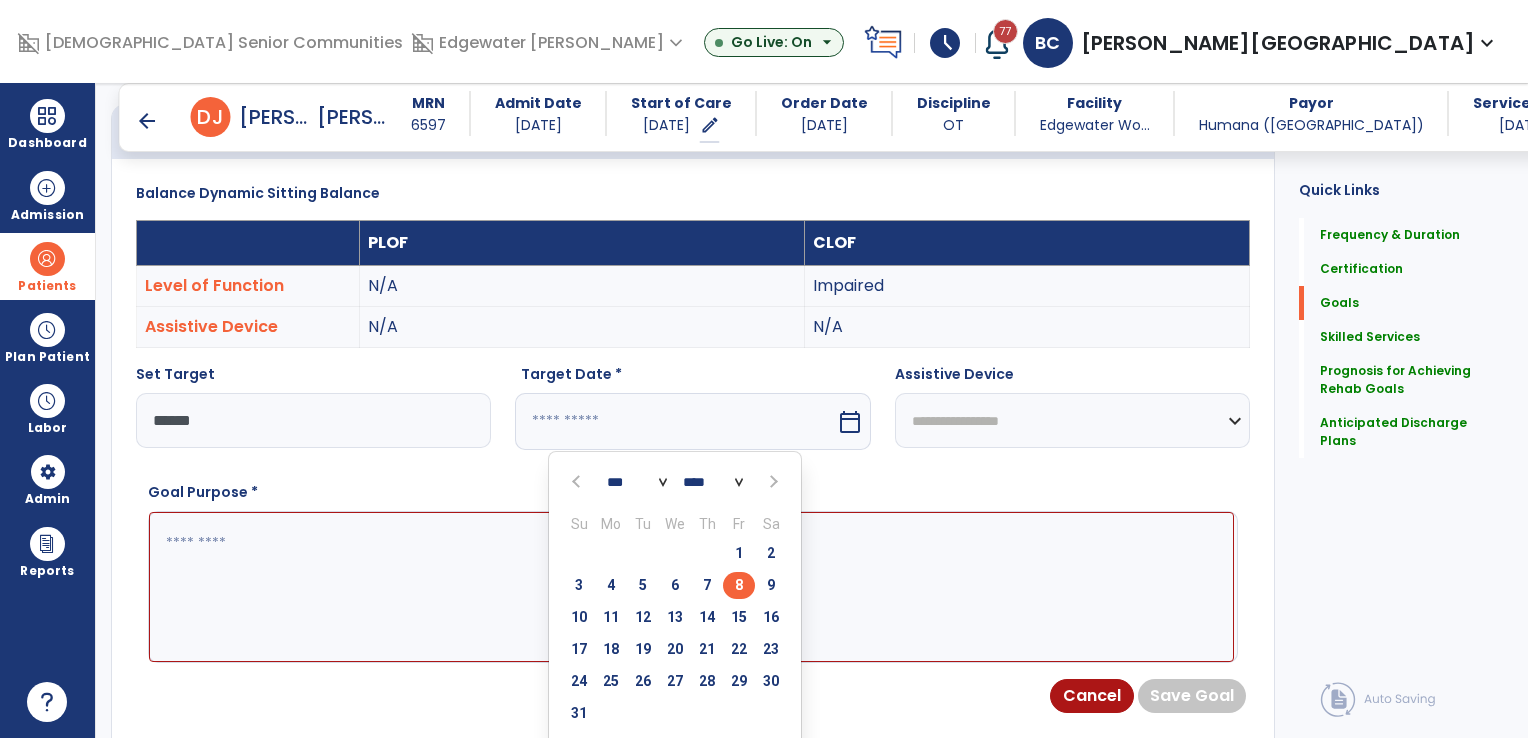 click on "8" at bounding box center [739, 585] 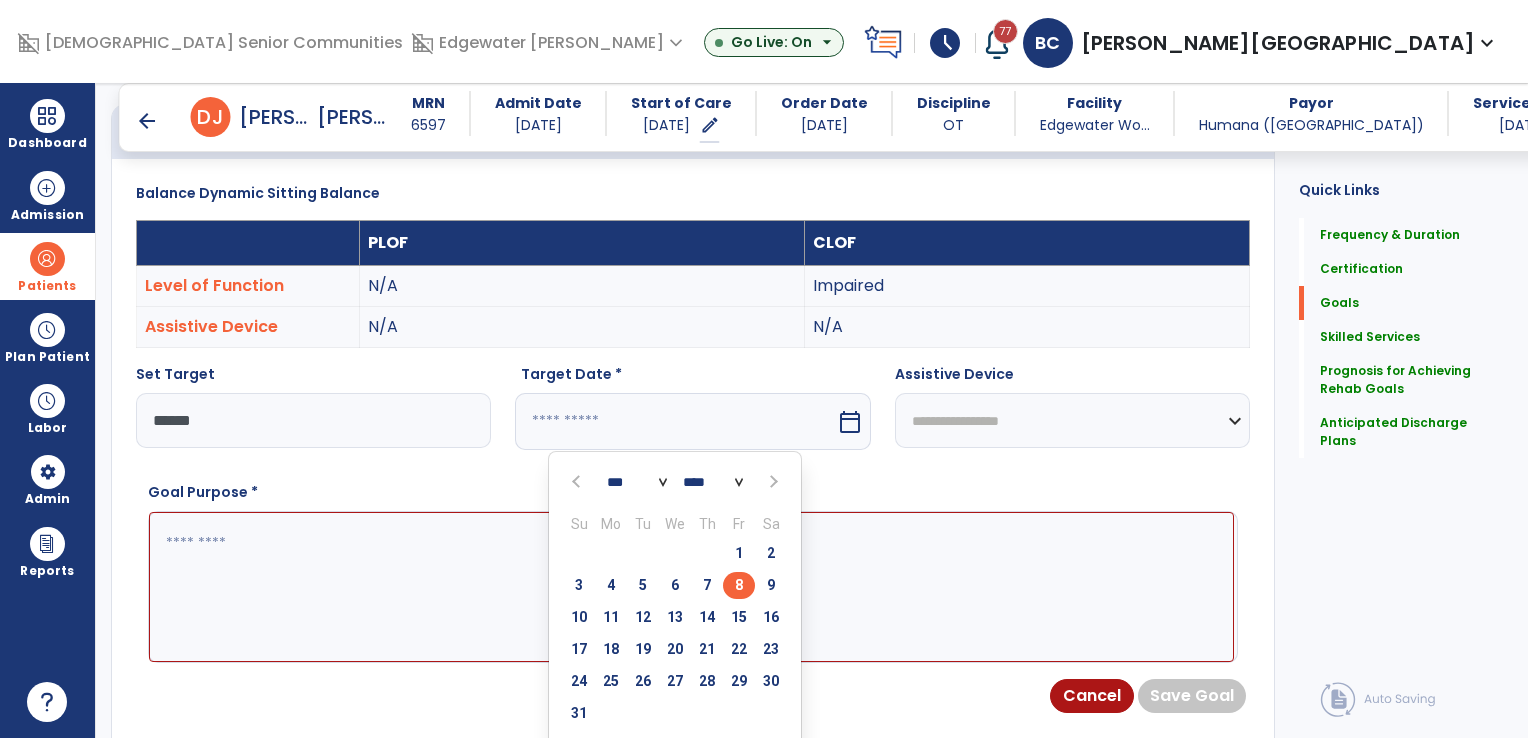 type on "********" 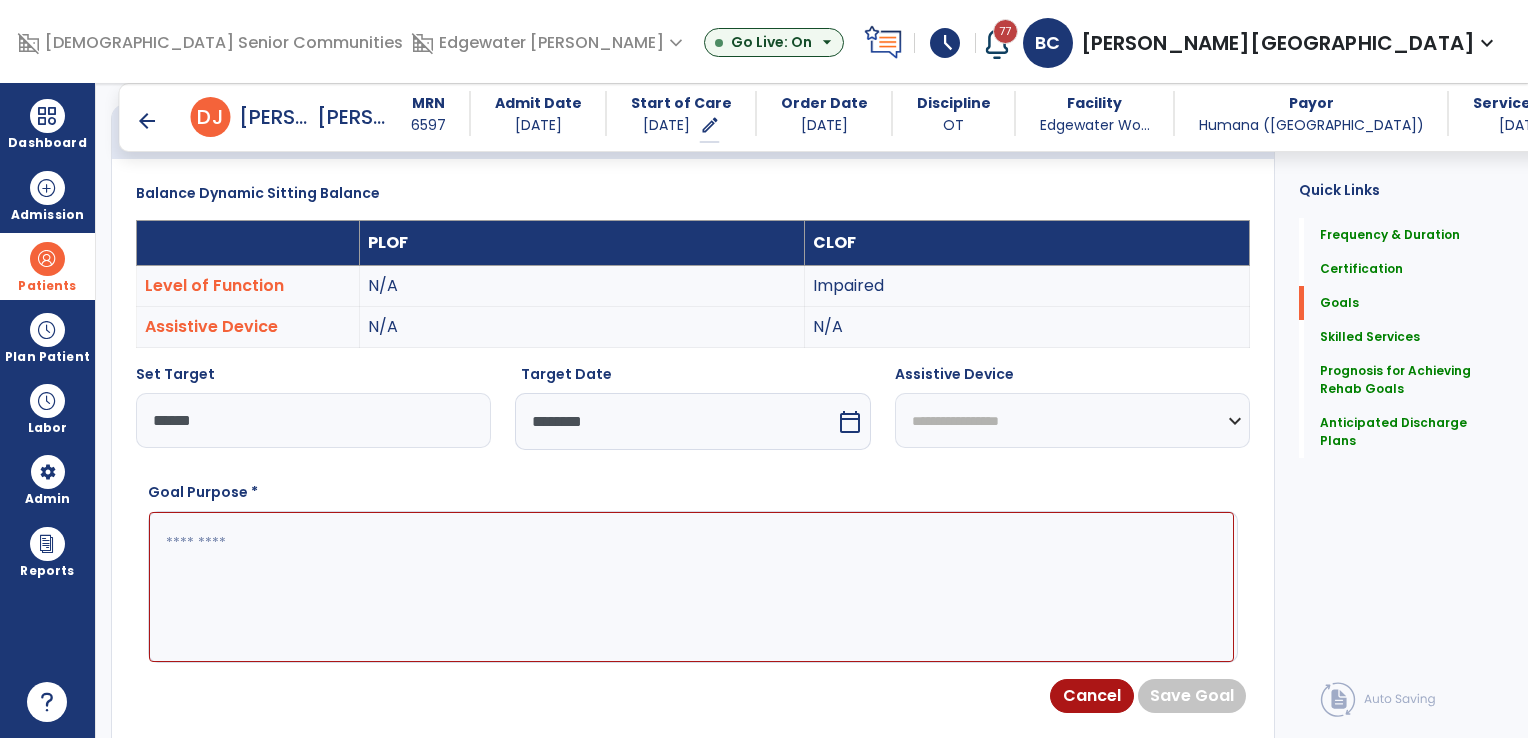 click on "**********" at bounding box center [1072, 420] 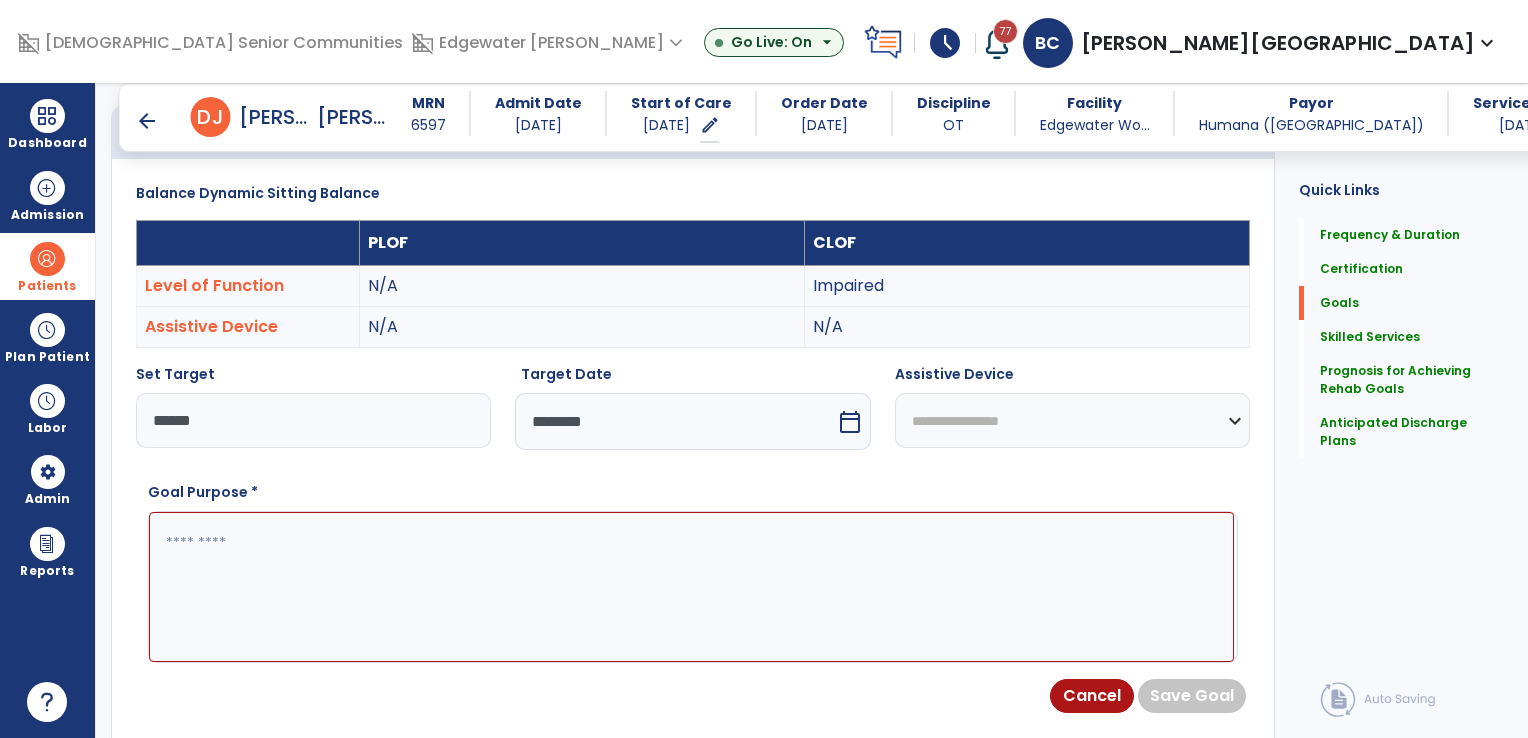 click on "Goal Purpose *" at bounding box center [693, 572] 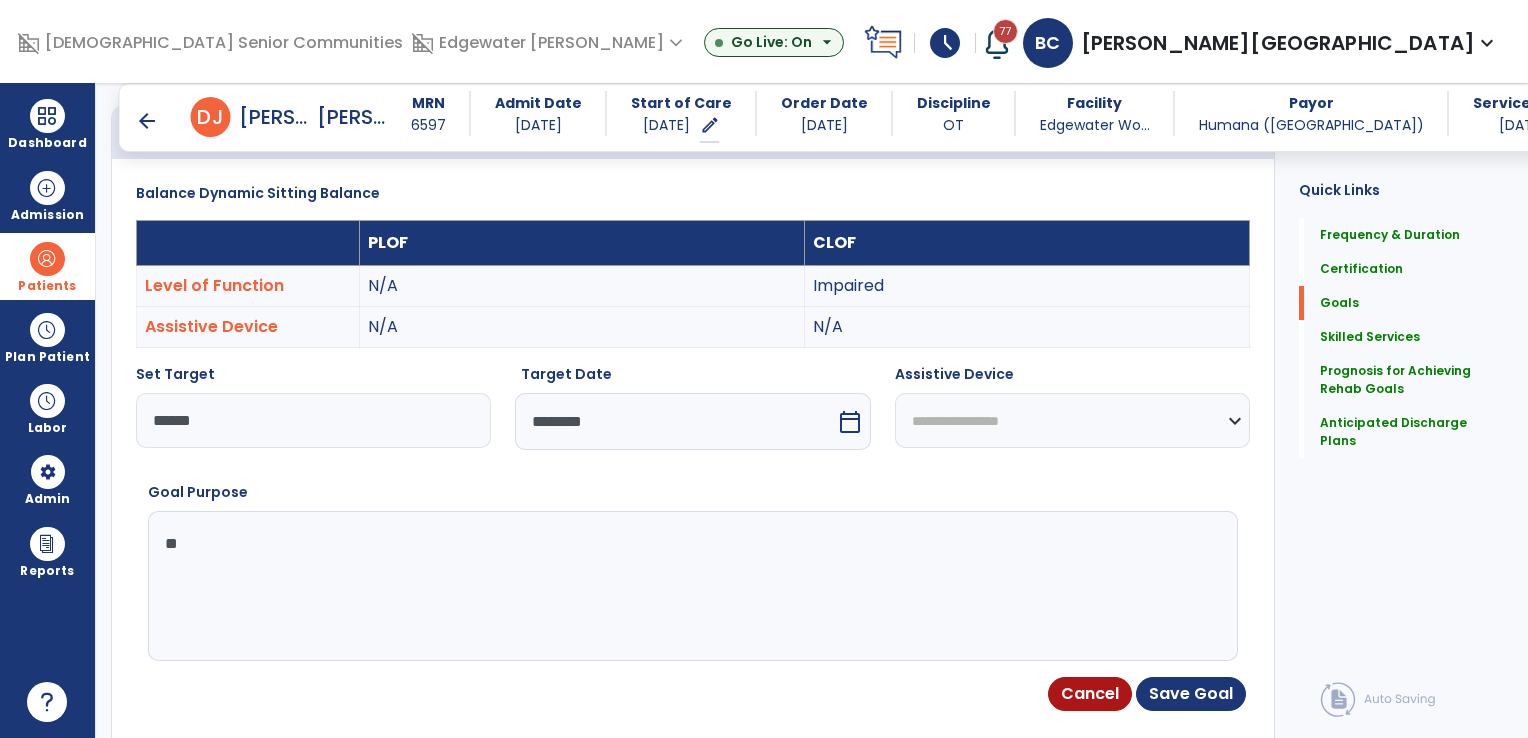 type on "*" 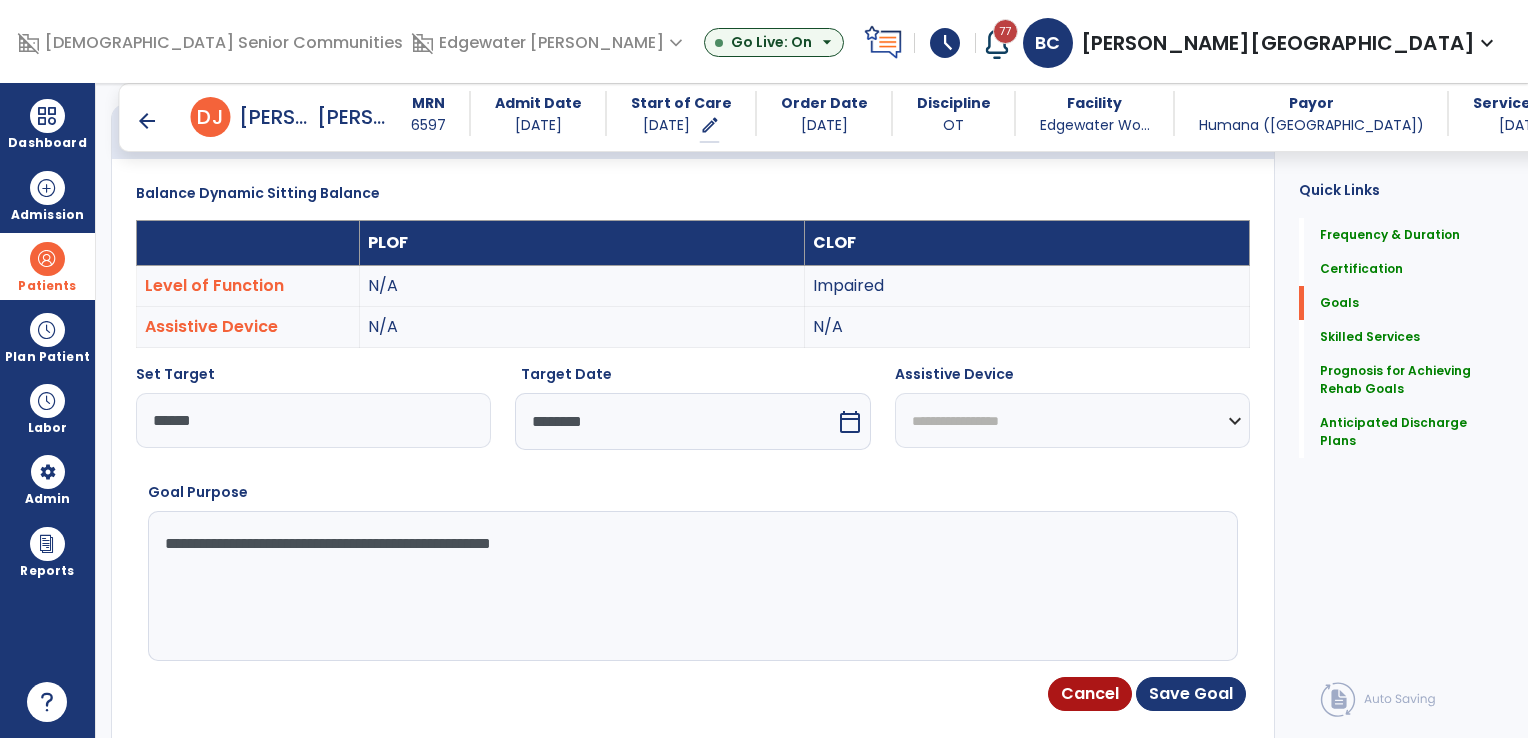 type on "**********" 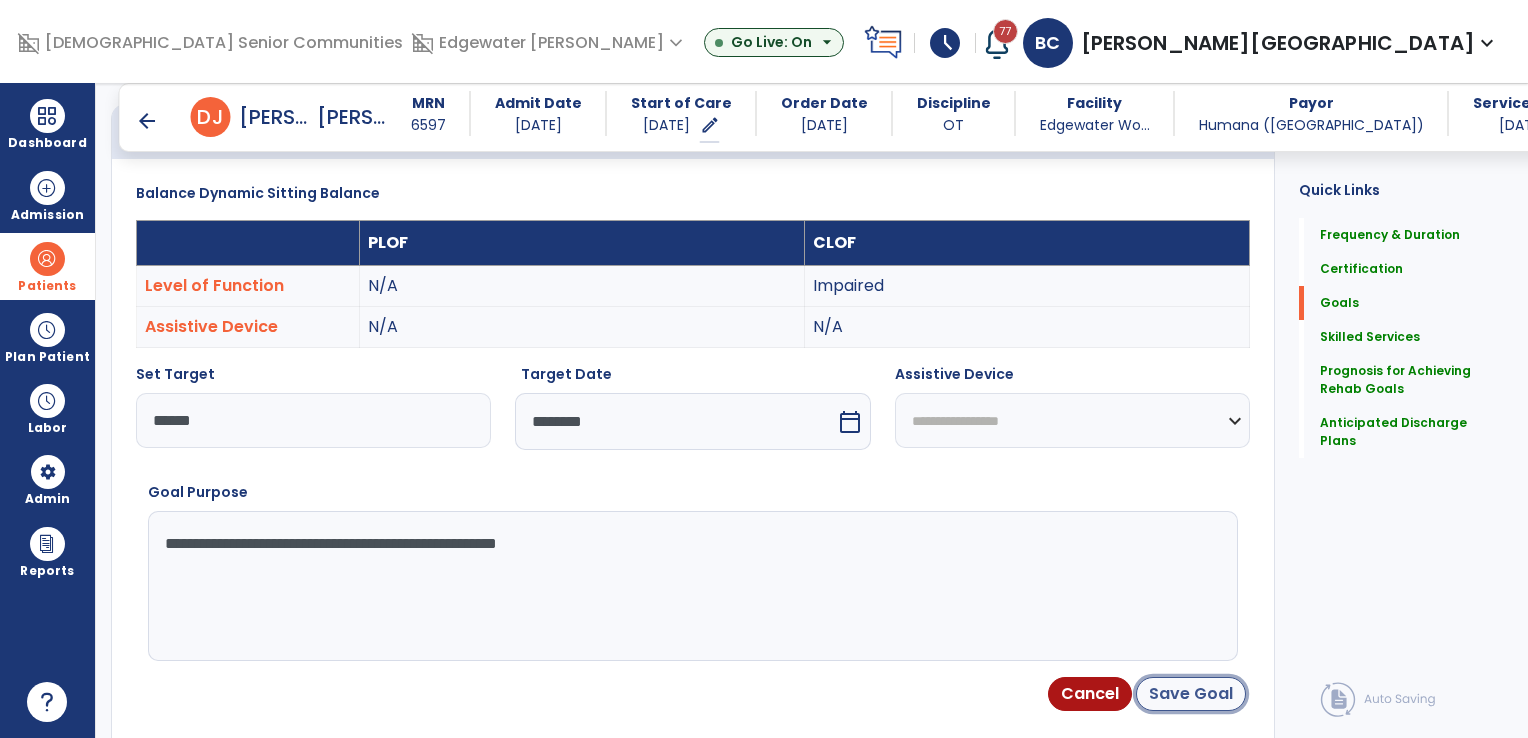 click on "Save Goal" at bounding box center (1191, 694) 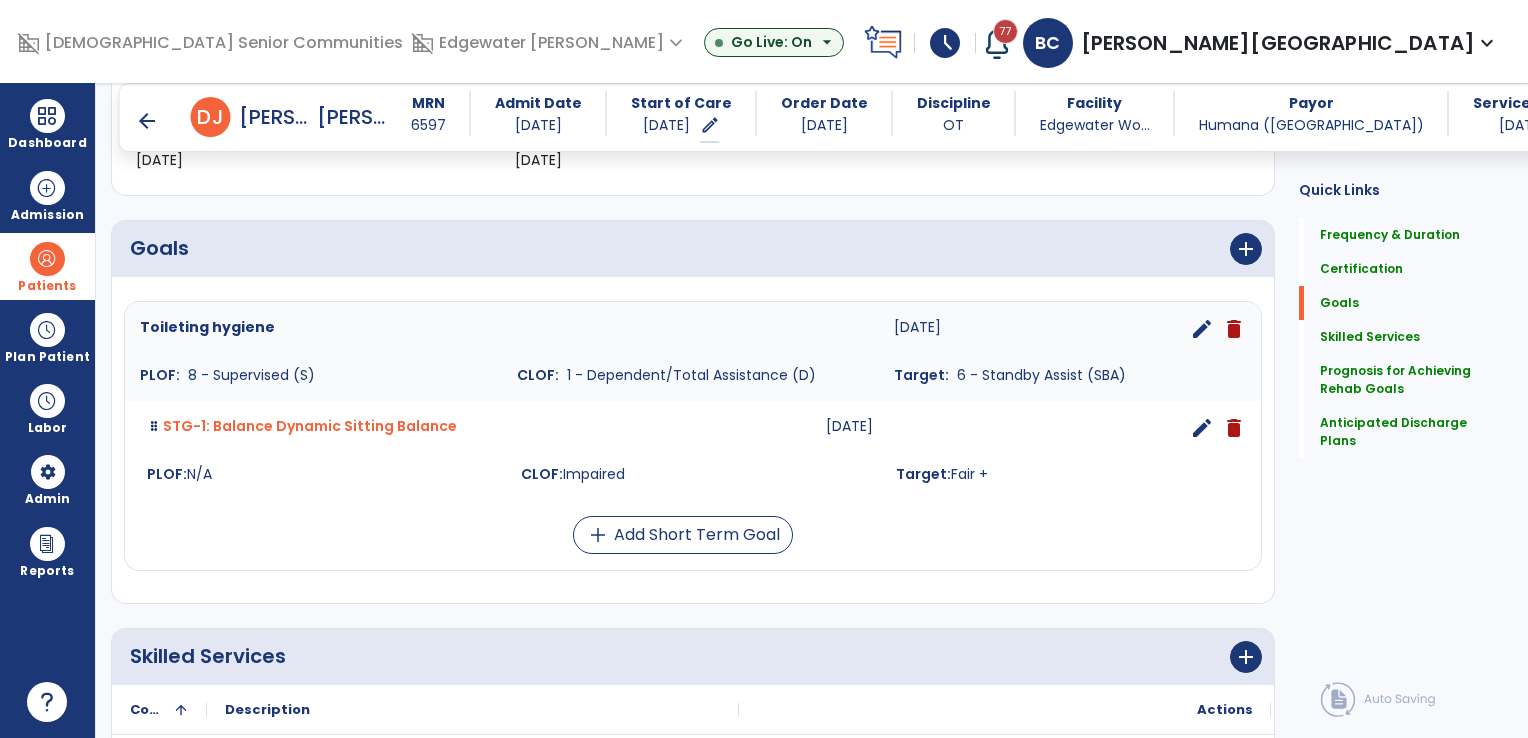 scroll, scrollTop: 392, scrollLeft: 0, axis: vertical 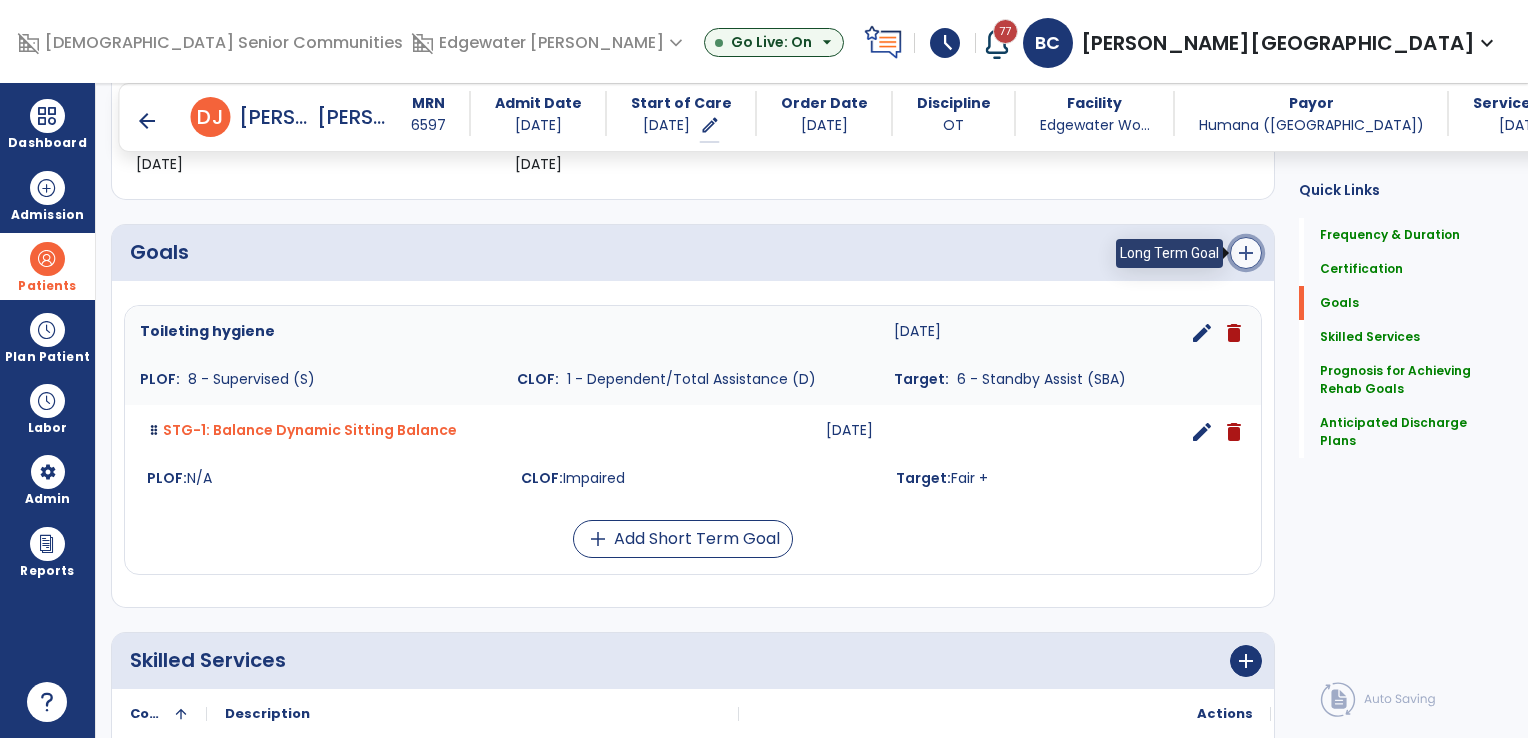 click on "add" at bounding box center (1246, 253) 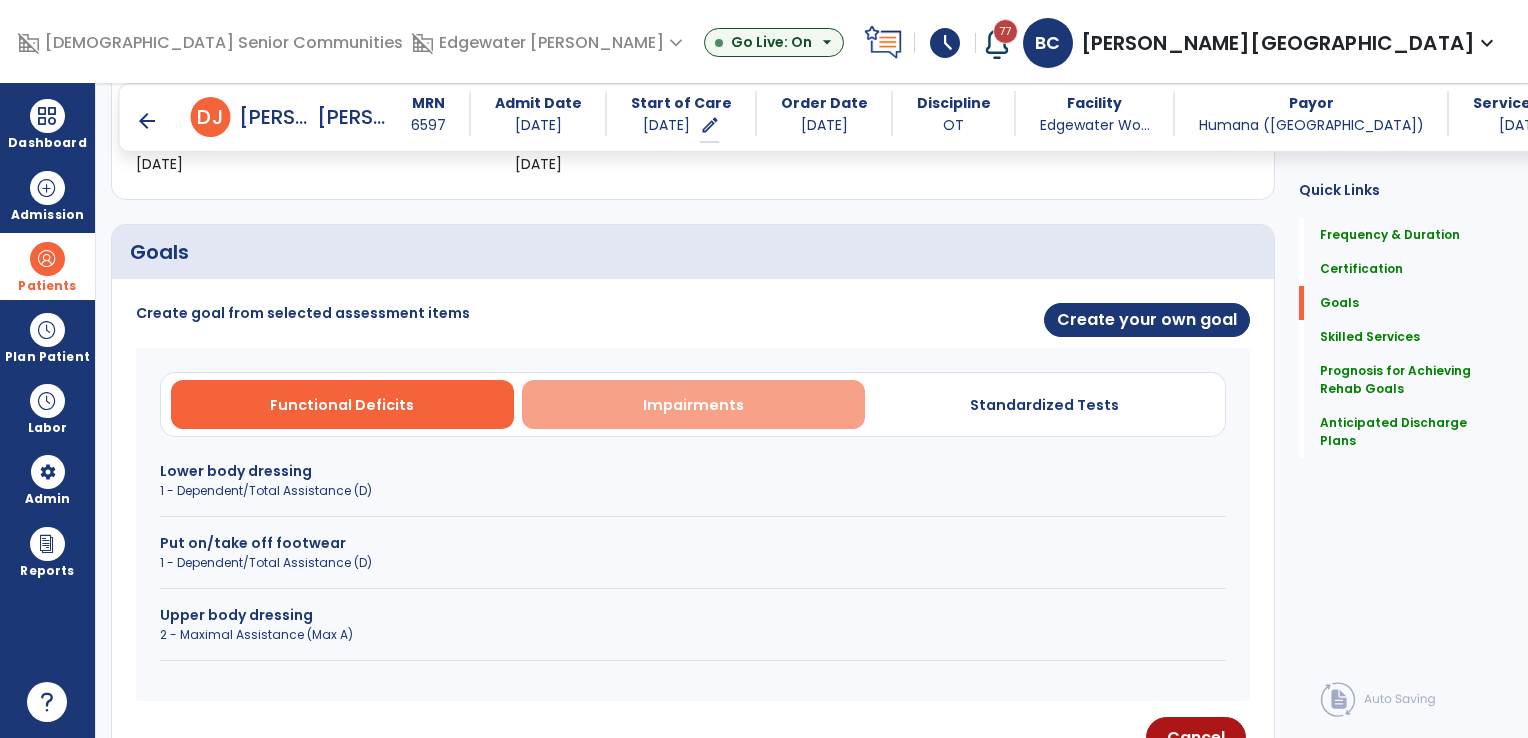click on "Impairments" at bounding box center [693, 404] 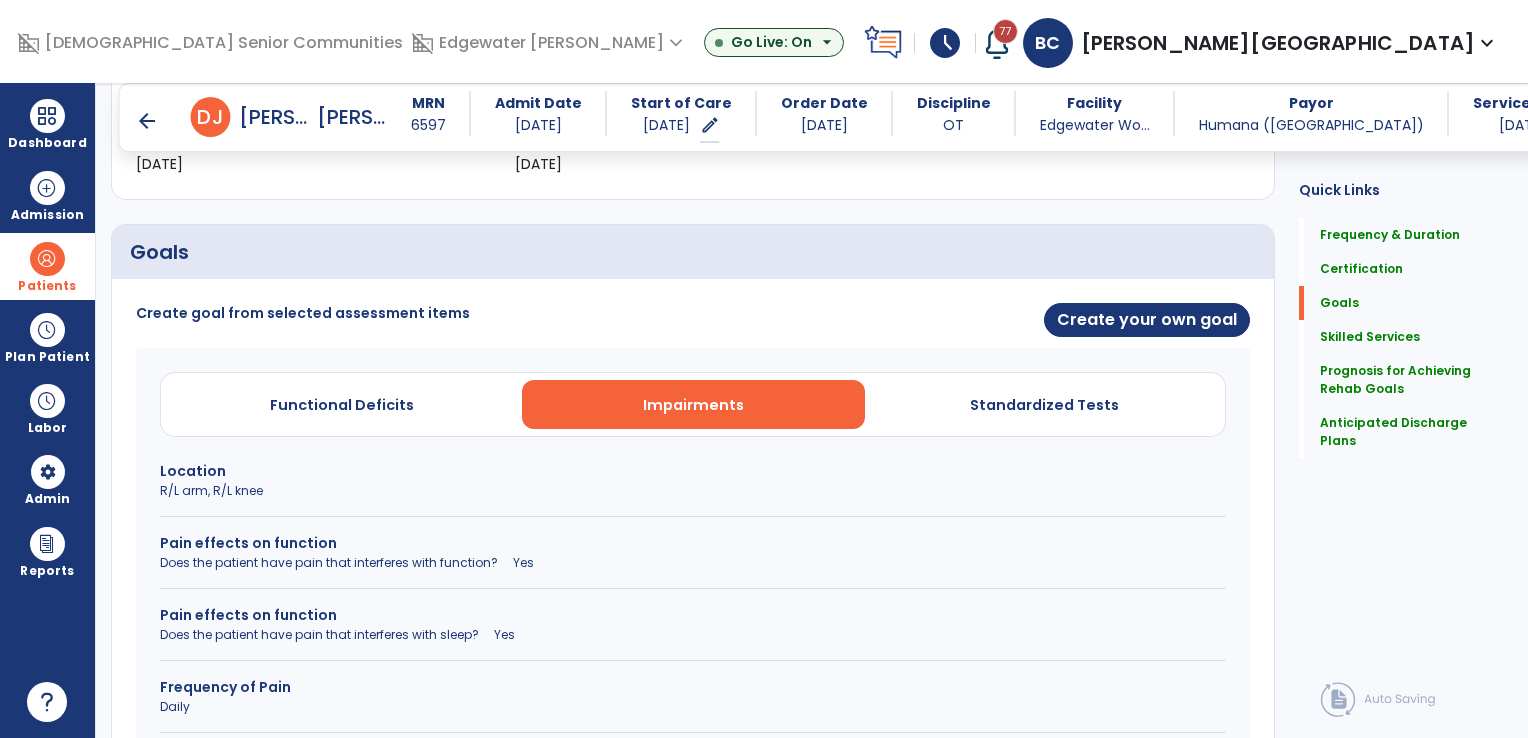click on "Frequency & Duration  Frequency  ********* ** ** ** ** ** ** **  Duration  * ******** ***** Certification From 07/09/2025 Certification Through 09/02/2025 Goals     Create goal from selected assessment items  Create your own goal   Functional Deficits   Impairments   Standardized Tests  Location        R/L arm, R/L knee  Pain effects on function  Does the patient have pain that interferes with function?      Yes  Pain effects on function  Does the patient have pain that interferes with sleep?       Yes  Frequency of Pain        Daily  Pain Scales  Numerical Rating Scale      4-6 = Moderate  Right Upper Extremity  Impaired   Rom   Moderately  Right Upper Extremity  Strength   Mmt   3  Left Upper Extremity  Impaired   Rom   Moderately  Left Upper Extremity  Strength   Mmt   3  Fall Risk Assessment  Has the client fallen in the last year      Yes  Fall Risk Assessment  Does the client feel unsteady when standing      Yes  Fall Risk Assessment Fall Risk Assessment Balance Balance Balance 1" 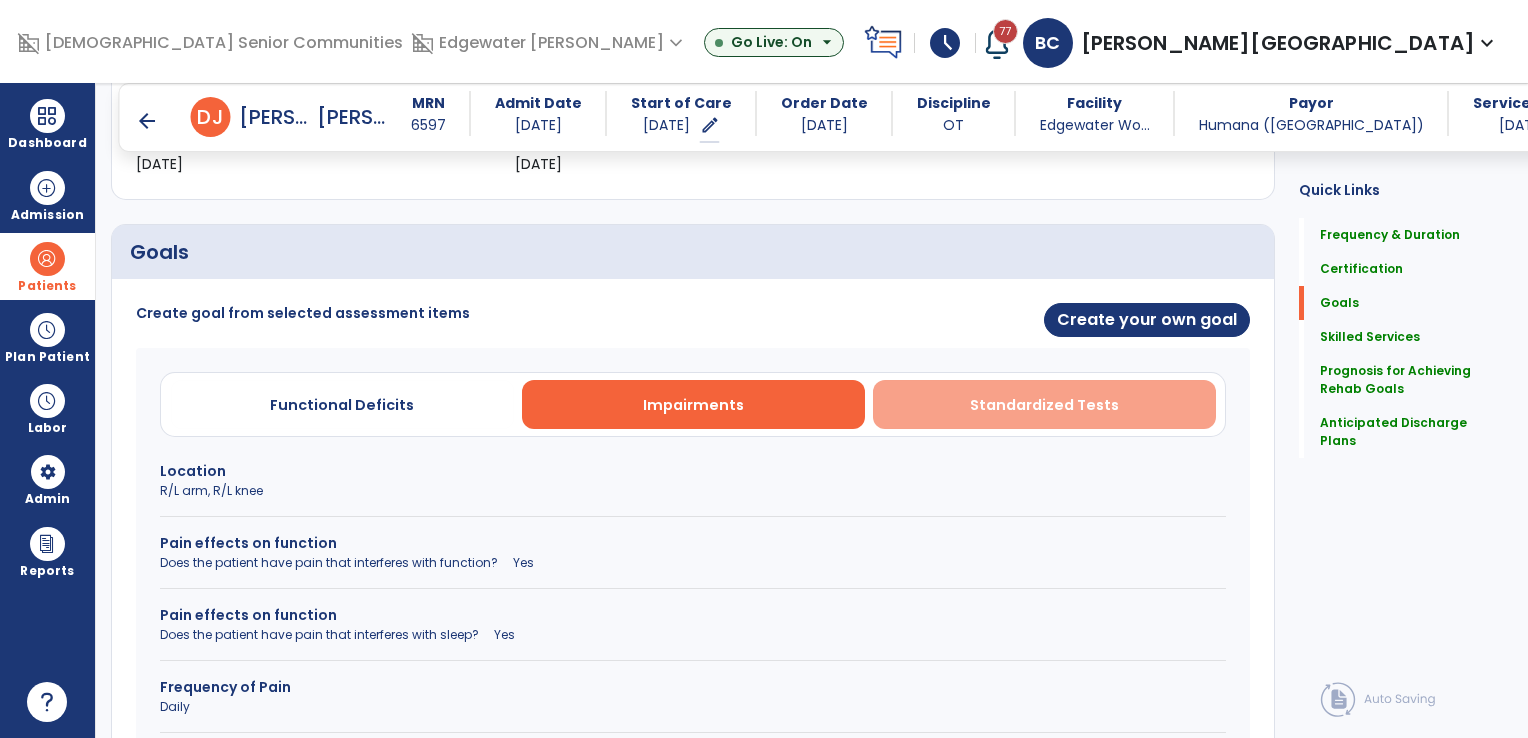 click on "Standardized Tests" at bounding box center [1044, 404] 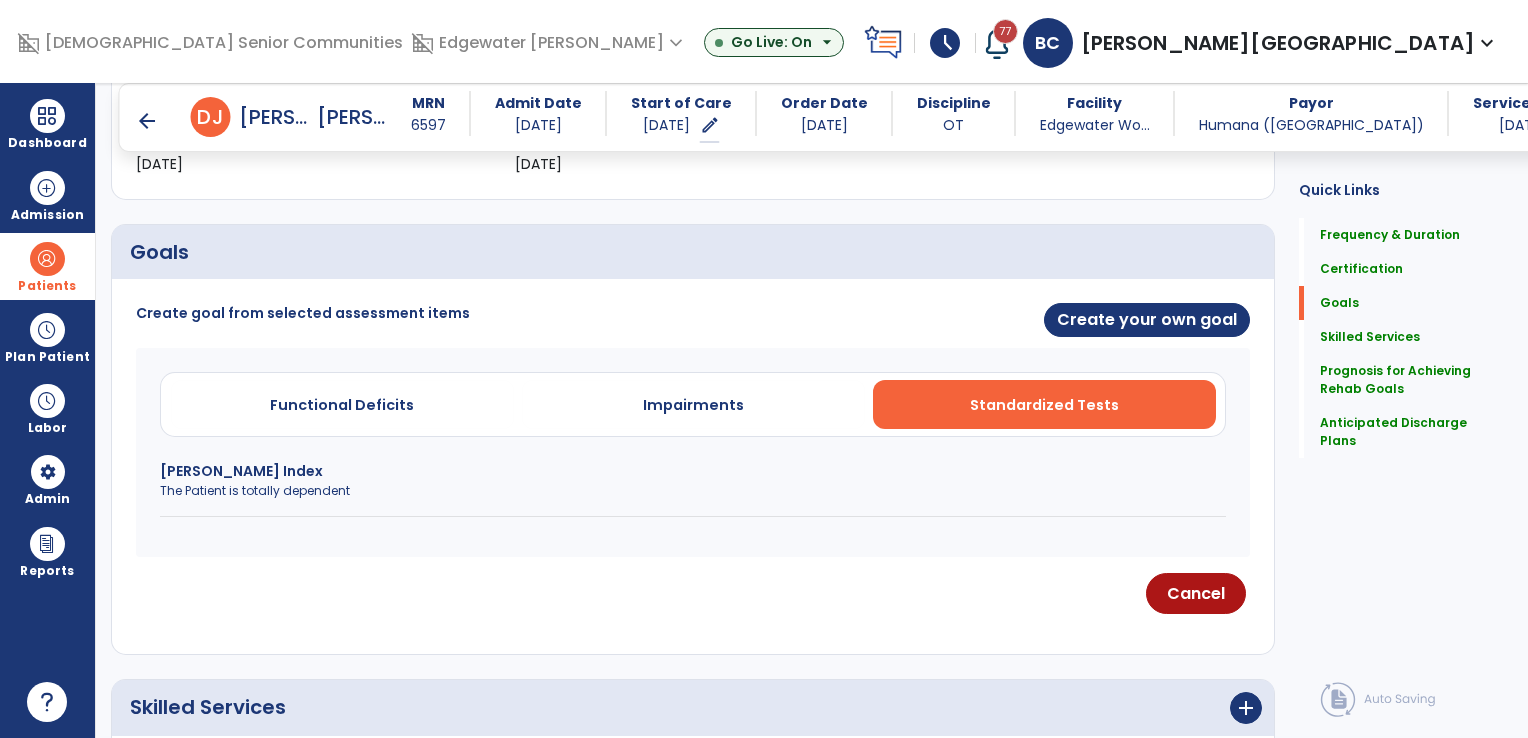 click on "Barthel Index  The Patient is totally dependent" at bounding box center (693, 489) 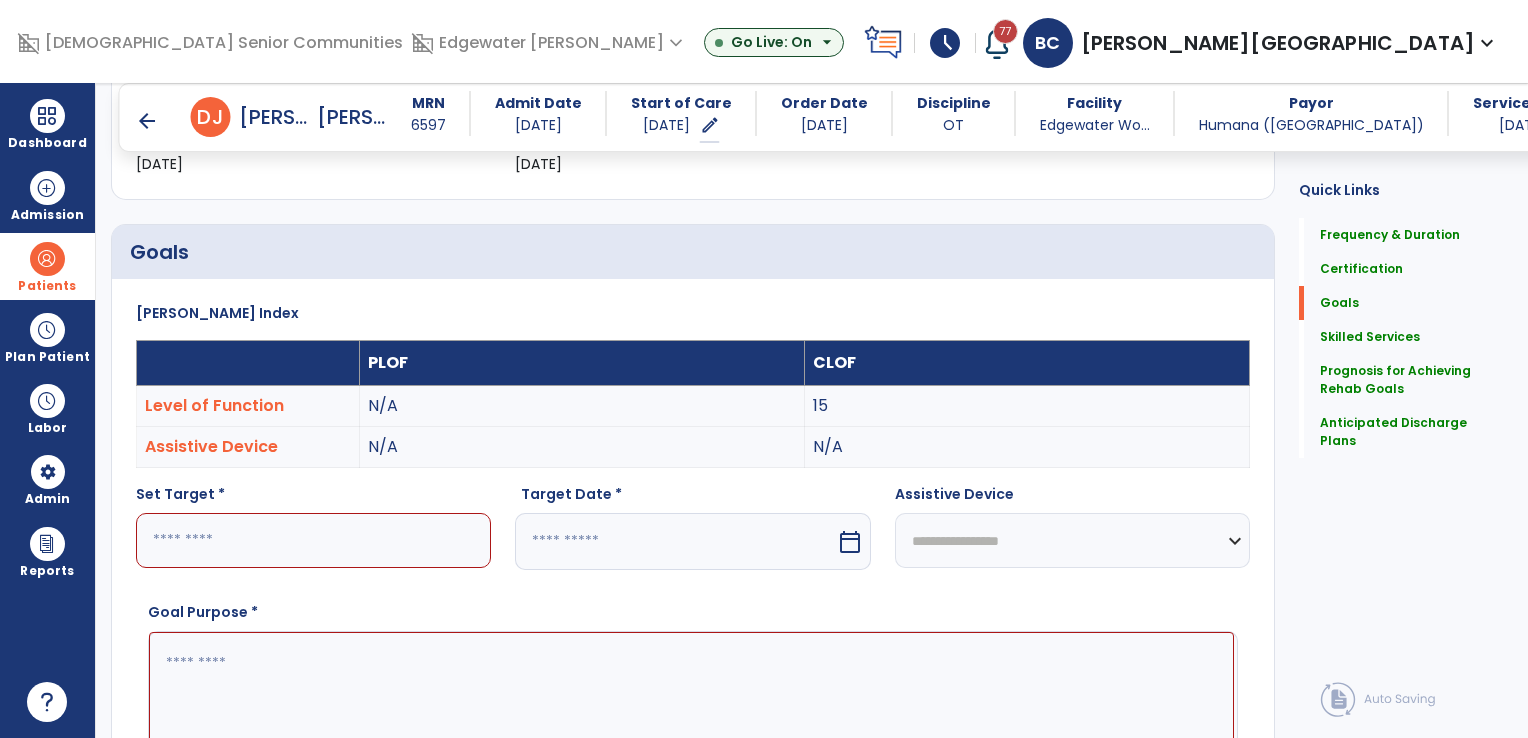click at bounding box center (313, 540) 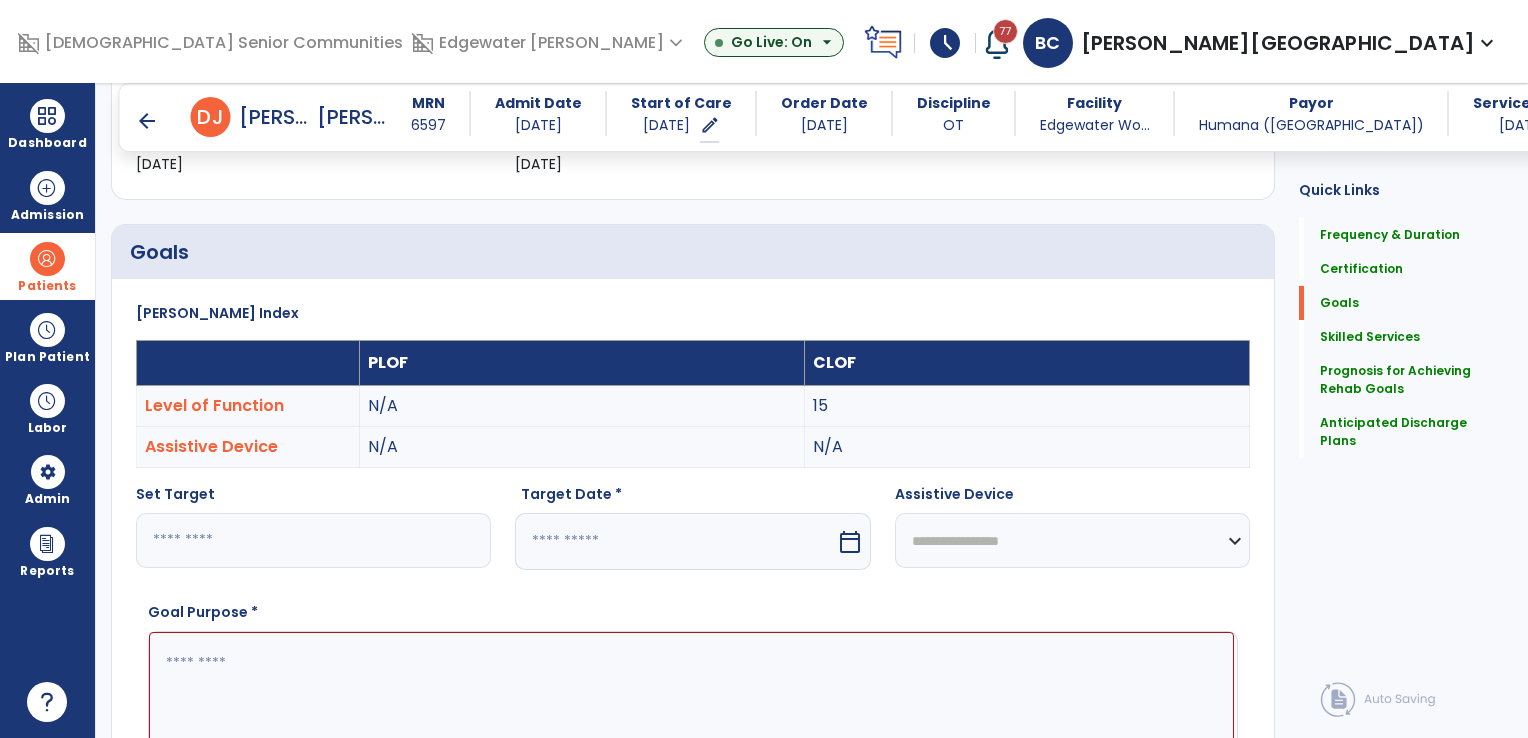 type on "**" 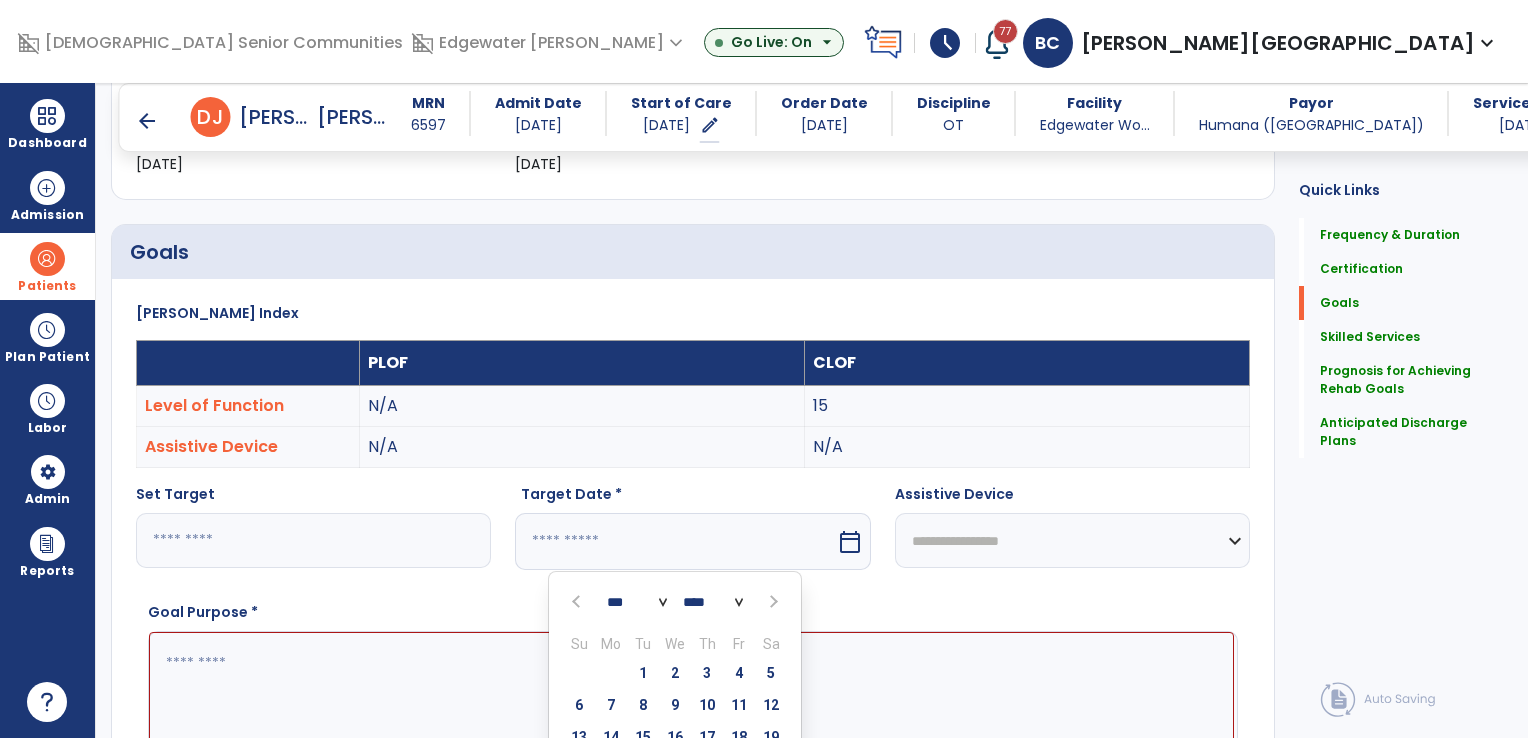 click at bounding box center (773, 602) 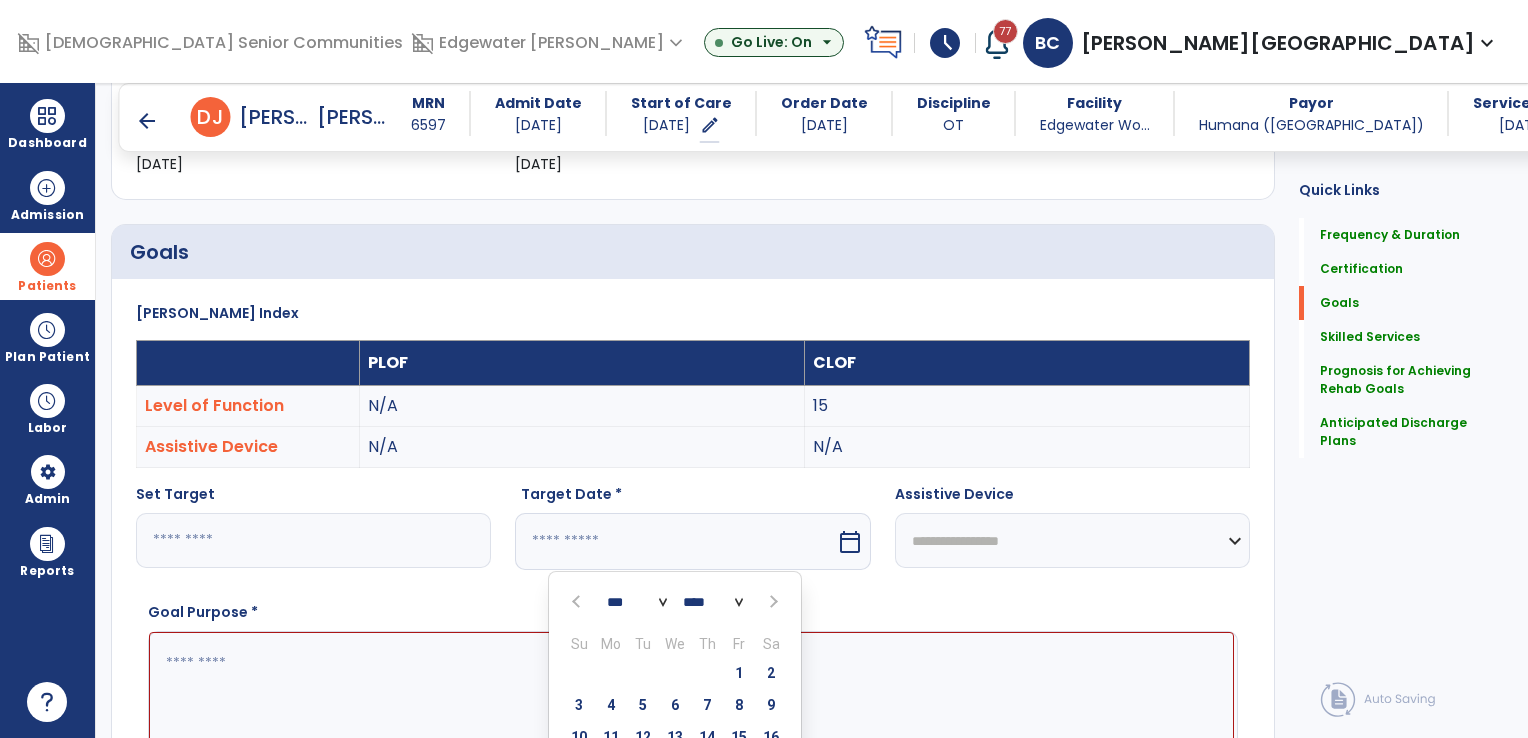 click at bounding box center [773, 602] 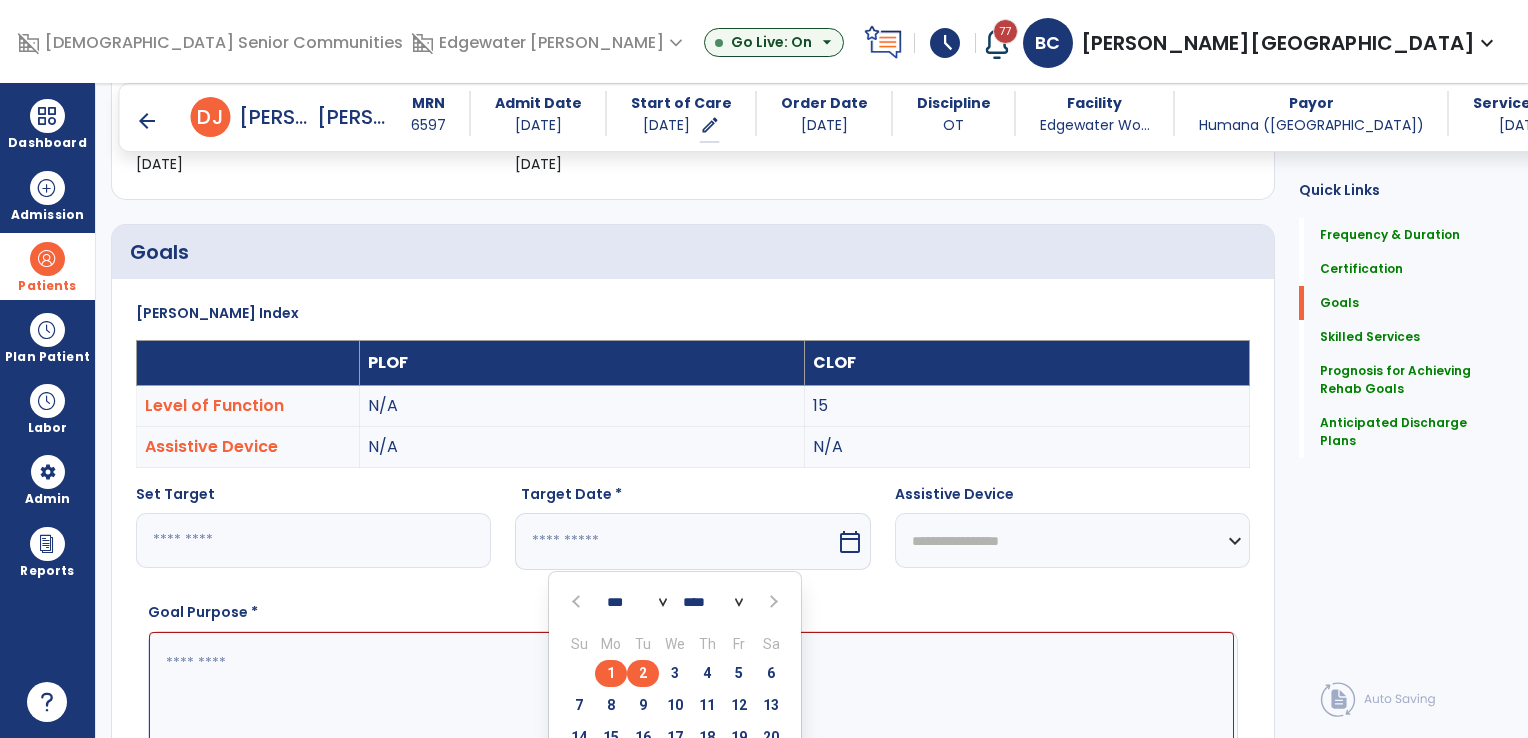 click on "2" at bounding box center [643, 673] 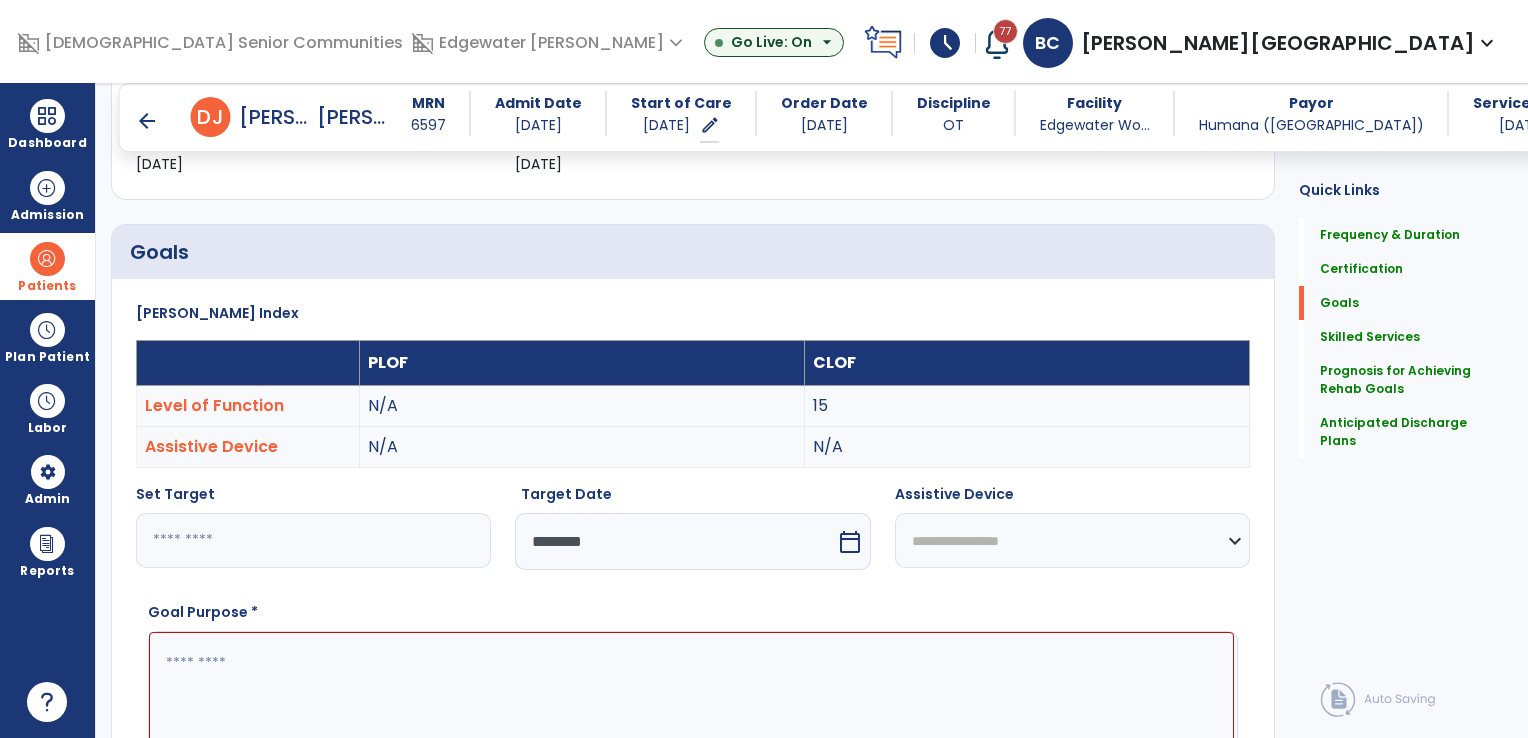 click on "**********" at bounding box center [1072, 540] 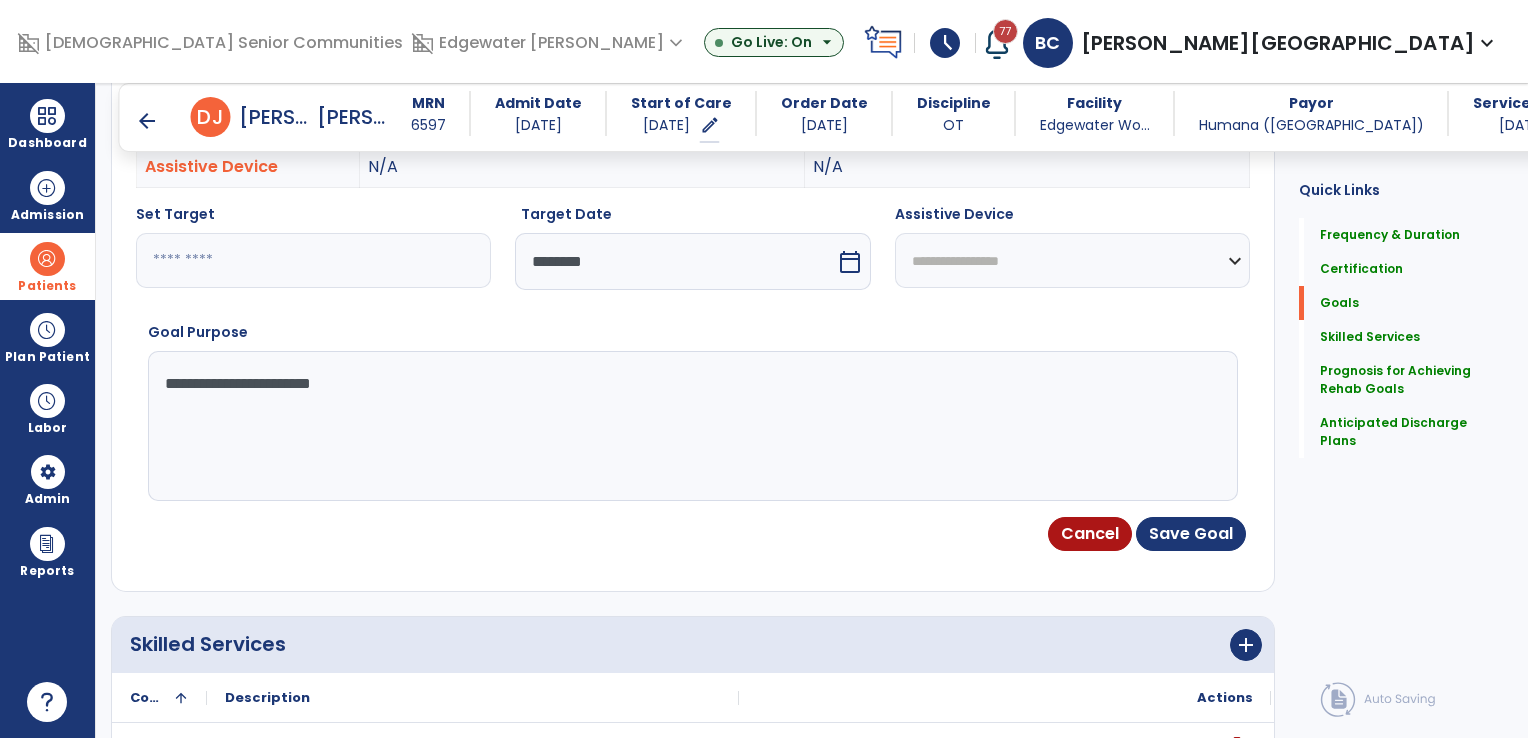 scroll, scrollTop: 667, scrollLeft: 0, axis: vertical 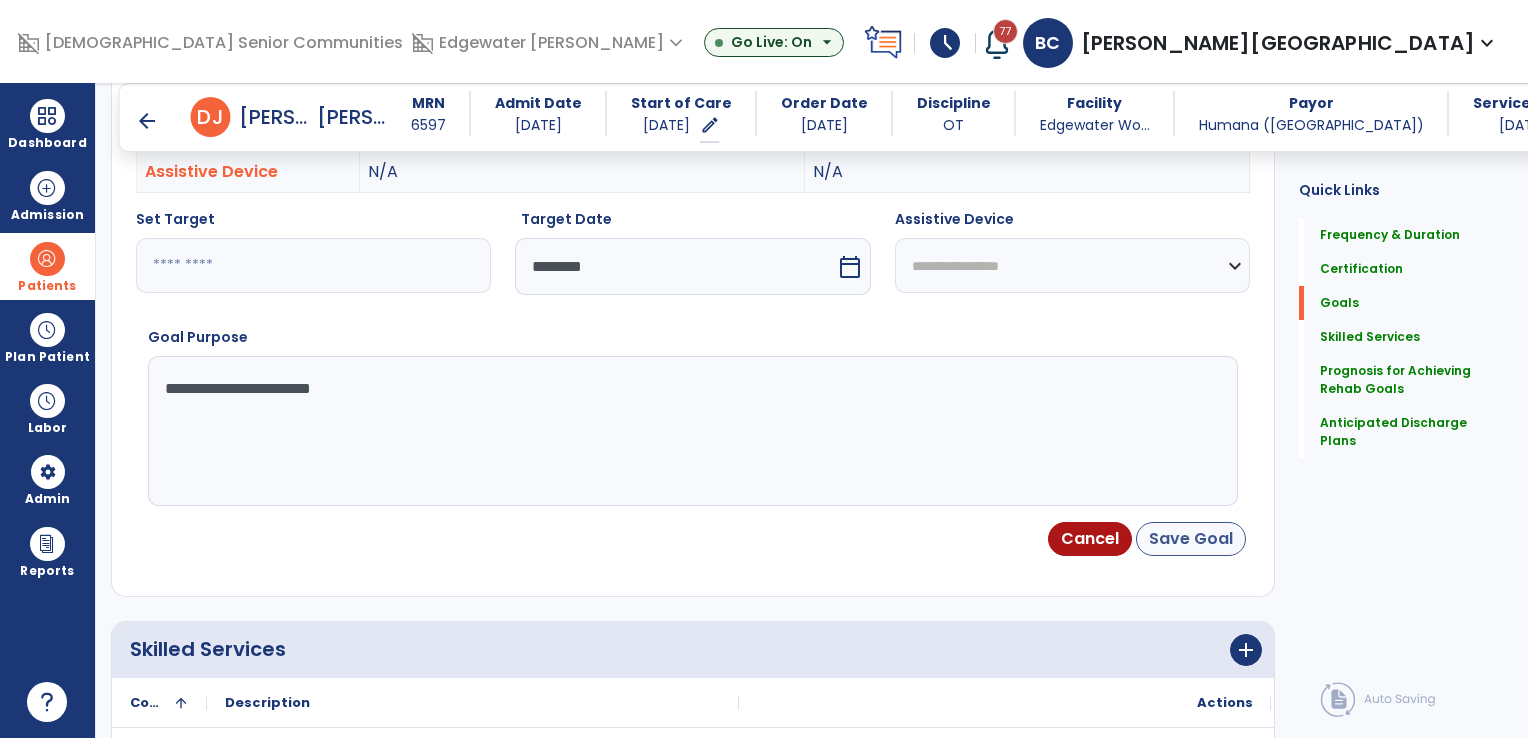 type on "**********" 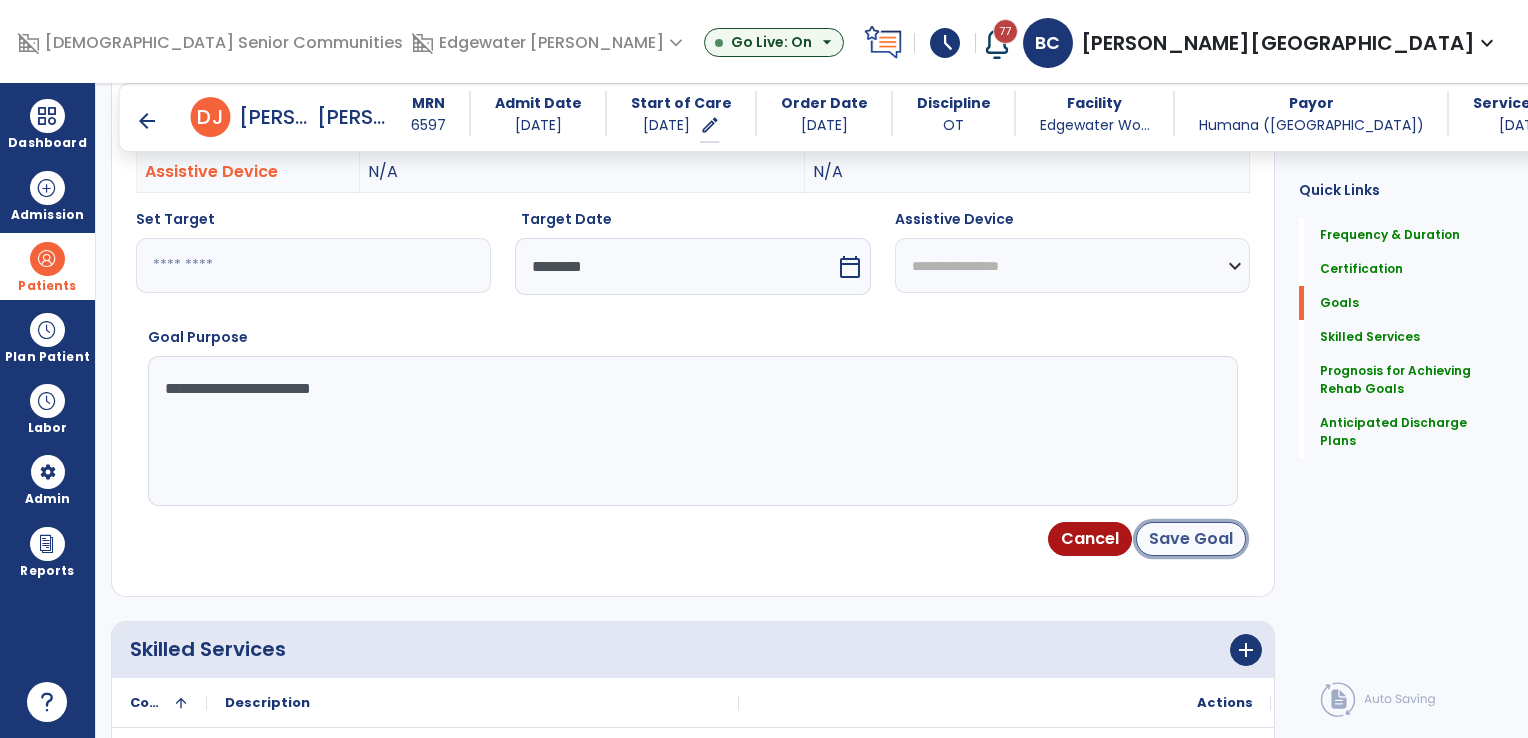 click on "Save Goal" at bounding box center [1191, 539] 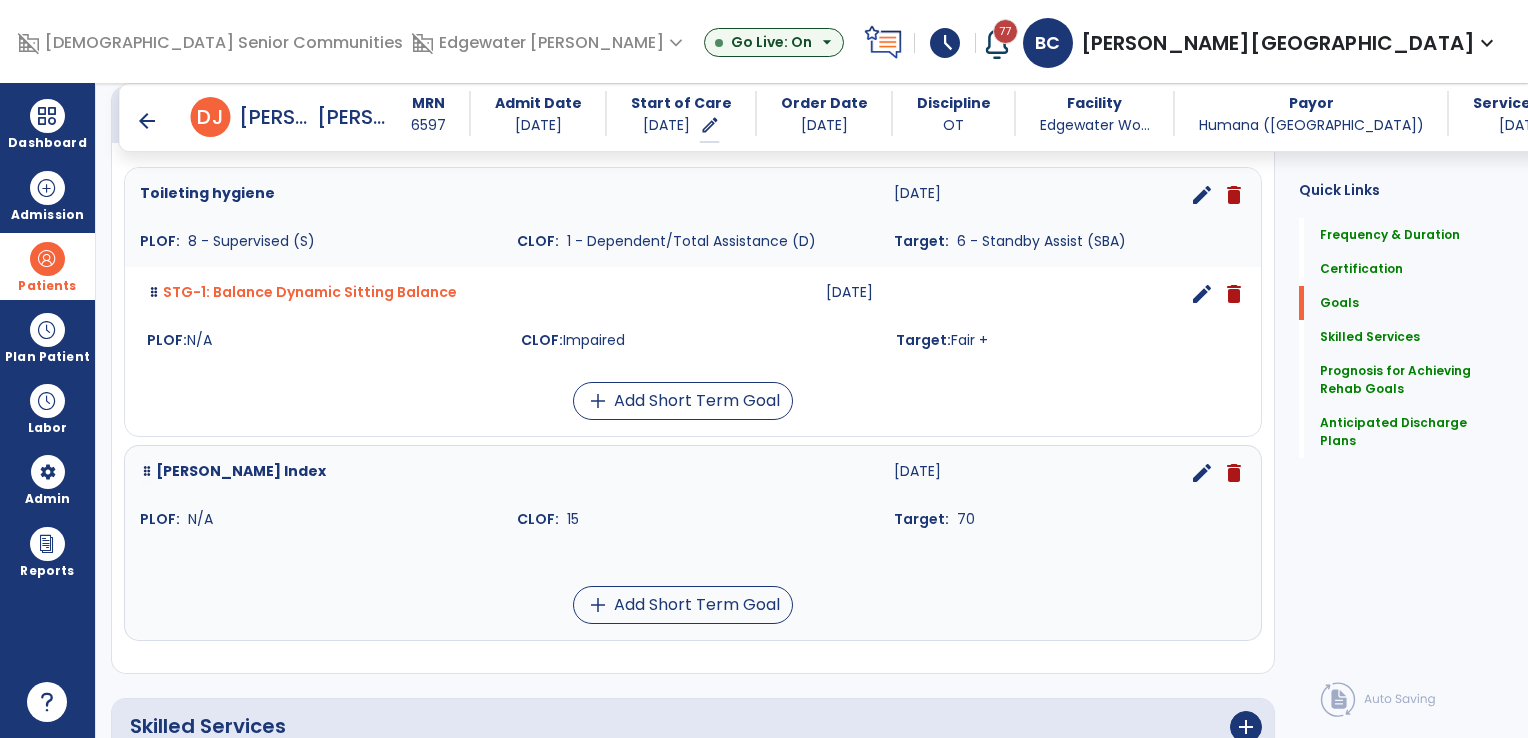 scroll, scrollTop: 527, scrollLeft: 0, axis: vertical 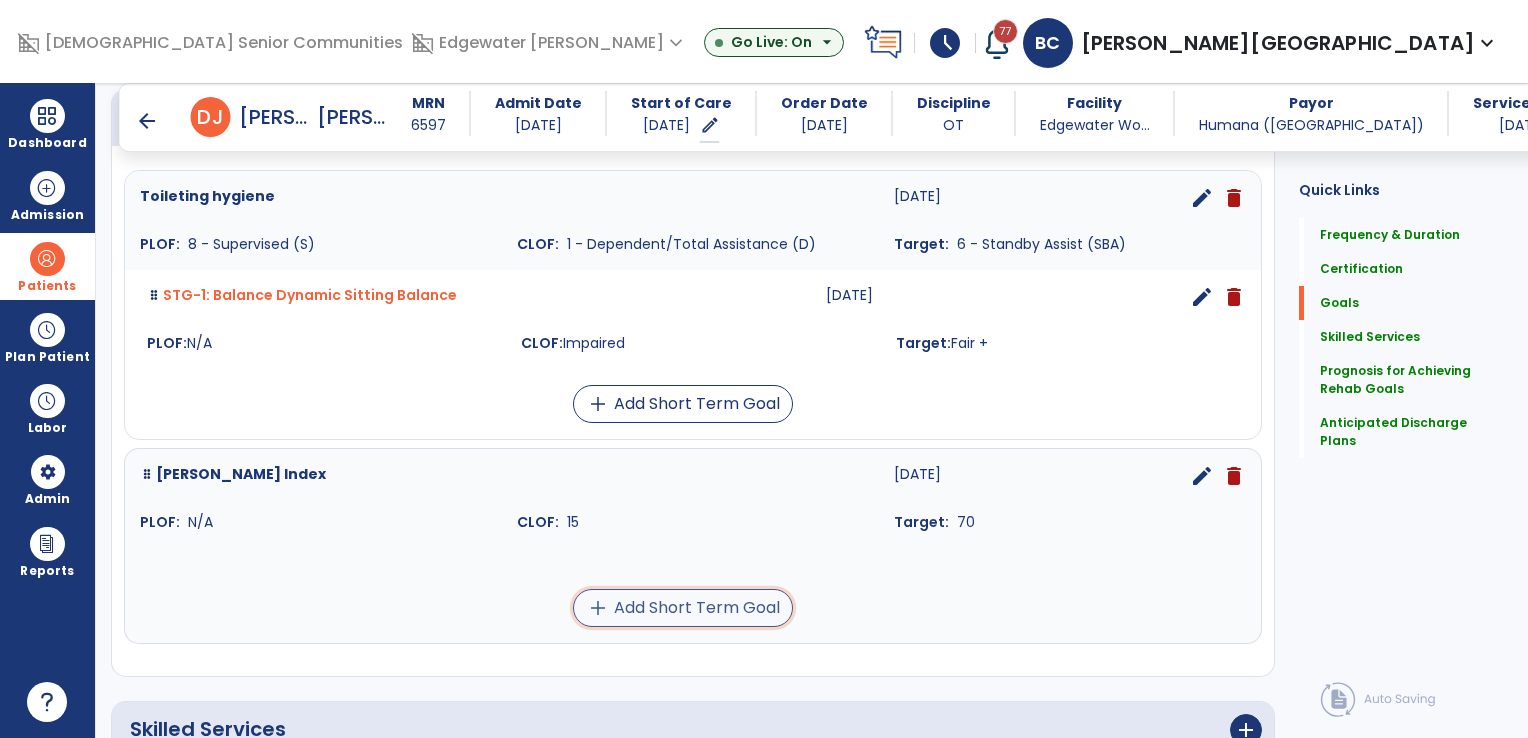 click on "add  Add Short Term Goal" at bounding box center [683, 608] 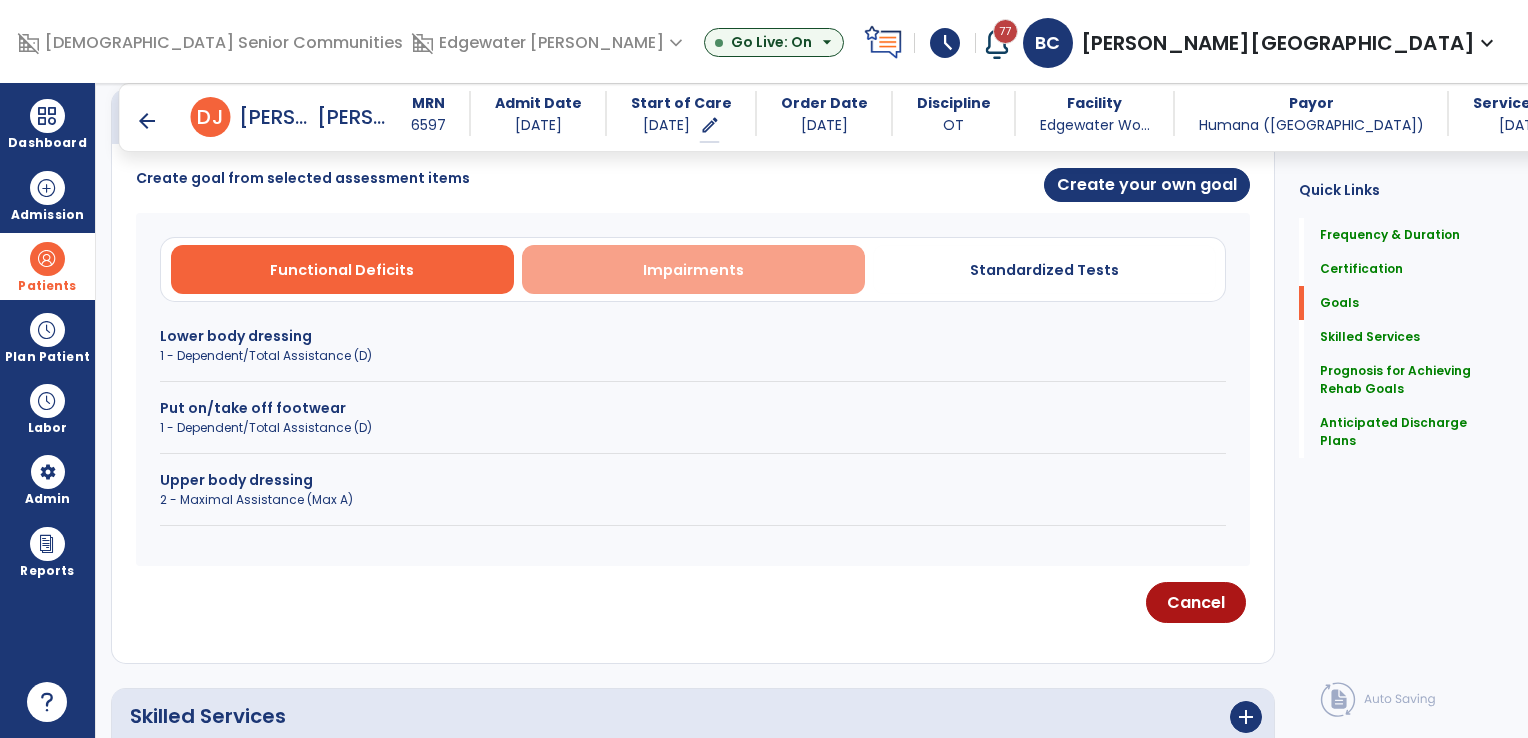 click on "Impairments" at bounding box center [693, 269] 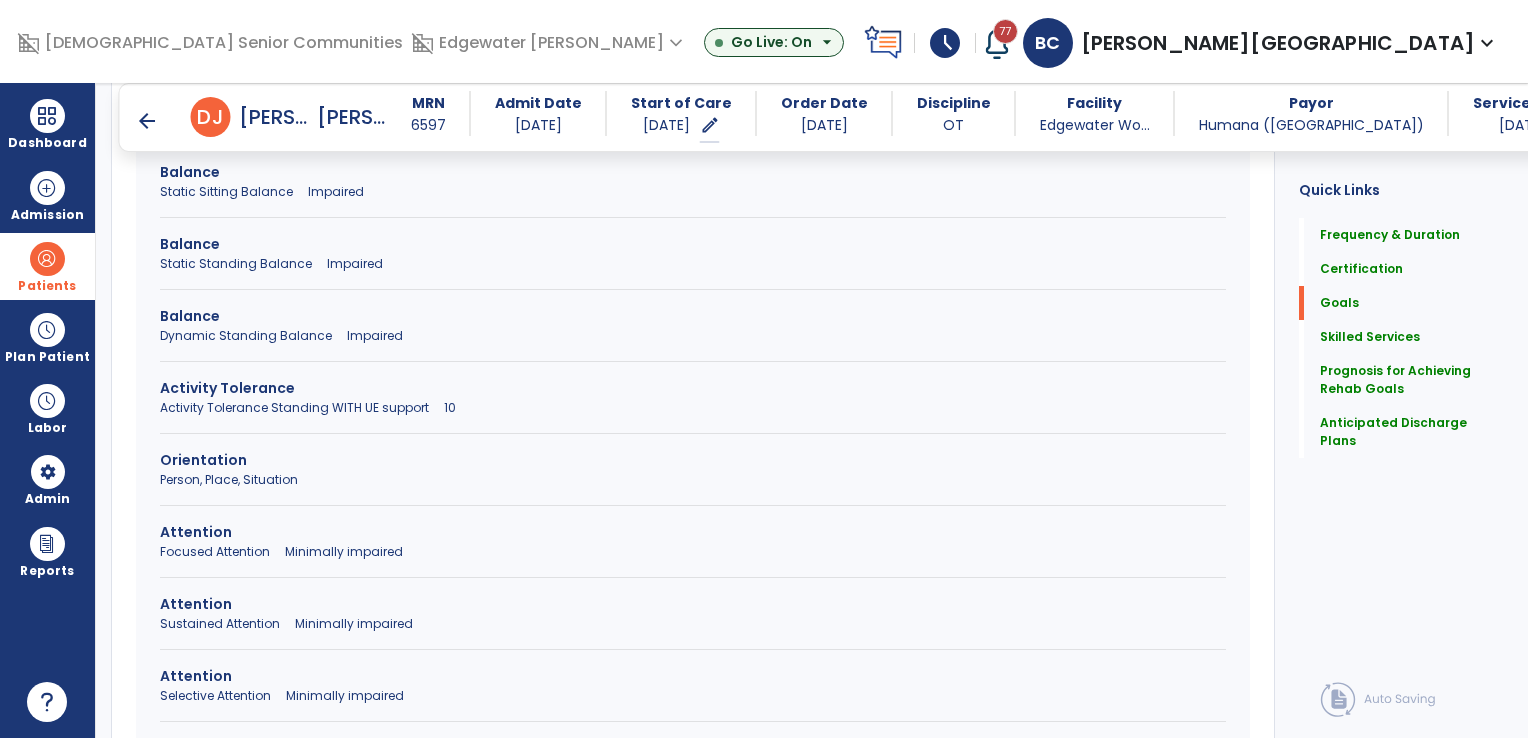 scroll, scrollTop: 1676, scrollLeft: 0, axis: vertical 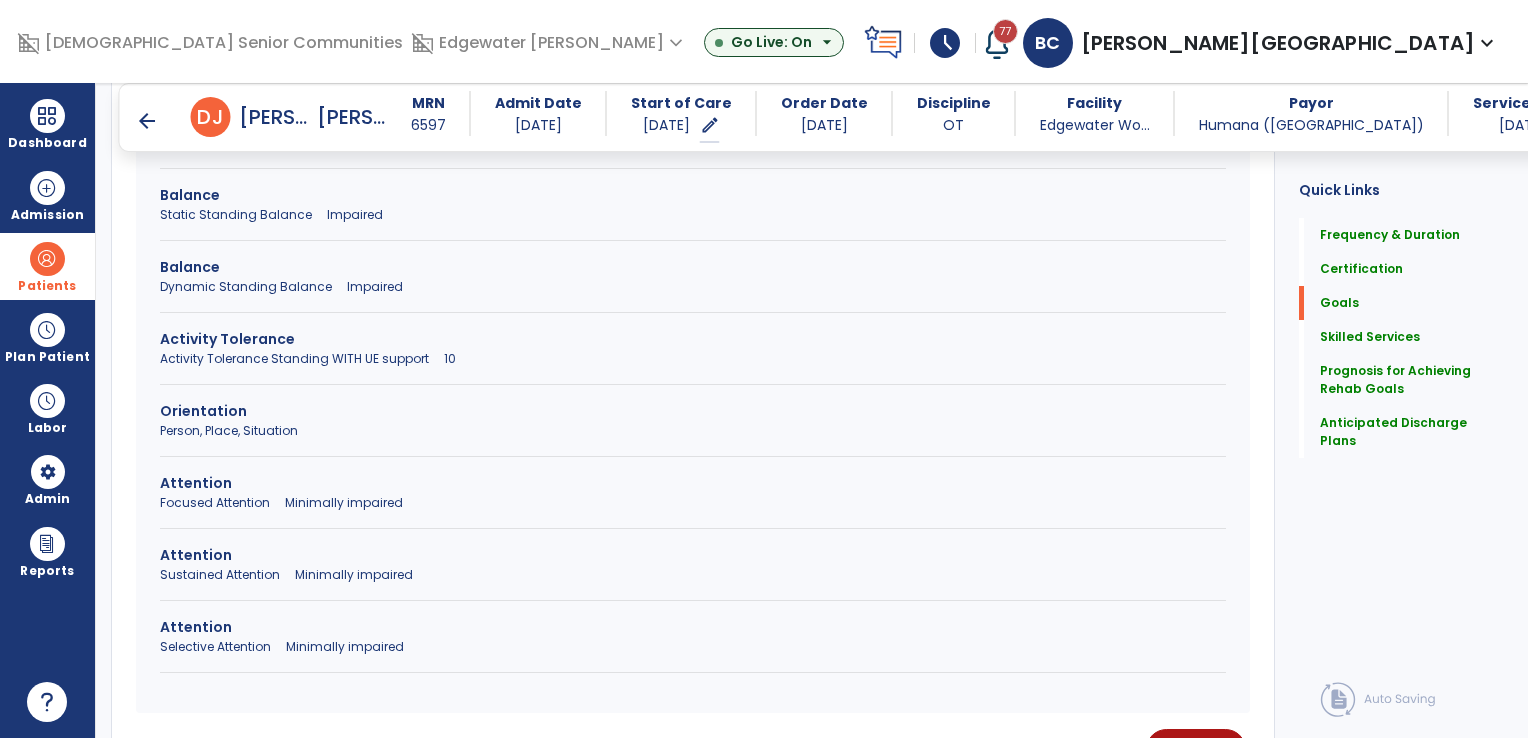click on "Activity Tolerance  Activity Tolerance Standing WITH UE support      10" at bounding box center (693, 357) 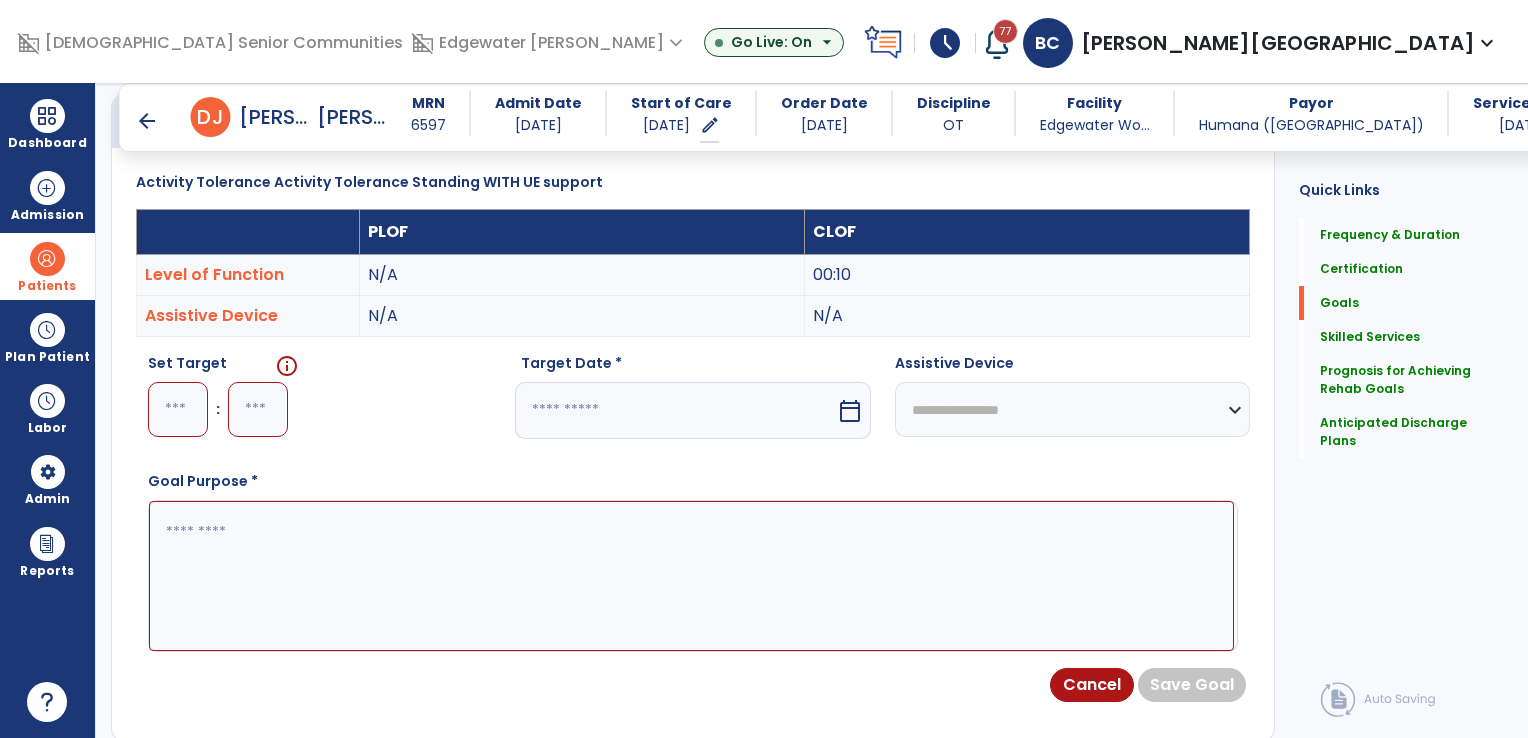 scroll, scrollTop: 516, scrollLeft: 0, axis: vertical 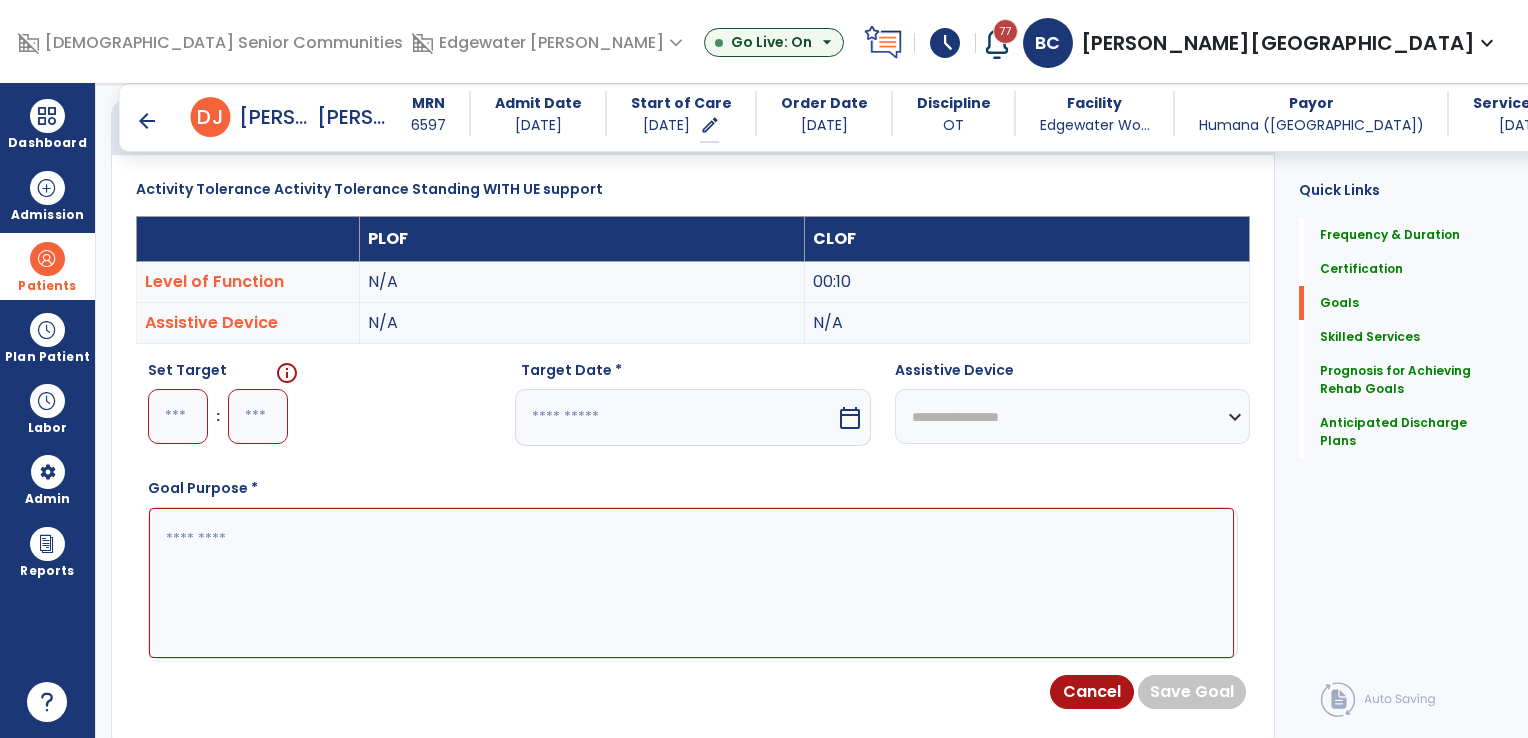 click at bounding box center (178, 416) 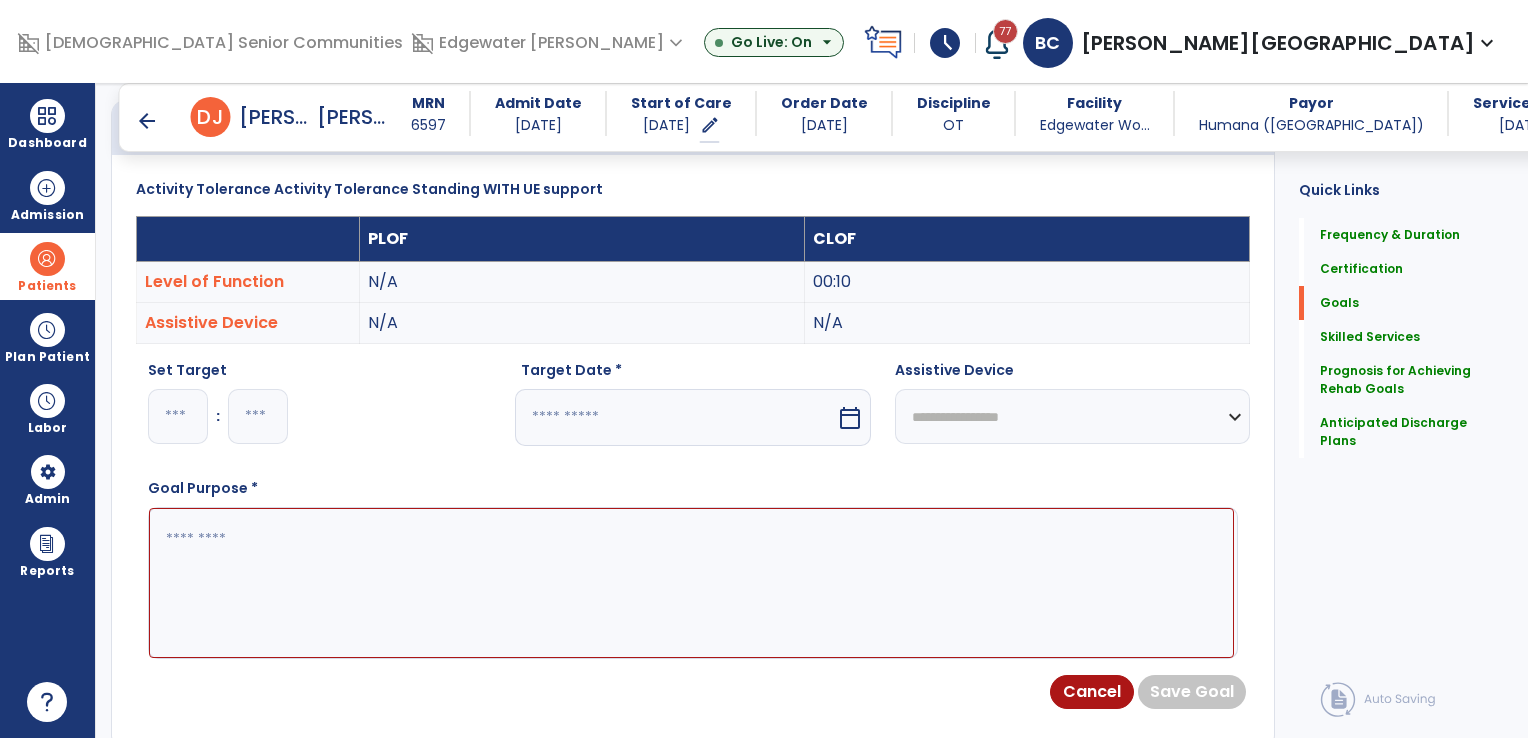 type on "*" 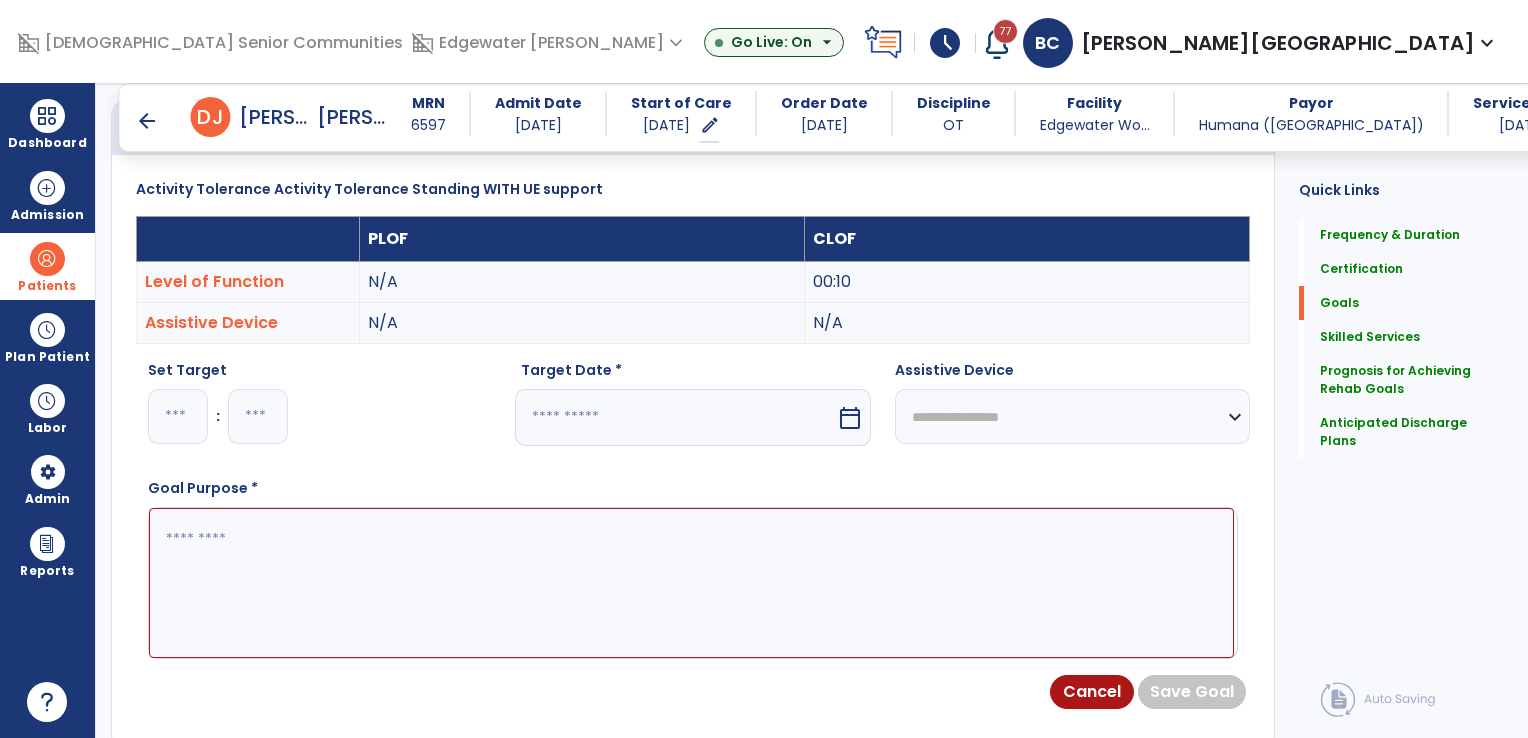 type on "**" 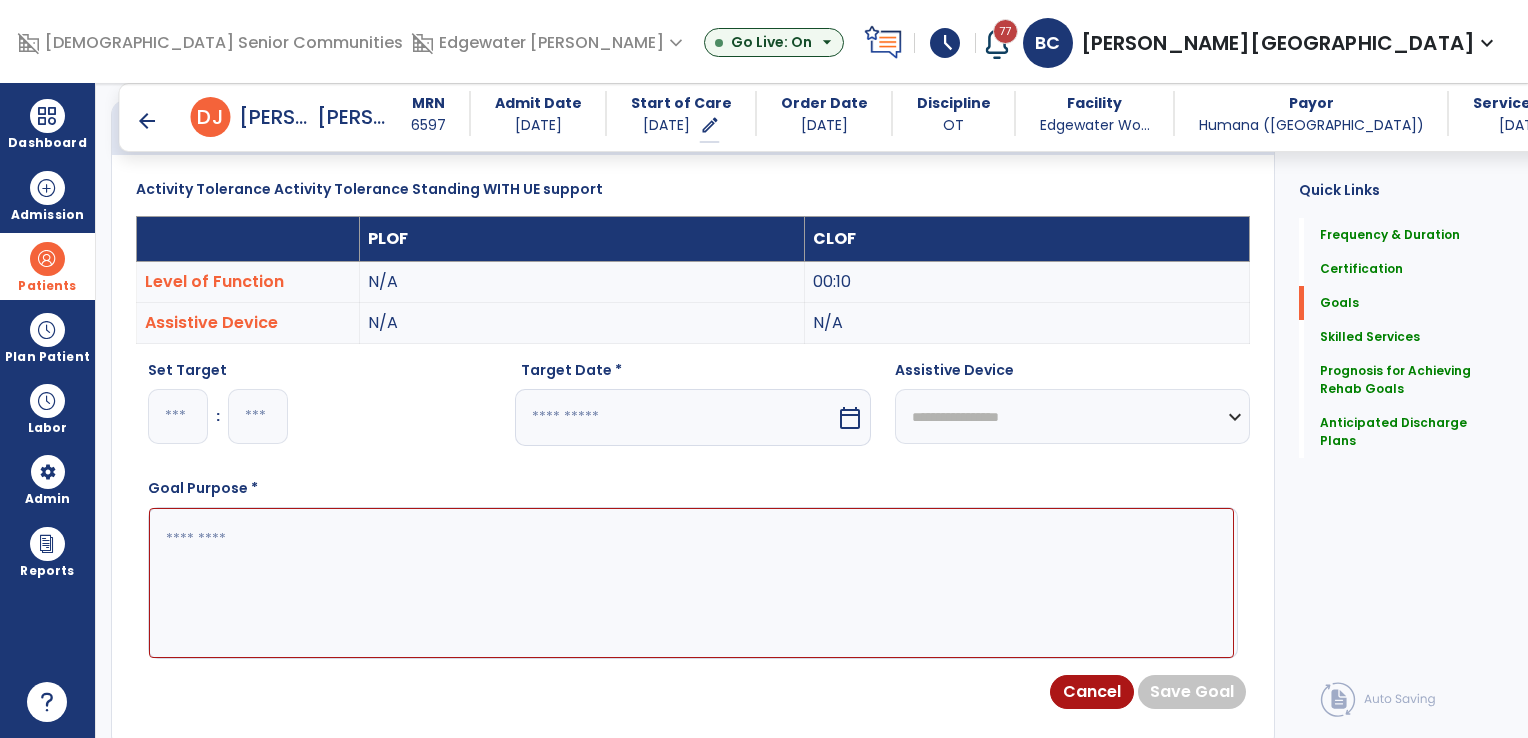 click at bounding box center [675, 417] 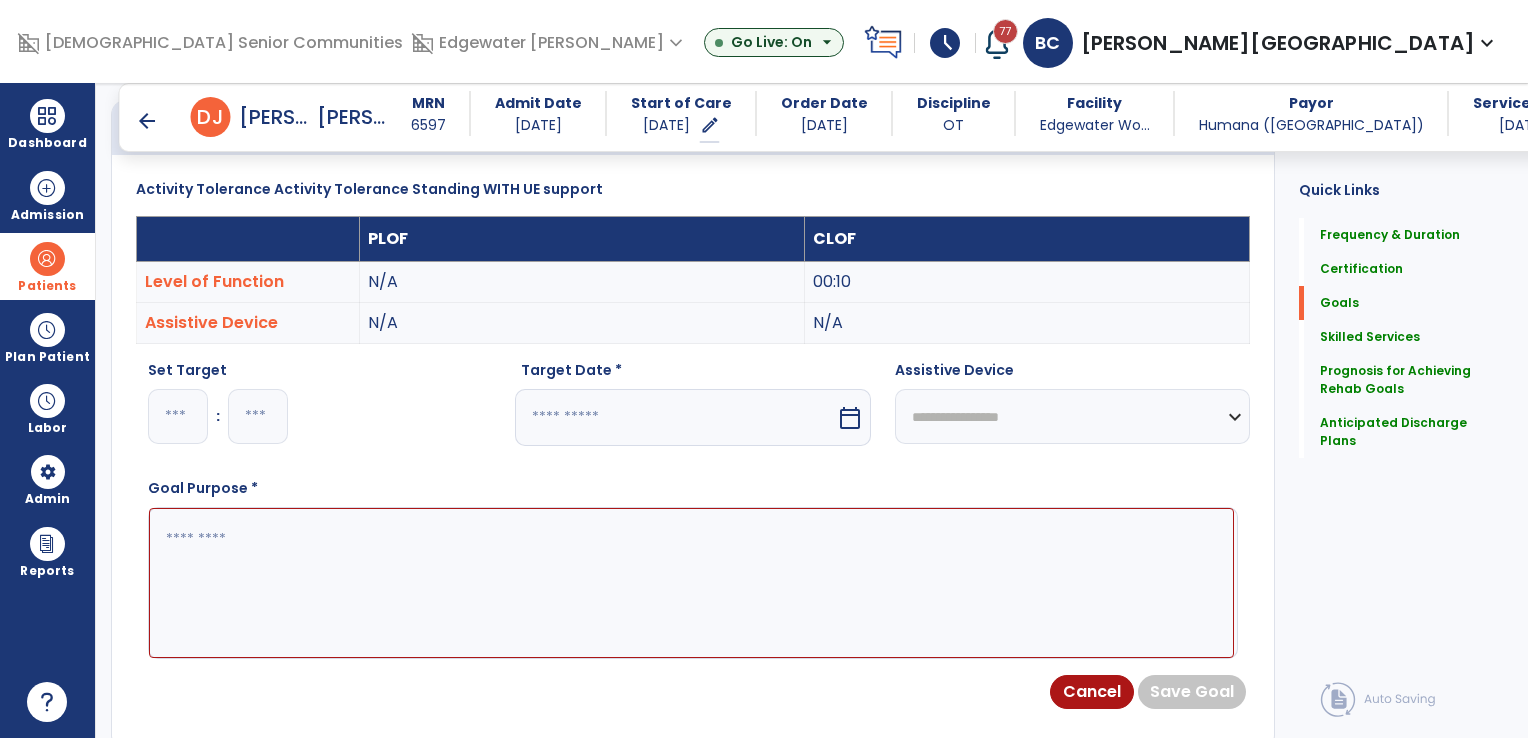 select on "*" 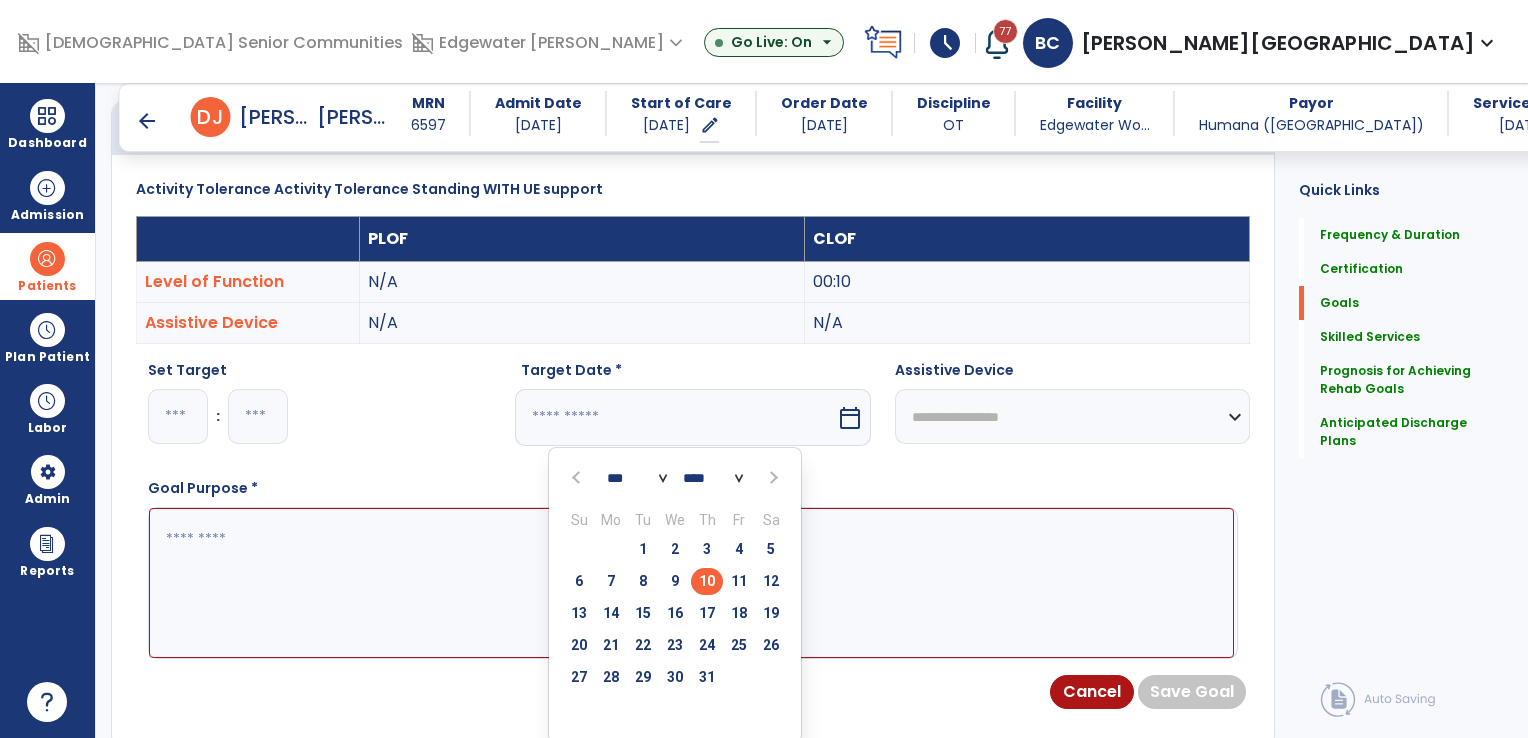 click at bounding box center (772, 478) 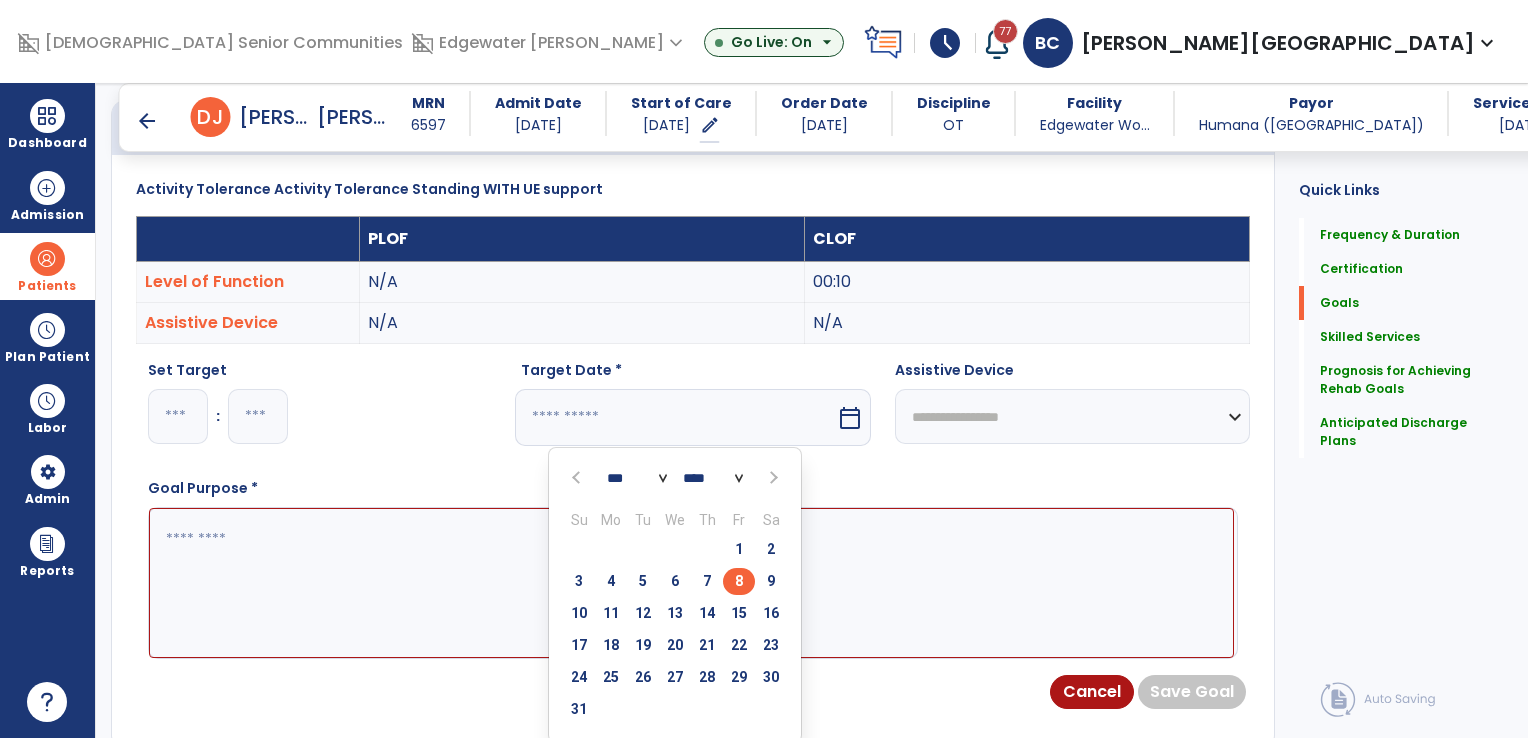 click on "8" at bounding box center [739, 581] 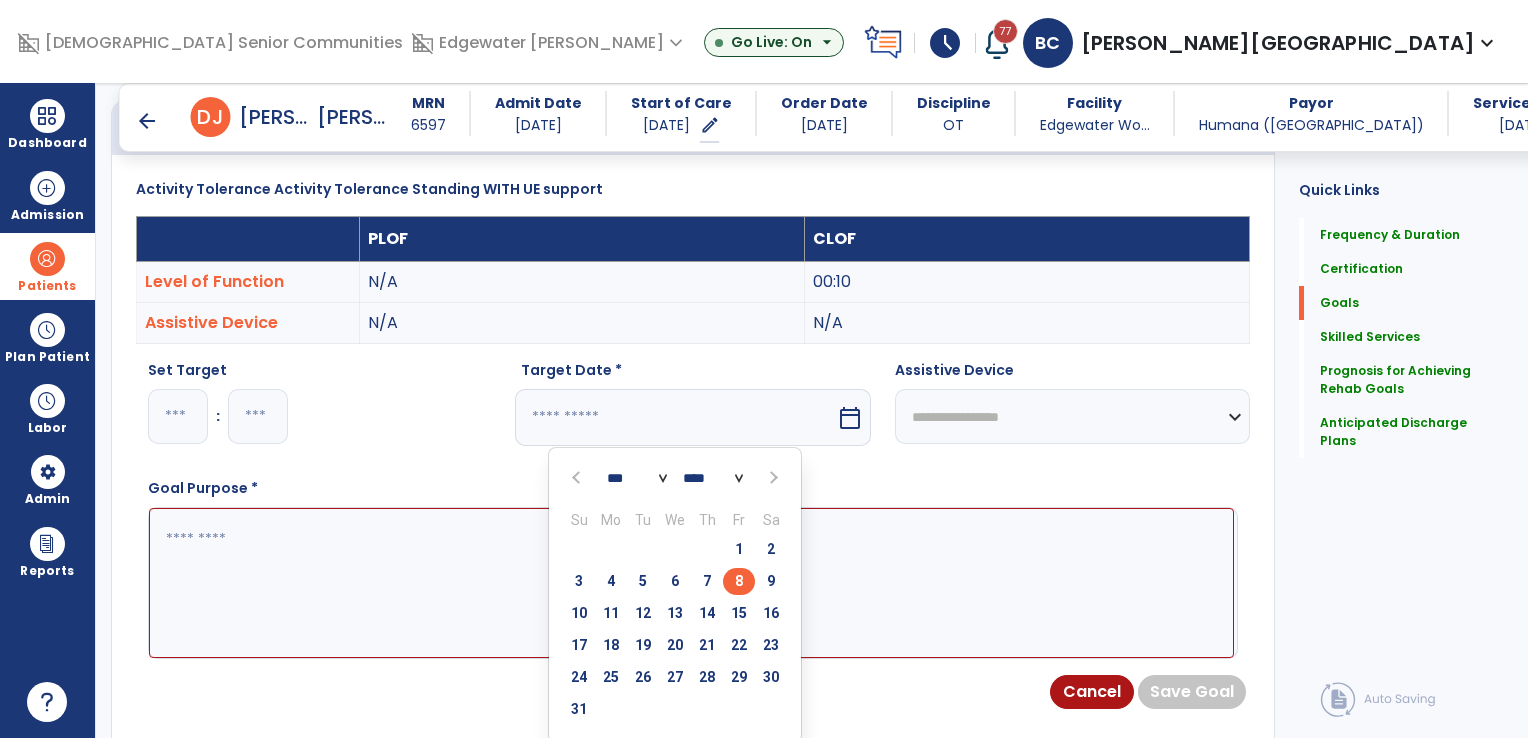 type on "********" 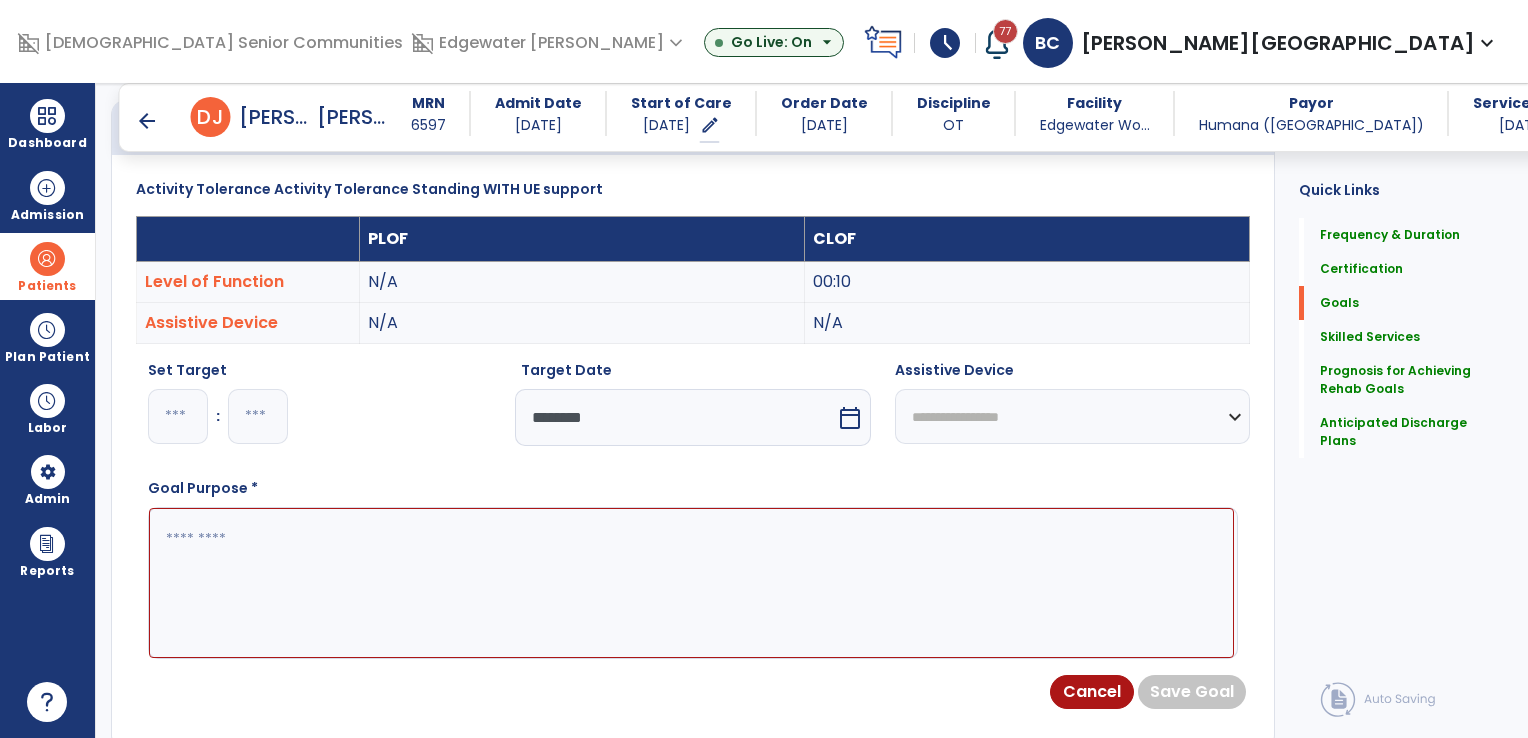 click on "**********" at bounding box center [1072, 416] 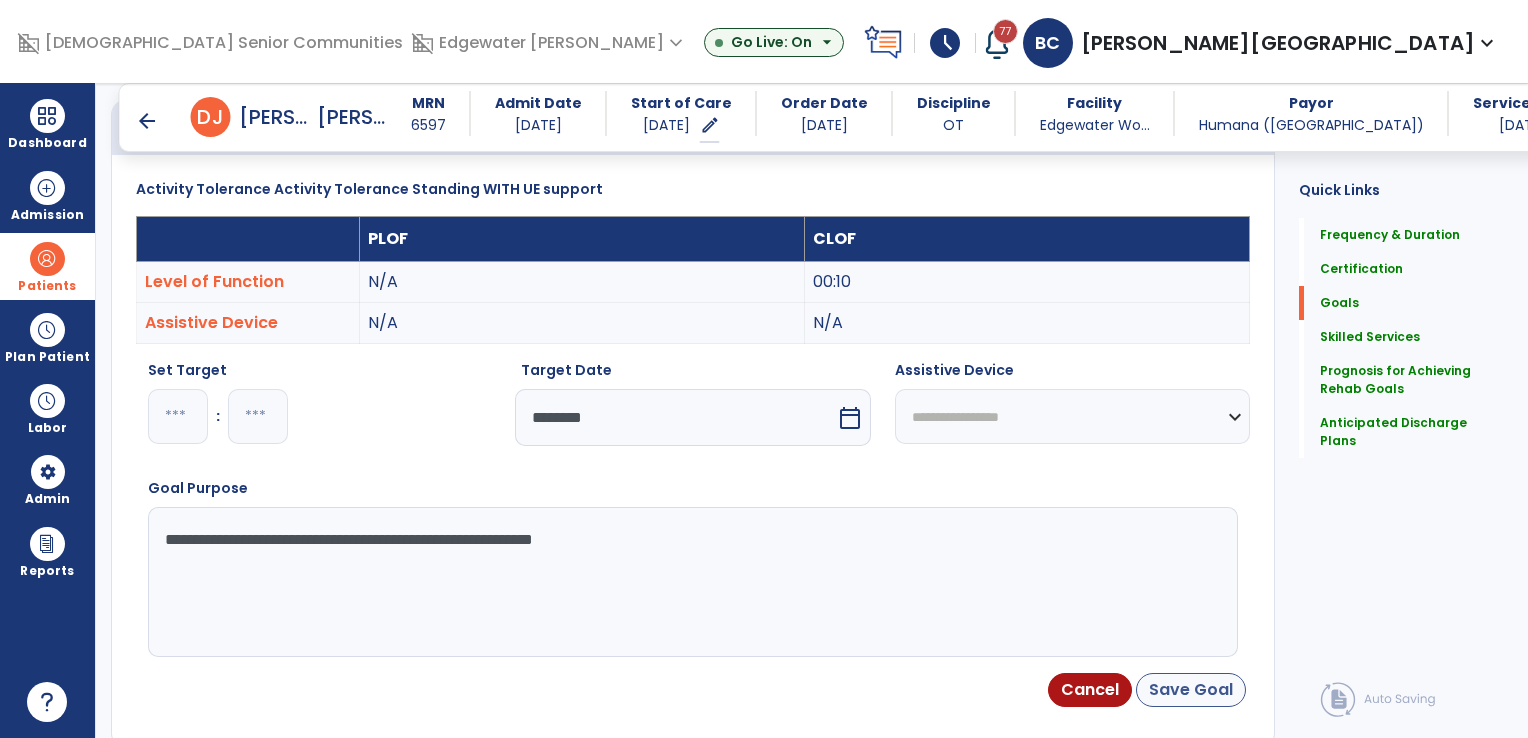 type on "**********" 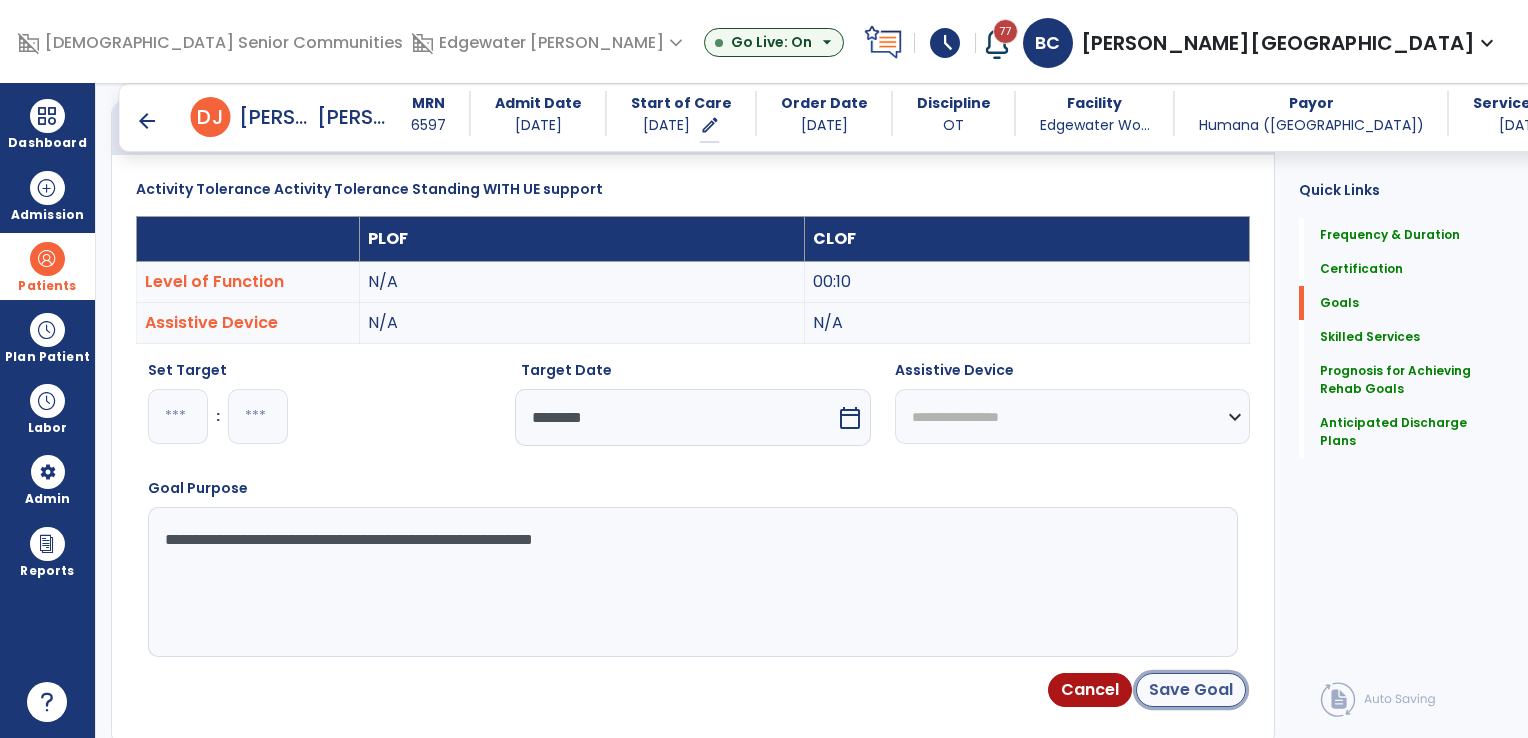 click on "Save Goal" at bounding box center (1191, 690) 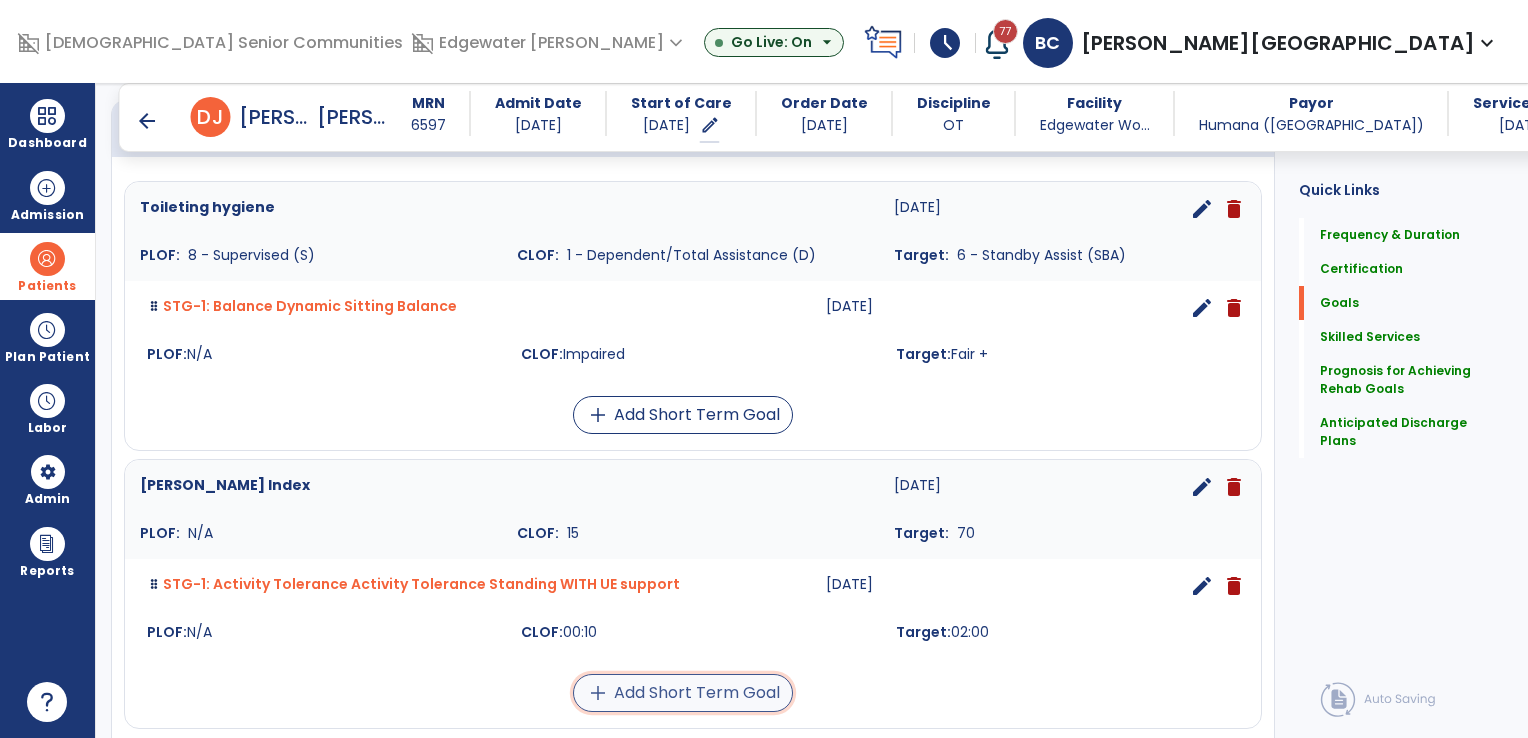 click on "add  Add Short Term Goal" at bounding box center [683, 693] 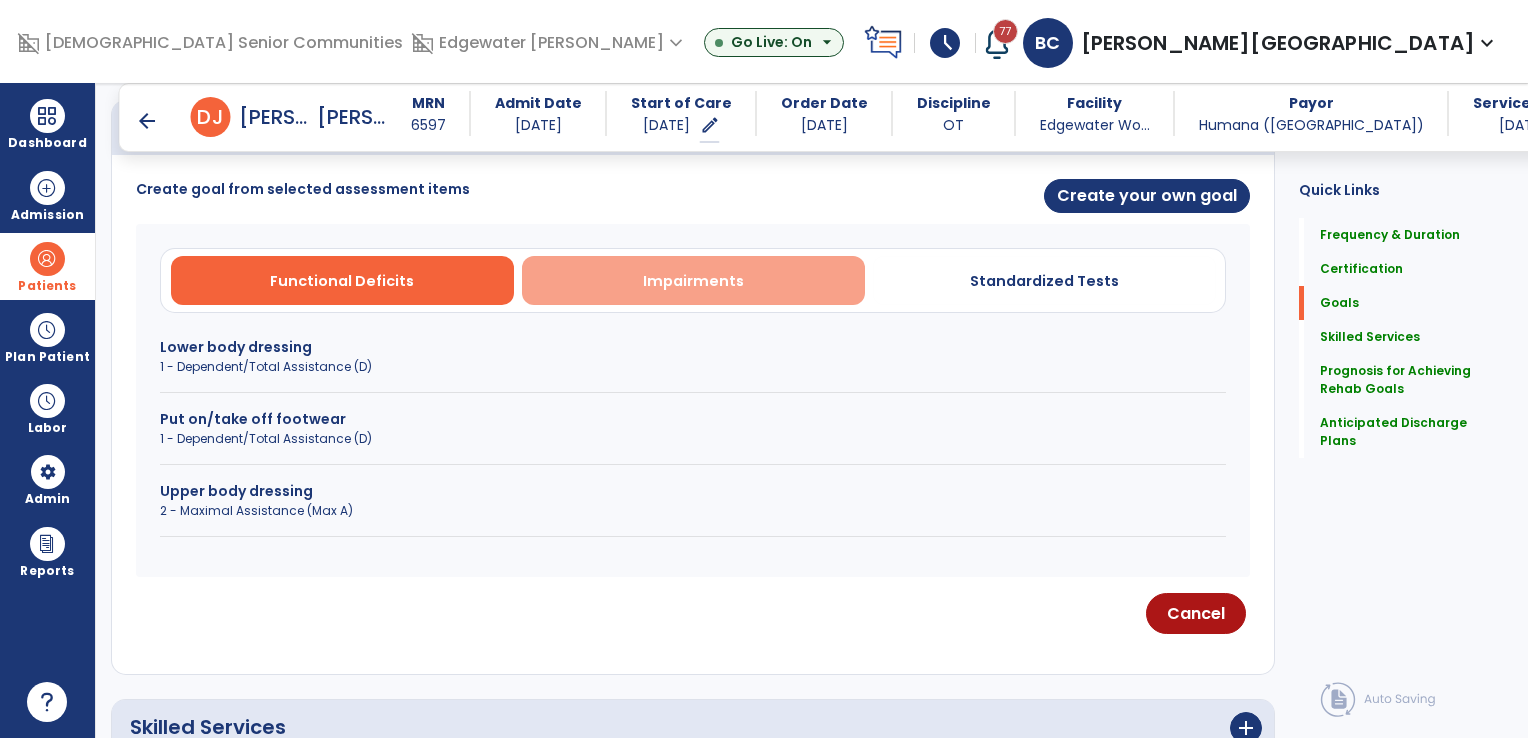 click on "Impairments" at bounding box center (693, 281) 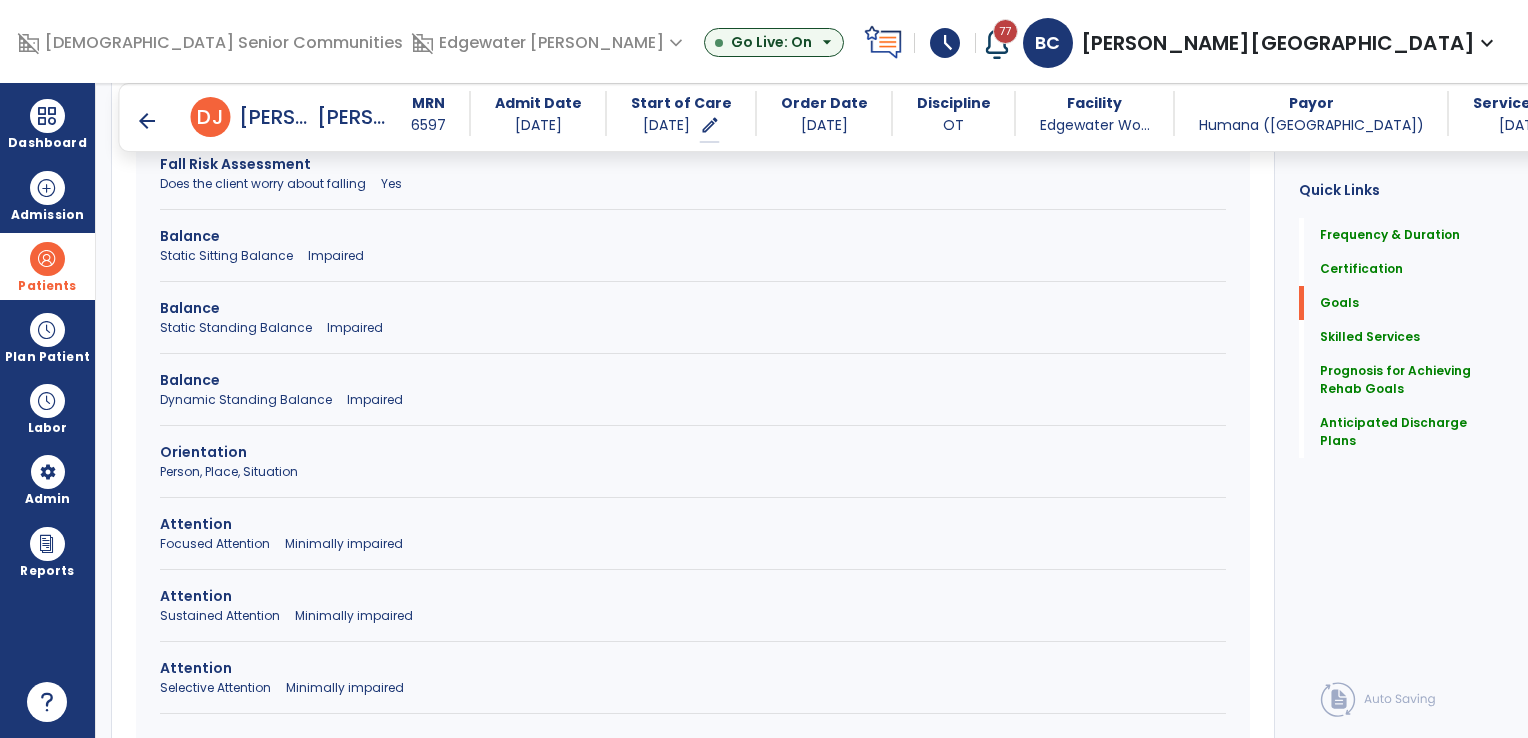scroll, scrollTop: 1616, scrollLeft: 0, axis: vertical 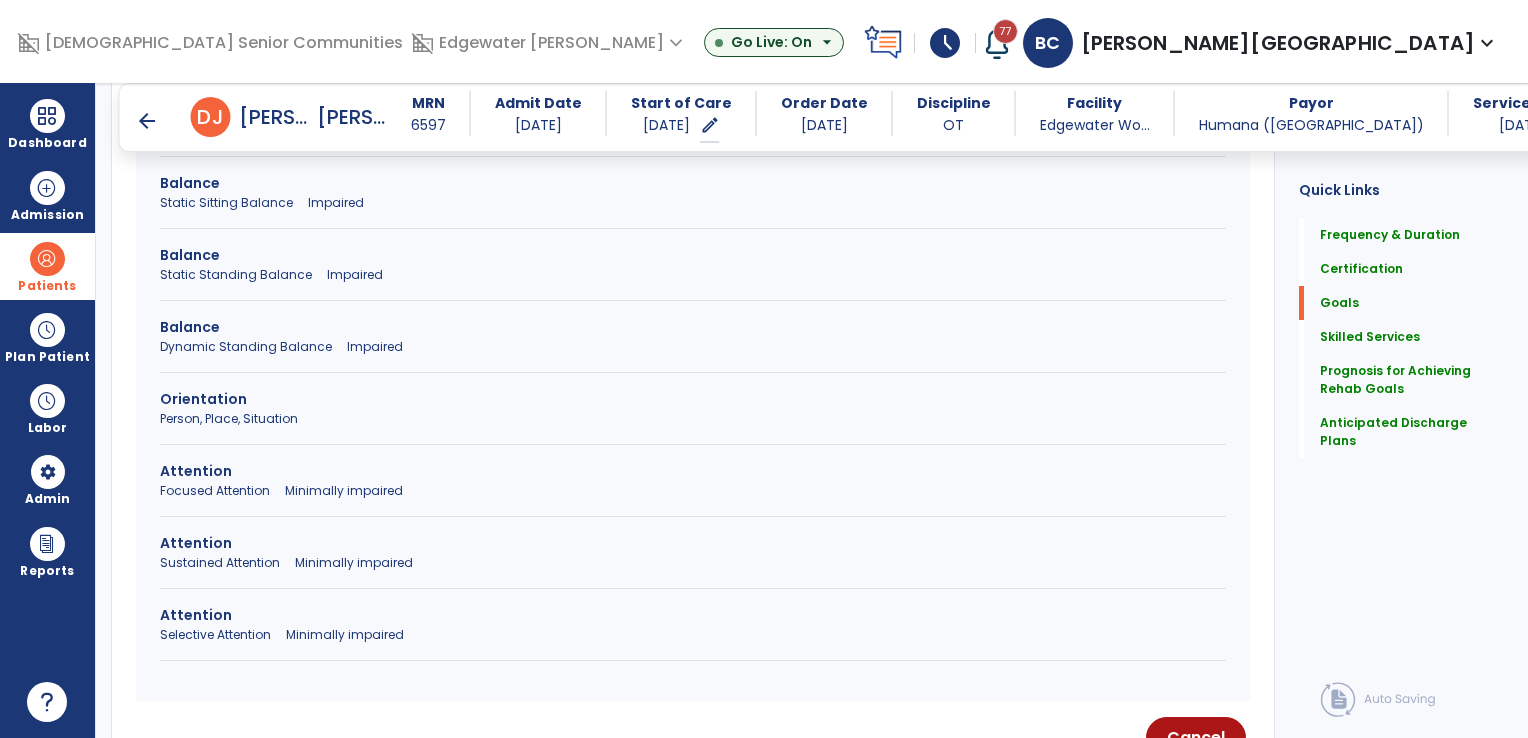 click on "Sustained Attention      Minimally impaired" at bounding box center [693, 563] 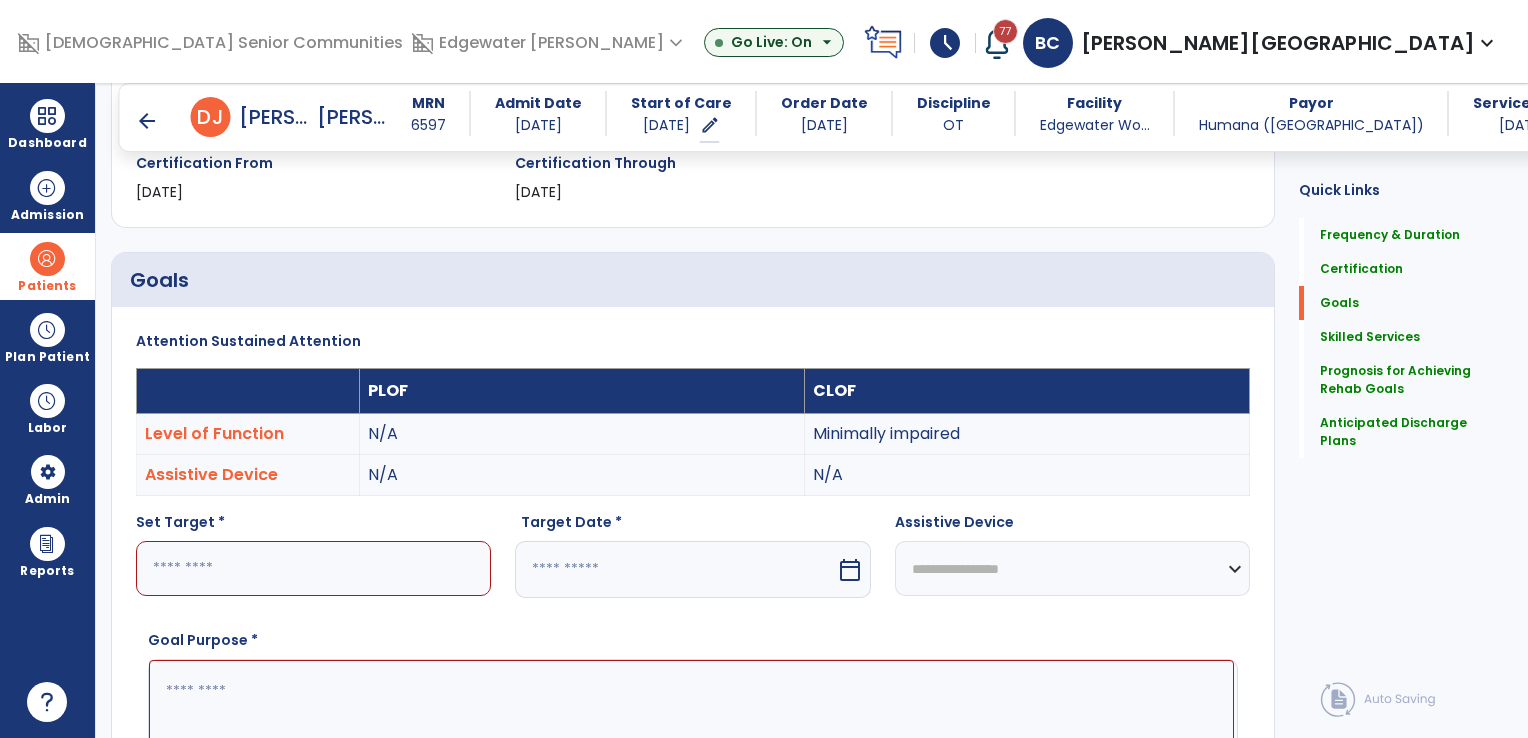 scroll, scrollTop: 399, scrollLeft: 0, axis: vertical 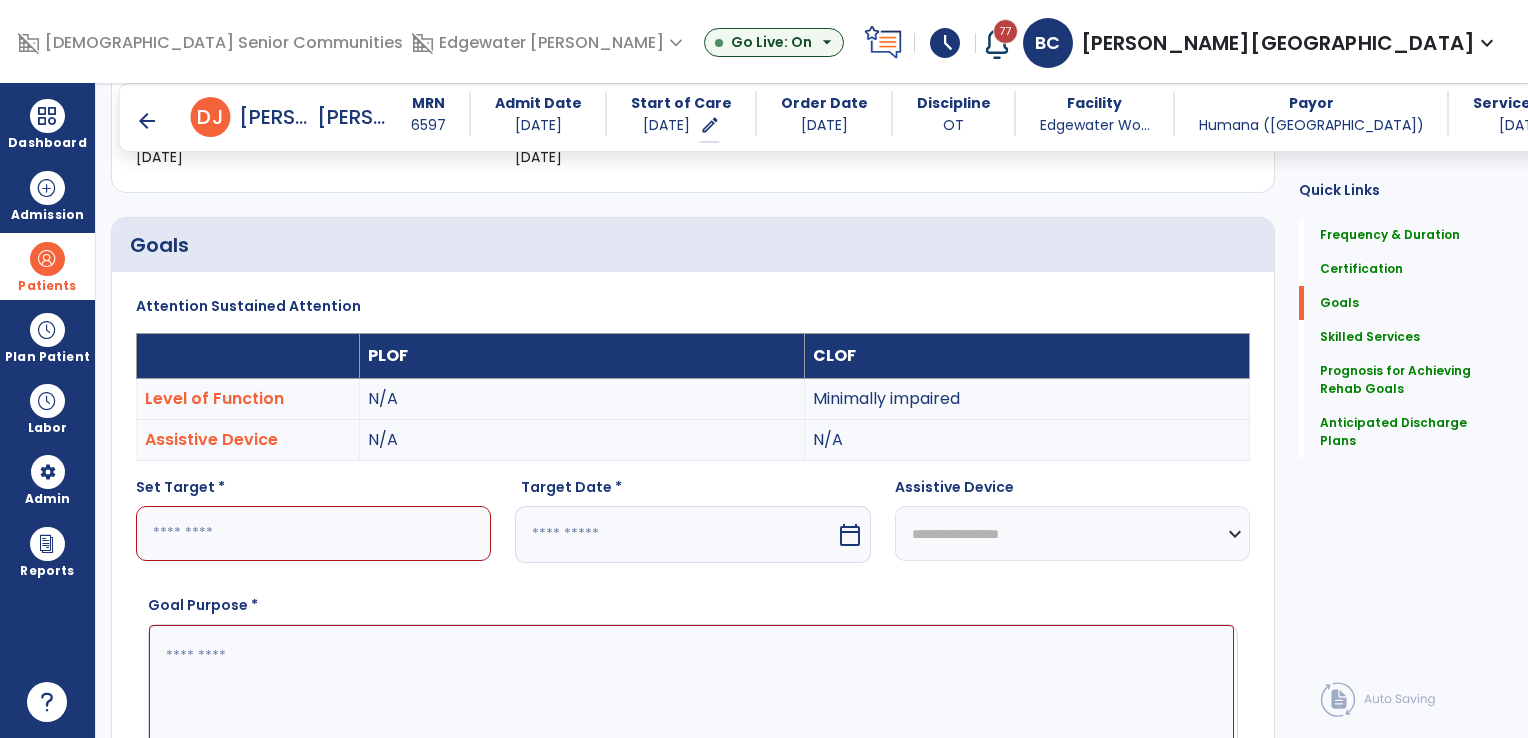 click at bounding box center [313, 533] 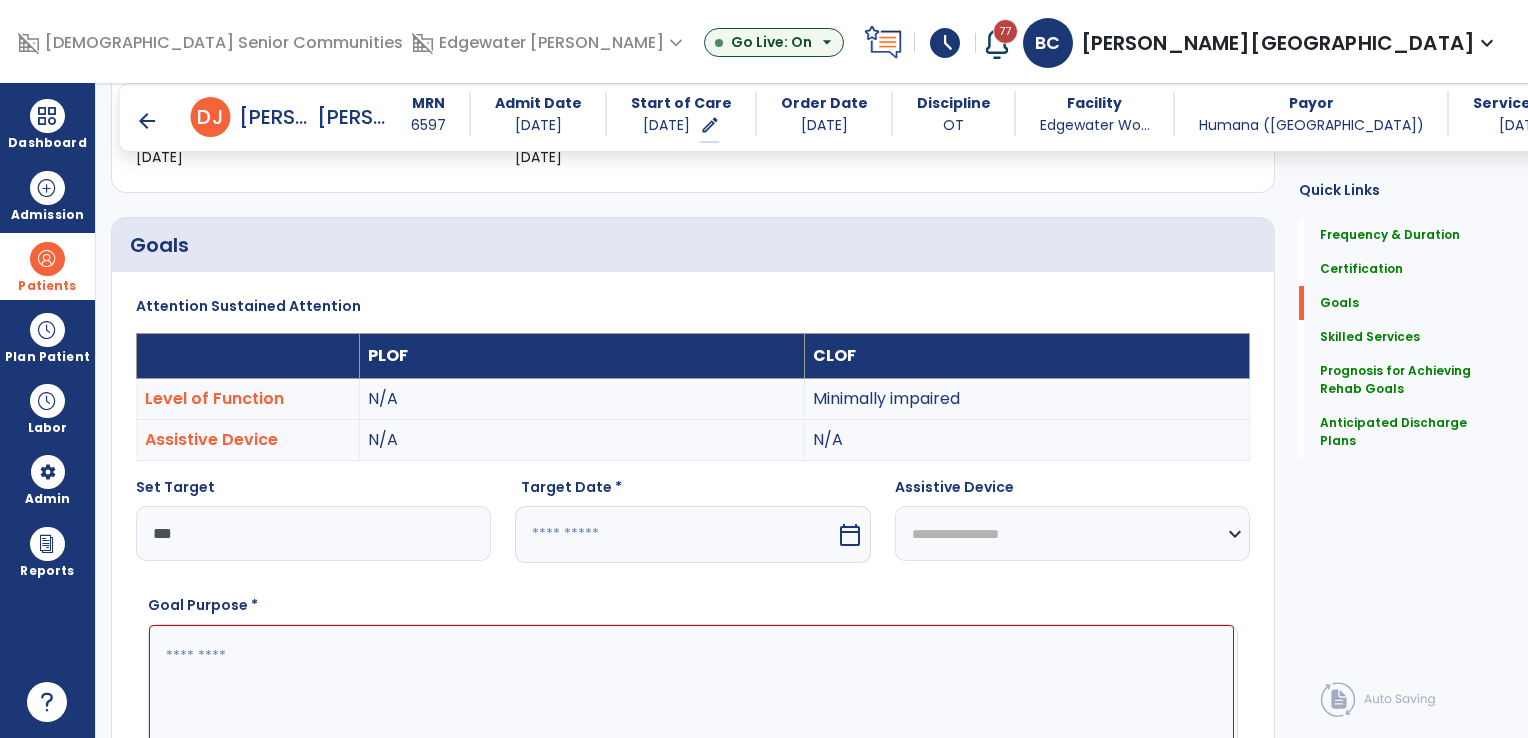 type on "***" 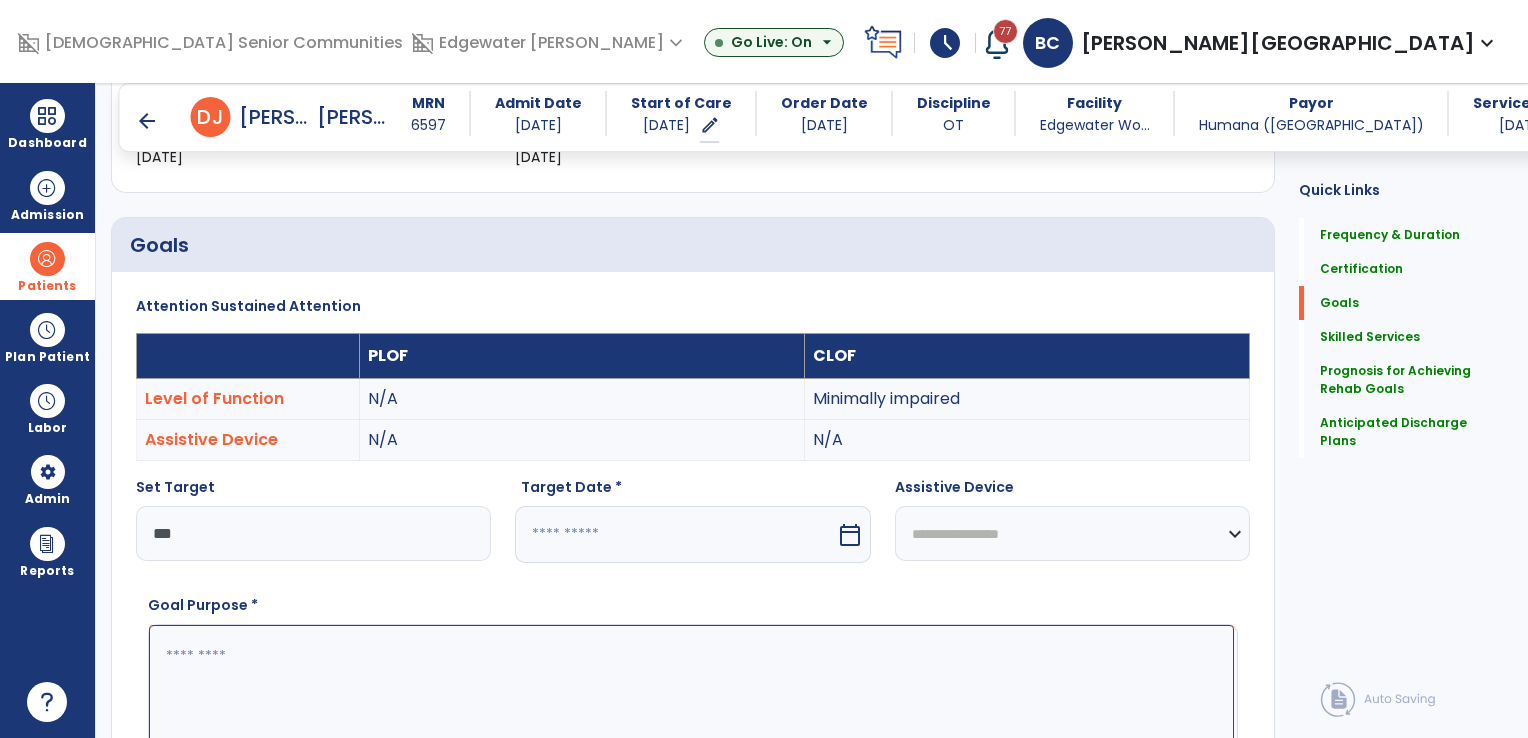 click at bounding box center (675, 534) 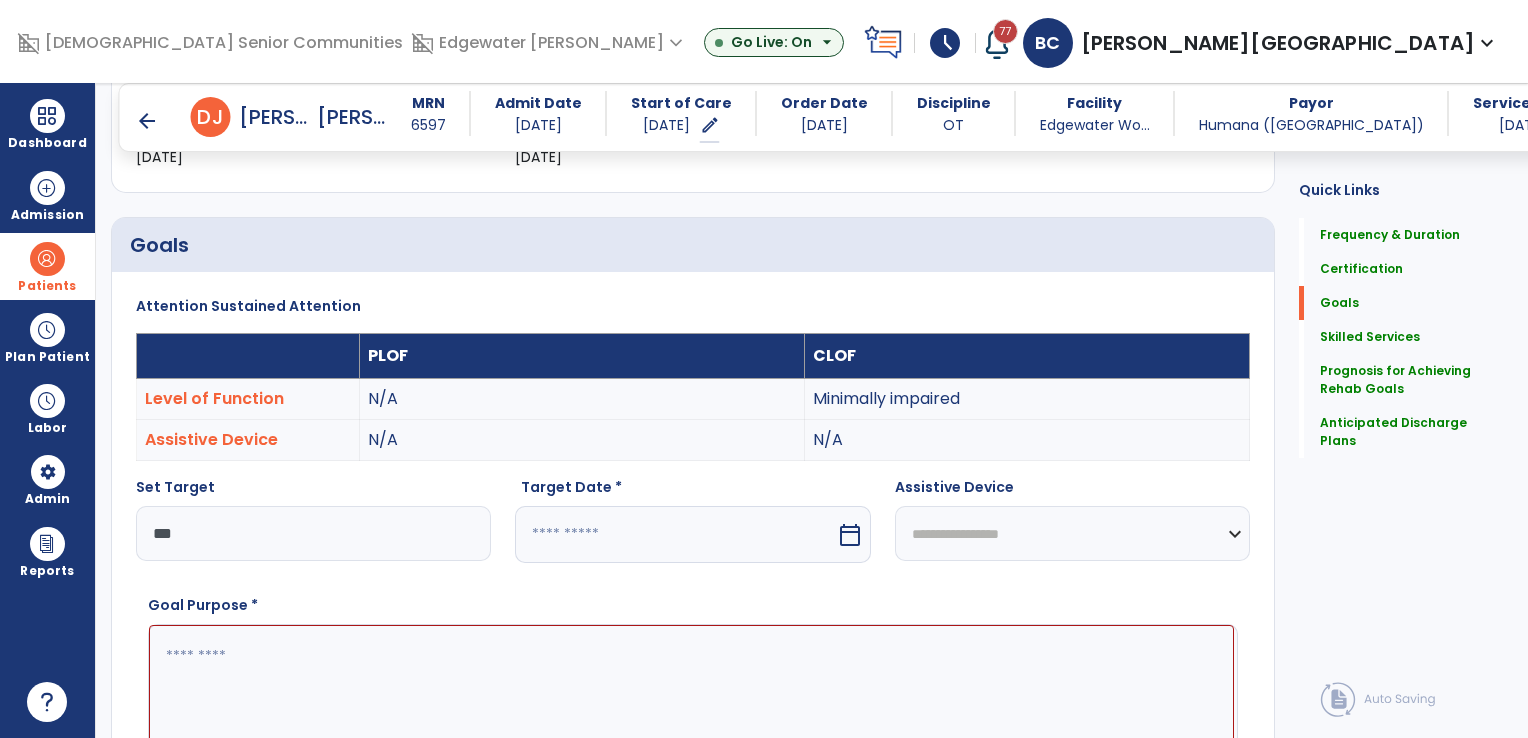 select on "*" 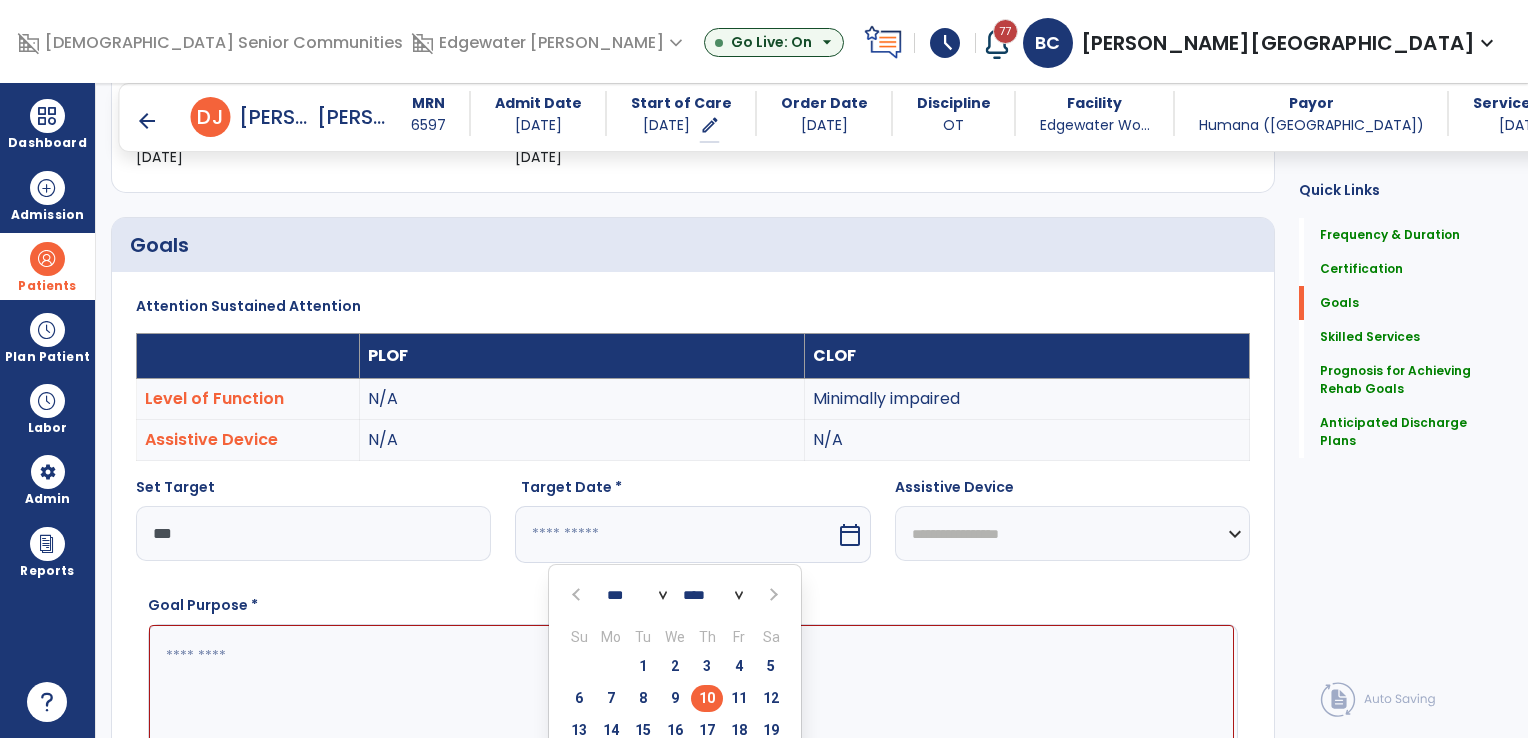click at bounding box center (772, 595) 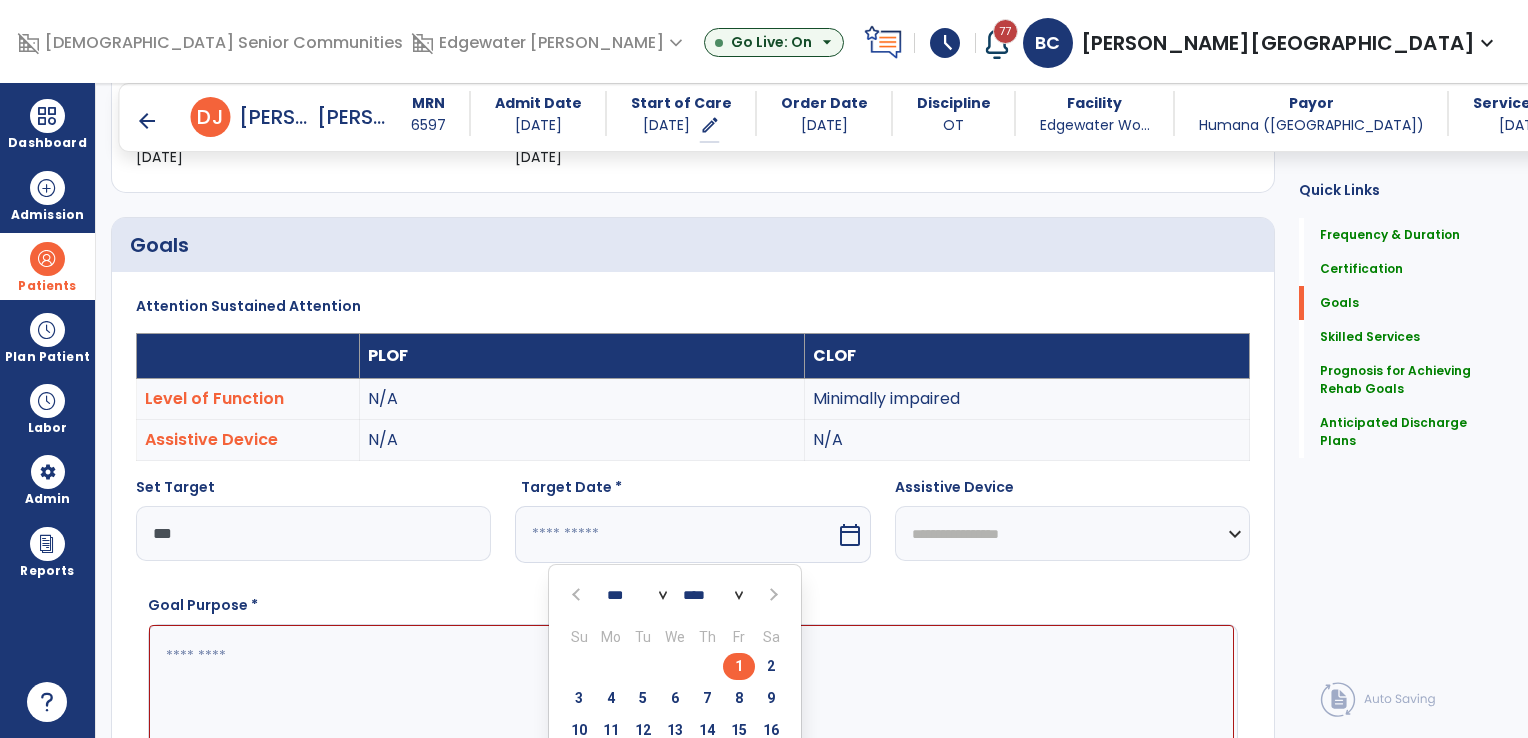 drag, startPoint x: 743, startPoint y: 691, endPoint x: 774, endPoint y: 674, distance: 35.35534 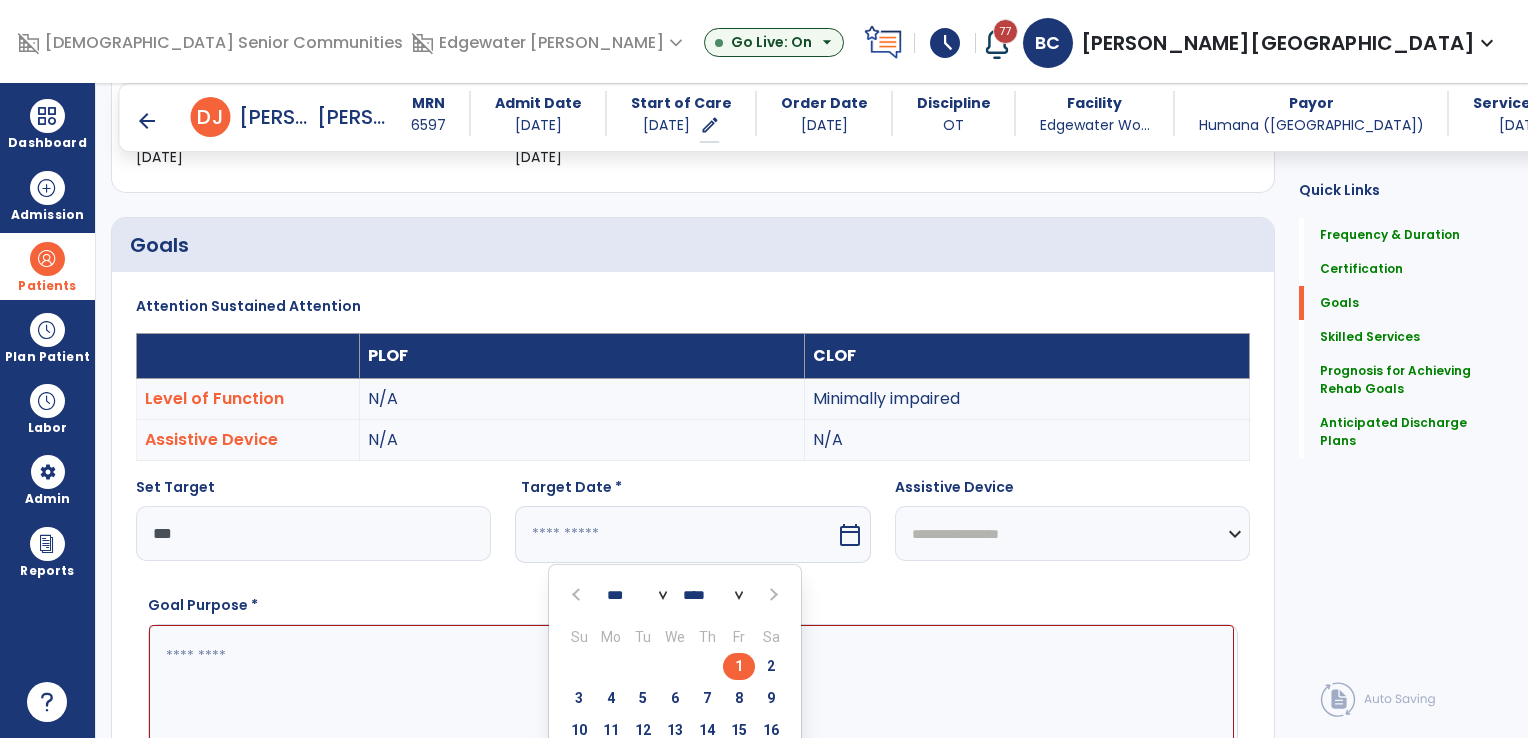 type on "********" 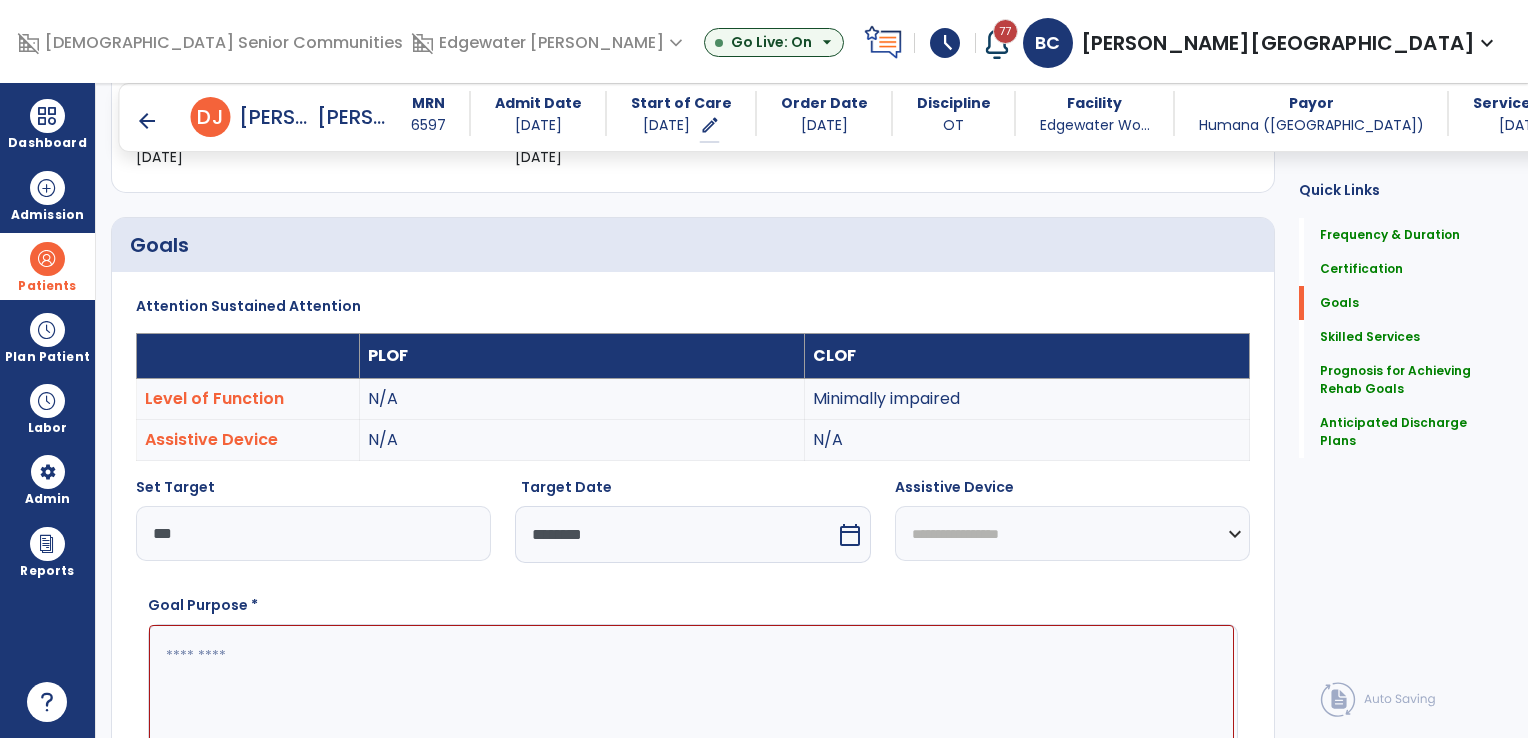 click at bounding box center (691, 700) 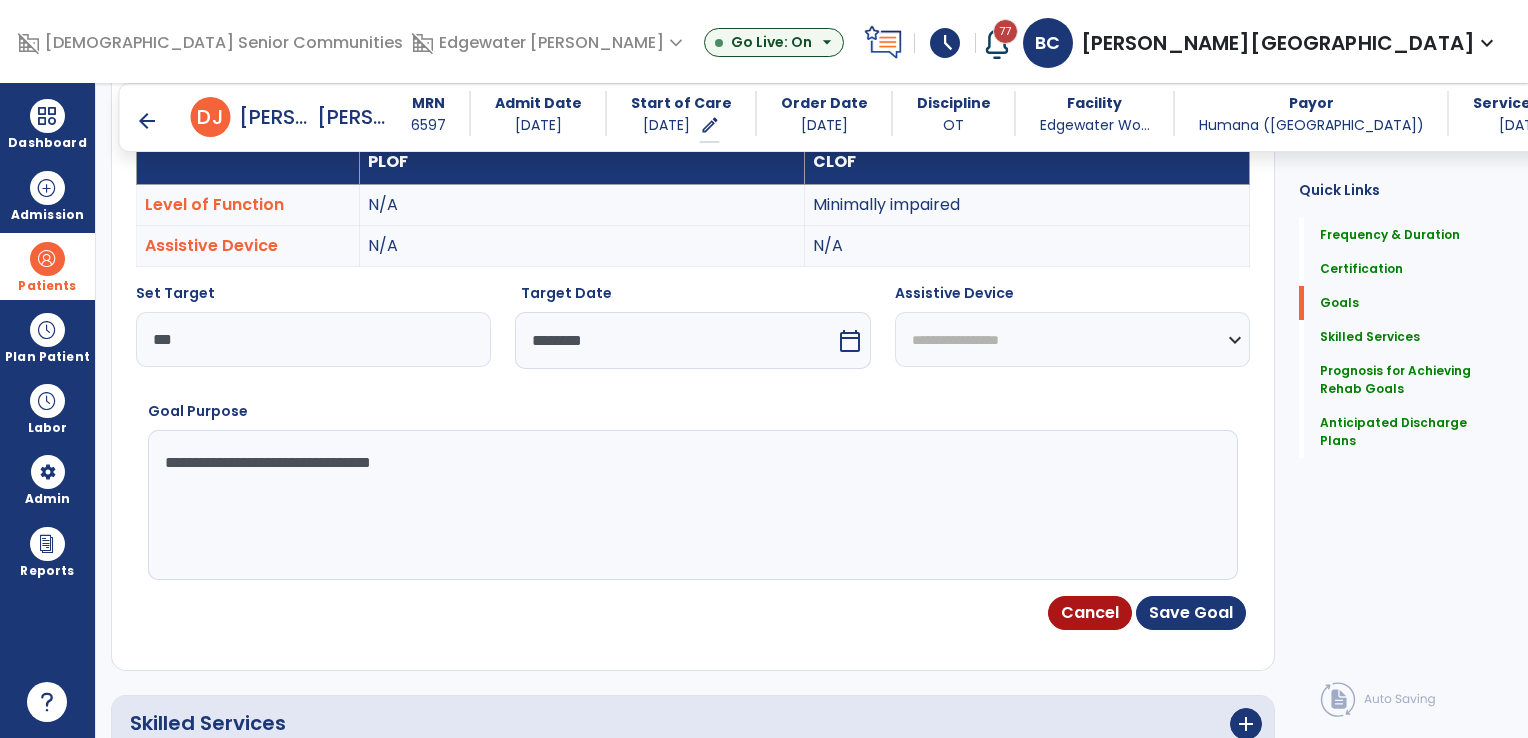 scroll, scrollTop: 599, scrollLeft: 0, axis: vertical 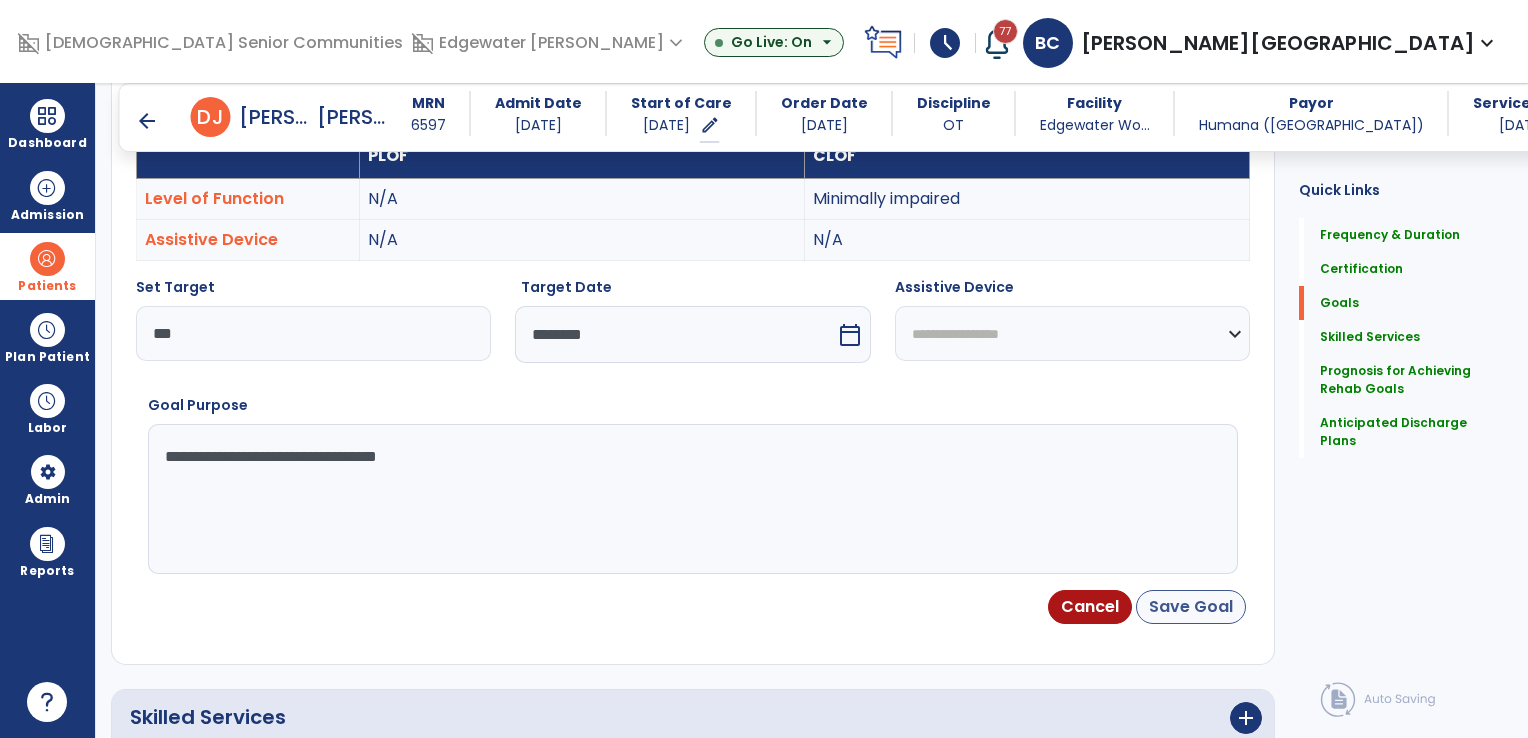 type on "**********" 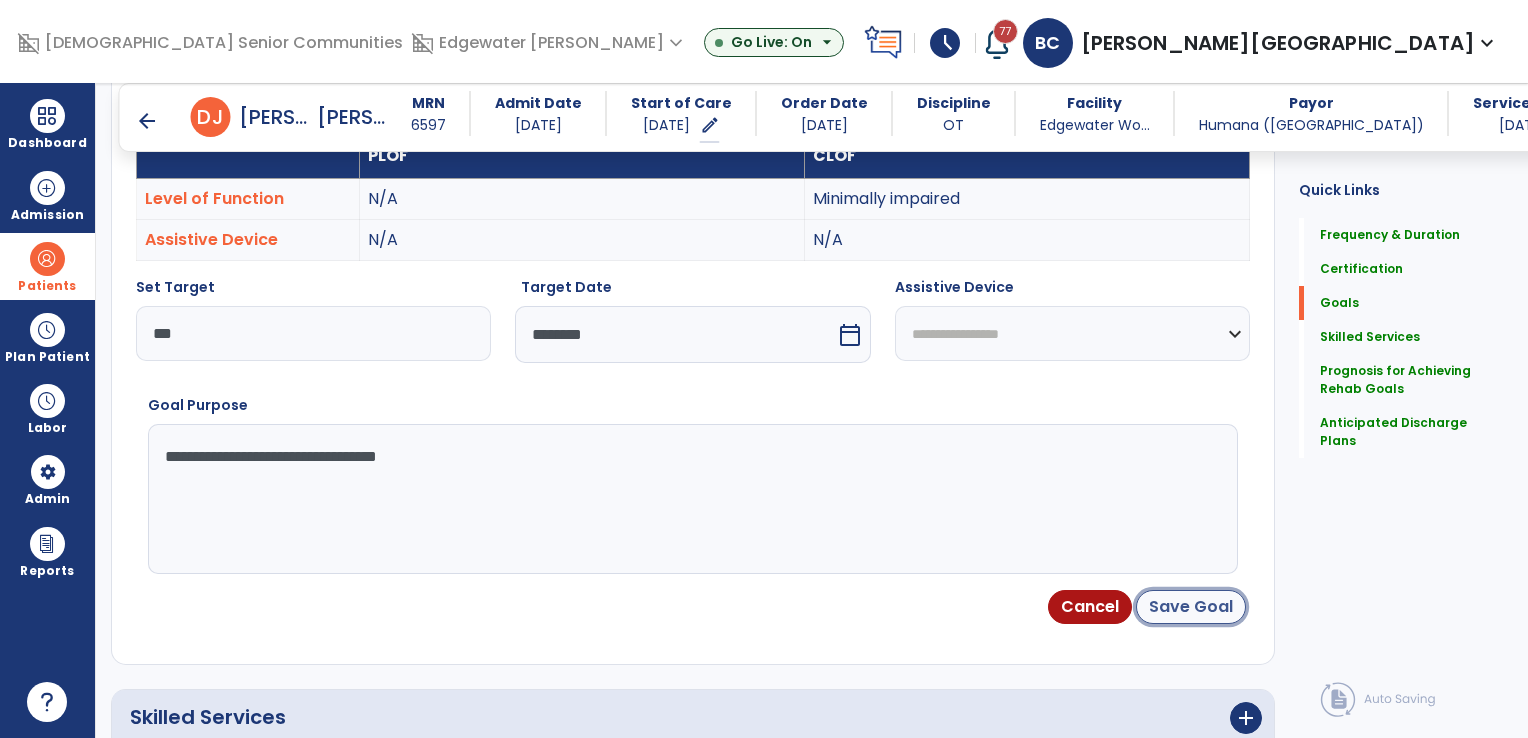 click on "Save Goal" at bounding box center [1191, 607] 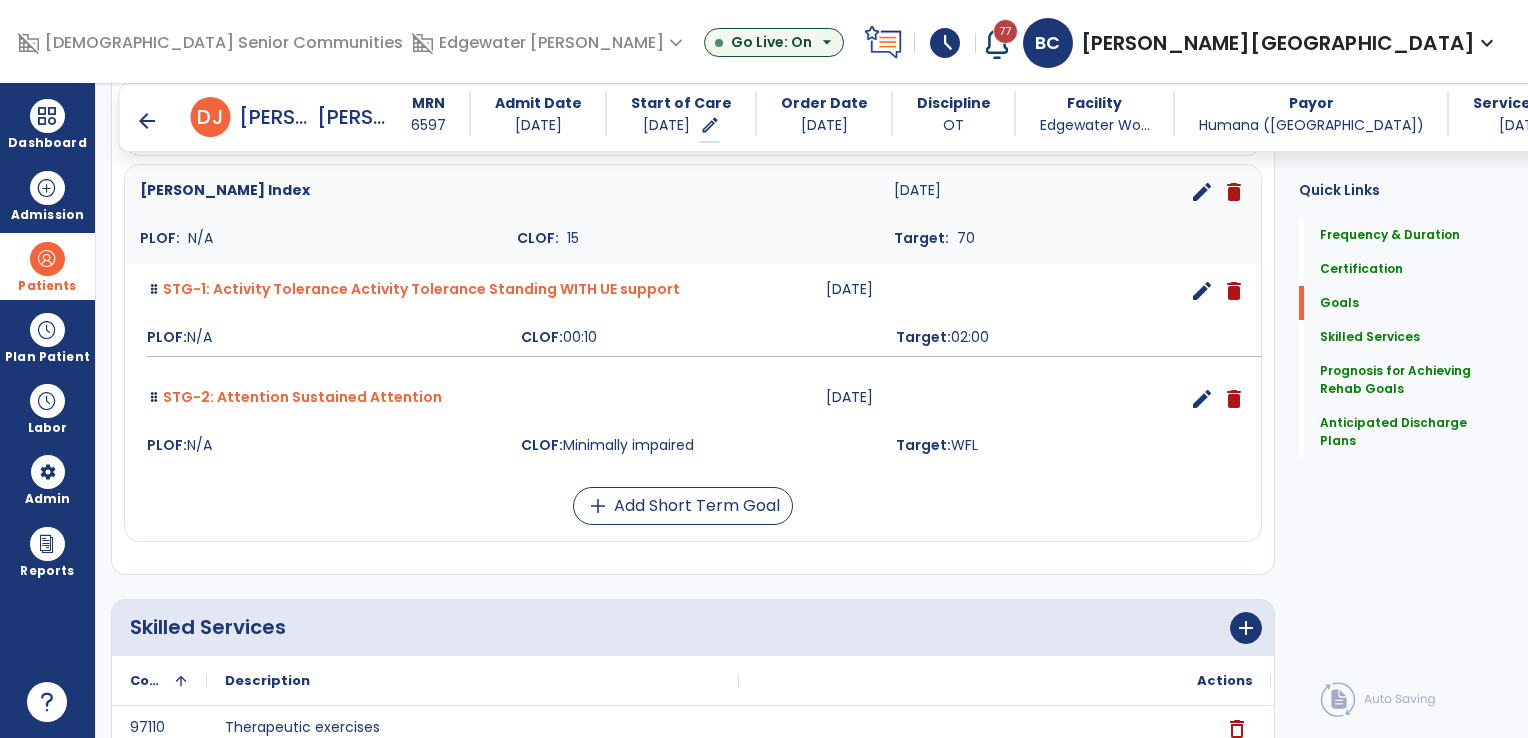 scroll, scrollTop: 411, scrollLeft: 0, axis: vertical 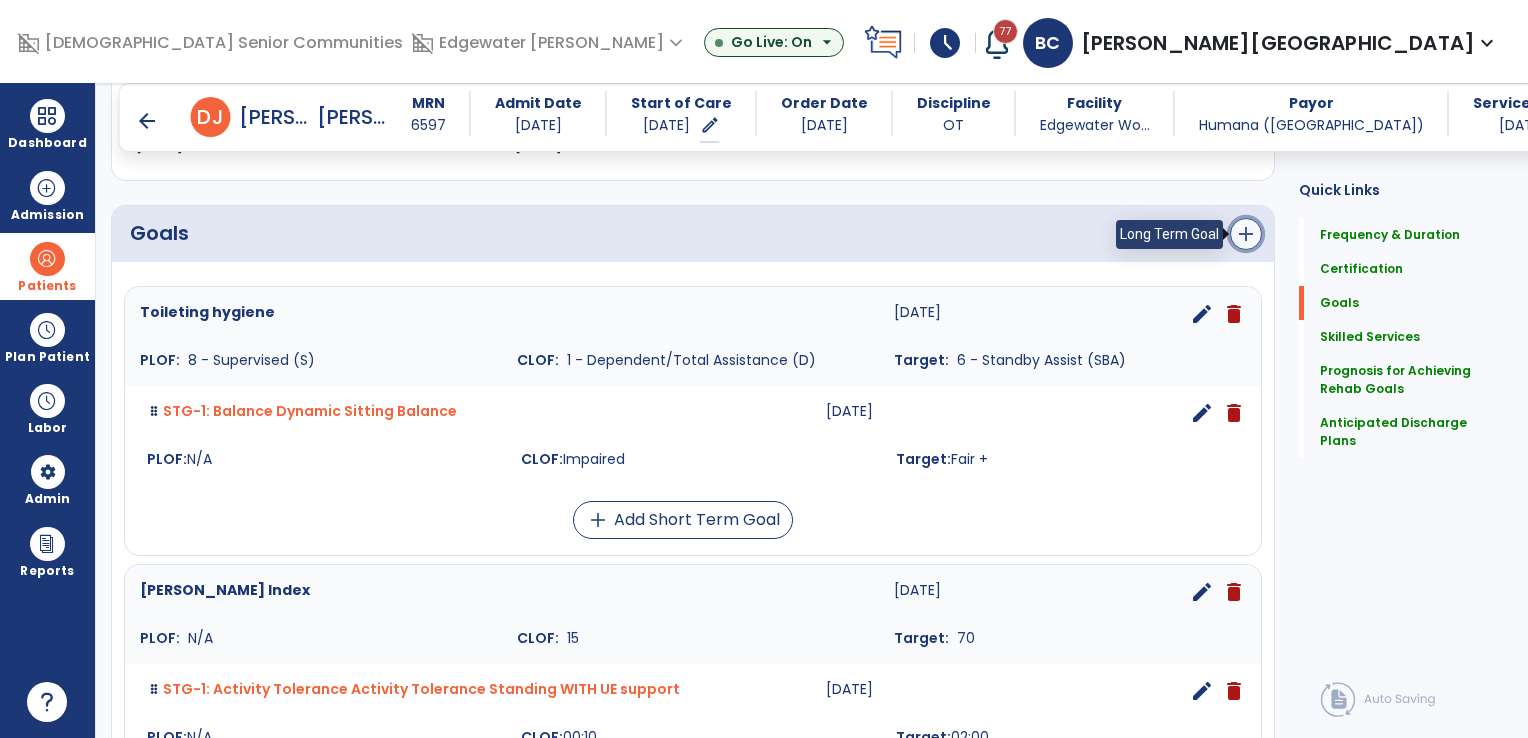 click on "add" at bounding box center [1246, 234] 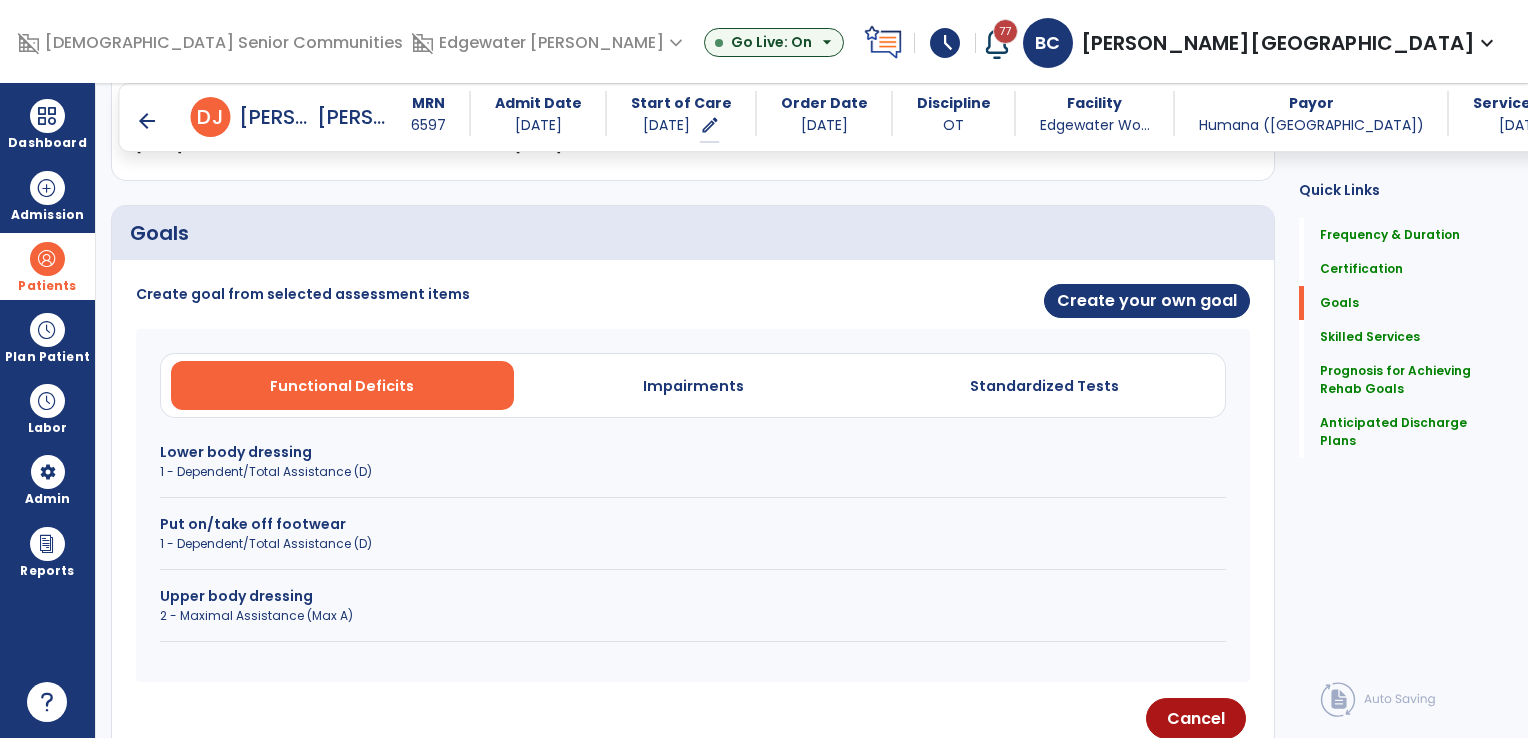 click on "Upper body dressing" at bounding box center [693, 596] 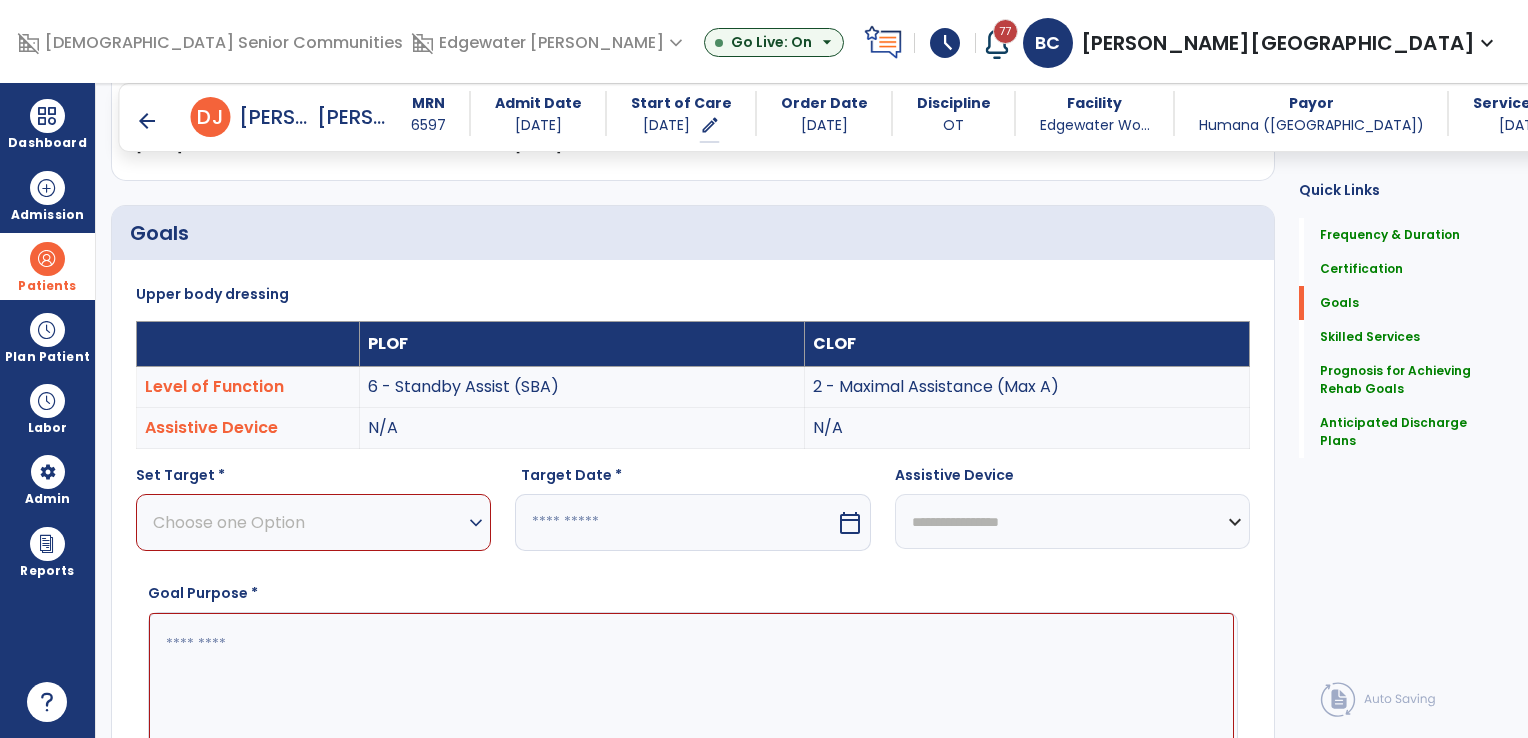 click on "Choose one Option" at bounding box center [308, 522] 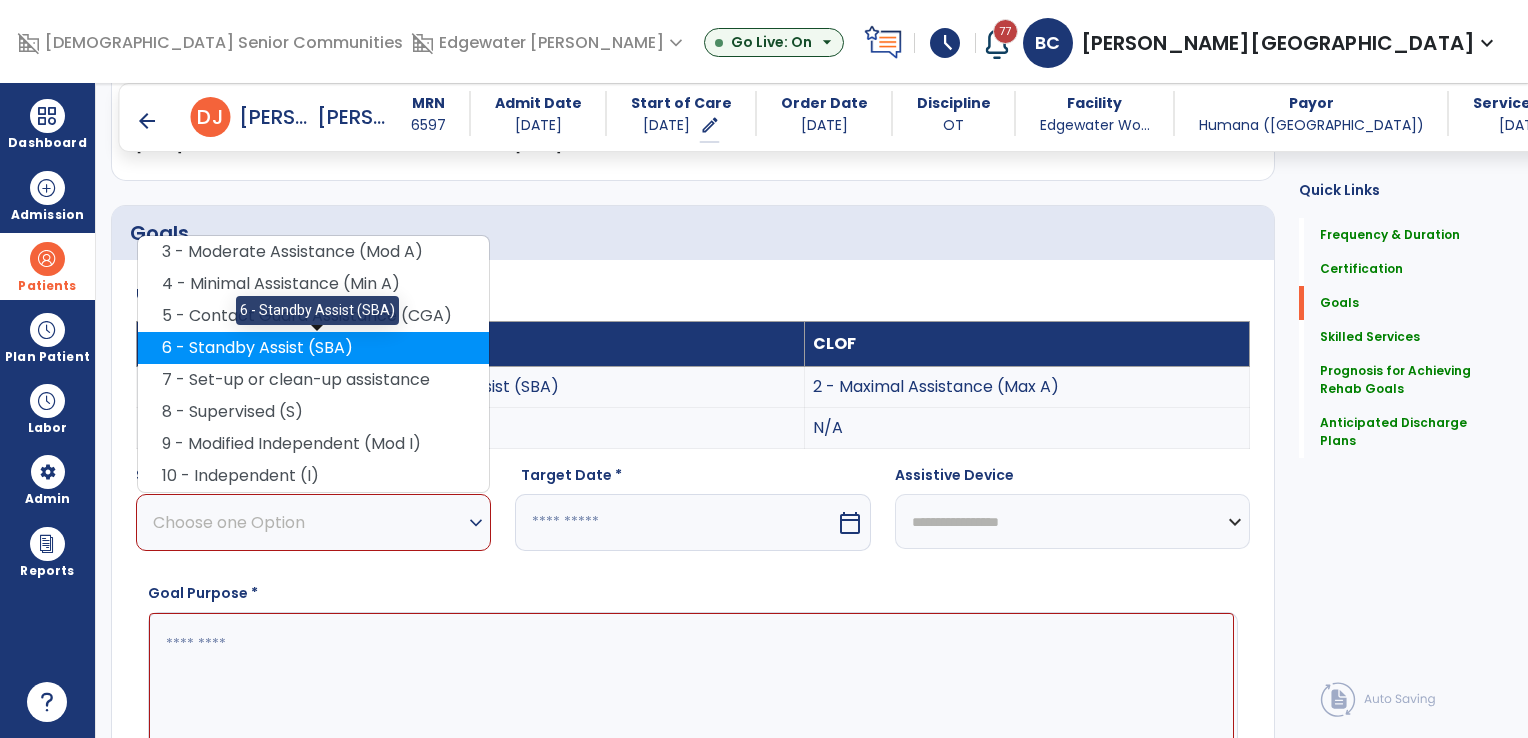 click on "6 - Standby Assist (SBA)" at bounding box center (313, 348) 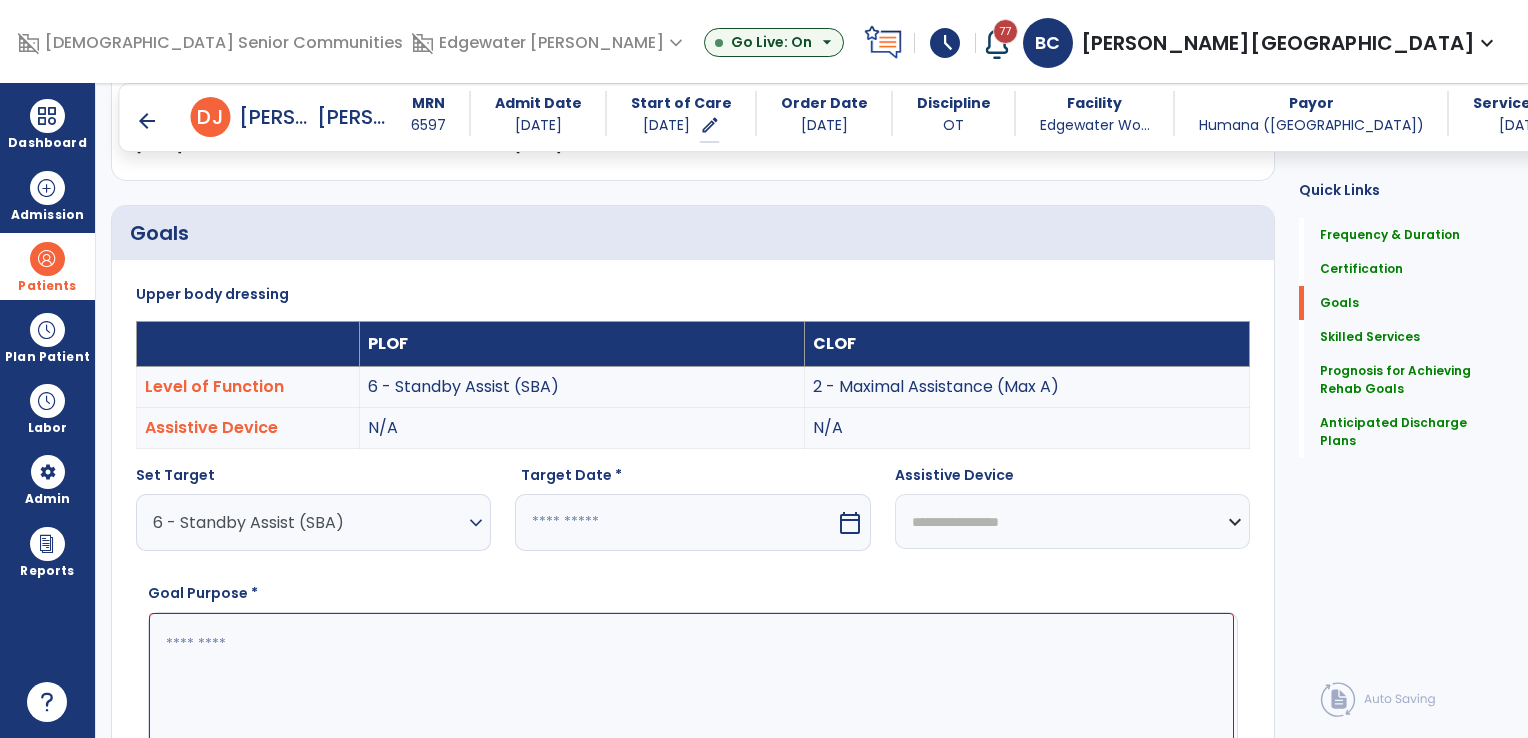 click at bounding box center (675, 522) 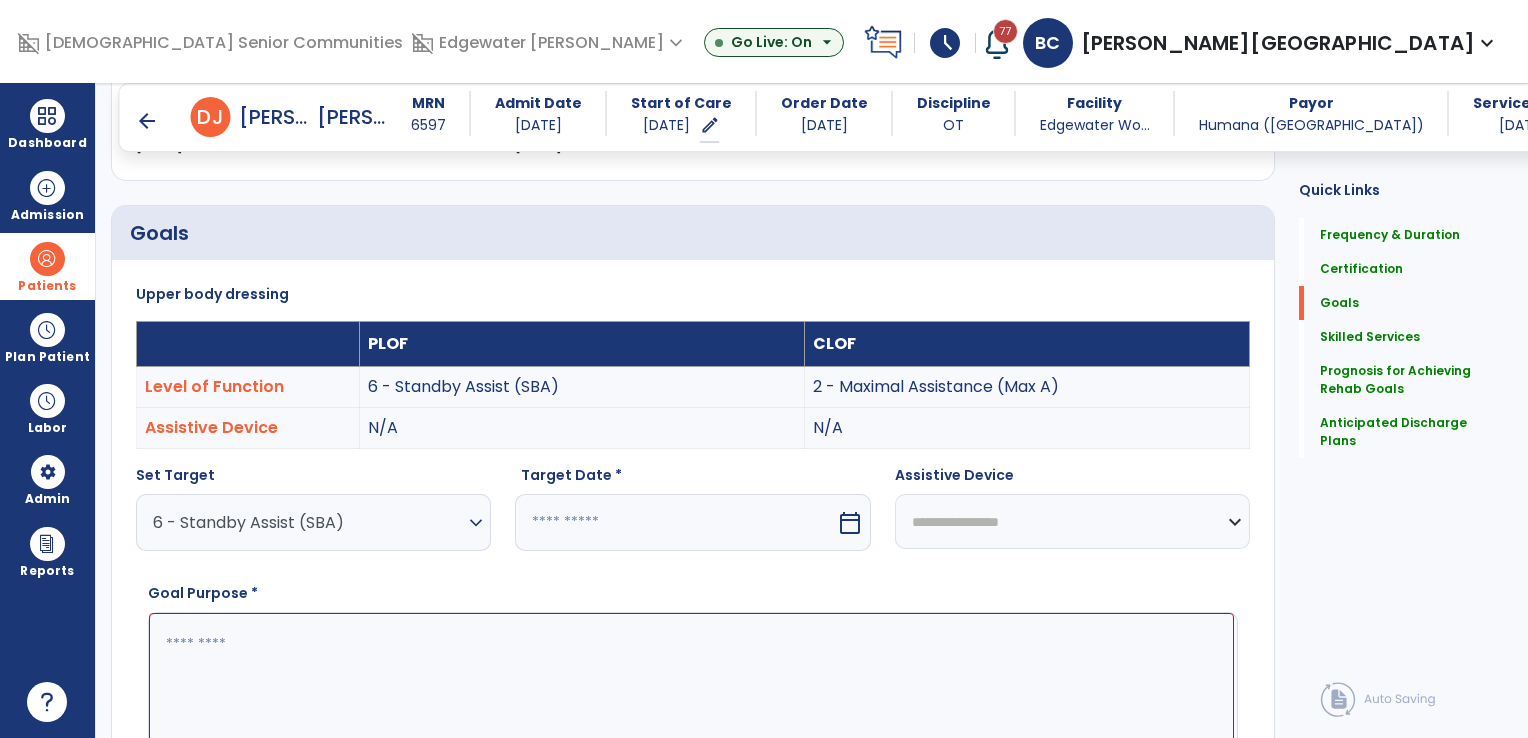 select on "*" 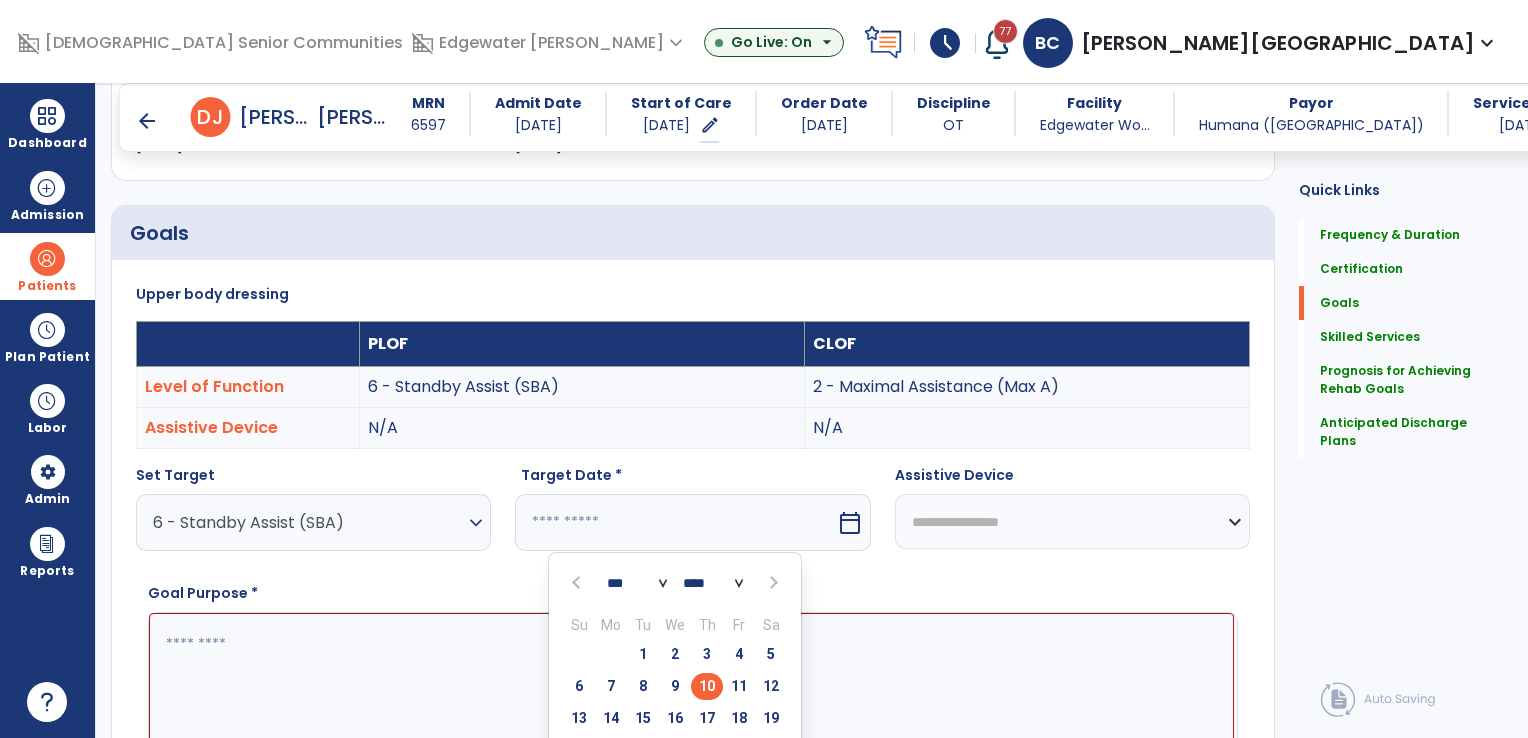 click at bounding box center (772, 583) 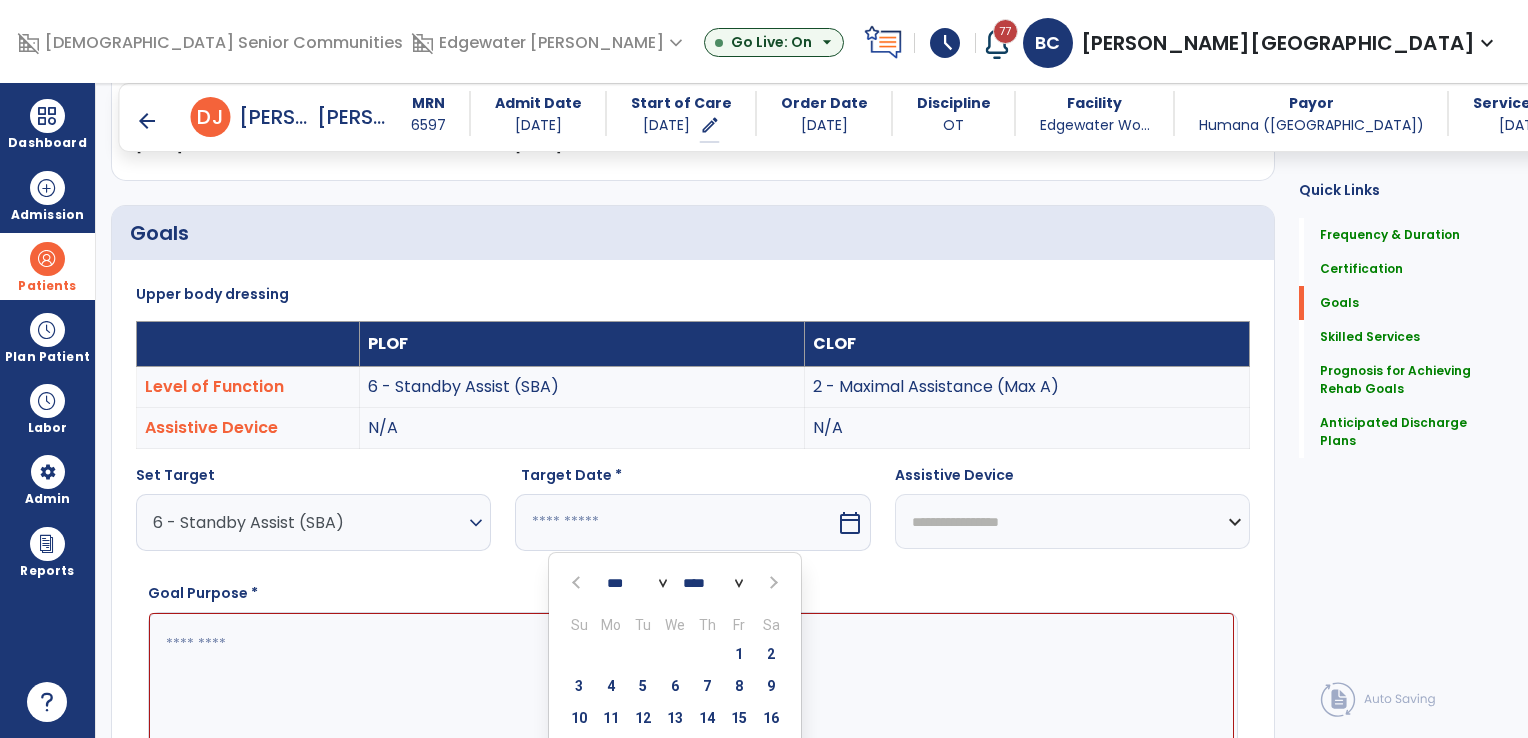 click at bounding box center [772, 583] 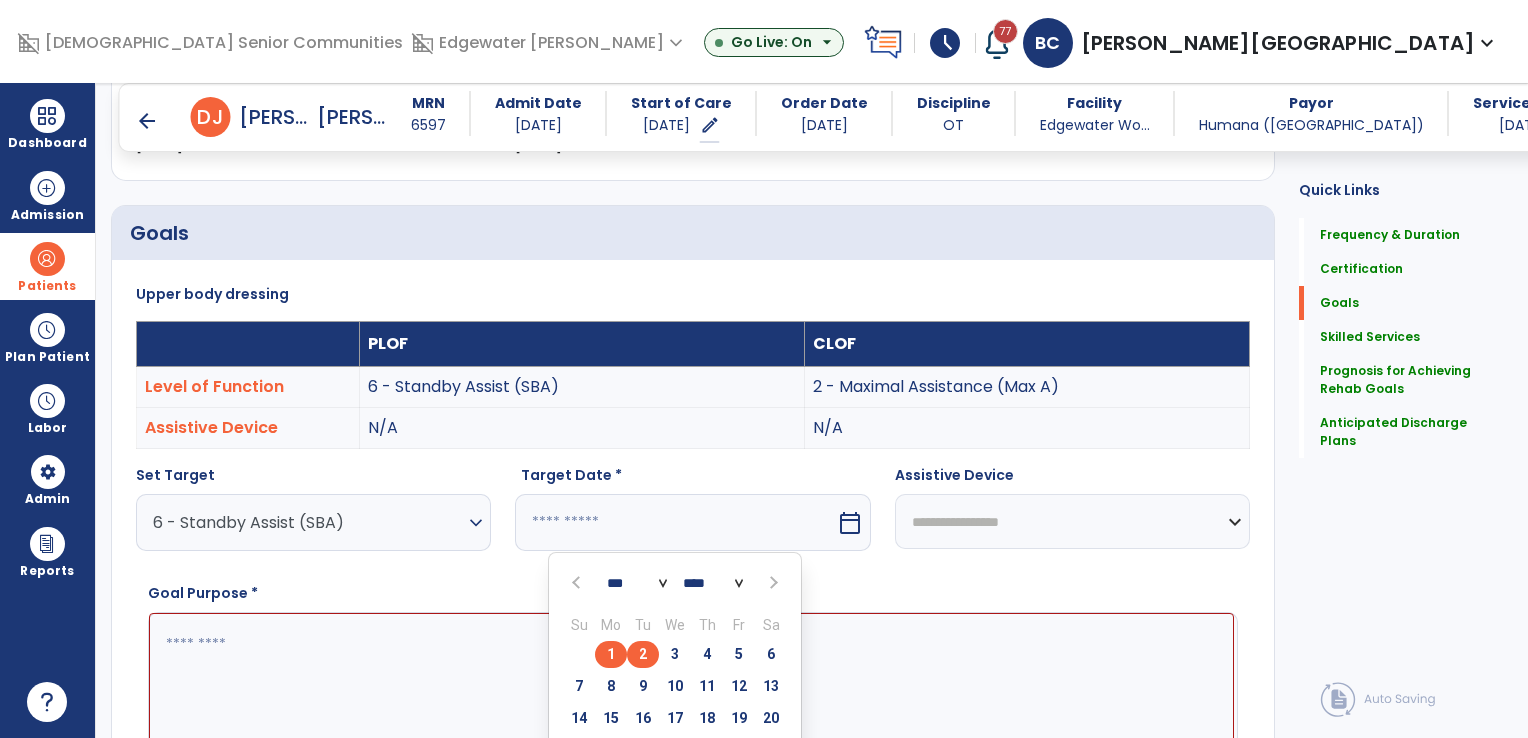 click on "2" at bounding box center (643, 654) 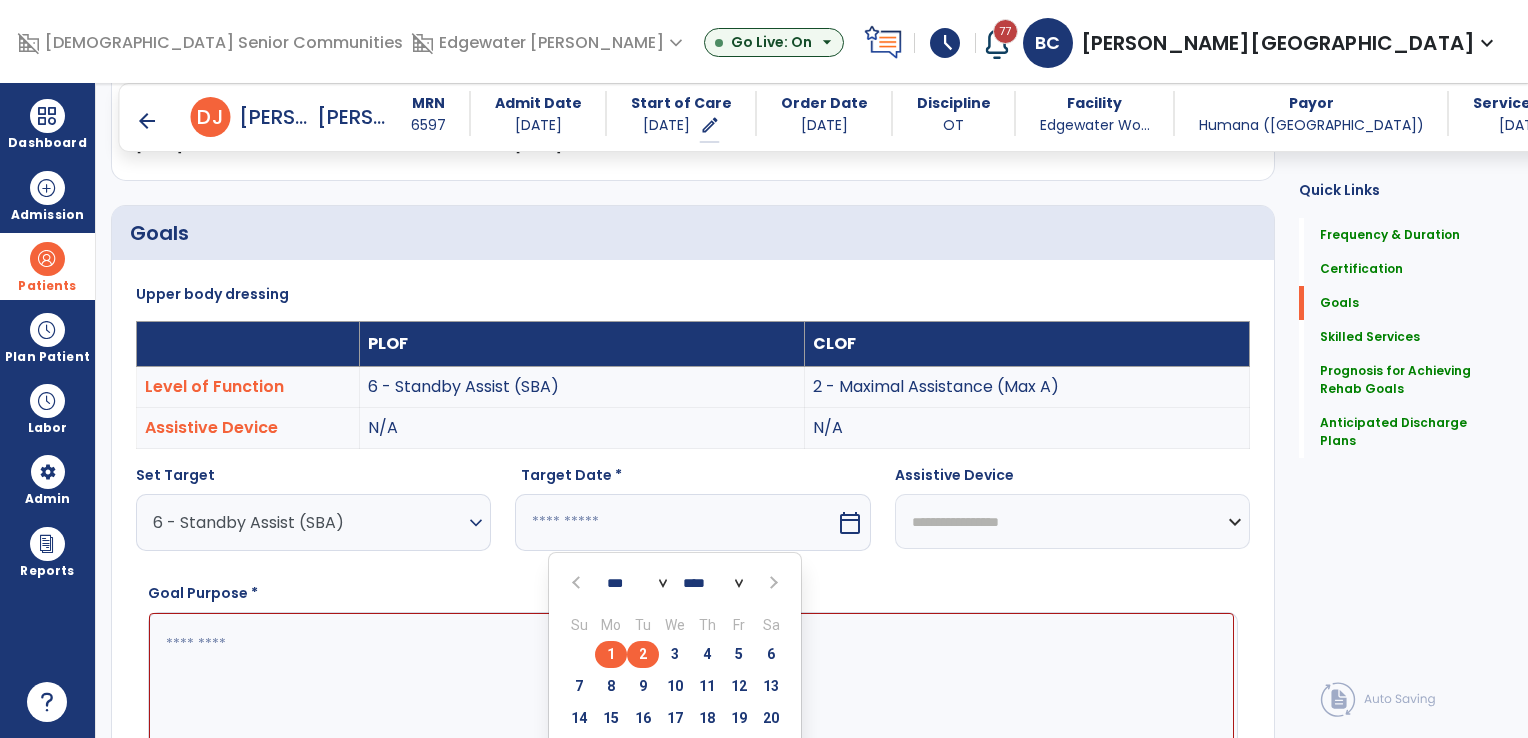 type on "********" 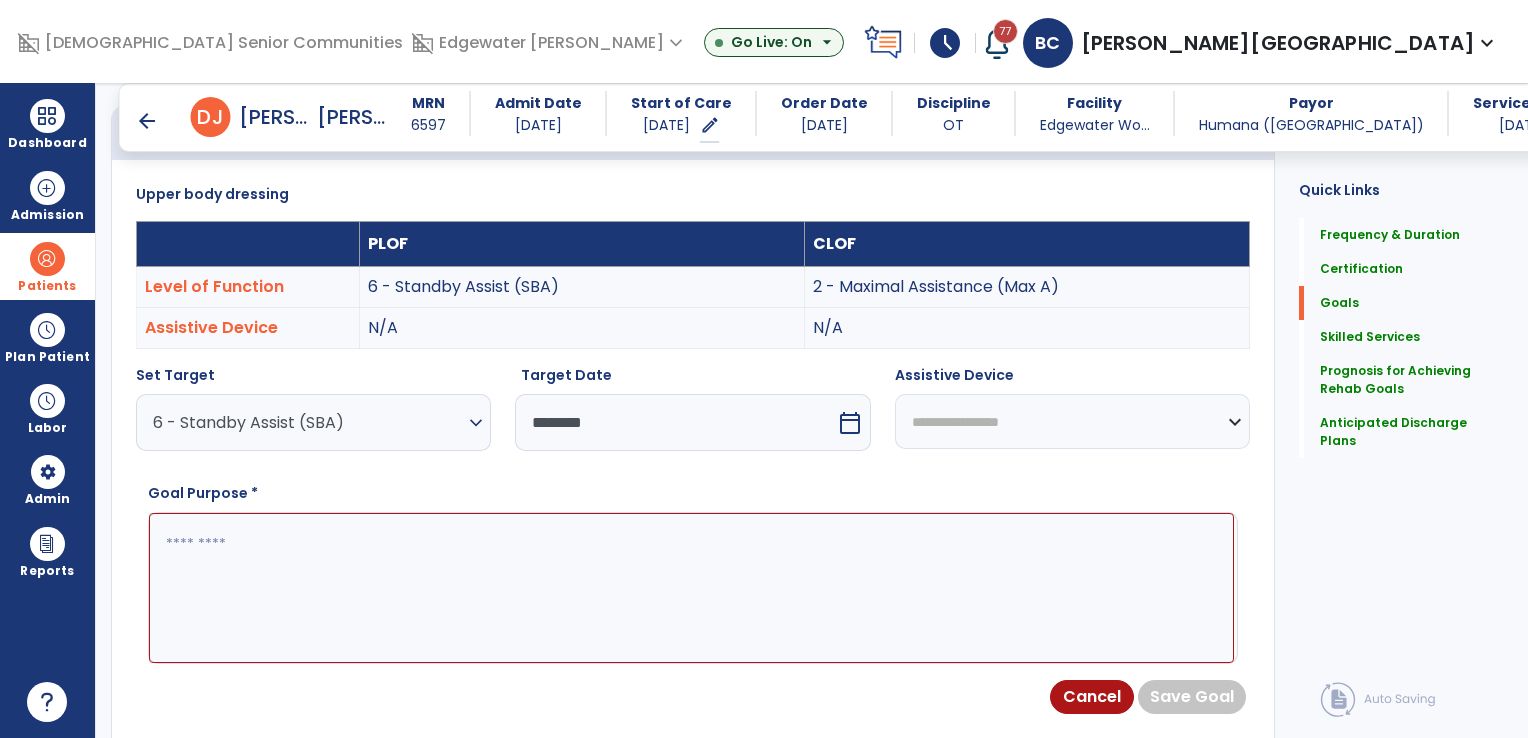 scroll, scrollTop: 611, scrollLeft: 0, axis: vertical 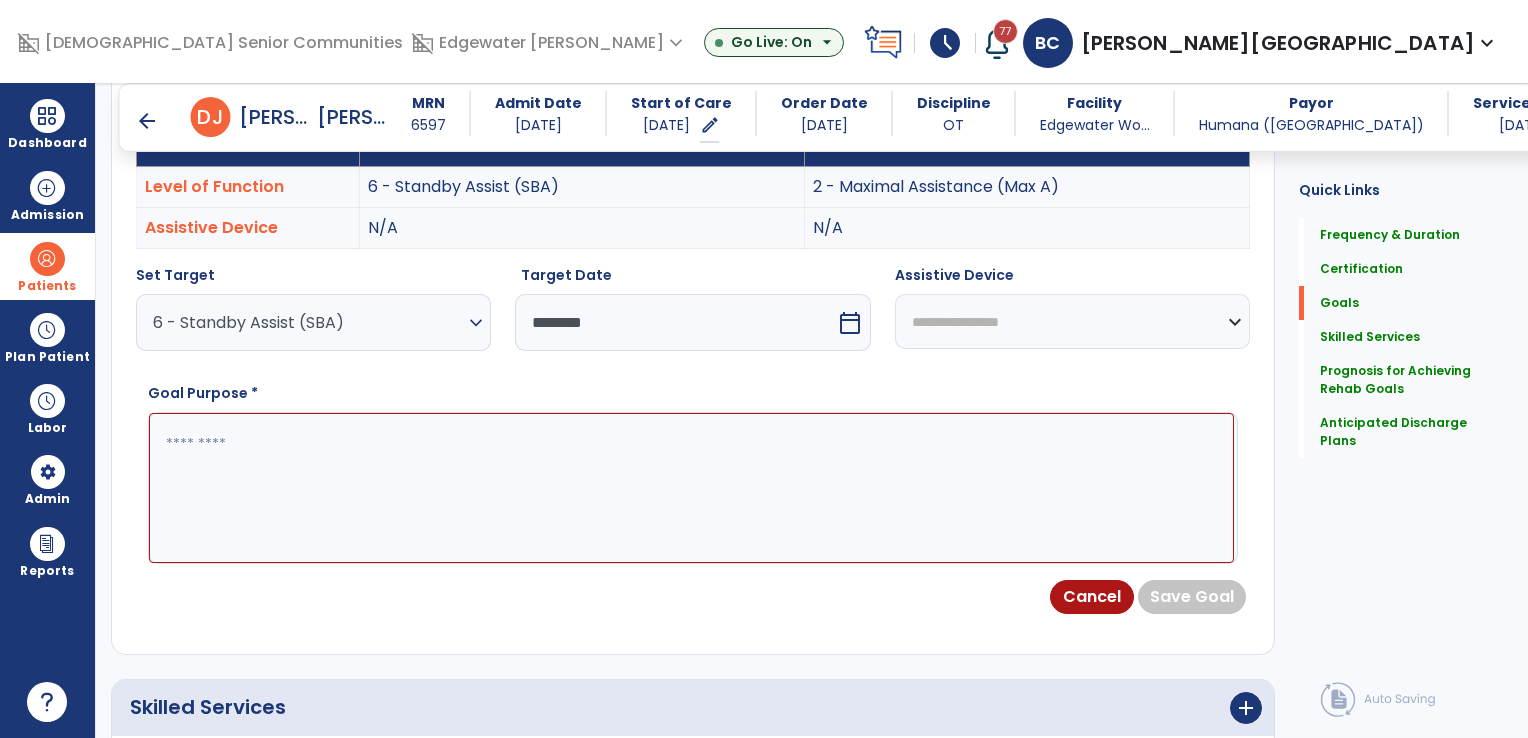 click at bounding box center [691, 488] 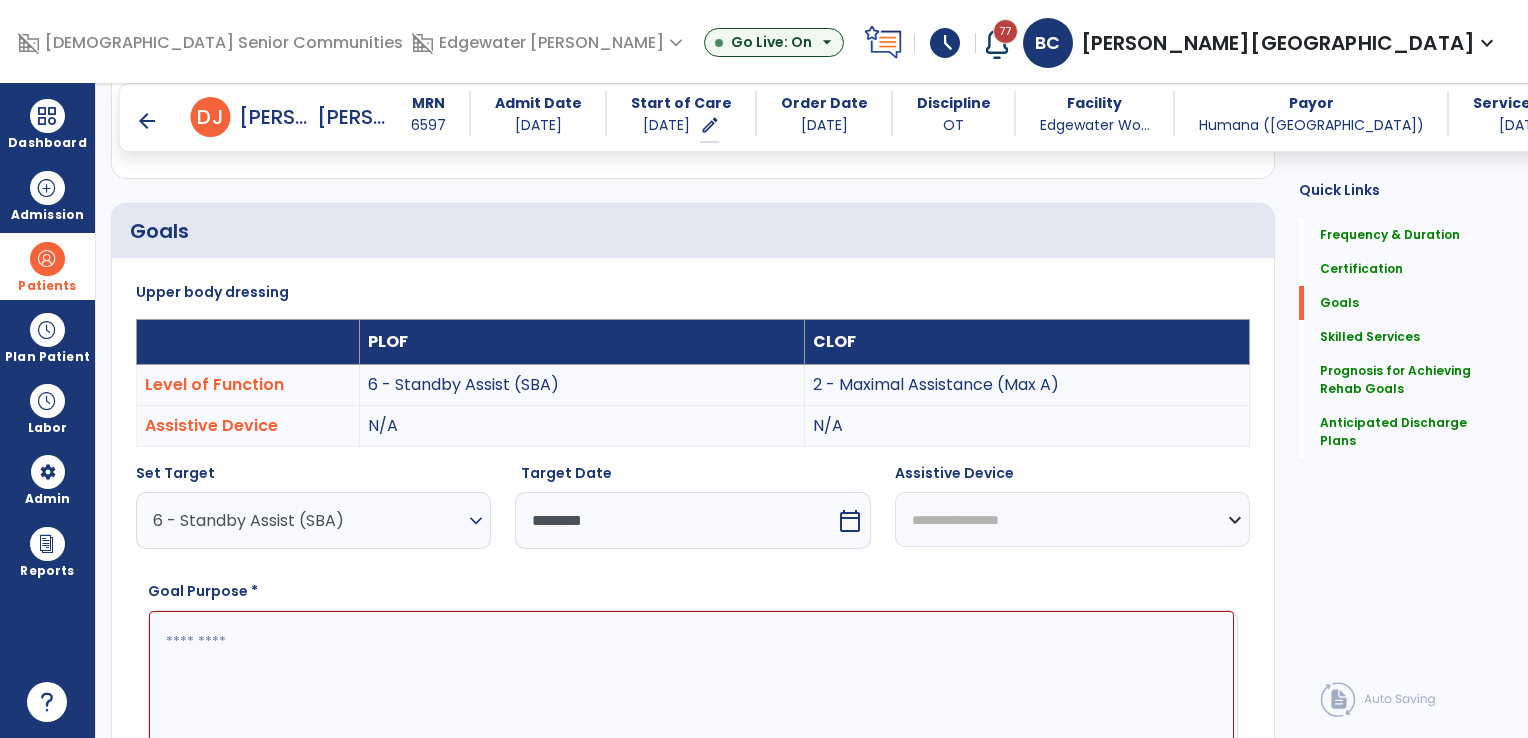 scroll, scrollTop: 411, scrollLeft: 0, axis: vertical 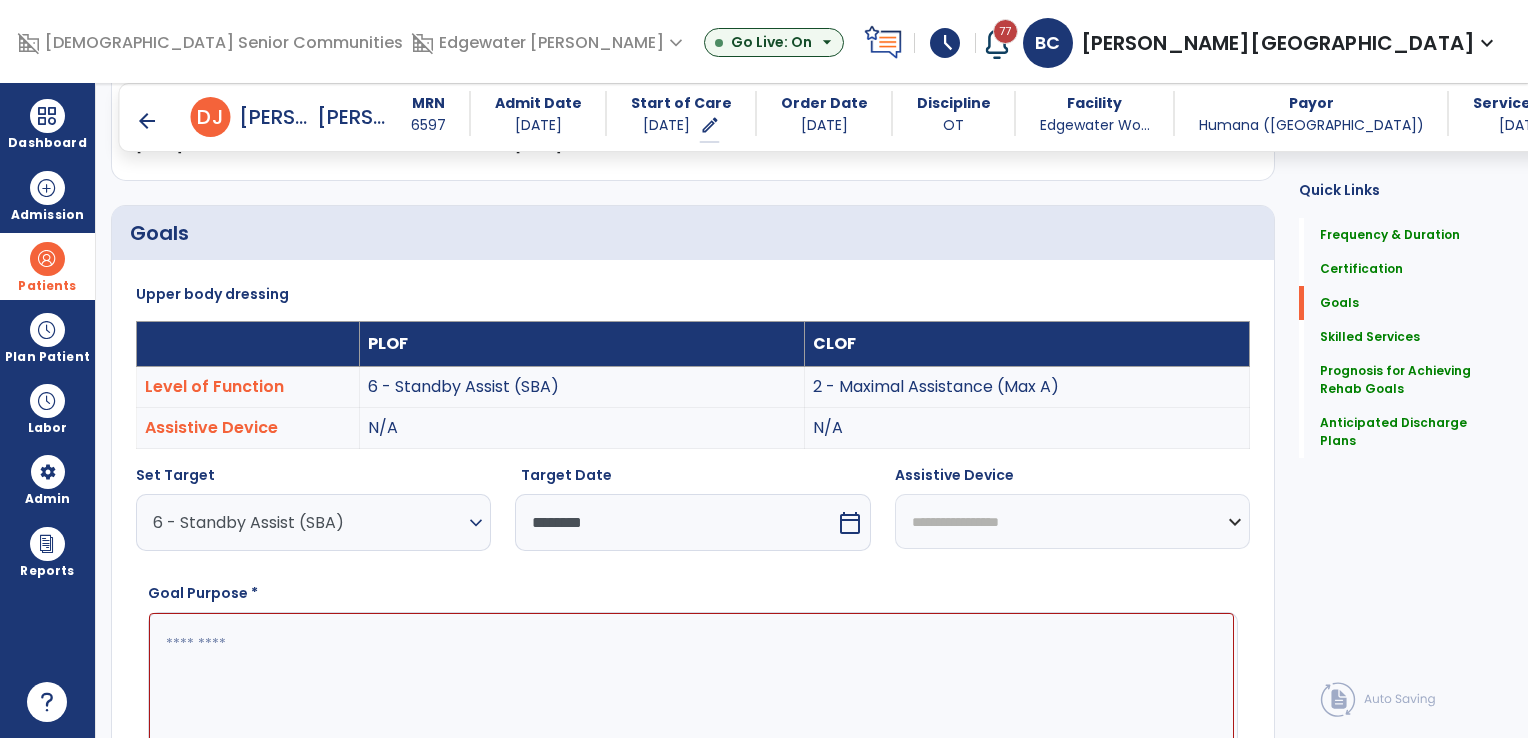 click at bounding box center [691, 688] 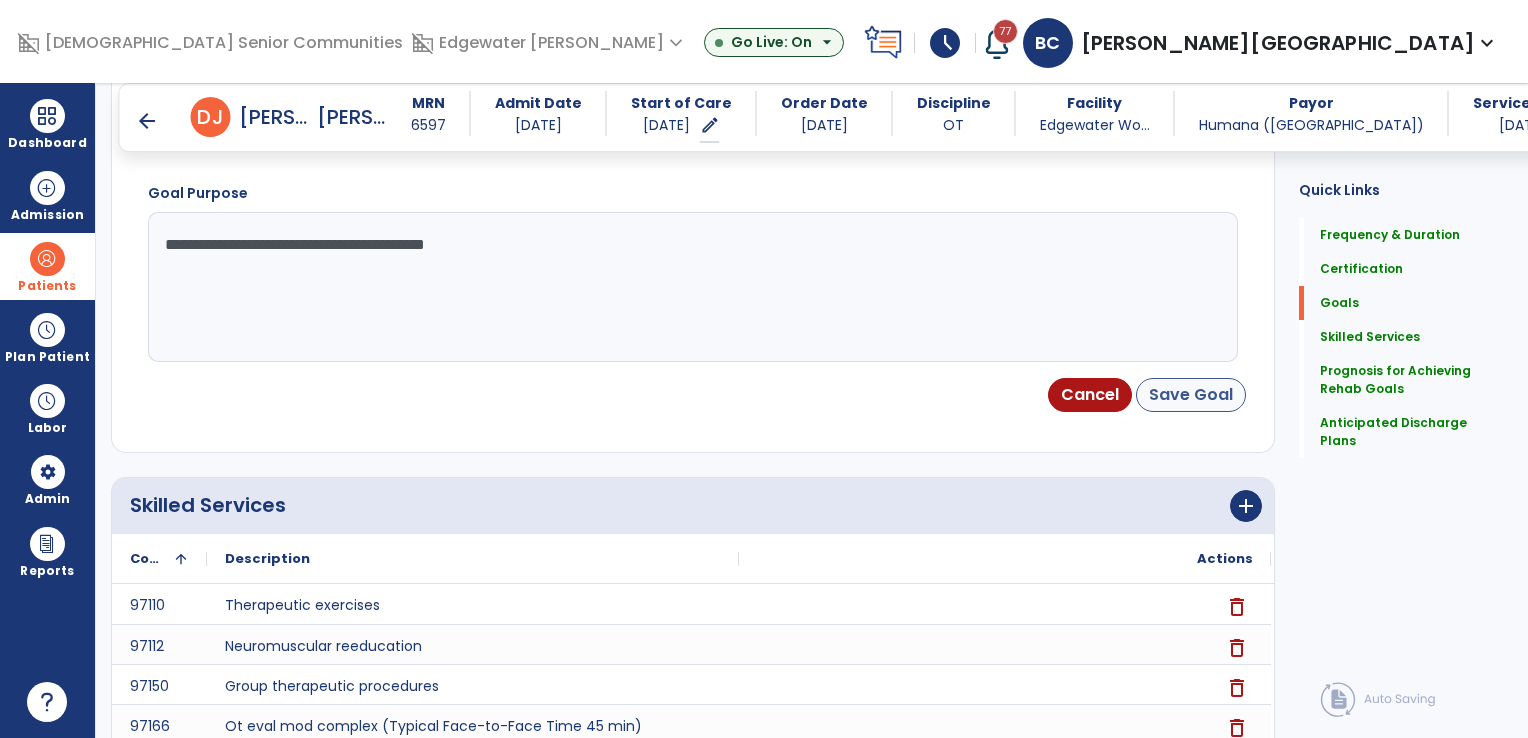 type on "**********" 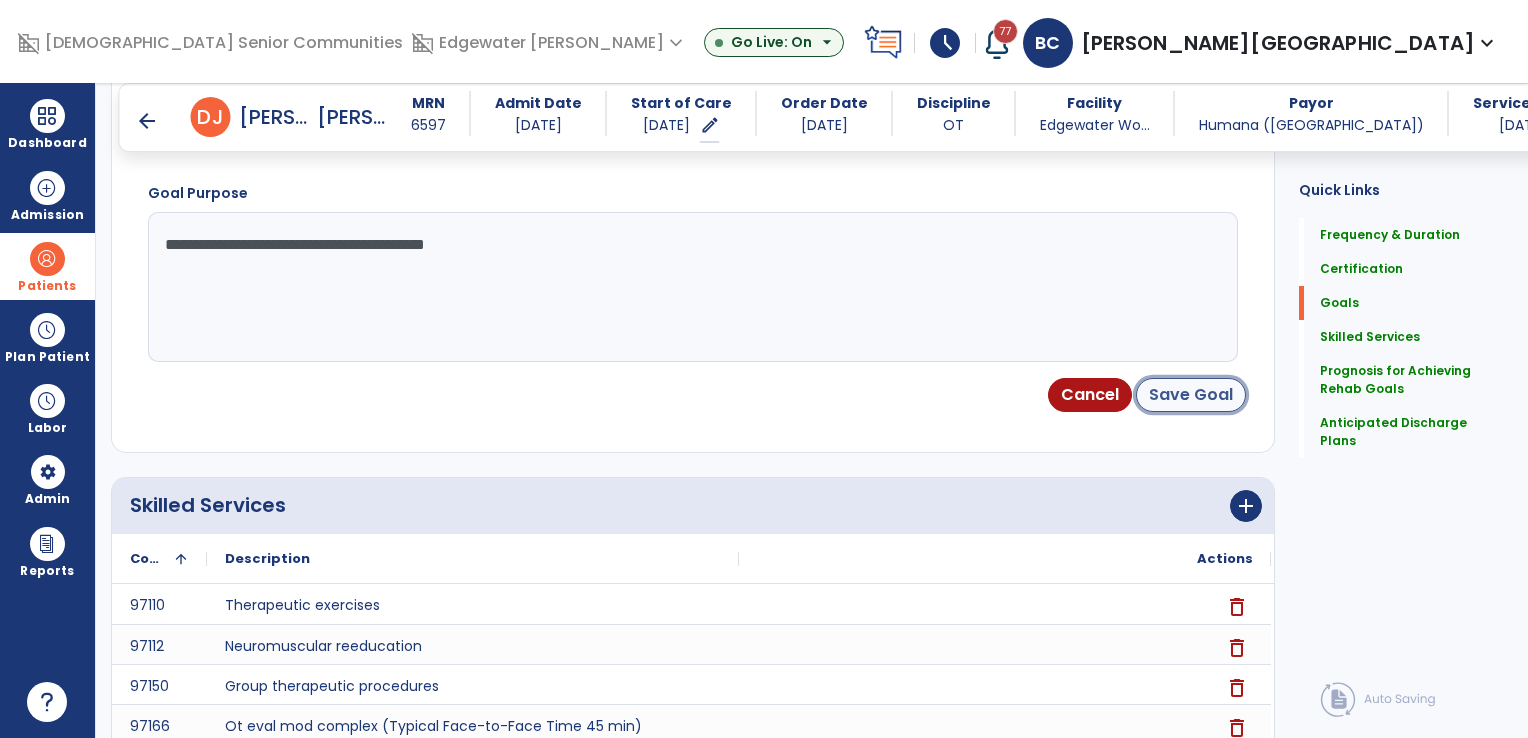 click on "Save Goal" at bounding box center (1191, 395) 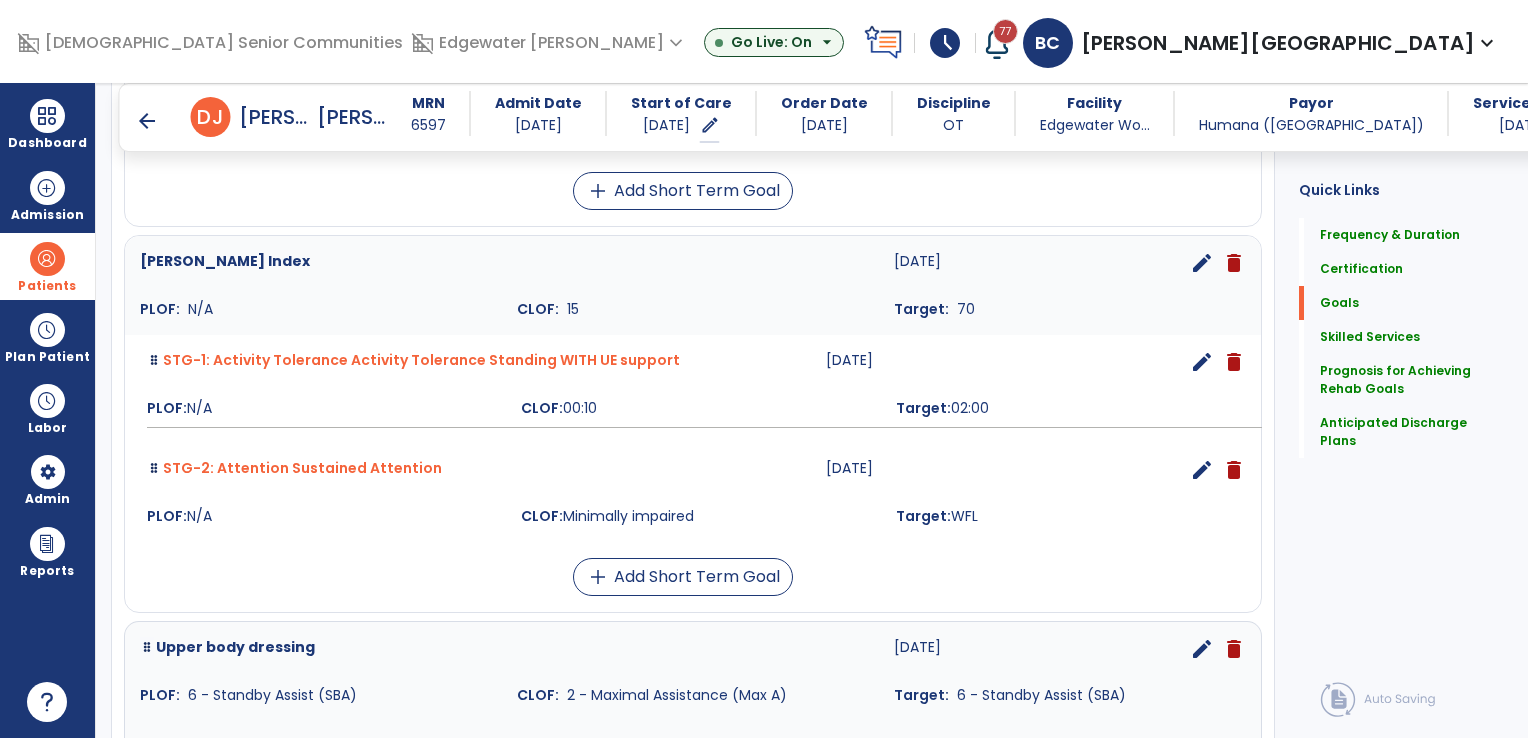 scroll, scrollTop: 922, scrollLeft: 0, axis: vertical 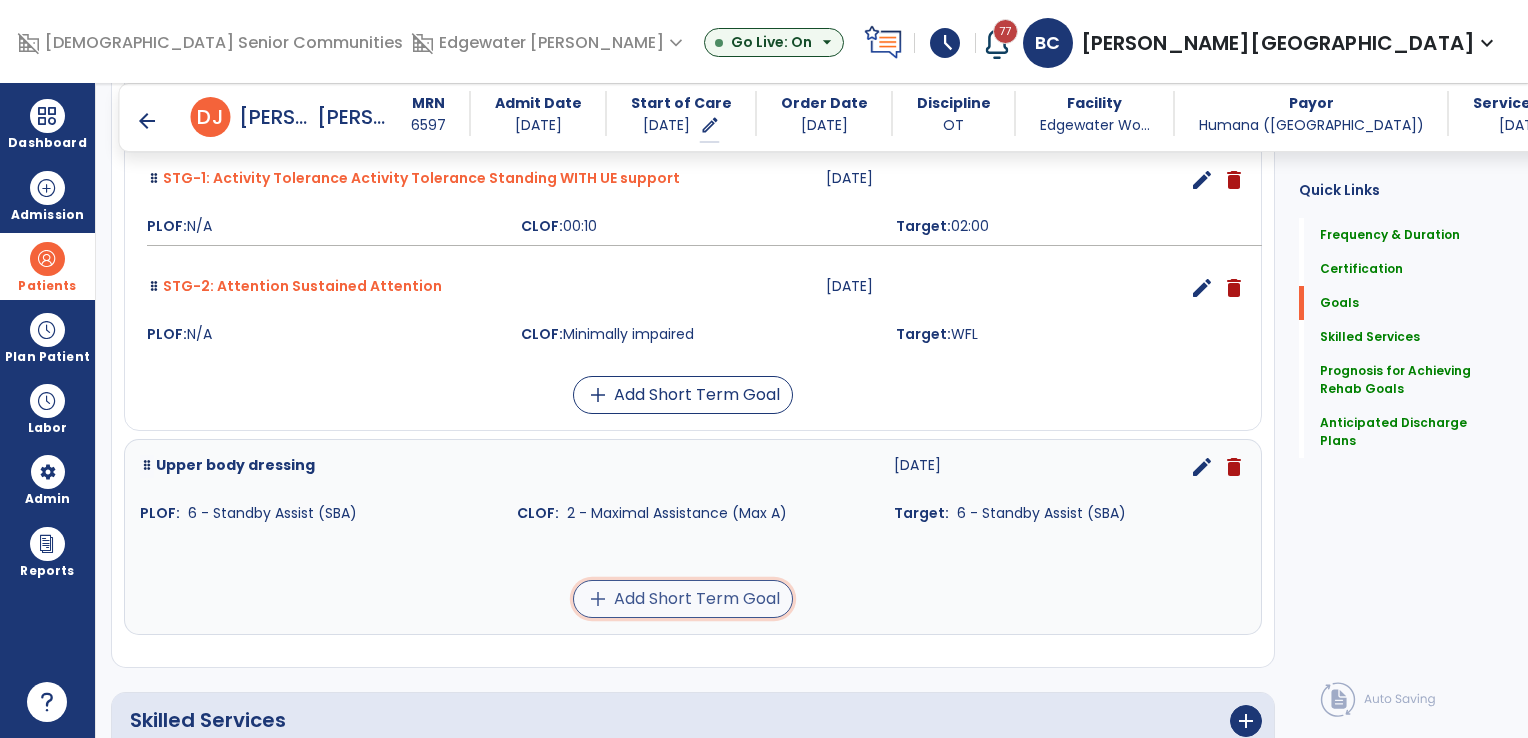 click on "add  Add Short Term Goal" at bounding box center (683, 599) 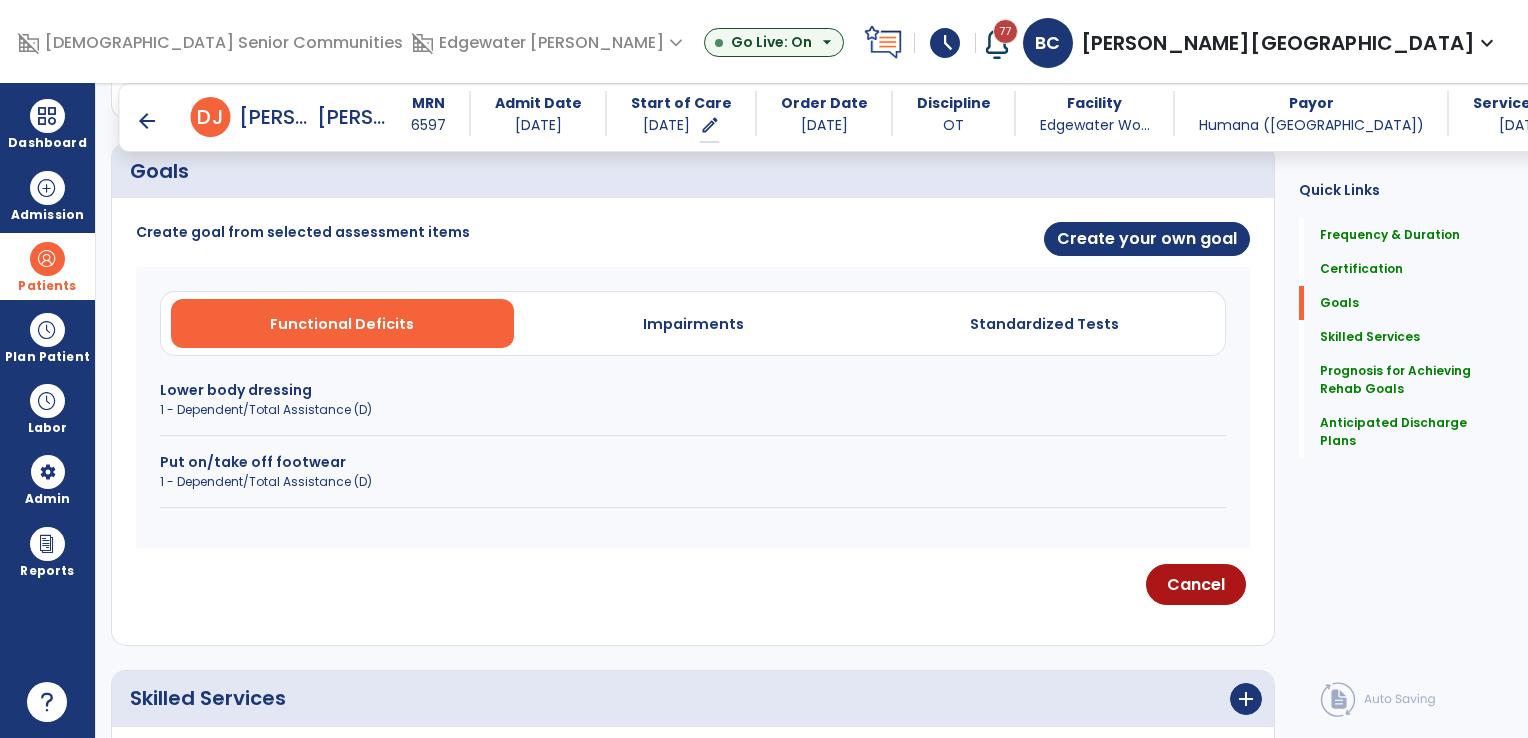 scroll, scrollTop: 454, scrollLeft: 0, axis: vertical 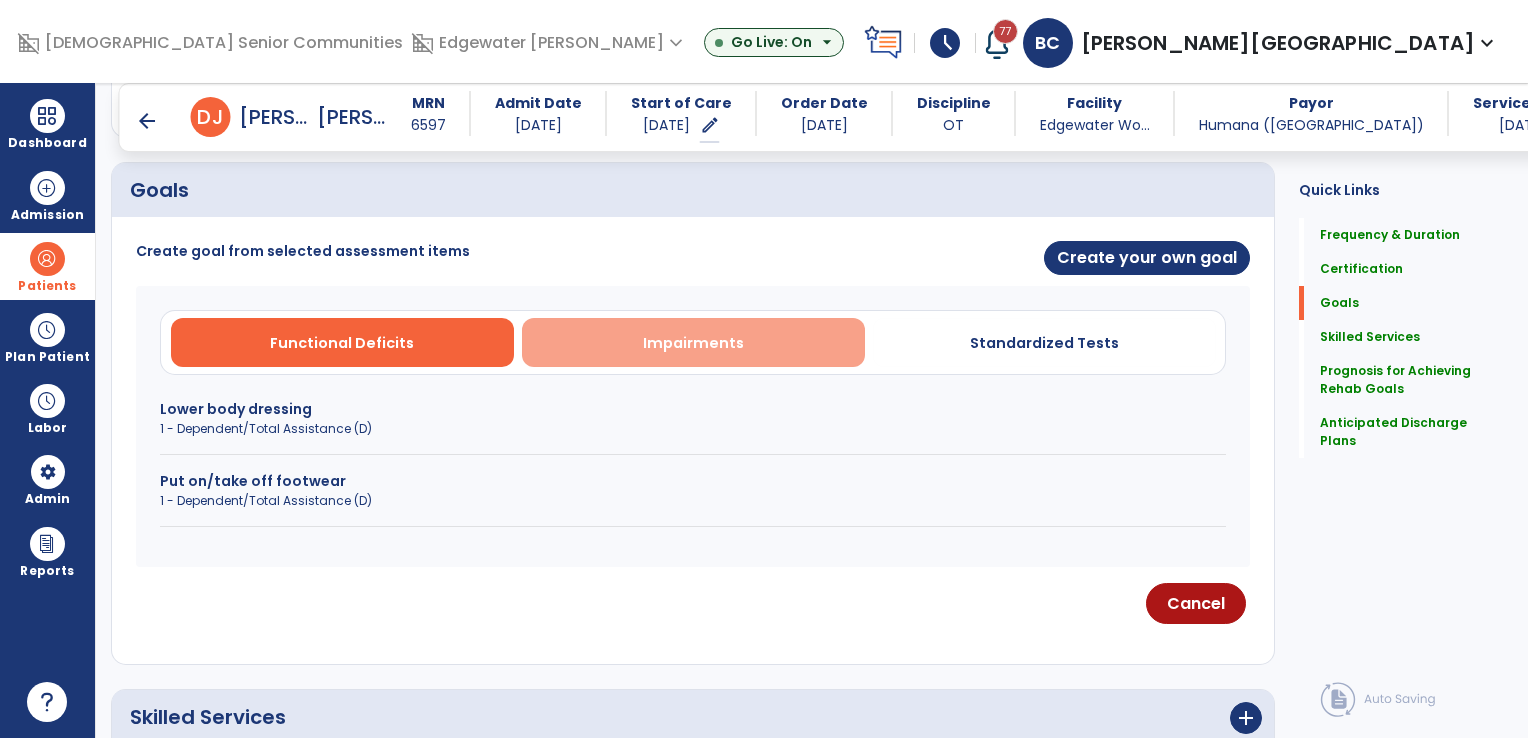 click on "Impairments" at bounding box center [693, 343] 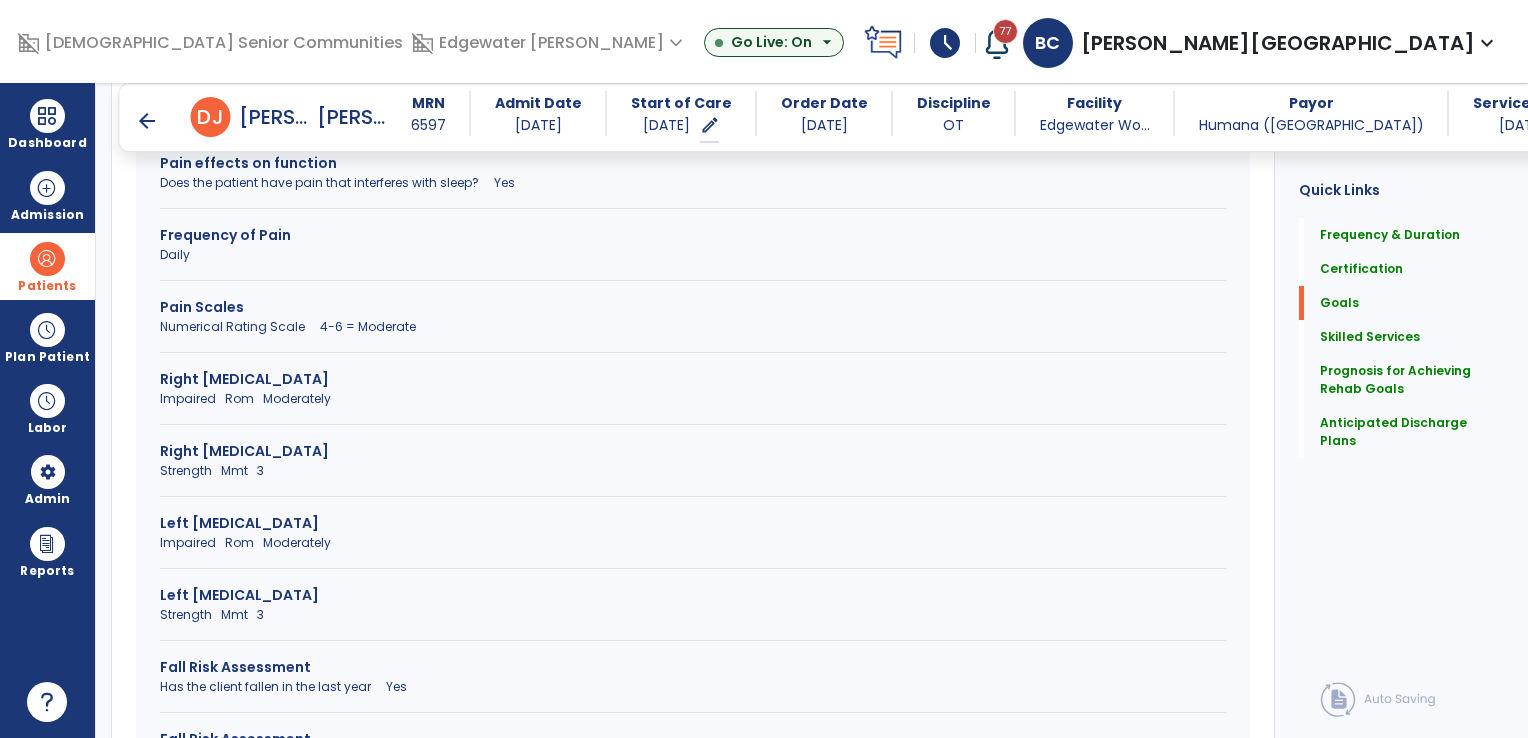 scroll, scrollTop: 854, scrollLeft: 0, axis: vertical 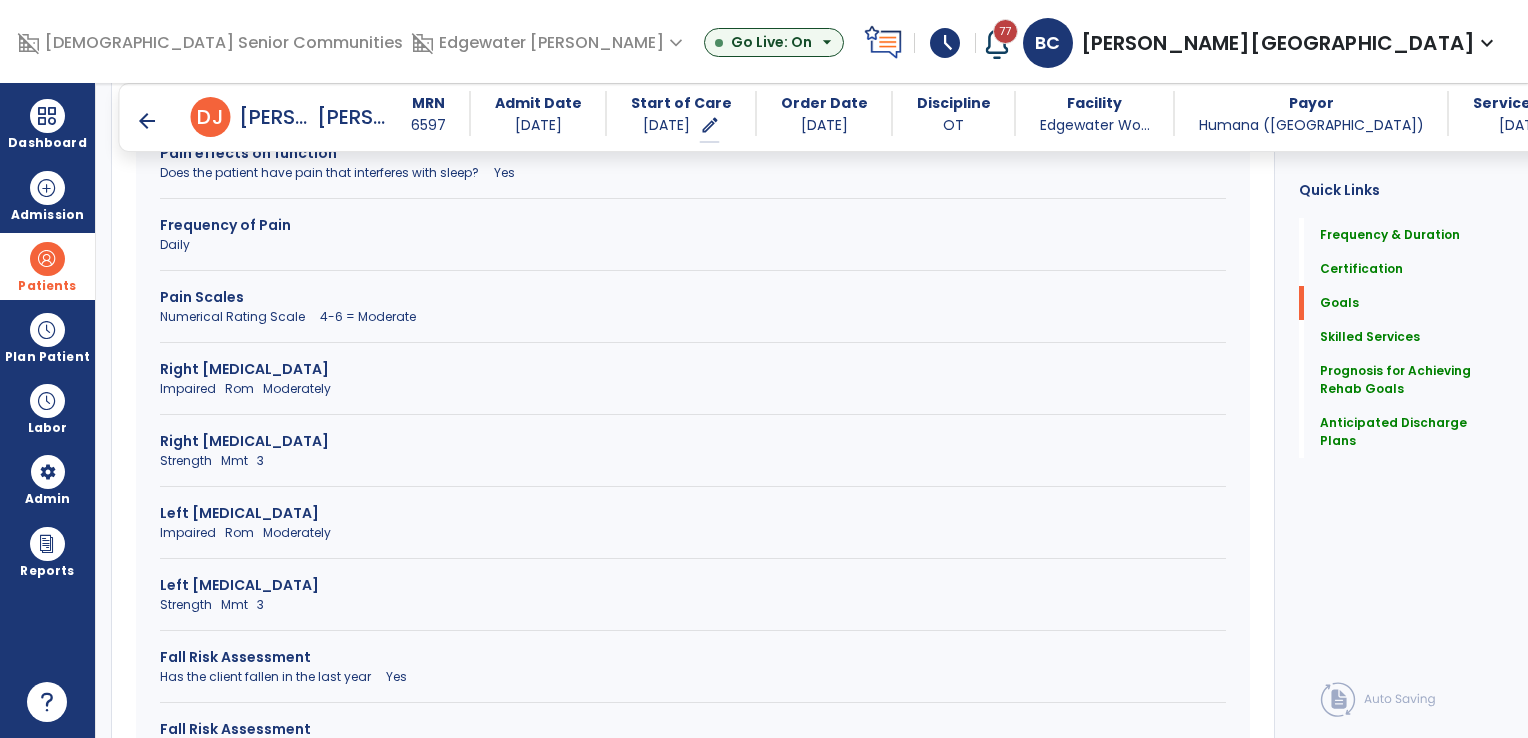 click on "Strength   Mmt   3" at bounding box center [693, 461] 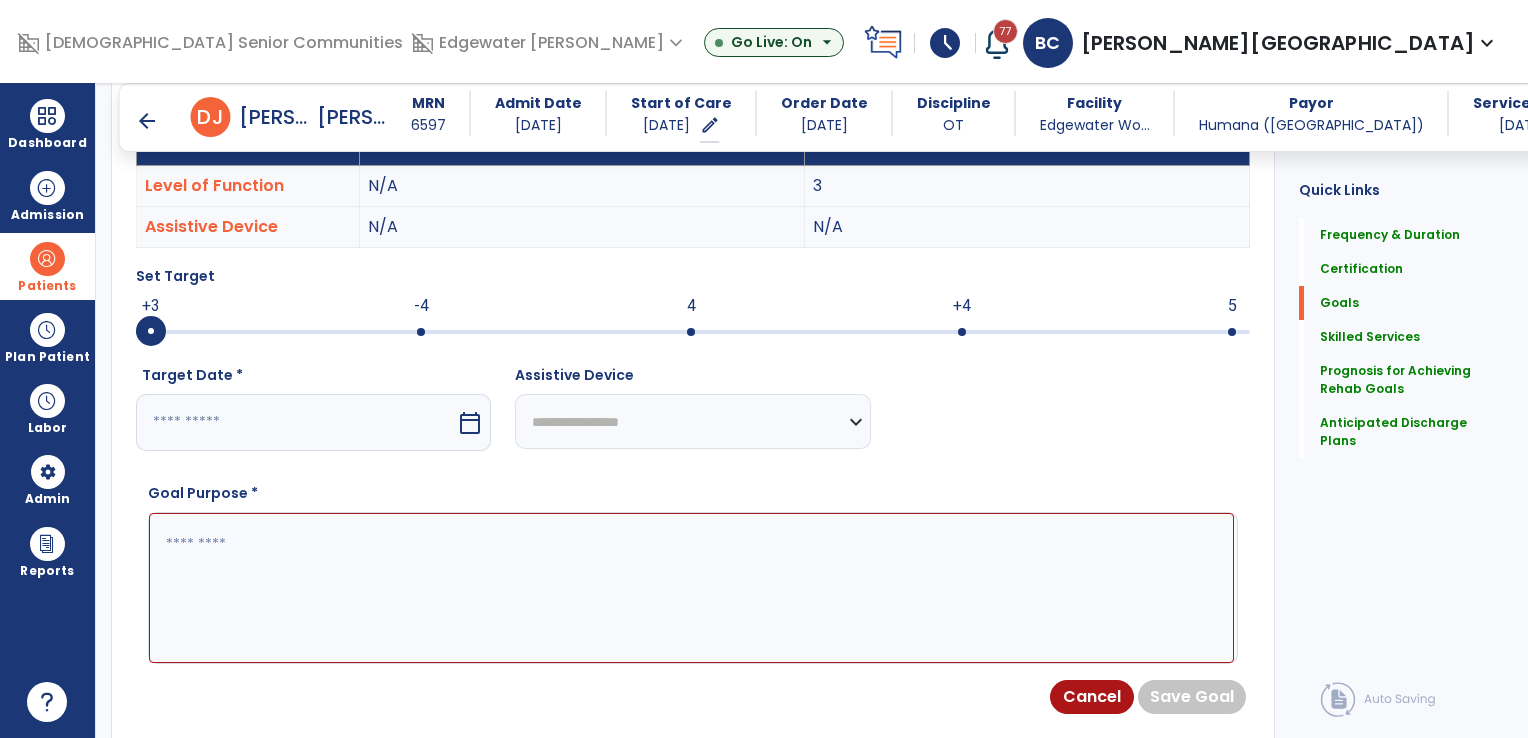 scroll, scrollTop: 454, scrollLeft: 0, axis: vertical 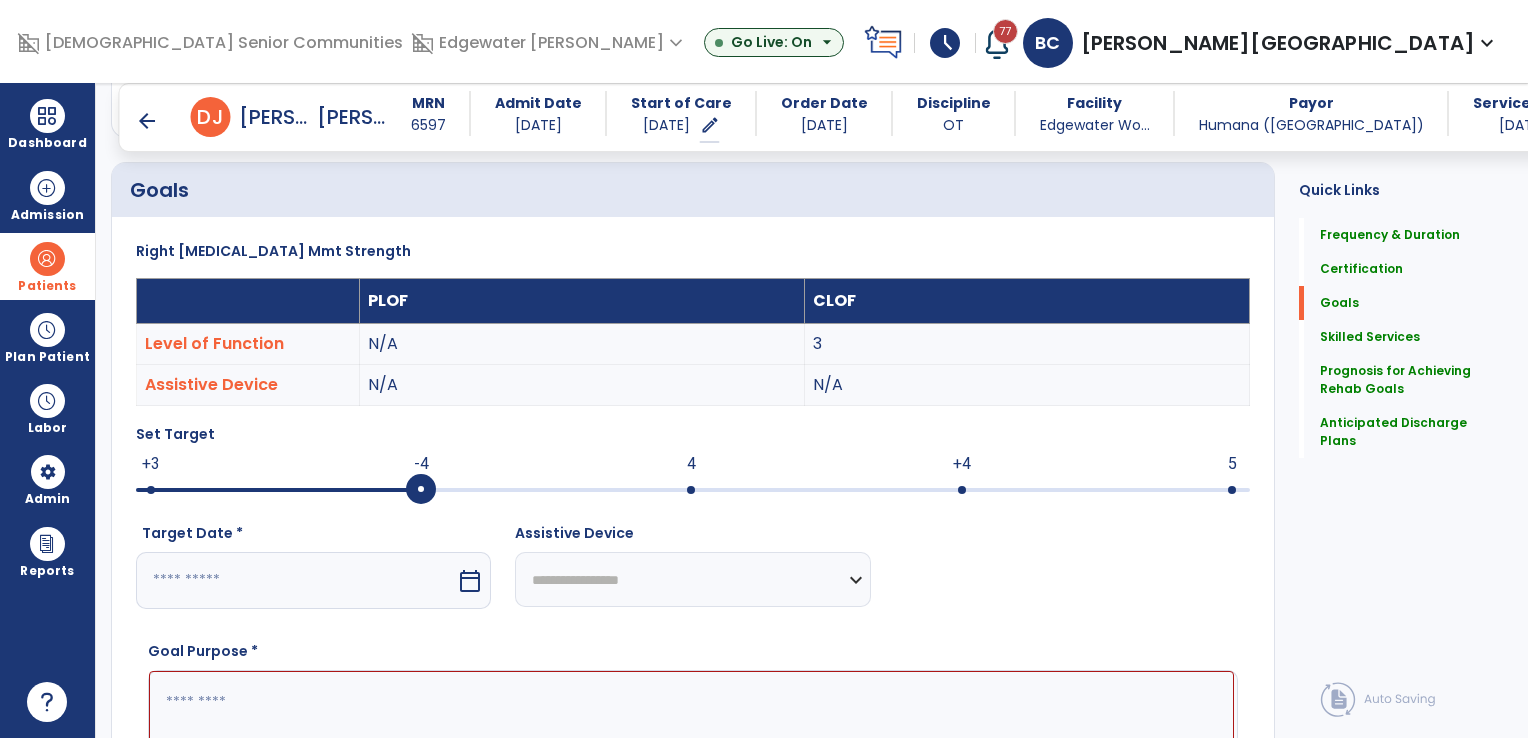 drag, startPoint x: 152, startPoint y: 494, endPoint x: 414, endPoint y: 492, distance: 262.00763 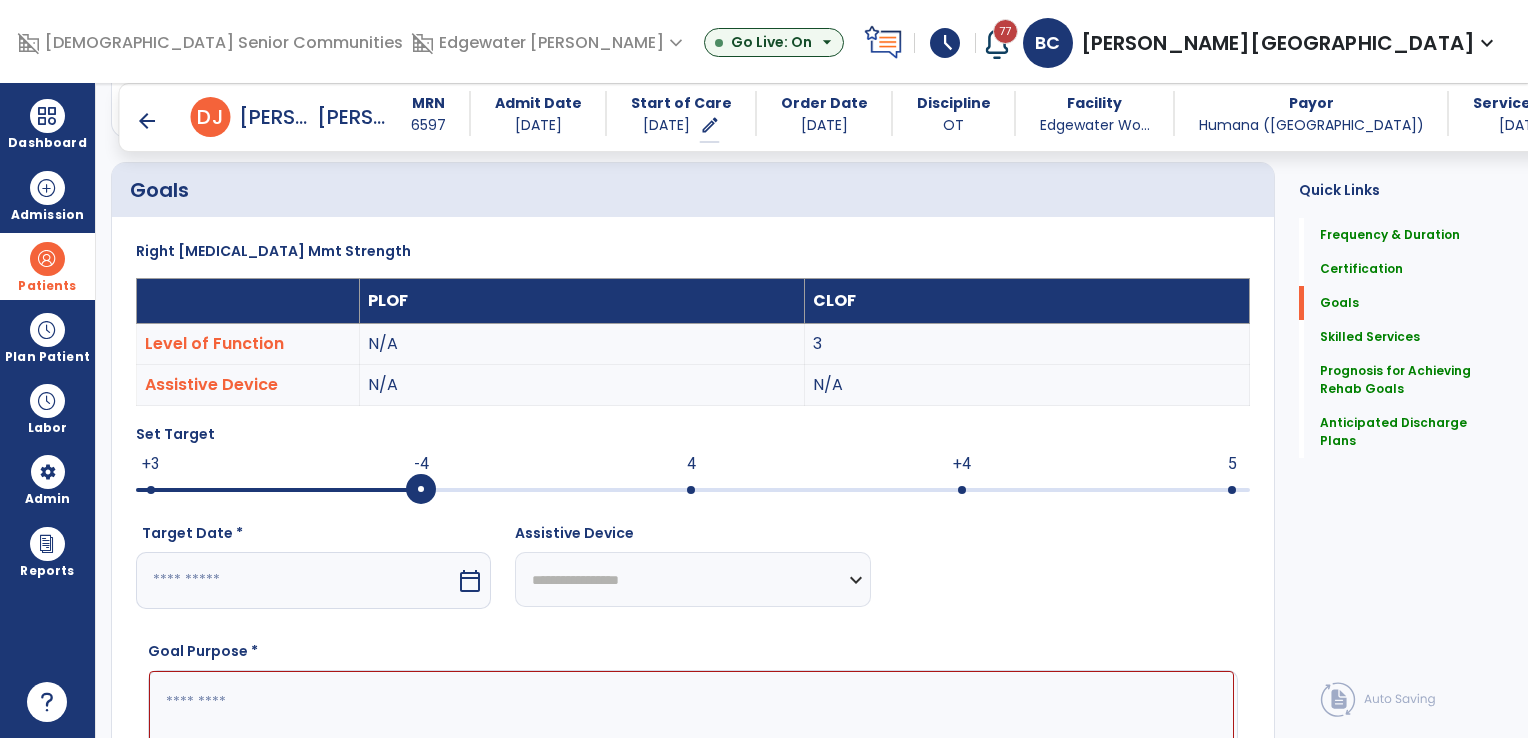 click at bounding box center (296, 580) 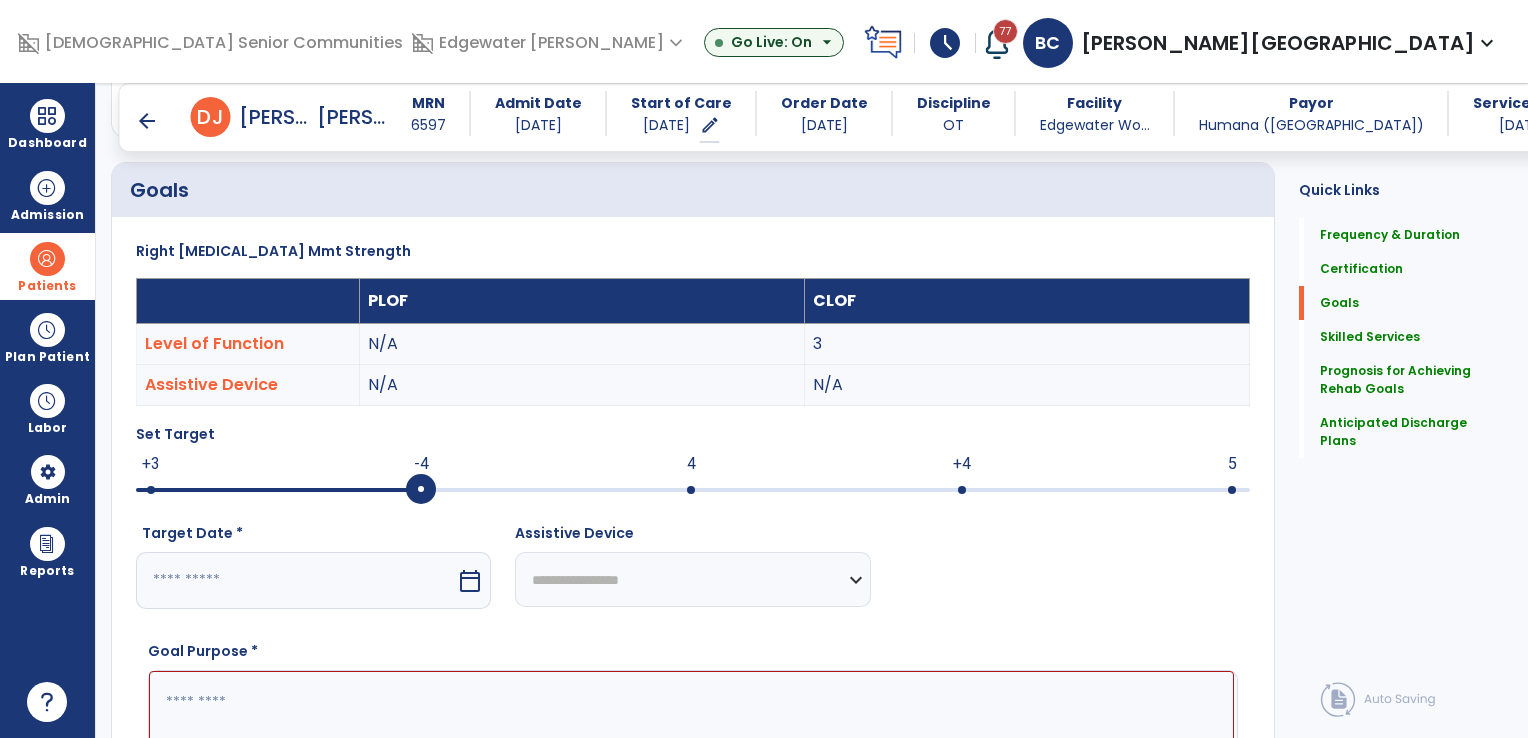 select on "*" 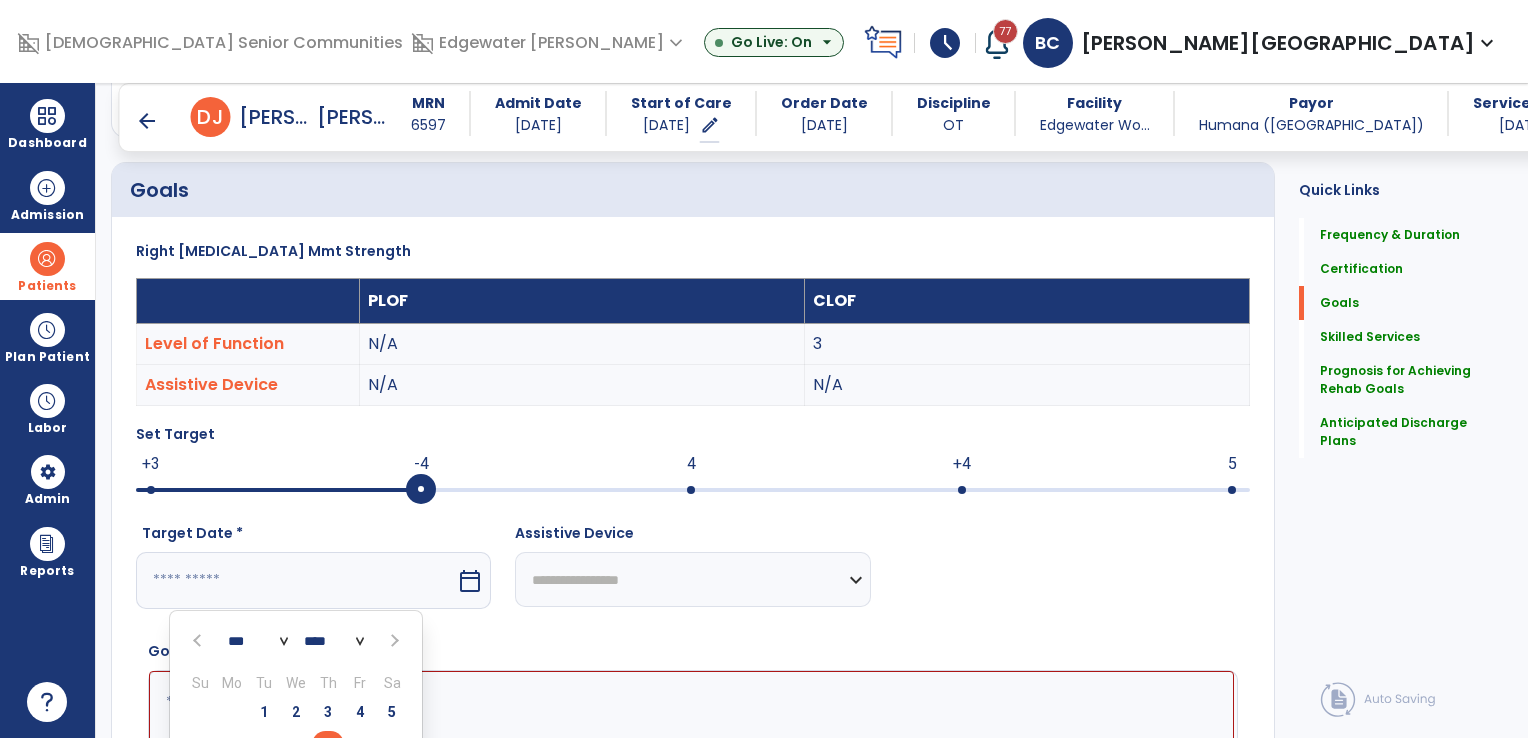 scroll, scrollTop: 480, scrollLeft: 0, axis: vertical 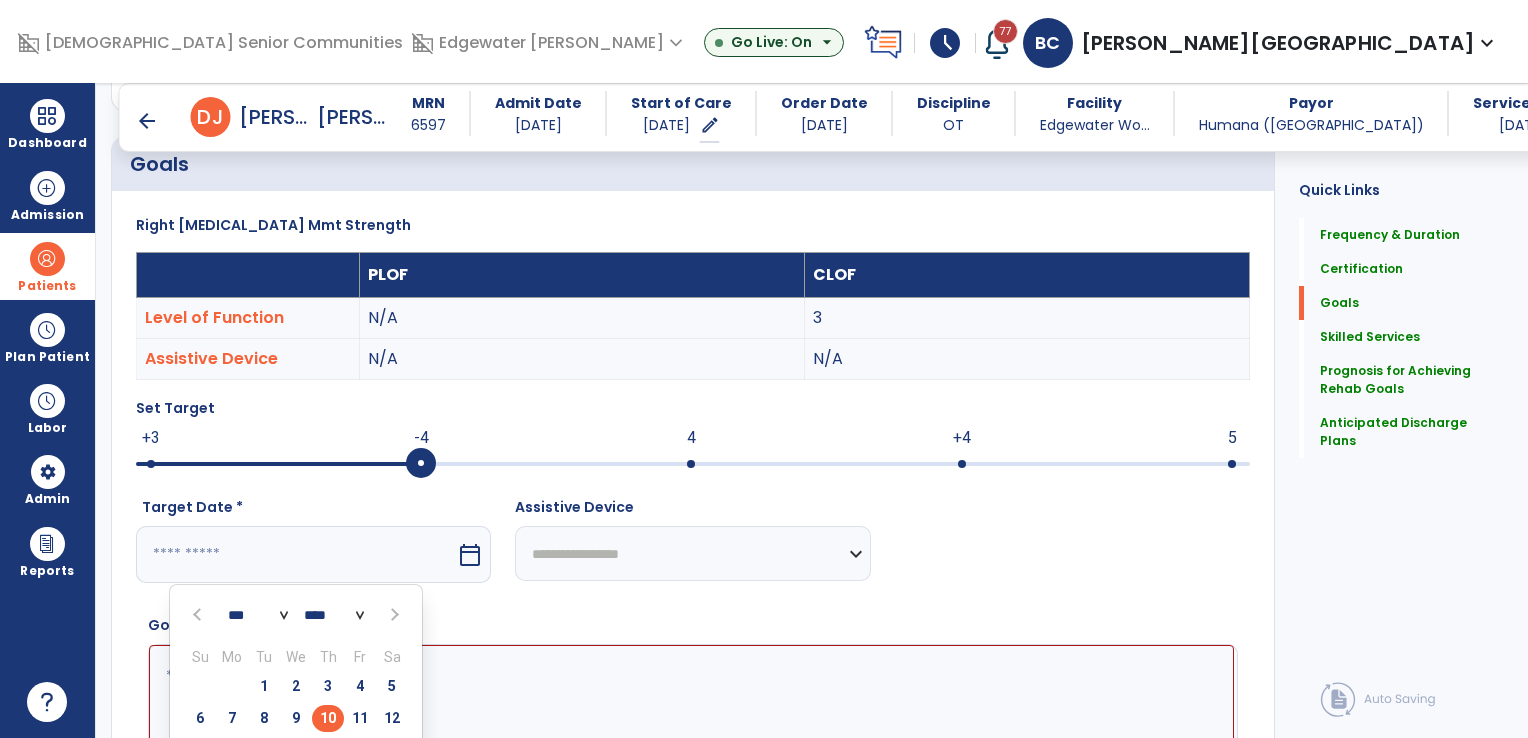 click at bounding box center [392, 615] 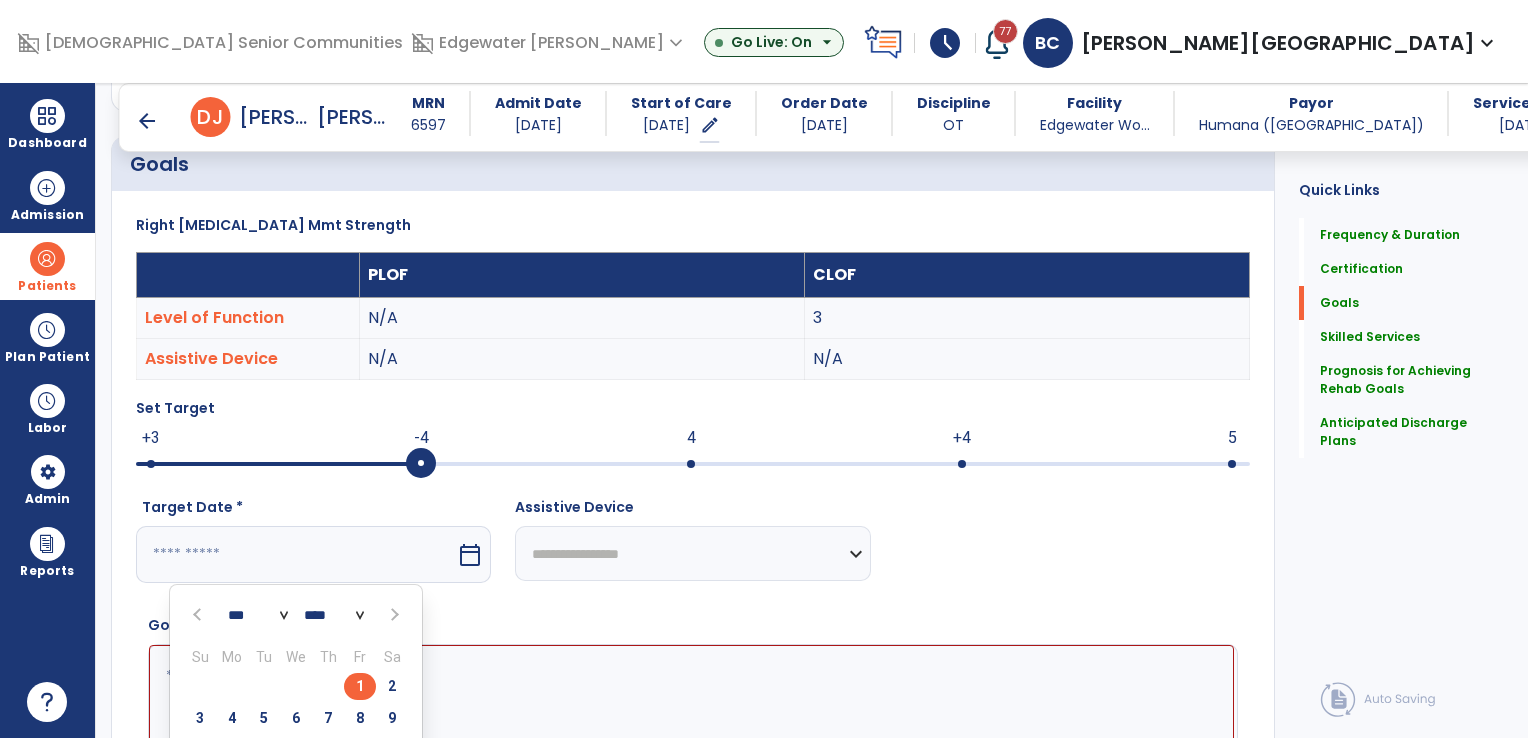 drag, startPoint x: 356, startPoint y: 715, endPoint x: 372, endPoint y: 701, distance: 21.260292 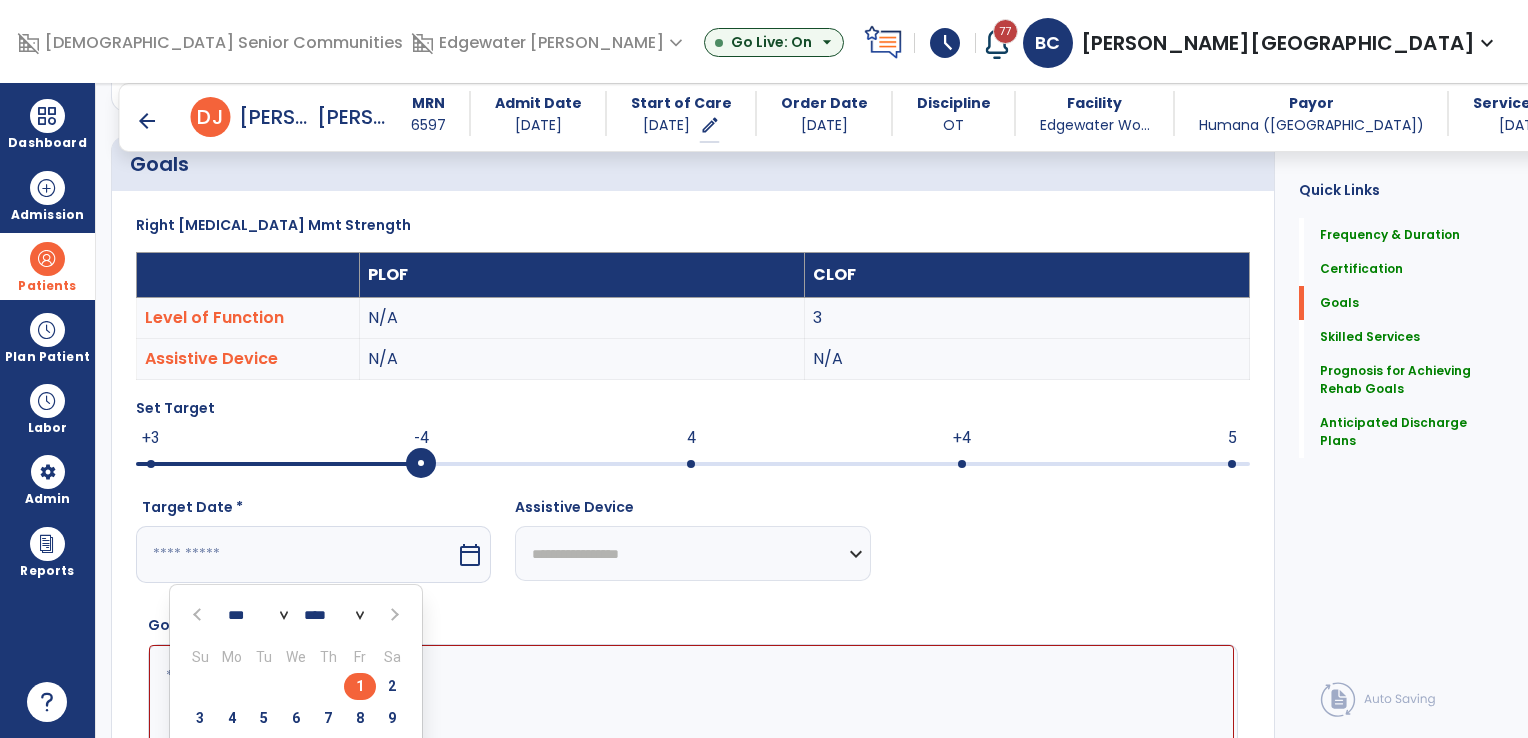type on "********" 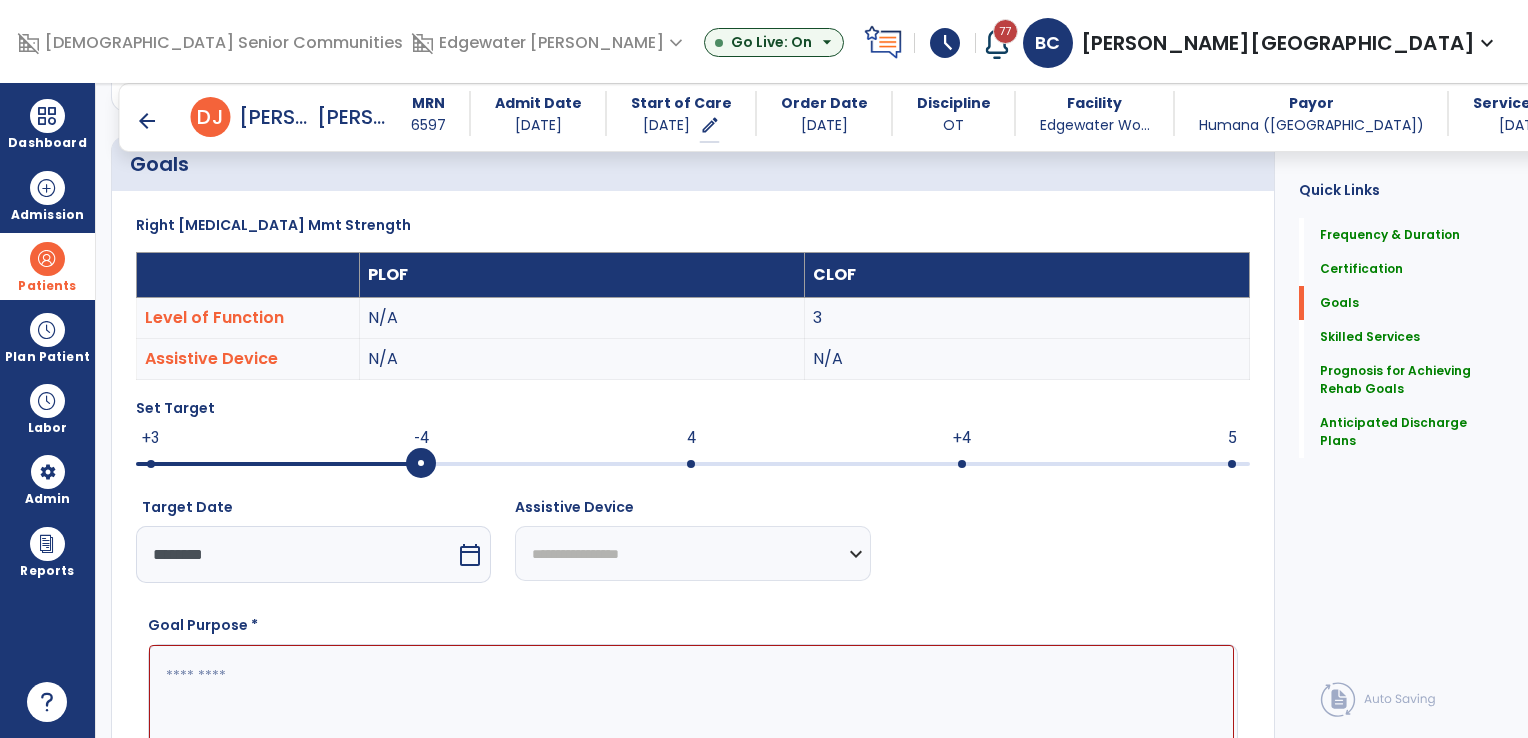 click on "**********" at bounding box center (692, 553) 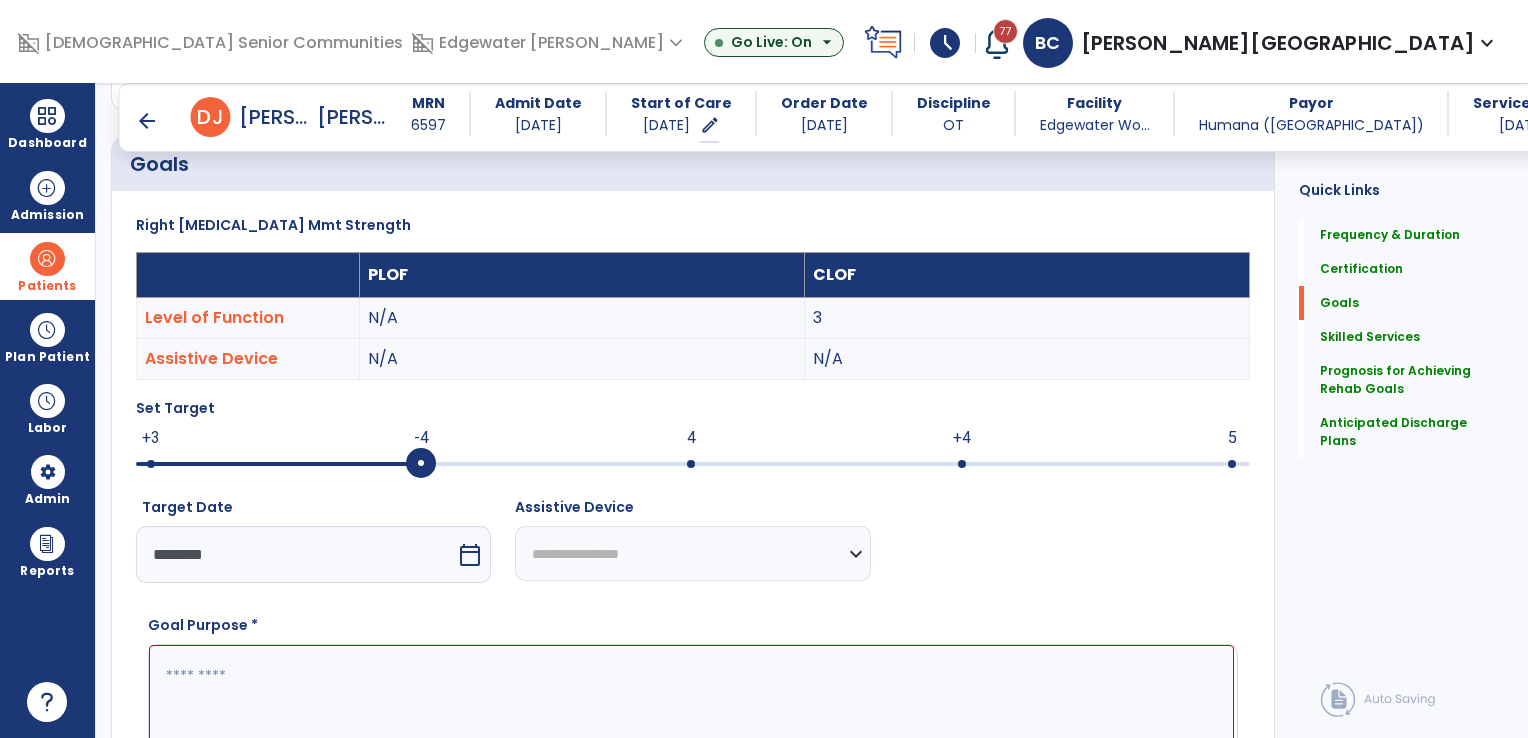 click on "**********" at bounding box center [693, 596] 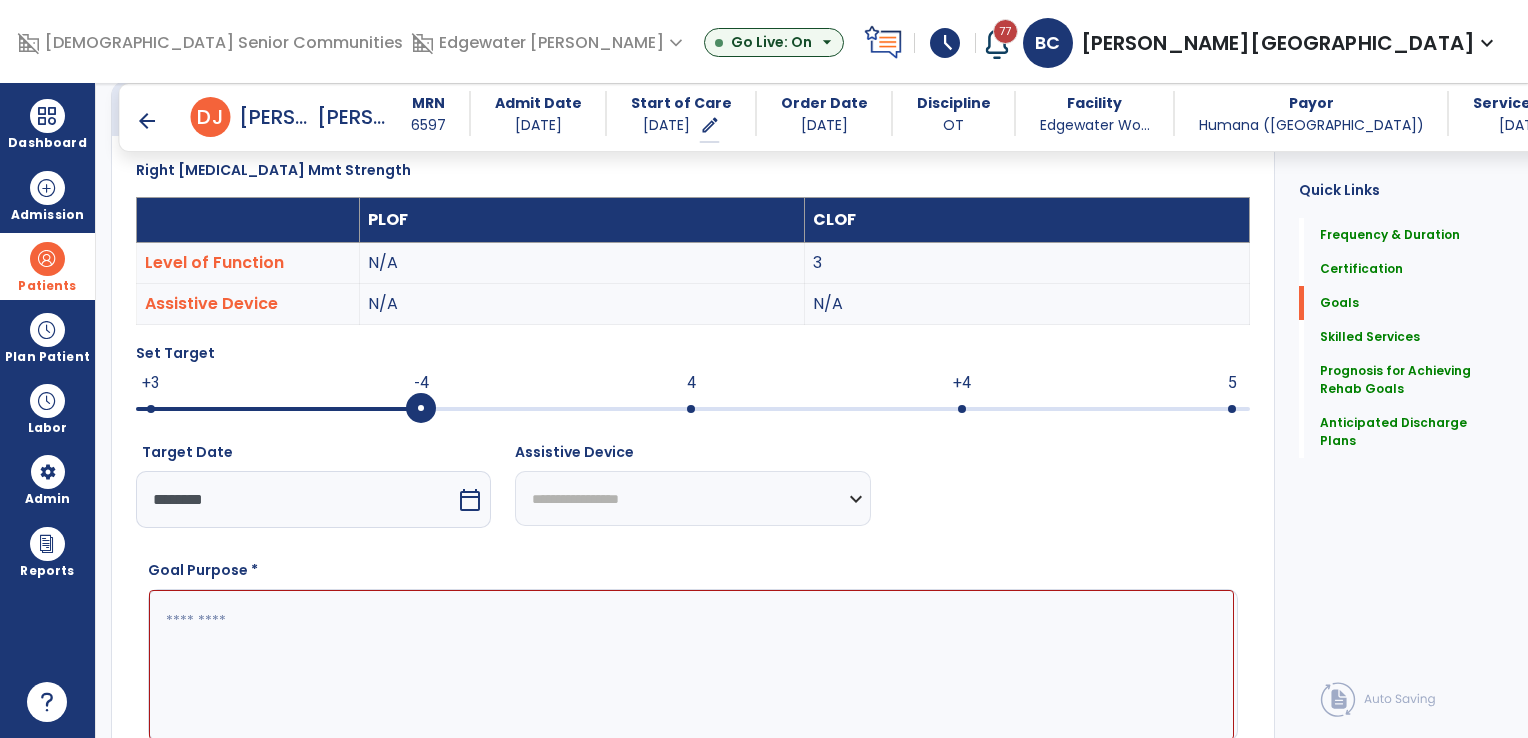 scroll, scrollTop: 580, scrollLeft: 0, axis: vertical 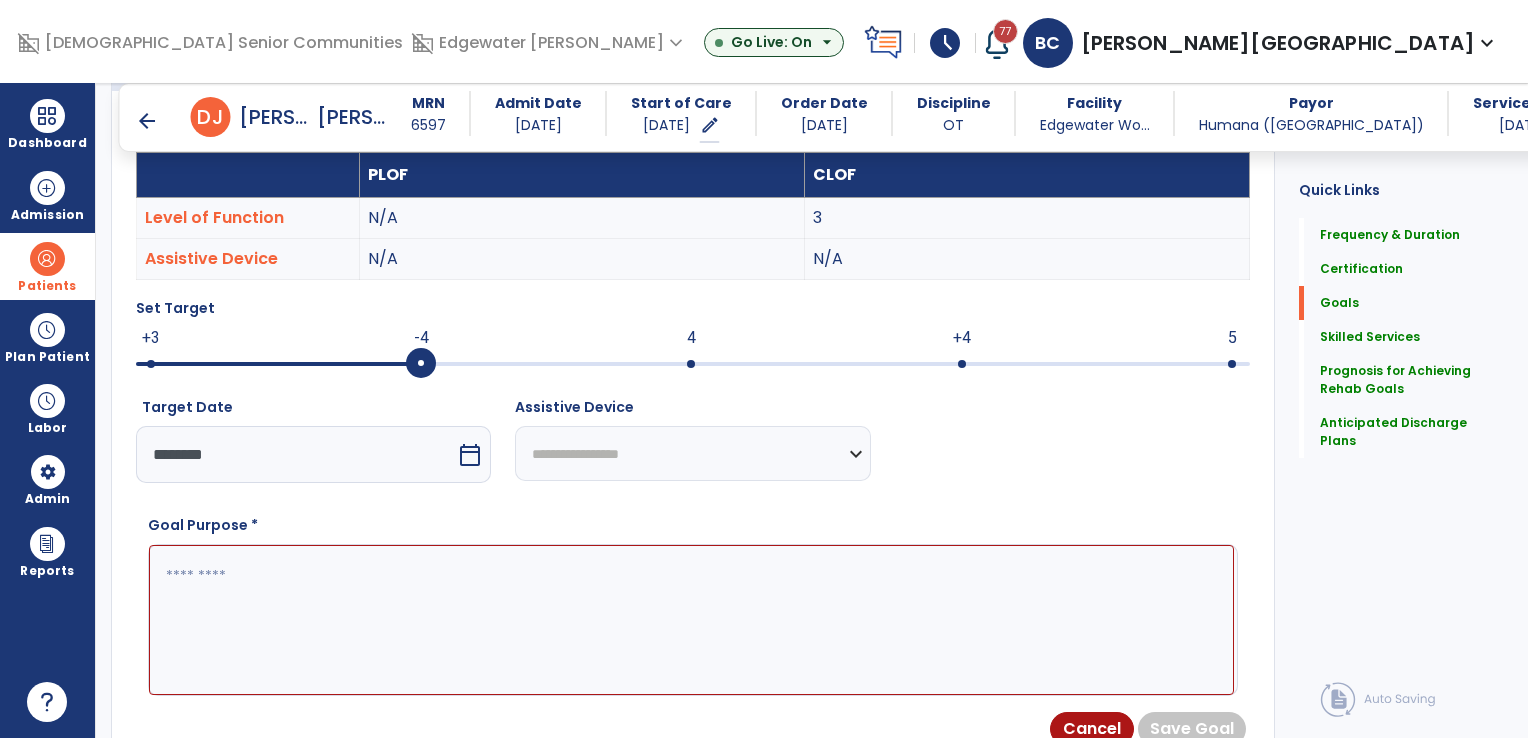 click at bounding box center (691, 620) 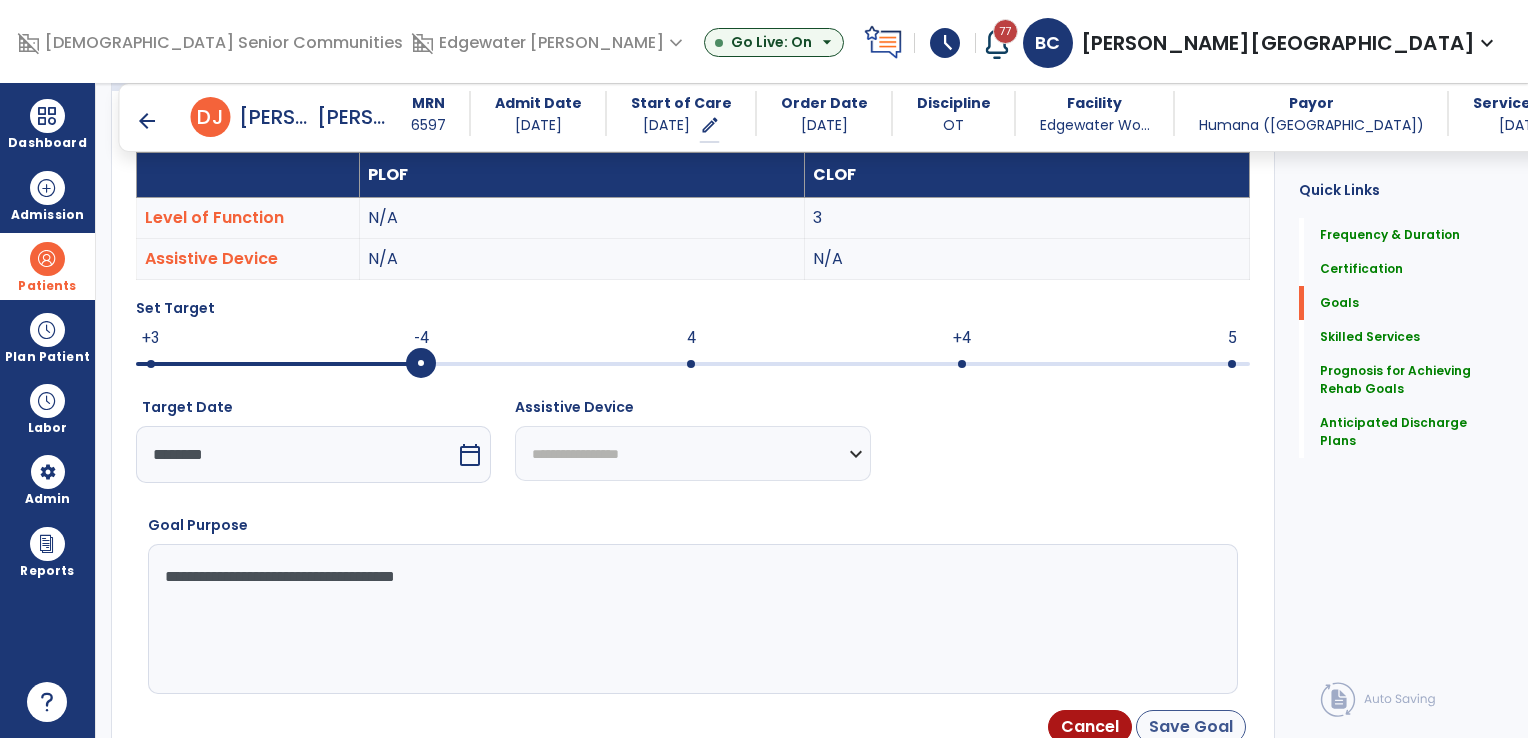 type on "**********" 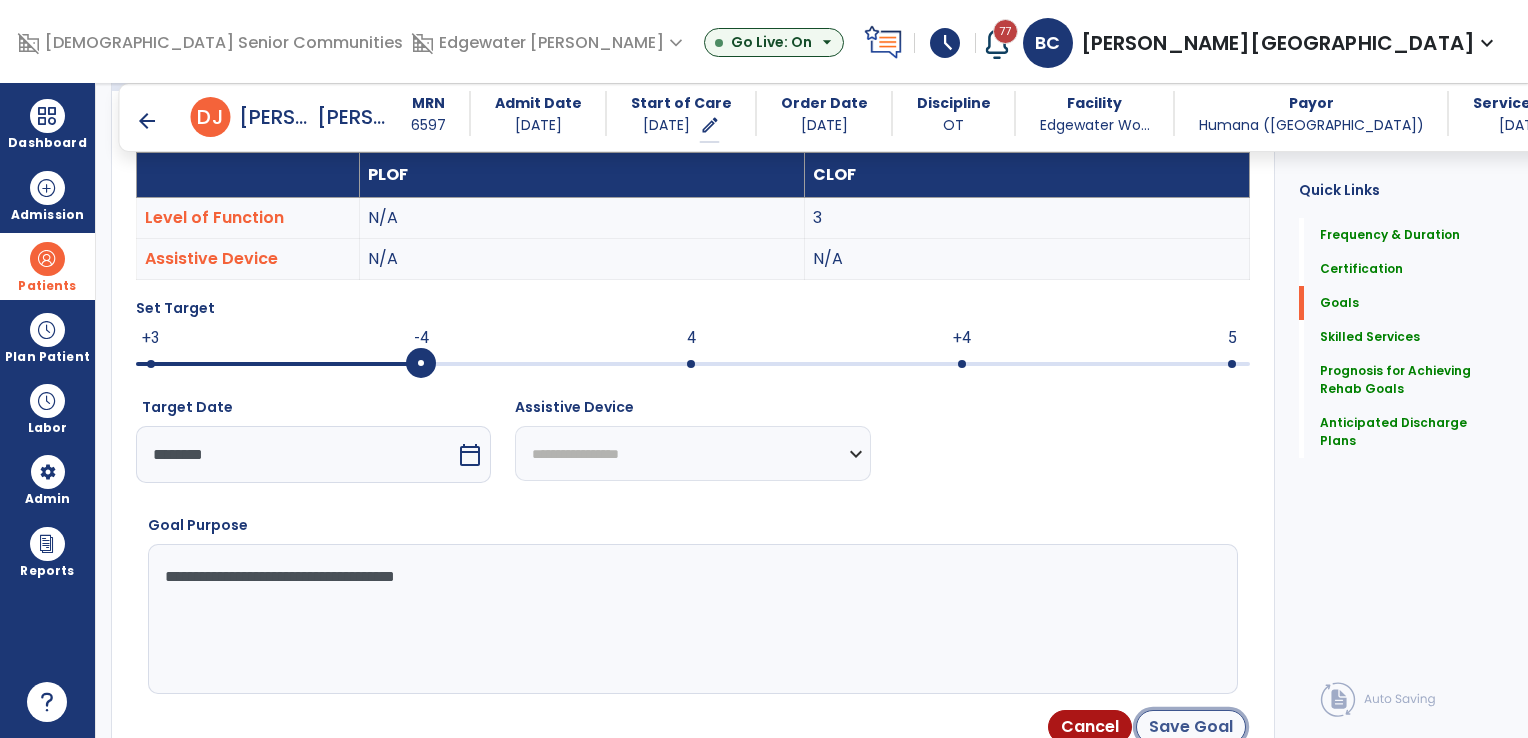 click on "Save Goal" at bounding box center (1191, 727) 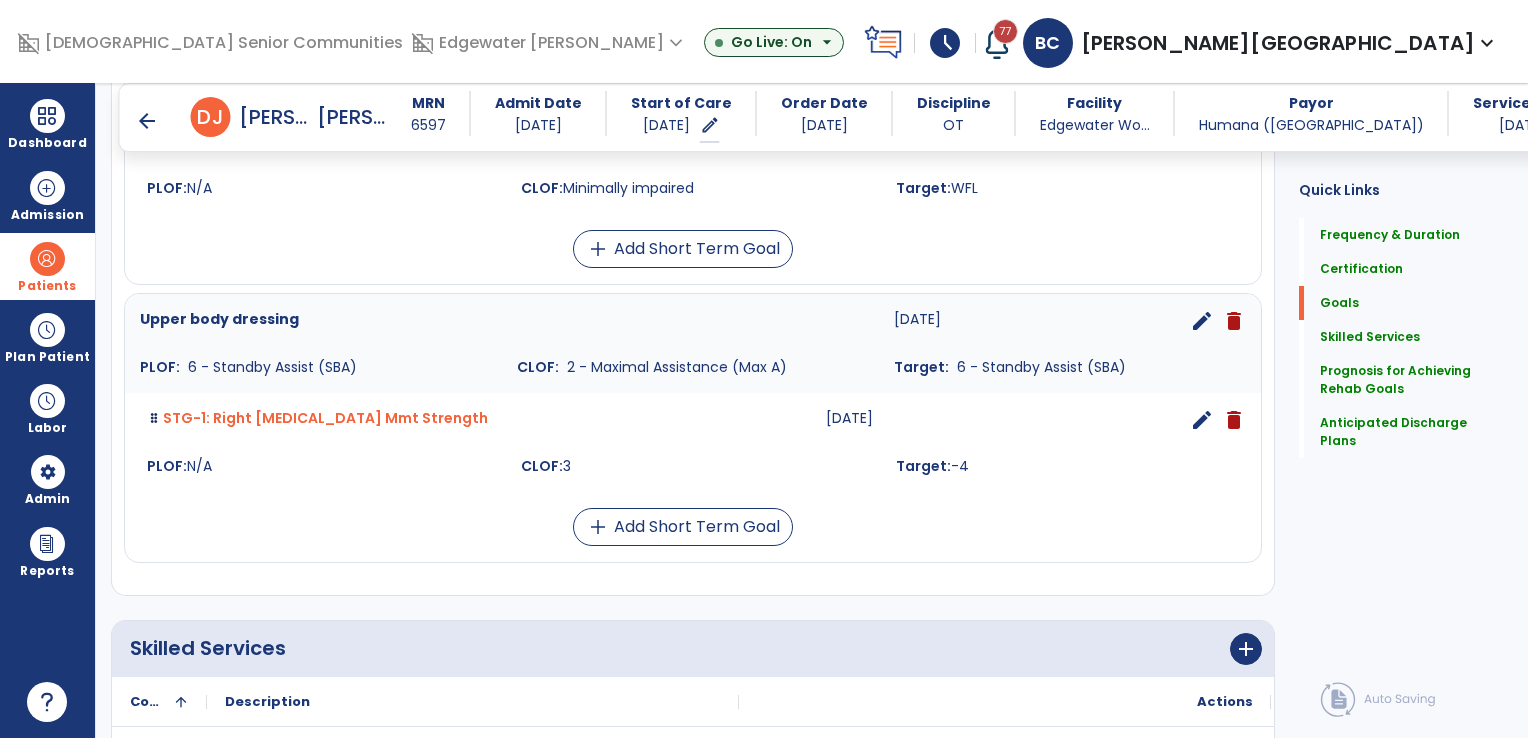 scroll, scrollTop: 1080, scrollLeft: 0, axis: vertical 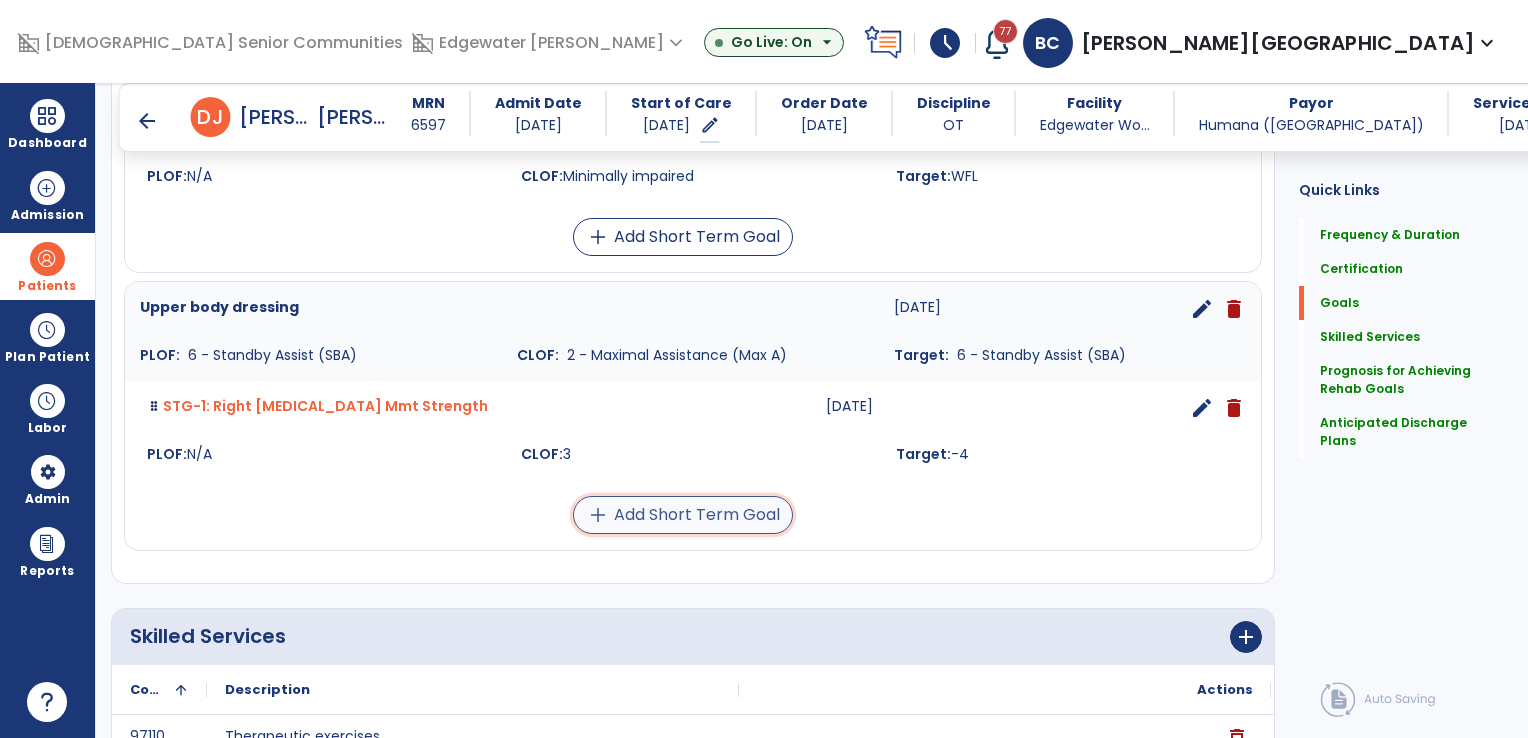 click on "add  Add Short Term Goal" at bounding box center (683, 515) 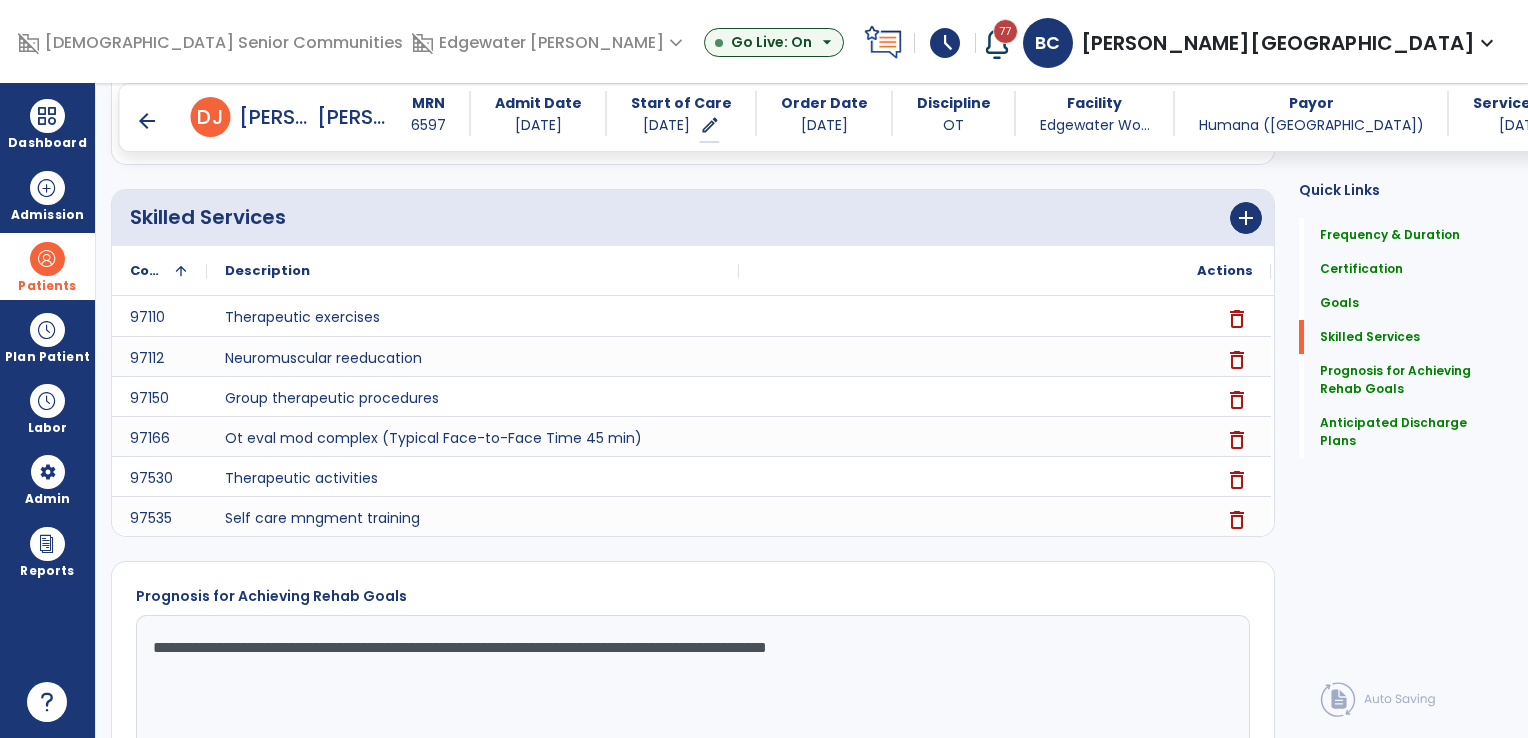 scroll, scrollTop: 454, scrollLeft: 0, axis: vertical 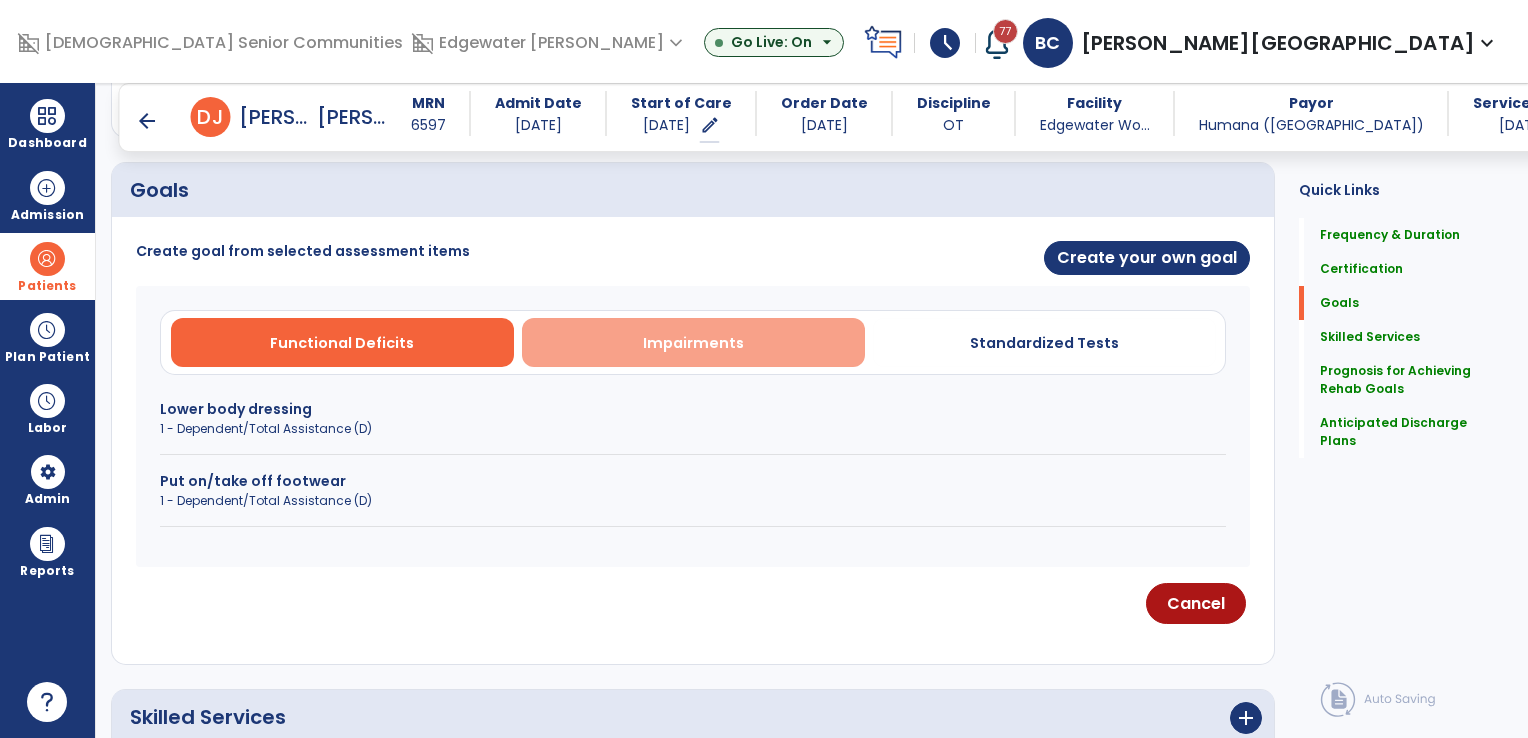 click on "Impairments" at bounding box center [693, 343] 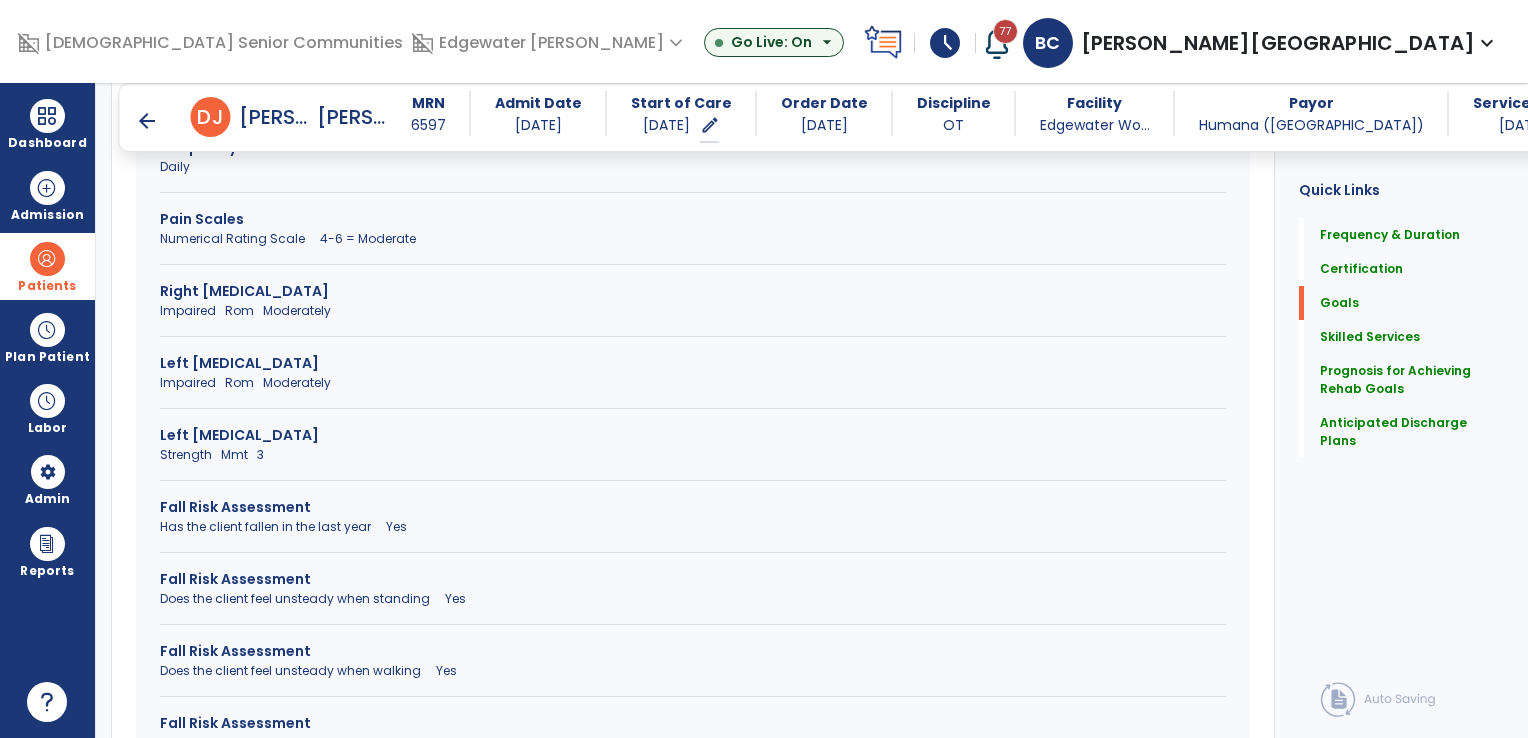 scroll, scrollTop: 954, scrollLeft: 0, axis: vertical 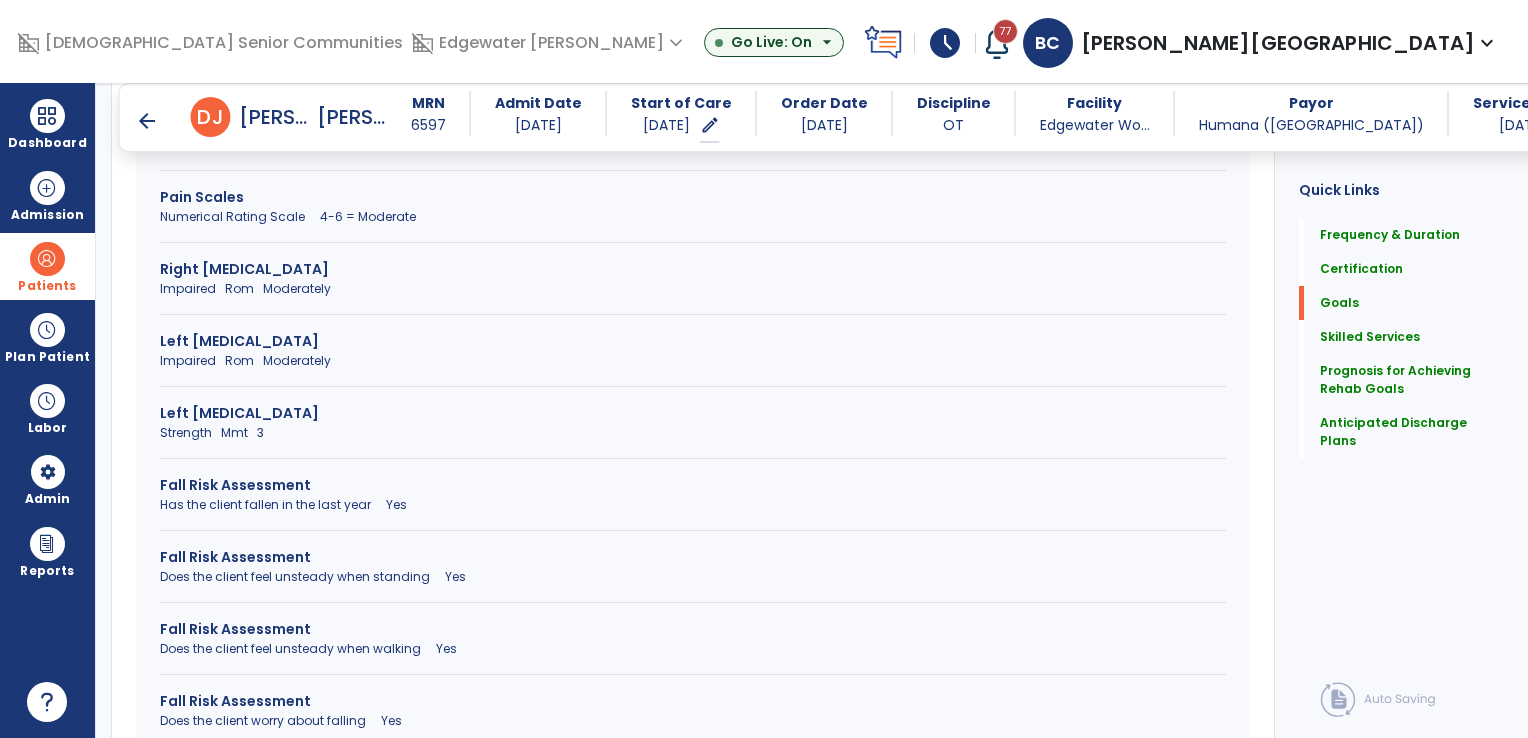click on "Left Upper Extremity" at bounding box center (693, 413) 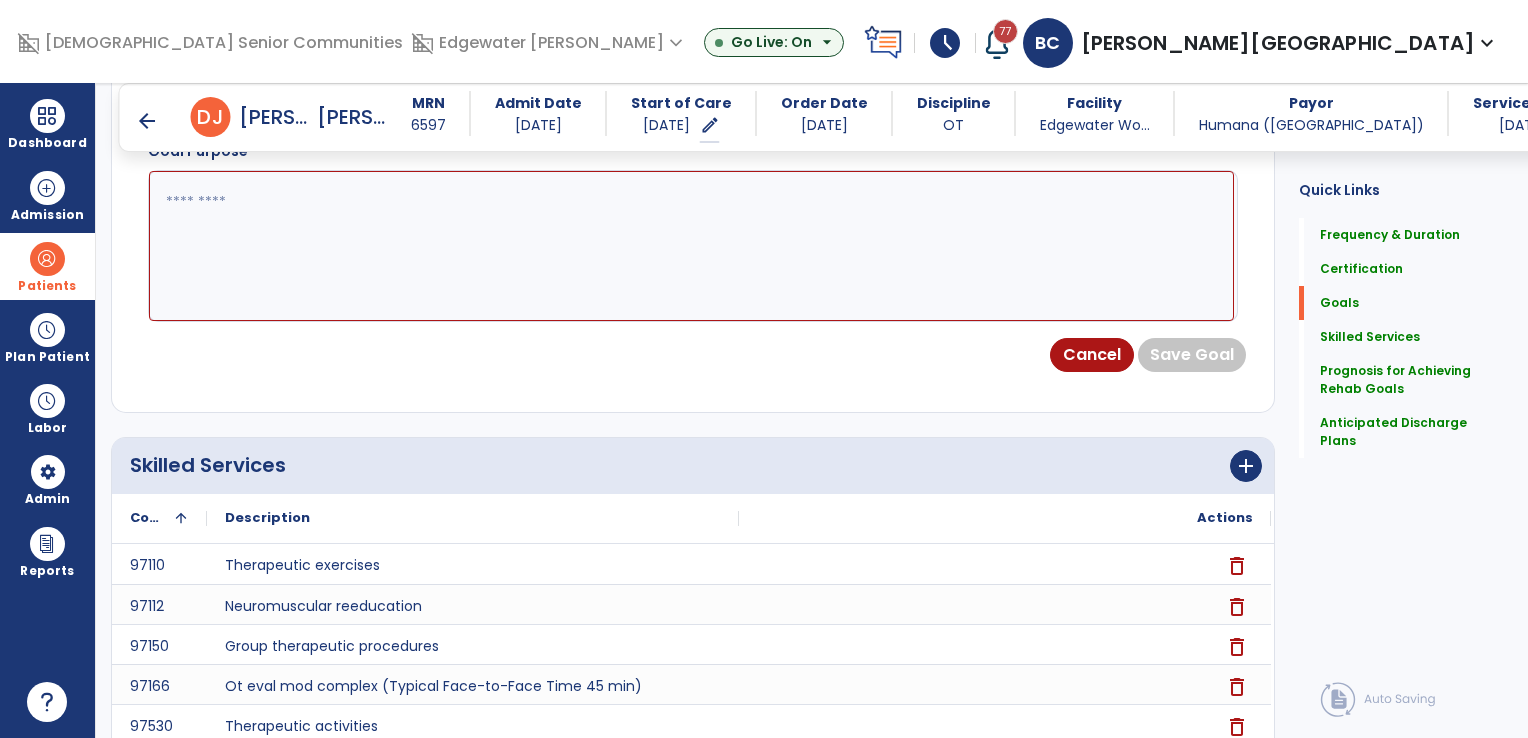 scroll, scrollTop: 554, scrollLeft: 0, axis: vertical 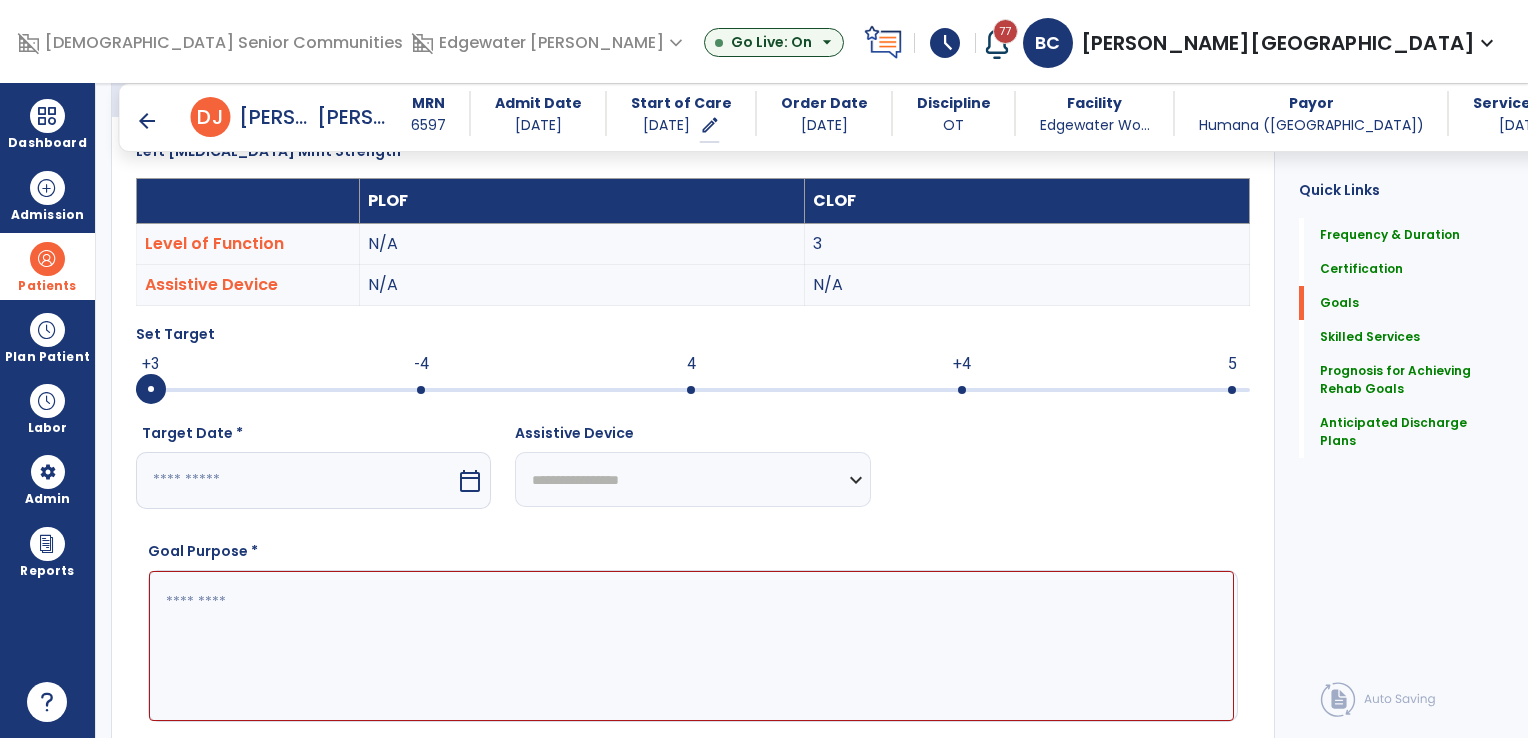 click at bounding box center (421, 390) 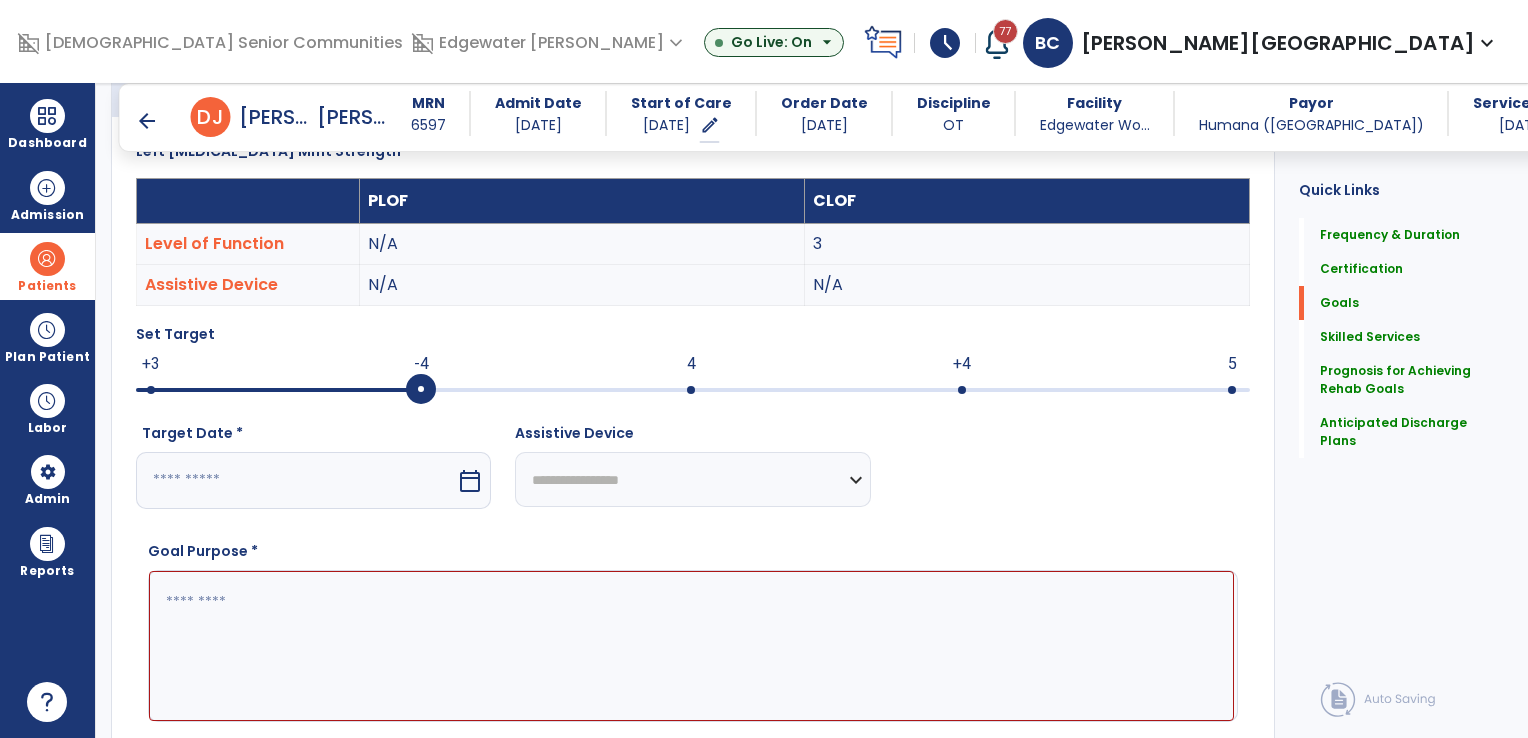 click on "calendar_today" at bounding box center (470, 481) 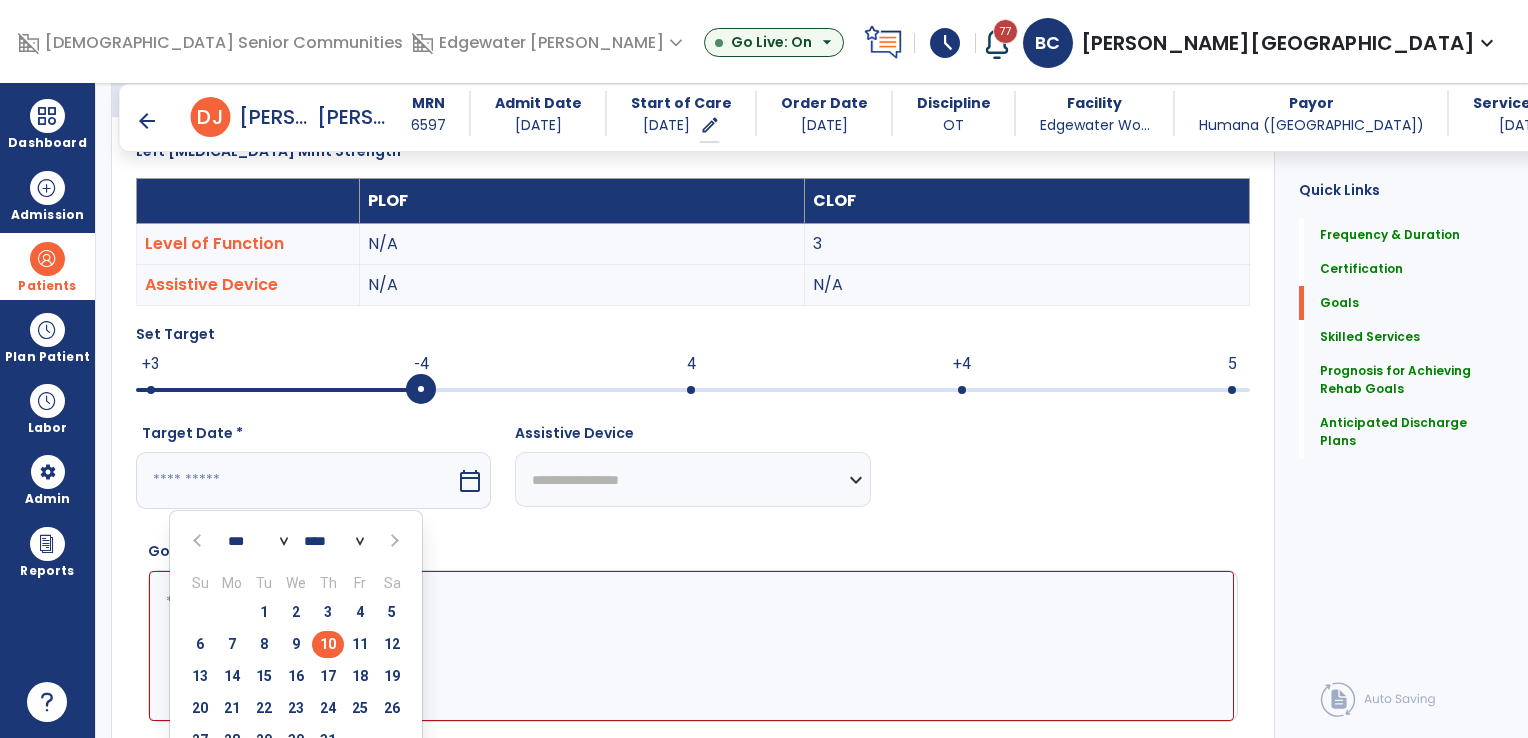 click at bounding box center (393, 541) 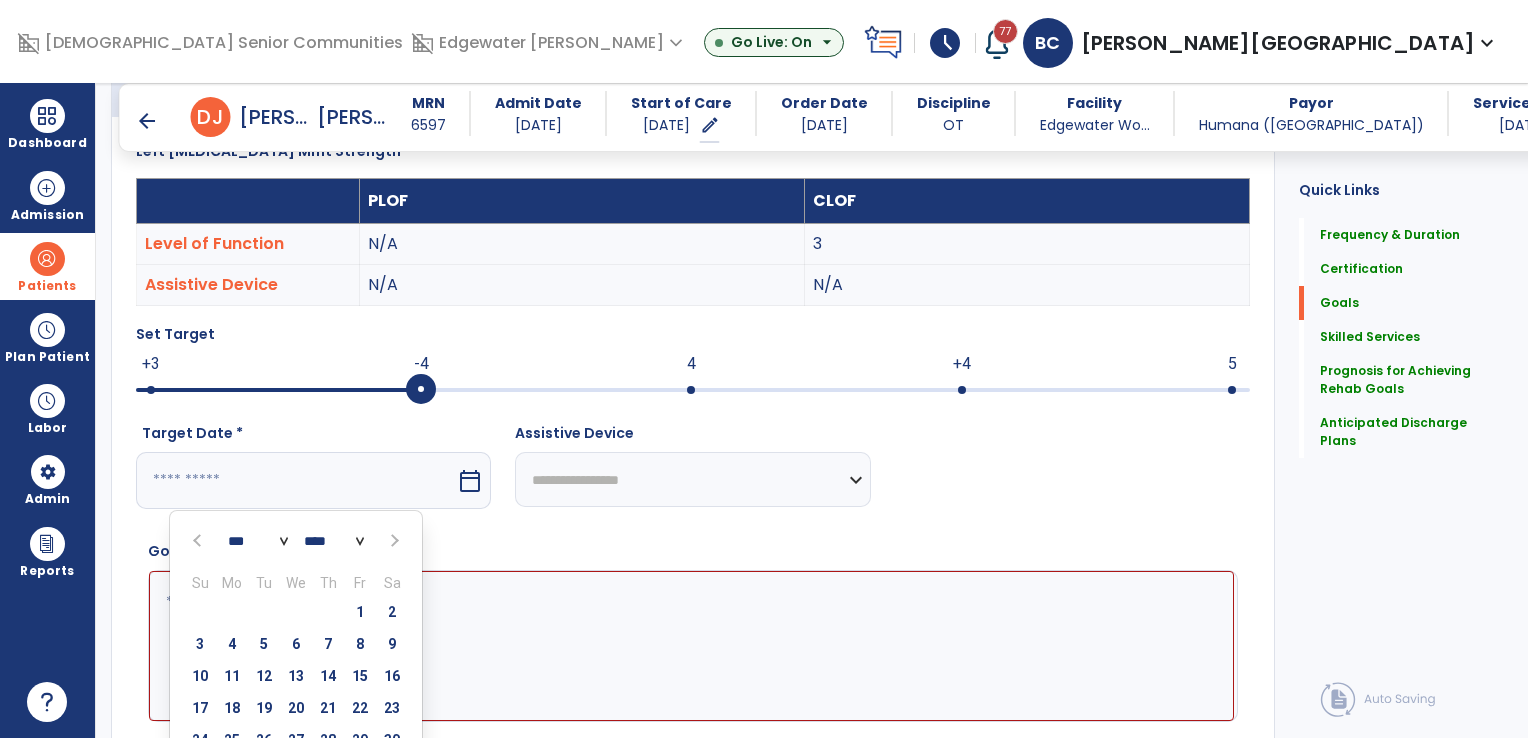 select on "*" 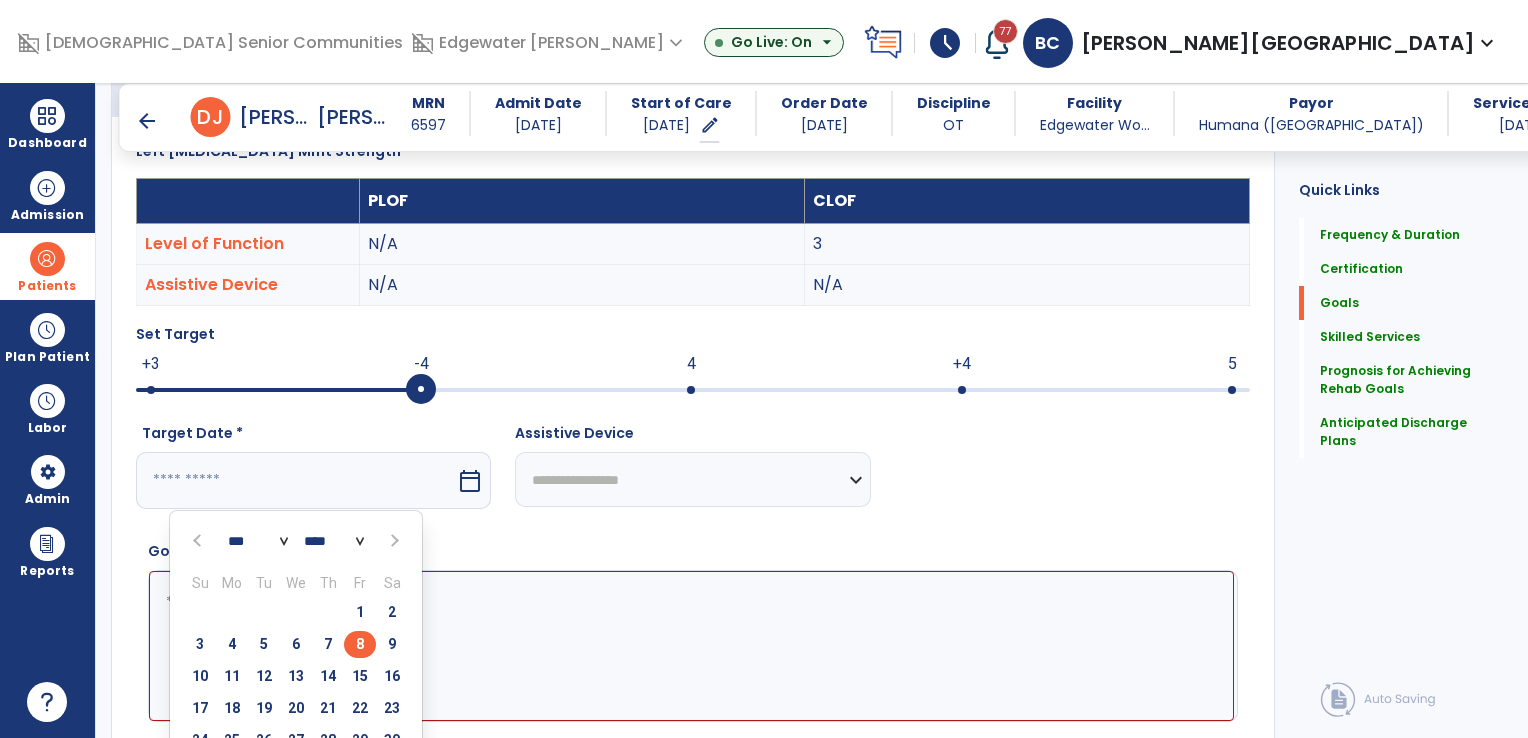 click on "8" at bounding box center (360, 644) 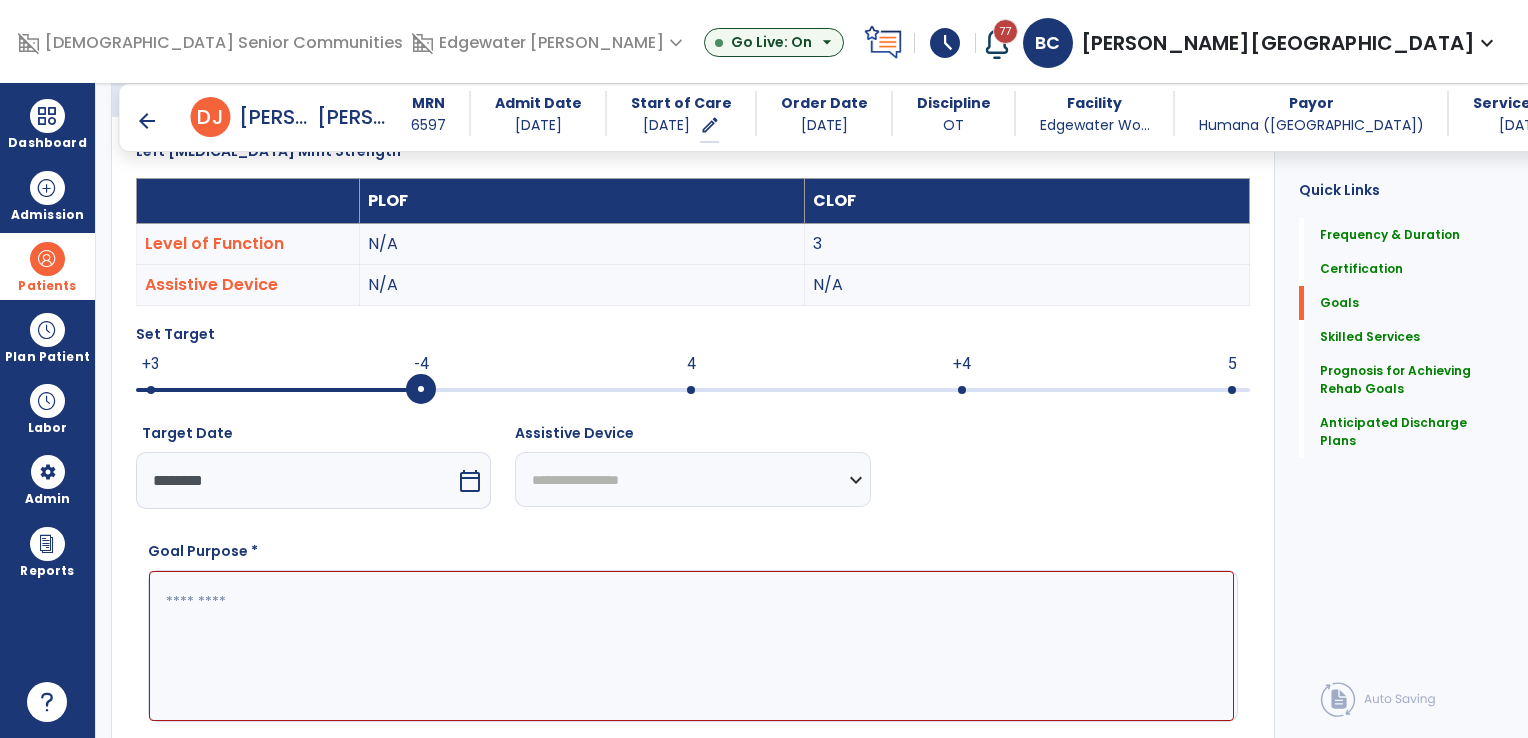 click at bounding box center (691, 646) 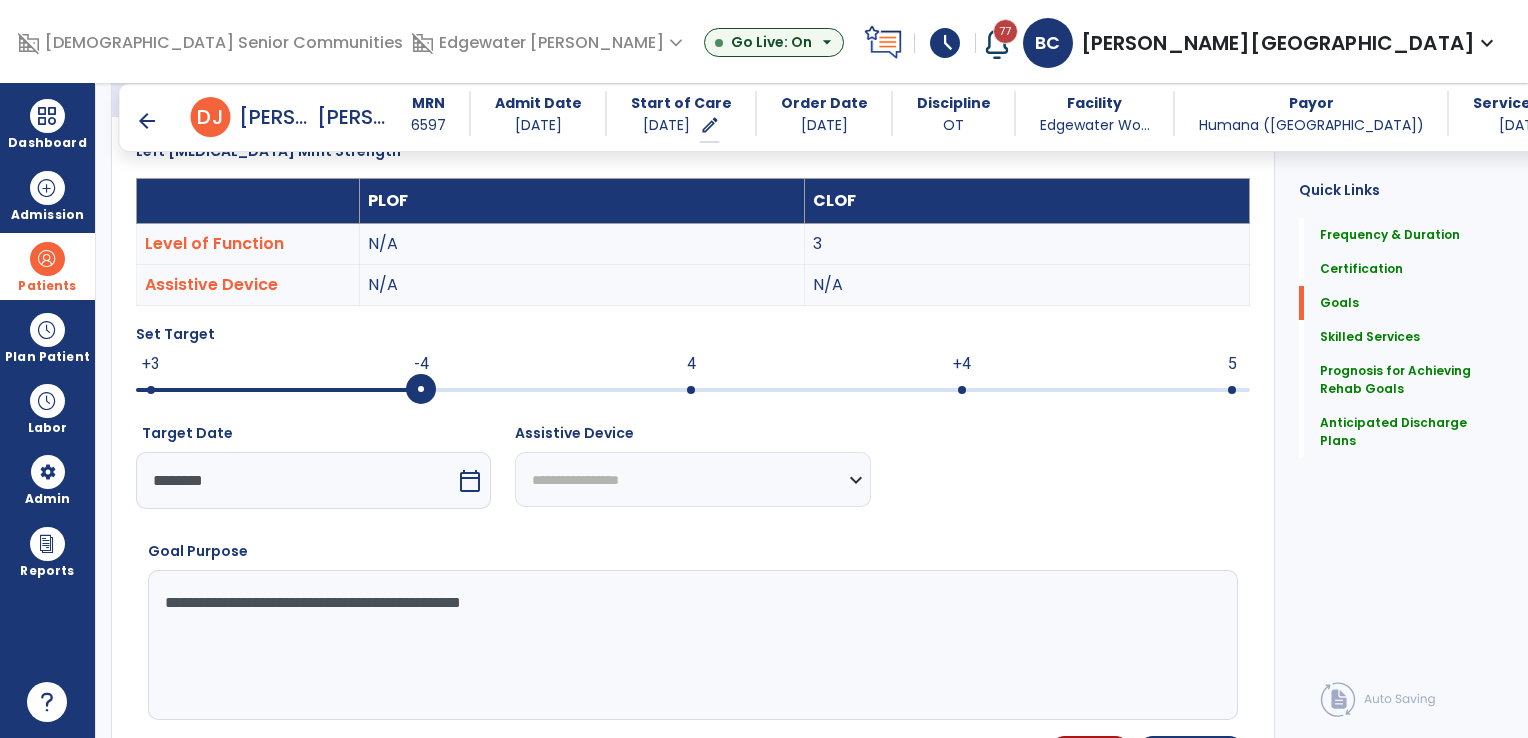 scroll, scrollTop: 854, scrollLeft: 0, axis: vertical 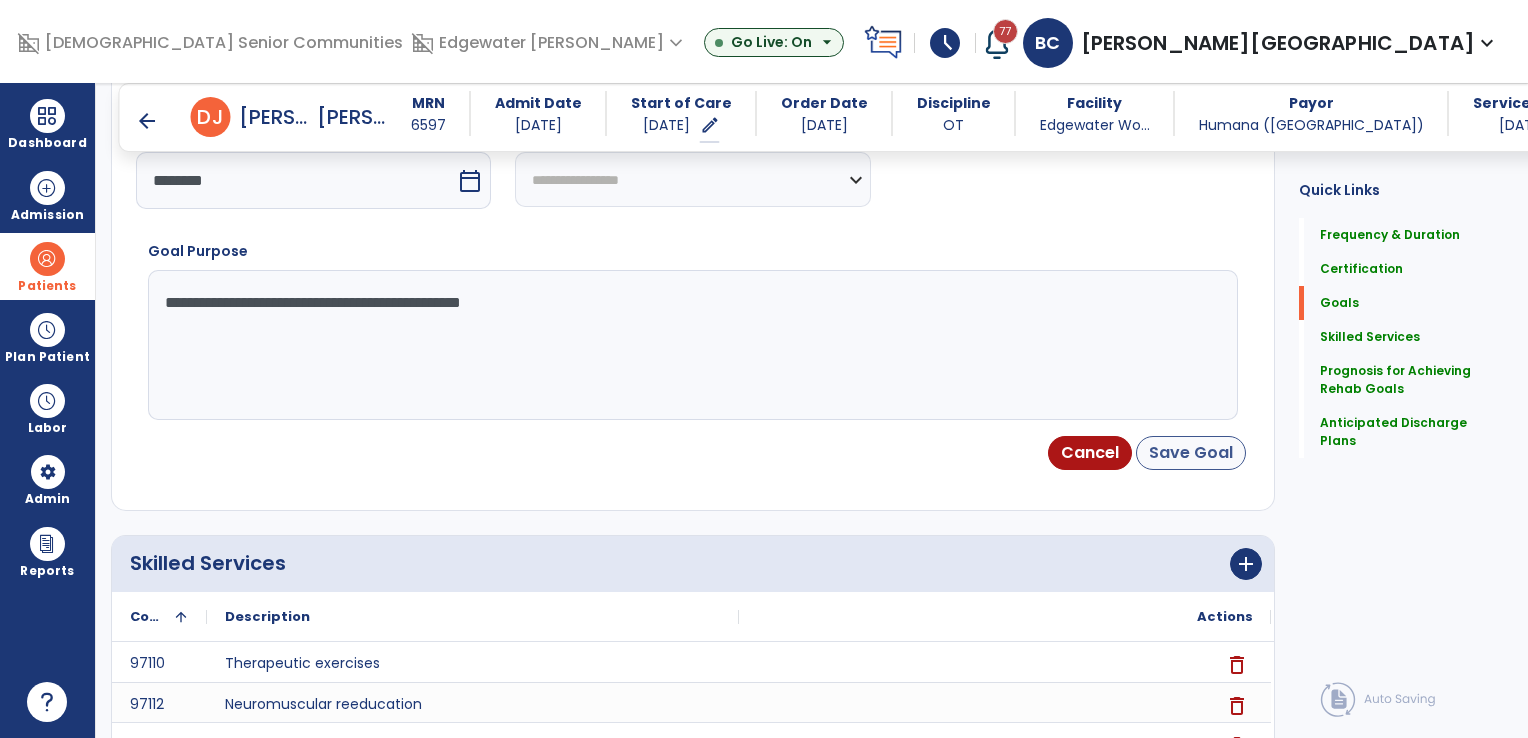 type on "**********" 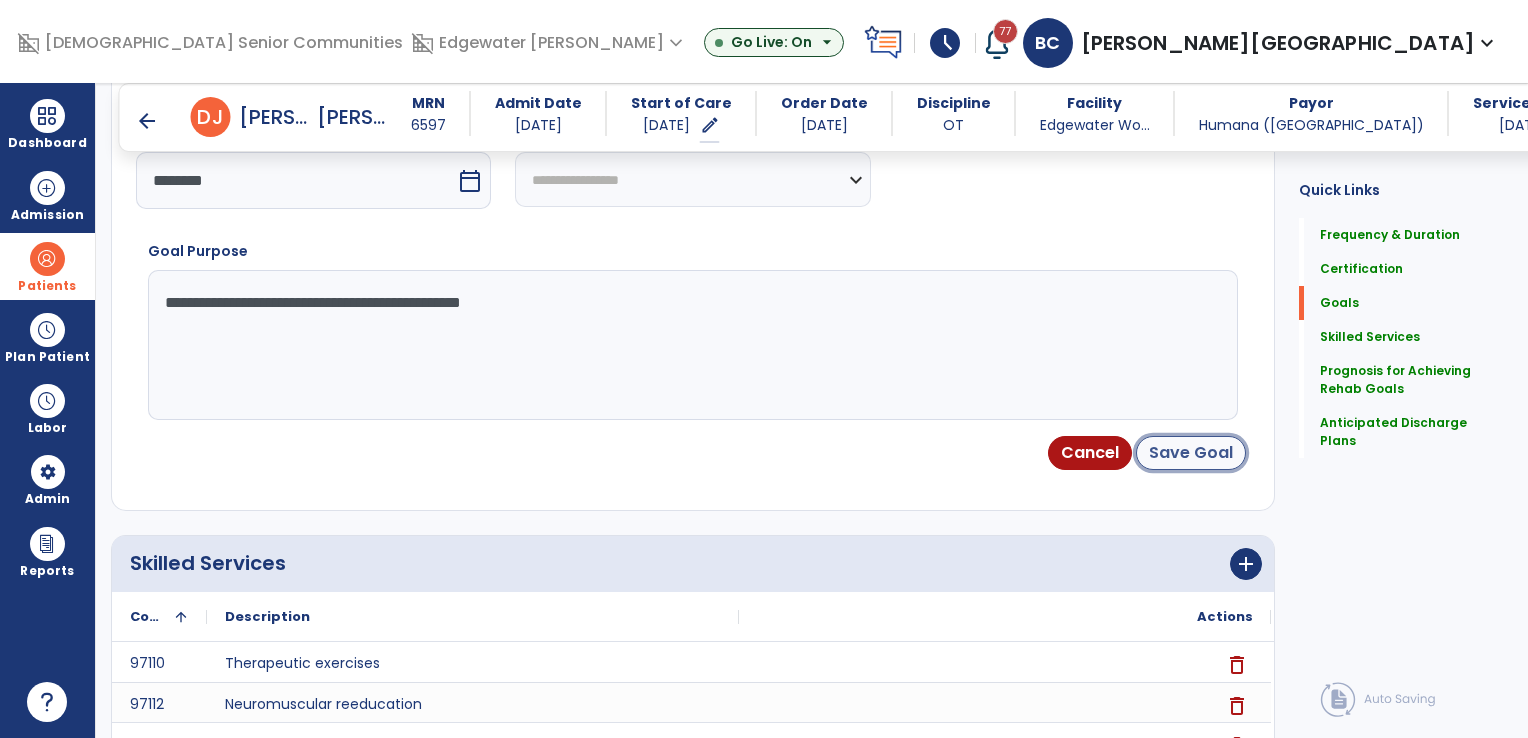 click on "Save Goal" at bounding box center (1191, 453) 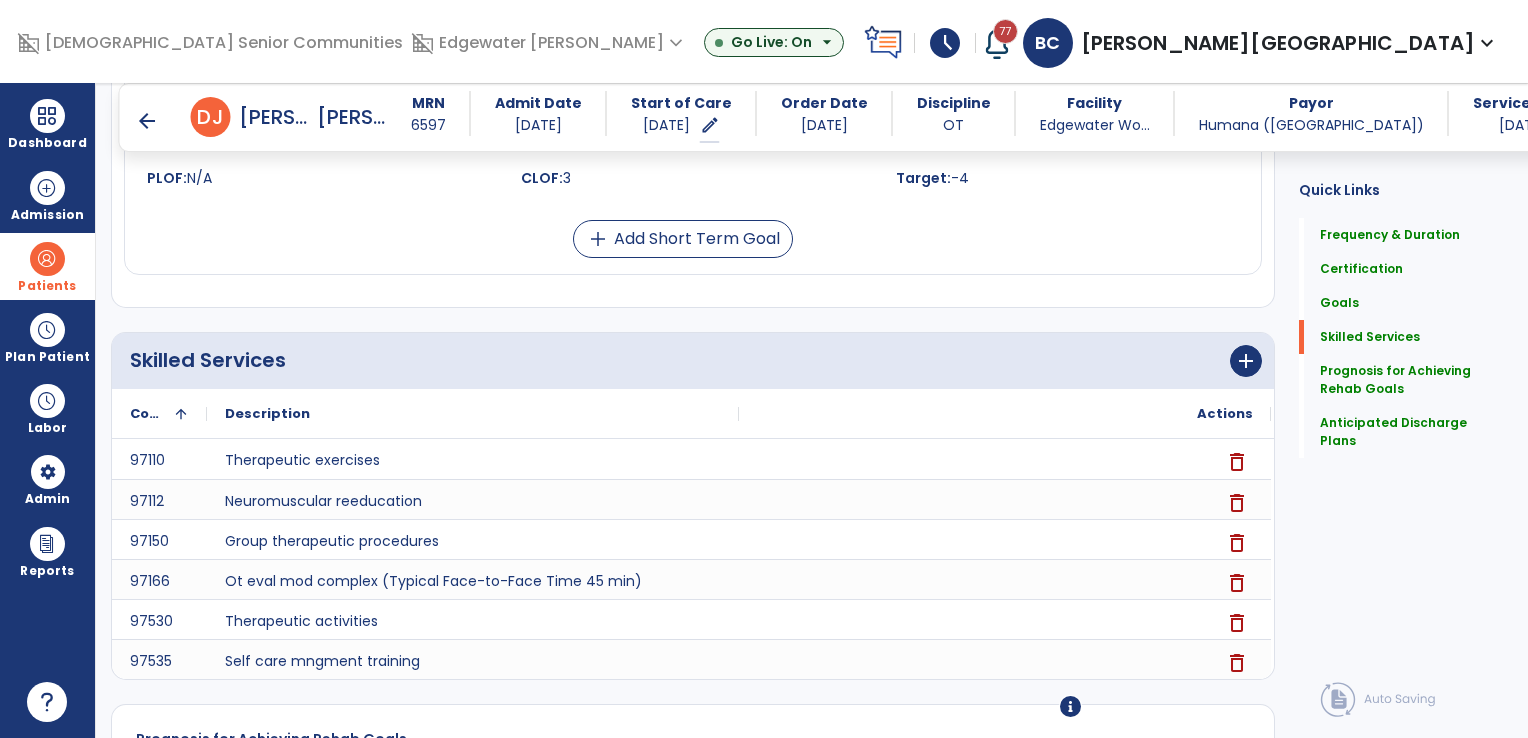 scroll, scrollTop: 2004, scrollLeft: 0, axis: vertical 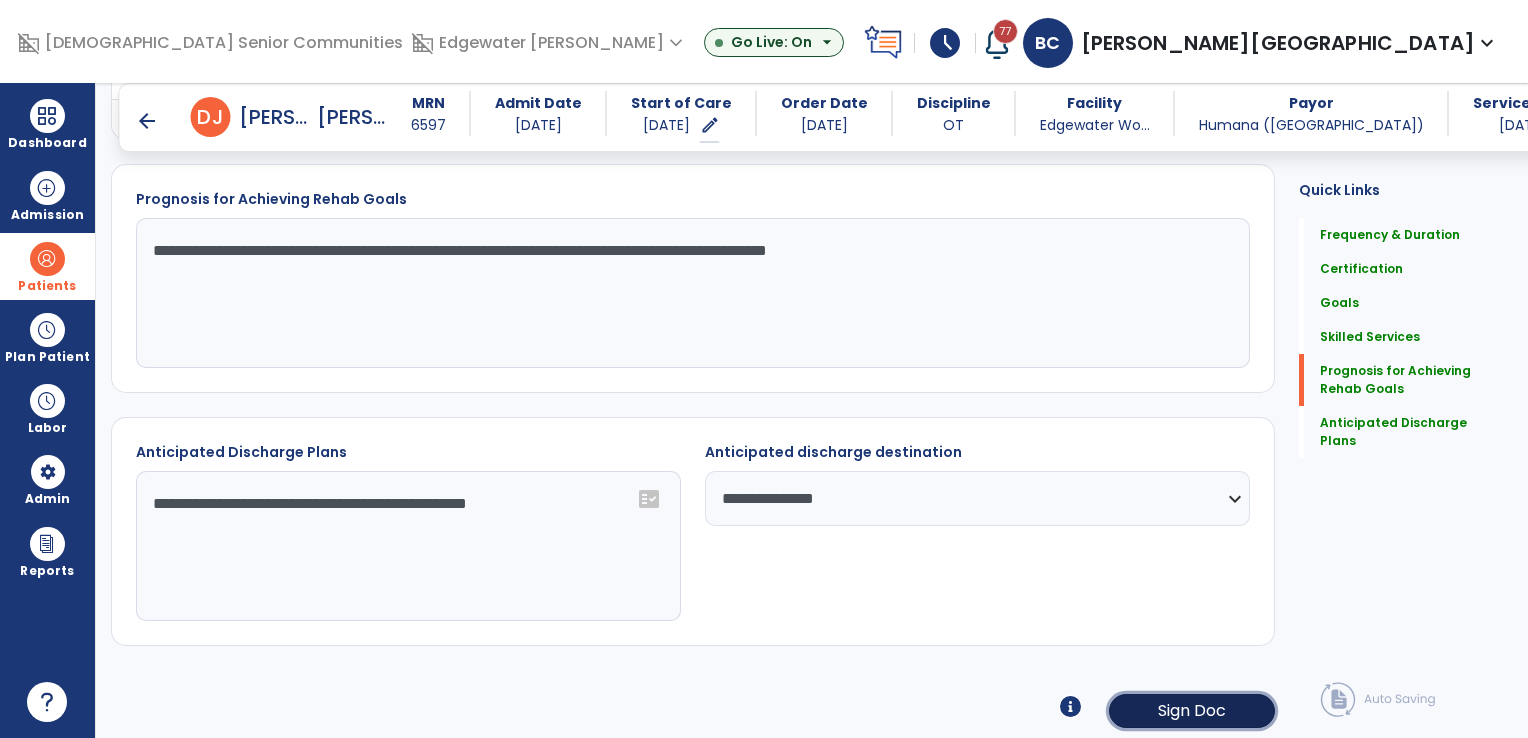 click on "Sign Doc" 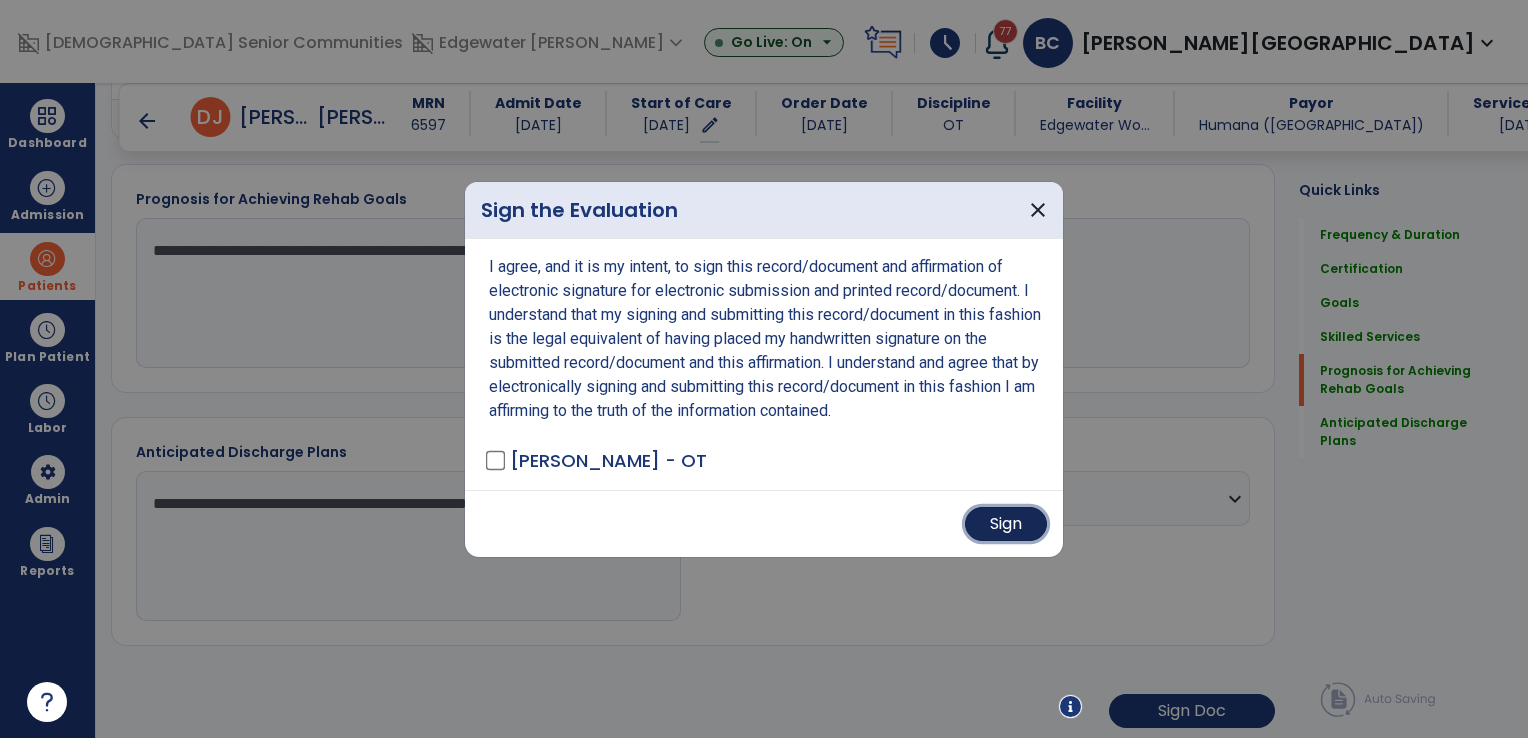 click on "Sign" at bounding box center [1006, 524] 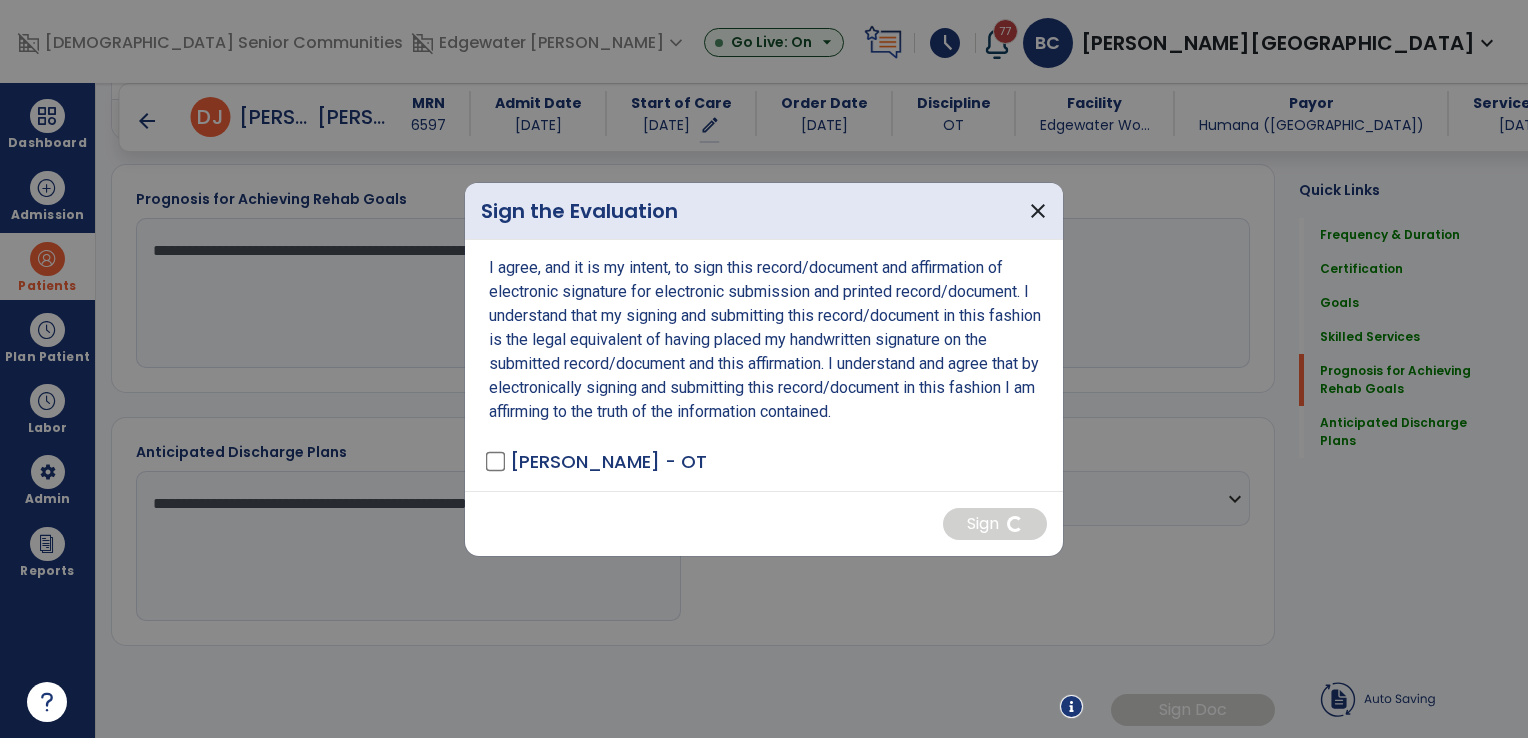 scroll, scrollTop: 2003, scrollLeft: 0, axis: vertical 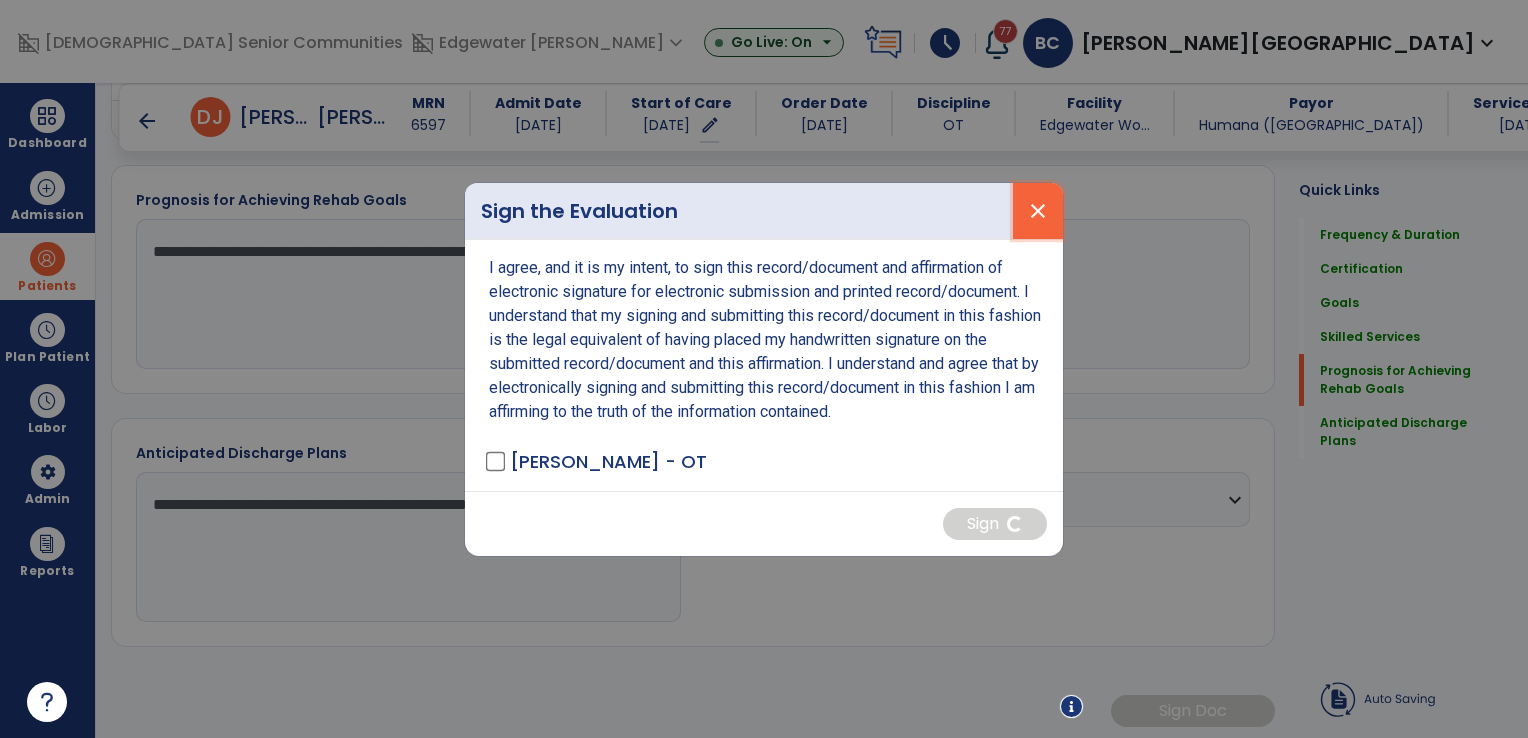 click on "close" at bounding box center [1038, 211] 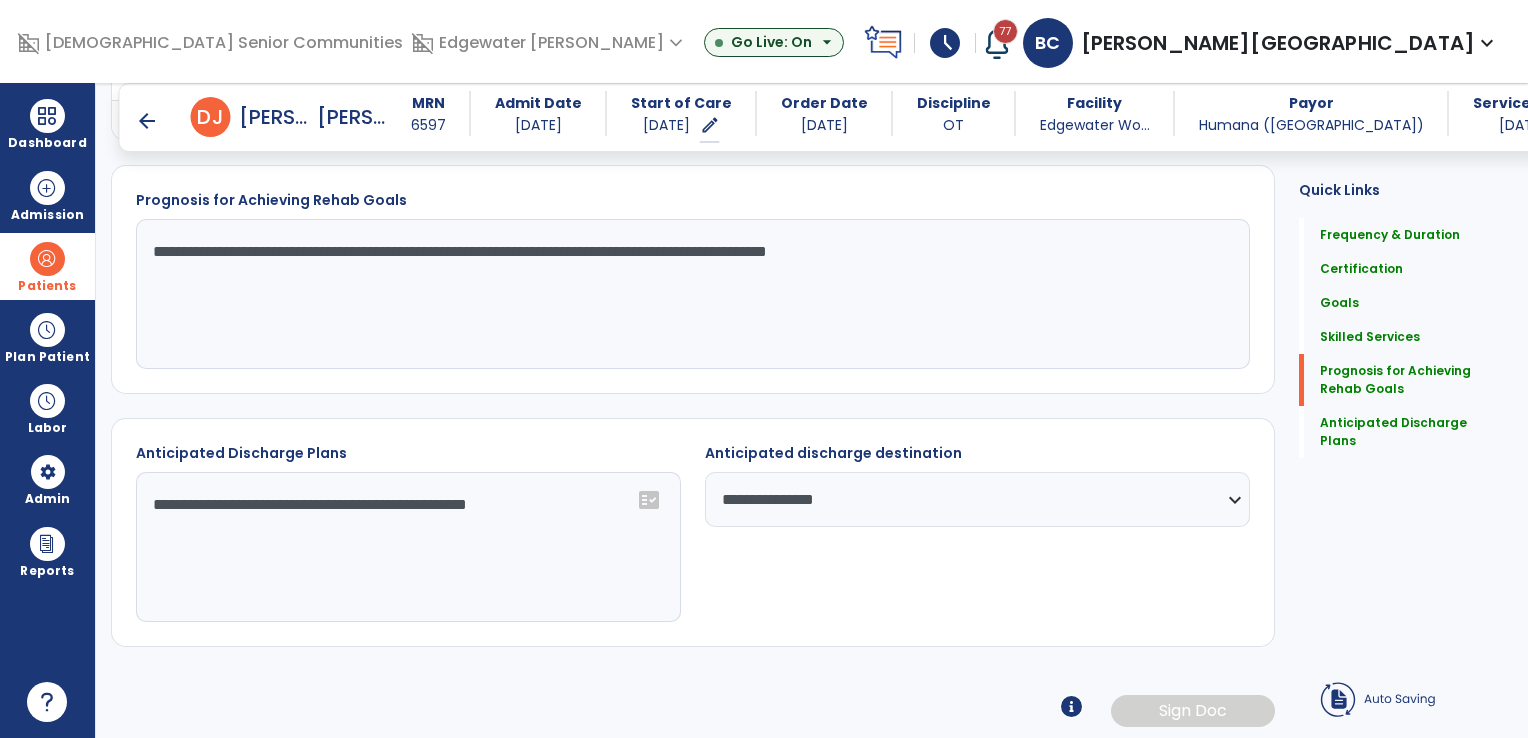 click on "Quick Links  Frequency & Duration   Frequency & Duration   Certification   Certification   Goals   Goals   Skilled Services   Skilled Services   Prognosis for Achieving Rehab Goals   Prognosis for Achieving Rehab Goals   Anticipated Discharge Plans   Anticipated Discharge Plans" 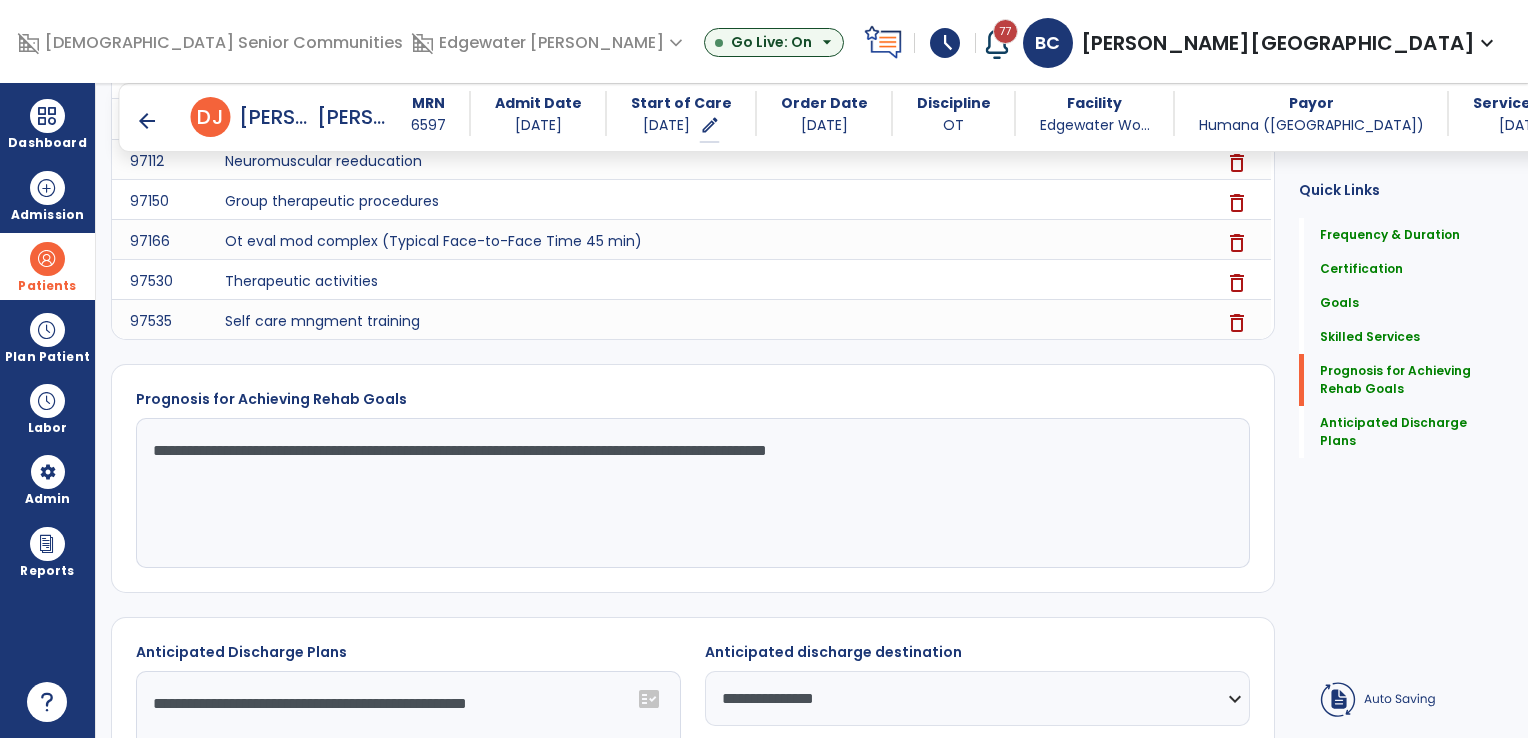 scroll, scrollTop: 2003, scrollLeft: 0, axis: vertical 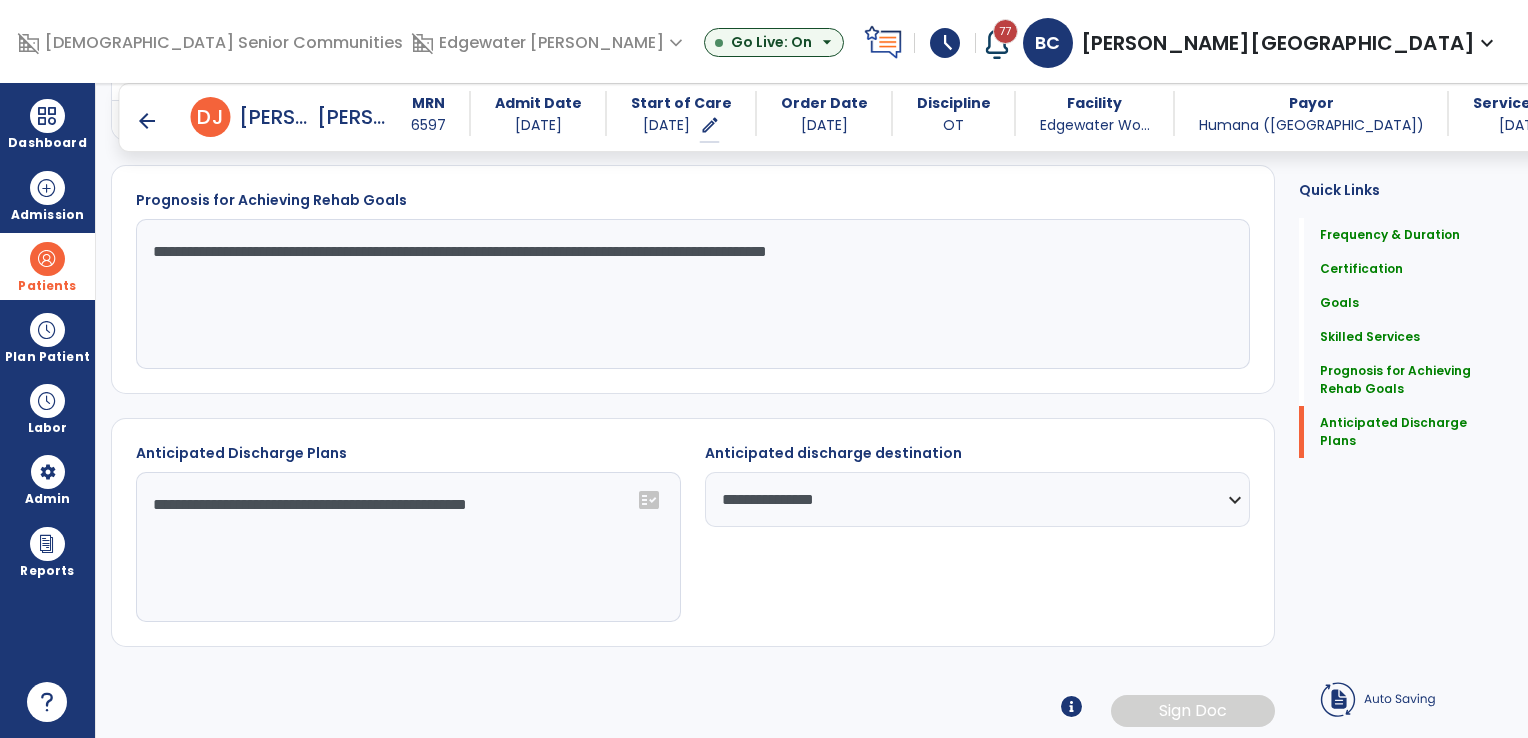 click on "arrow_back" at bounding box center (147, 121) 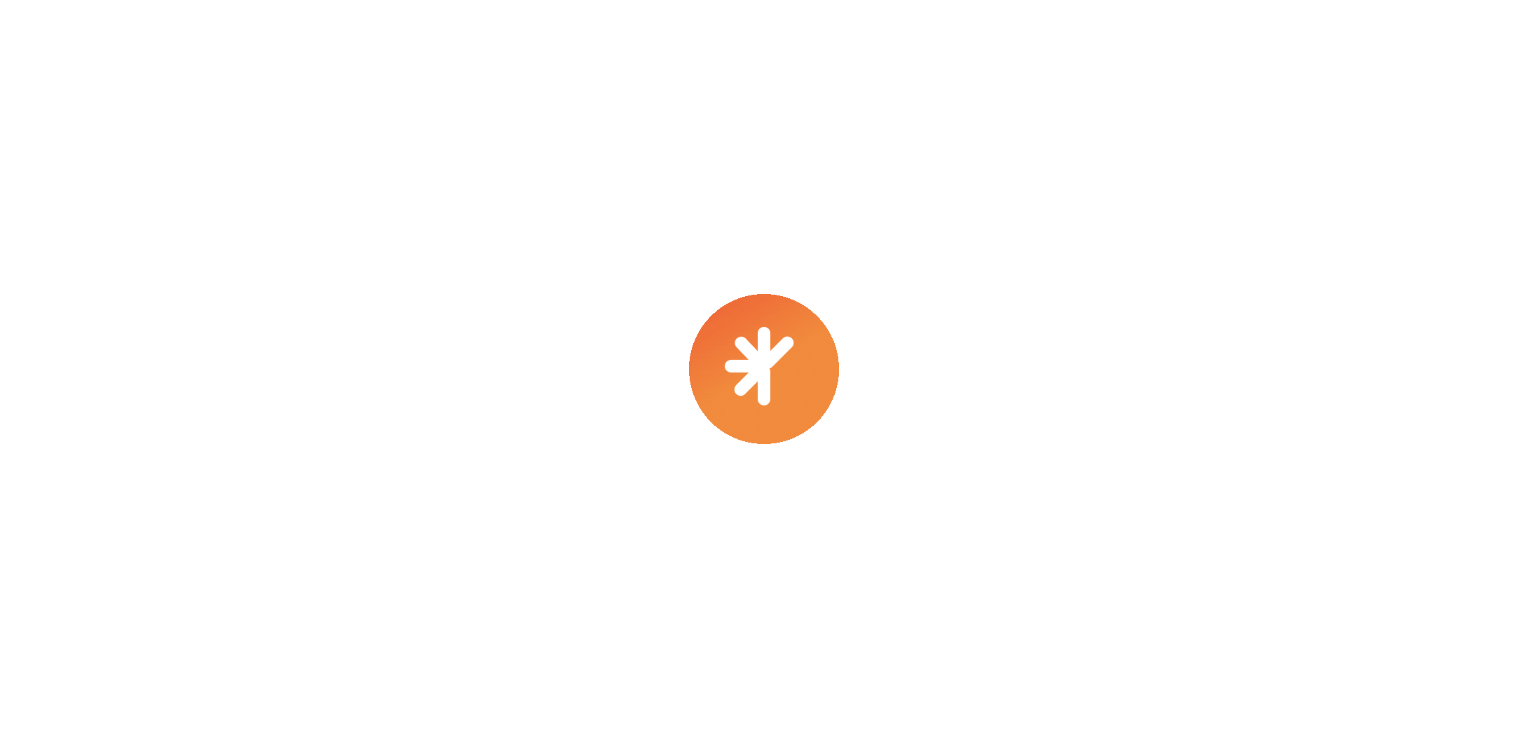 scroll, scrollTop: 0, scrollLeft: 0, axis: both 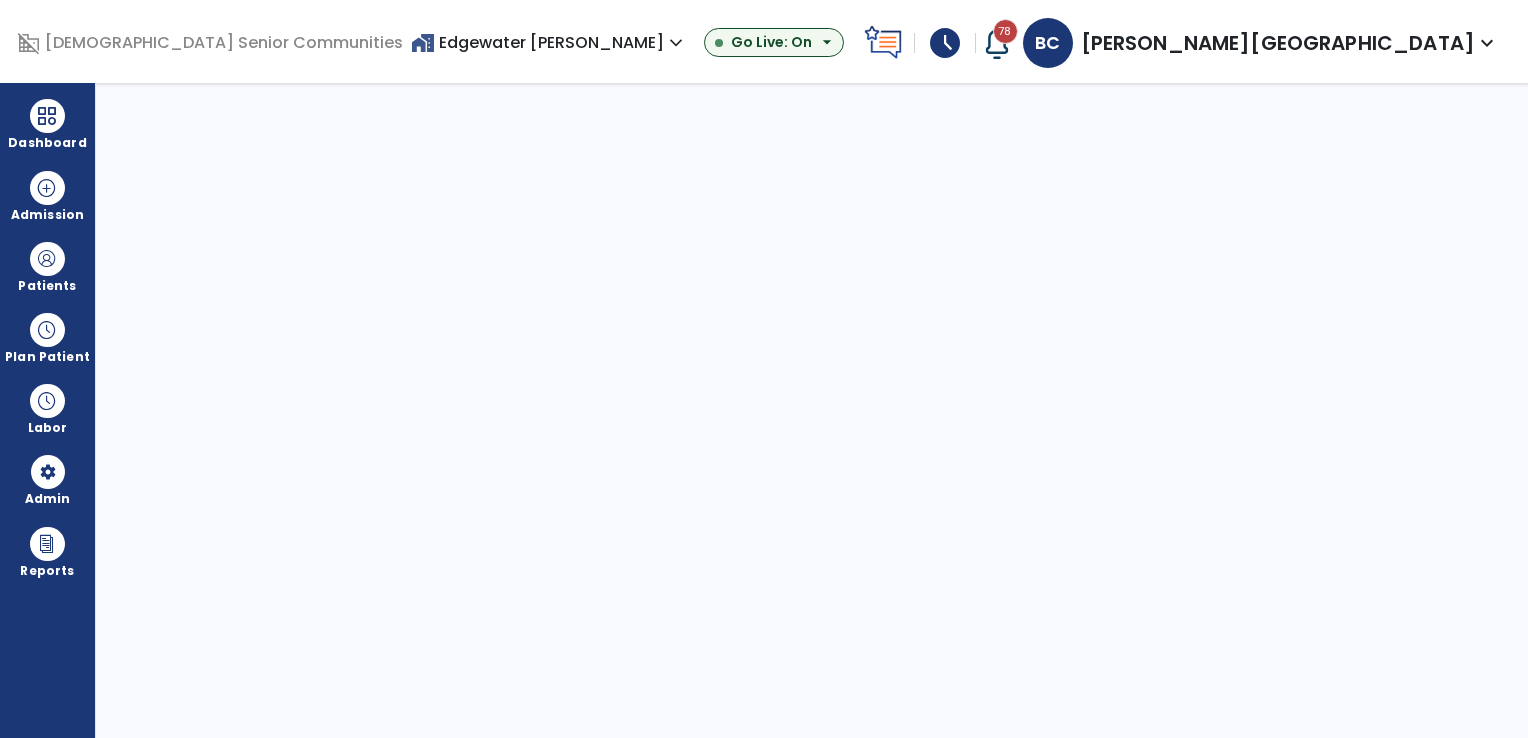select on "***" 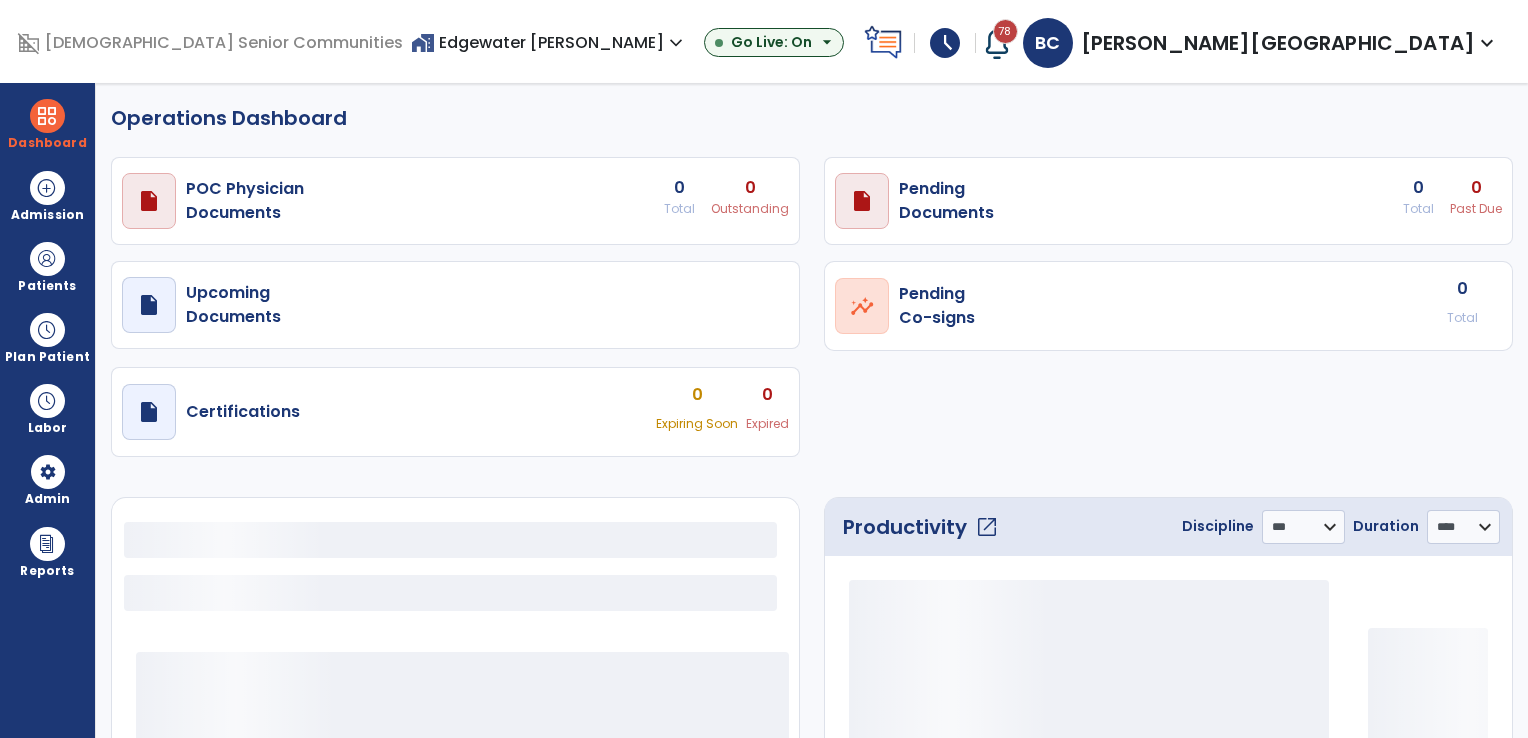 select on "***" 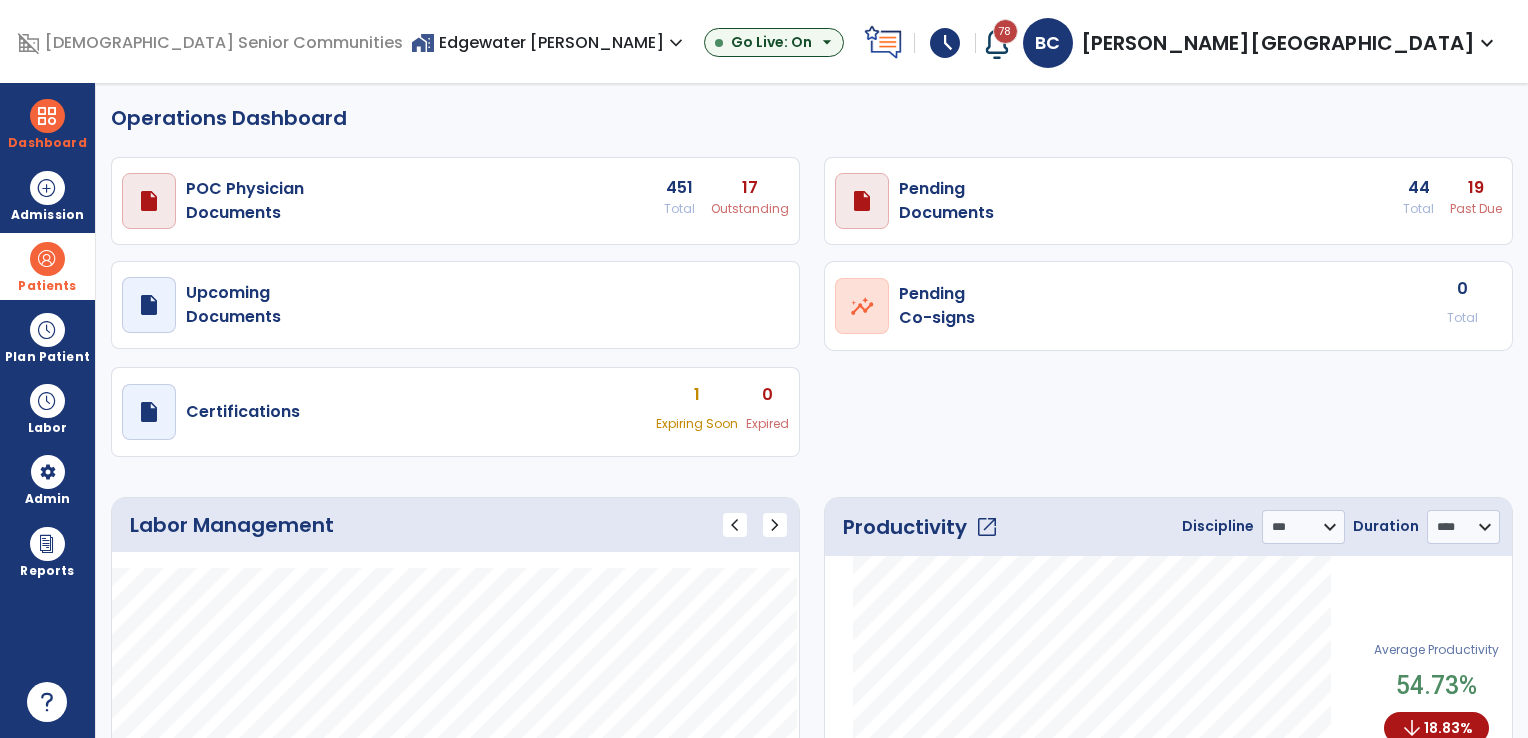 click on "Patients" at bounding box center (47, 266) 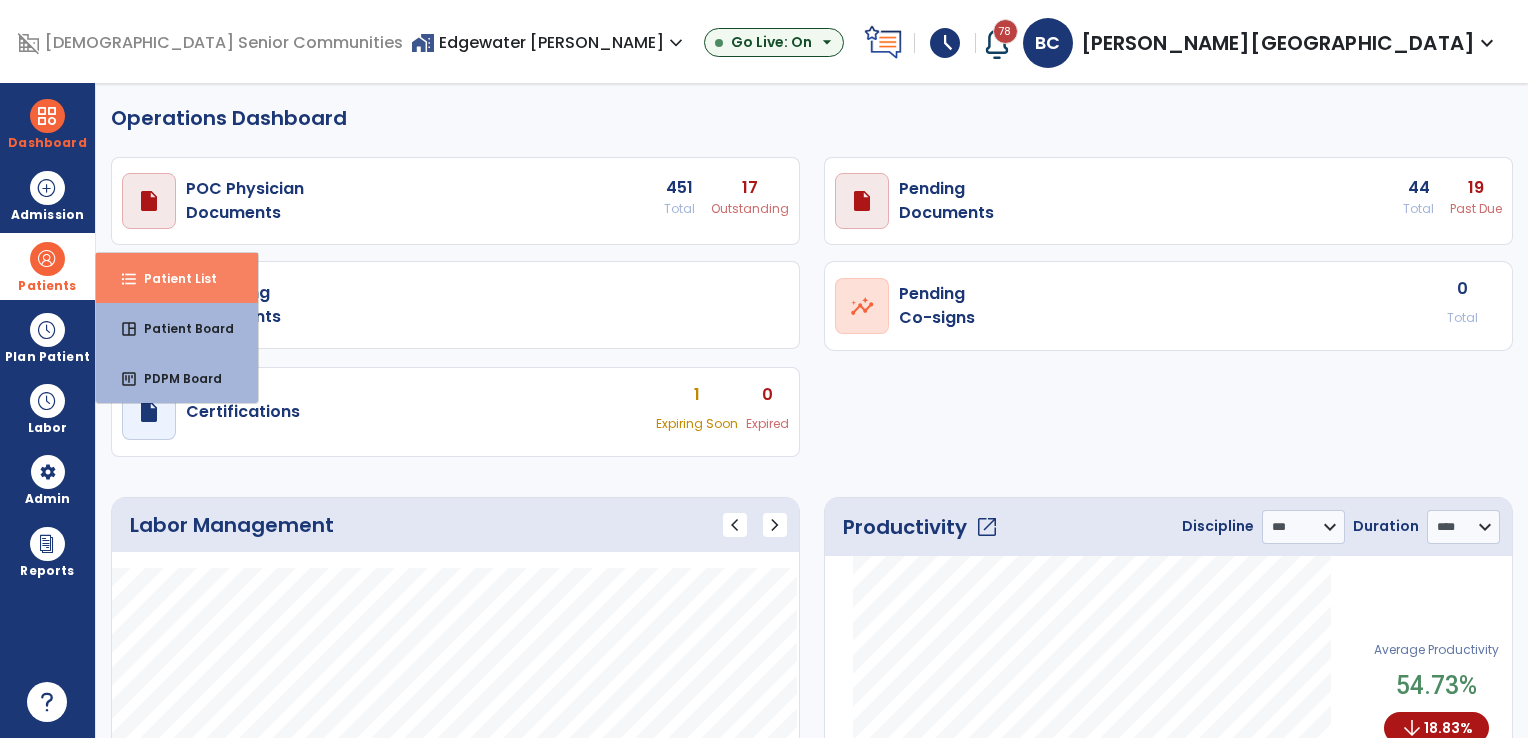 click on "format_list_bulleted  Patient List" at bounding box center [177, 278] 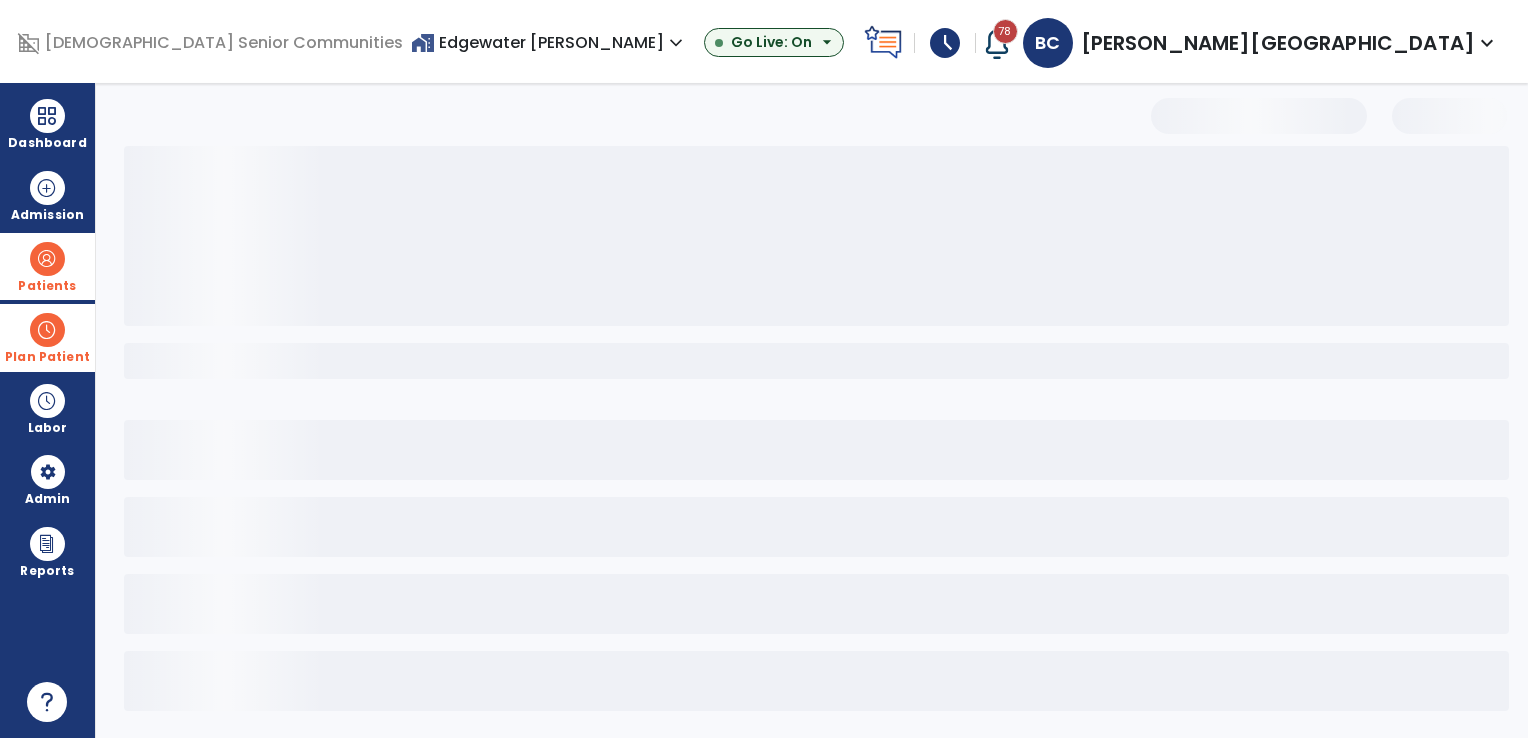 select on "***" 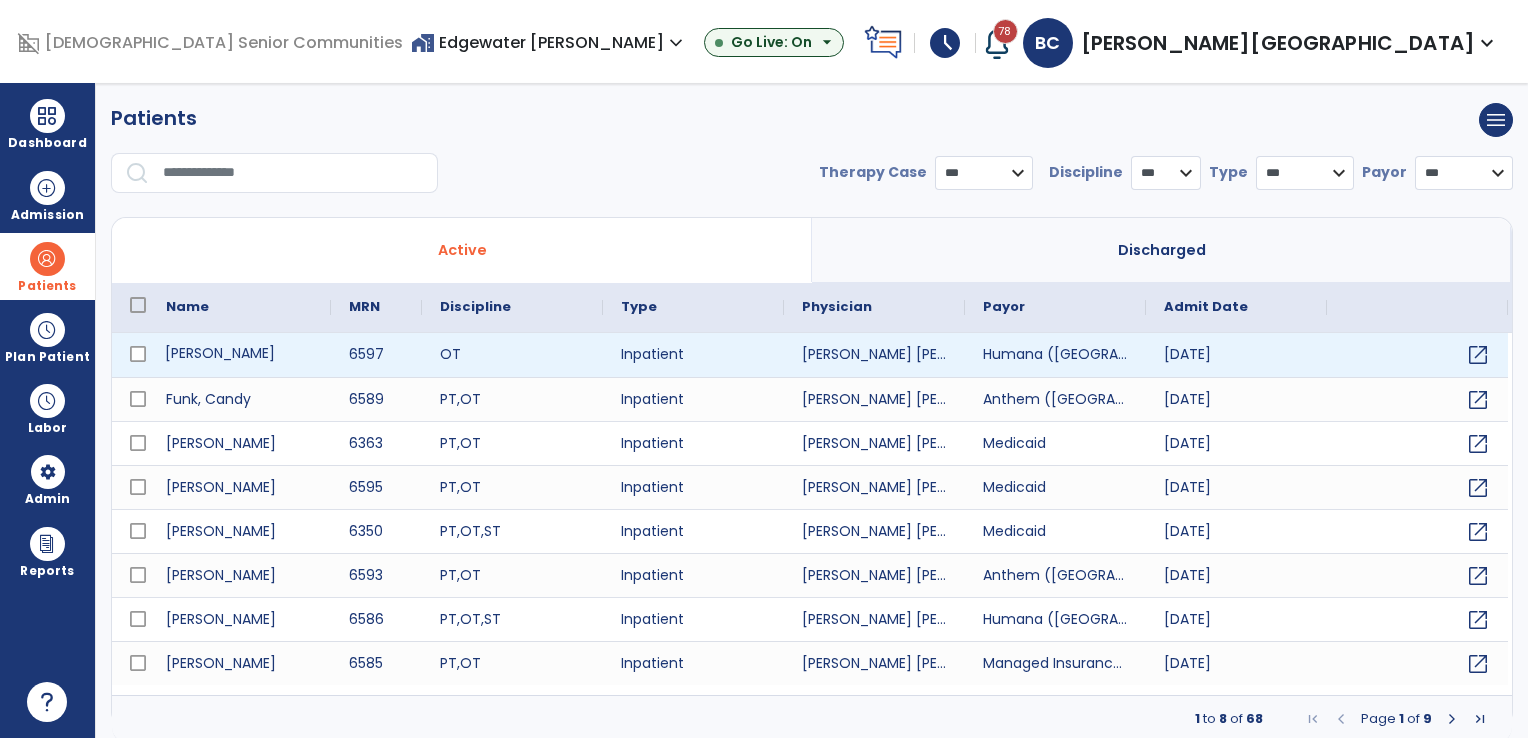 click on "Davis, Joseph" at bounding box center [239, 355] 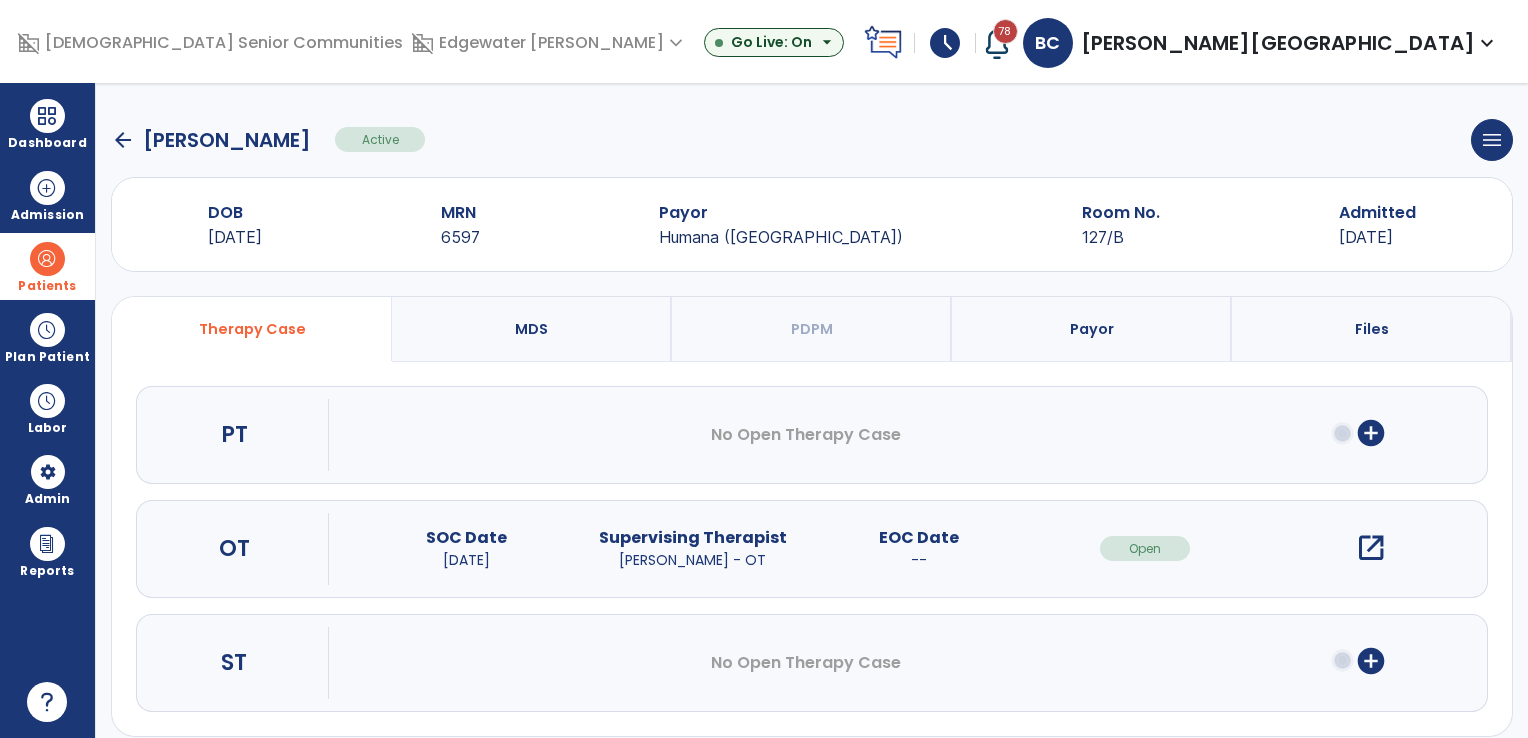 click on "open_in_new" at bounding box center (1371, 548) 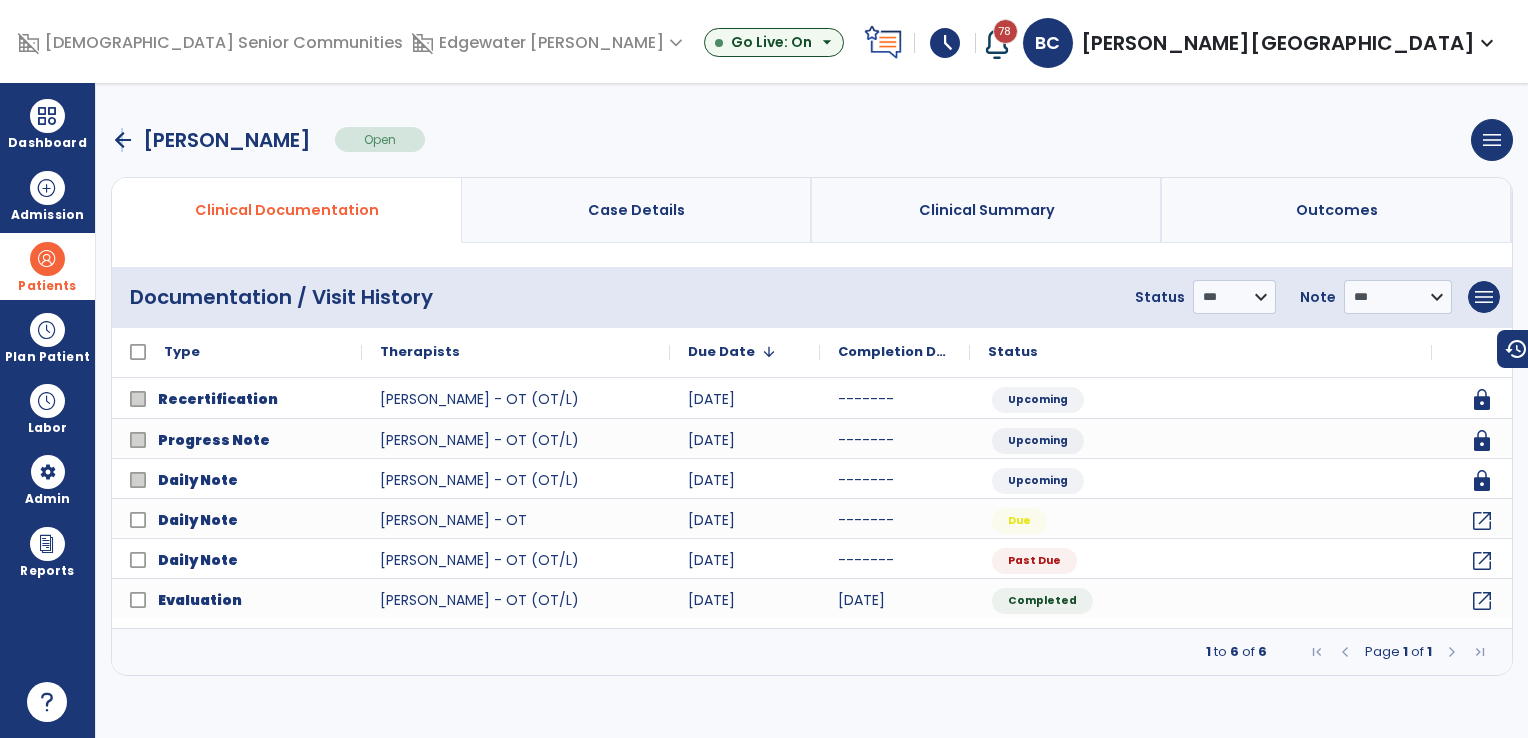 click on "arrow_back" at bounding box center [123, 140] 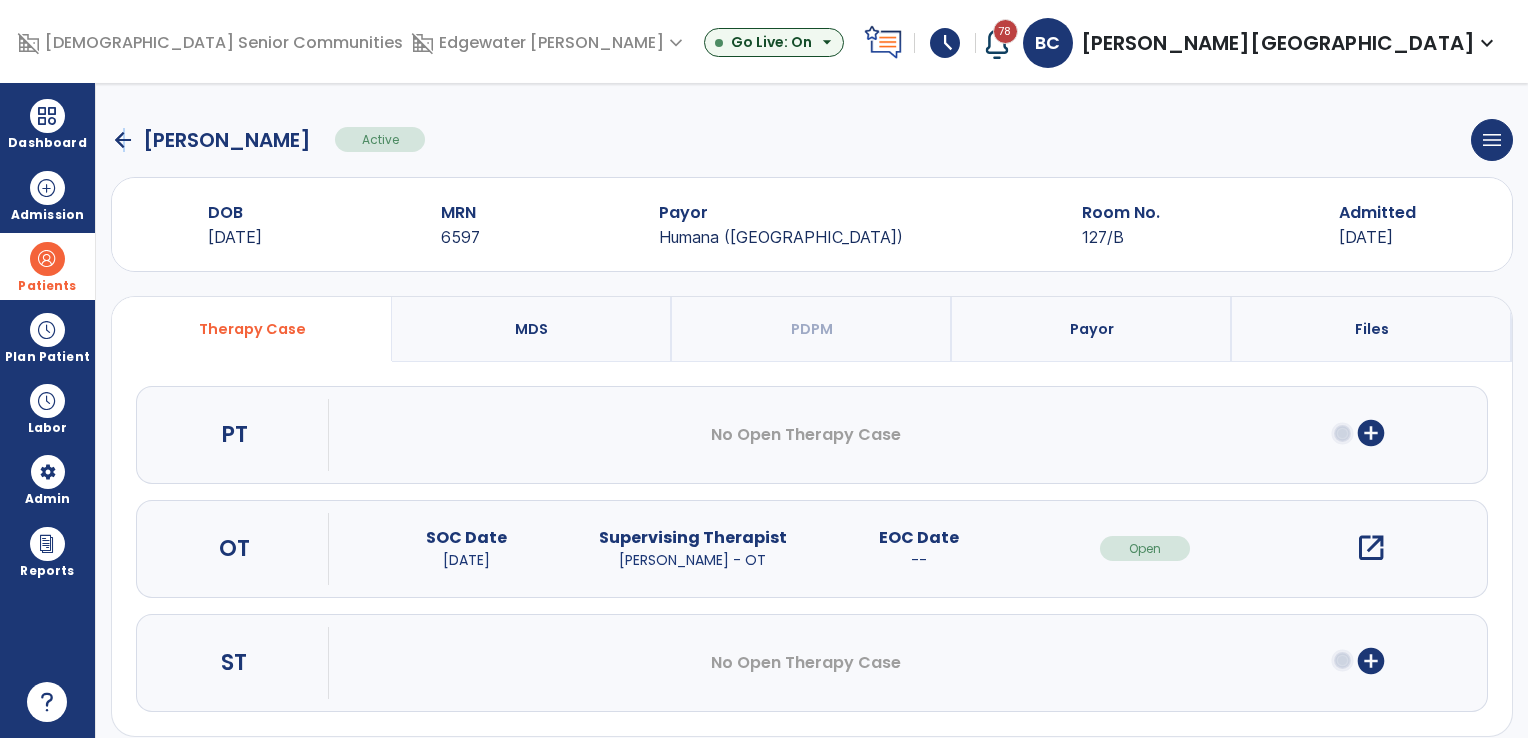 click on "arrow_back" 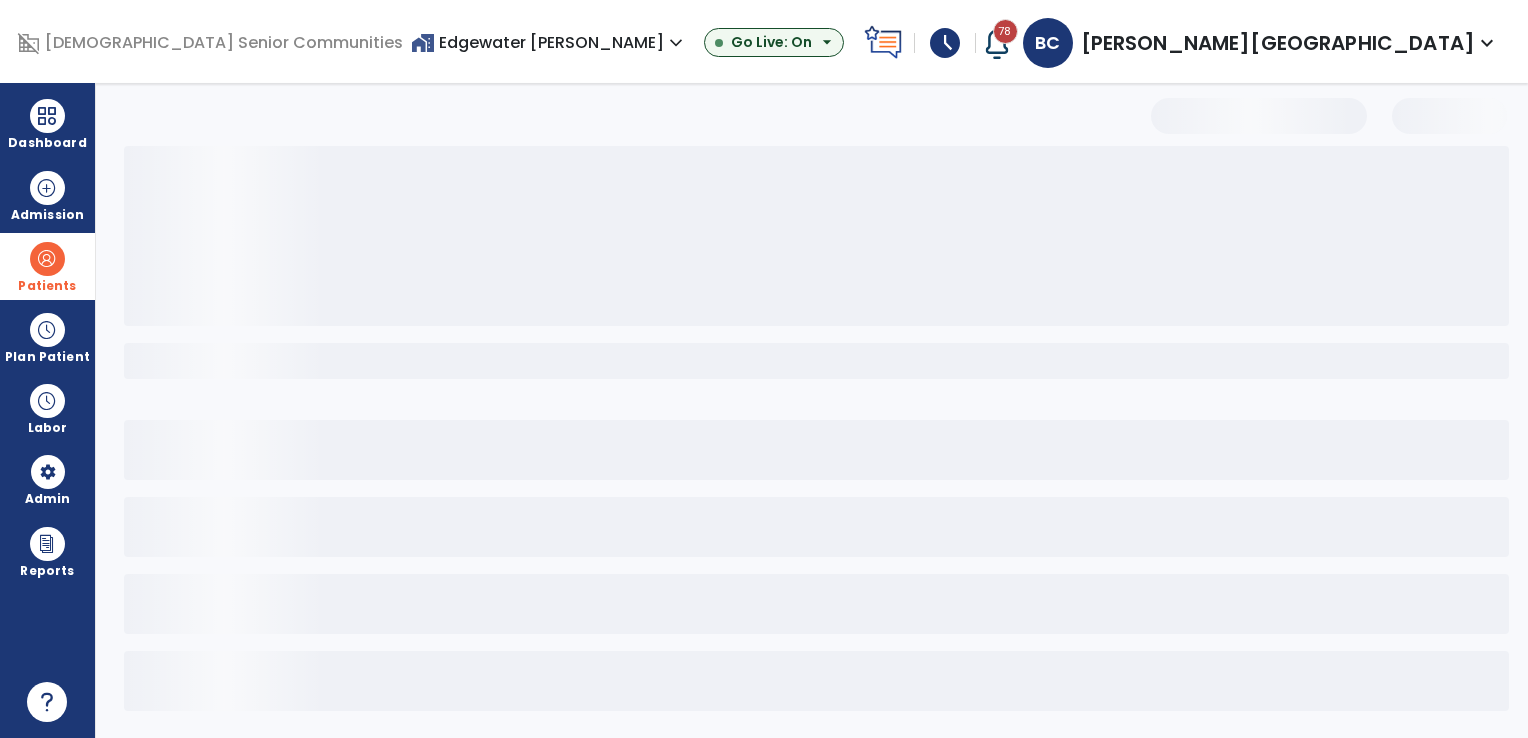 select on "***" 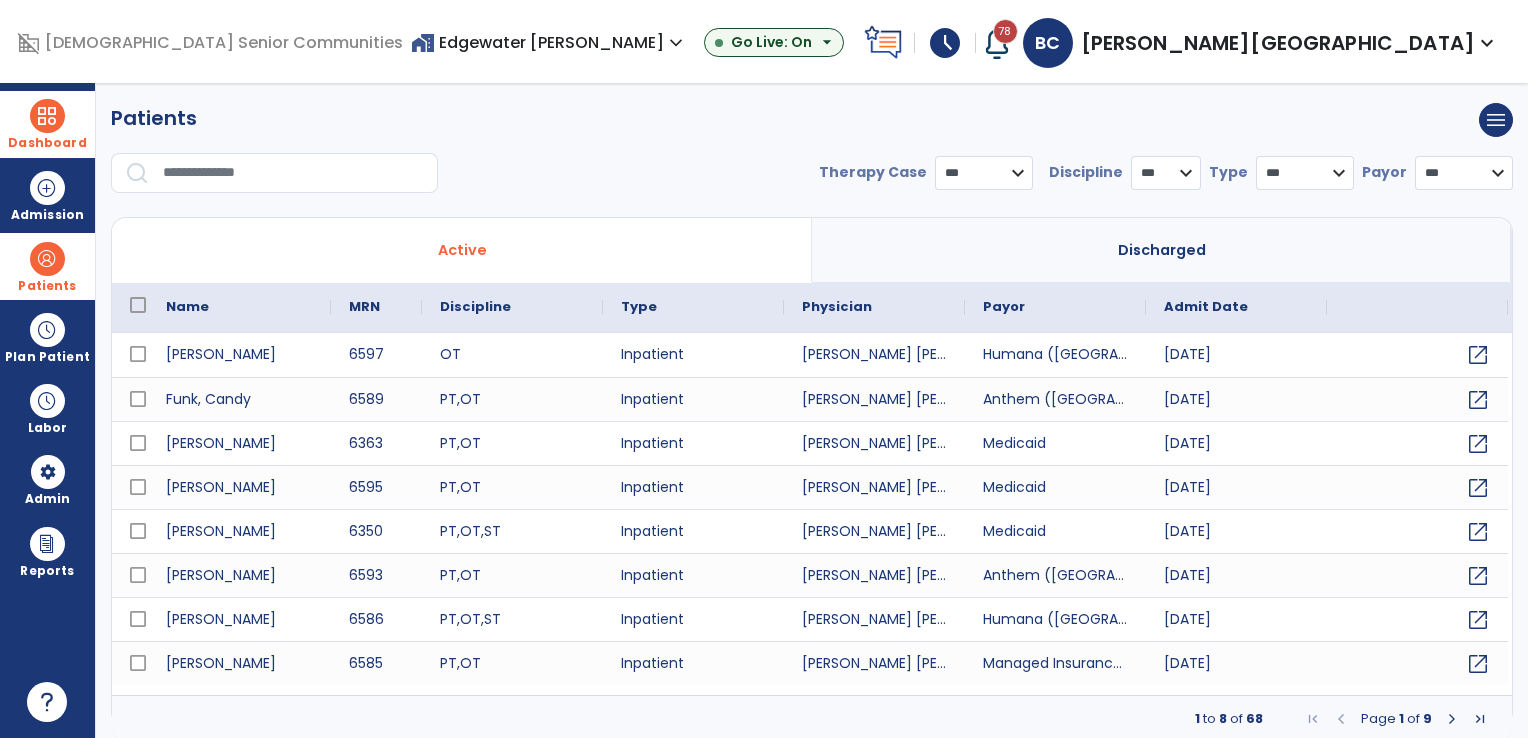 click at bounding box center (47, 116) 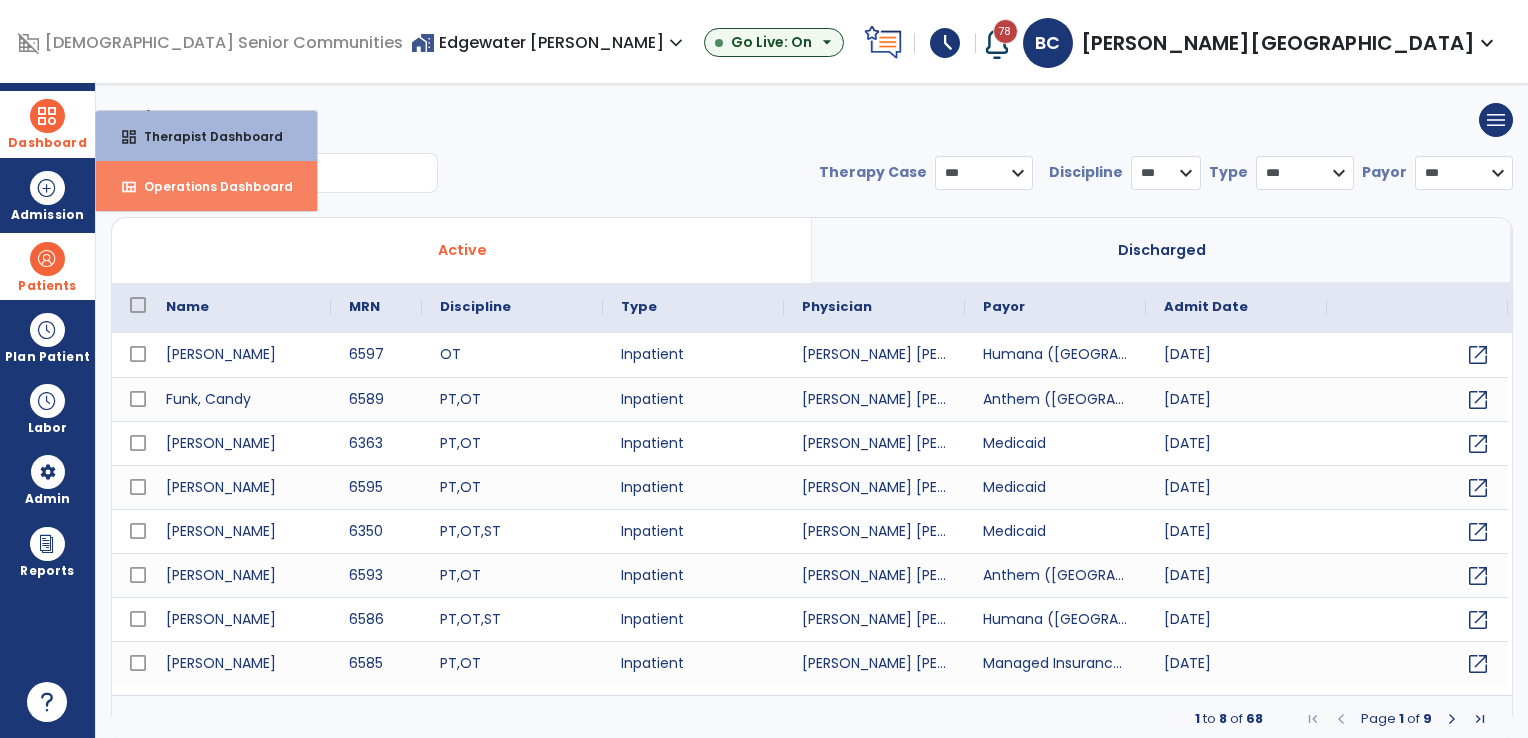 click on "Operations Dashboard" at bounding box center (210, 186) 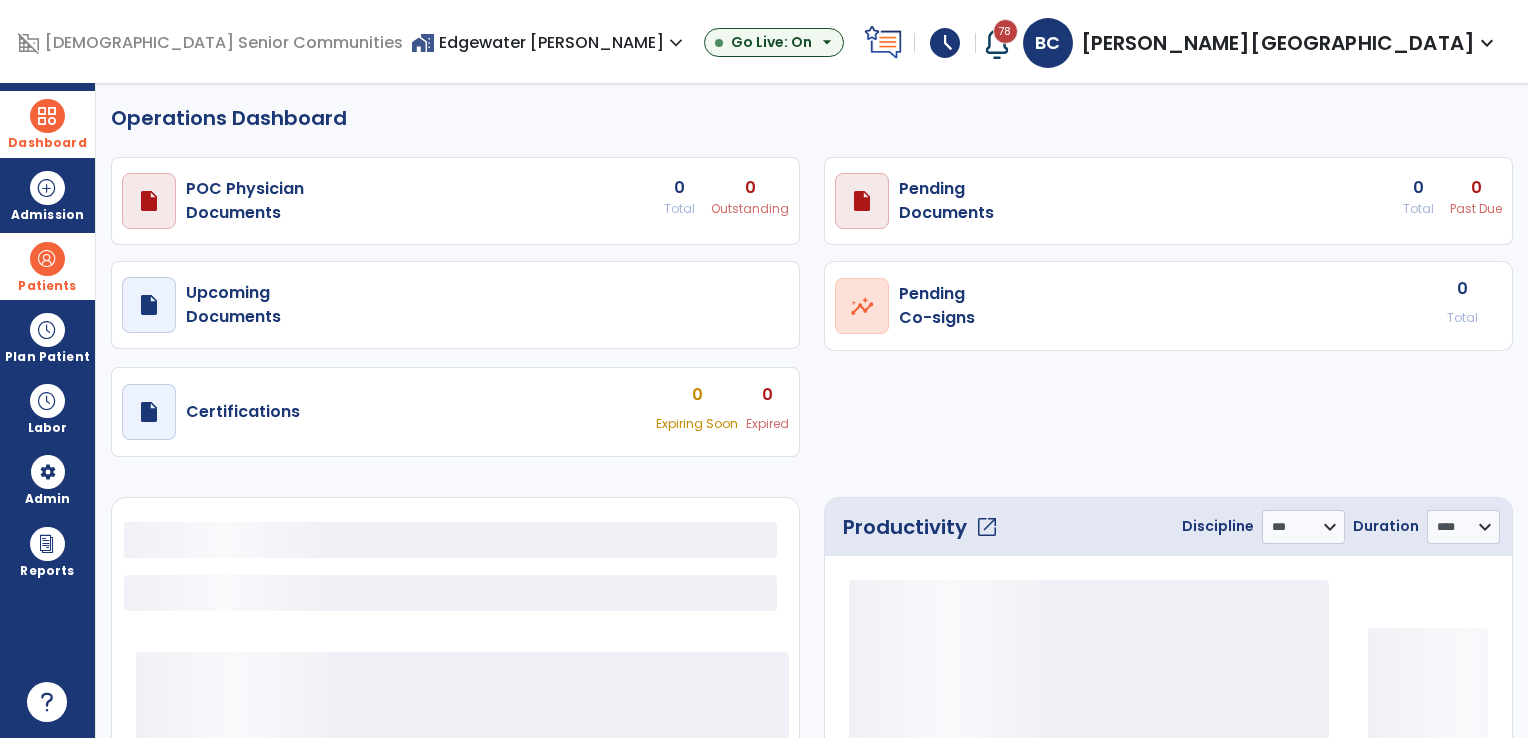 select on "***" 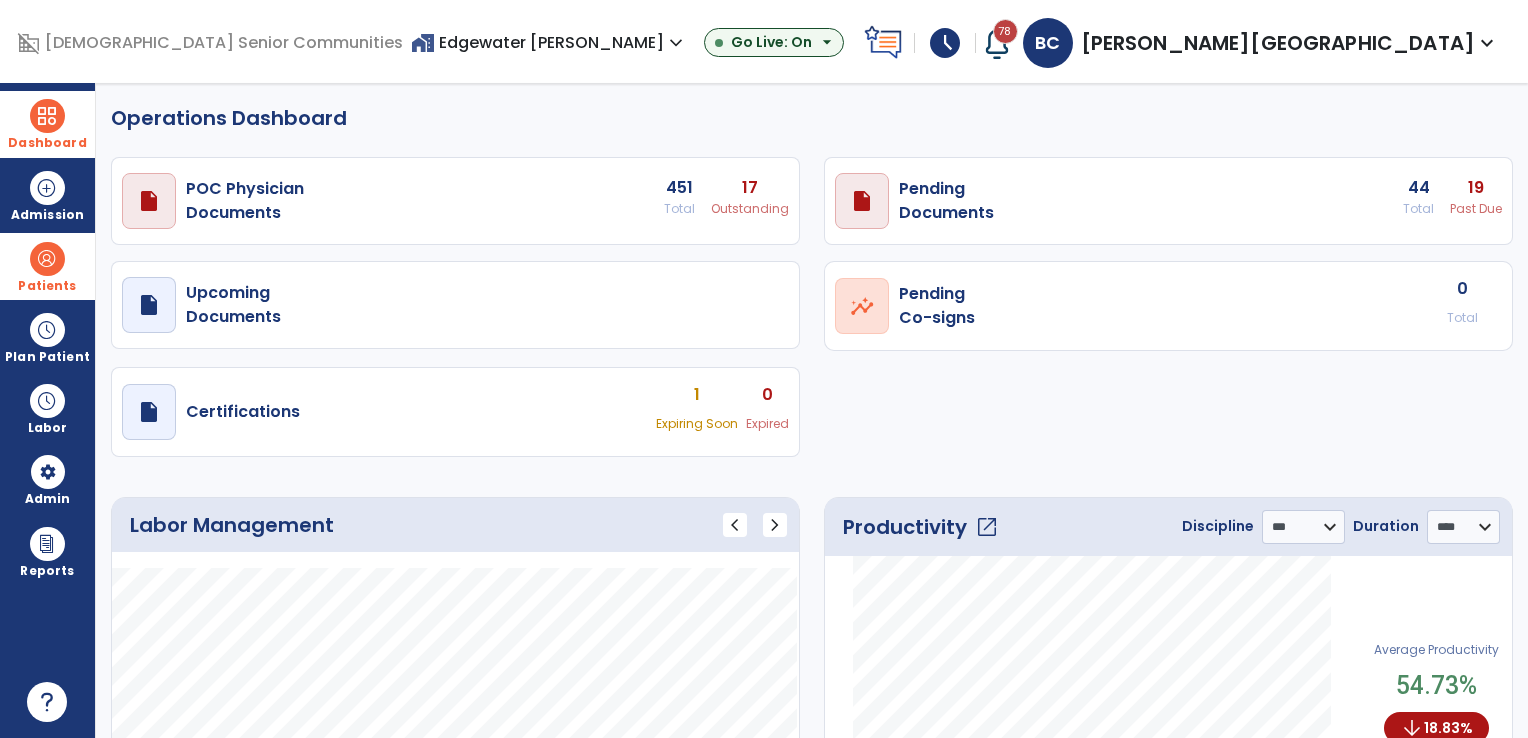 click on "draft   open_in_new  POC Physician  Documents 451 Total 17 Outstanding" at bounding box center [455, 201] 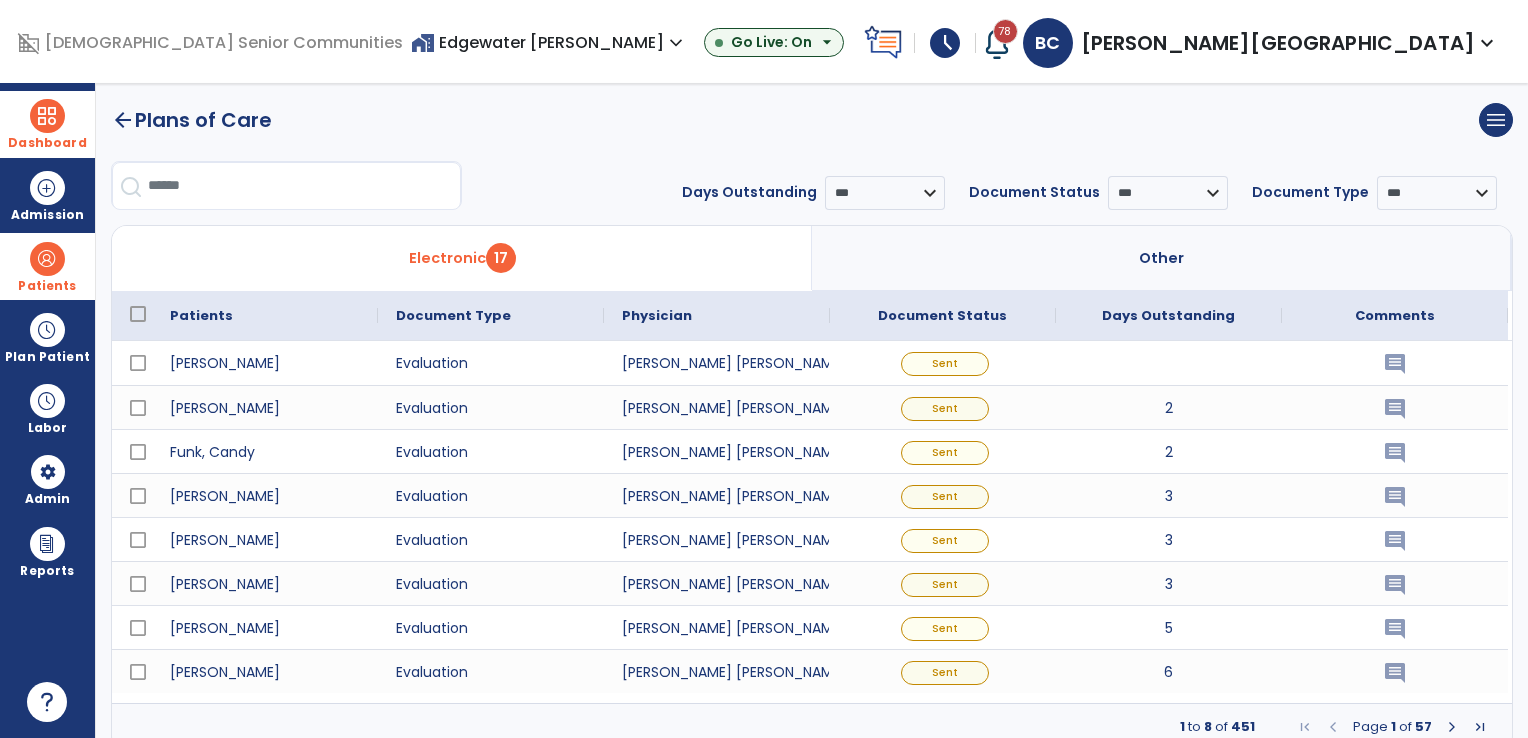 click at bounding box center (47, 116) 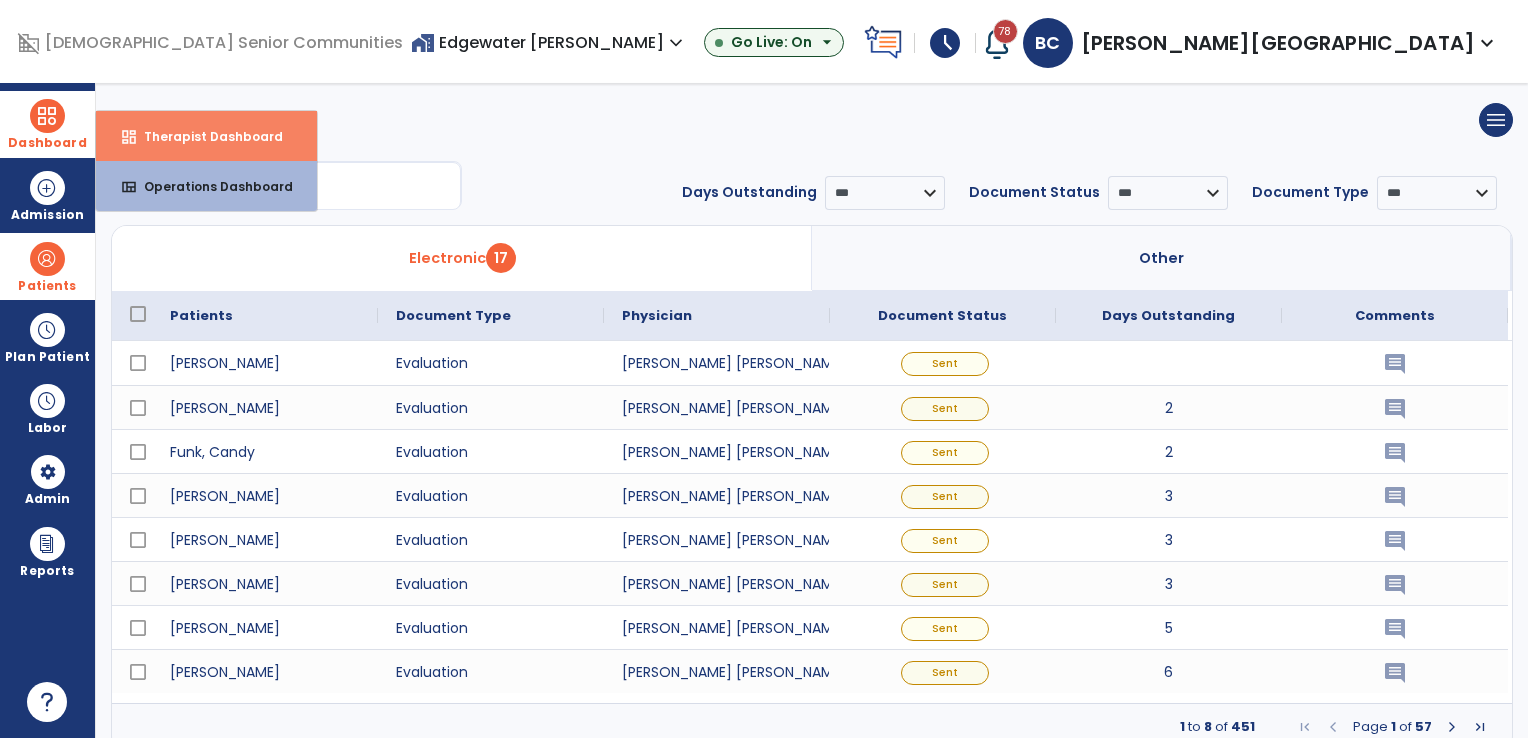 click on "Therapist Dashboard" at bounding box center (205, 136) 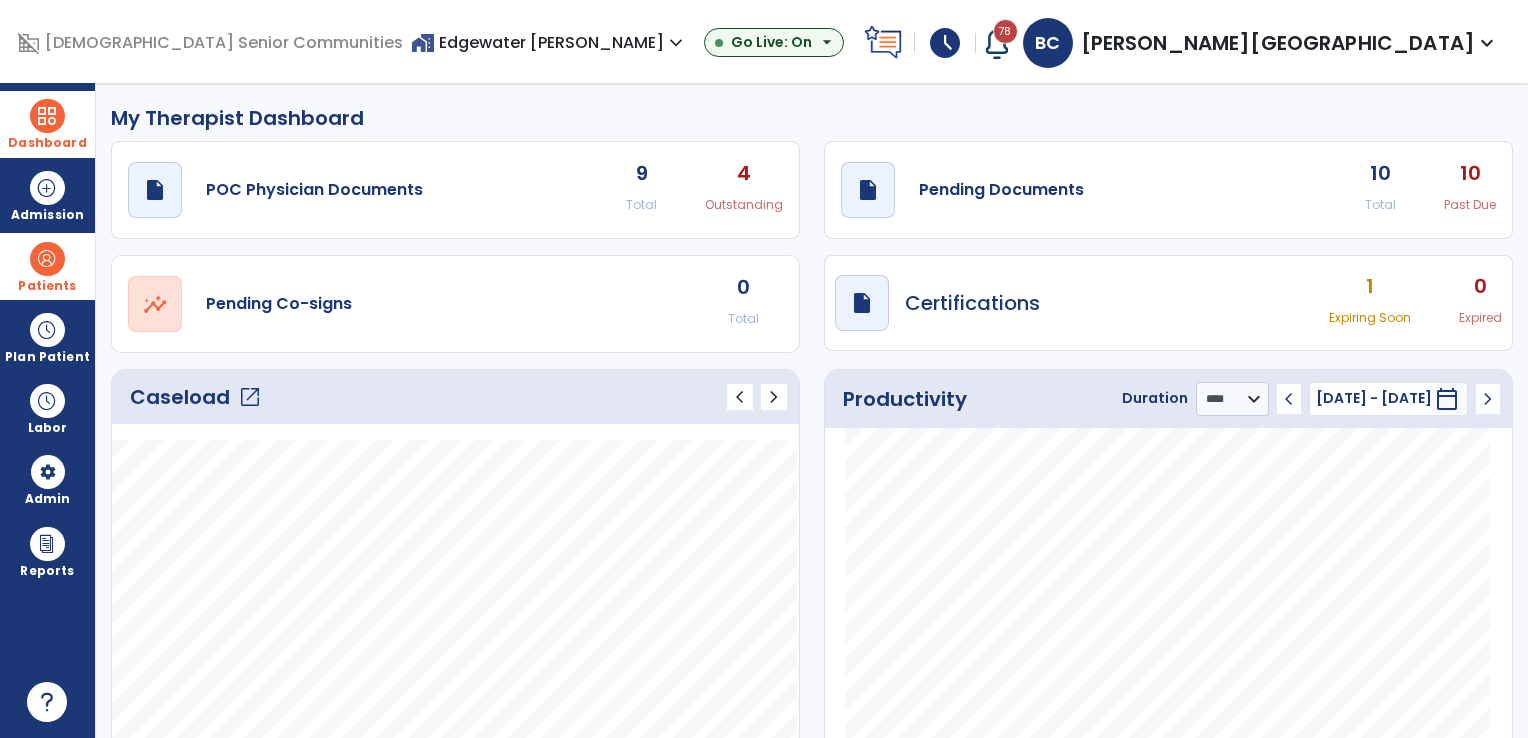 click on "home_work   Edgewater Woods   expand_more" at bounding box center [549, 42] 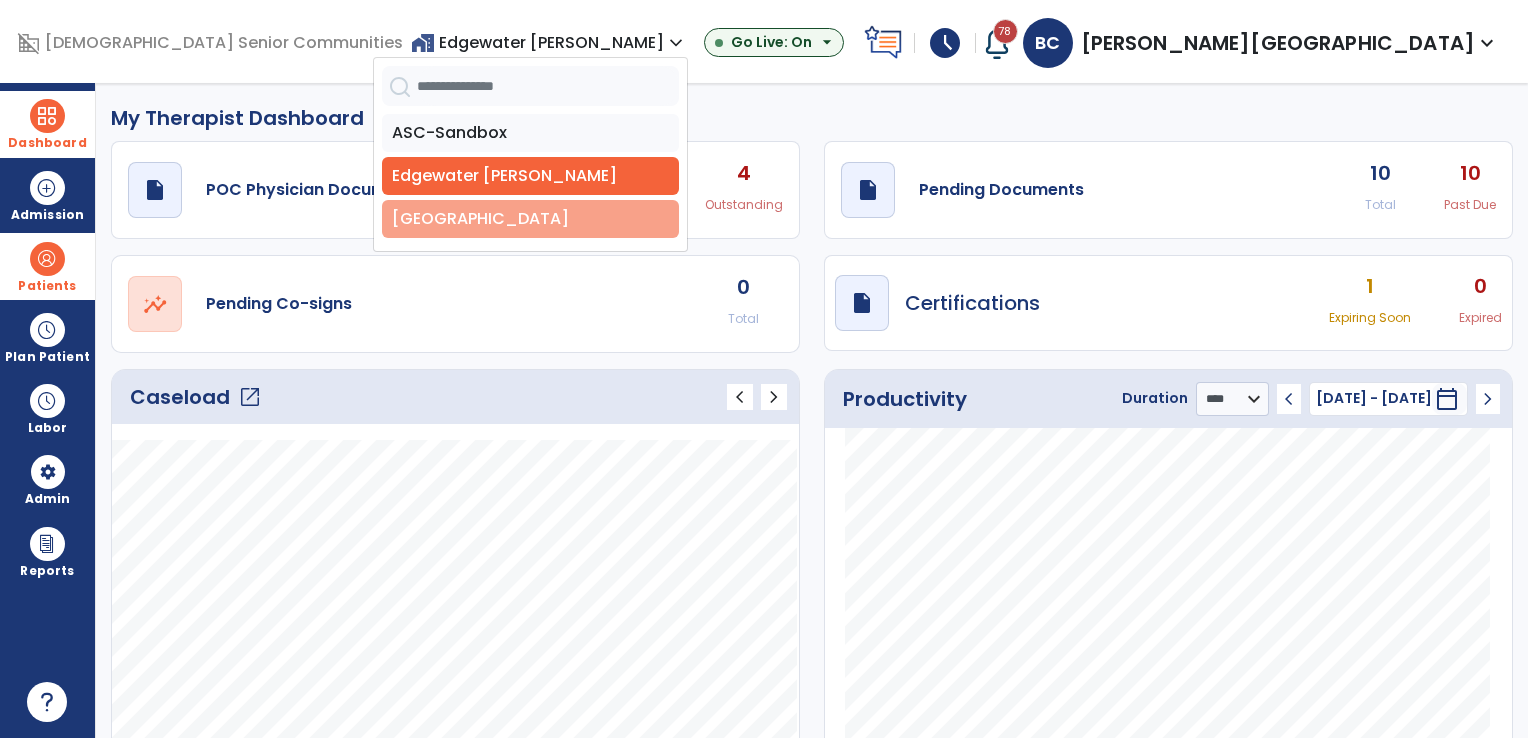 click on "[GEOGRAPHIC_DATA]" at bounding box center [530, 219] 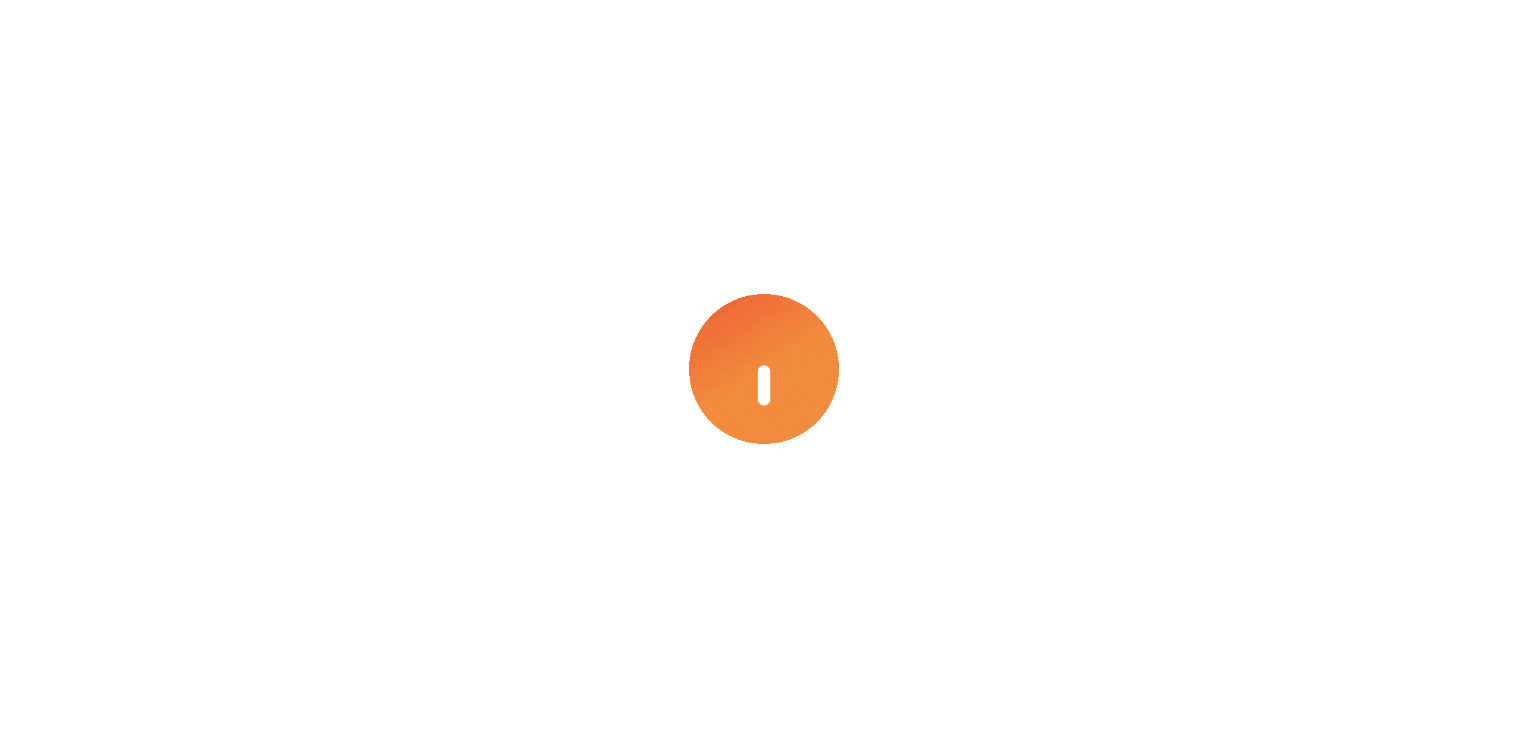 scroll, scrollTop: 0, scrollLeft: 0, axis: both 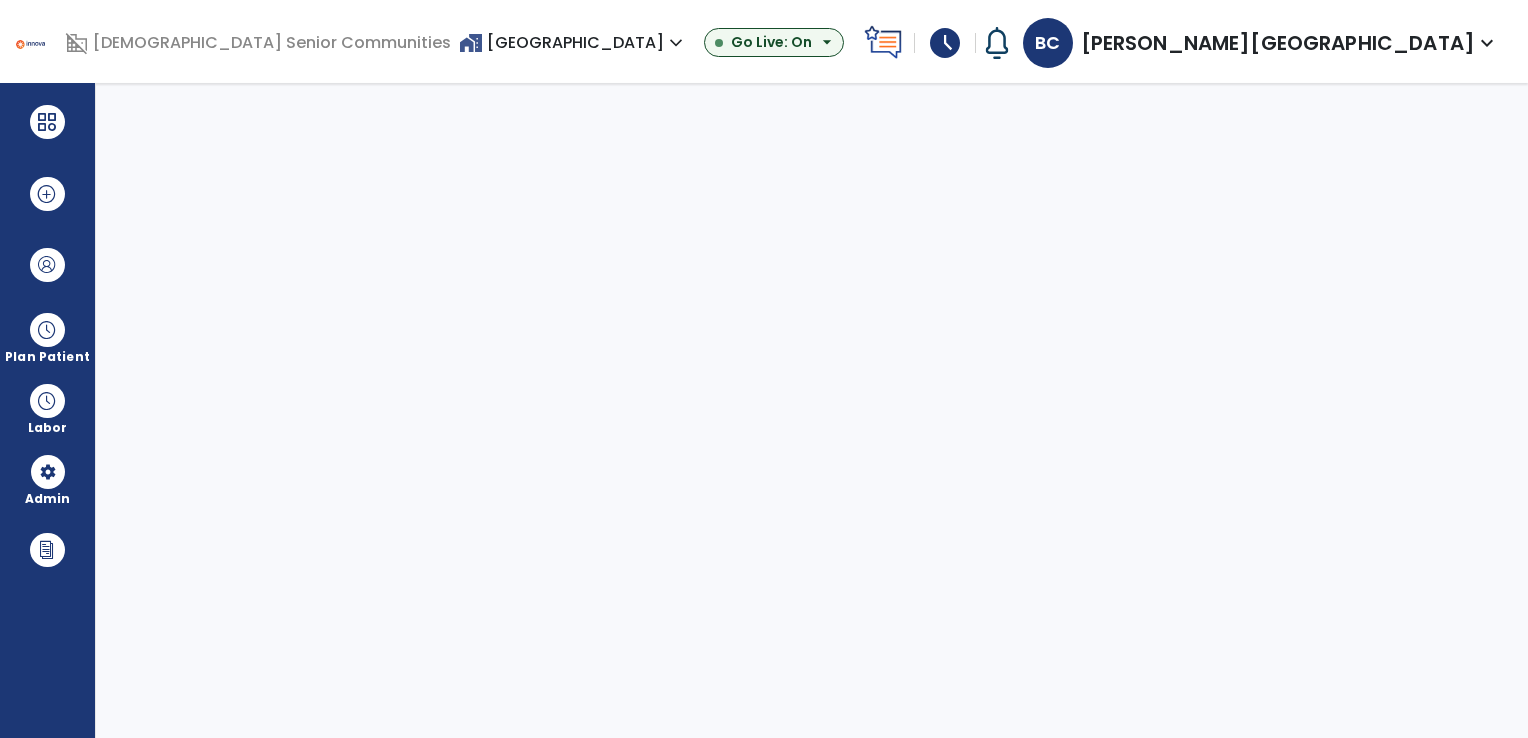 select on "***" 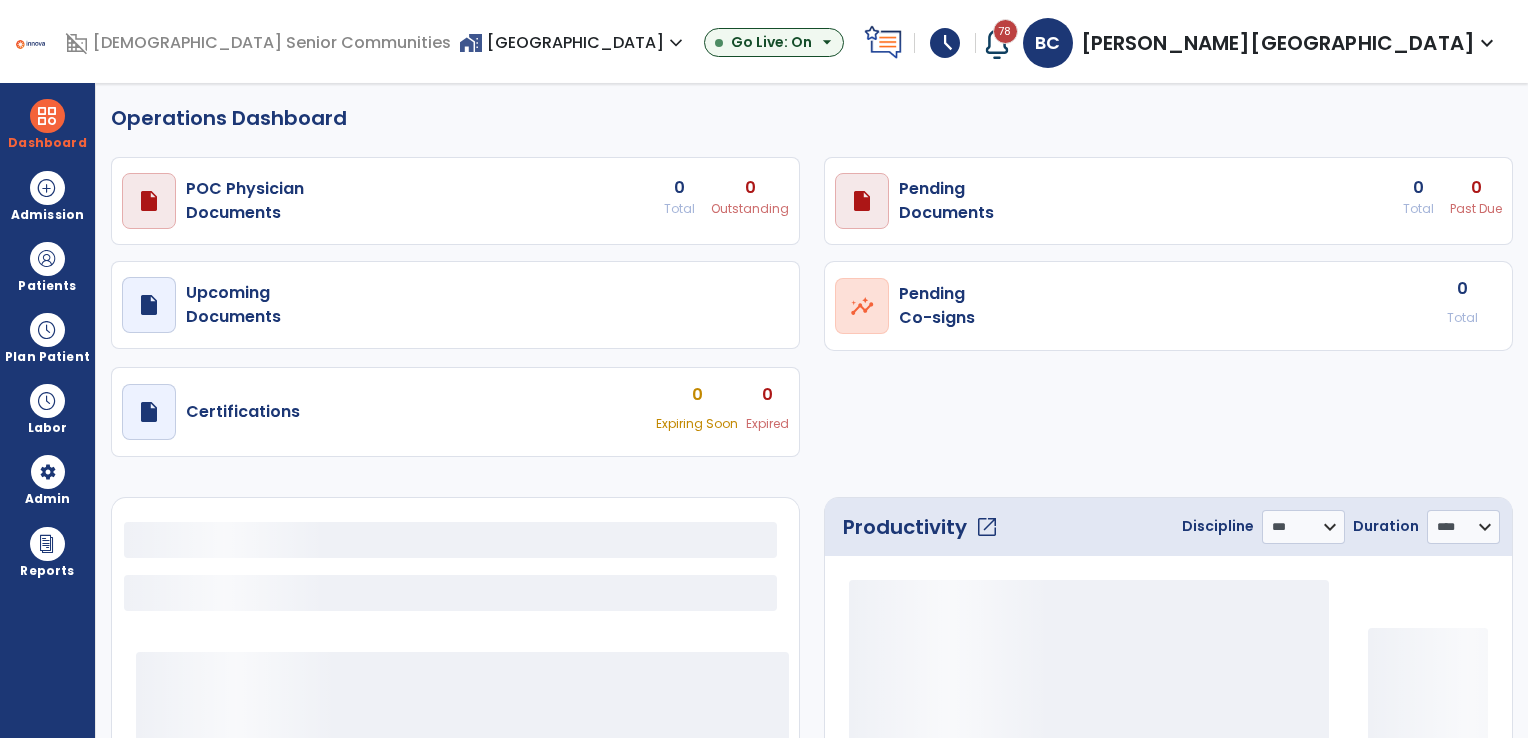 select on "***" 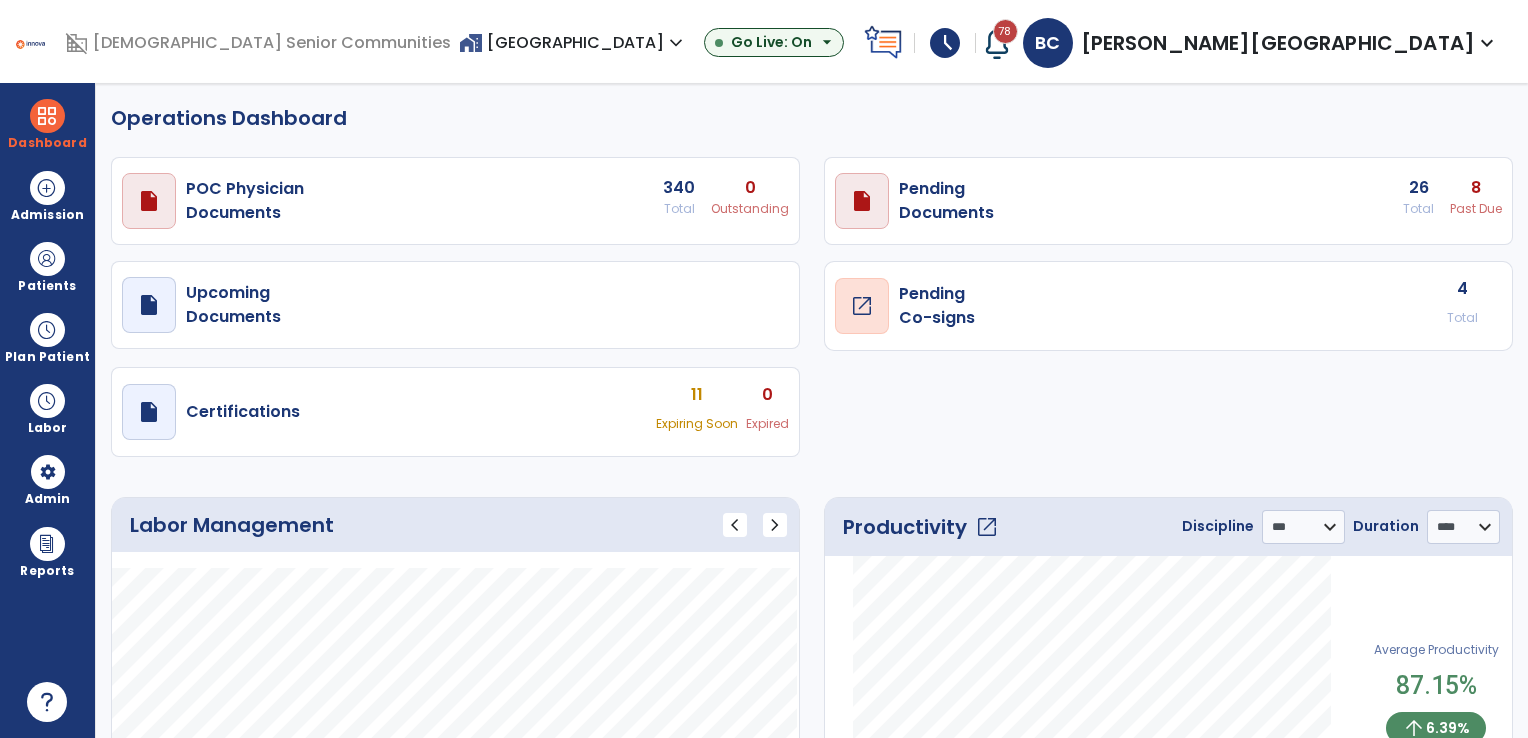 click on "Pending   Co-signs" at bounding box center (245, 201) 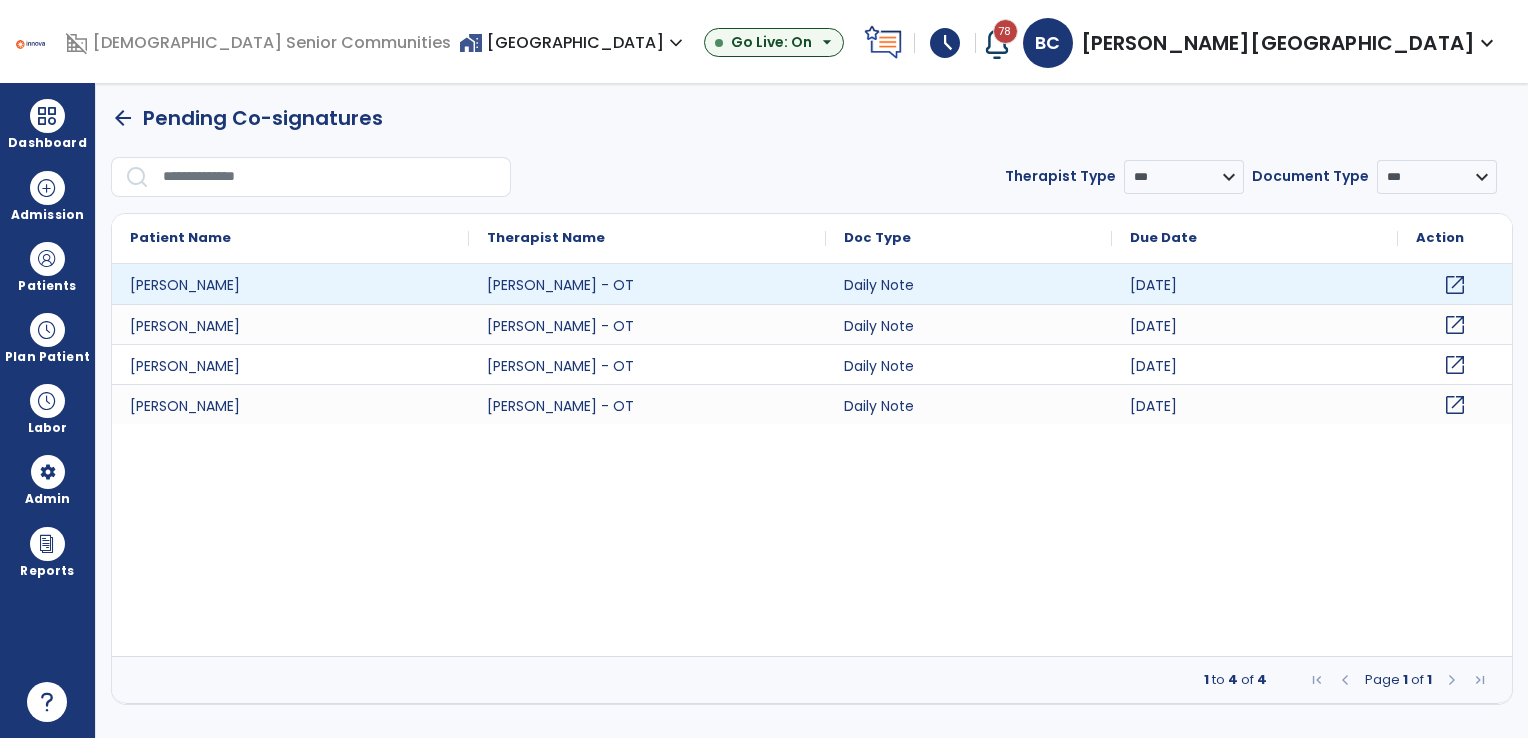 click on "open_in_new" 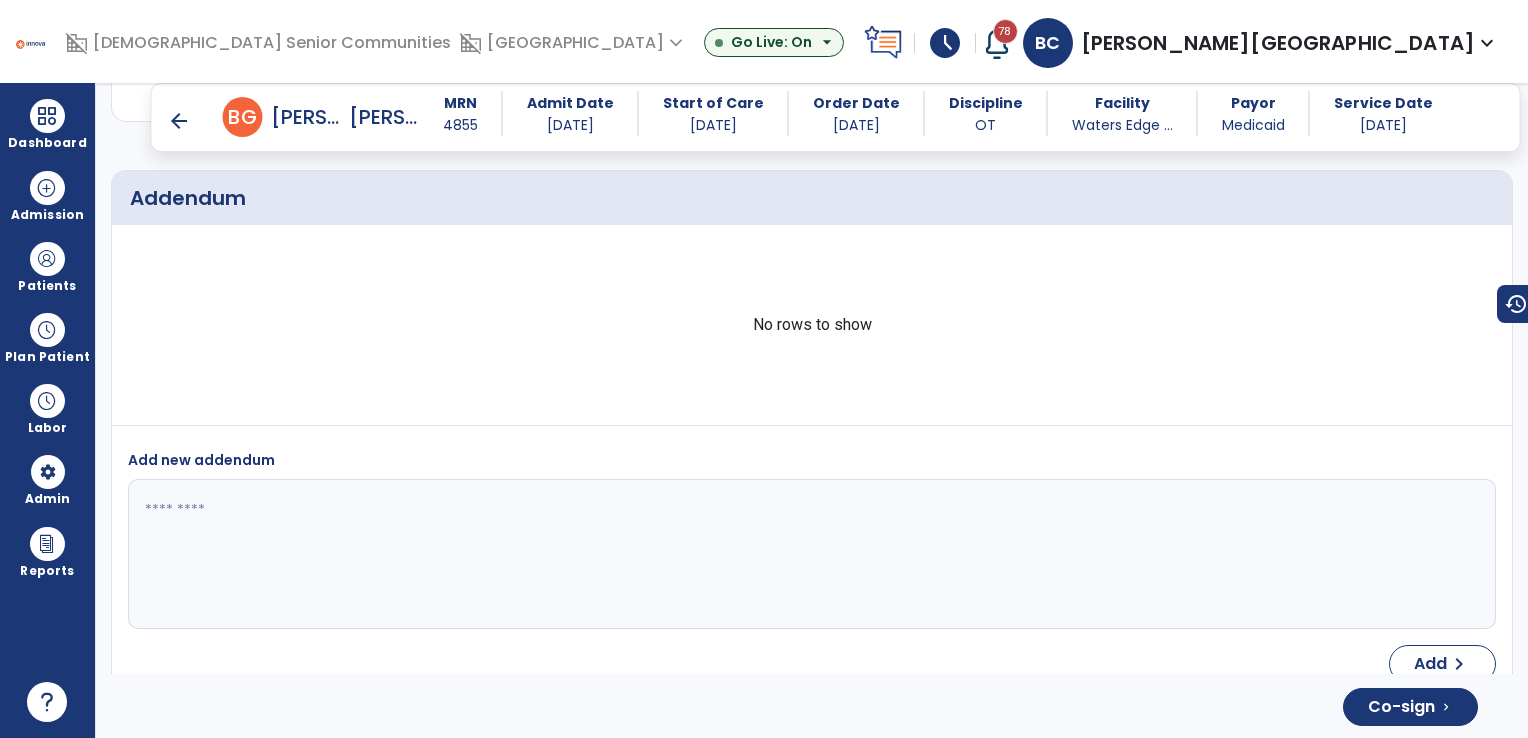 scroll, scrollTop: 3932, scrollLeft: 0, axis: vertical 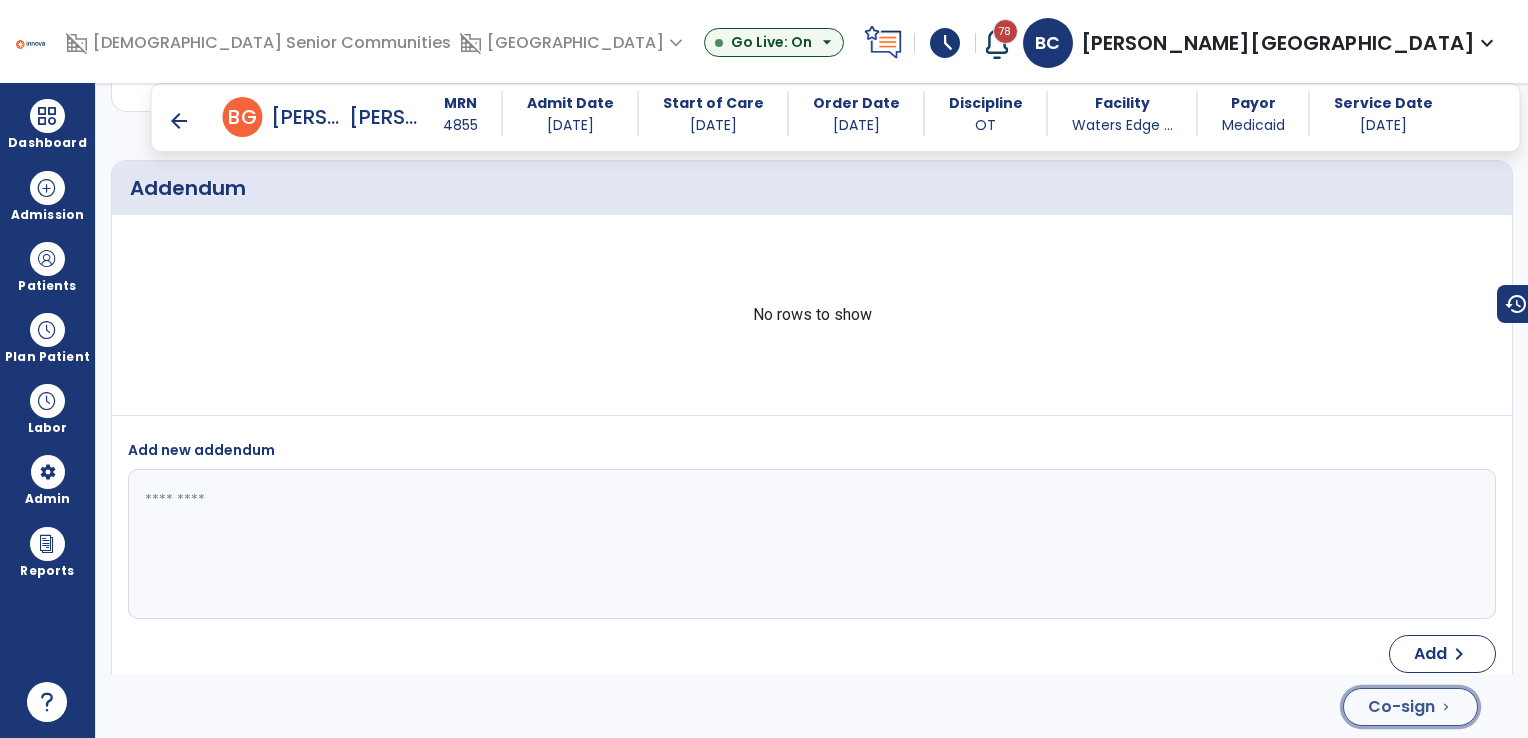 click on "chevron_right" 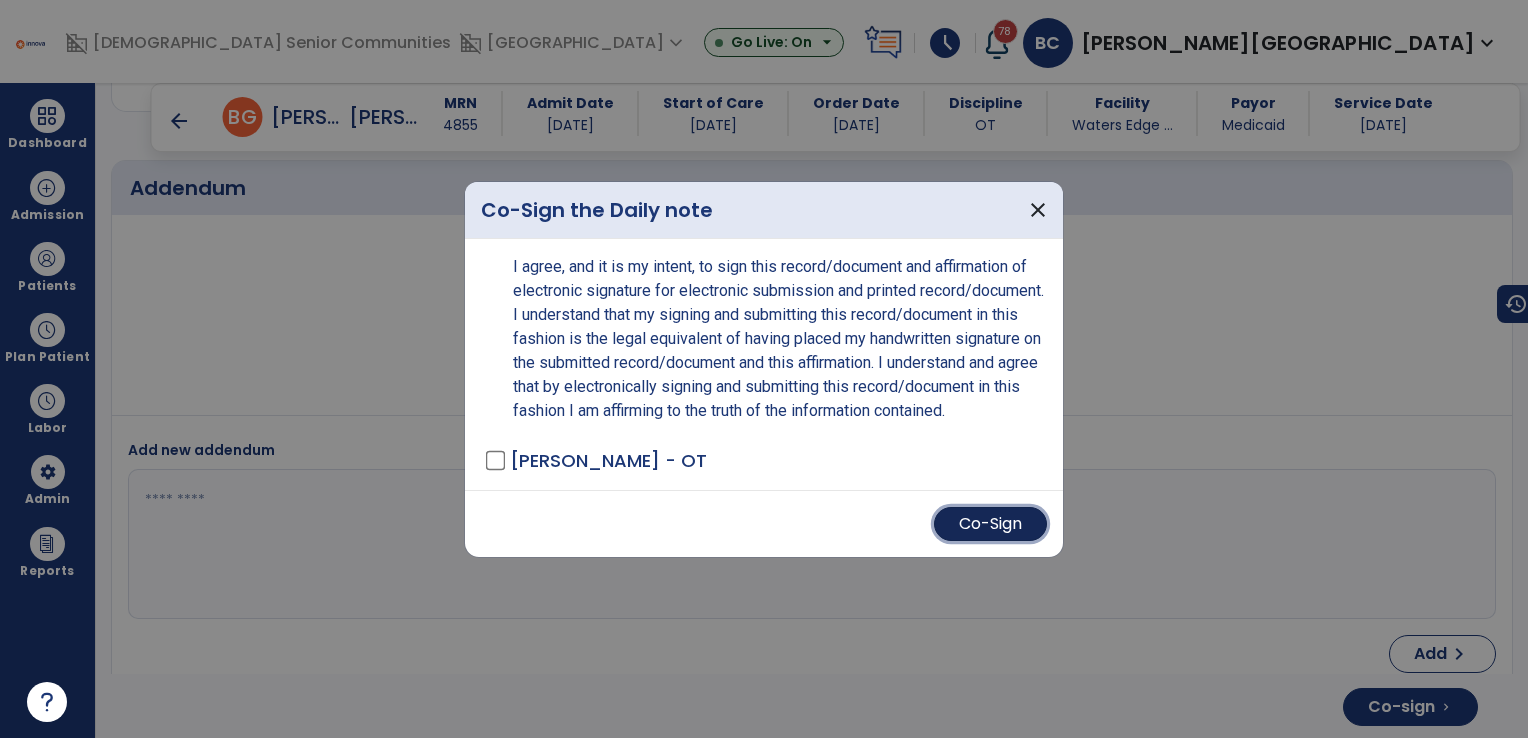 click on "Co-Sign" at bounding box center (990, 524) 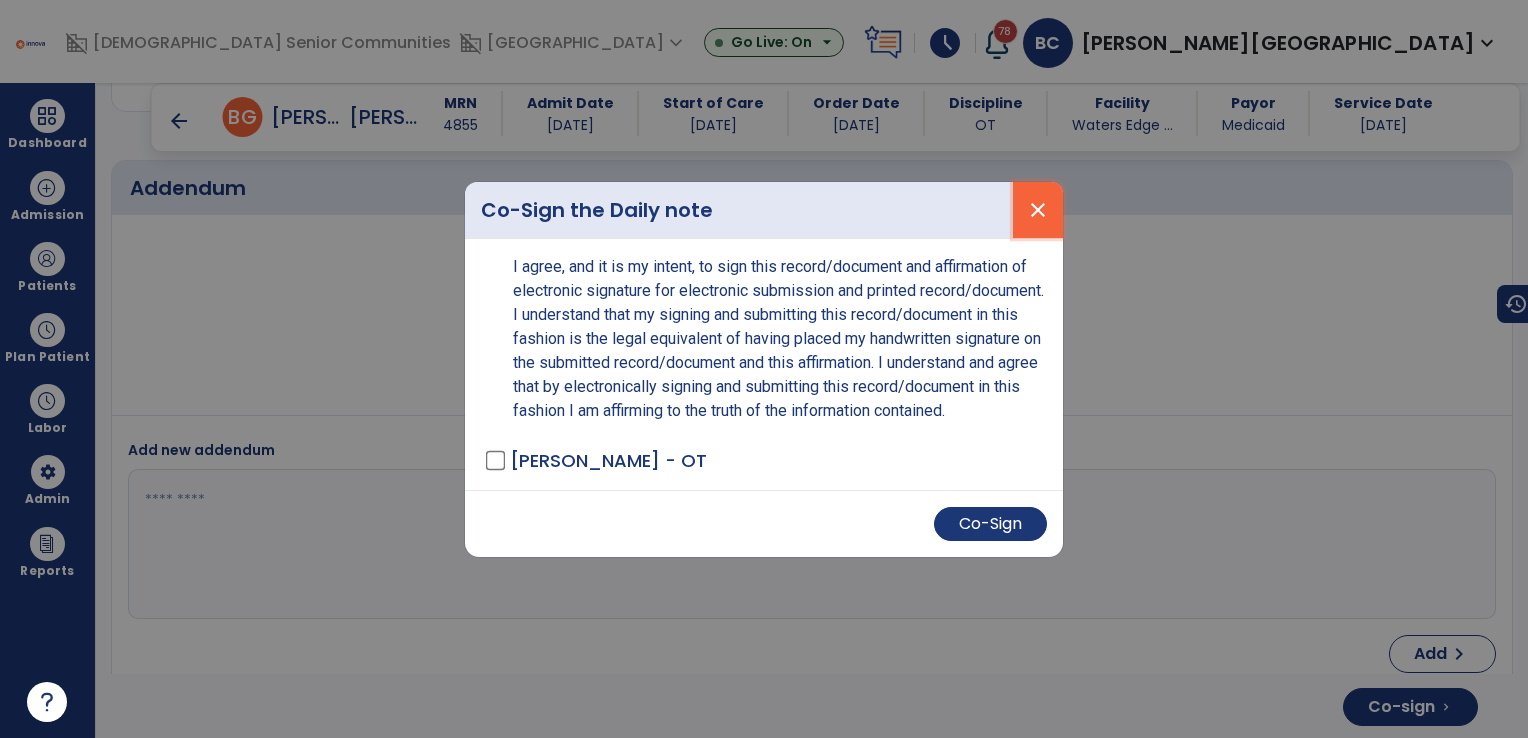 click on "close" at bounding box center (1038, 210) 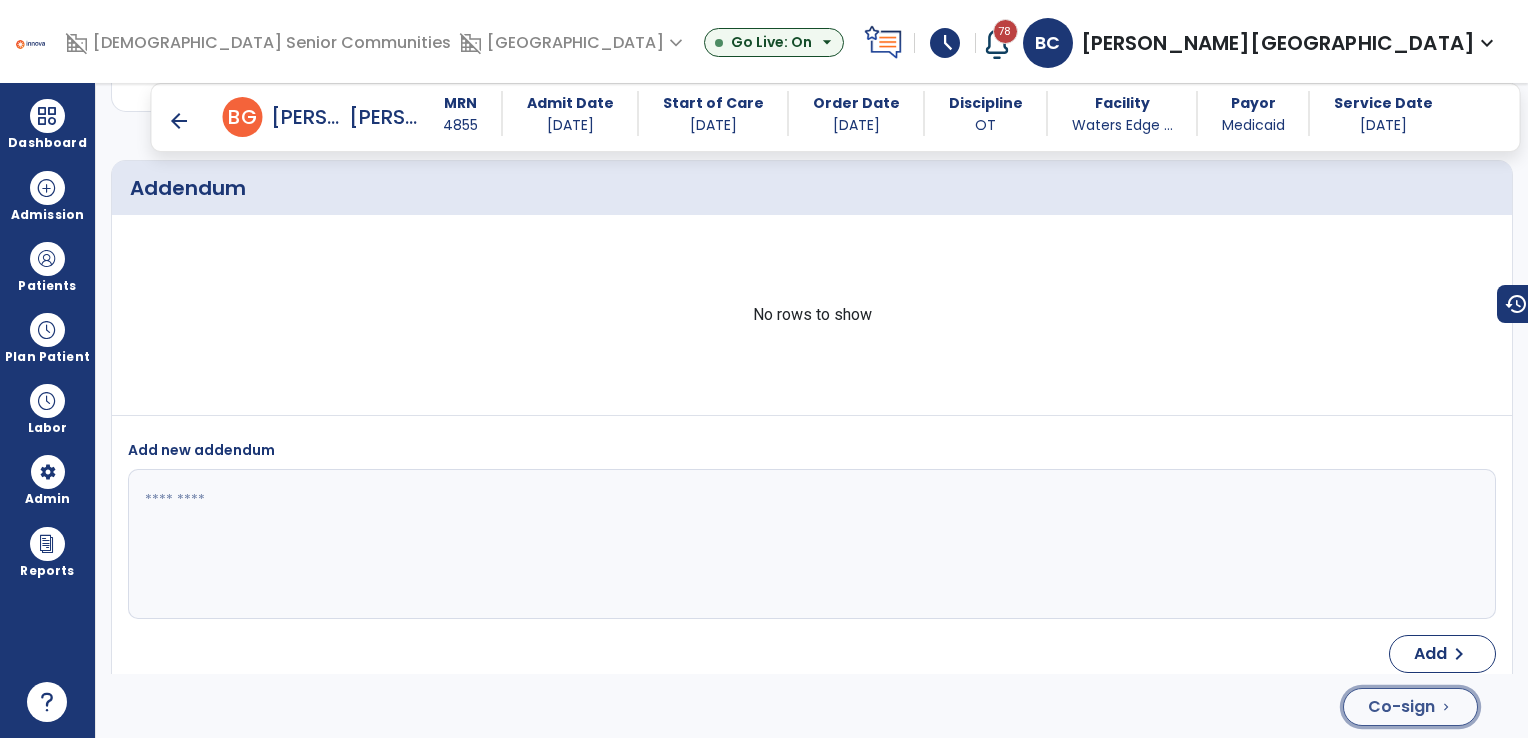 click on "Co-sign" 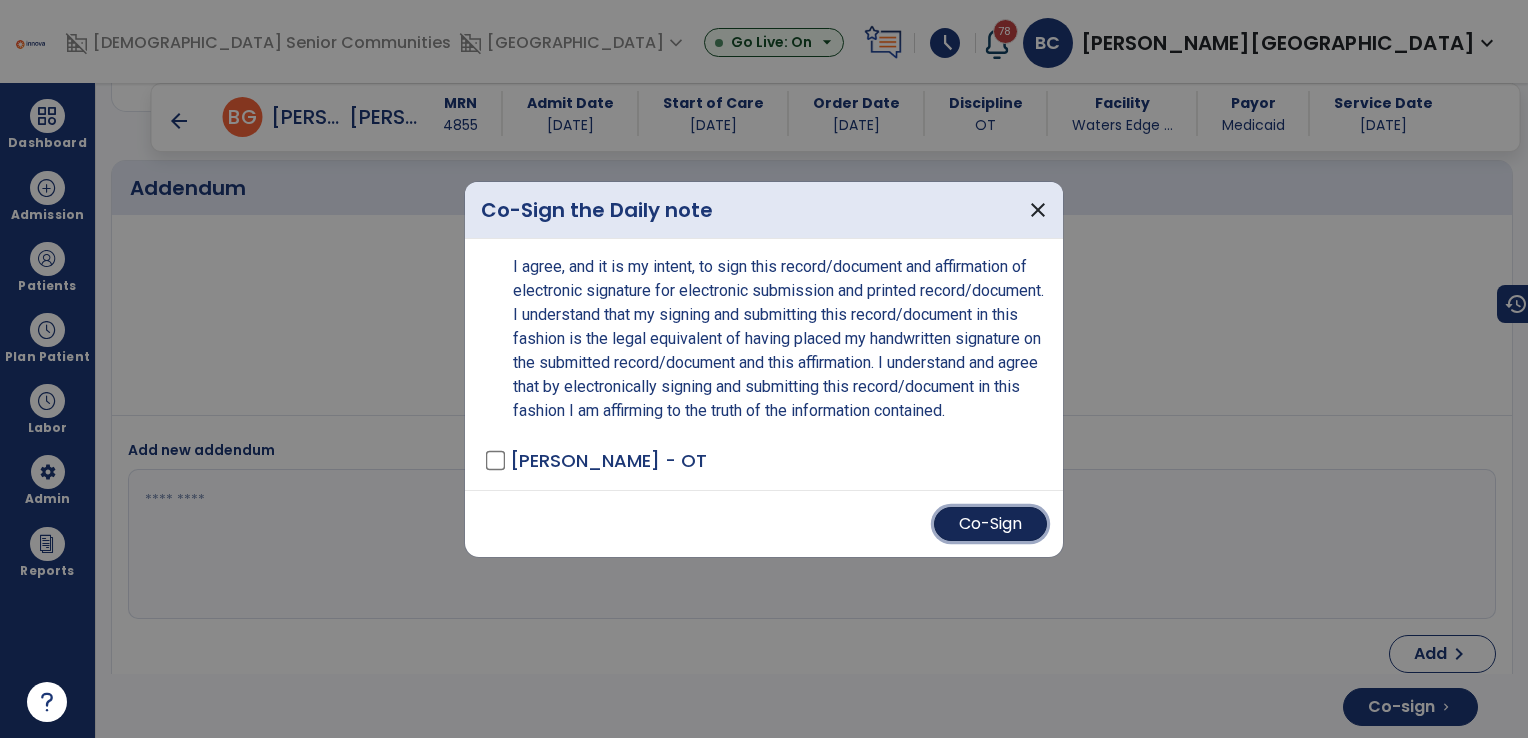 click on "Co-Sign" at bounding box center [990, 524] 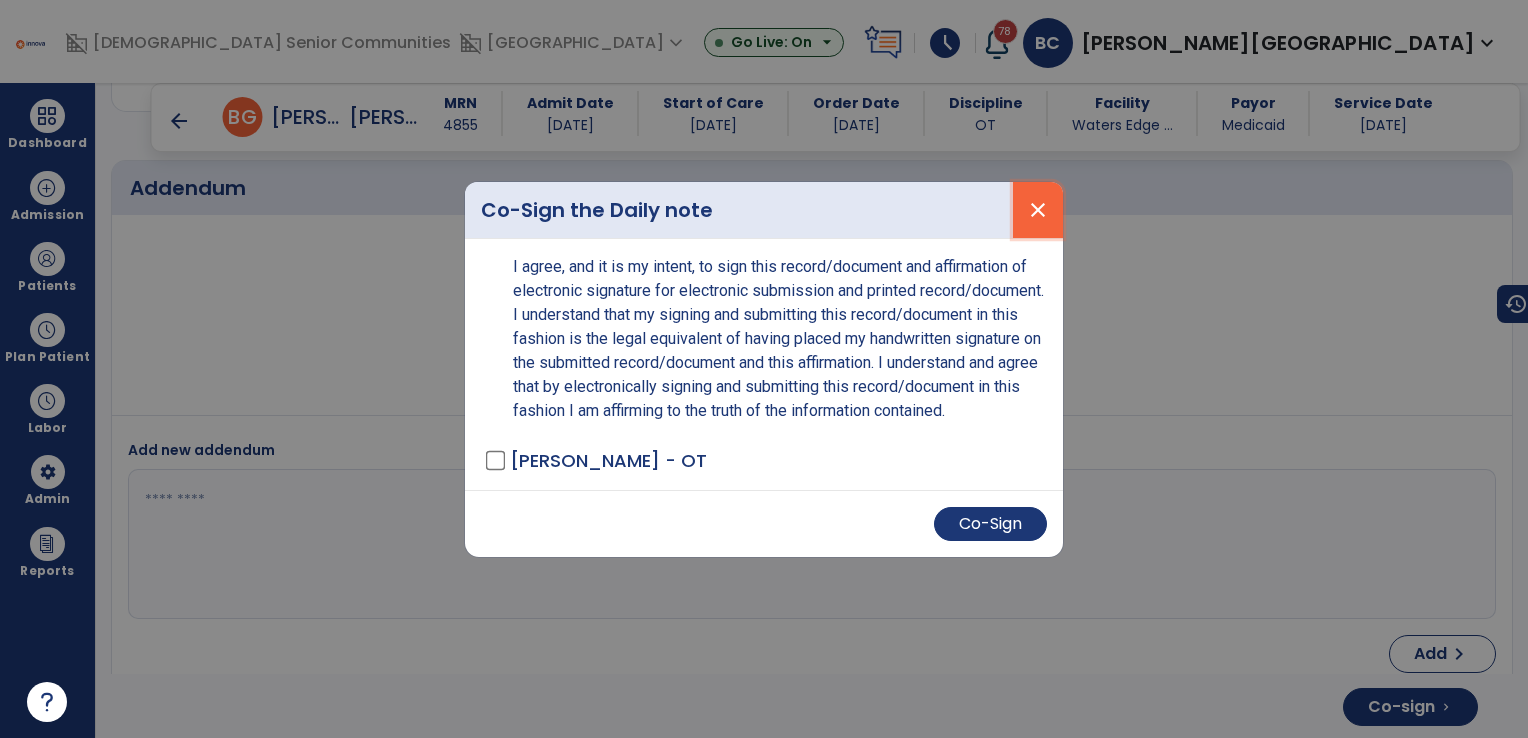 click on "close" at bounding box center (1038, 210) 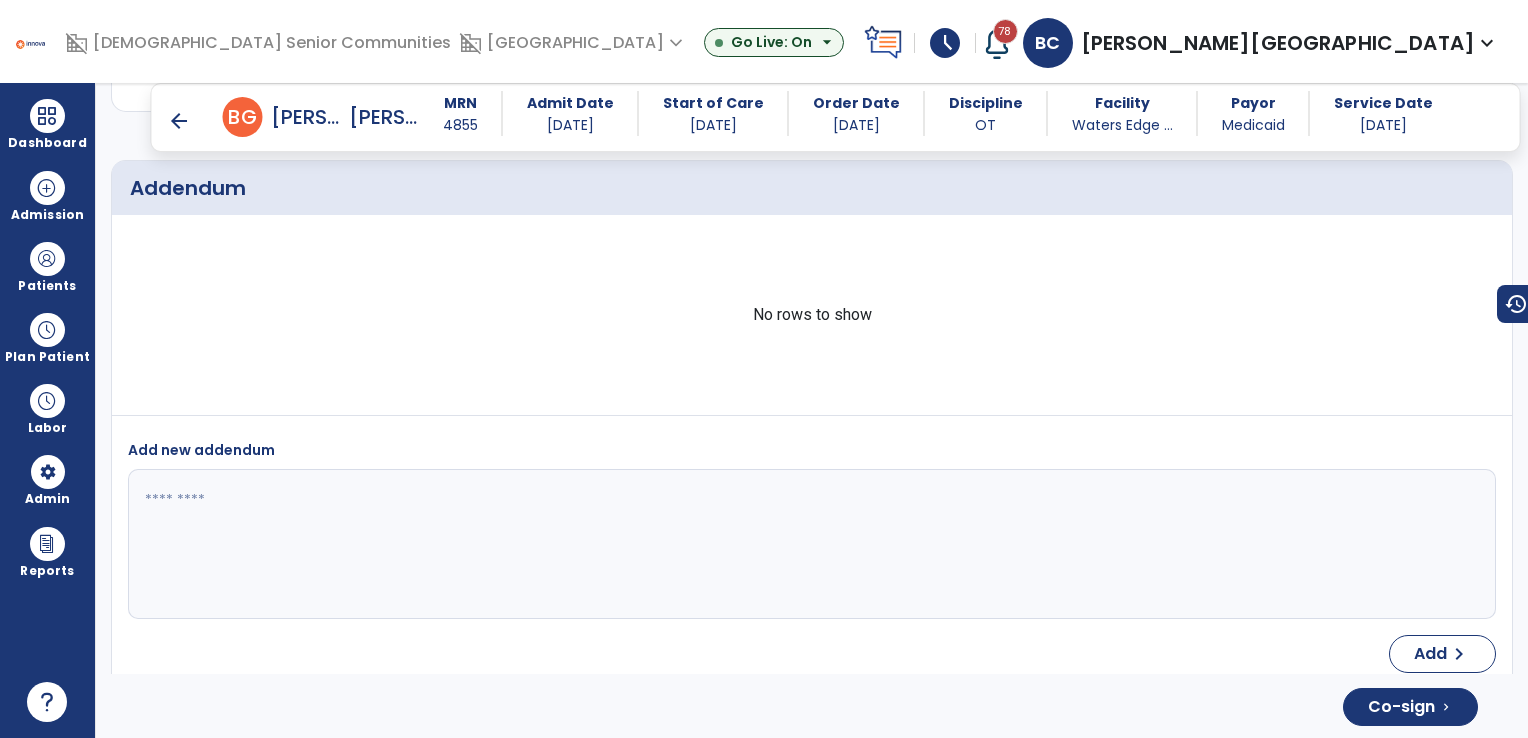 click on "arrow_back" at bounding box center [179, 121] 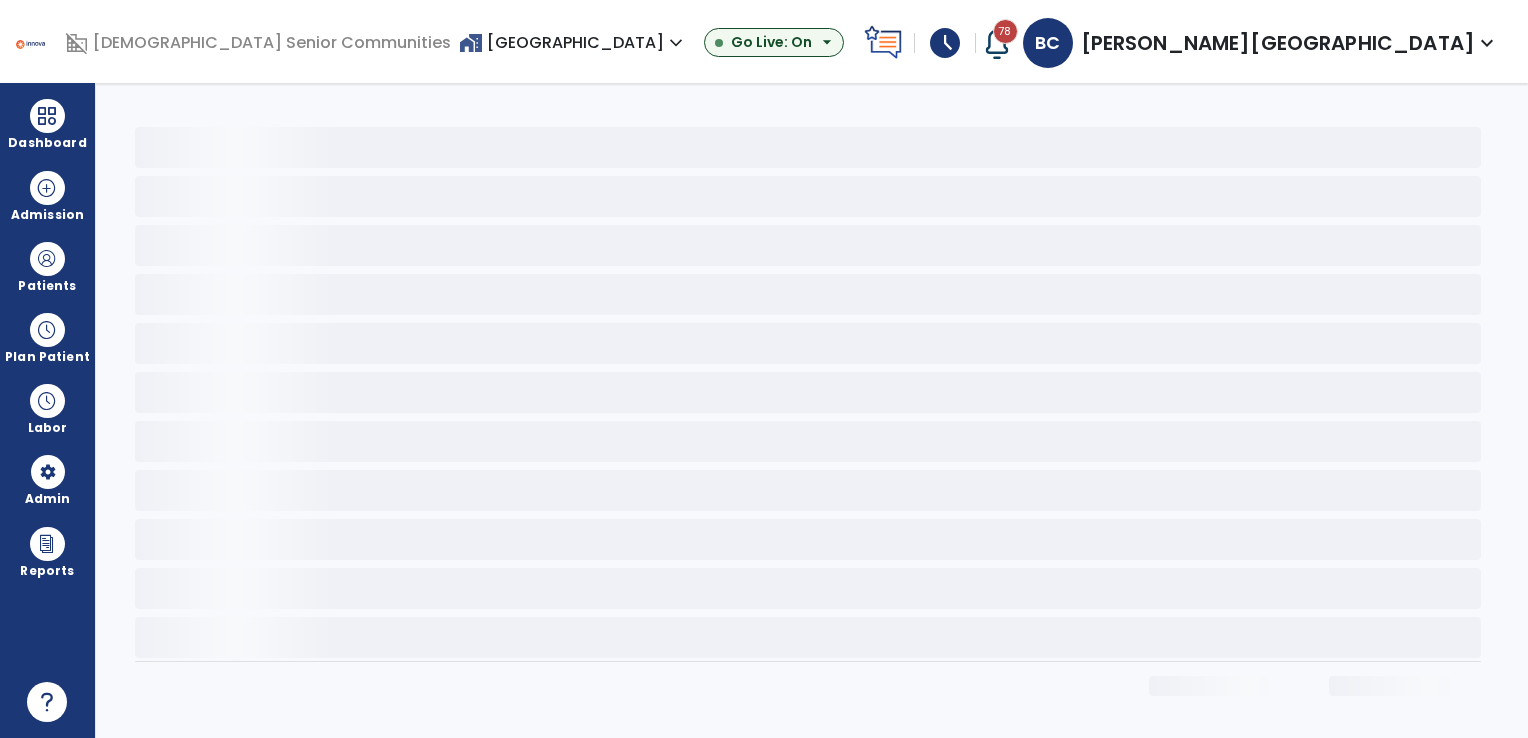 scroll, scrollTop: 0, scrollLeft: 0, axis: both 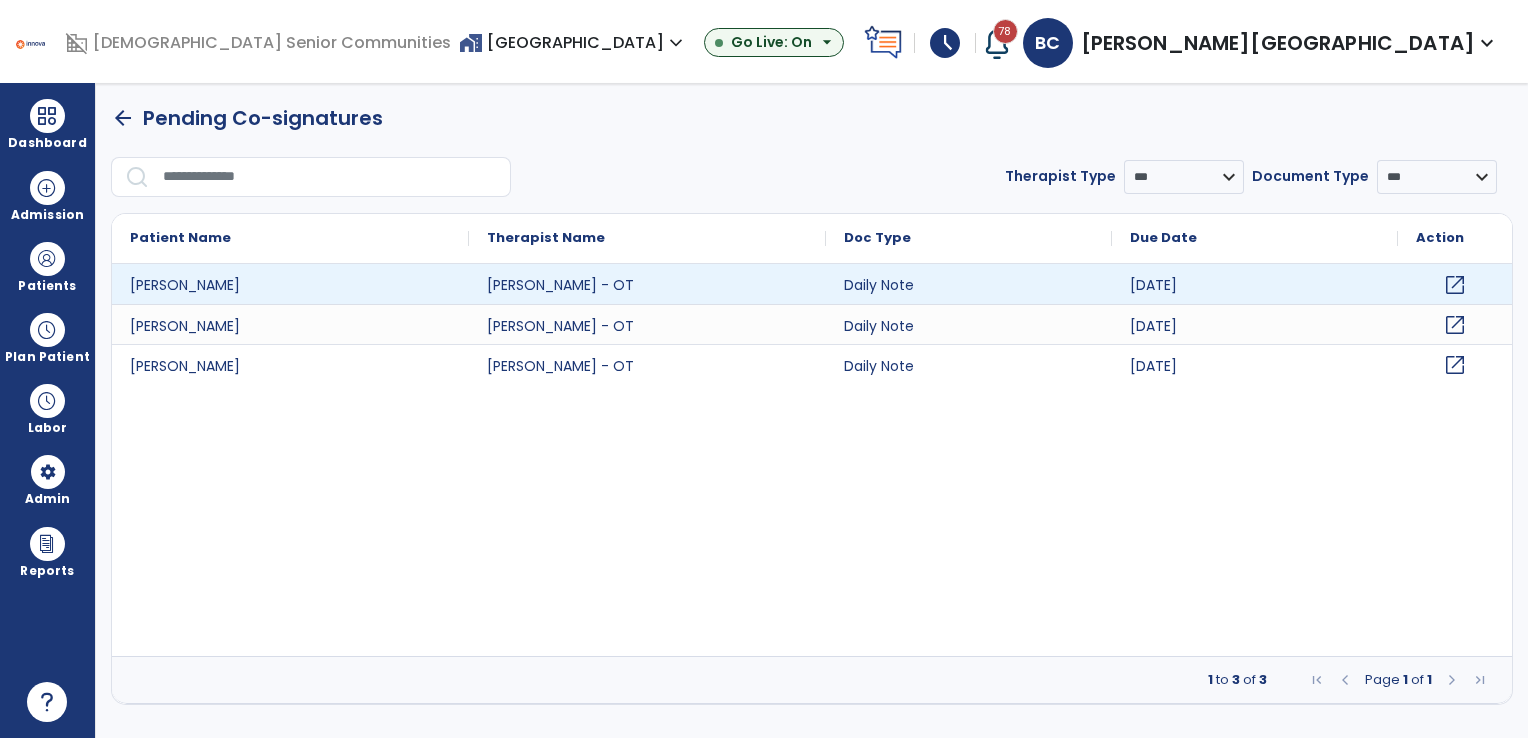 click on "open_in_new" 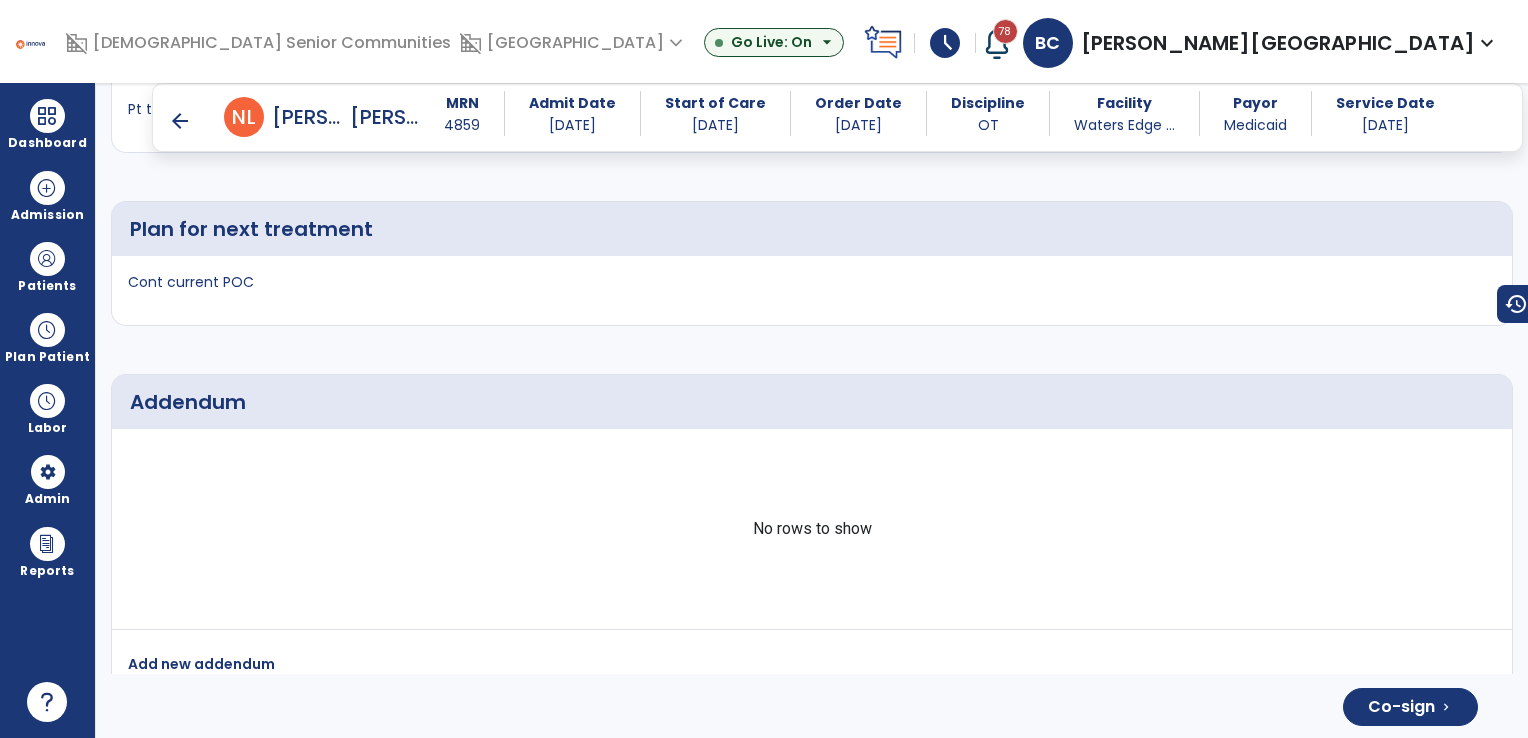 scroll, scrollTop: 4240, scrollLeft: 0, axis: vertical 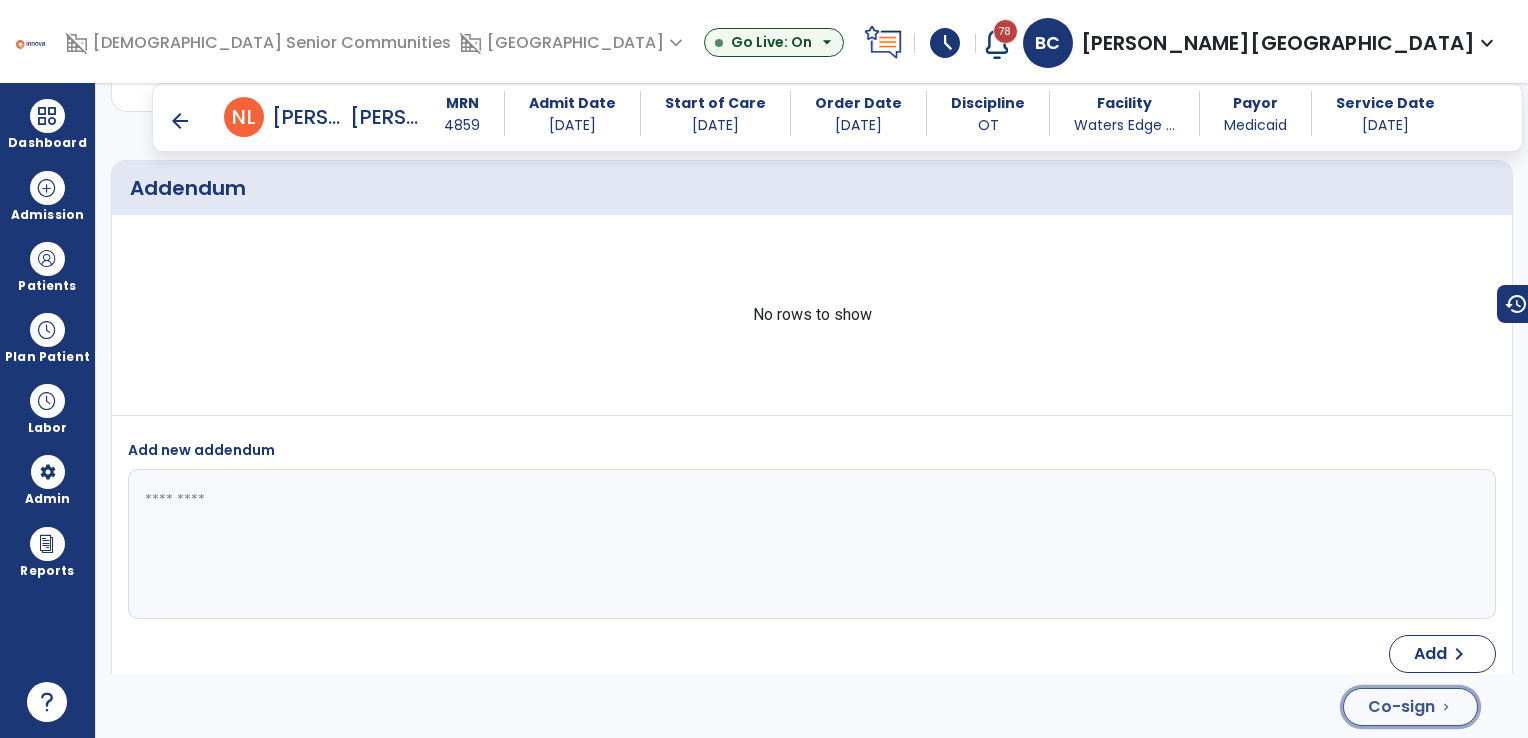 click on "Co-sign" 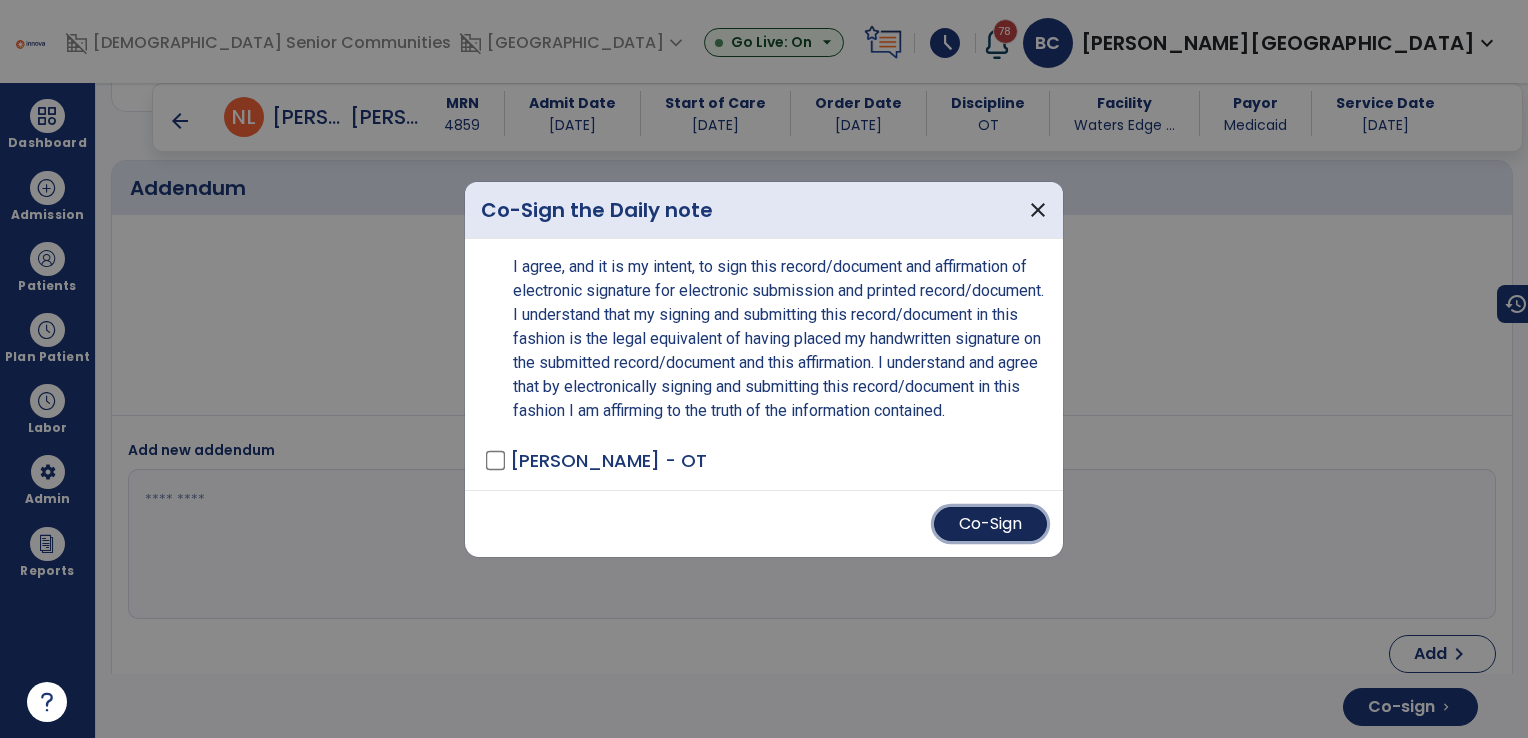 click on "Co-Sign" at bounding box center (990, 524) 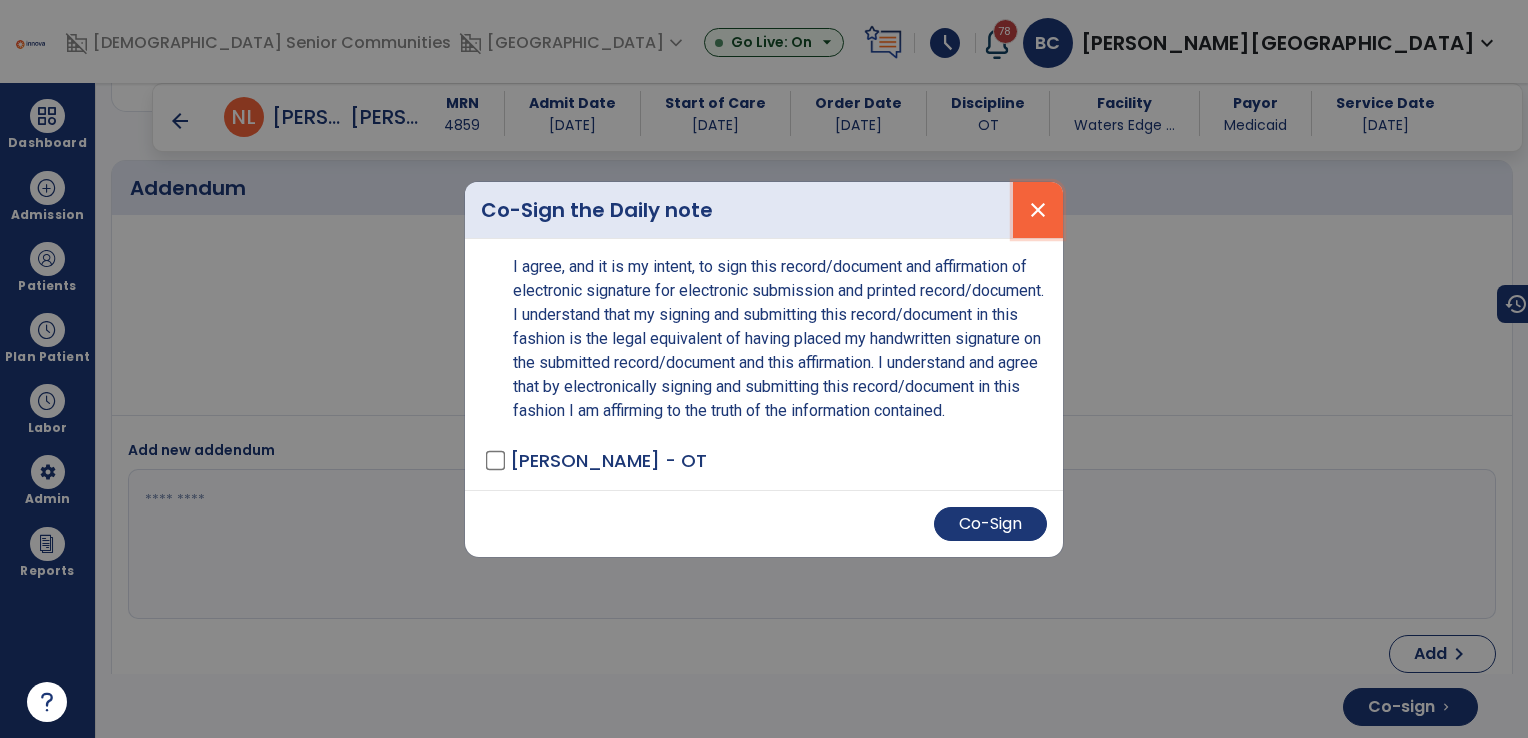 click on "close" at bounding box center [1038, 210] 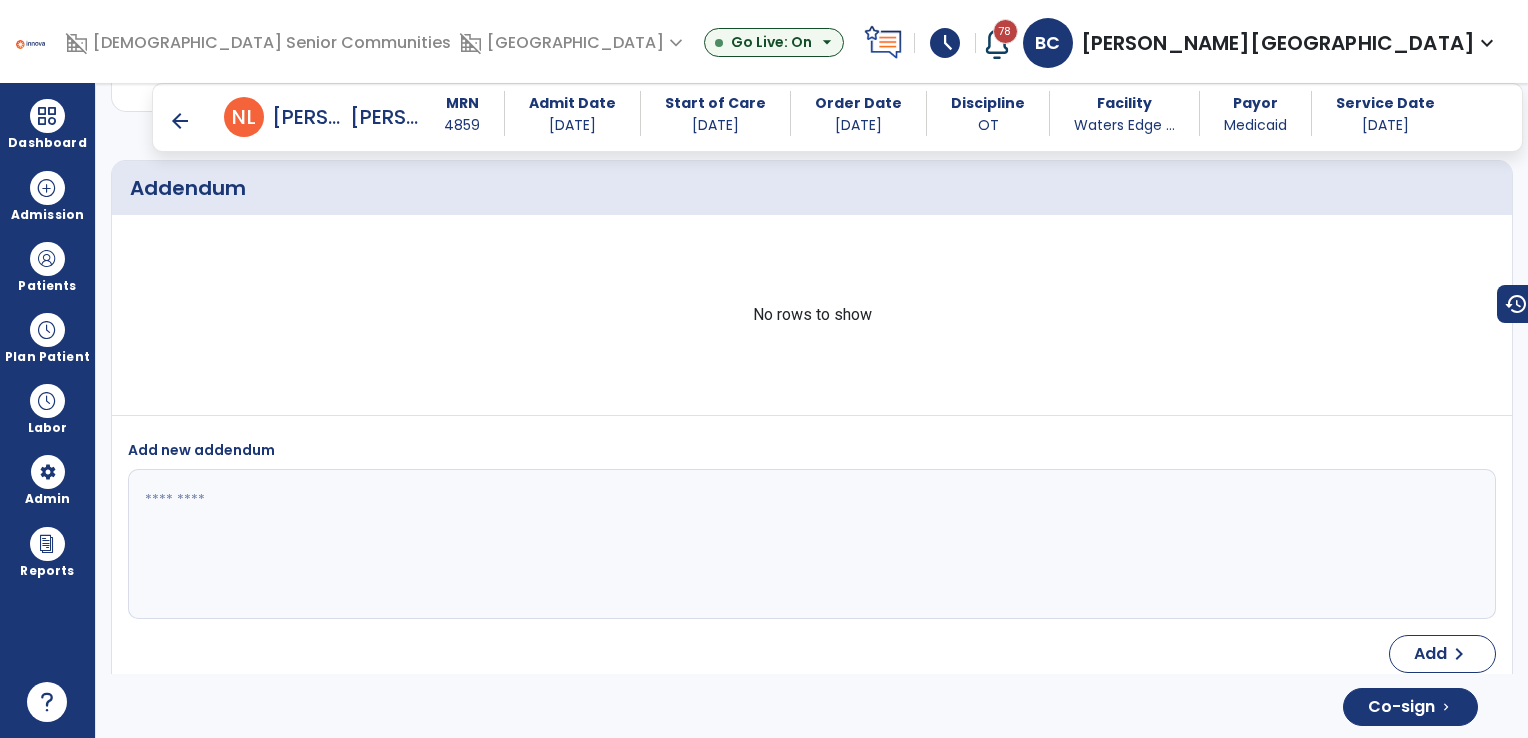 click on "arrow_back" at bounding box center [180, 121] 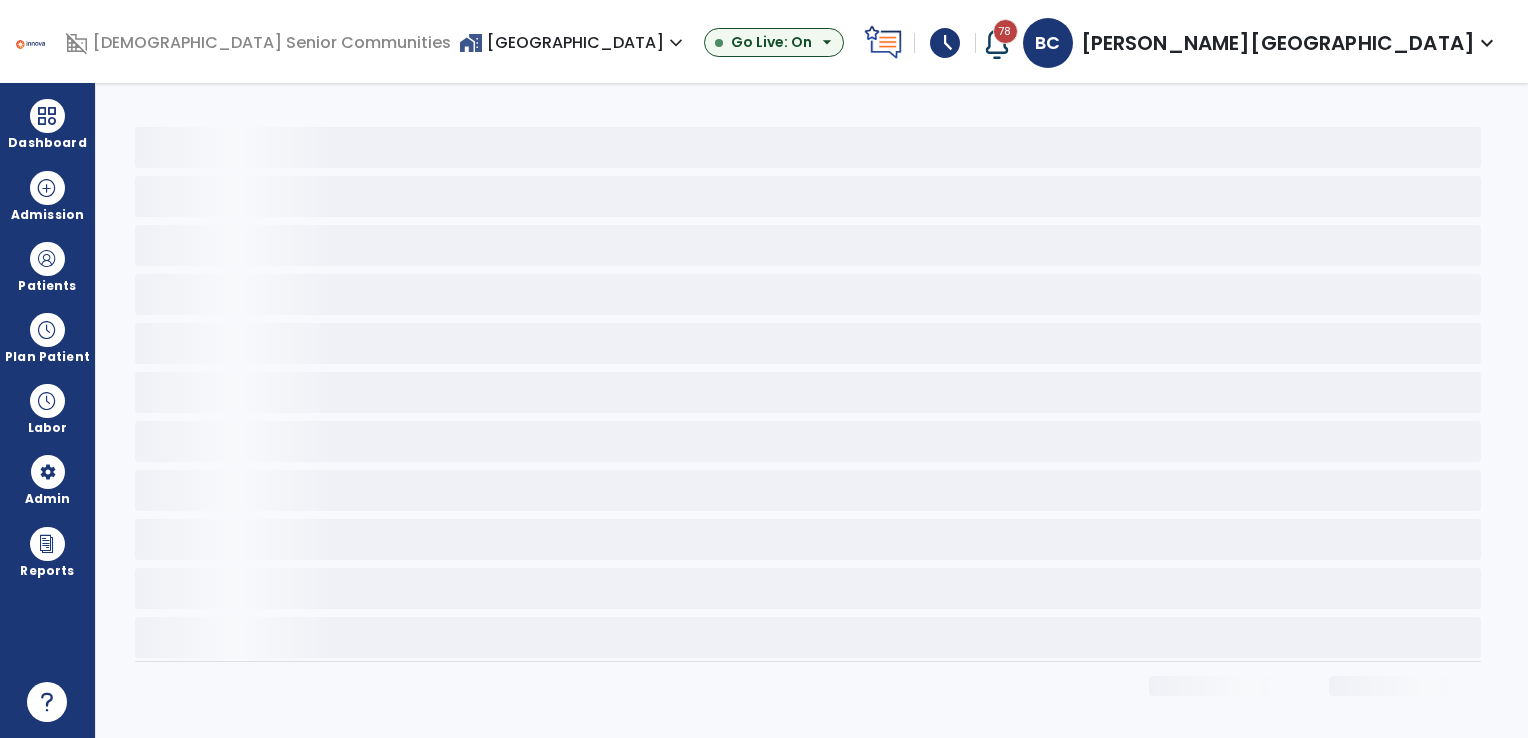 scroll, scrollTop: 0, scrollLeft: 0, axis: both 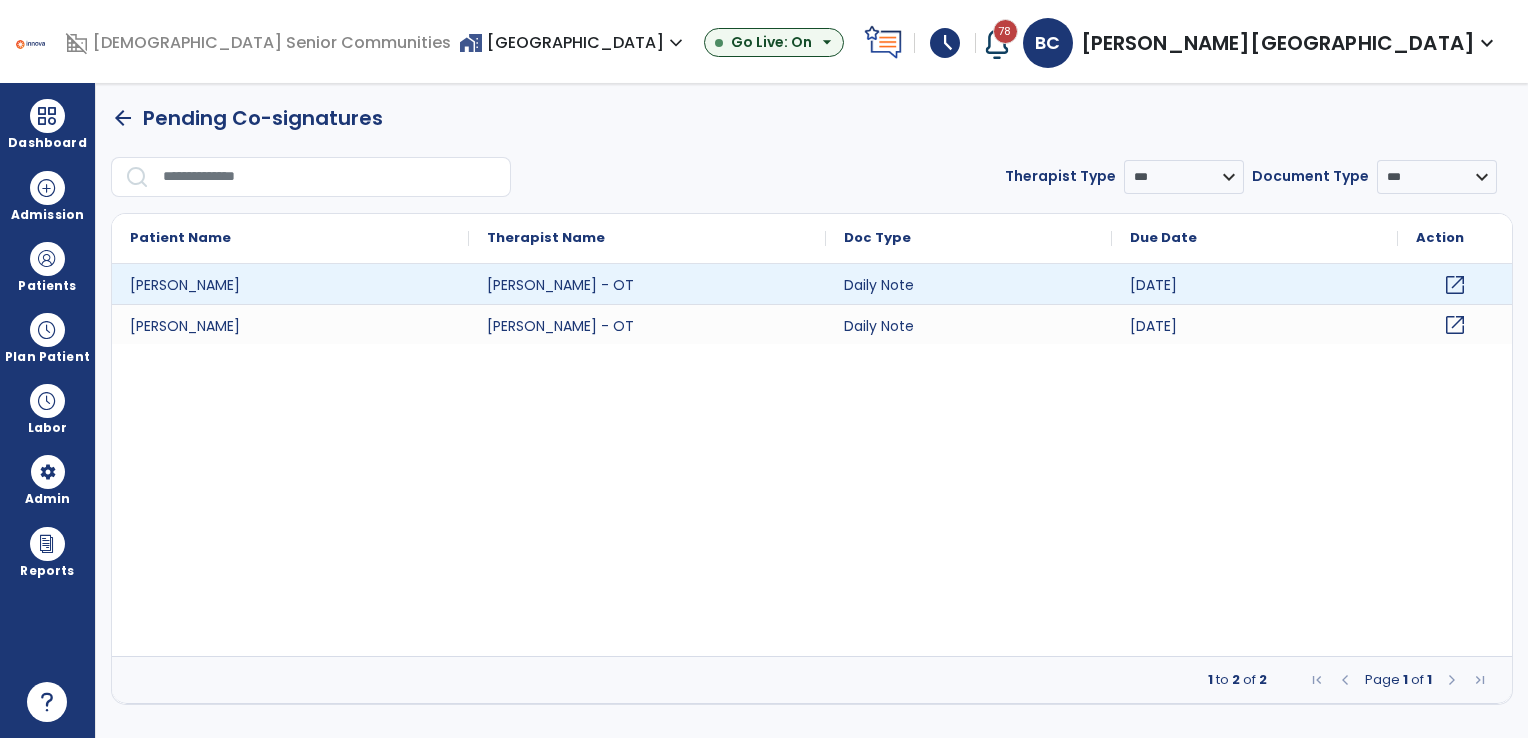 click on "open_in_new" 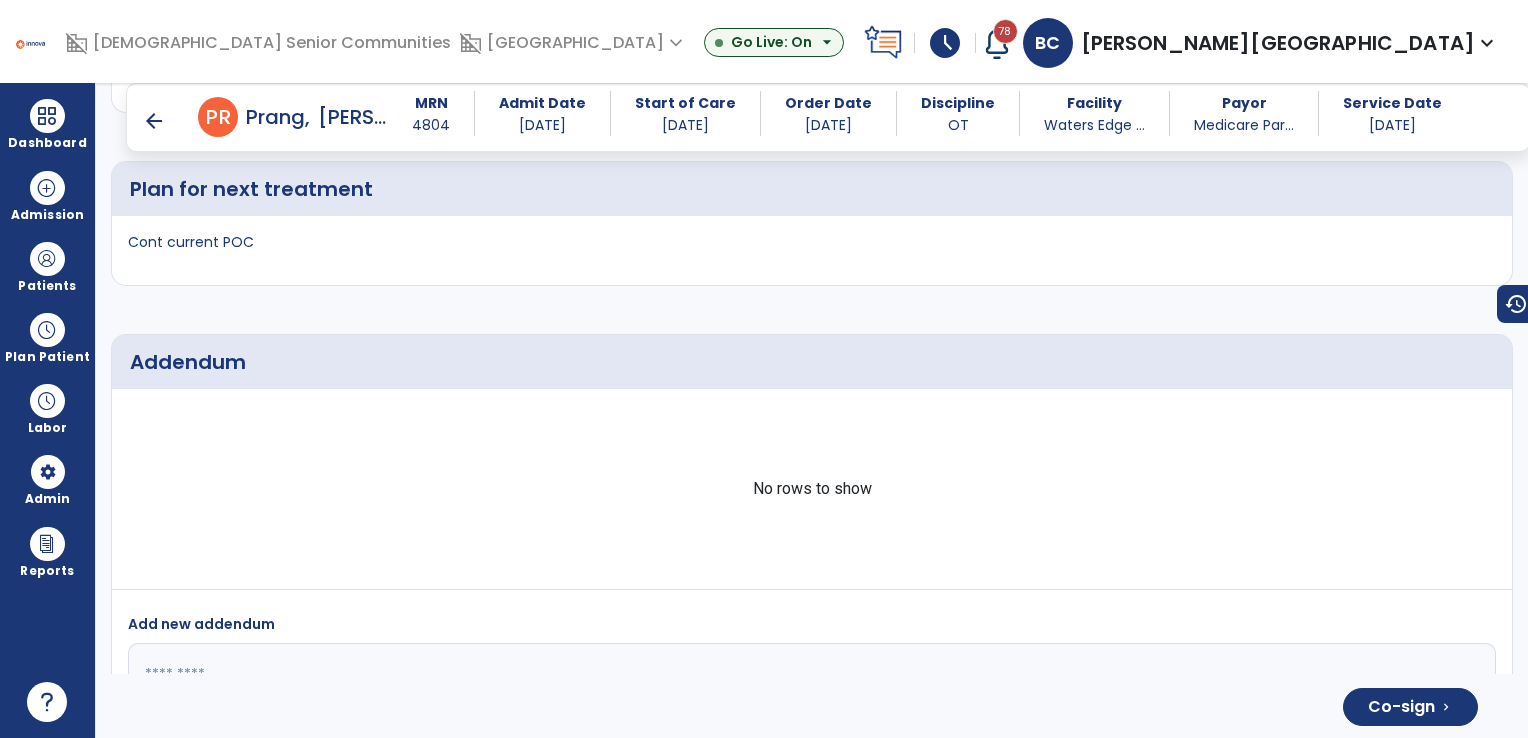 scroll, scrollTop: 4018, scrollLeft: 0, axis: vertical 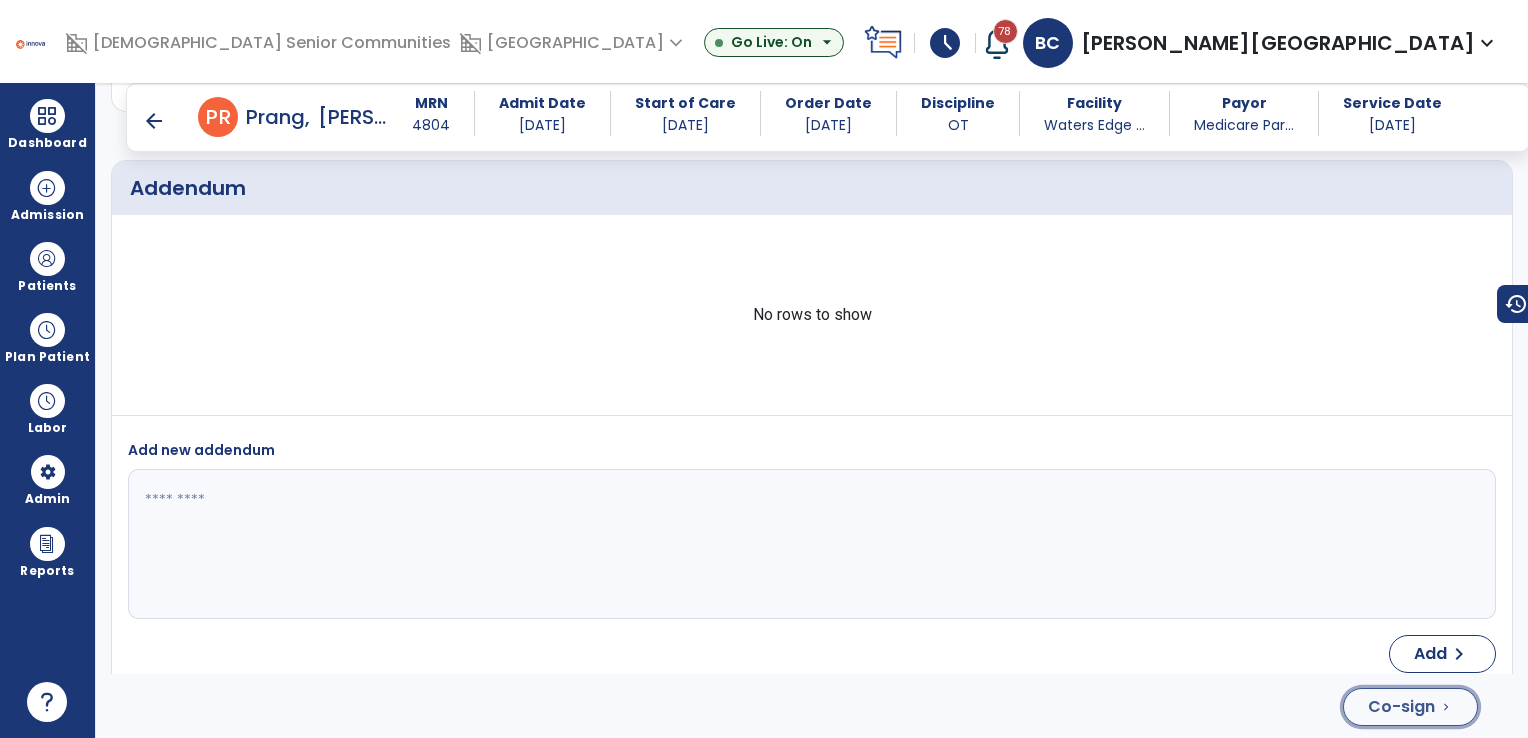 click on "Co-sign" 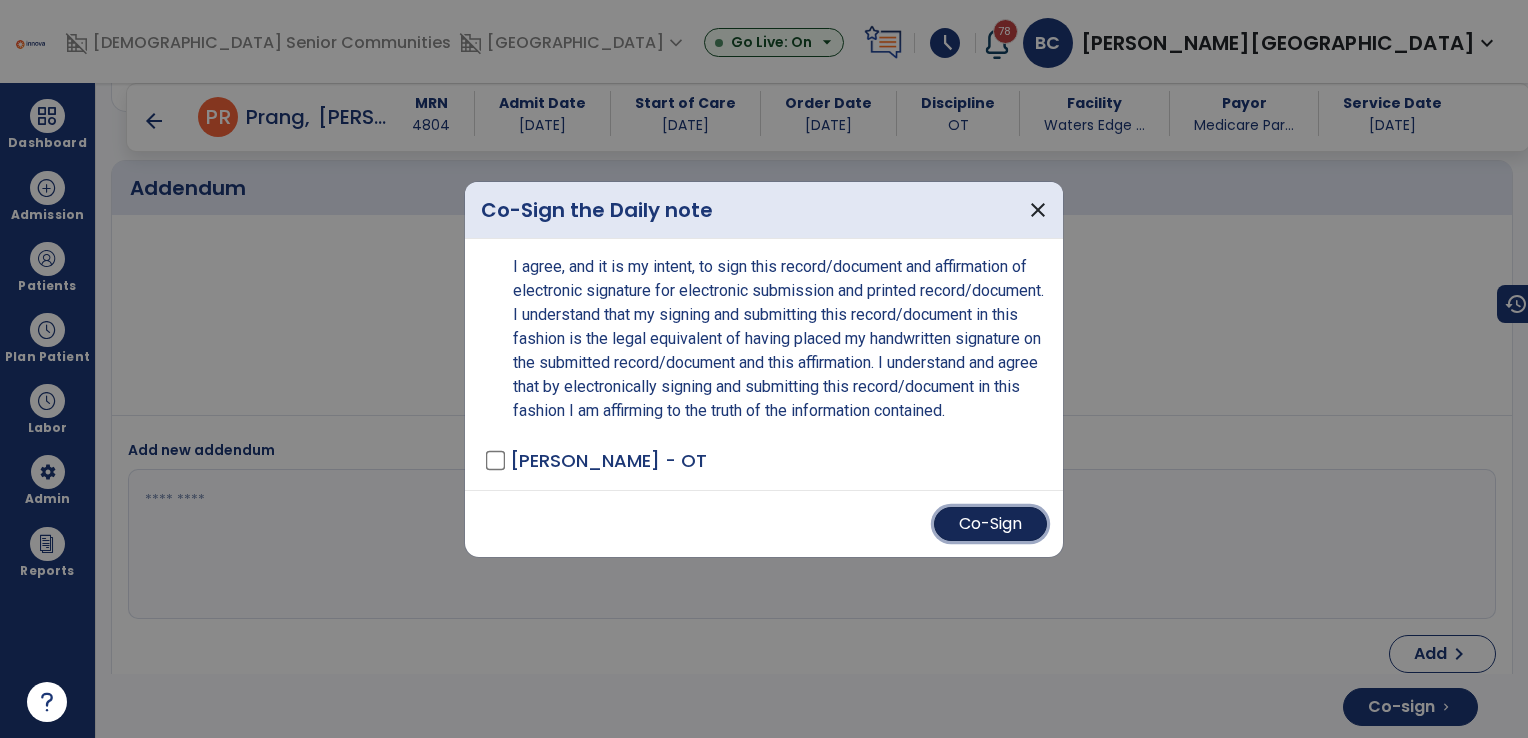 click on "Co-Sign" at bounding box center [990, 524] 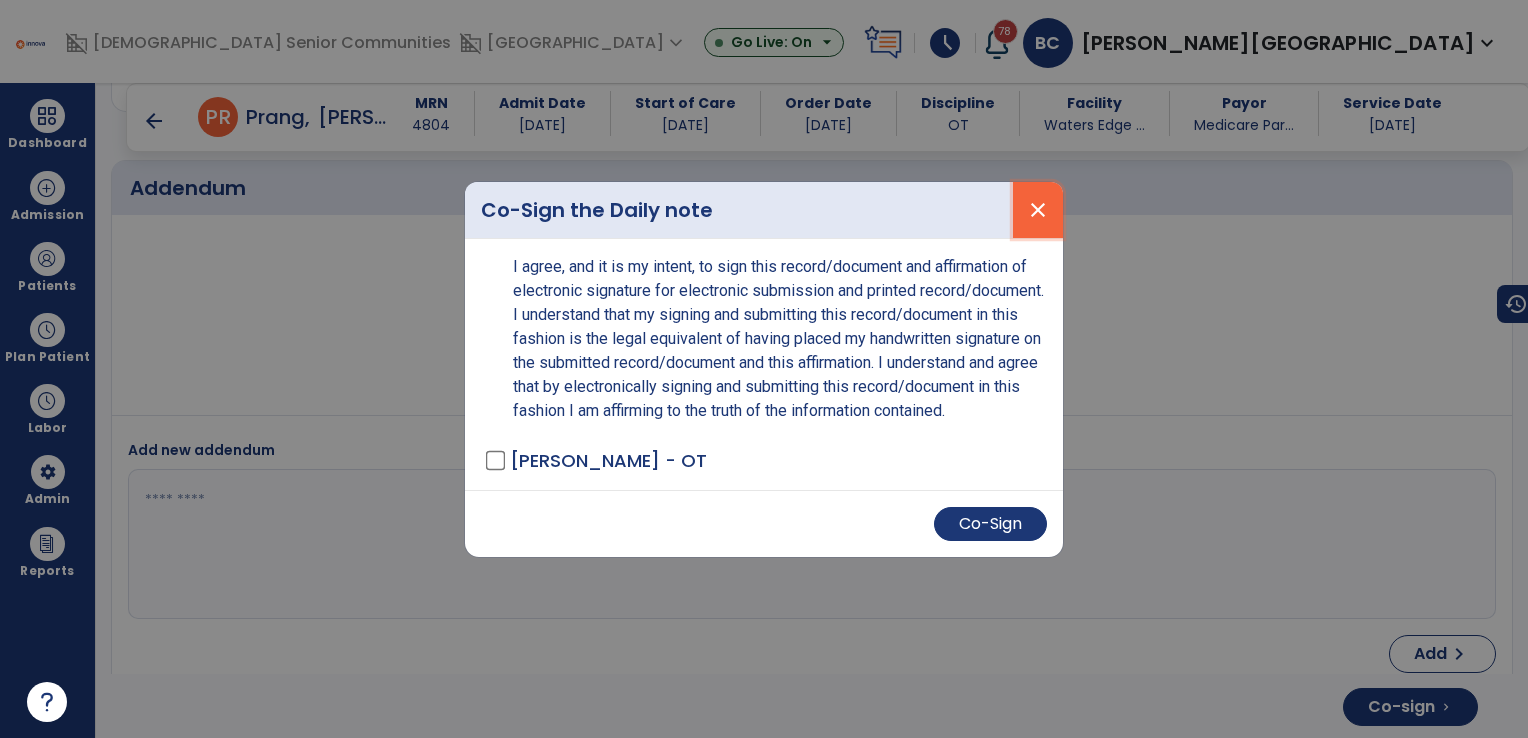 click on "close" at bounding box center (1038, 210) 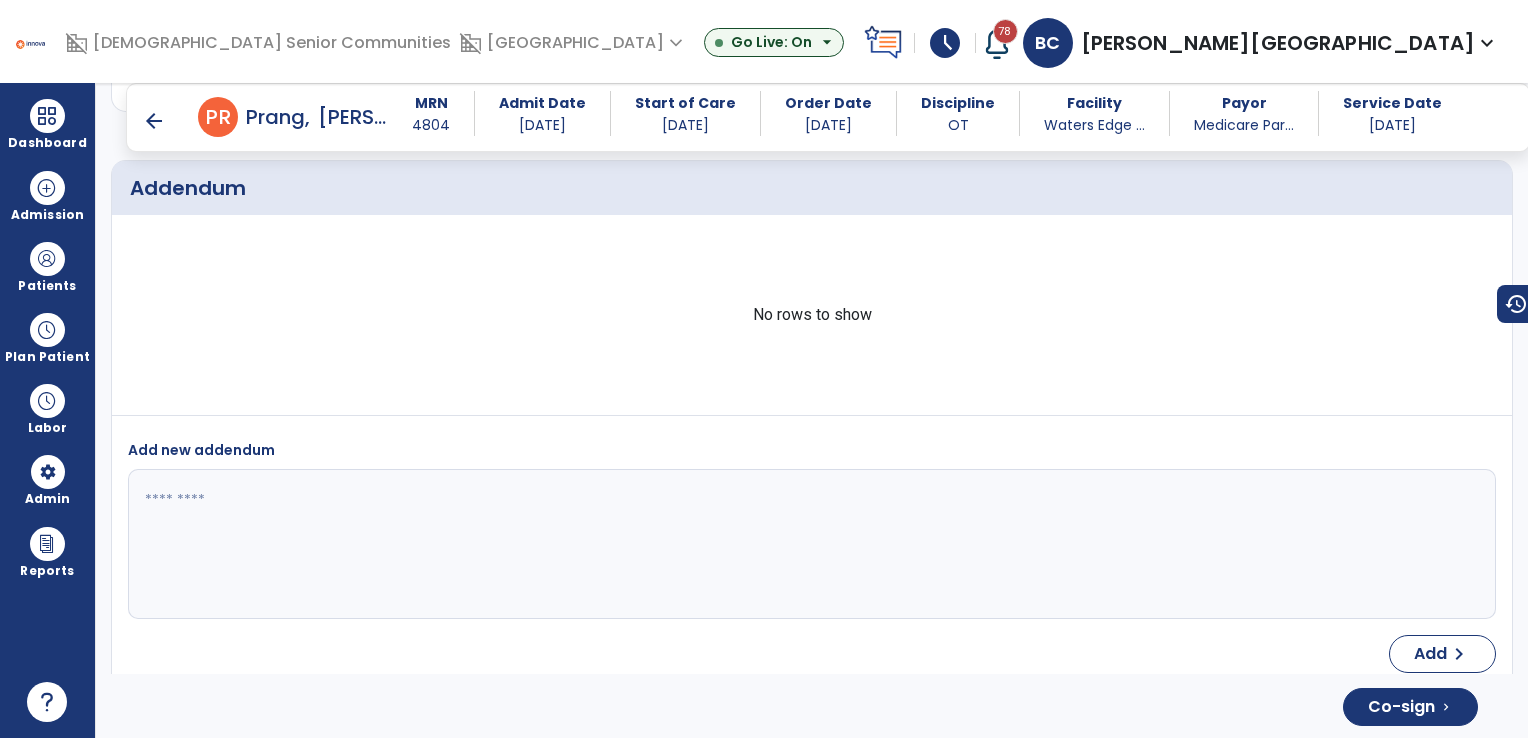 click on "arrow_back" at bounding box center (154, 121) 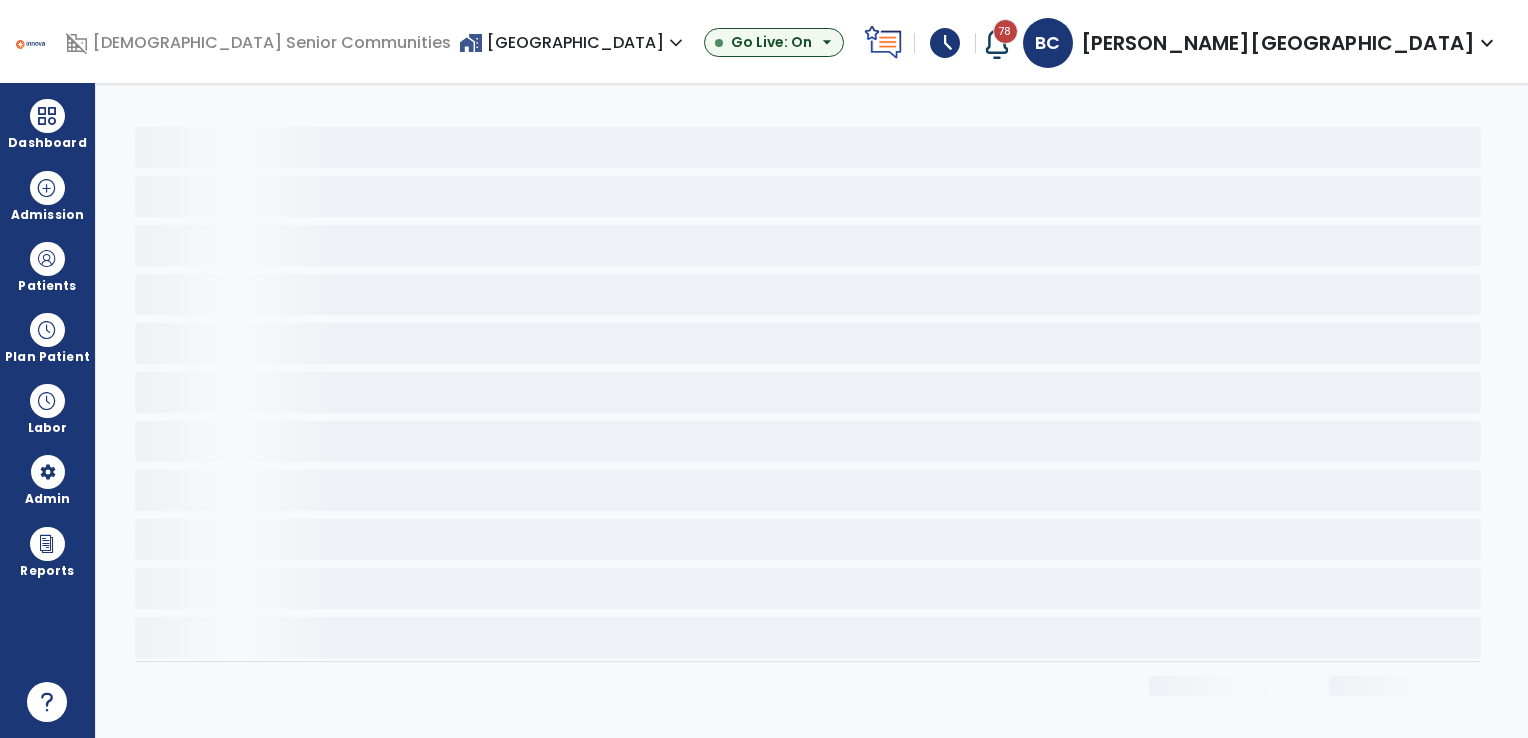 scroll, scrollTop: 0, scrollLeft: 0, axis: both 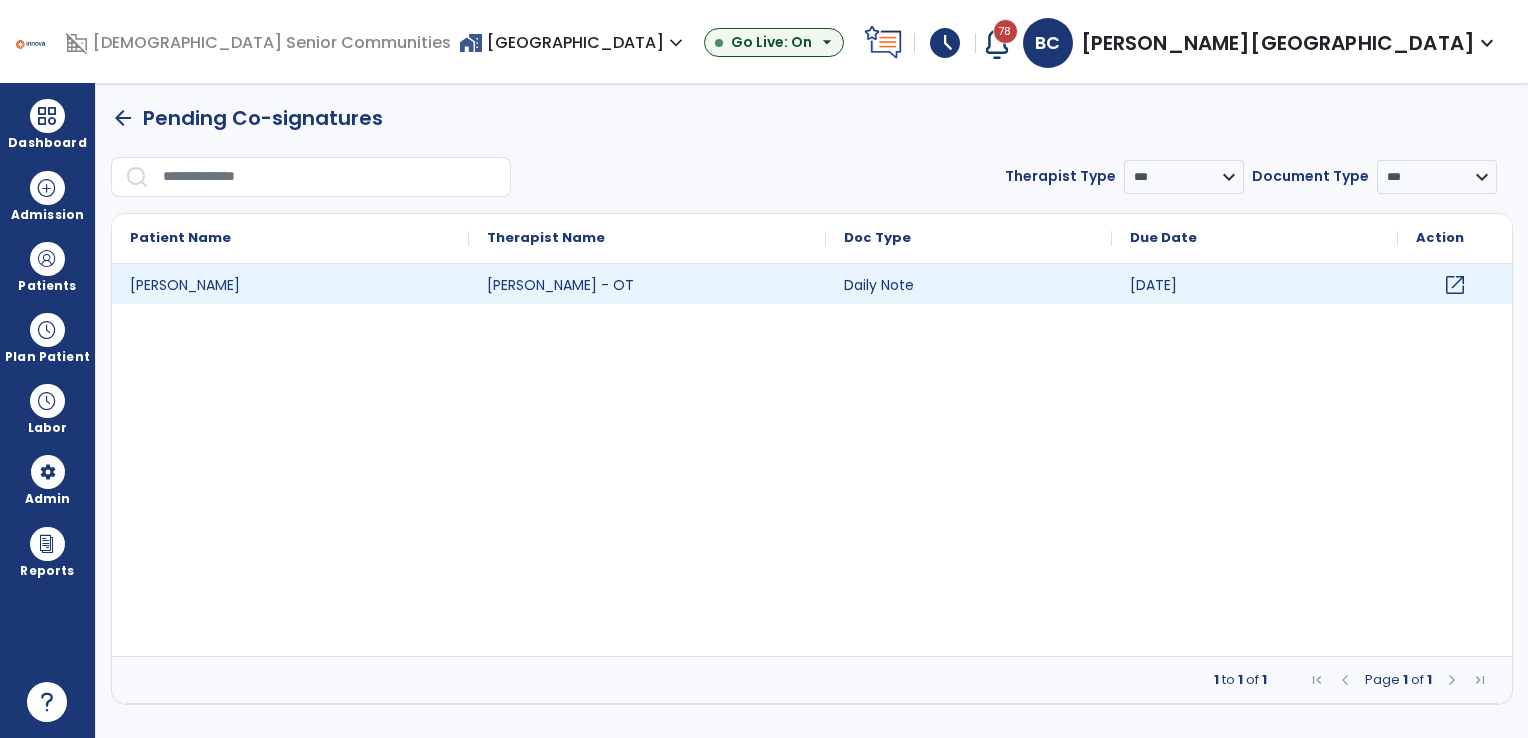 click on "open_in_new" 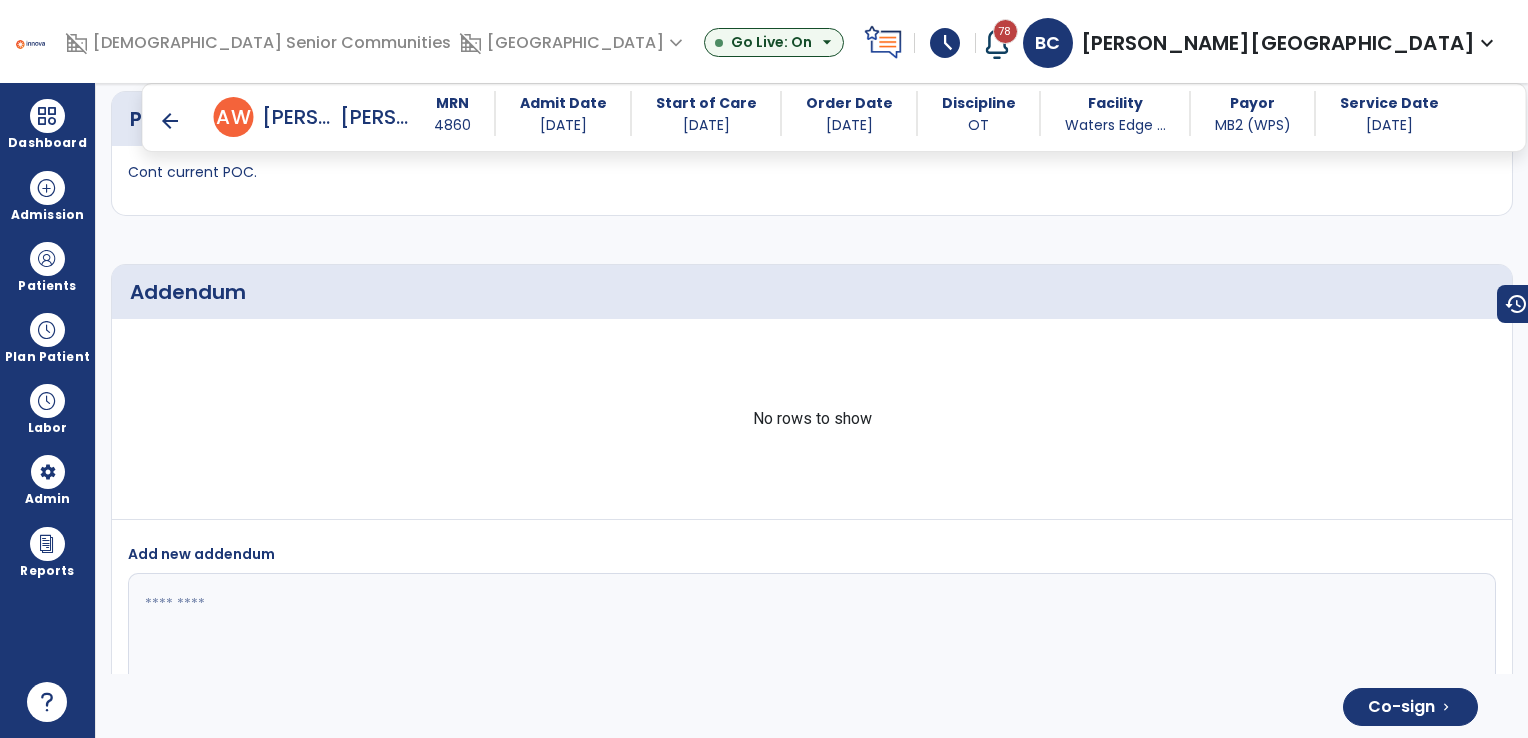 scroll, scrollTop: 4007, scrollLeft: 0, axis: vertical 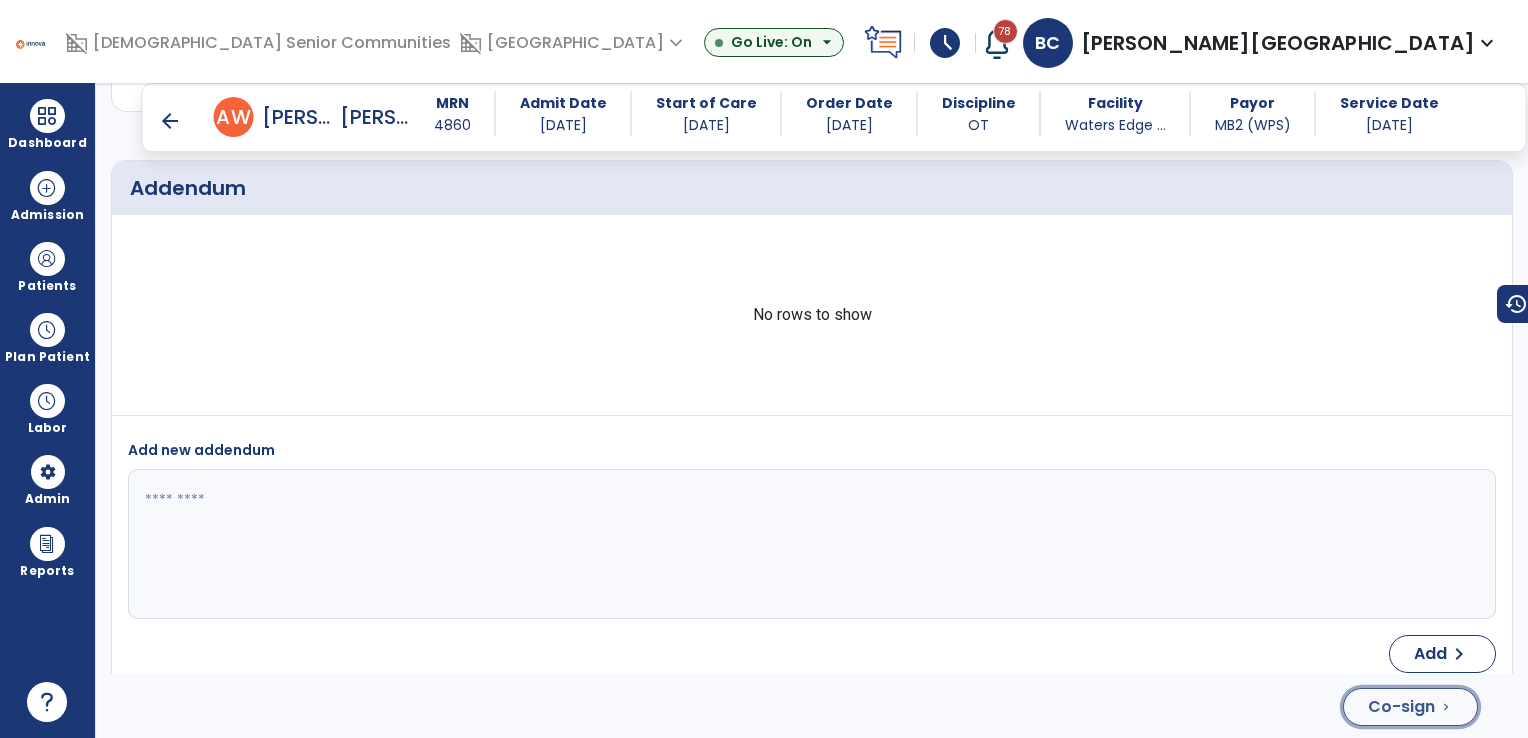 click on "Co-sign" 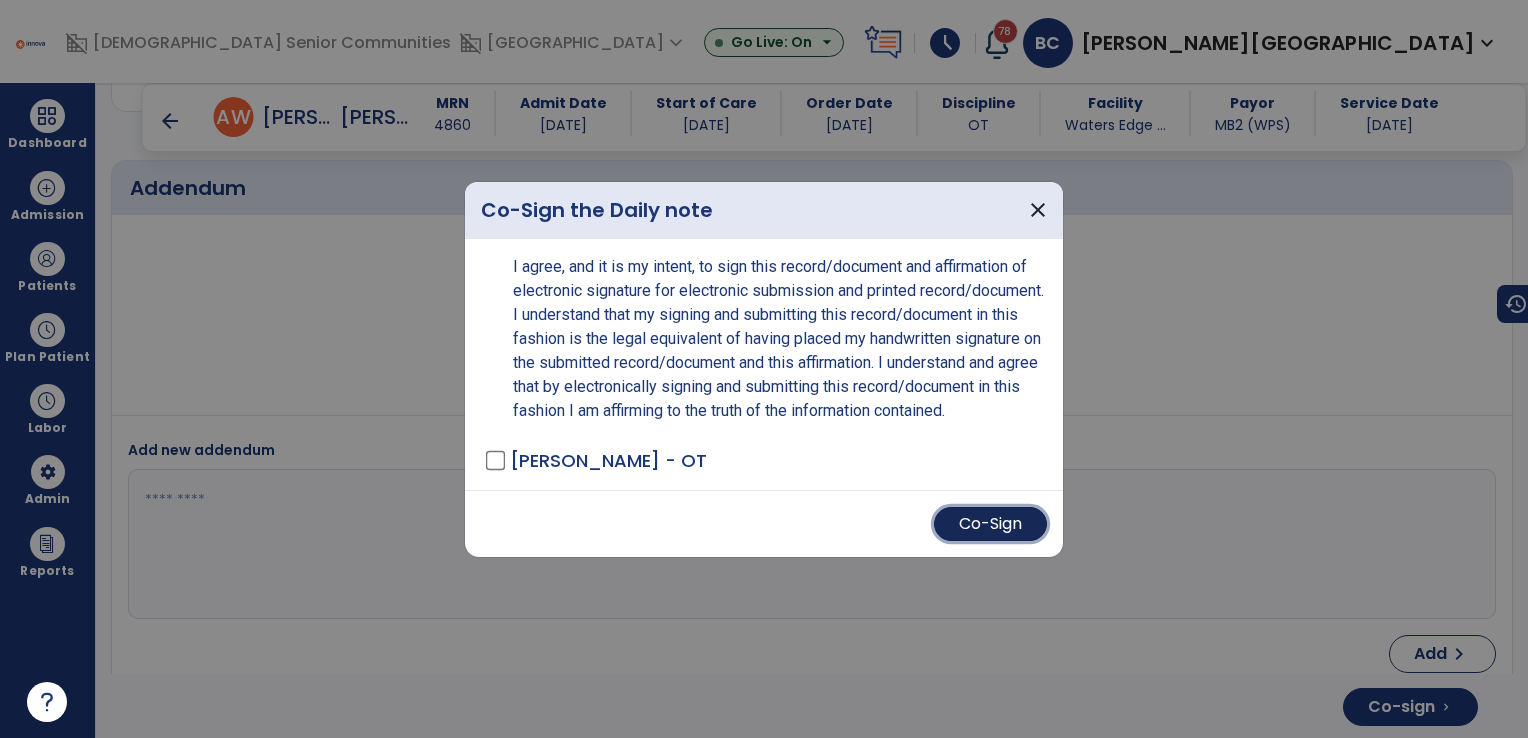 click on "Co-Sign" at bounding box center (990, 524) 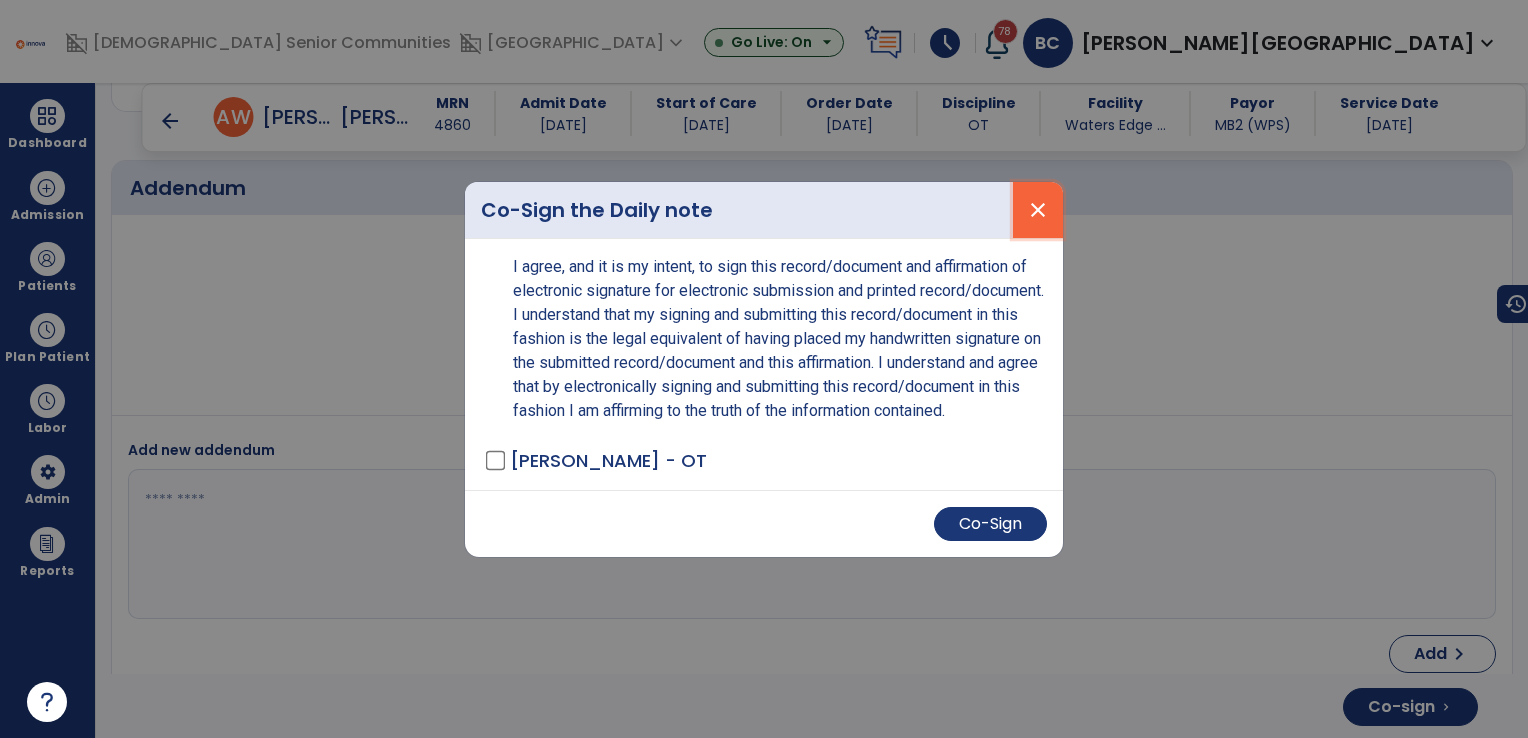 click on "close" at bounding box center [1038, 210] 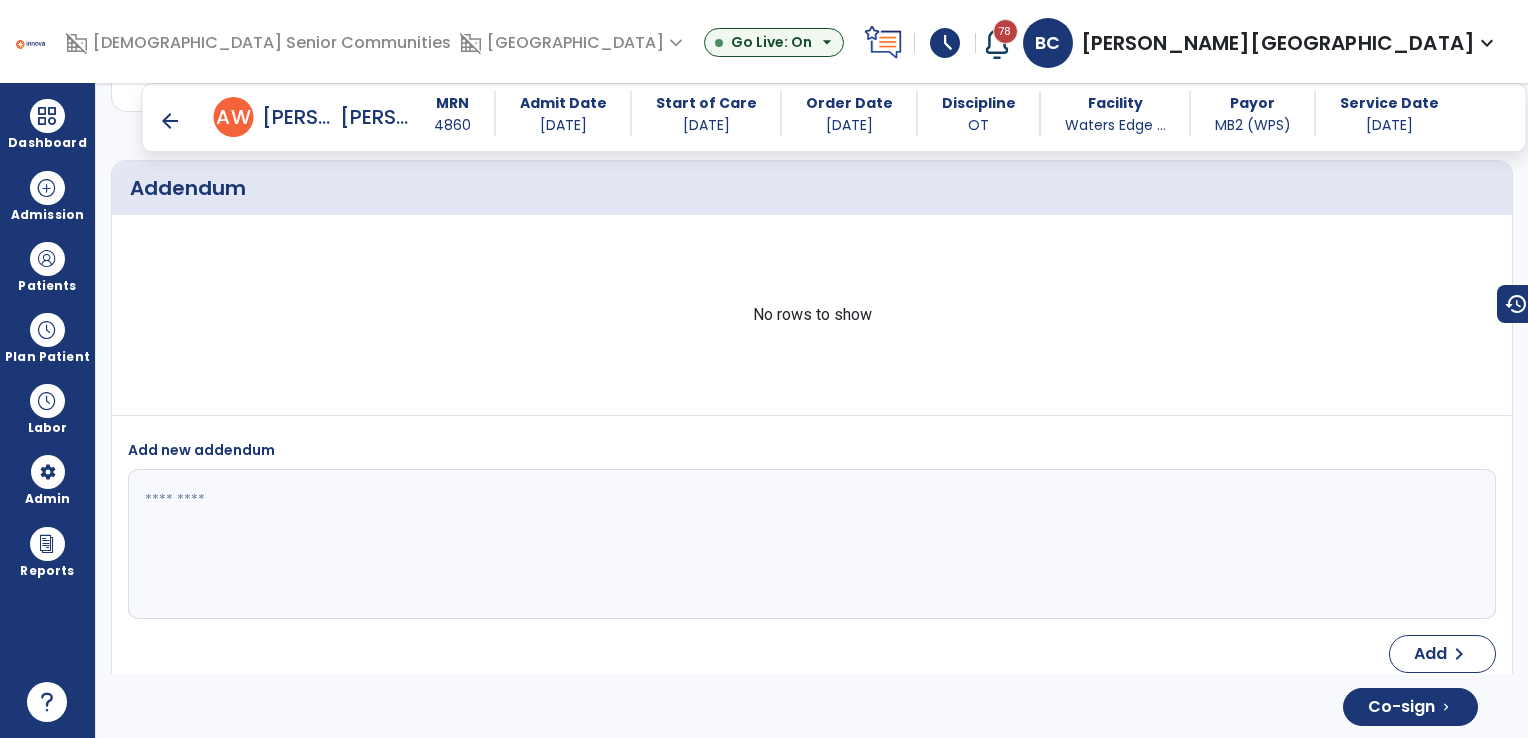 click on "arrow_back" at bounding box center [170, 121] 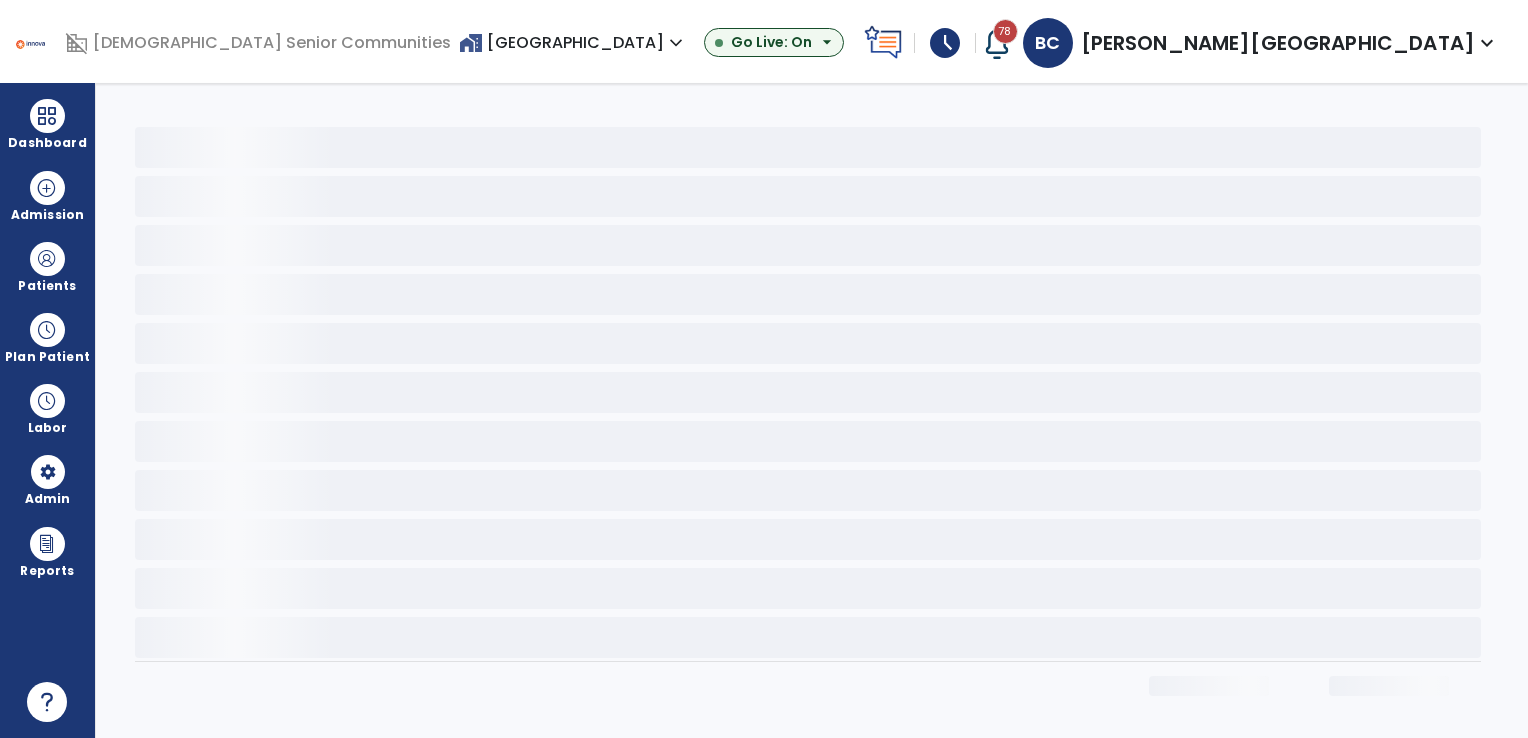 scroll, scrollTop: 0, scrollLeft: 0, axis: both 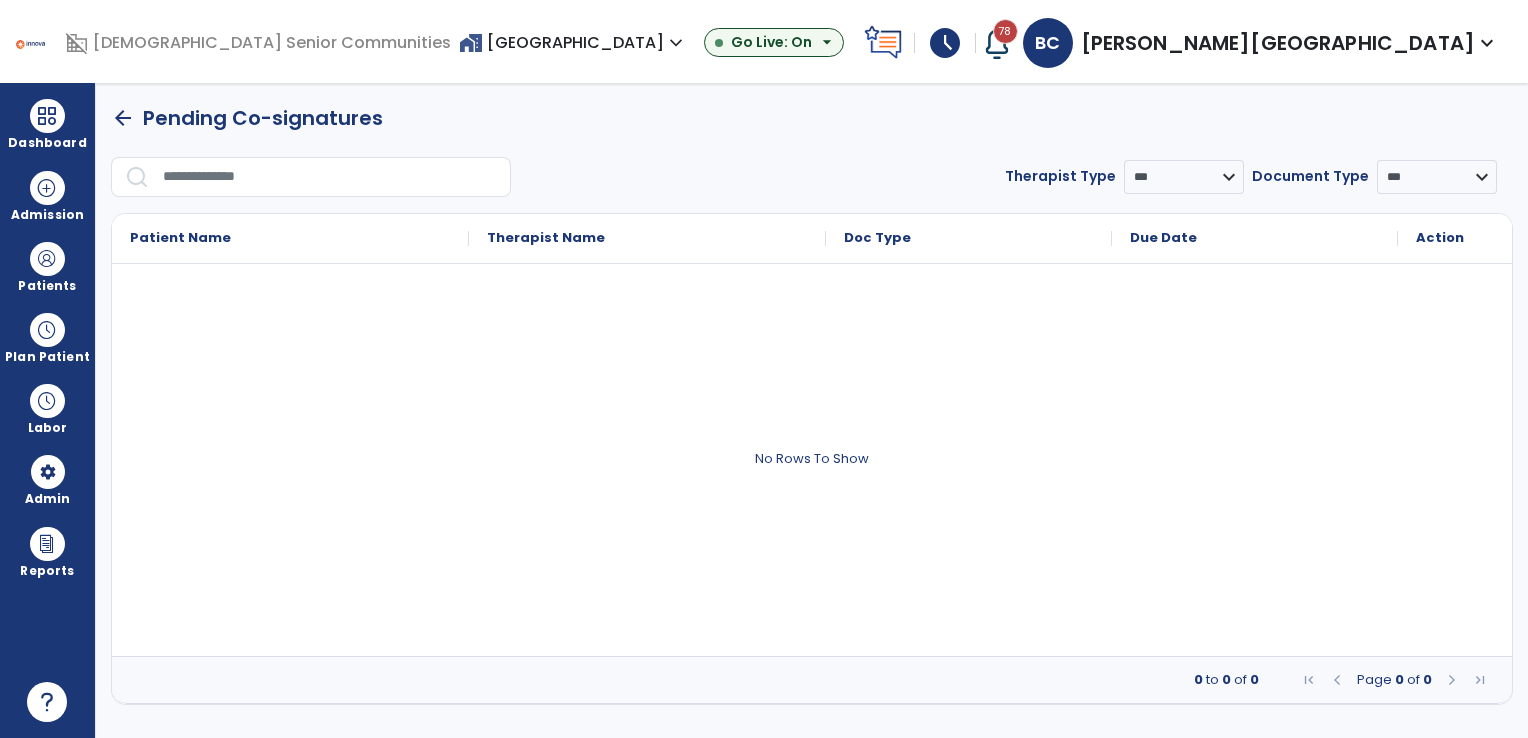 click on "arrow_back" 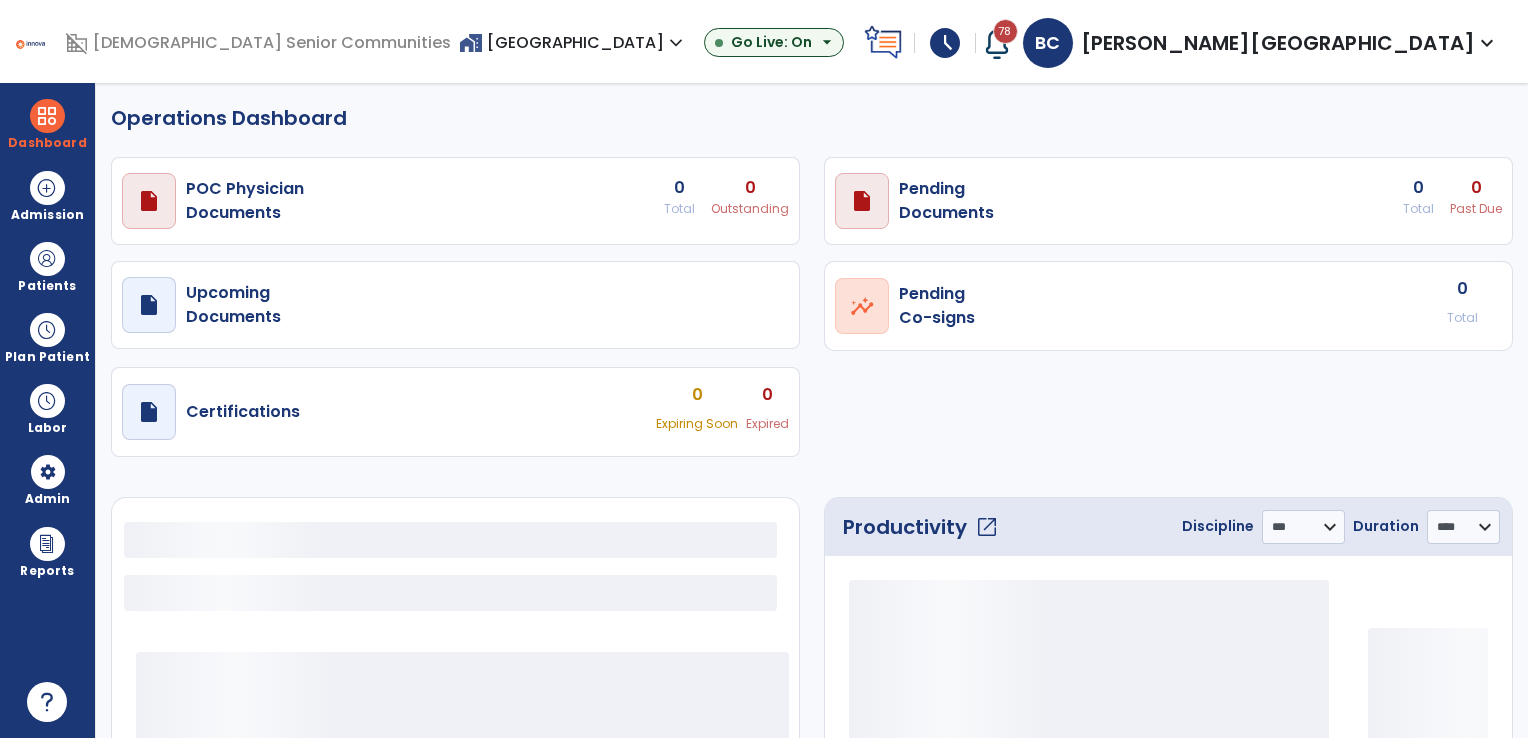 select on "***" 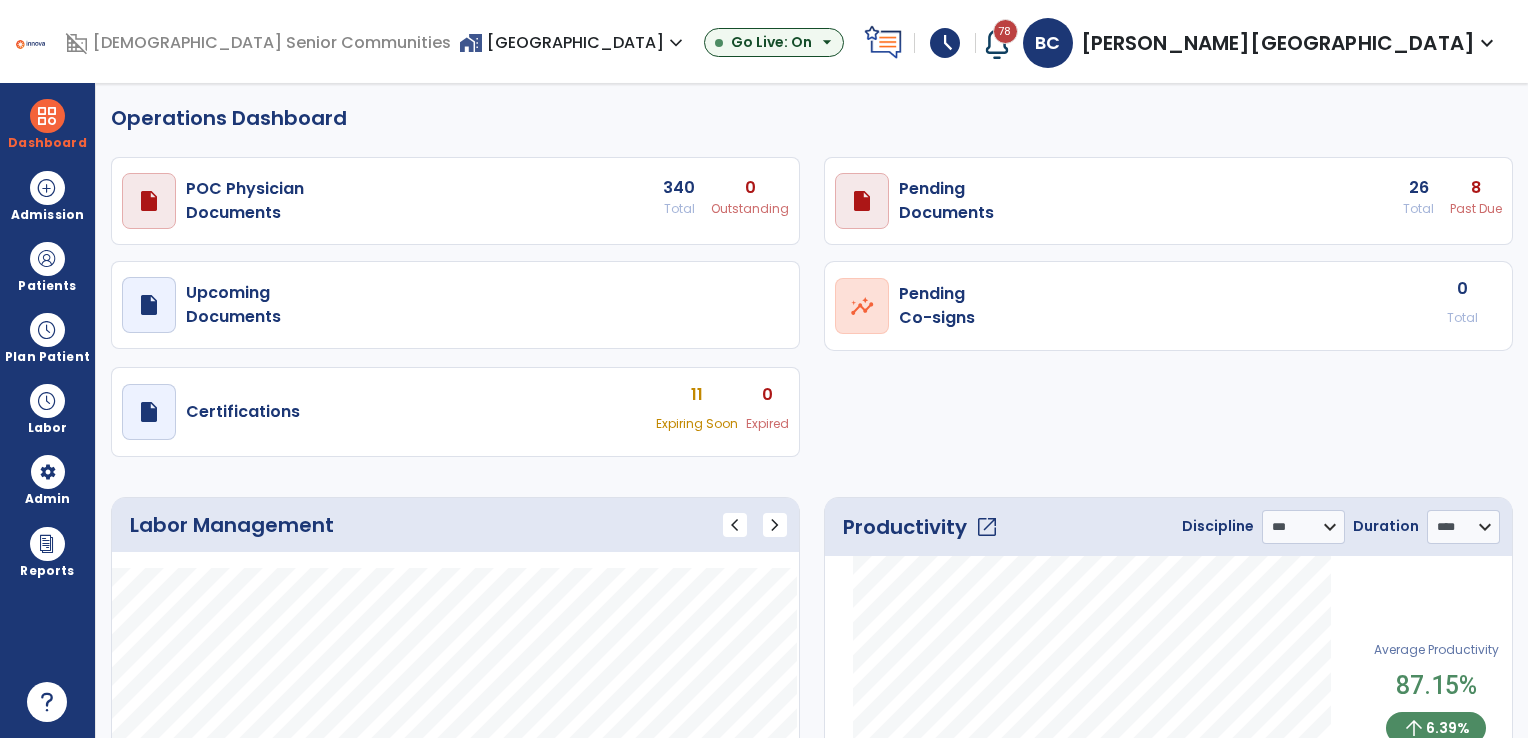 click on "draft   open_in_new  POC Physician  Documents 340 Total 0 Outstanding  draft   open_in_new  Pending   Documents 26 Total 8 Past Due  draft   open_in_new  Upcoming   Documents  open_in_new  Pending   Co-signs  0 Total  draft   open_in_new  Certifications 11 Expiring Soon 0 Expired" 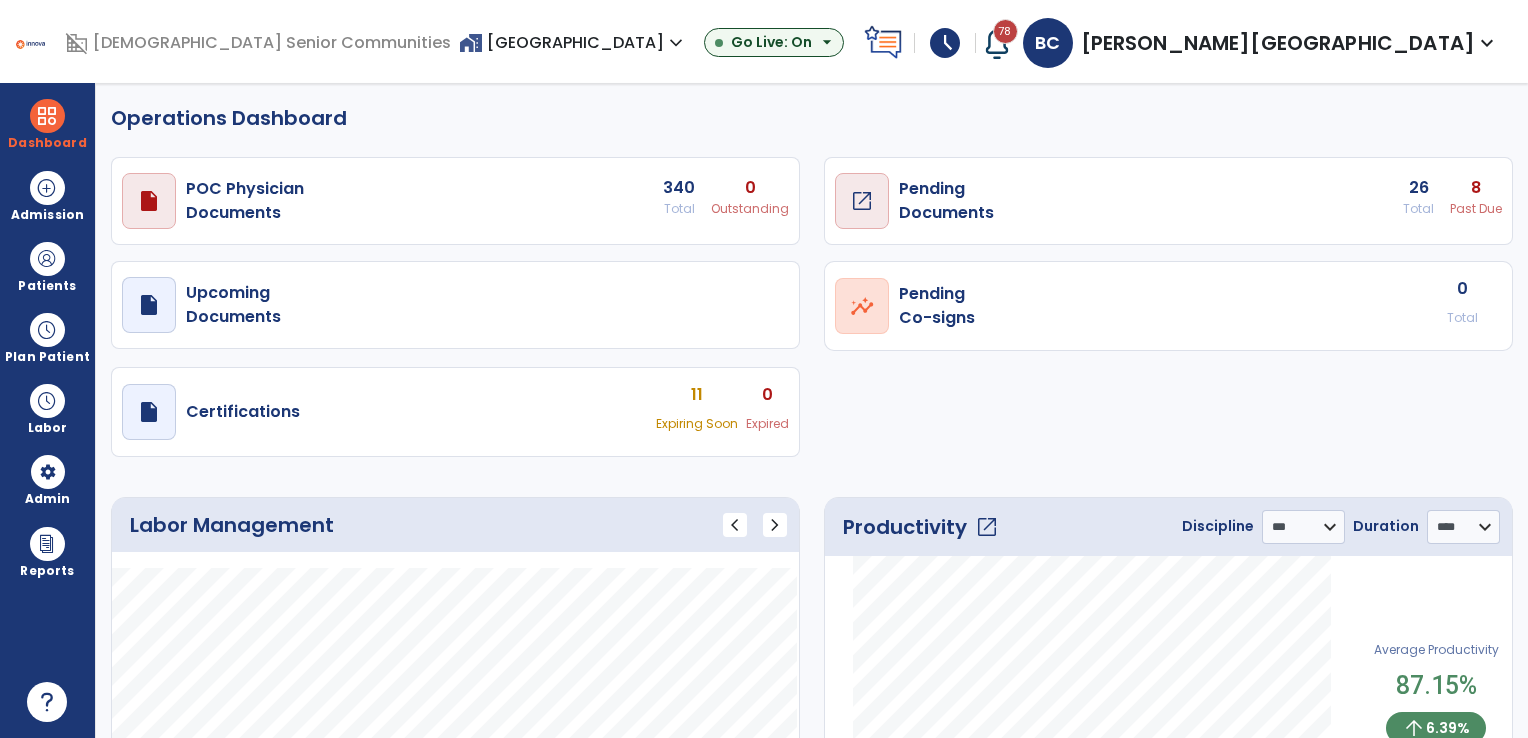 click on "Pending   Documents" at bounding box center [245, 201] 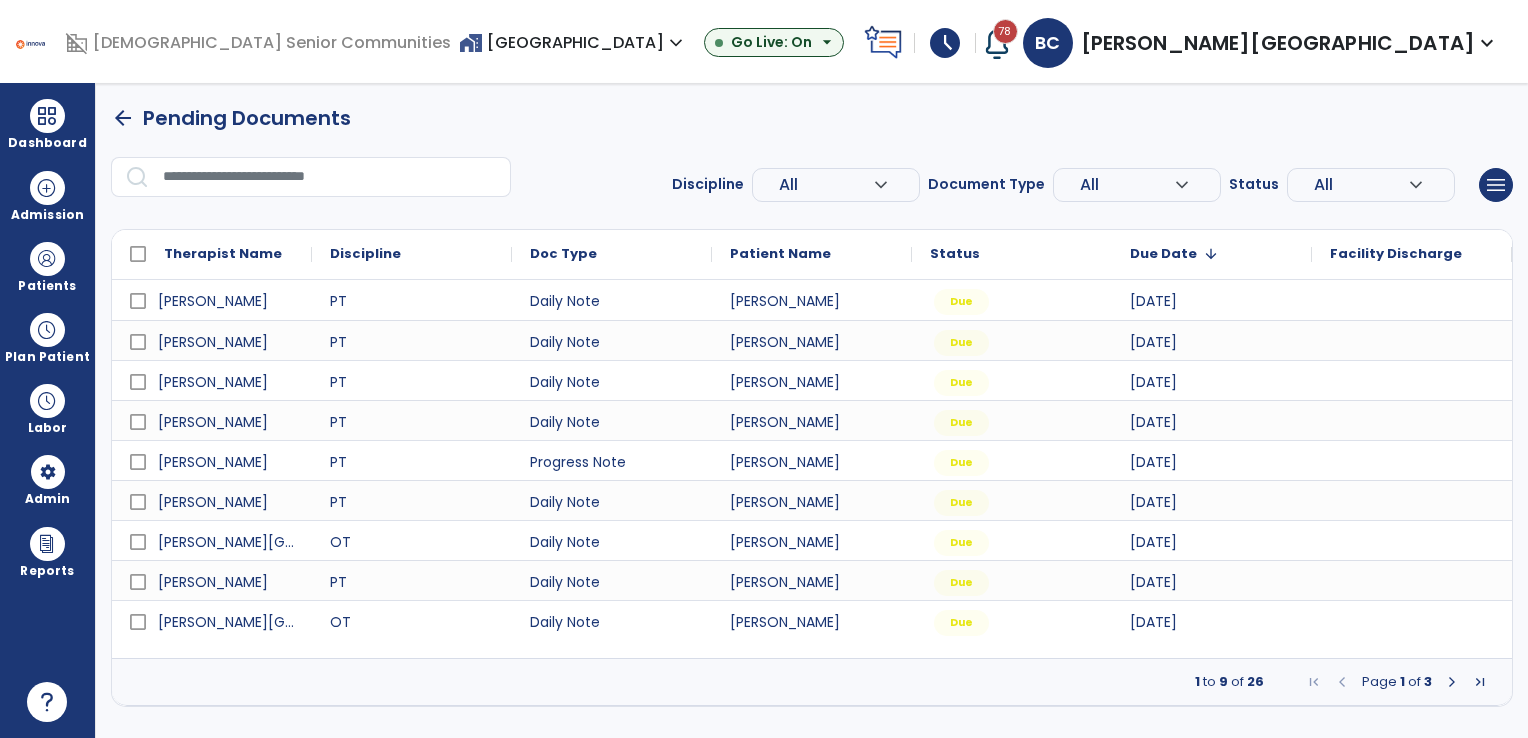 click at bounding box center [1452, 682] 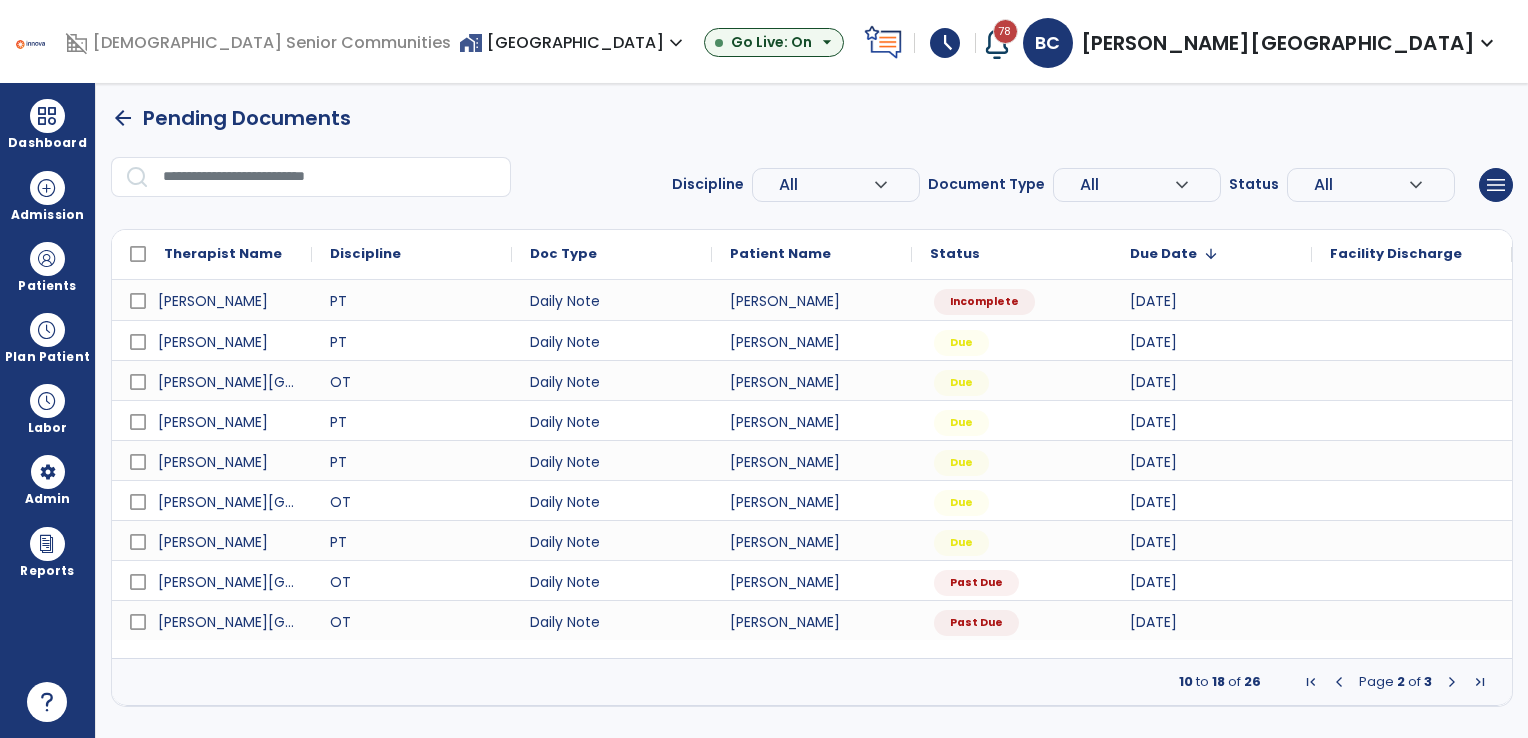 click at bounding box center [1452, 682] 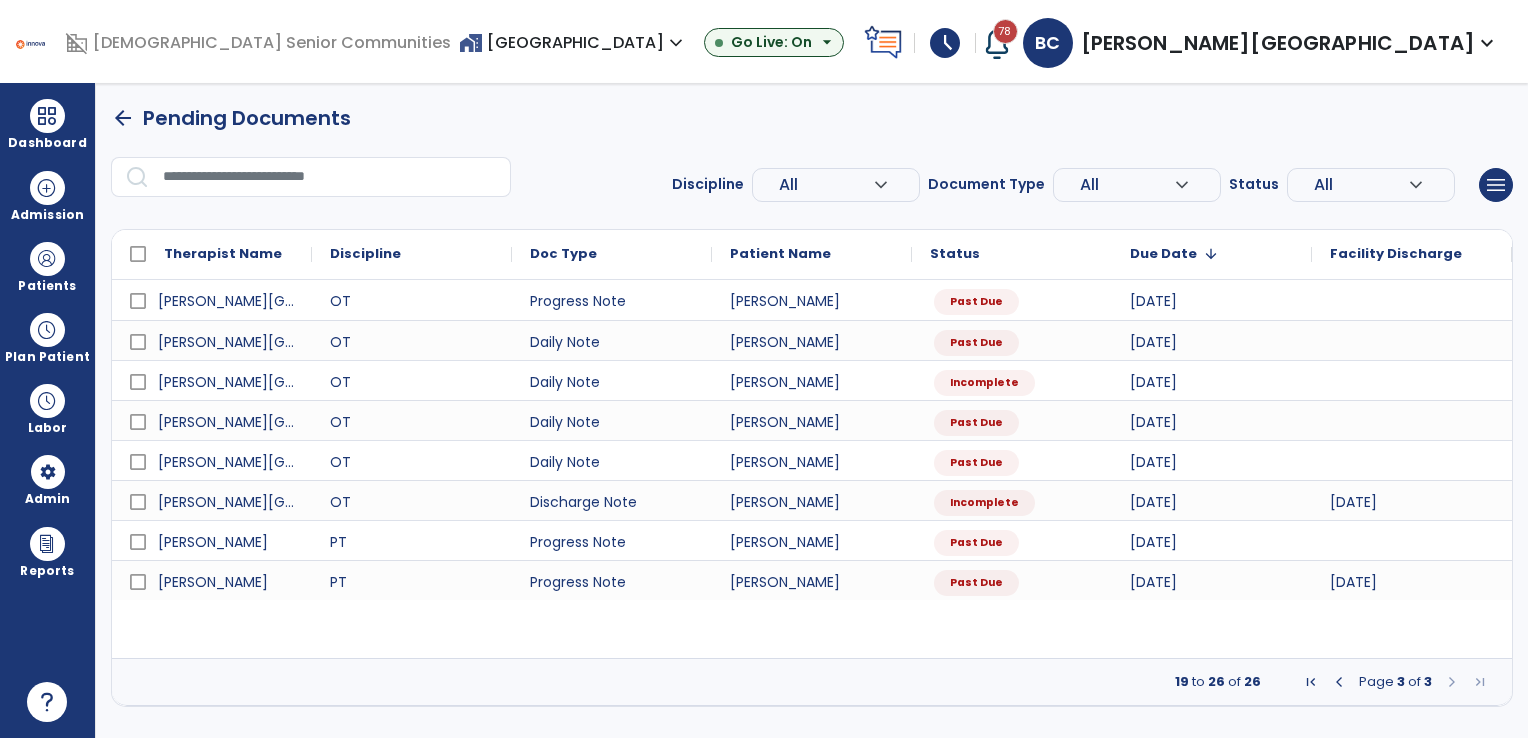 click at bounding box center [1339, 682] 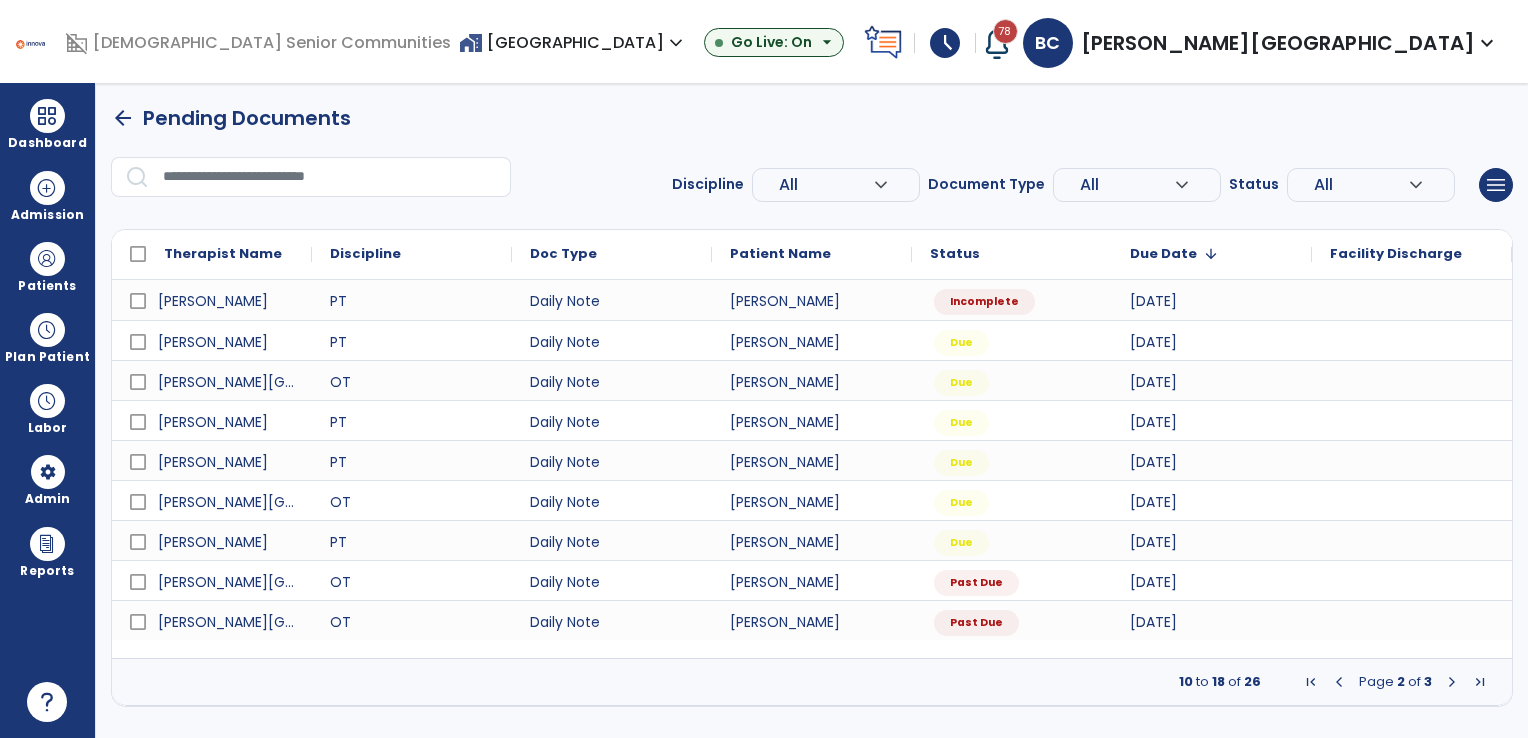 click at bounding box center [1452, 682] 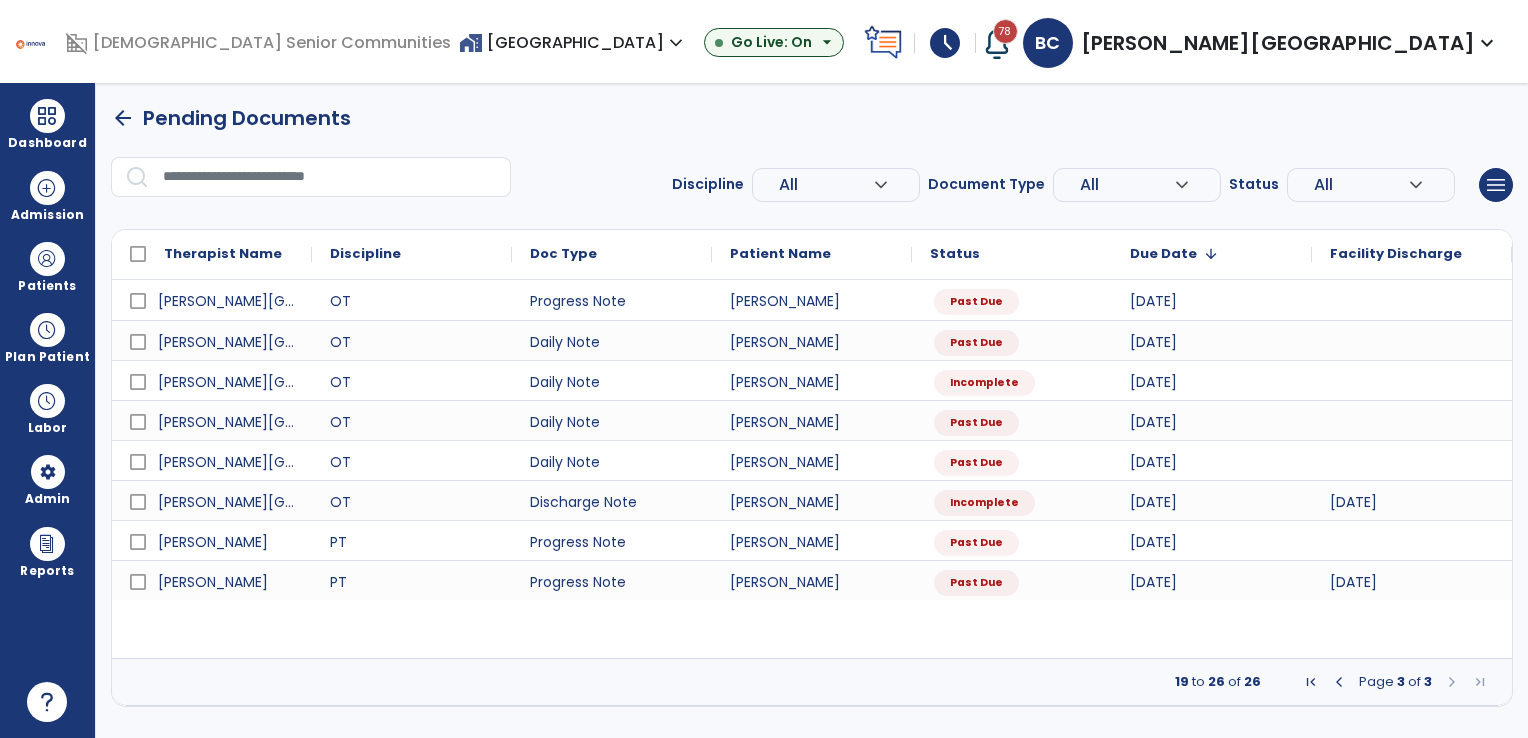 drag, startPoint x: 1450, startPoint y: 681, endPoint x: 1089, endPoint y: 690, distance: 361.11218 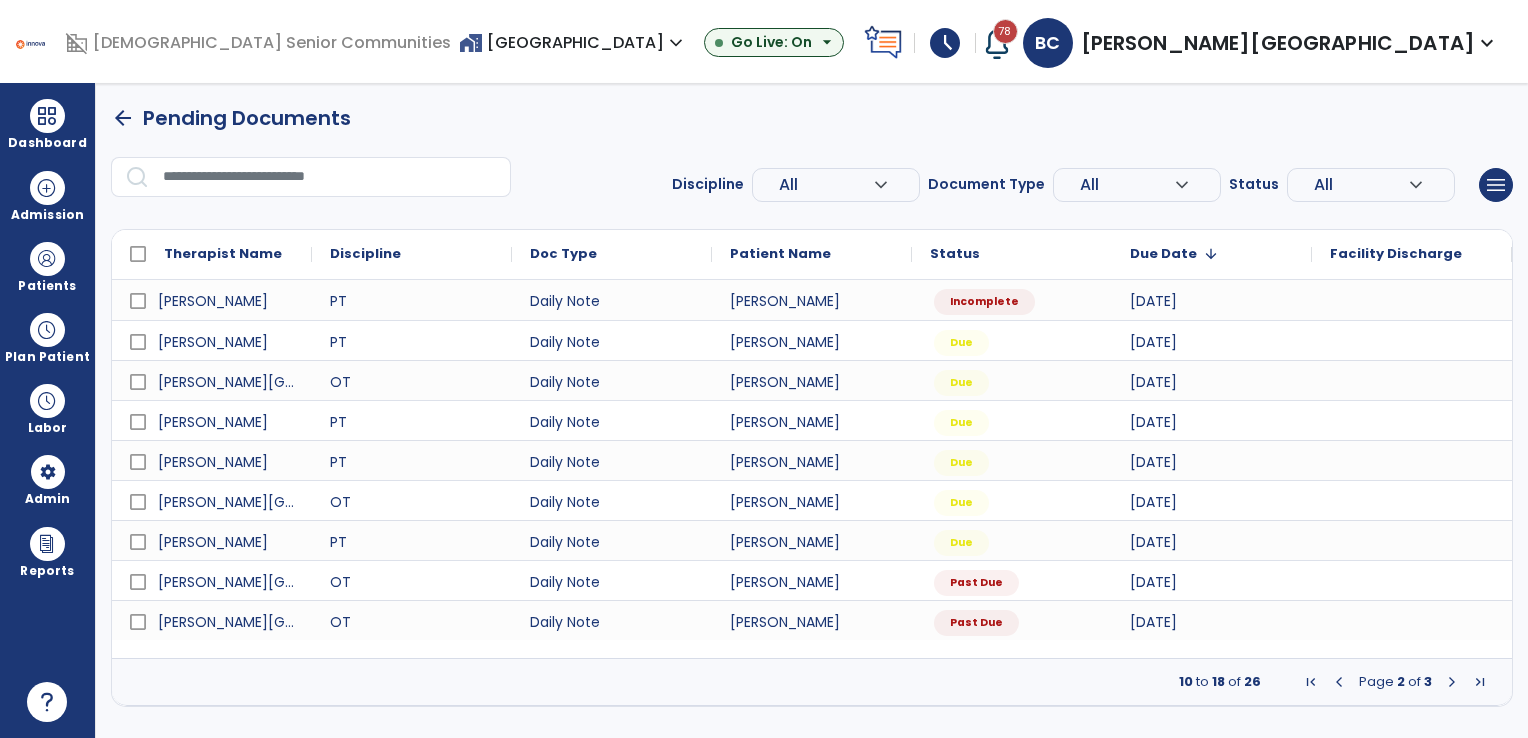 click at bounding box center (1452, 682) 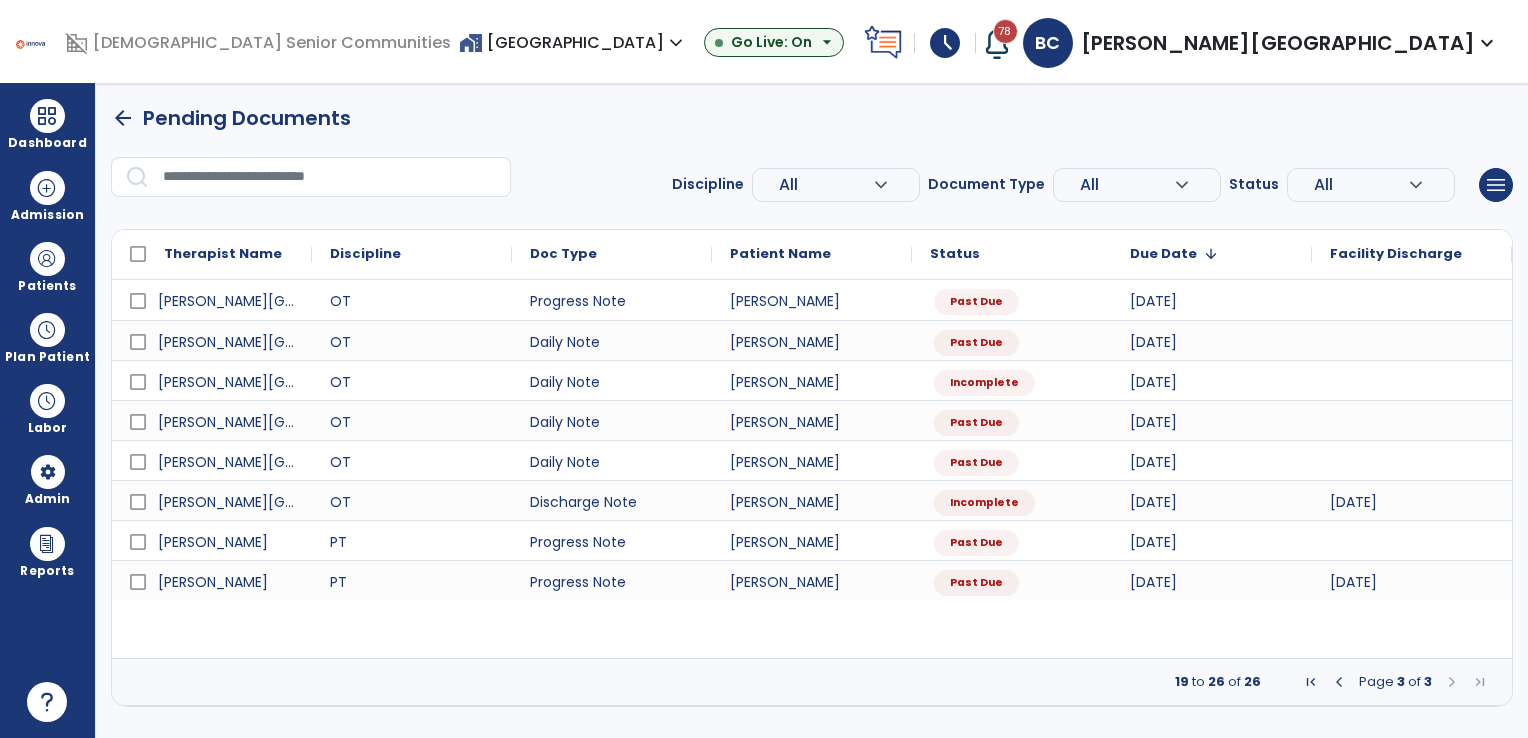 click on "Discipline All  expand_more  ALL PT OT ST Document Type All  expand_more  ALL Daily Note Progress Note Evaluation Discharge Note Recertification Status All  expand_more  ALL Due Past Due Incomplete  menu   Export List   Print List" at bounding box center (812, 185) 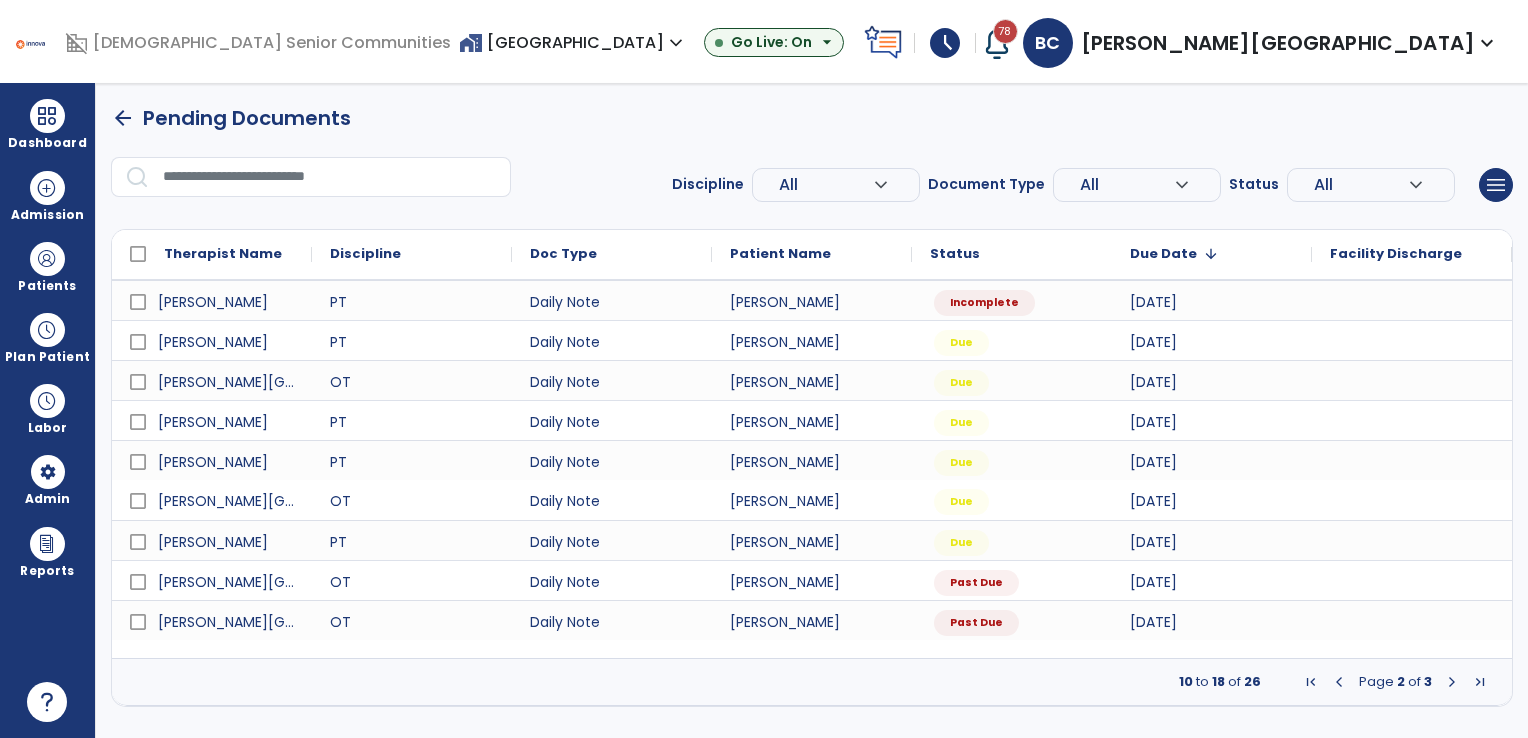 click on "arrow_back   Pending Documents  Discipline All  expand_more  ALL PT OT ST Document Type All  expand_more  ALL Daily Note Progress Note Evaluation Discharge Note Recertification Status All  expand_more  ALL Due Past Due Incomplete  menu   Export List   Print List
Therapist Name
Discipline" at bounding box center (812, 405) 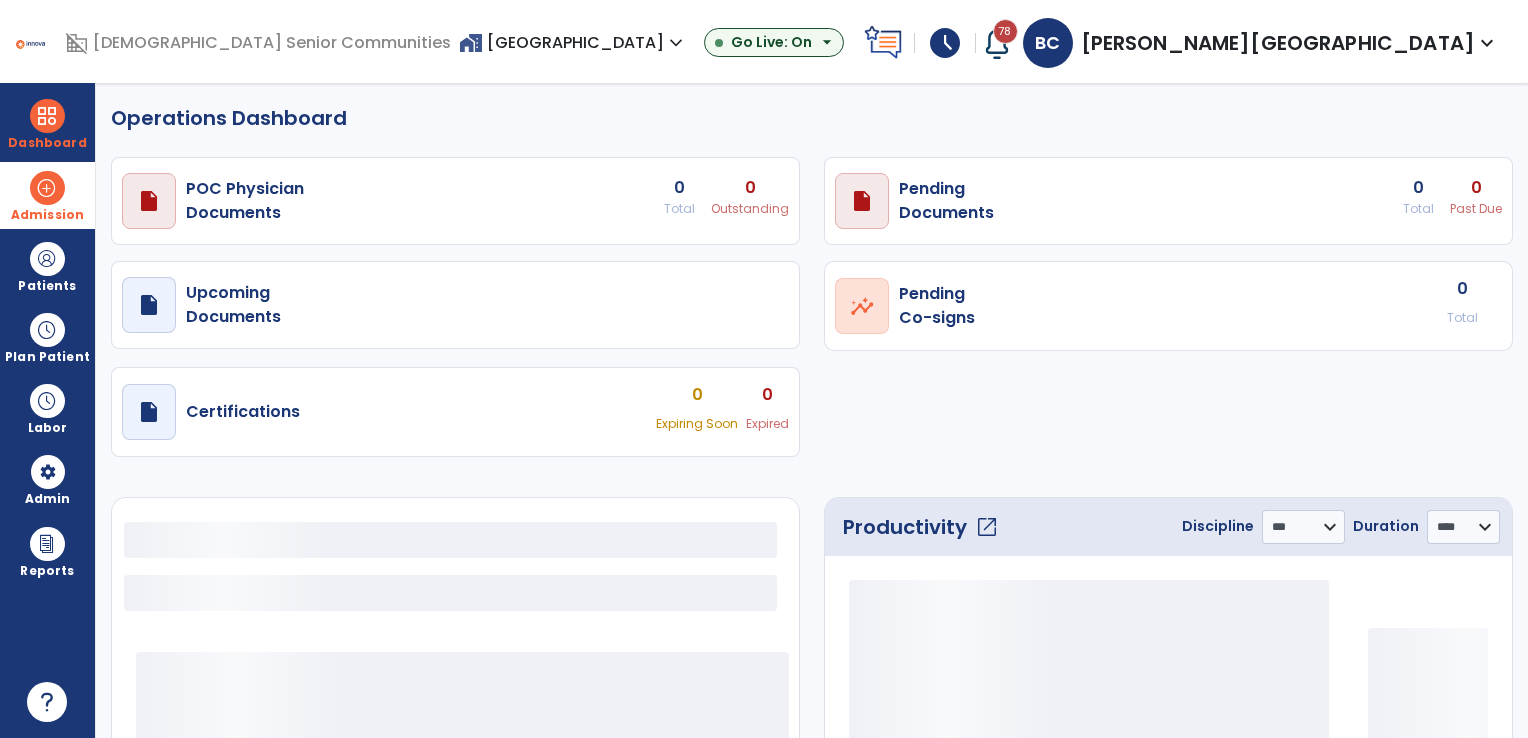 select on "***" 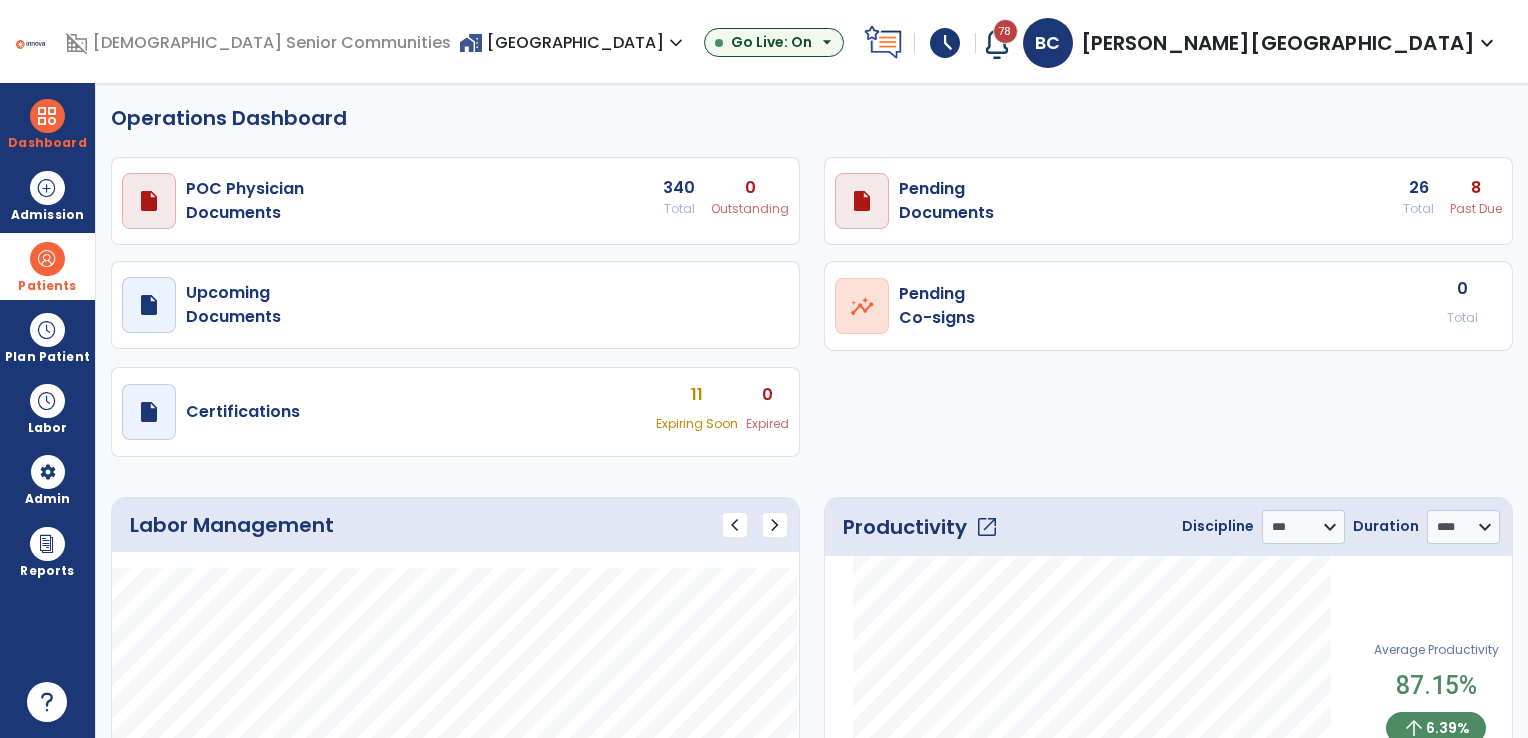 click at bounding box center [47, 259] 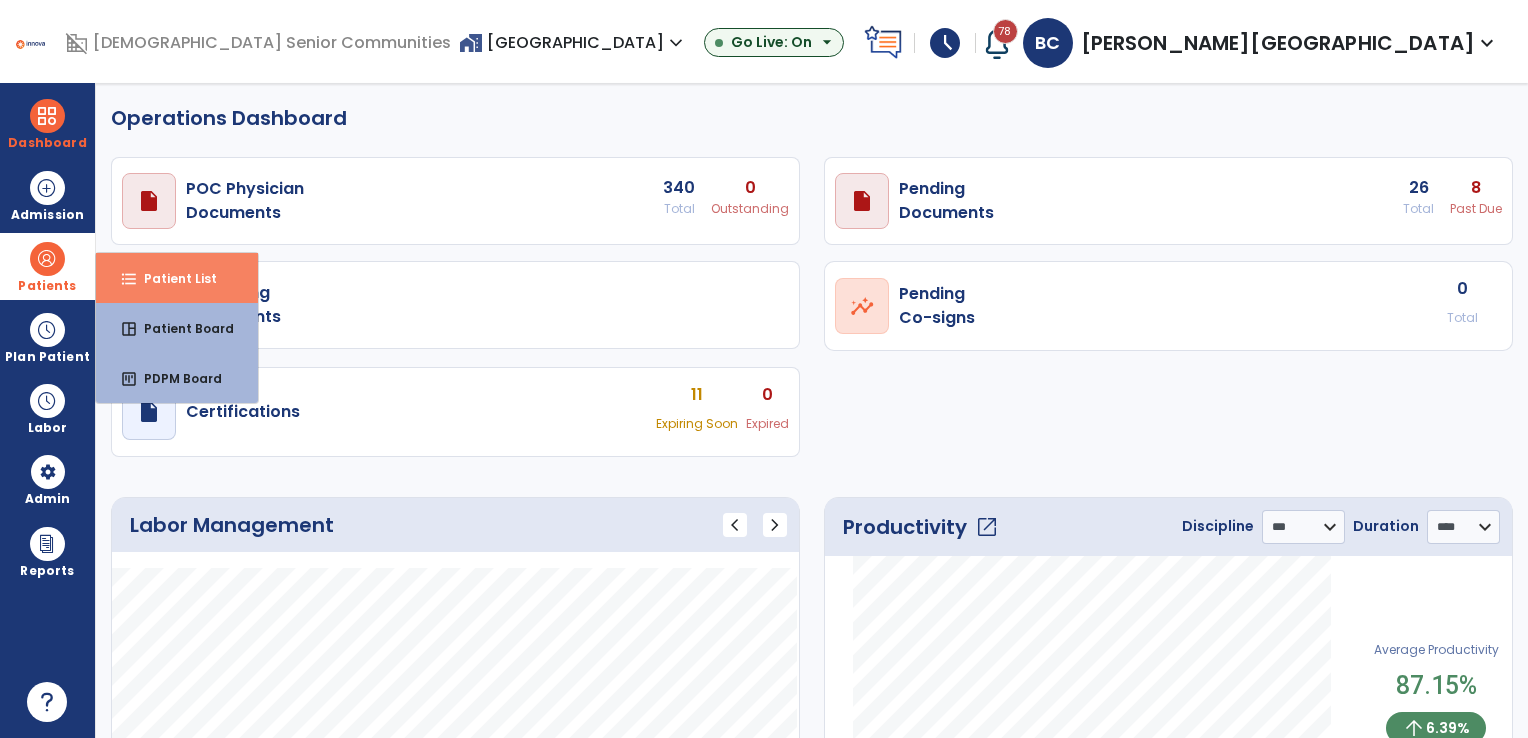 click on "Patient List" at bounding box center (172, 278) 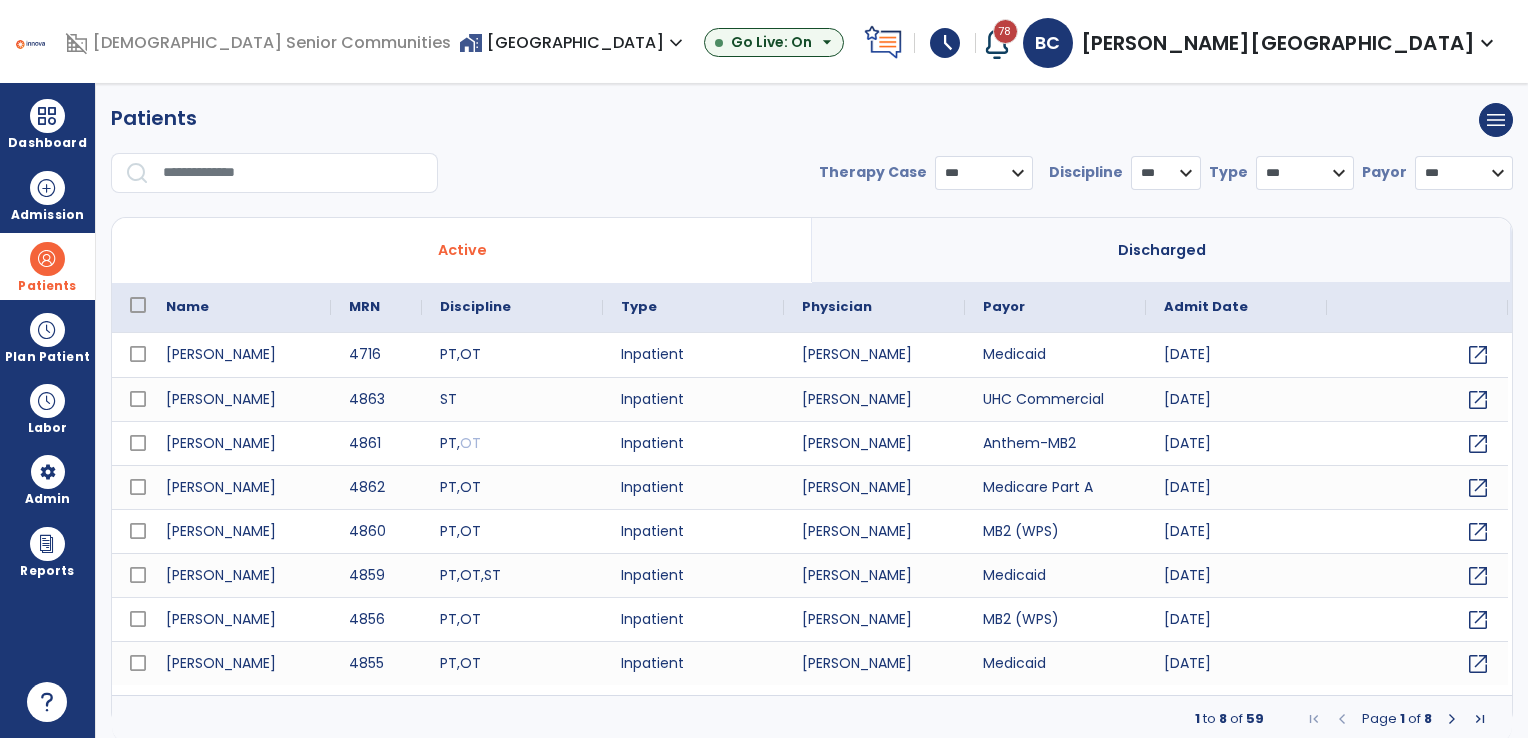 click on "**********" at bounding box center [1464, 173] 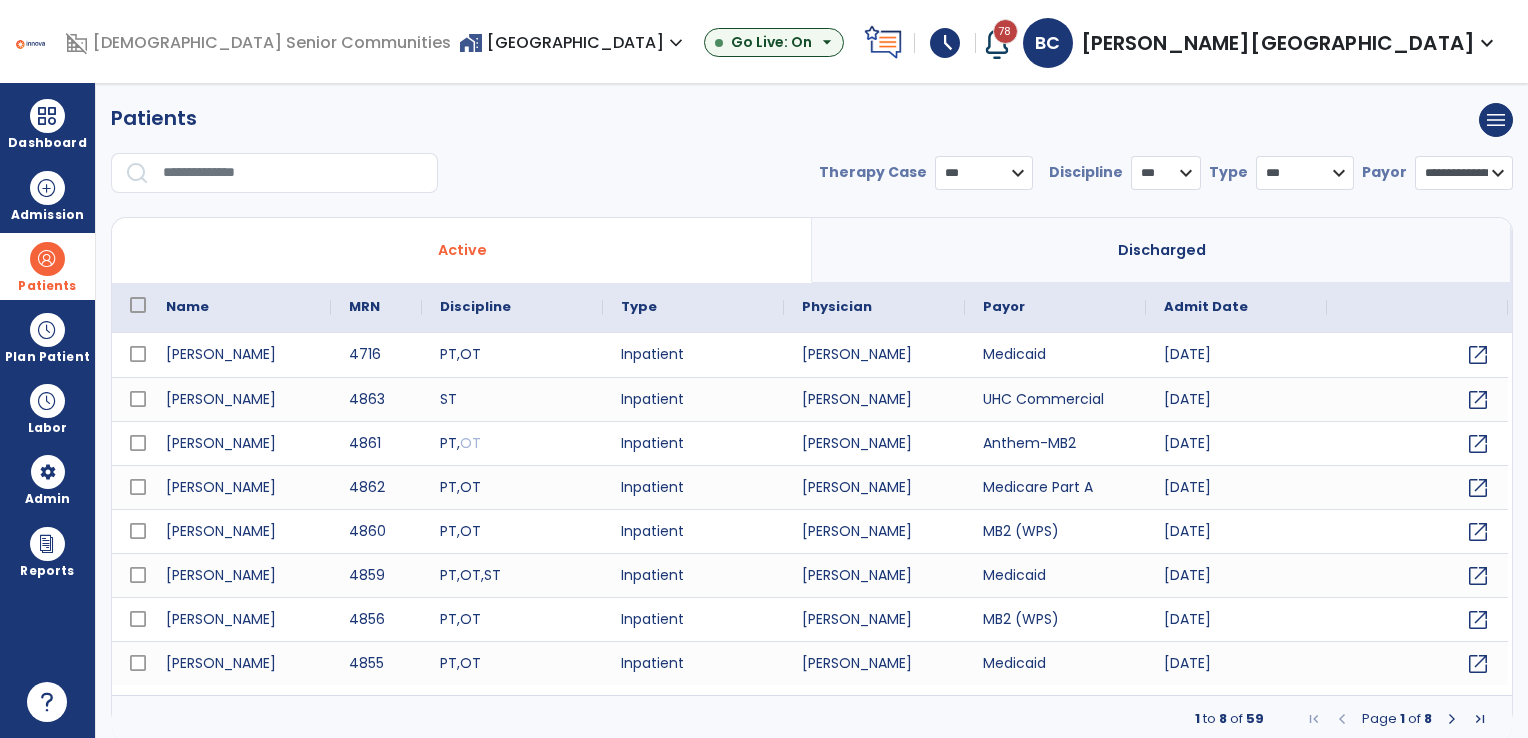 click on "**********" at bounding box center [1464, 173] 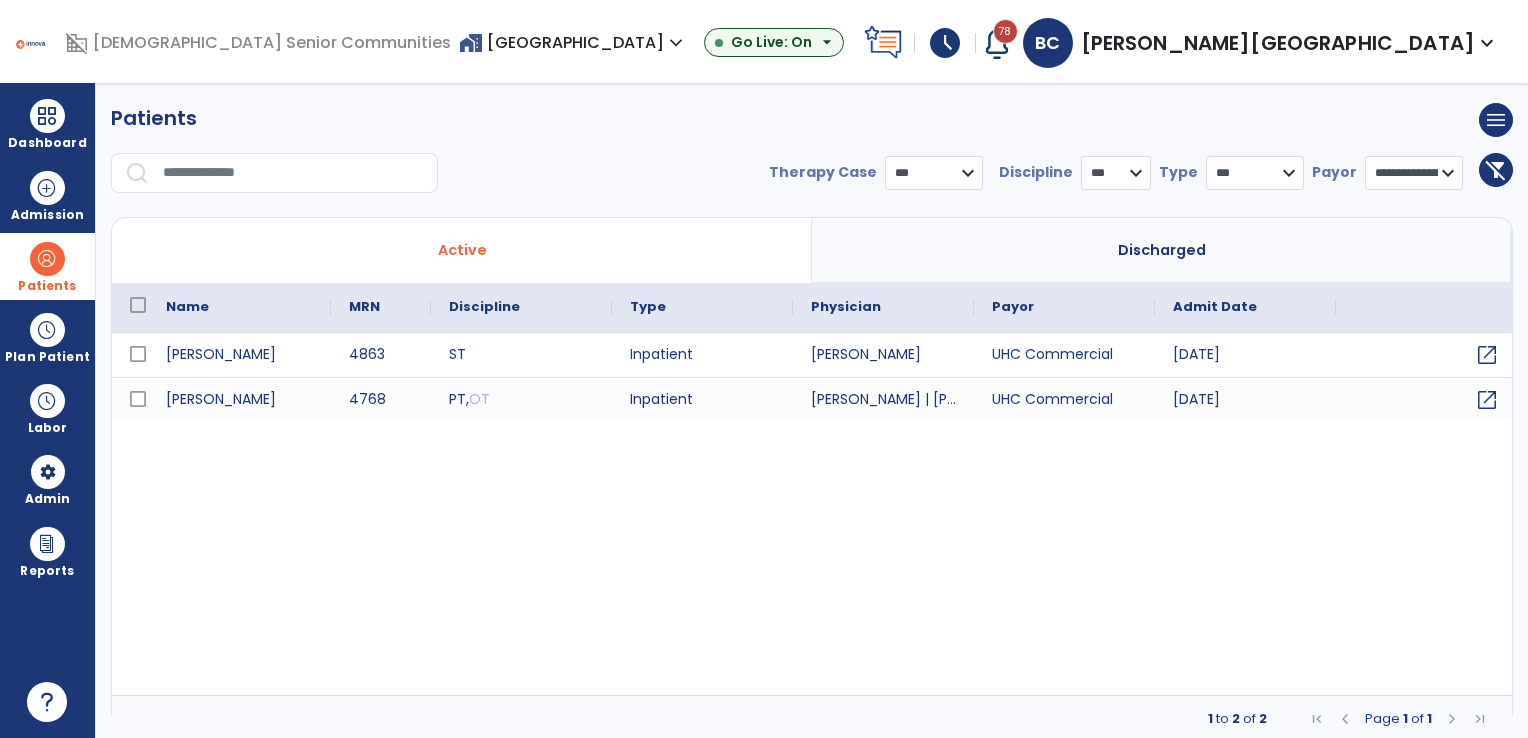 click on "**********" at bounding box center [1414, 173] 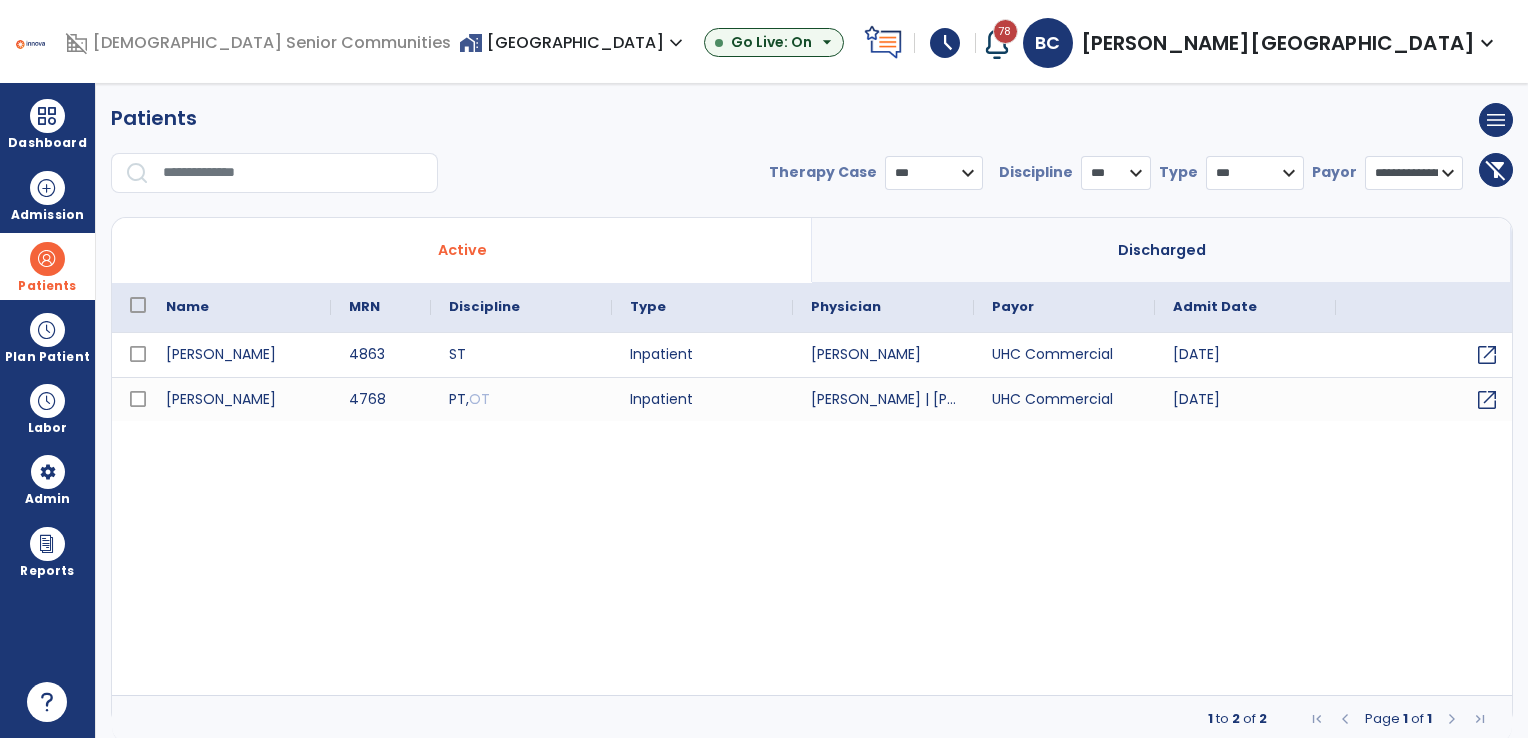 click on "**********" at bounding box center [1414, 173] 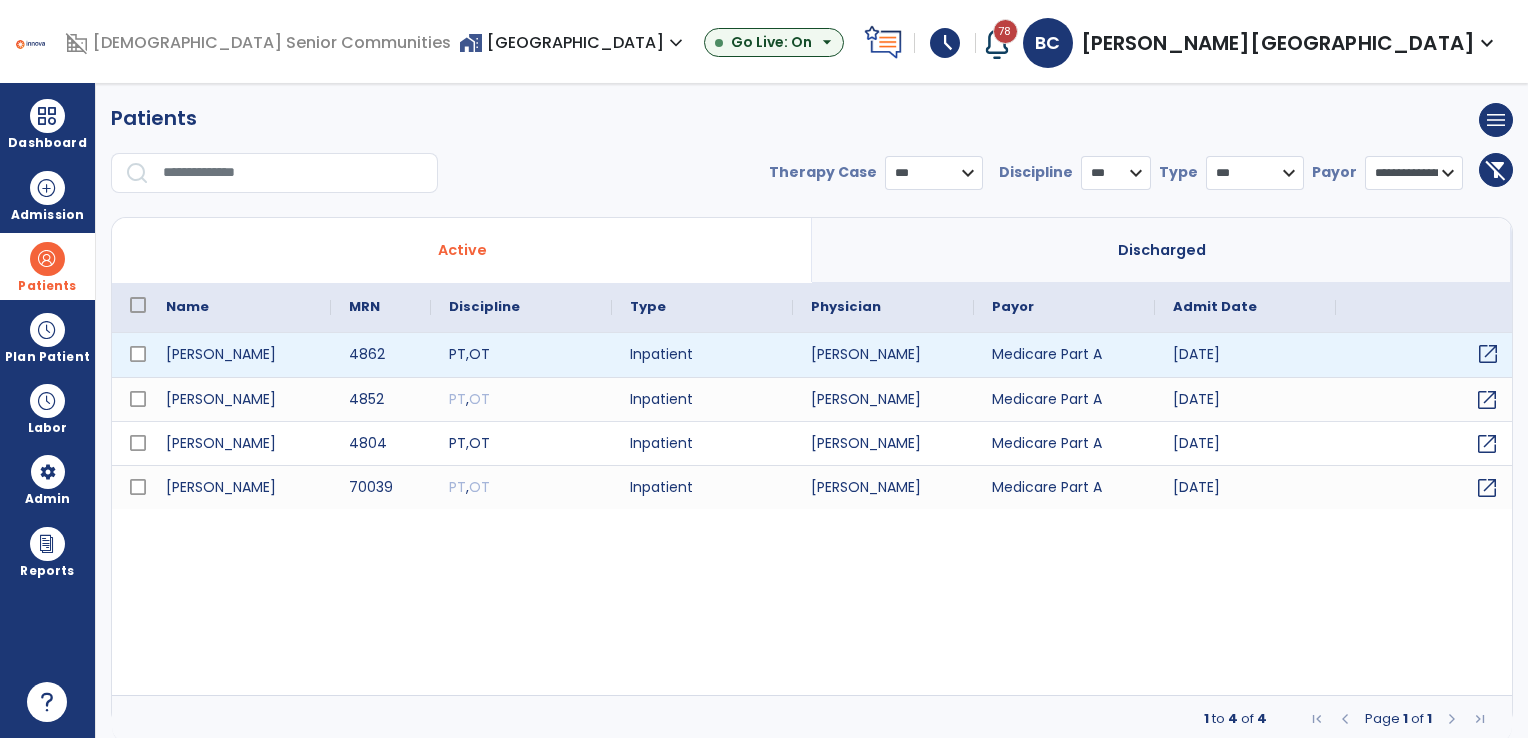 click on "open_in_new" at bounding box center [1488, 354] 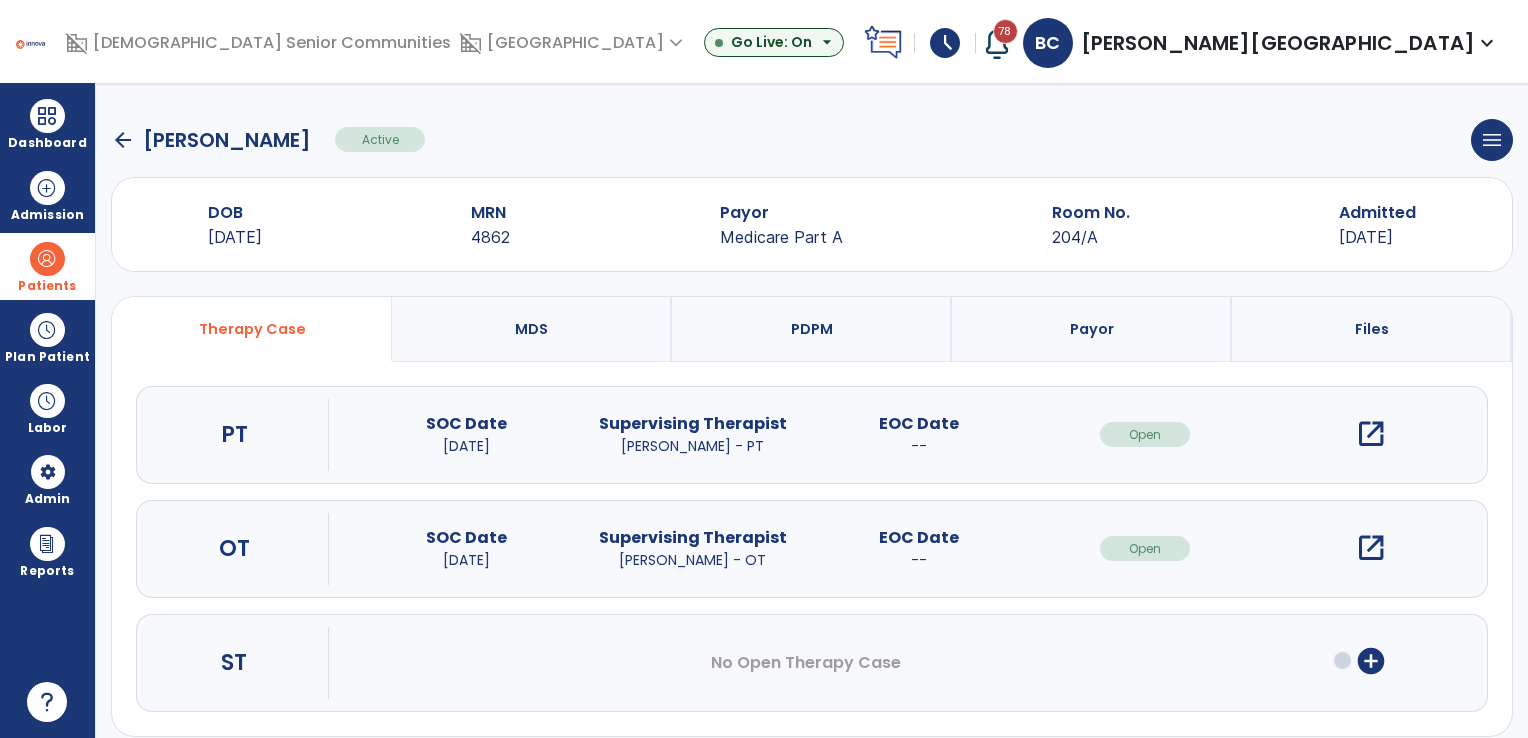 click on "open_in_new" at bounding box center [1371, 548] 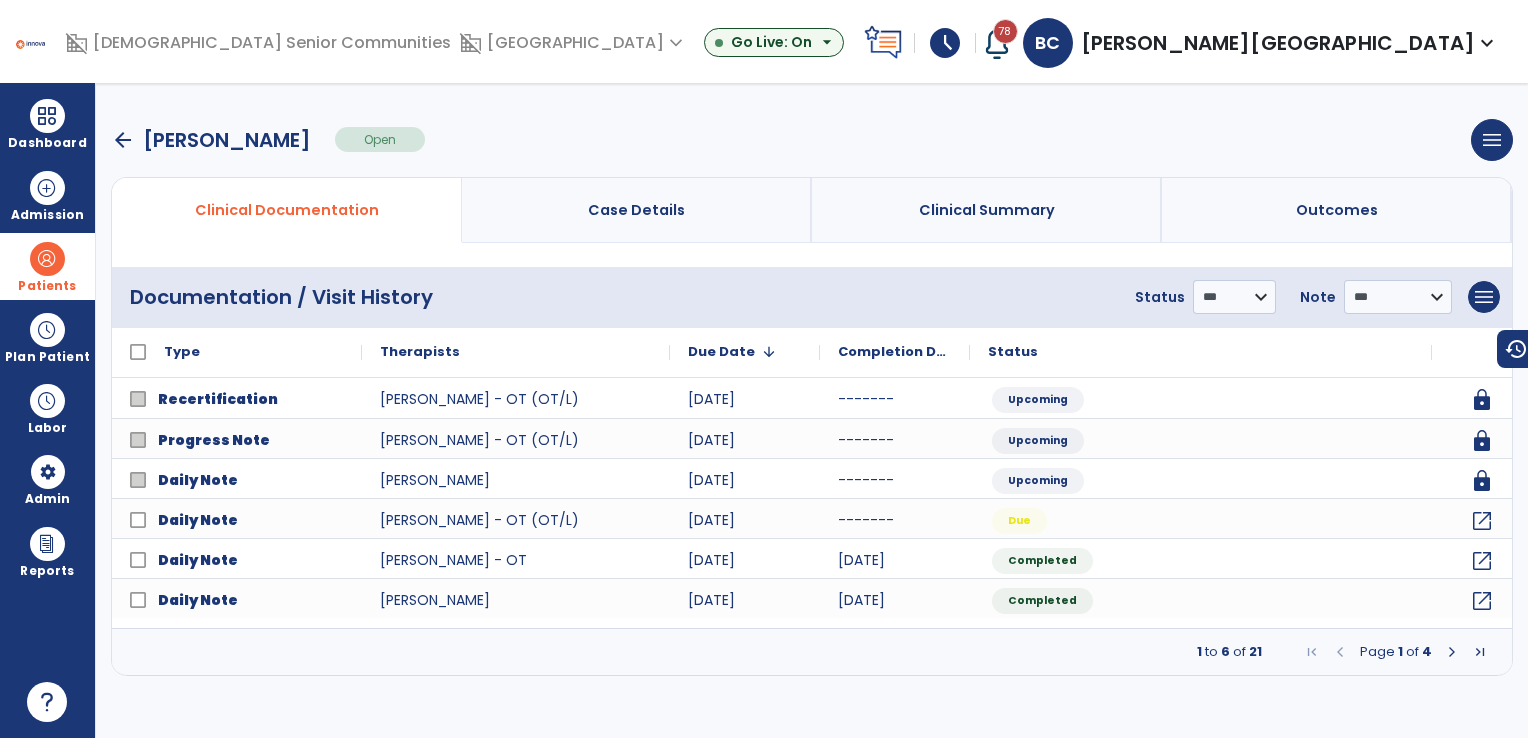 click at bounding box center (1452, 652) 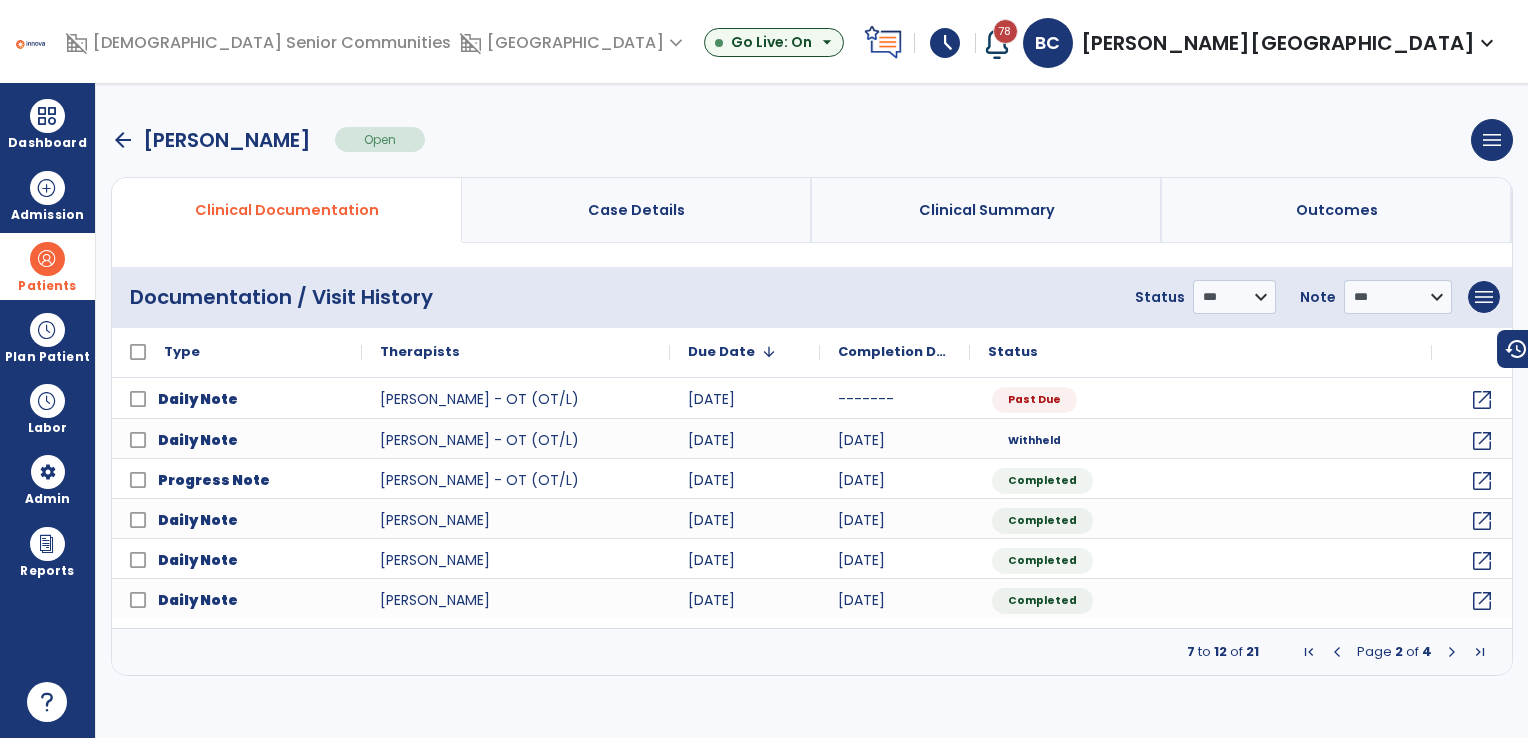 click at bounding box center [1452, 652] 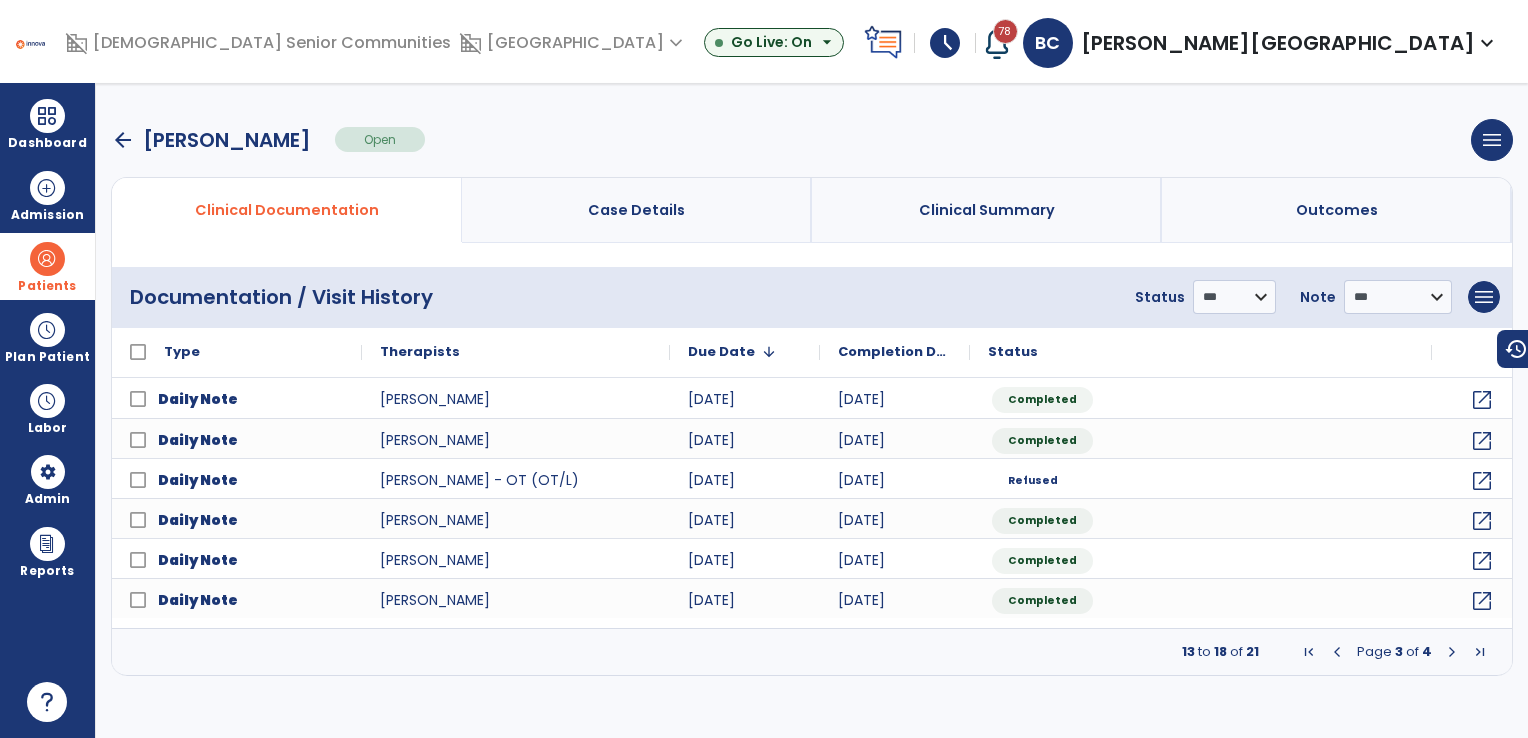 click at bounding box center [1452, 652] 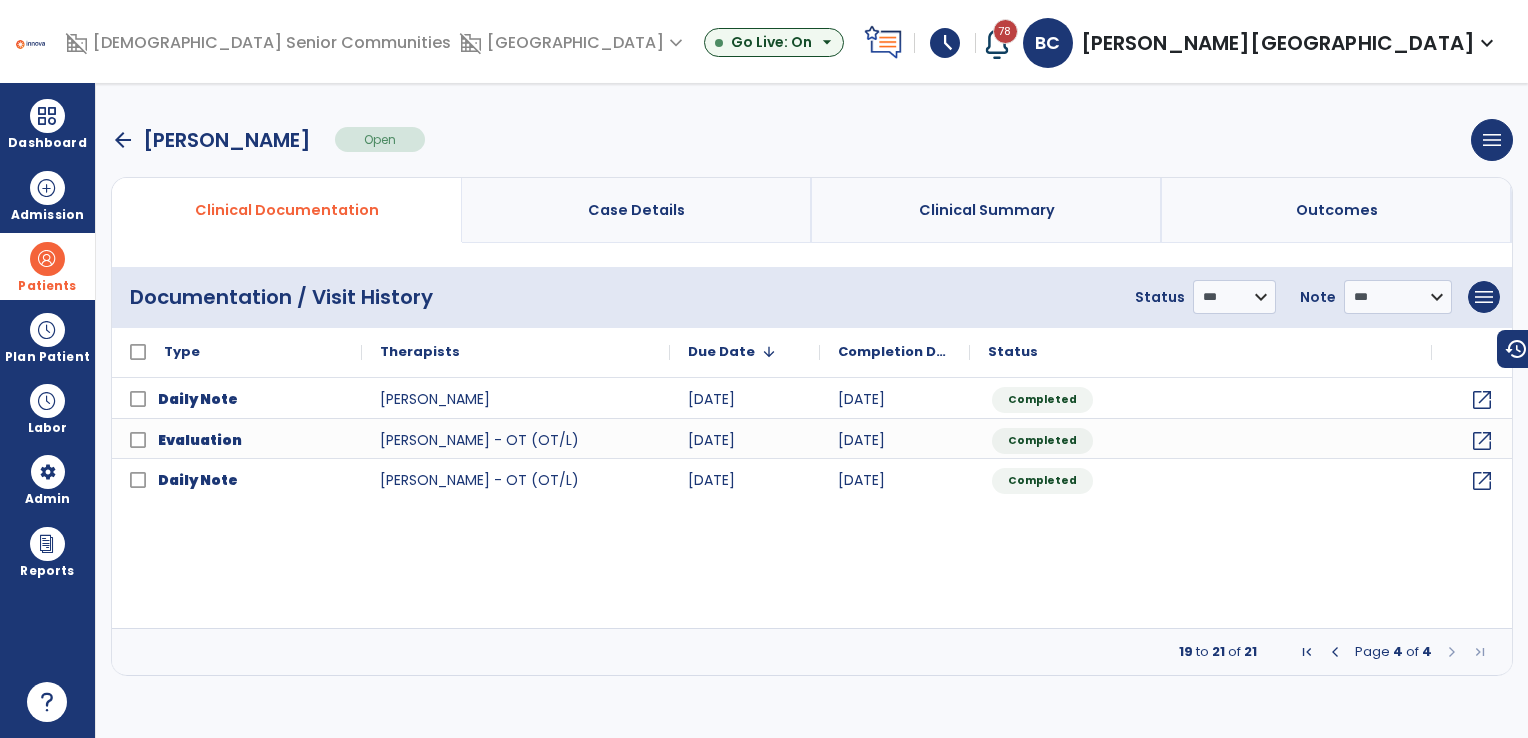 click at bounding box center [1452, 652] 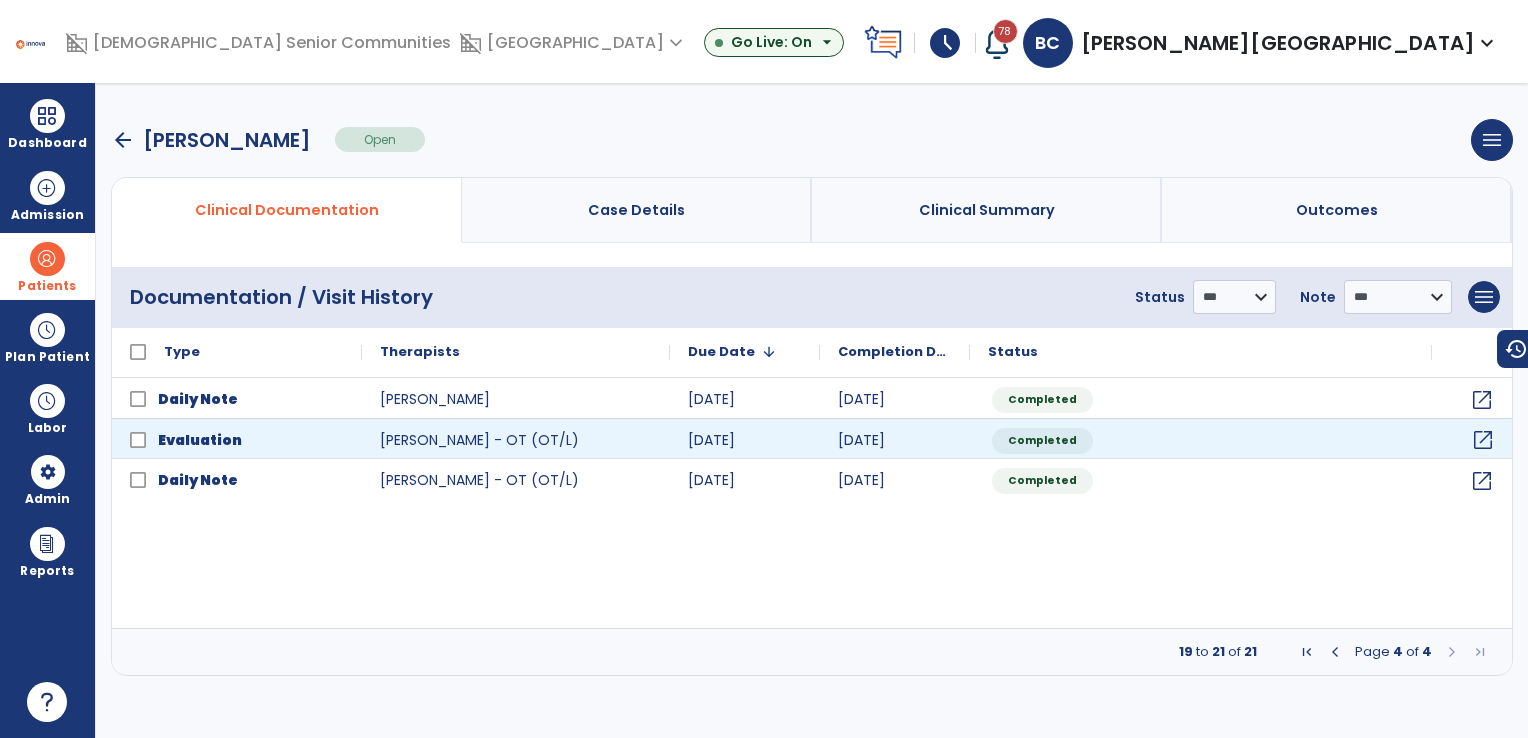 click on "open_in_new" 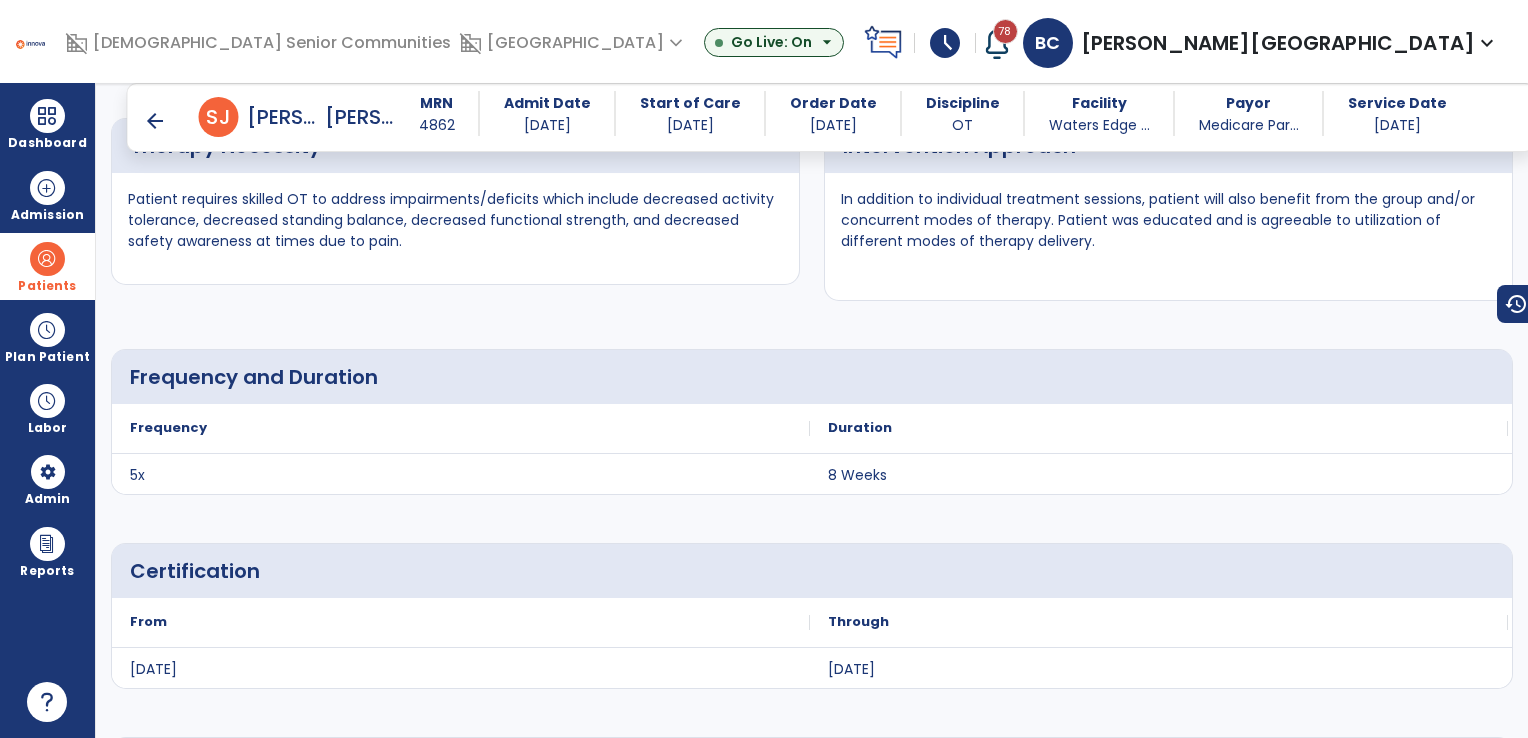 scroll, scrollTop: 3800, scrollLeft: 0, axis: vertical 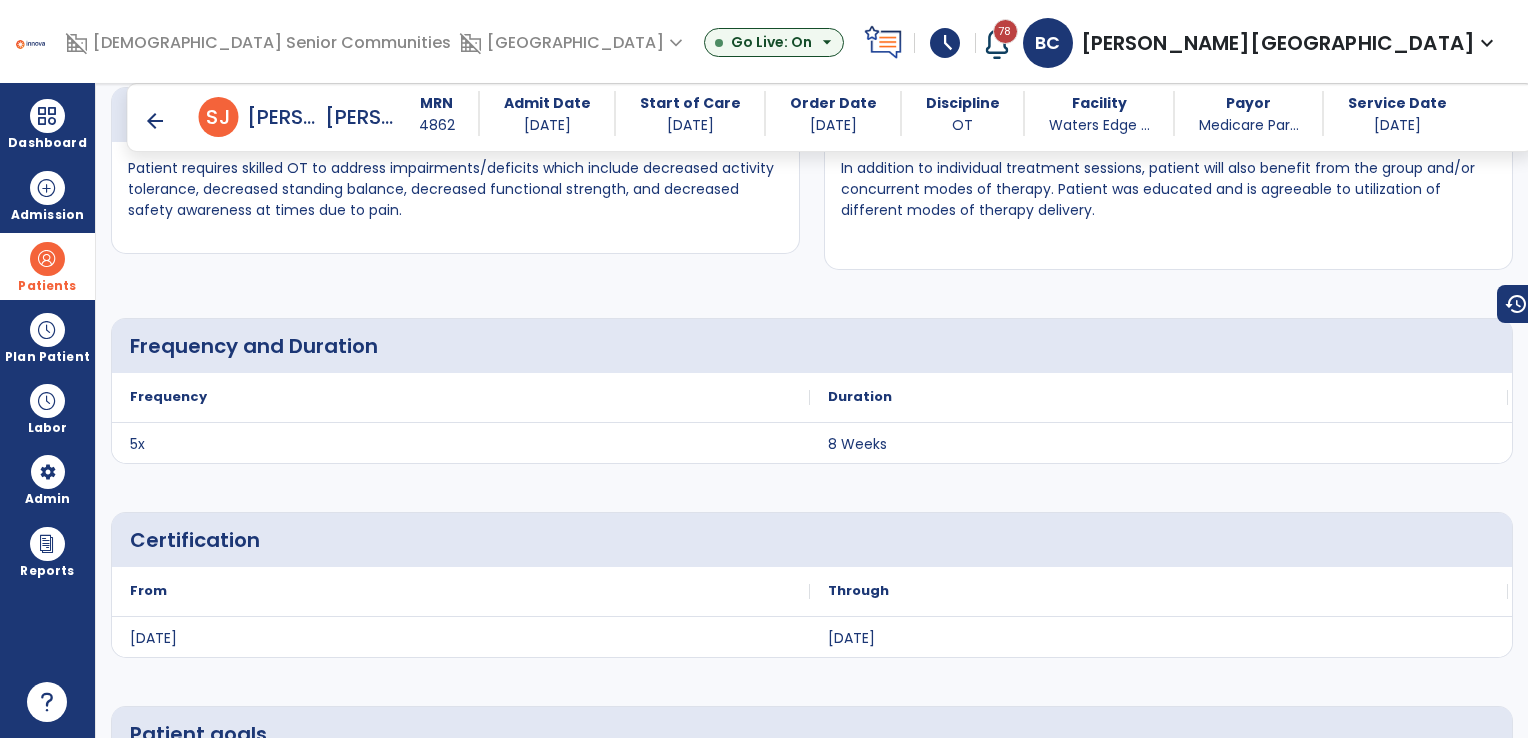 click on "arrow_back" at bounding box center [155, 121] 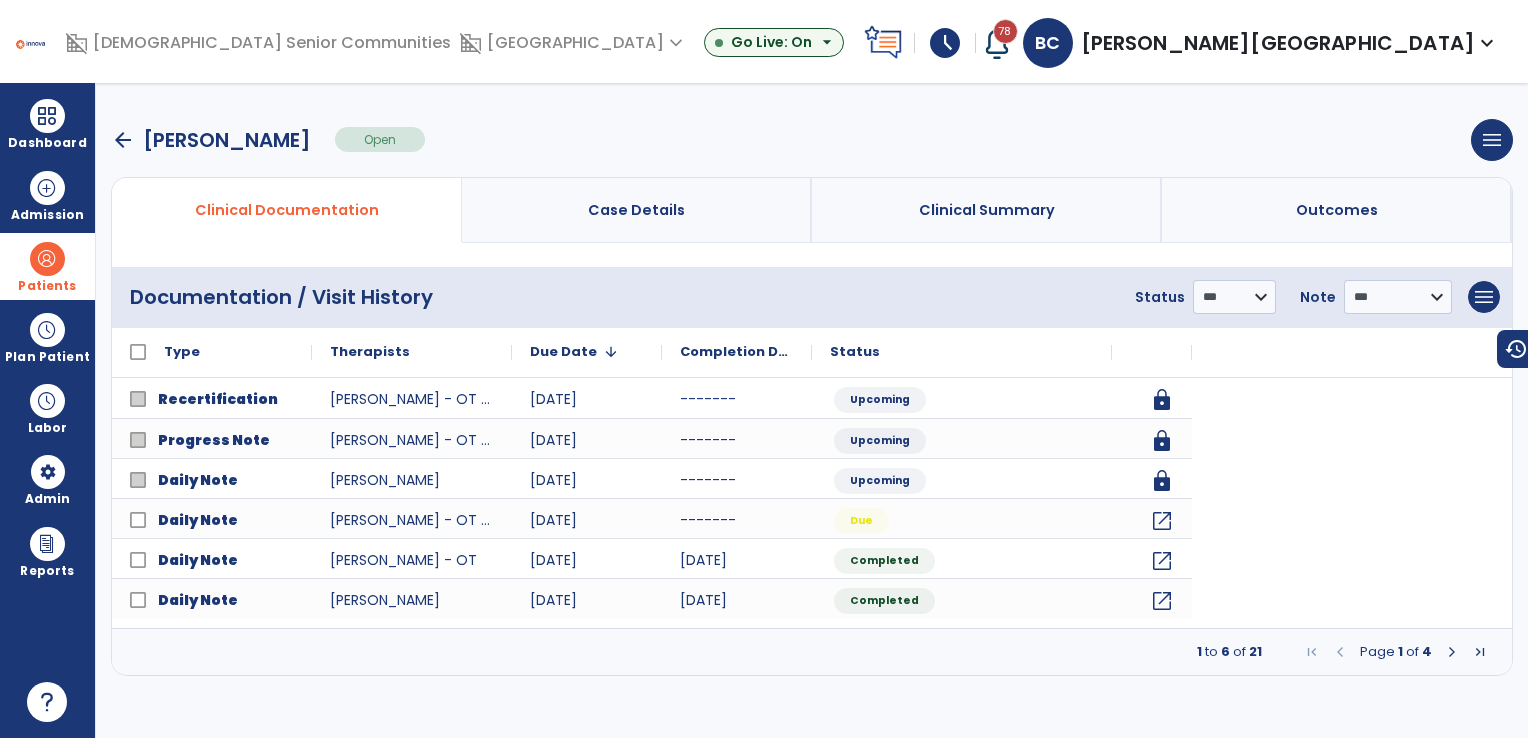scroll, scrollTop: 0, scrollLeft: 0, axis: both 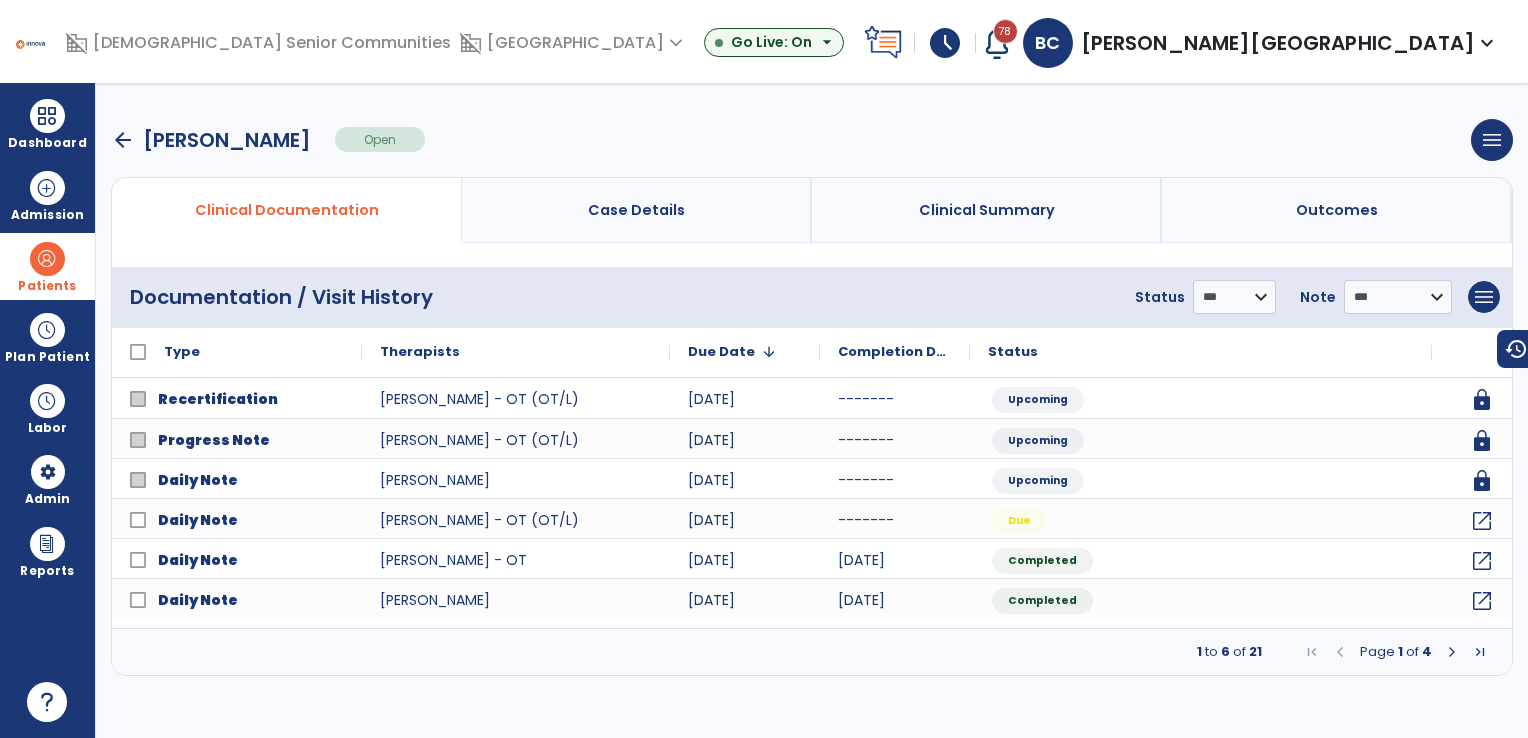 click on "arrow_back" at bounding box center (123, 140) 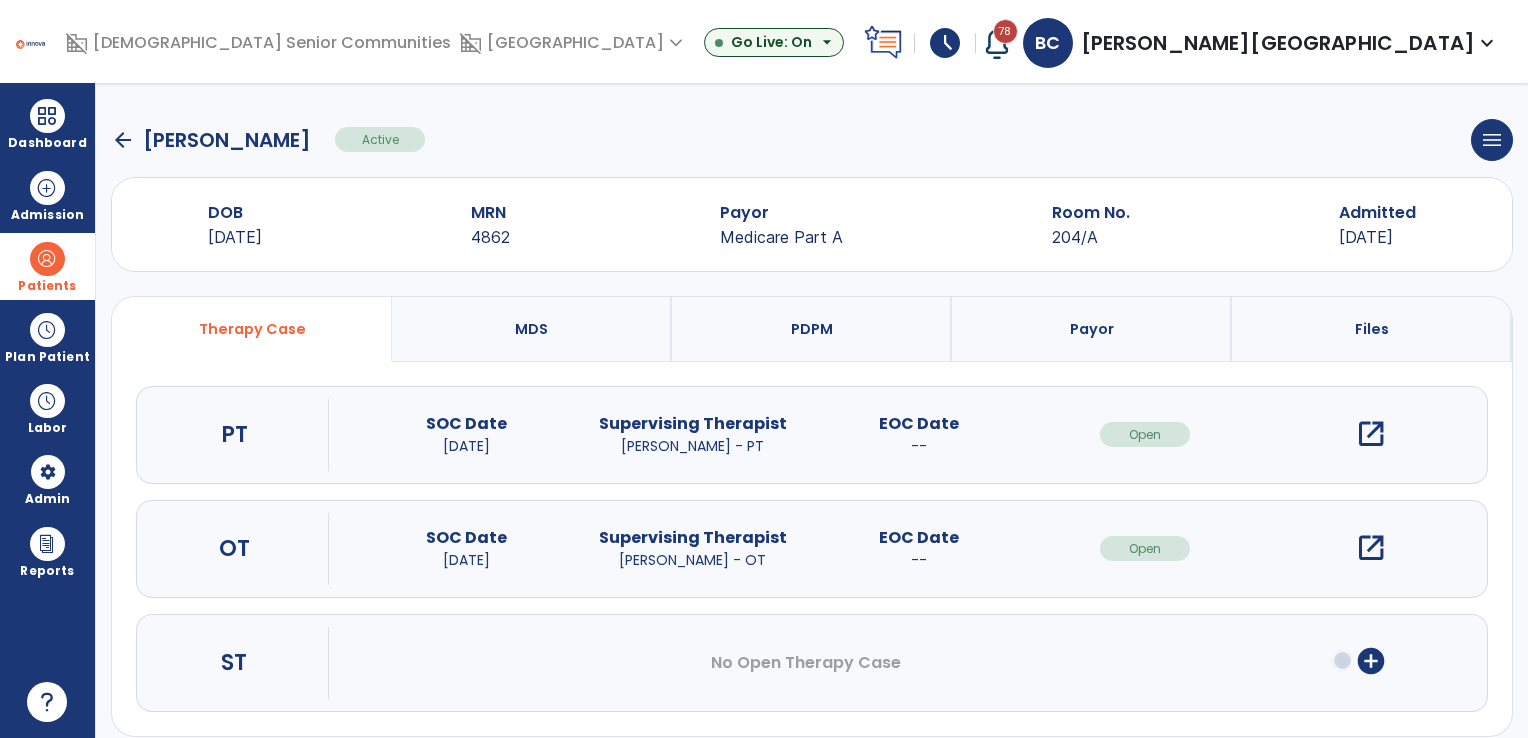 click on "arrow_back" 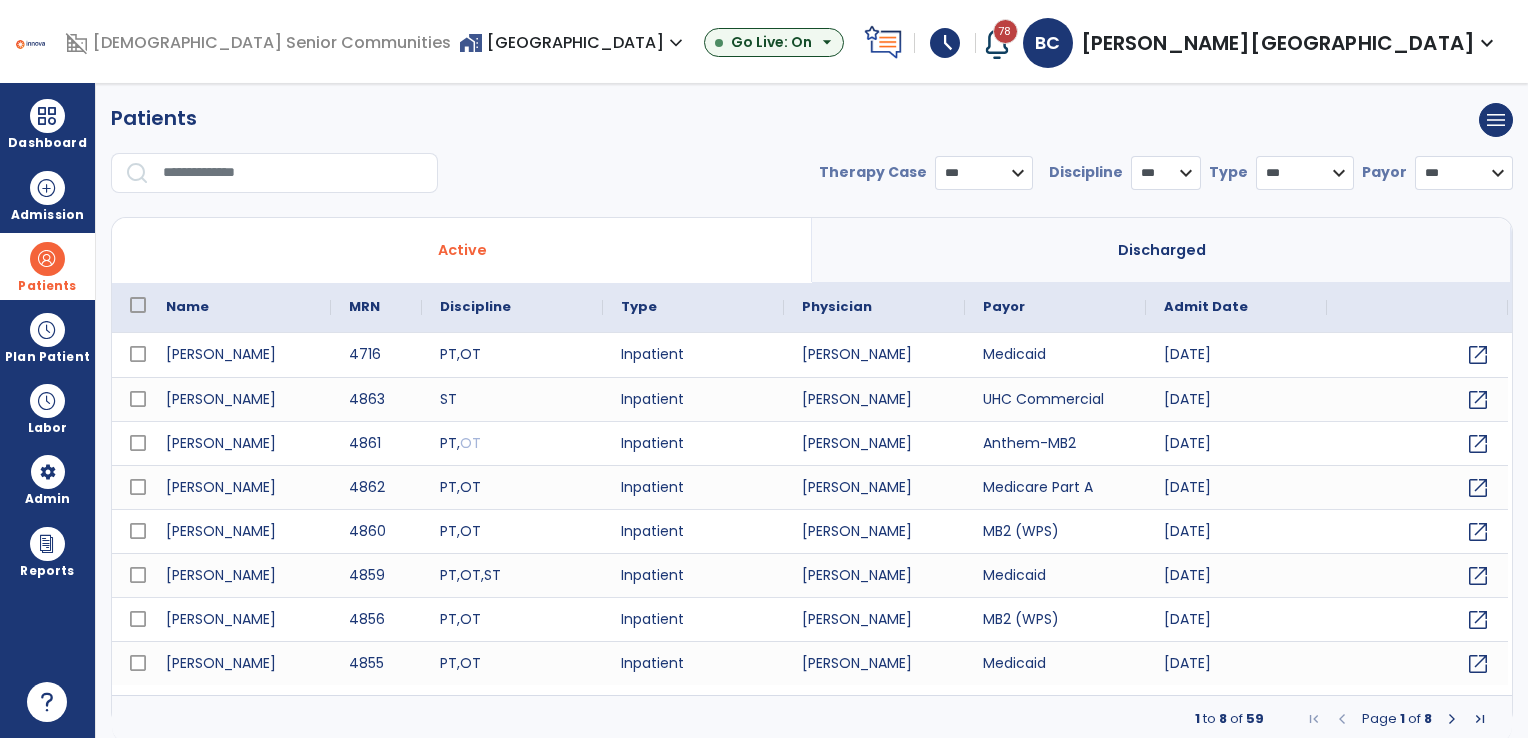 click on "**********" at bounding box center [1464, 173] 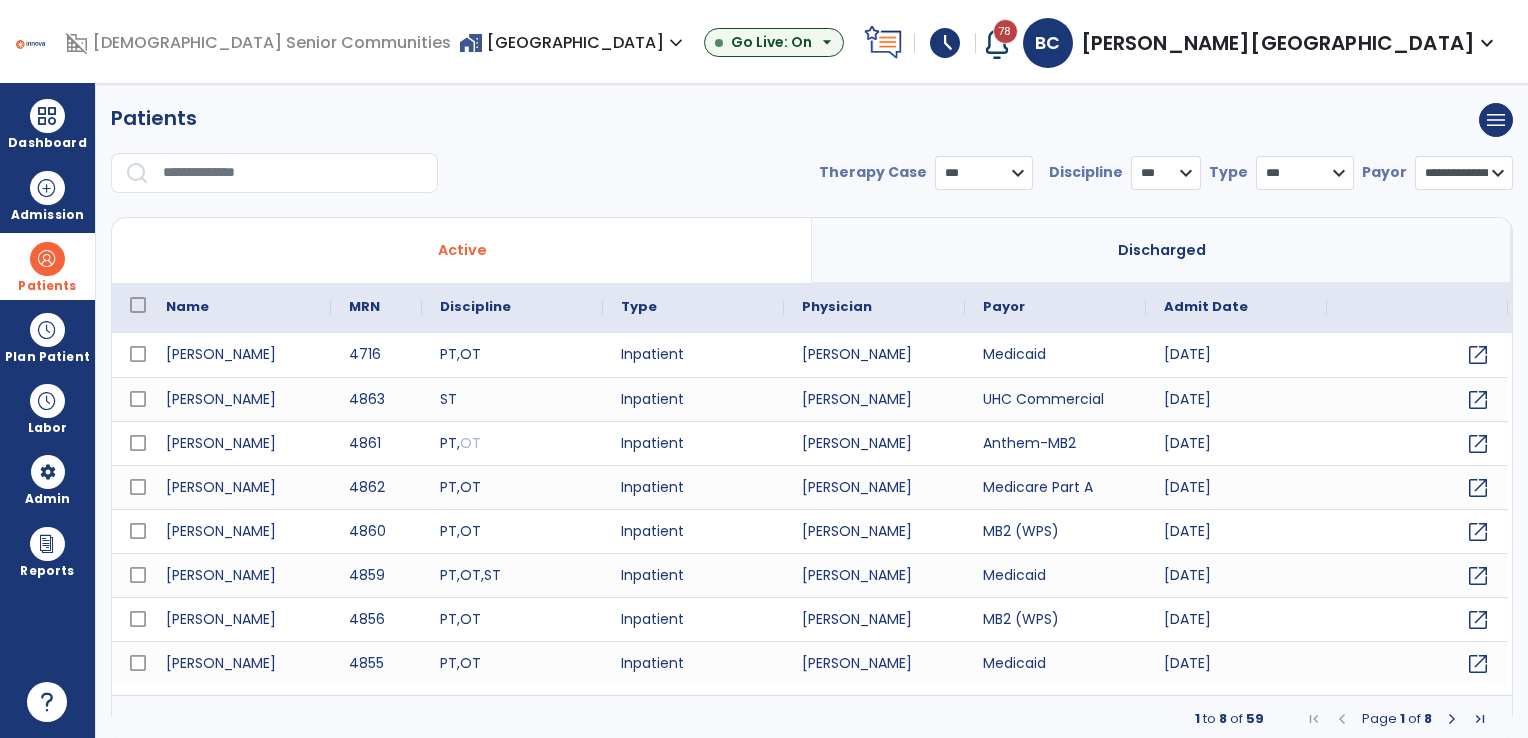 click on "**********" at bounding box center (1464, 173) 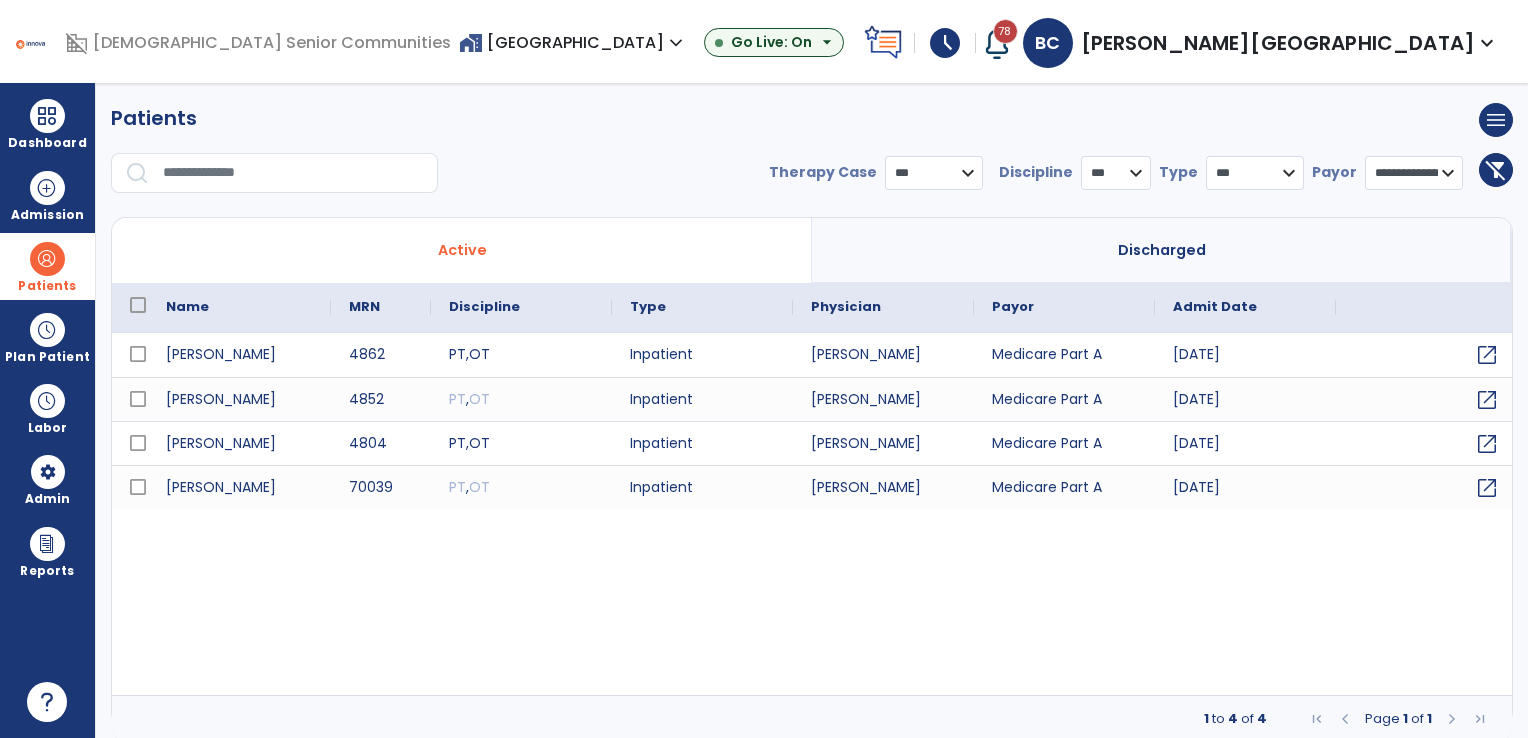 click on "Simpson, James 4862 PT , OT Inpatient Hiltz, Jeffrey Medicare Part A 06/18/2025 open_in_new
Carothers, Larry 4852 PT , OT Inpatient Lumpkin, Brian Medicare Part A 04/18/2025 open_in_new
Prang, Roberta 4804 PT , OT Inpatient Hiltz, Jeffrey Medicare Part A 07/09/2024 open_in_new
Lee, Deloris 70039 PT , OT Inpatient Hiltz, Jeffrey Medicare Part A 06/25/2021 open_in_new" at bounding box center (812, 511) 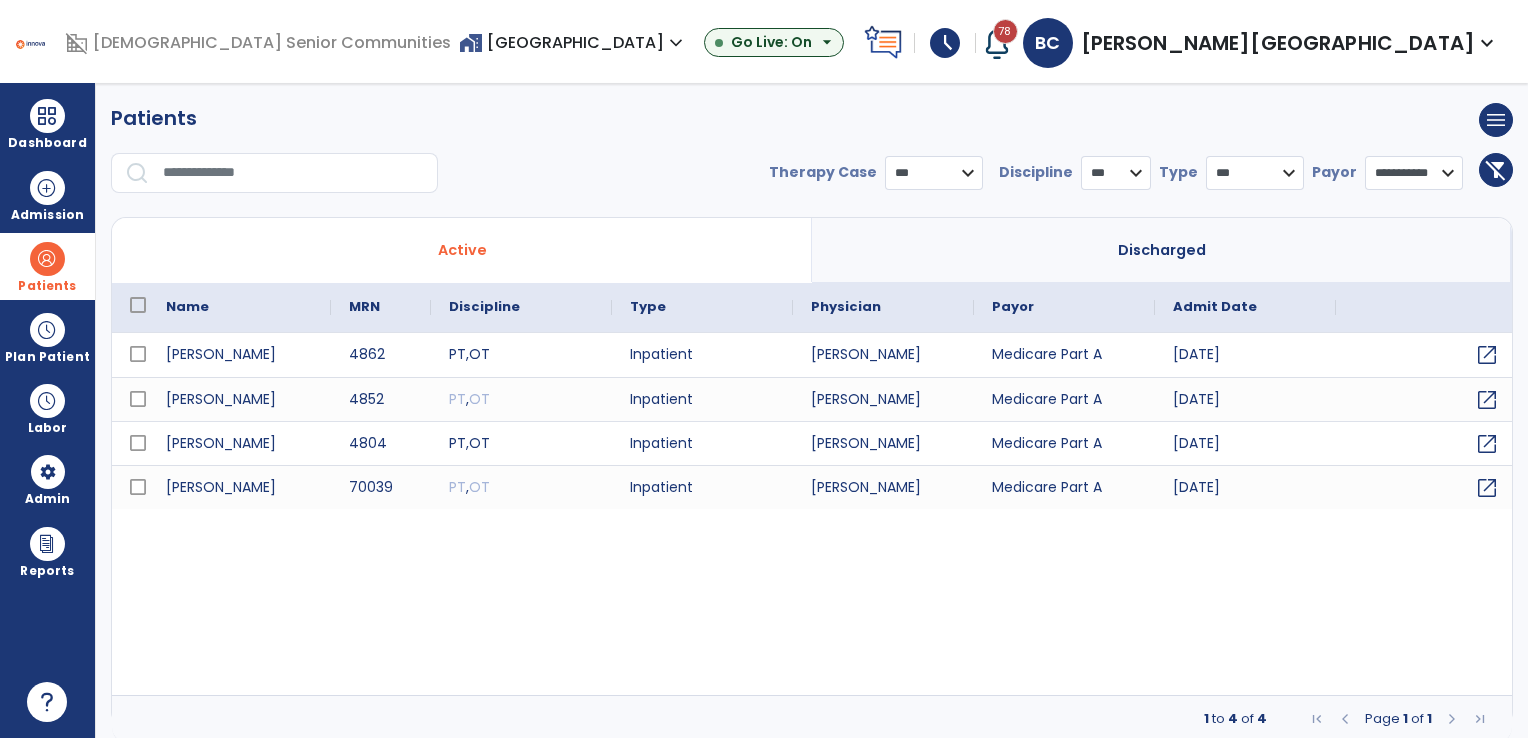 click on "**********" at bounding box center (1414, 173) 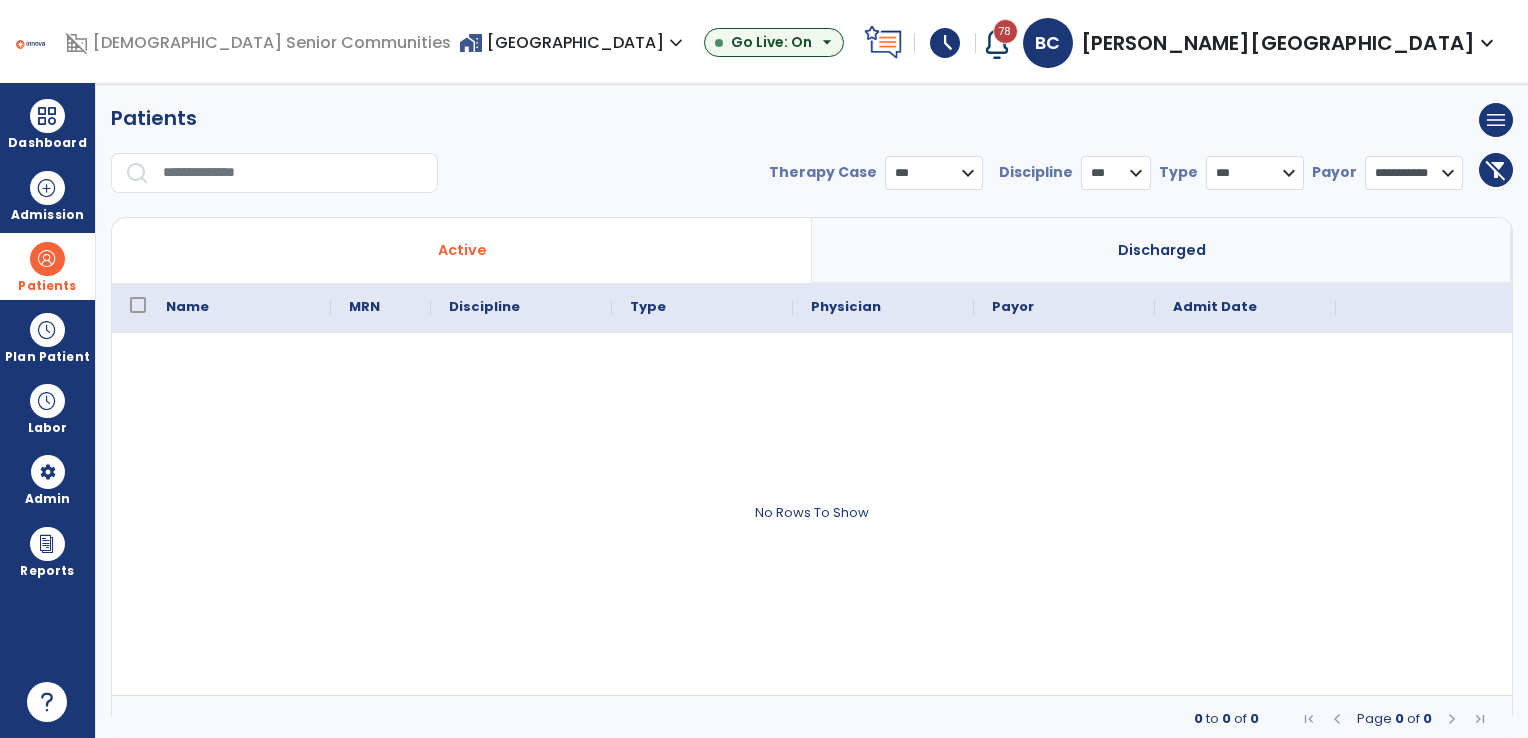 click on "**********" at bounding box center [1414, 173] 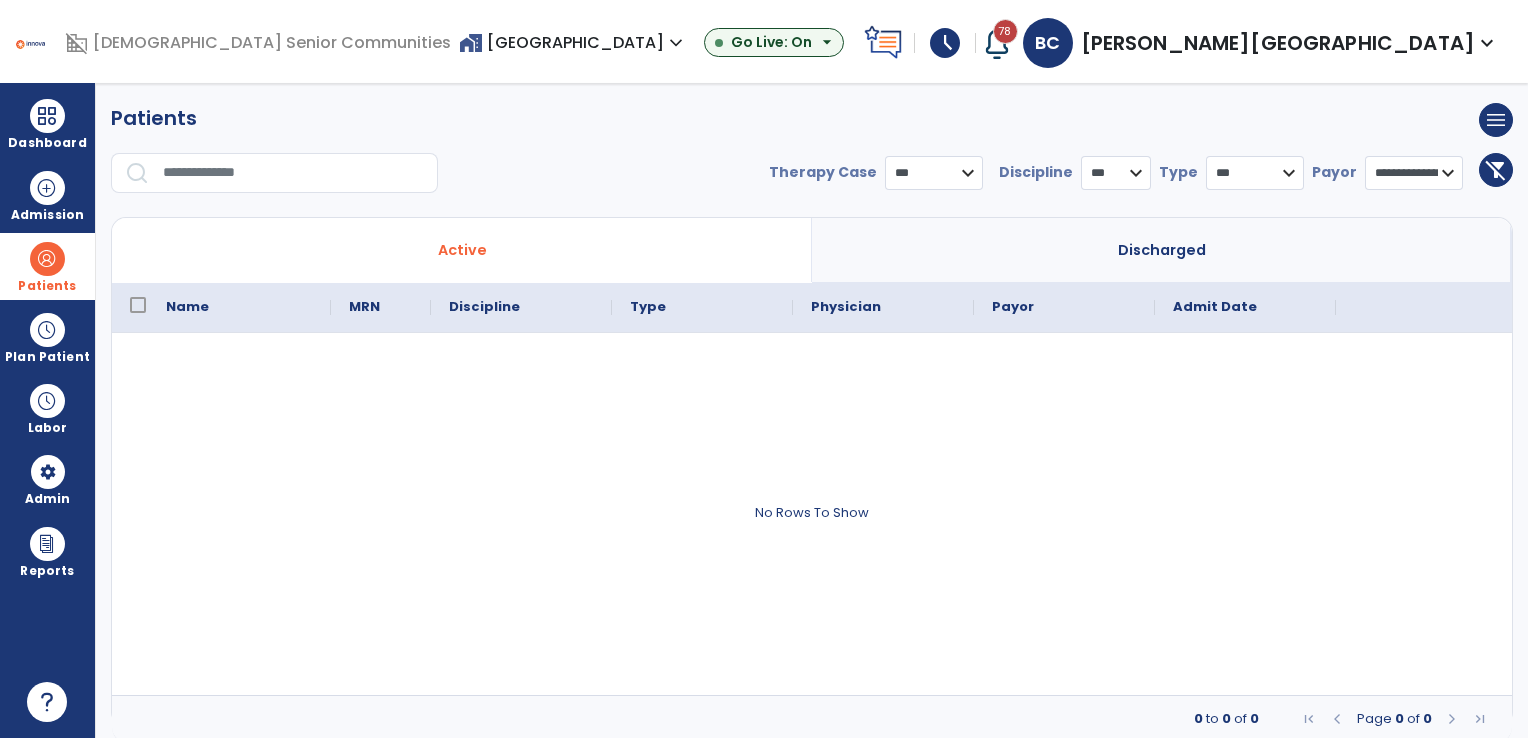 click on "**********" at bounding box center [1414, 173] 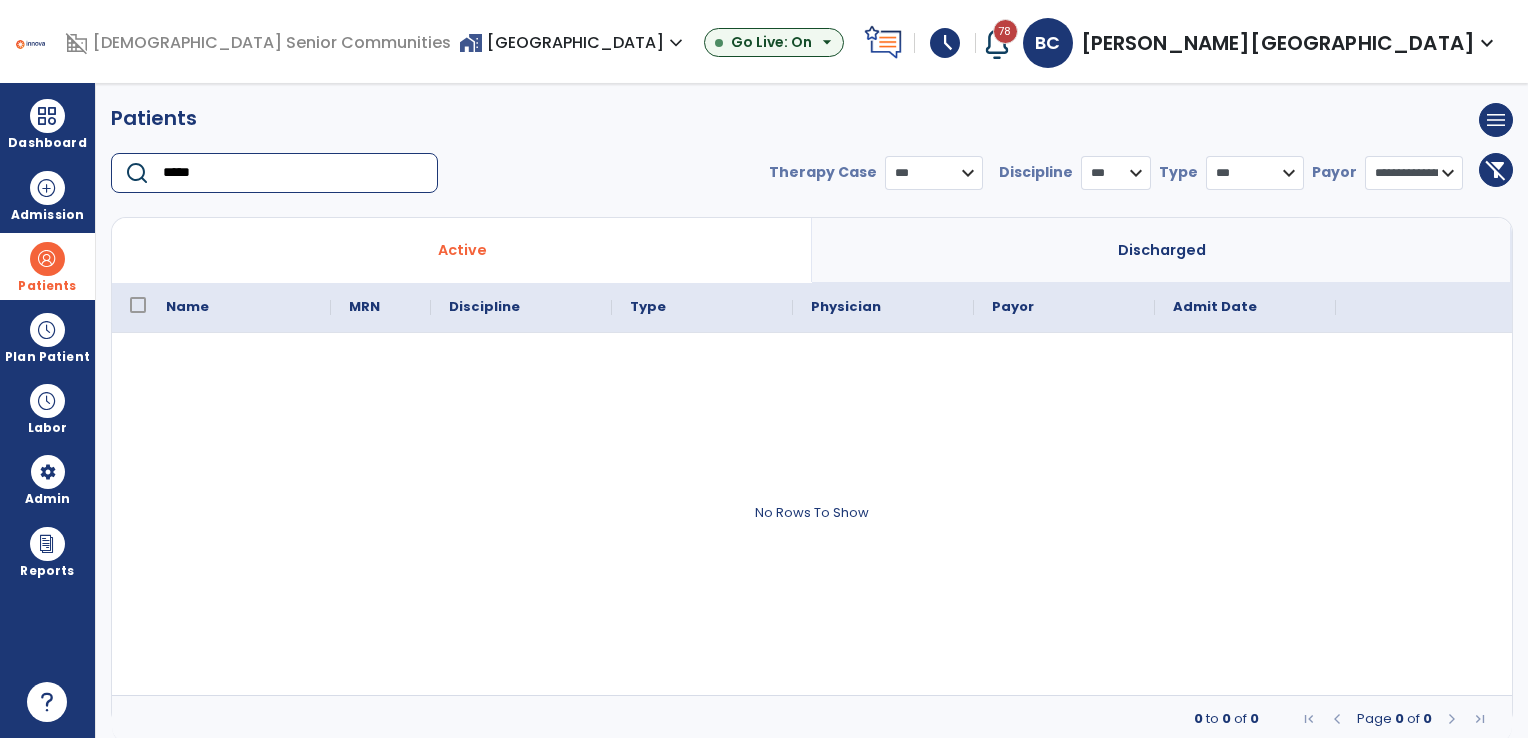type on "*****" 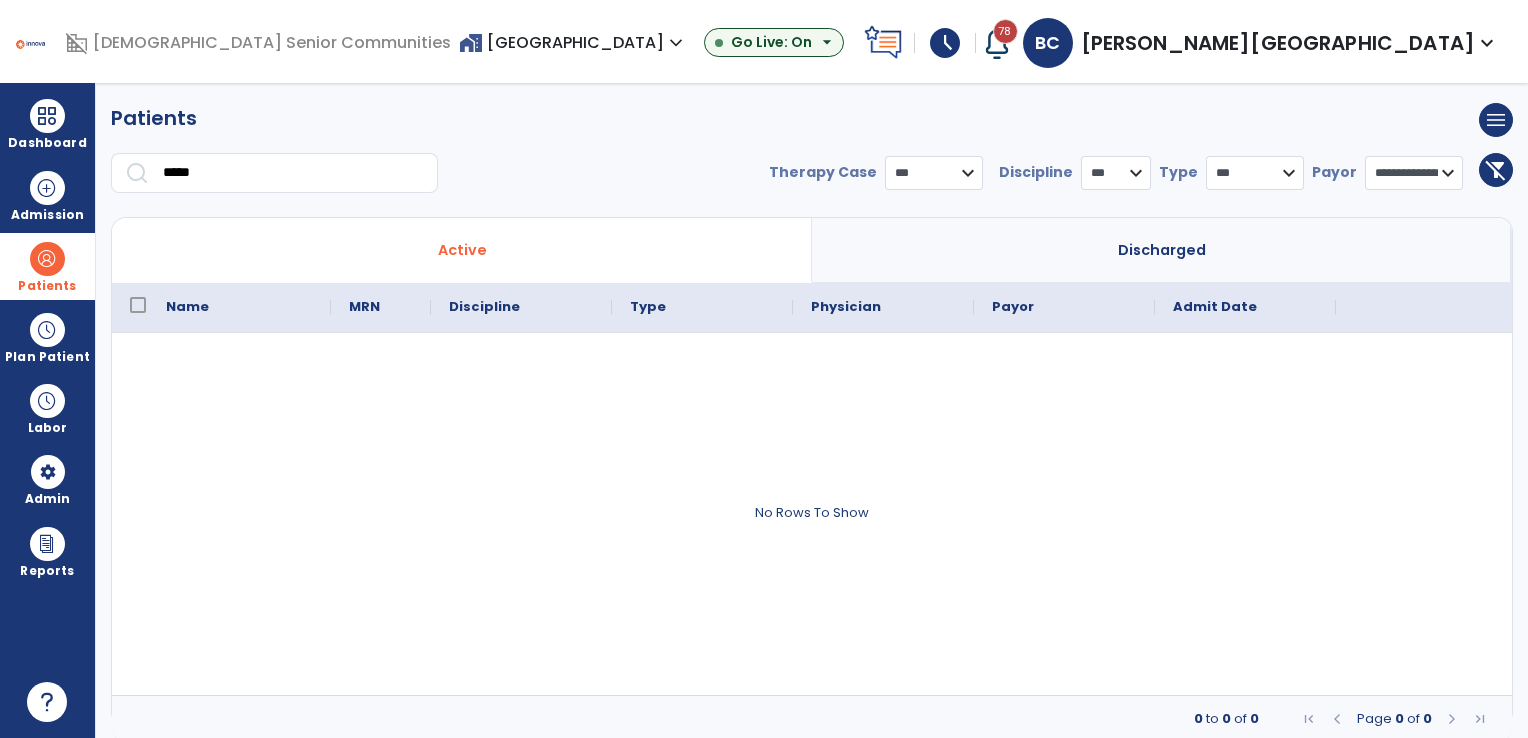 select on "***" 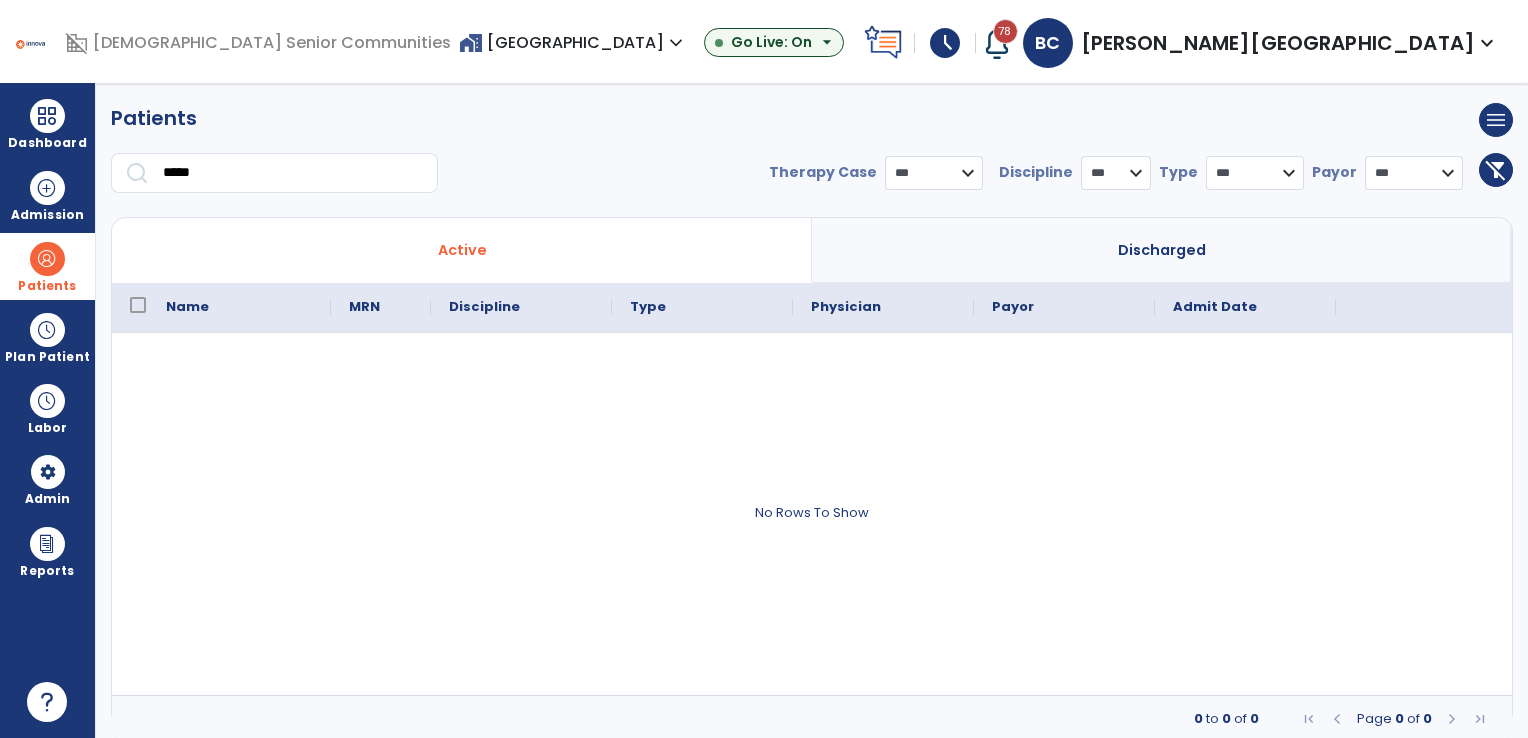 click on "**********" at bounding box center [1414, 173] 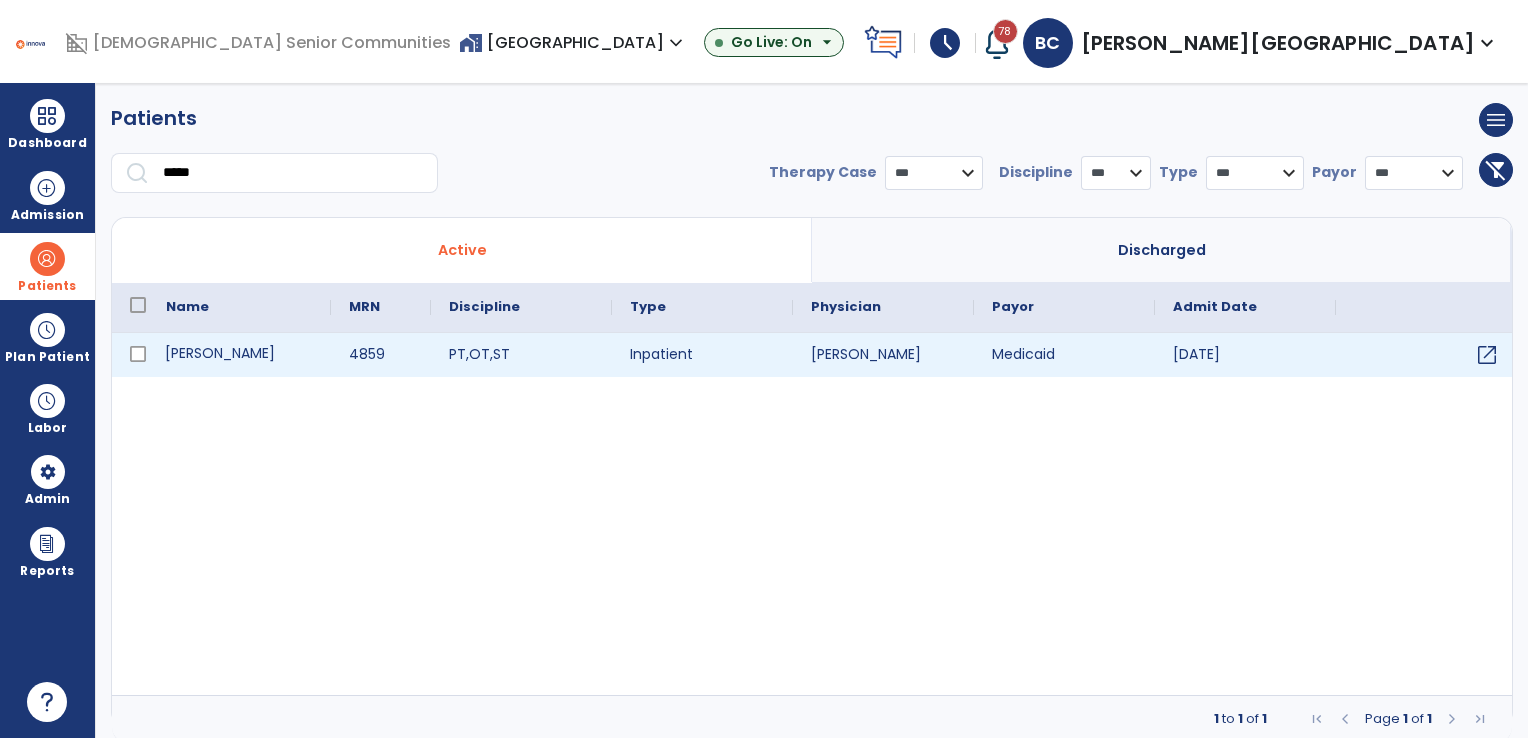 click on "[PERSON_NAME]" at bounding box center (239, 355) 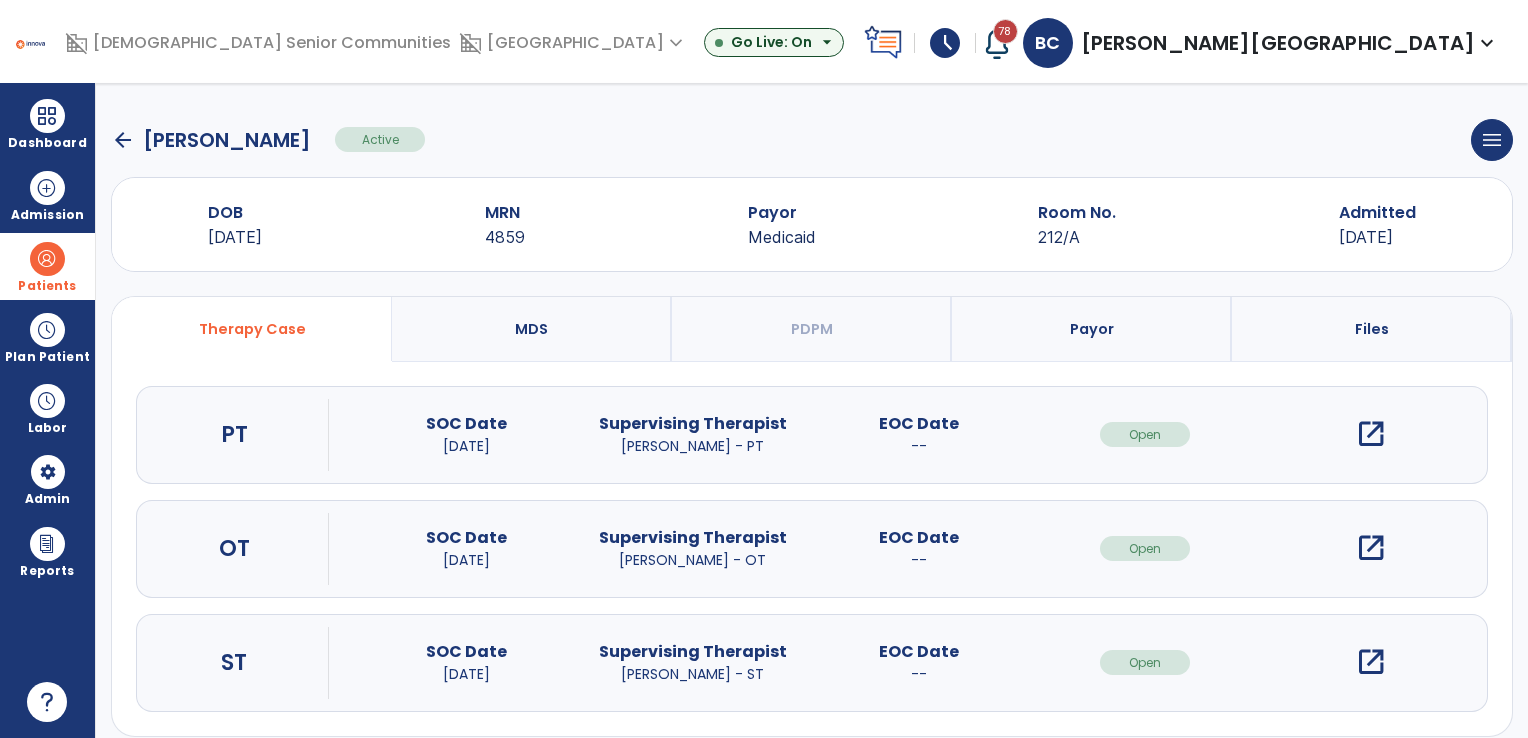click on "open_in_new" at bounding box center (1371, 548) 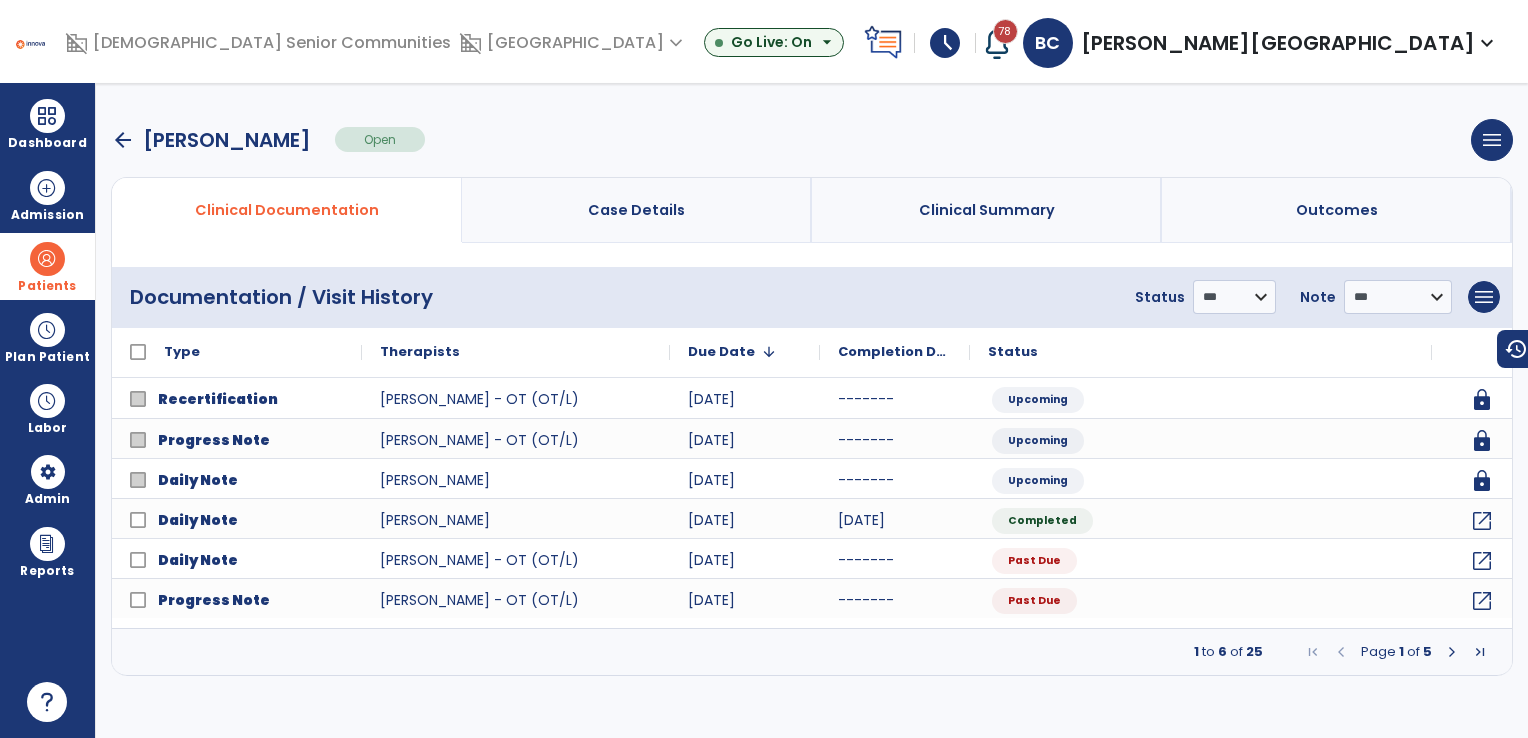 click on "arrow_back" at bounding box center [123, 140] 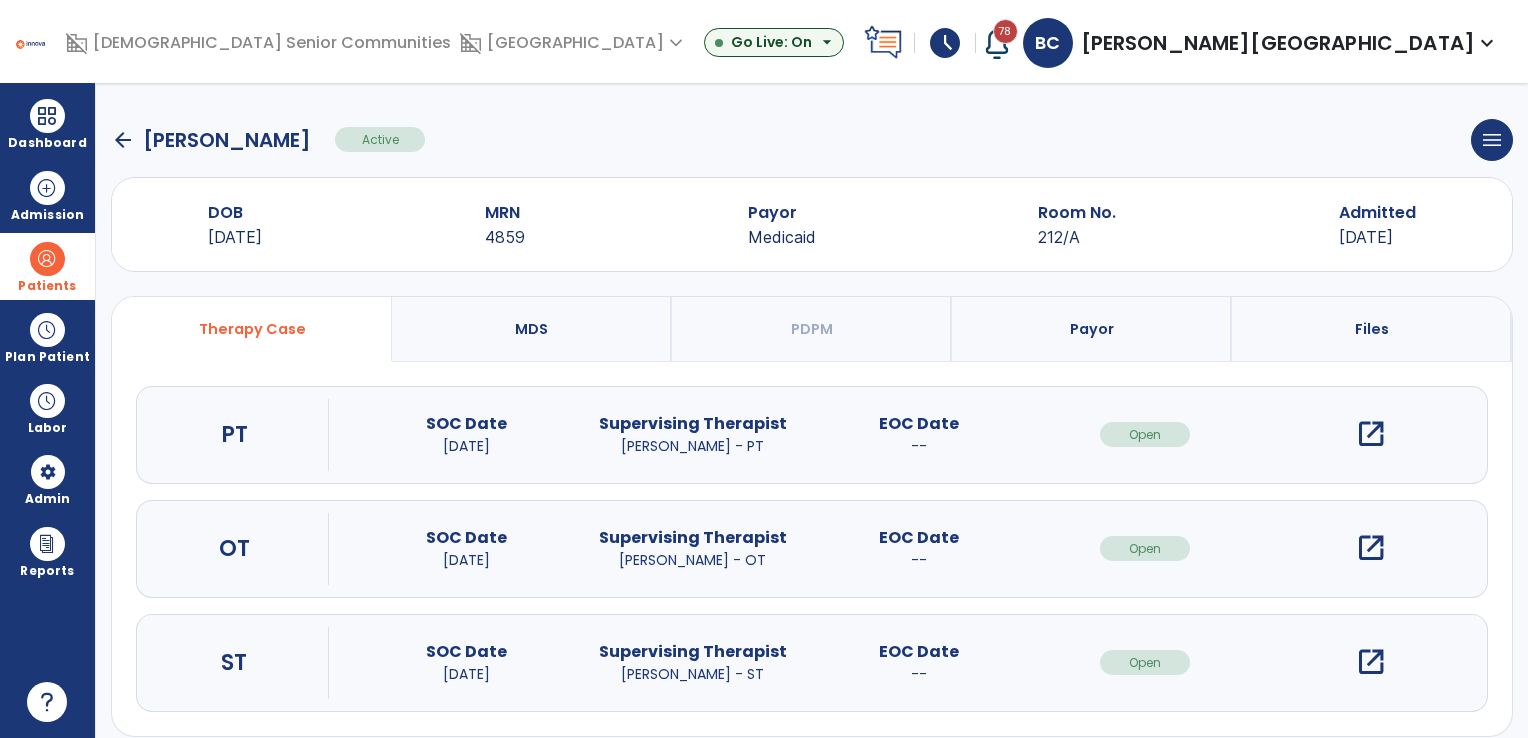 click on "arrow_back   Norris, Laura  Active  menu   Edit Admission   View OBRA Report   Discharge Patient" 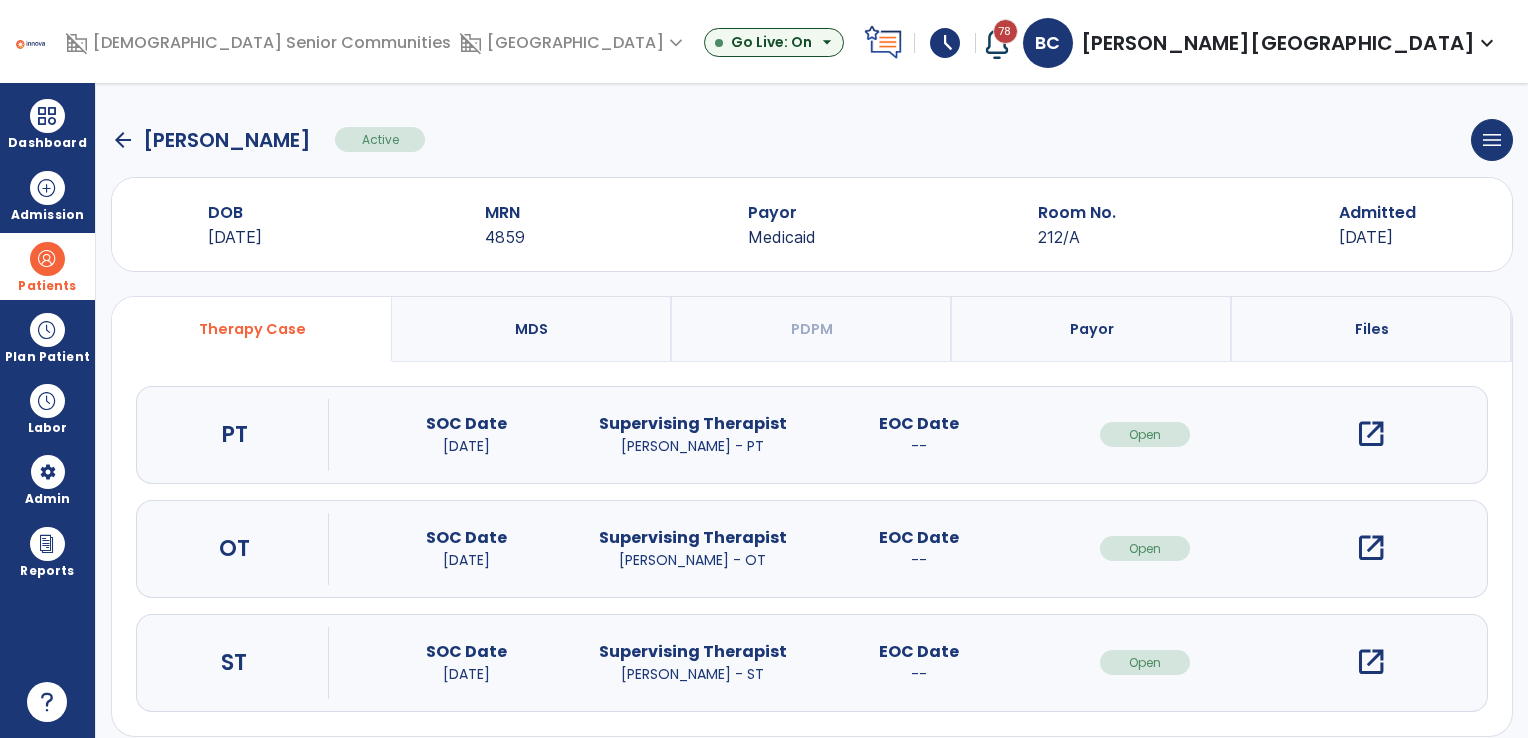 click on "arrow_back   Norris, Laura  Active  menu   Edit Admission   View OBRA Report   Discharge Patient" 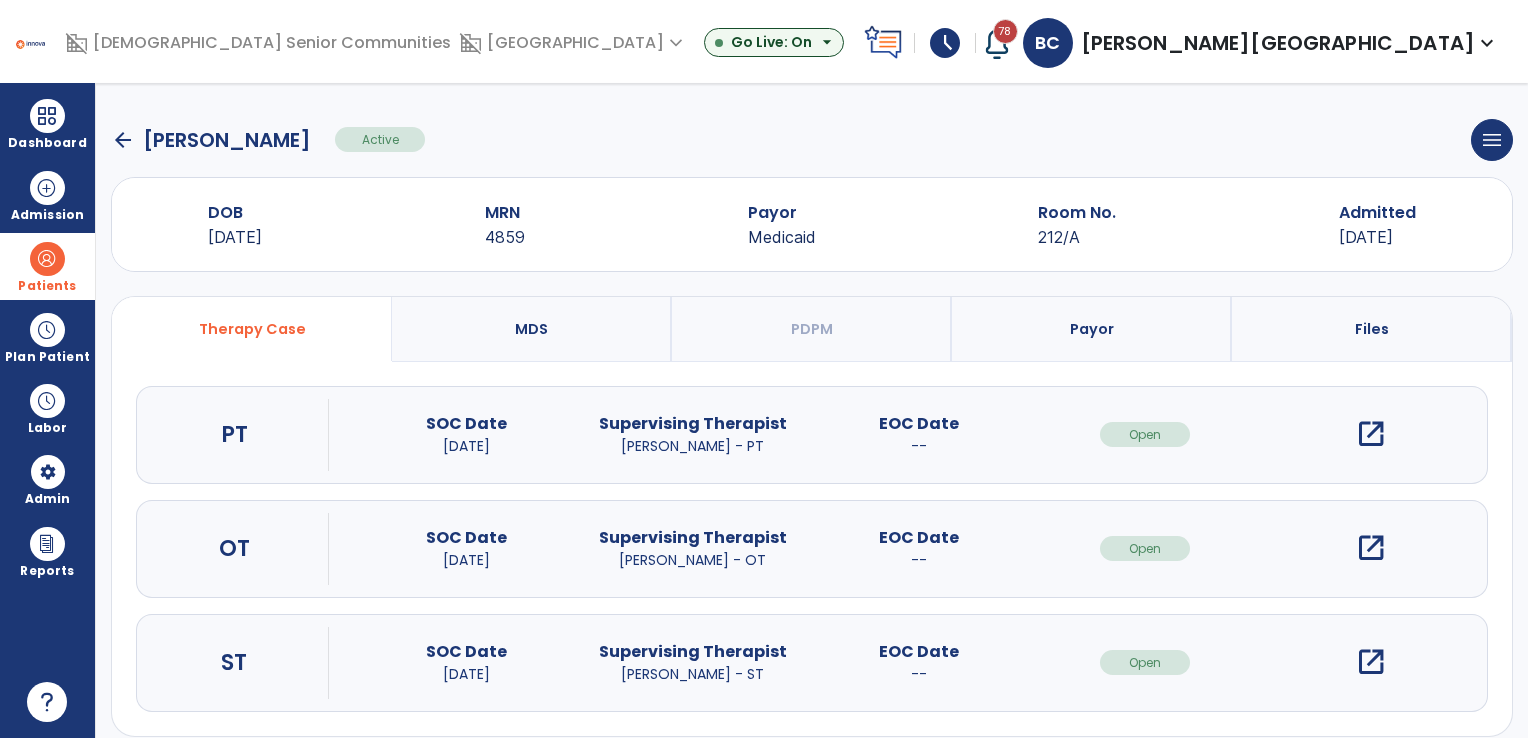 click on "arrow_back" 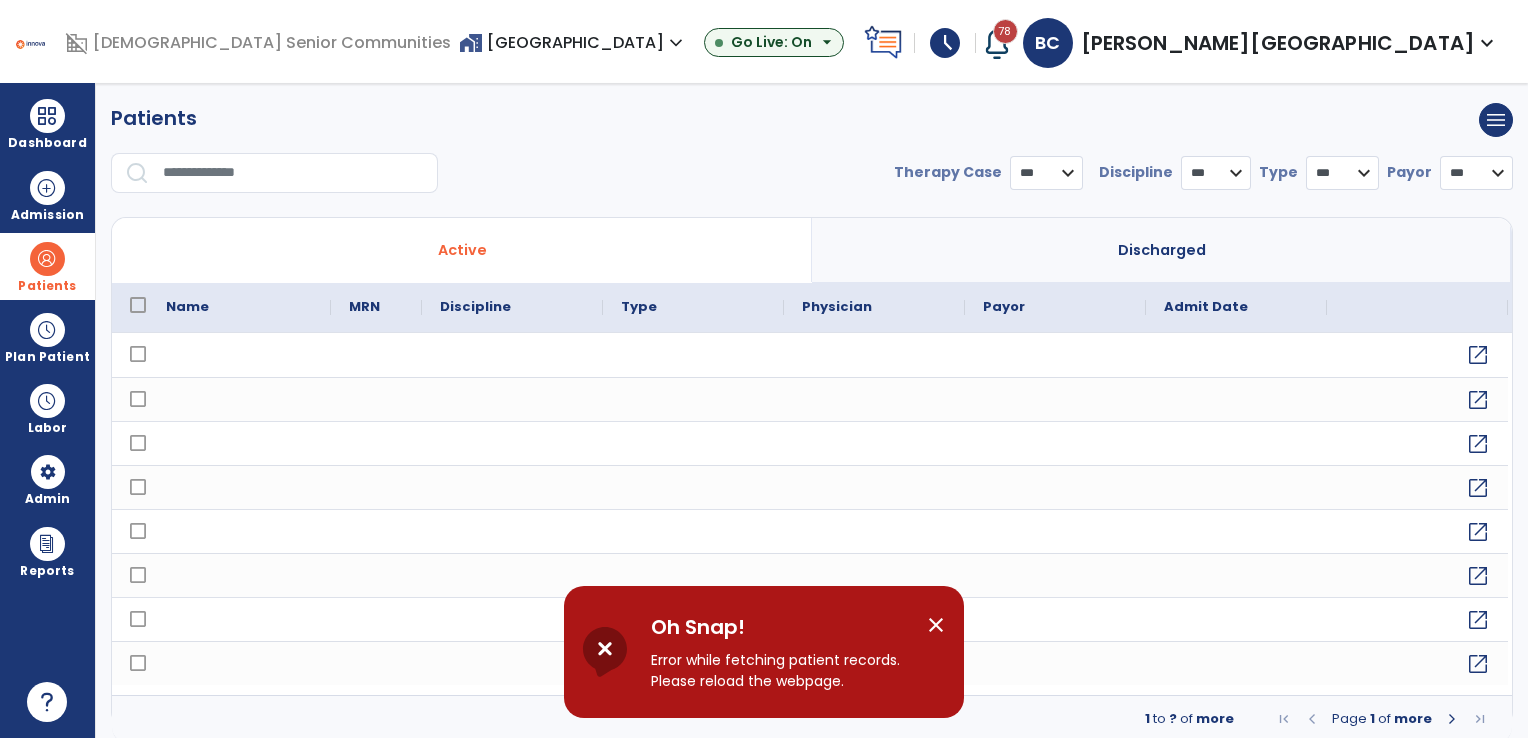 click on "close" at bounding box center (936, 625) 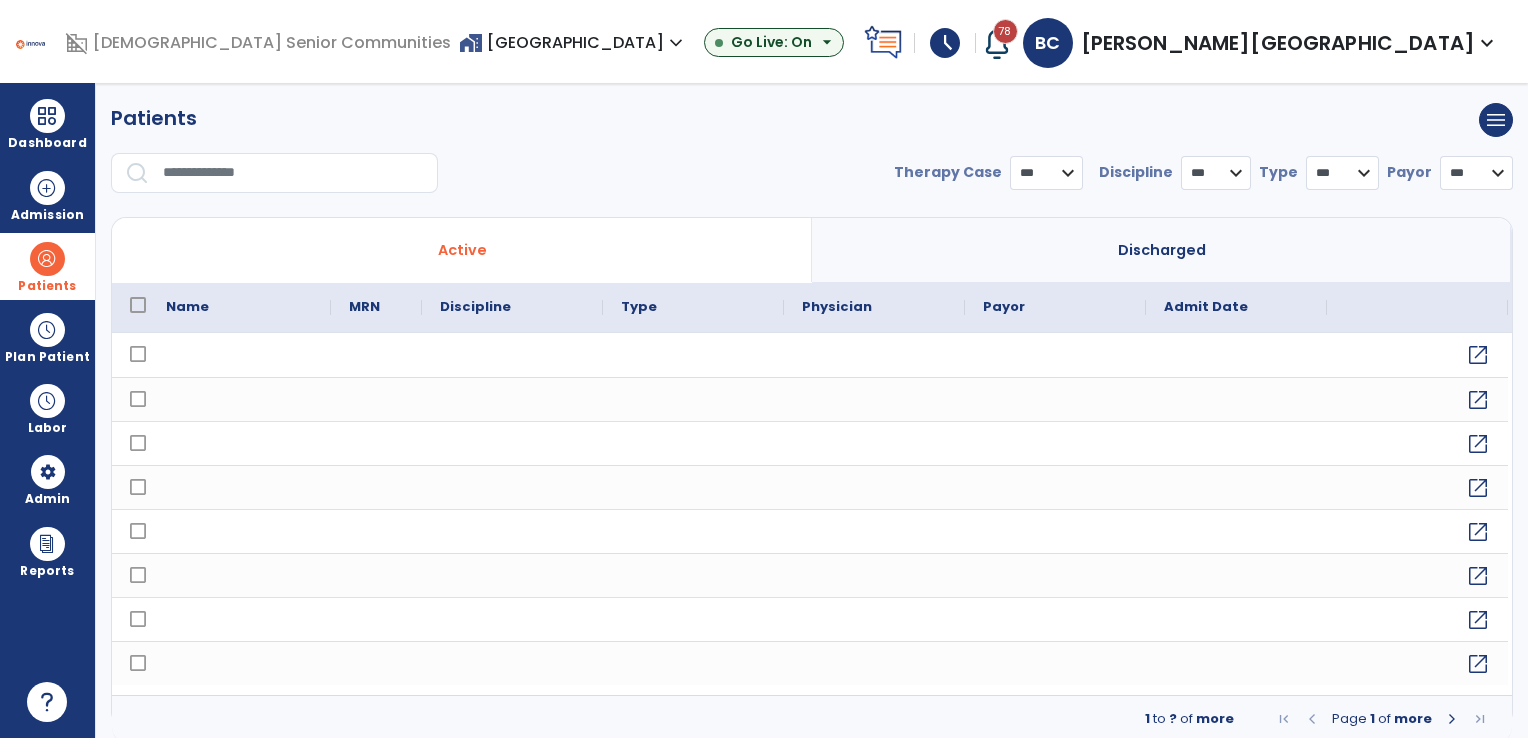 click on "**********" at bounding box center (812, 181) 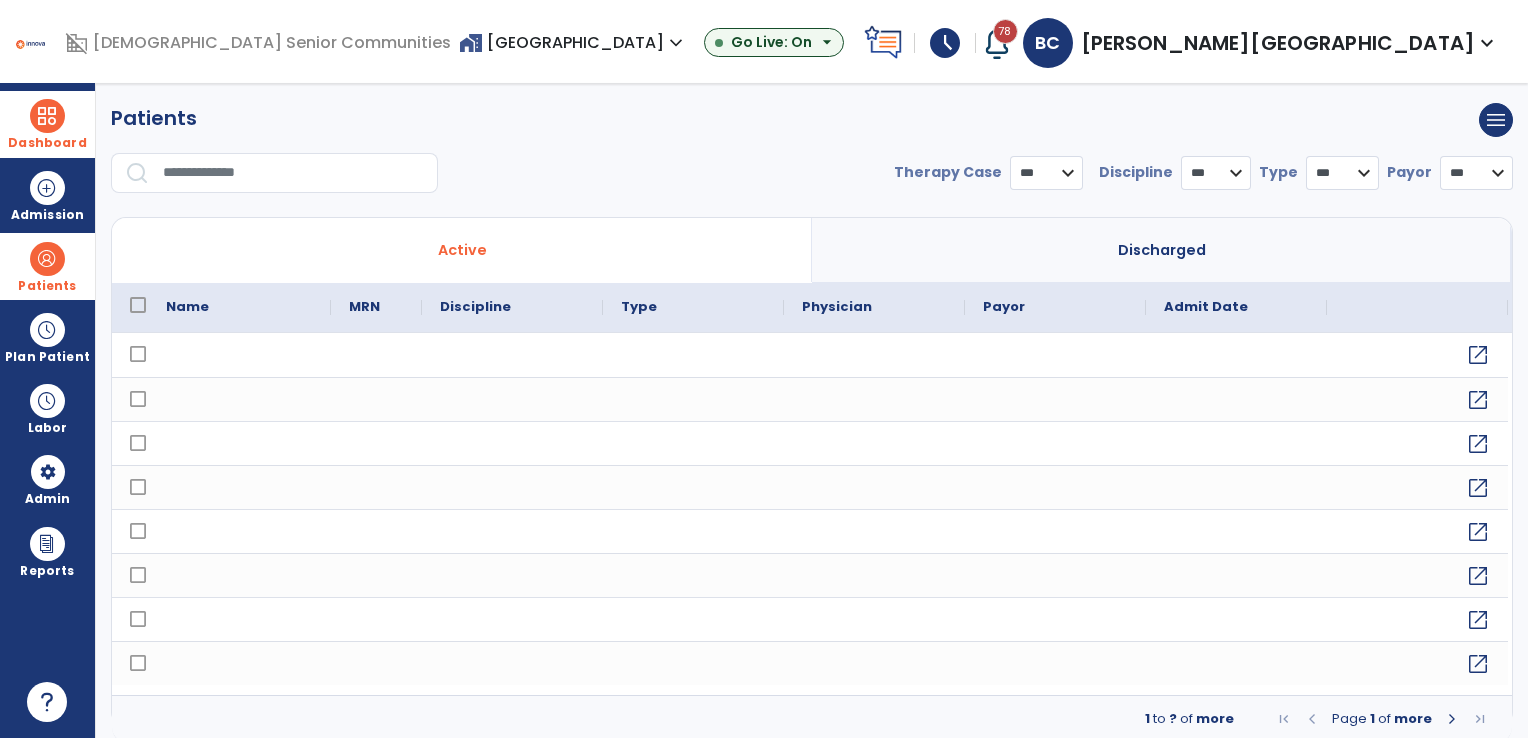 click on "Dashboard" at bounding box center (47, 124) 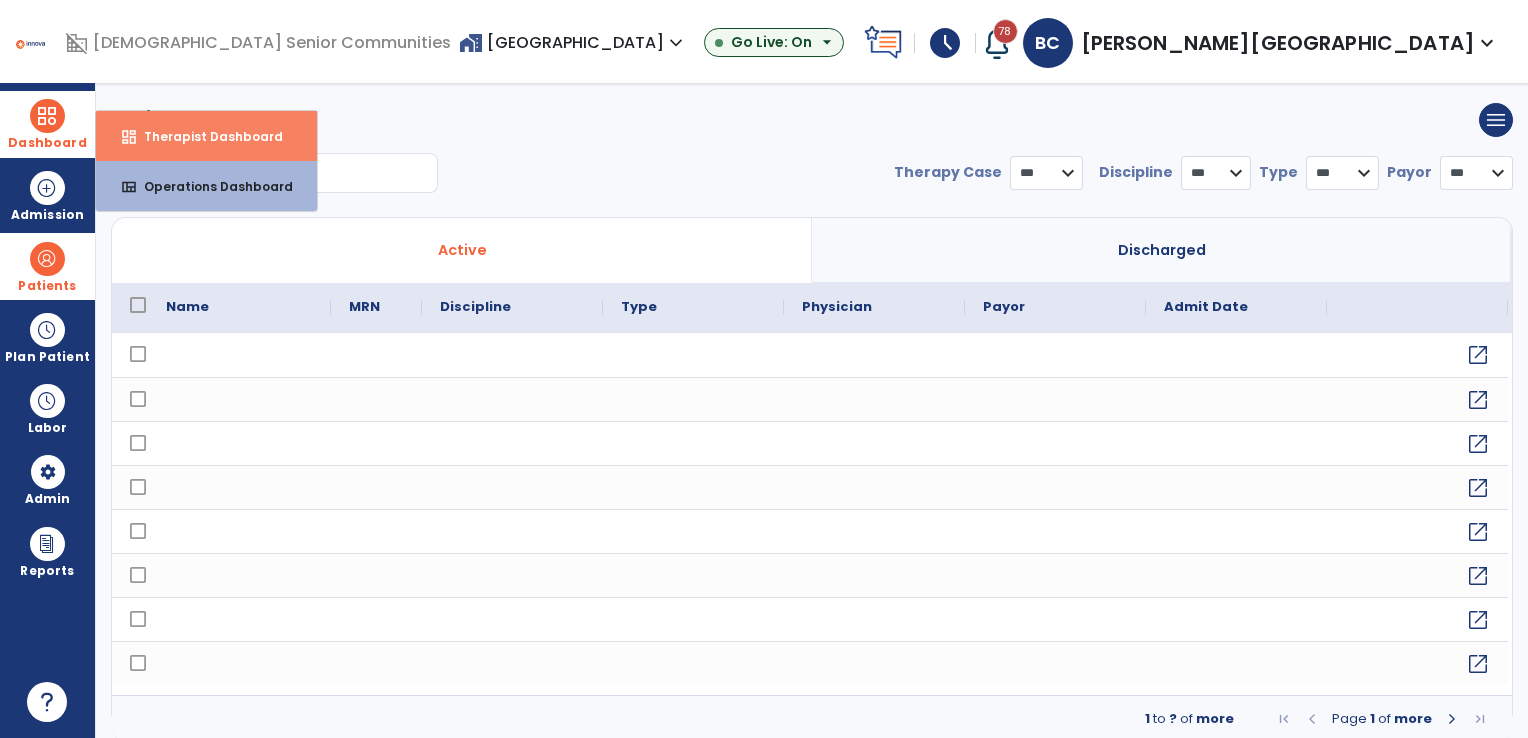 click on "Therapist Dashboard" at bounding box center (205, 136) 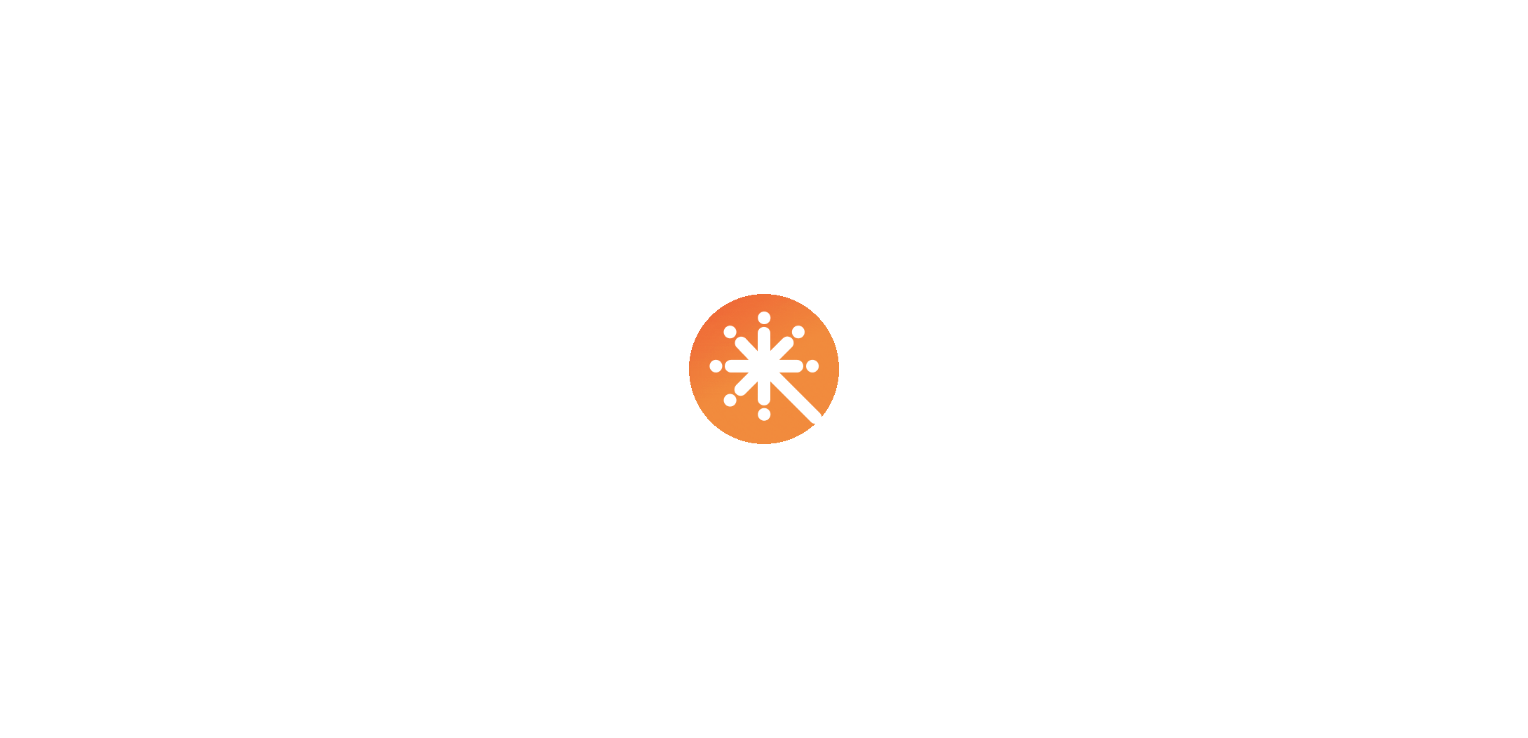scroll, scrollTop: 0, scrollLeft: 0, axis: both 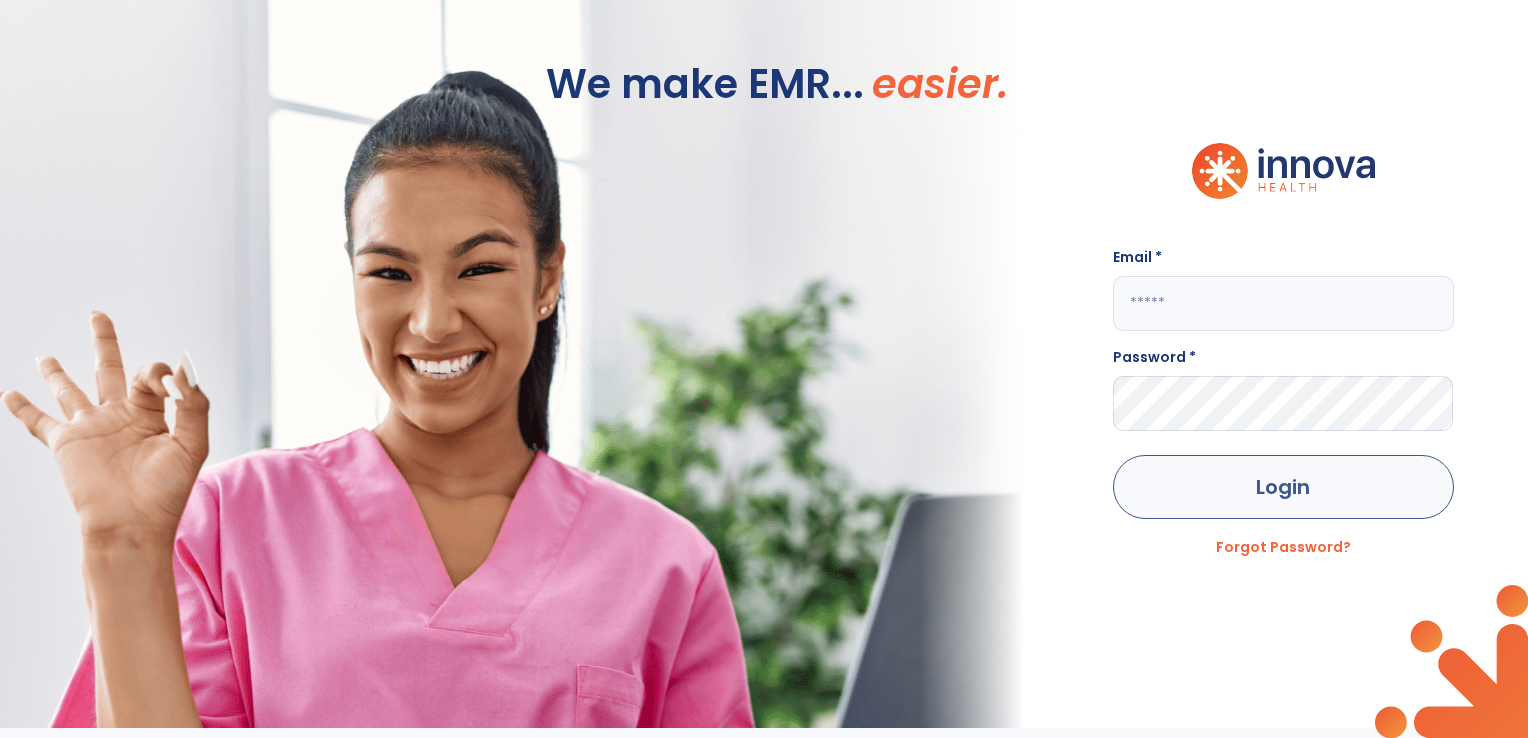 type on "**********" 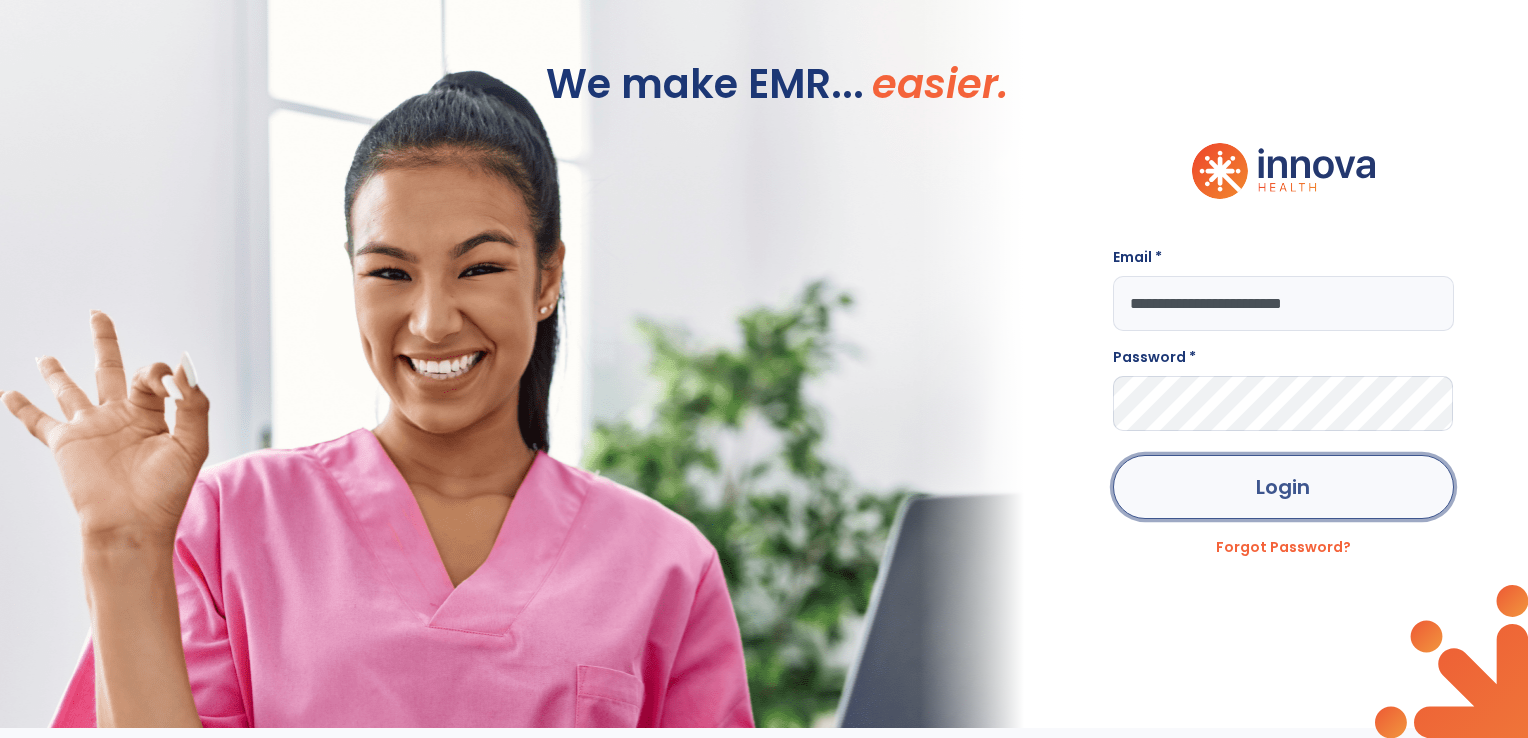 click on "Login" 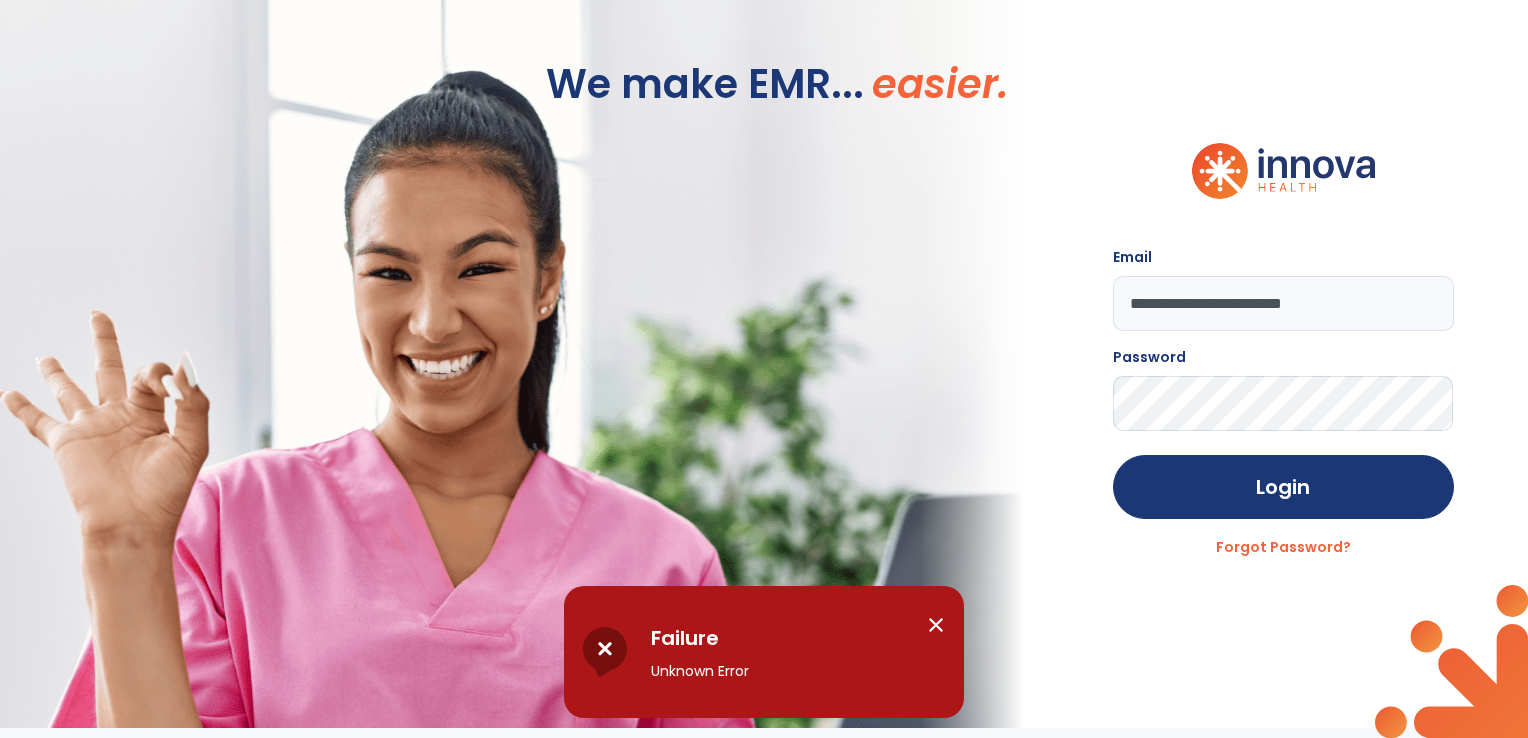 click on "close" at bounding box center [936, 625] 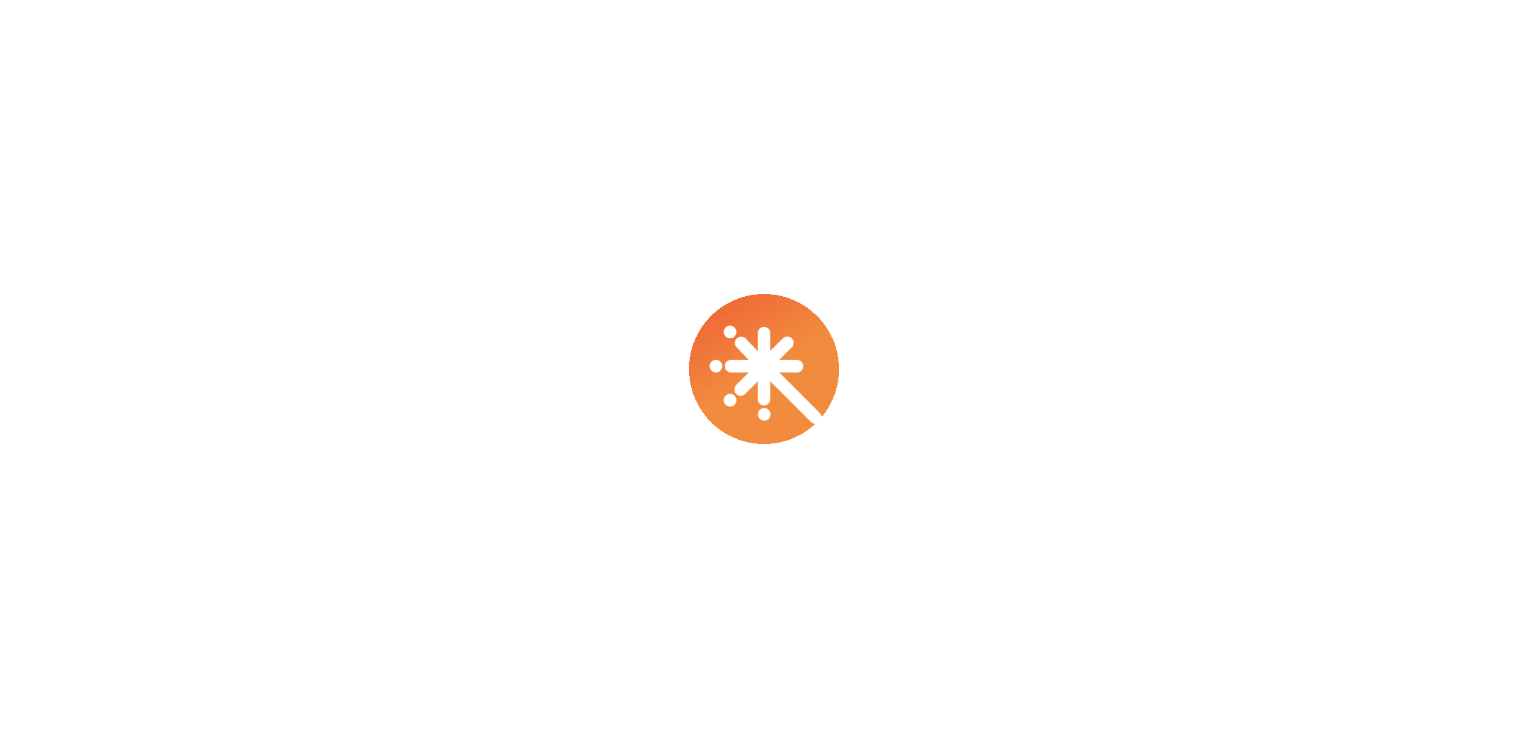 scroll, scrollTop: 0, scrollLeft: 0, axis: both 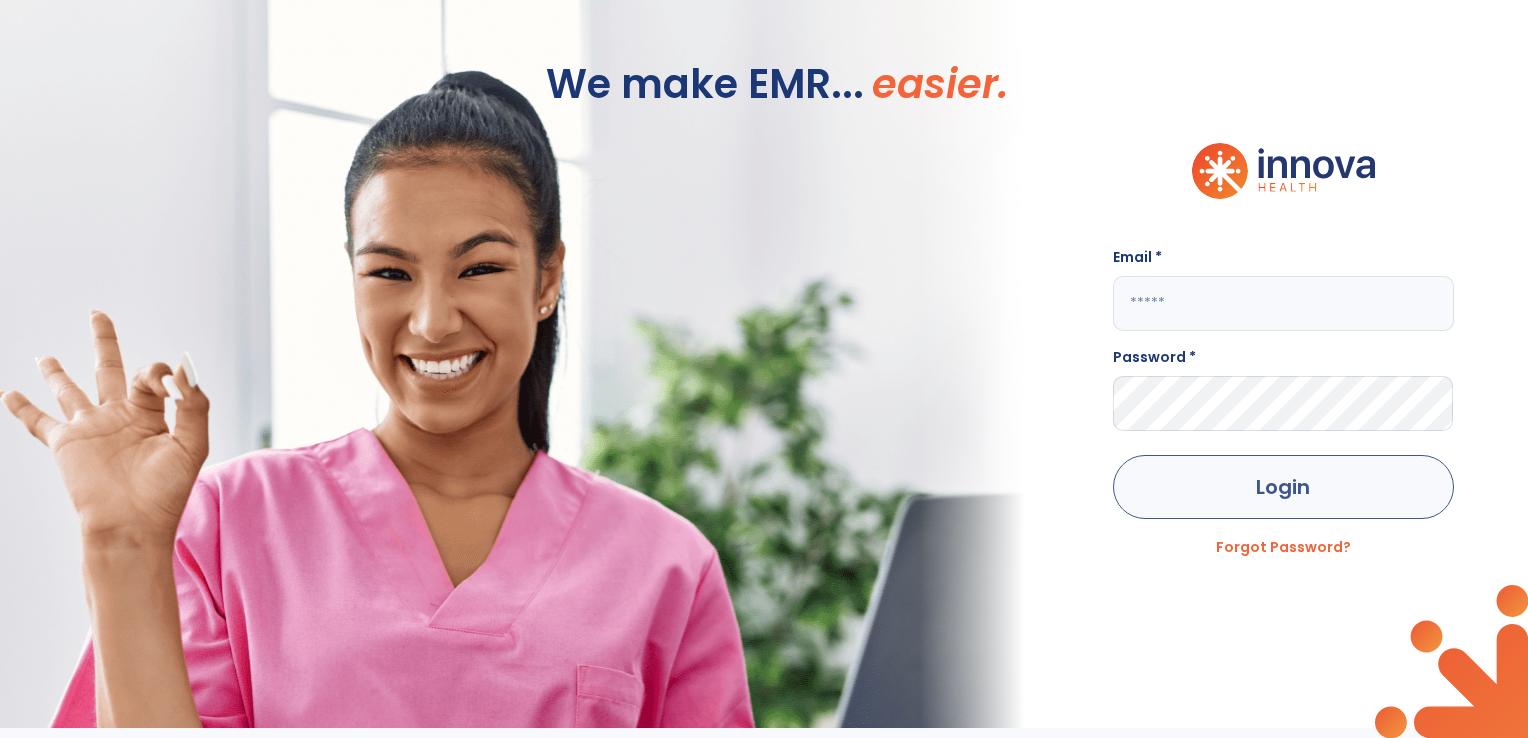 type on "**********" 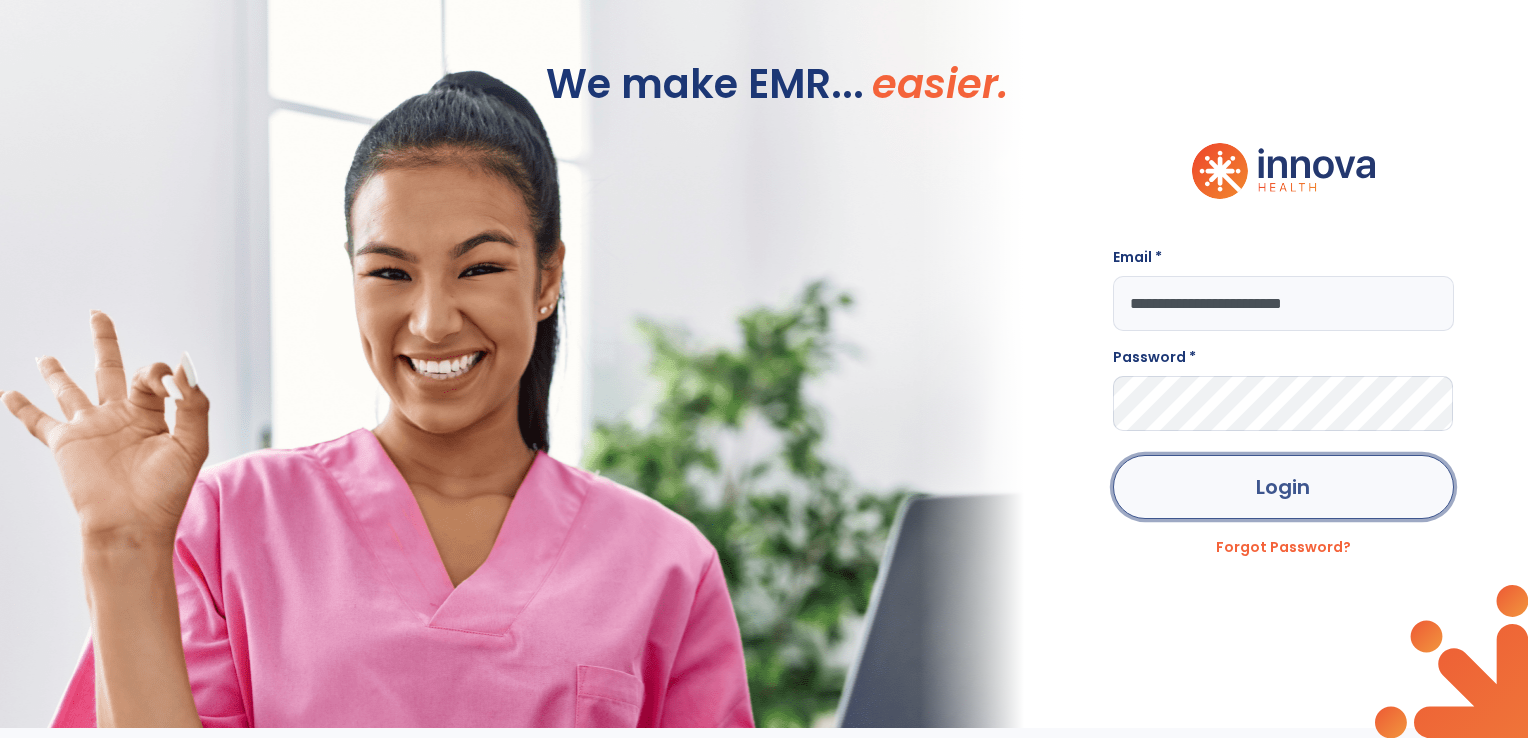 click on "Login" 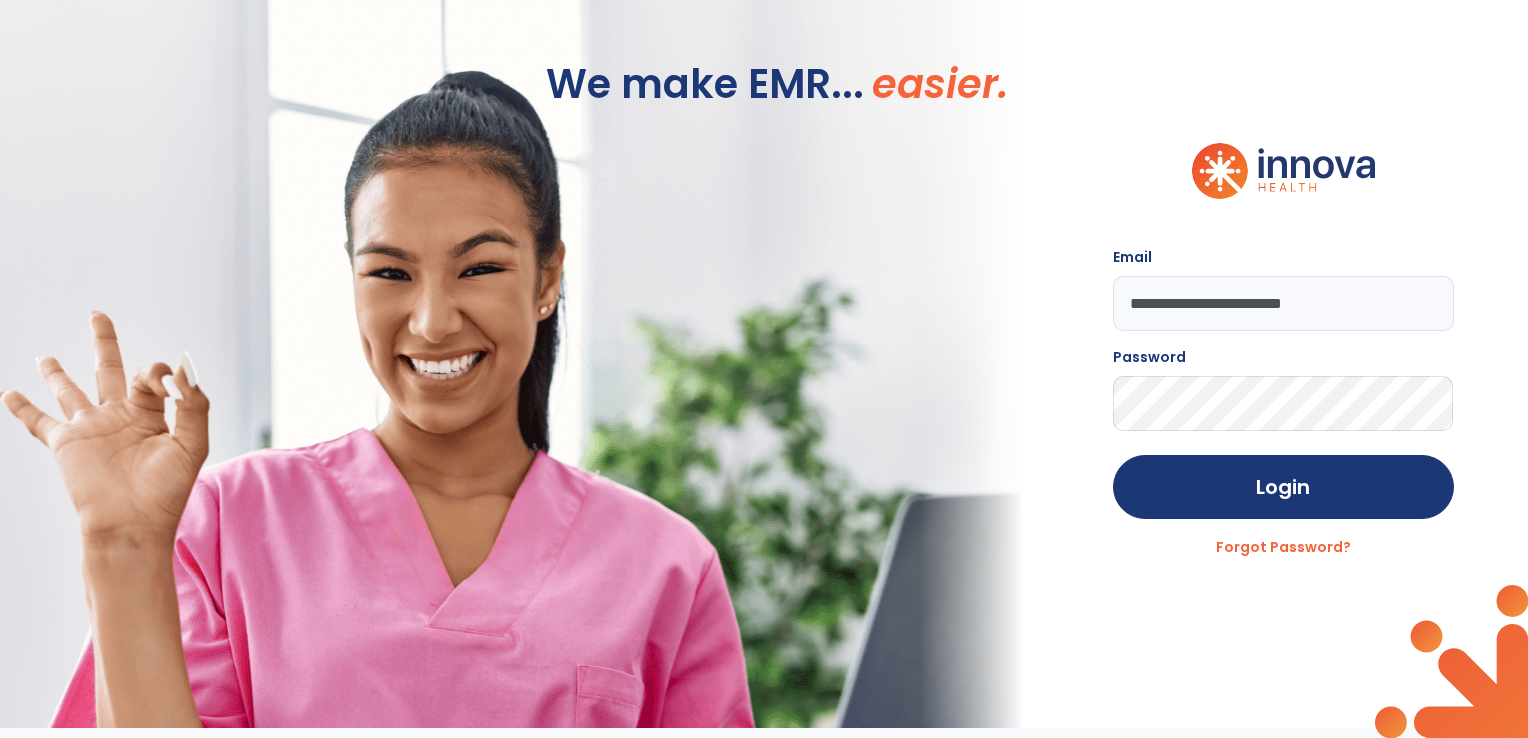 click on "We make EMR... easier." 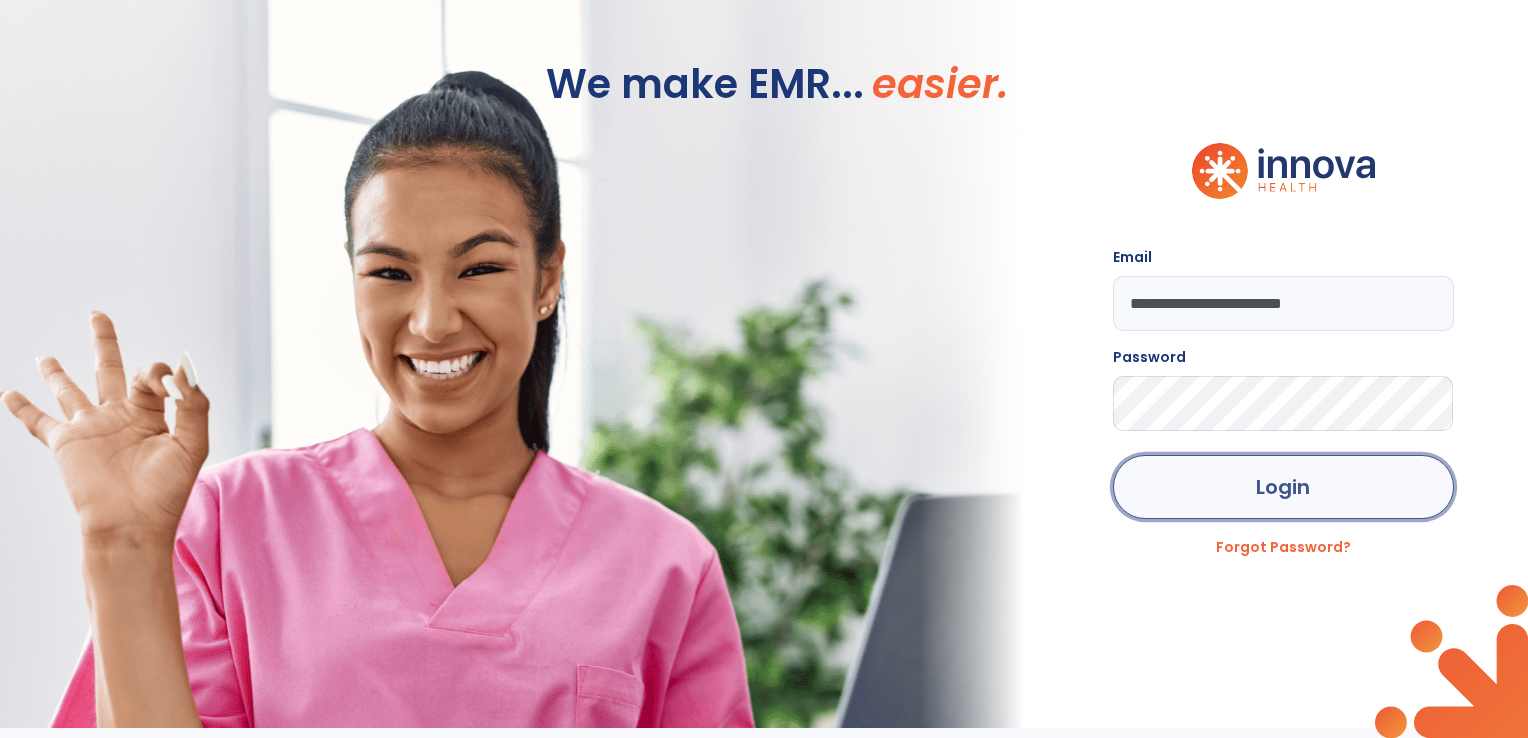 click on "Login" 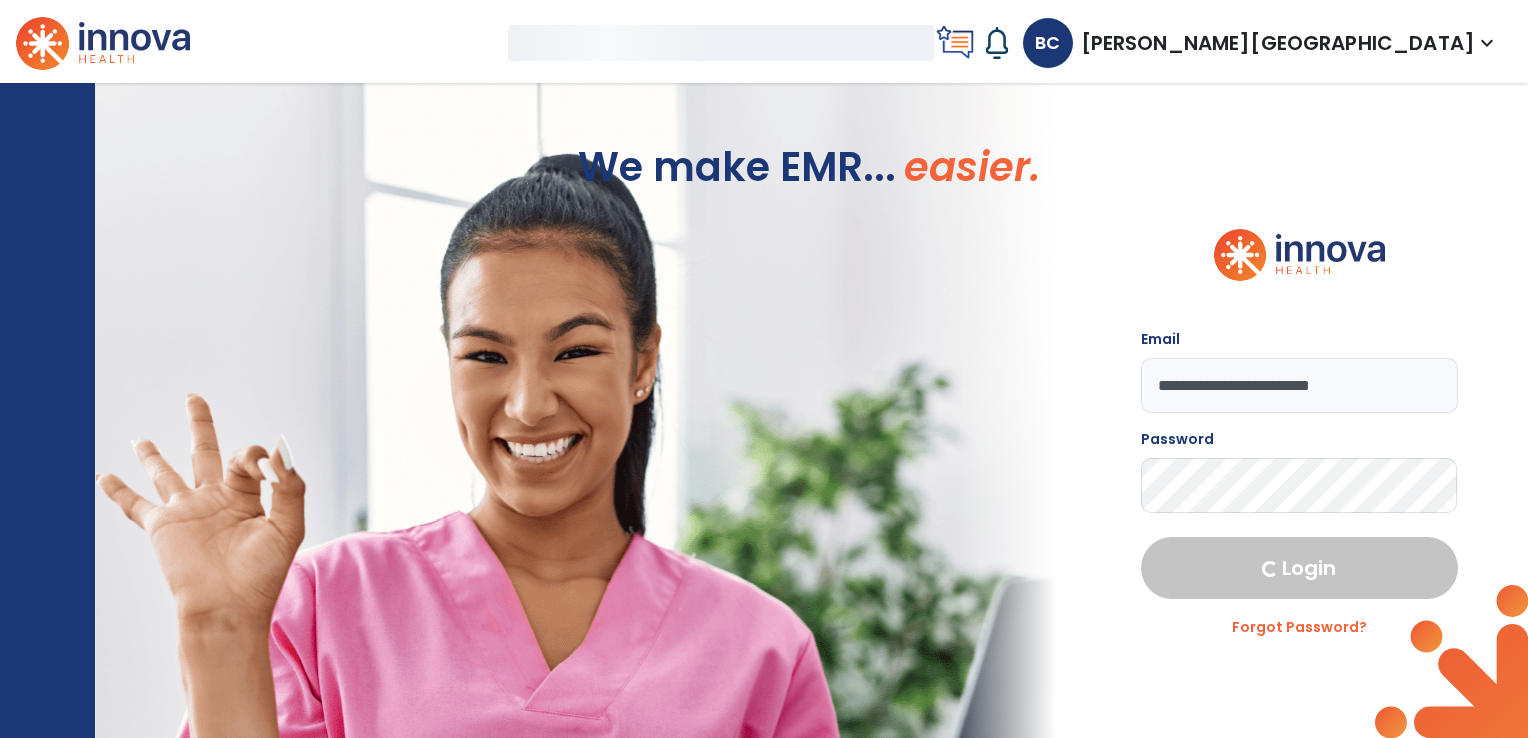 select on "***" 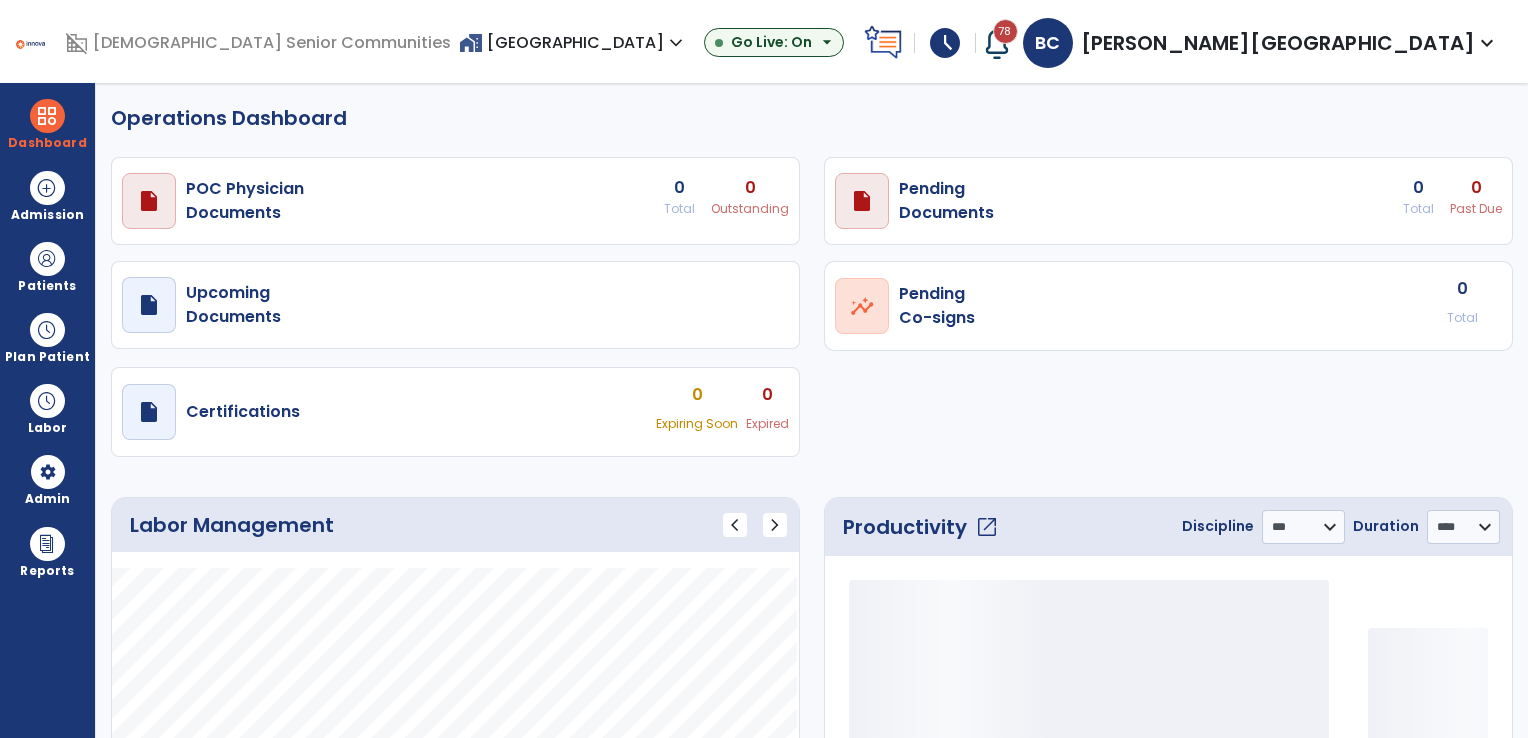 select on "***" 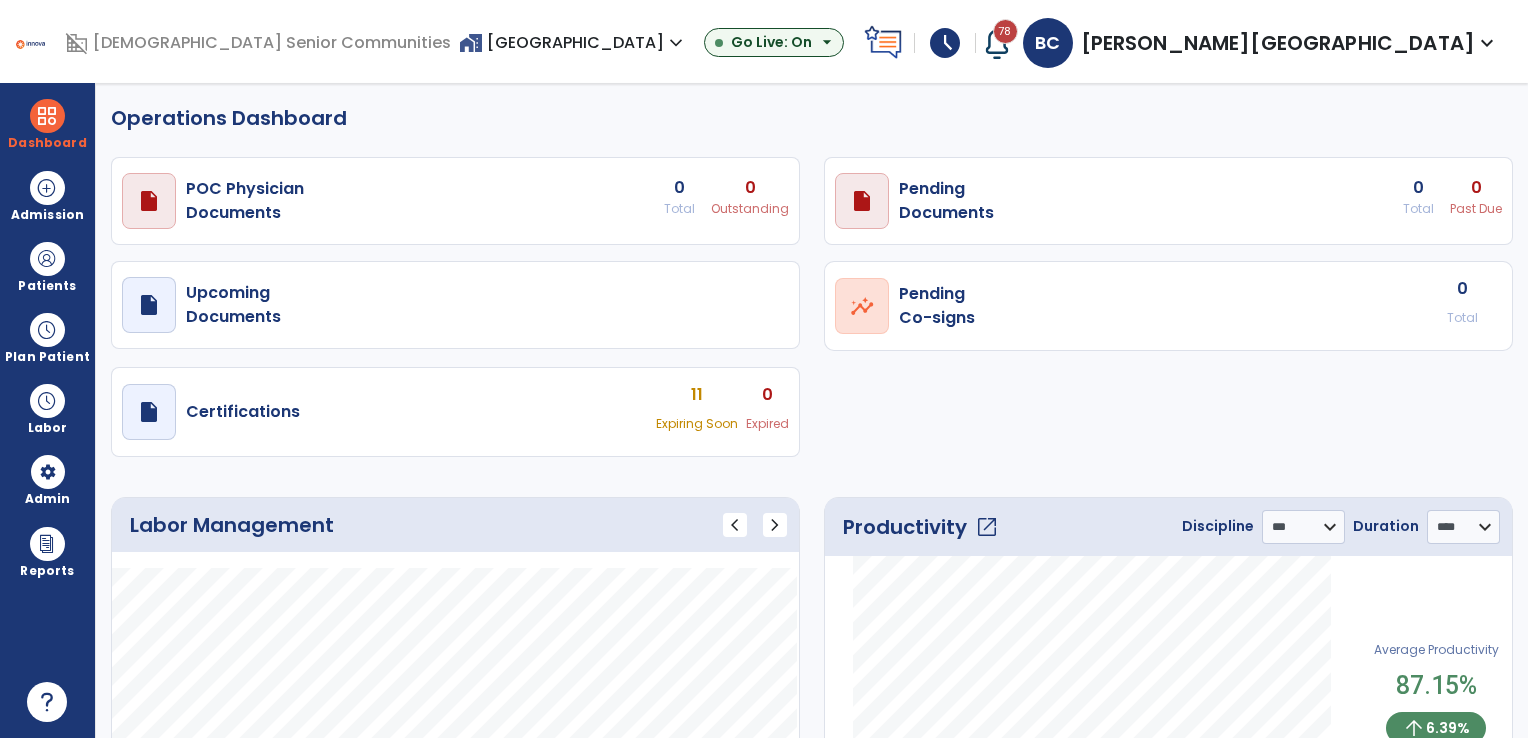 click on "draft   open_in_new  POC Physician  Documents 0 Total 0 Outstanding  draft   open_in_new  Pending   Documents 0 Total 0 Past Due  draft   open_in_new  Upcoming   Documents  open_in_new  Pending   Co-signs  0 Total  draft   open_in_new  Certifications 11 Expiring Soon 0 Expired" 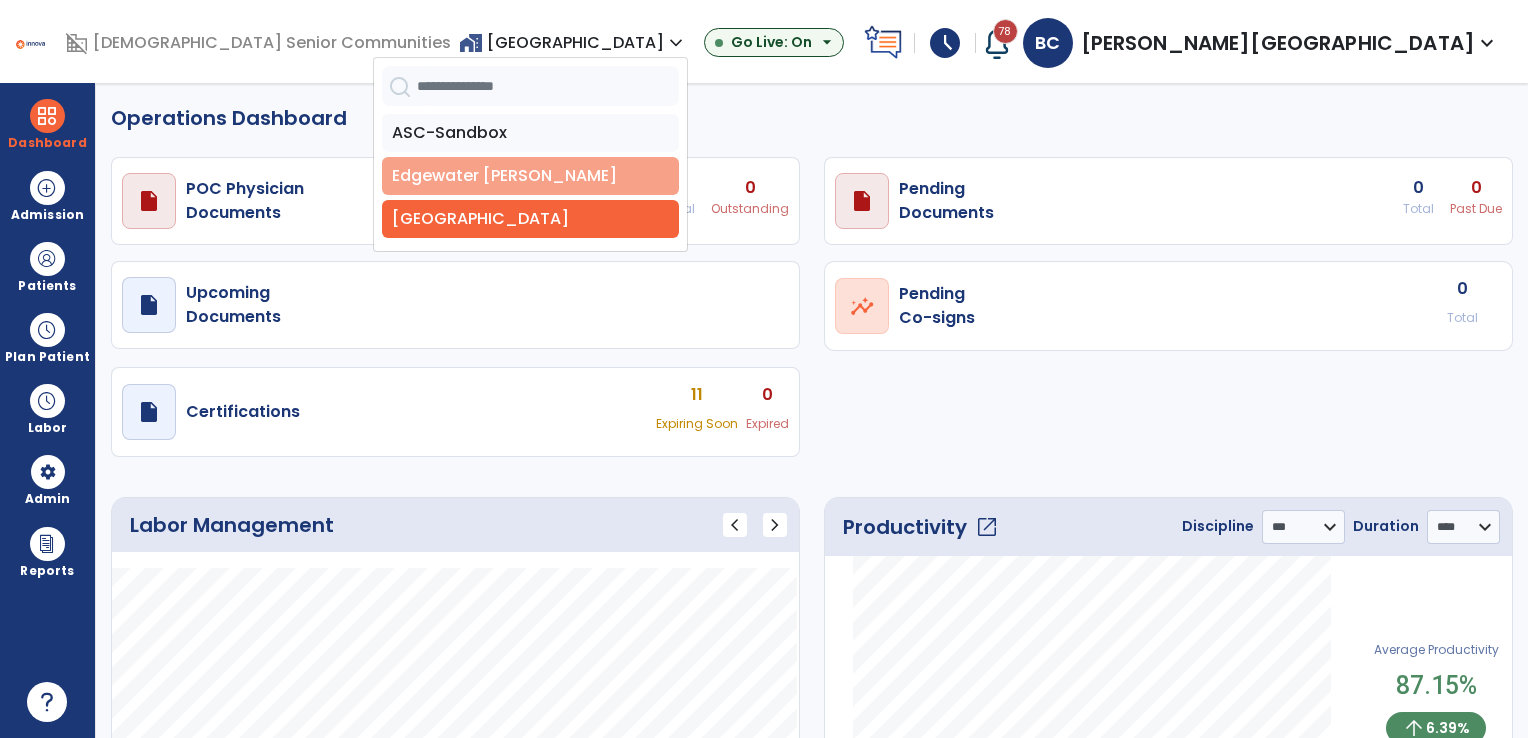 click on "Edgewater [PERSON_NAME]" at bounding box center [530, 176] 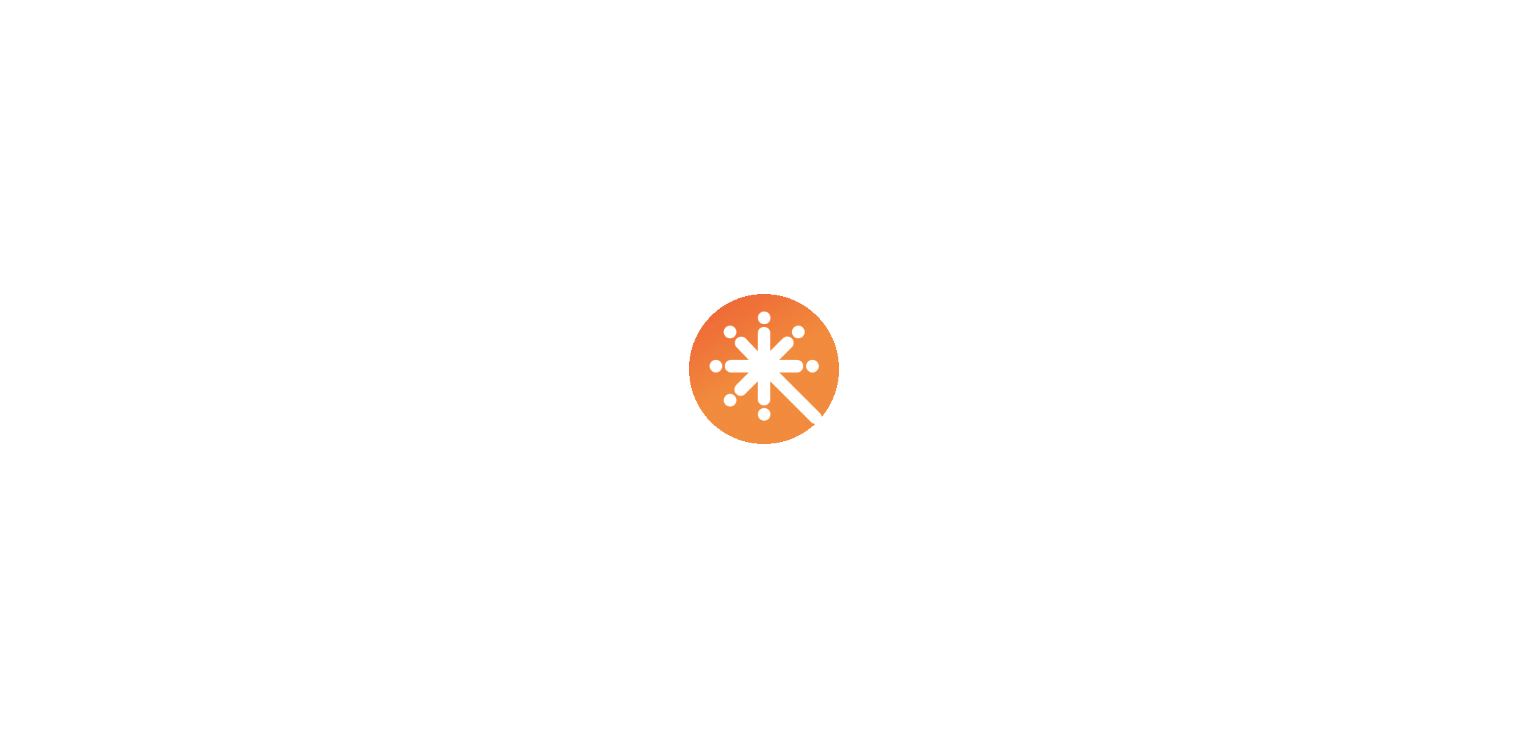 scroll, scrollTop: 0, scrollLeft: 0, axis: both 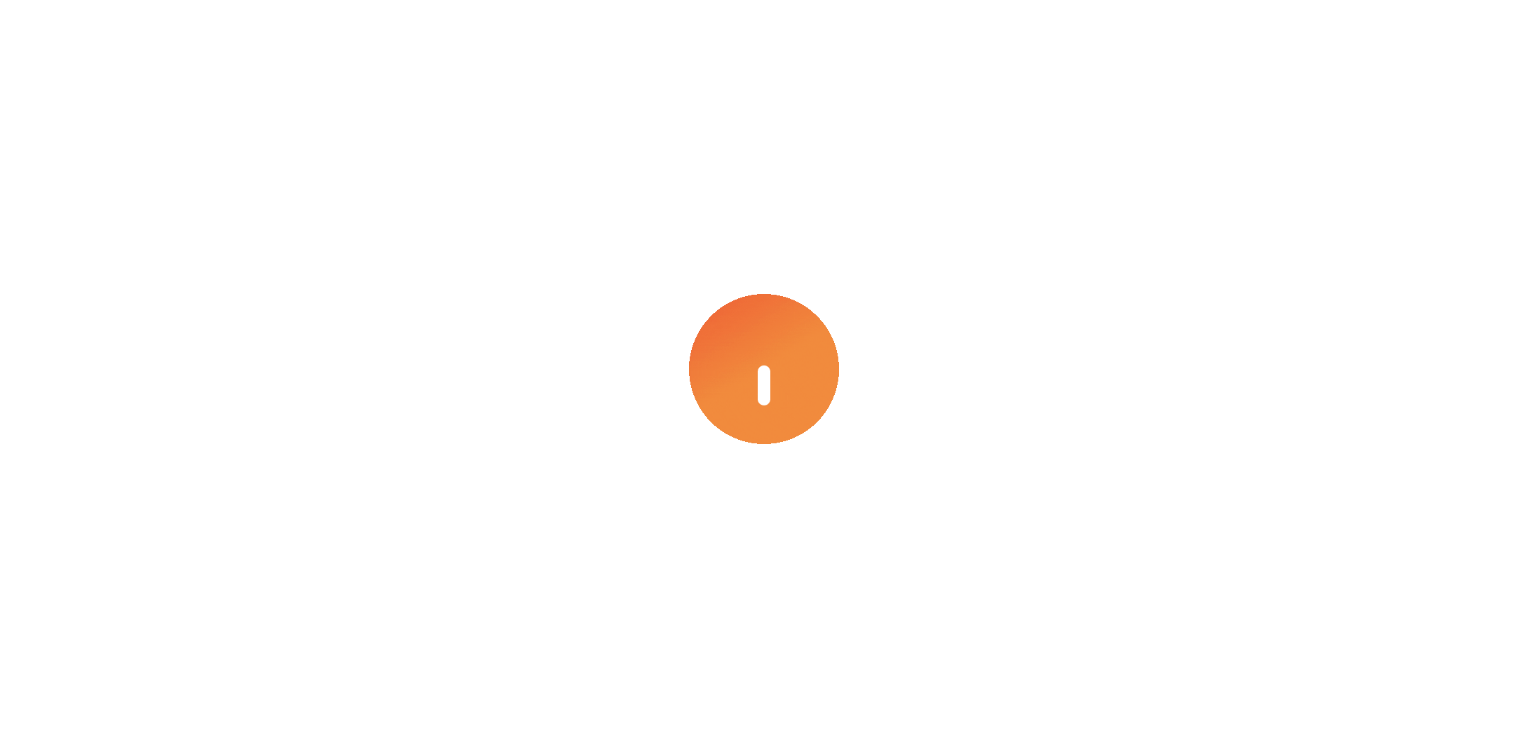 select on "***" 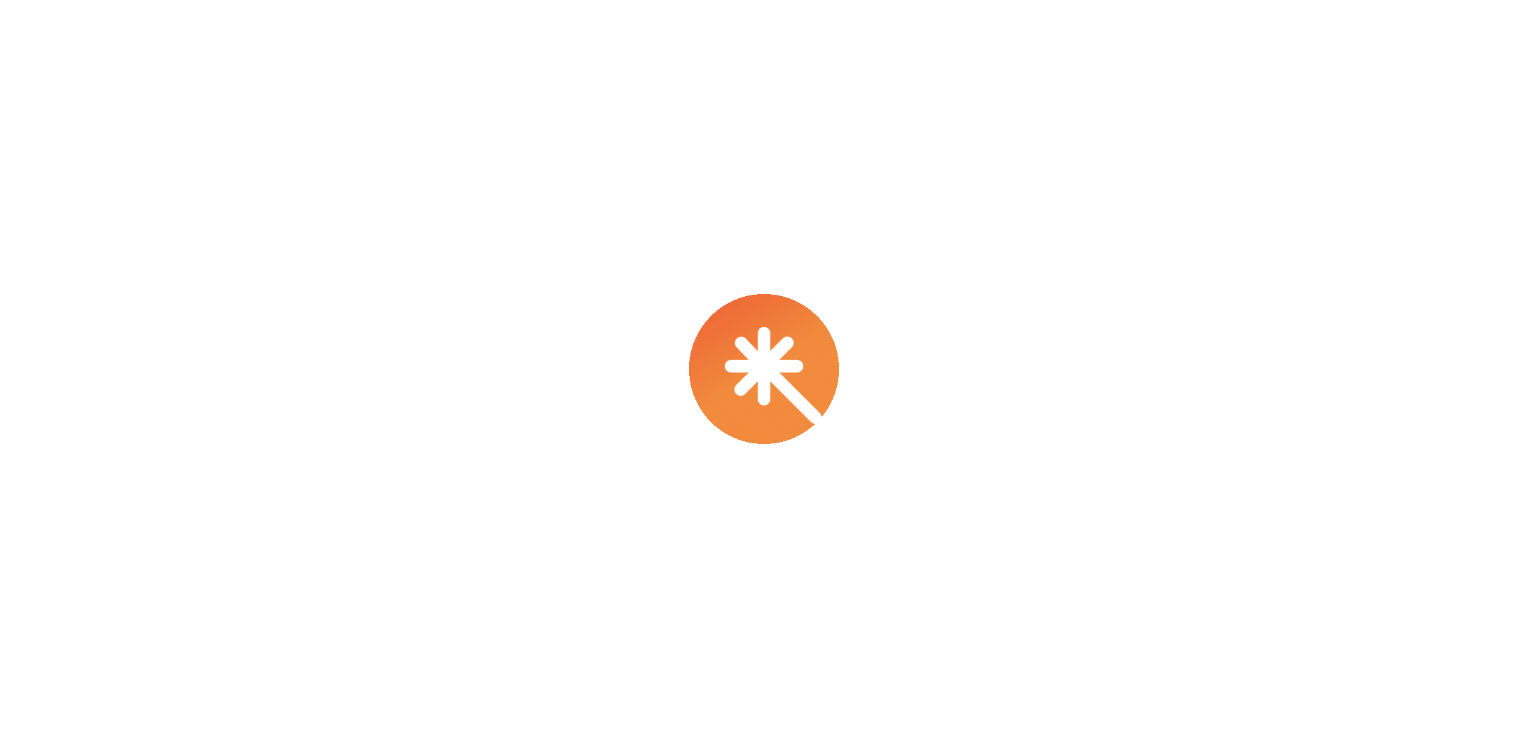 select on "****" 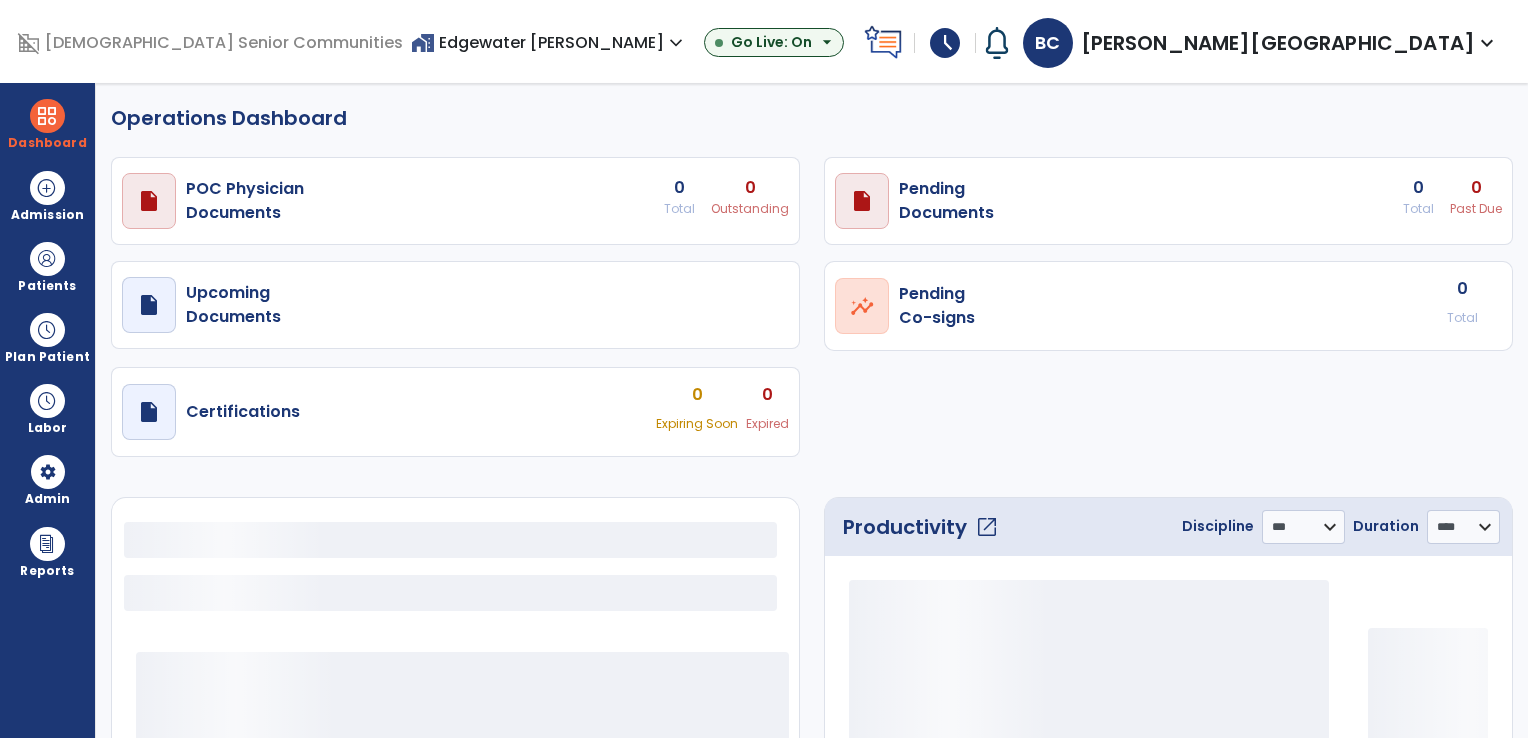 select on "***" 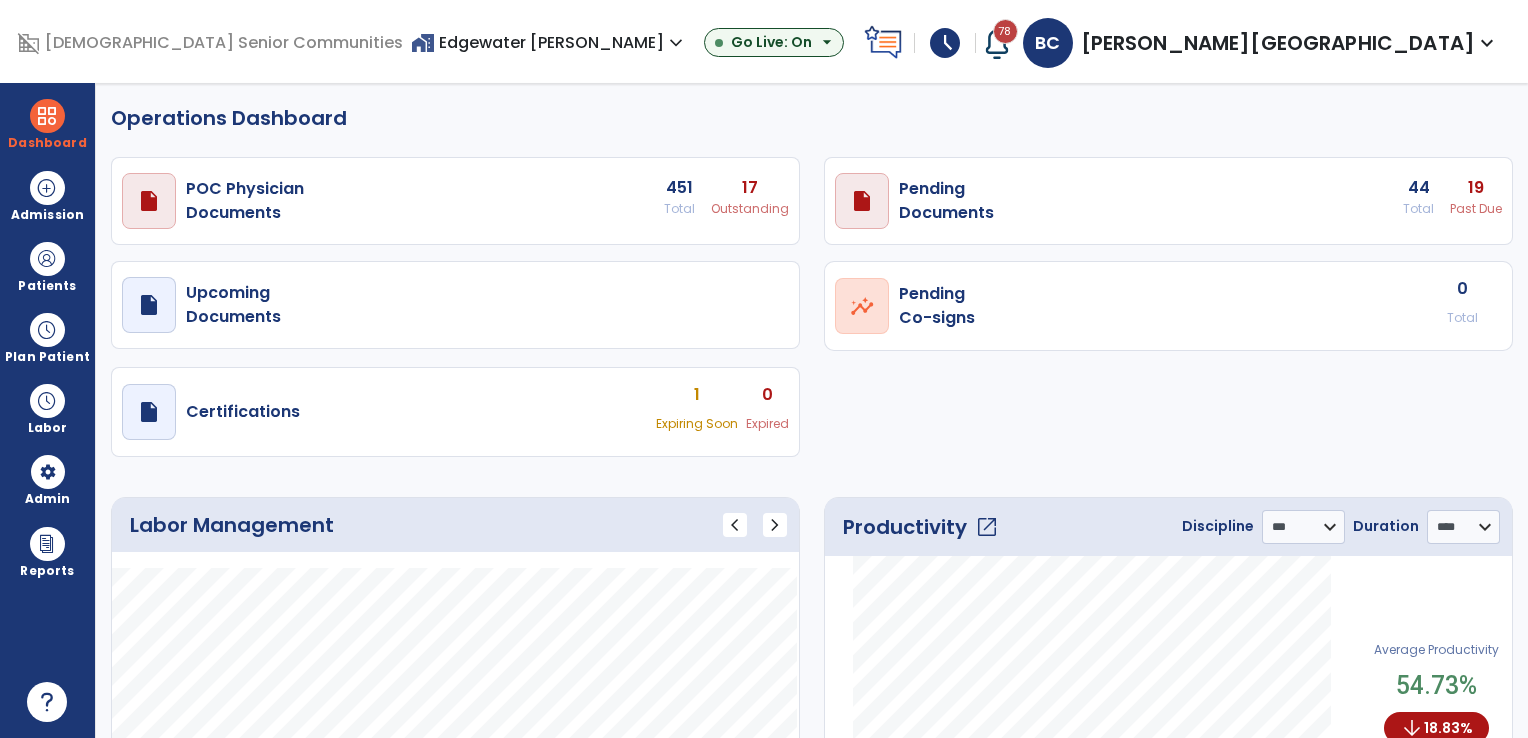 click on "[PERSON_NAME][GEOGRAPHIC_DATA]" at bounding box center (1278, 43) 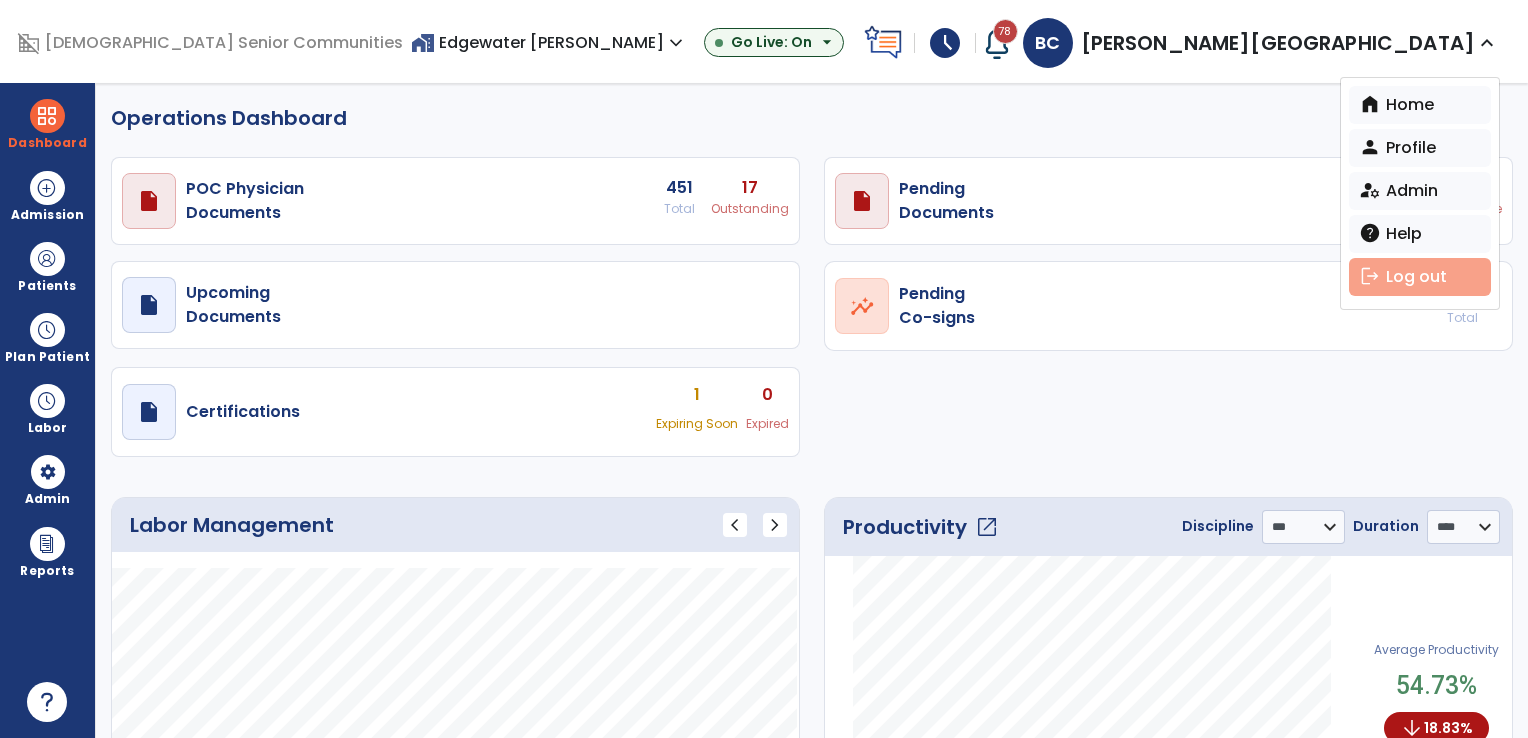 click on "logout   Log out" at bounding box center (1420, 277) 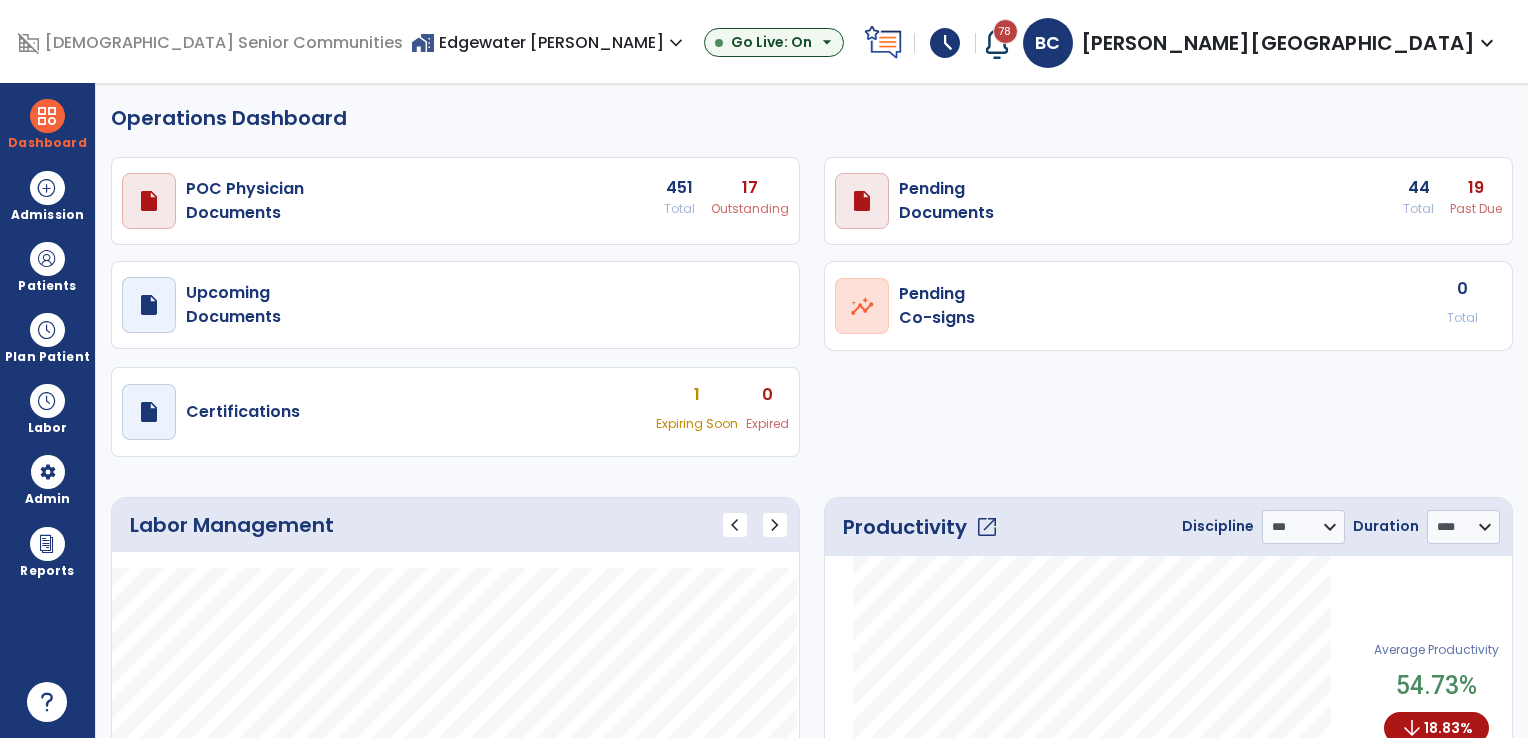 click on "[PERSON_NAME][GEOGRAPHIC_DATA]" at bounding box center (1278, 43) 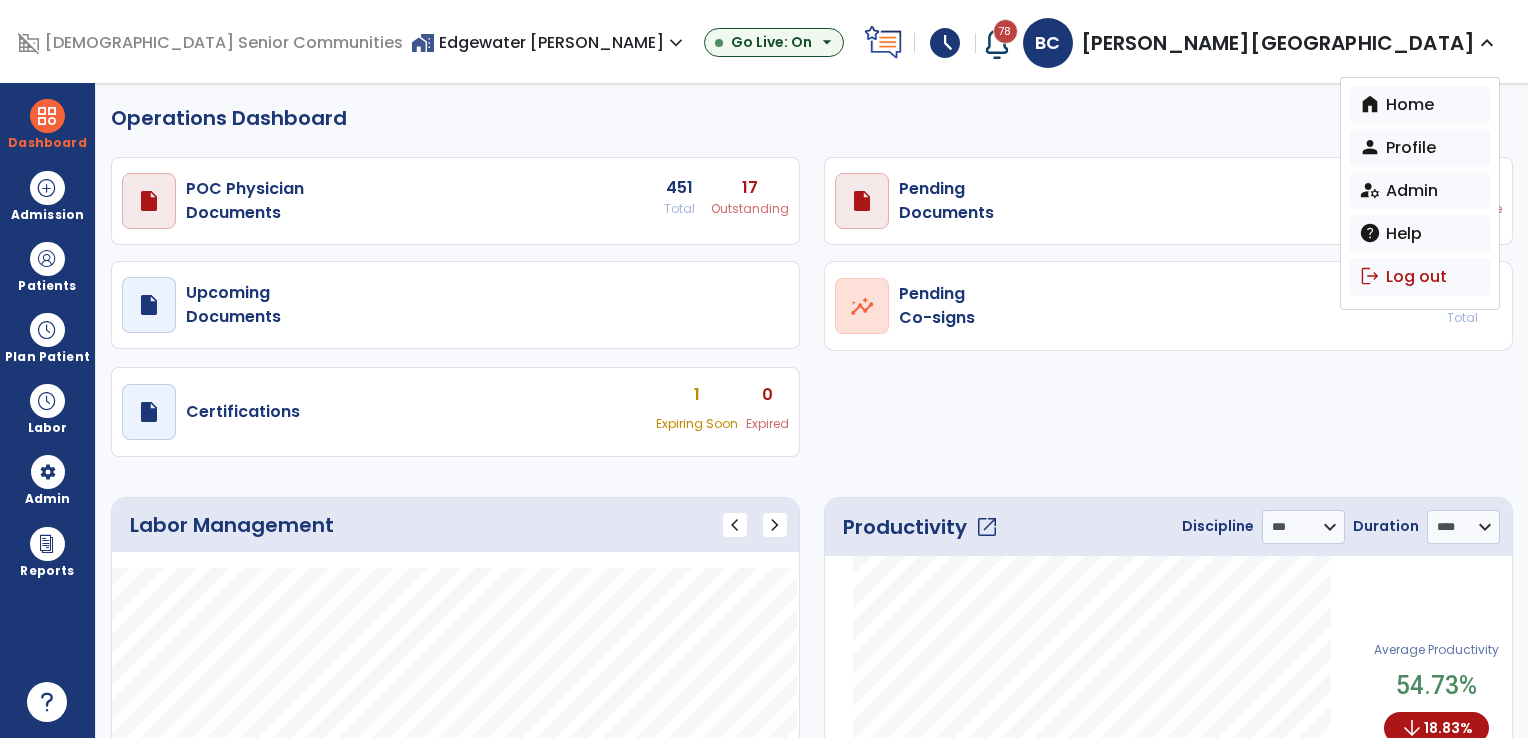 click on "logout" at bounding box center [1370, 276] 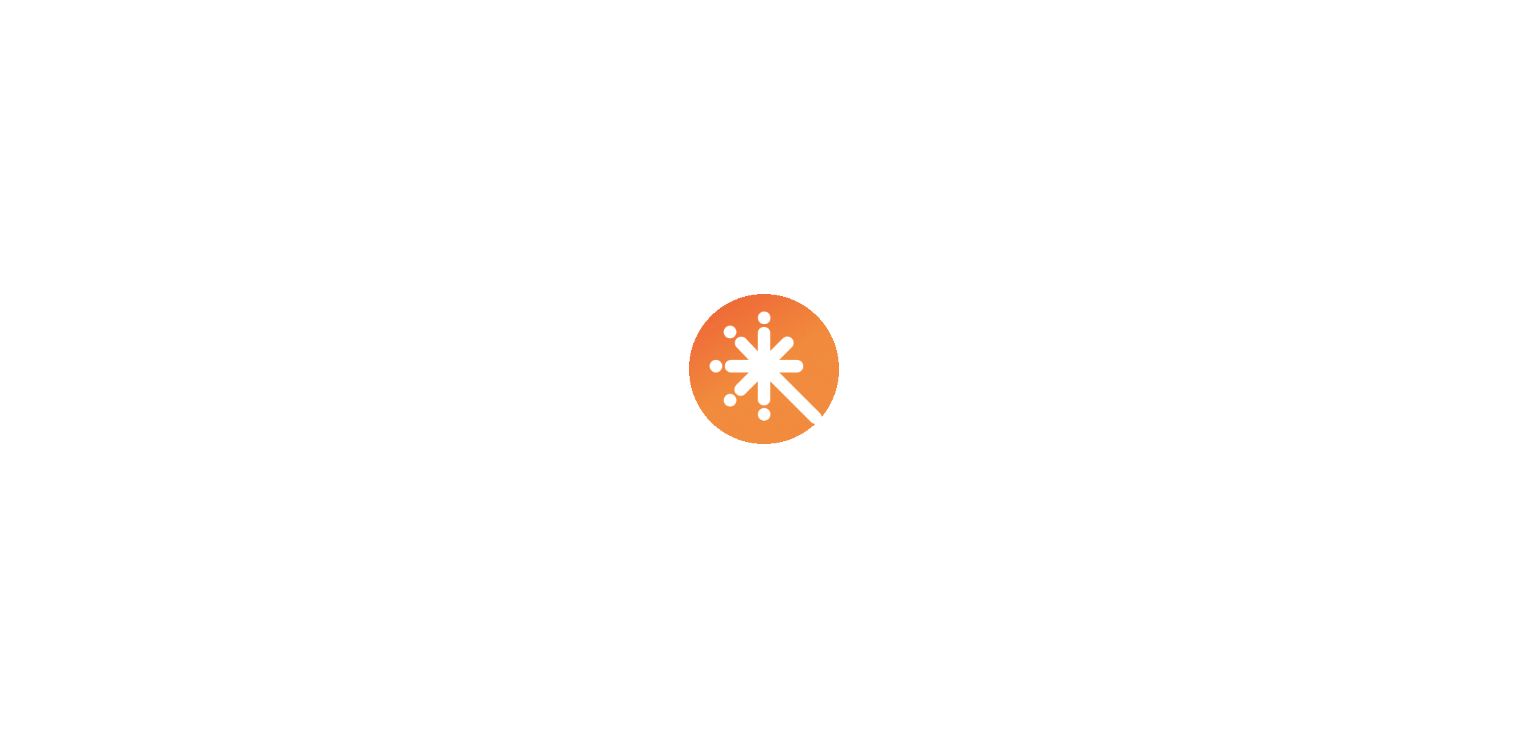 scroll, scrollTop: 0, scrollLeft: 0, axis: both 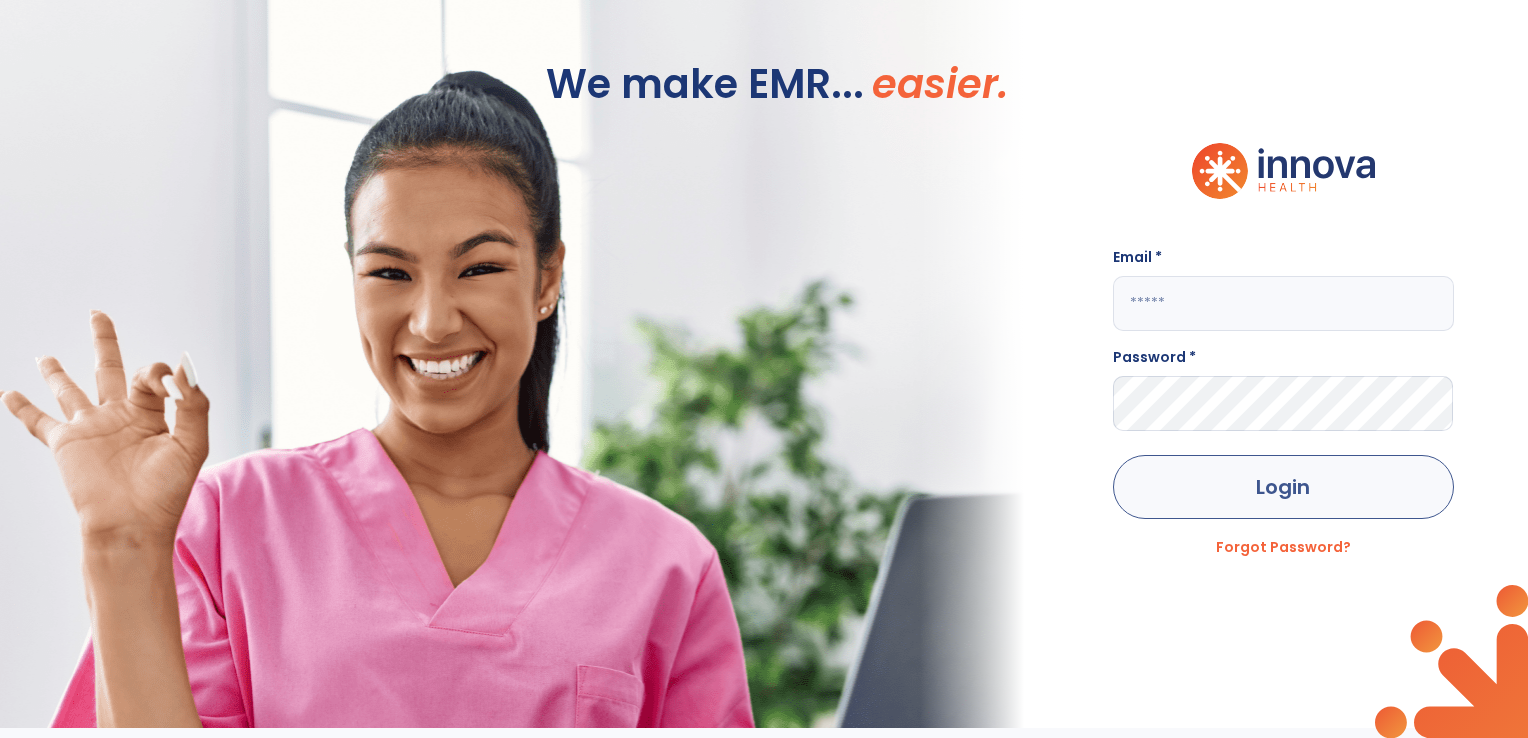 type on "**********" 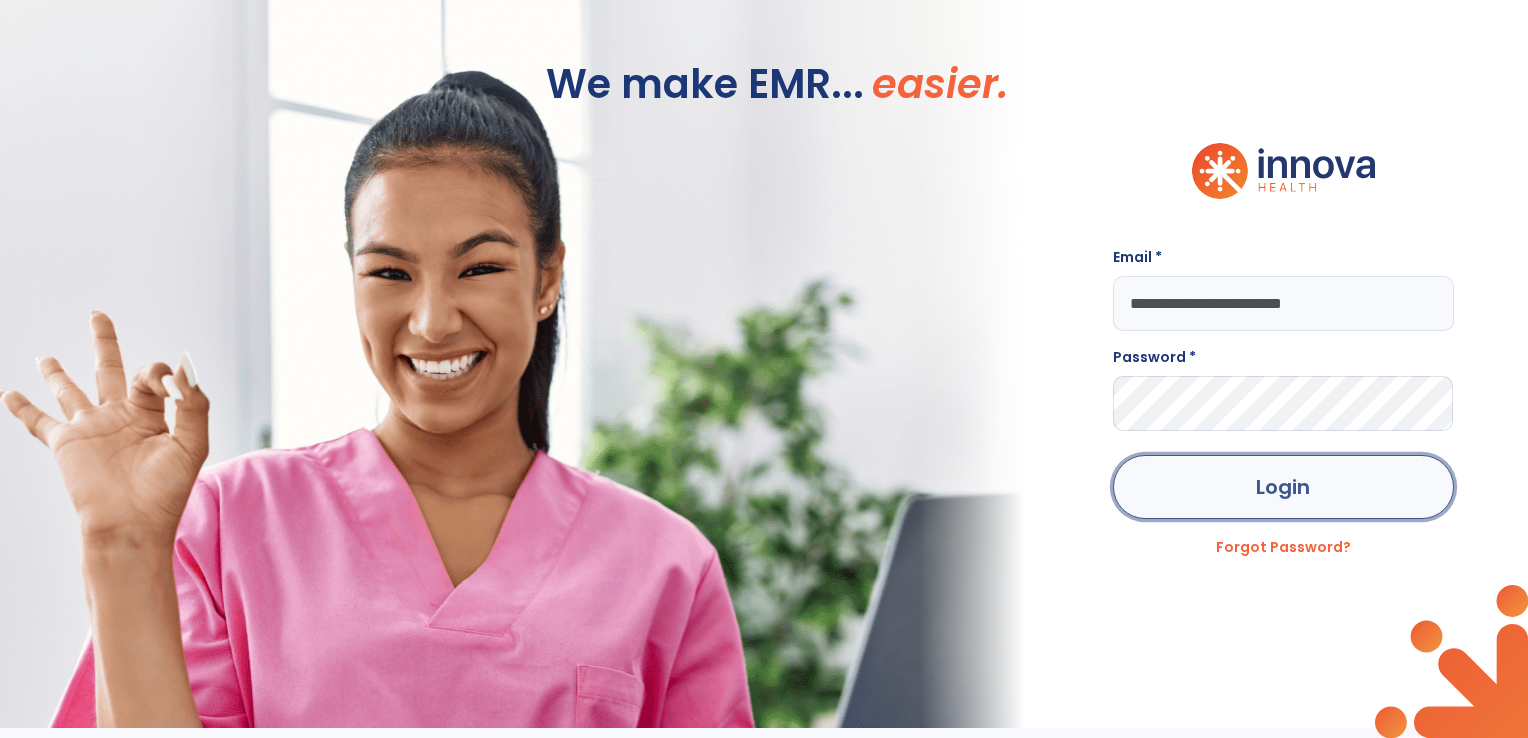 click on "Login" 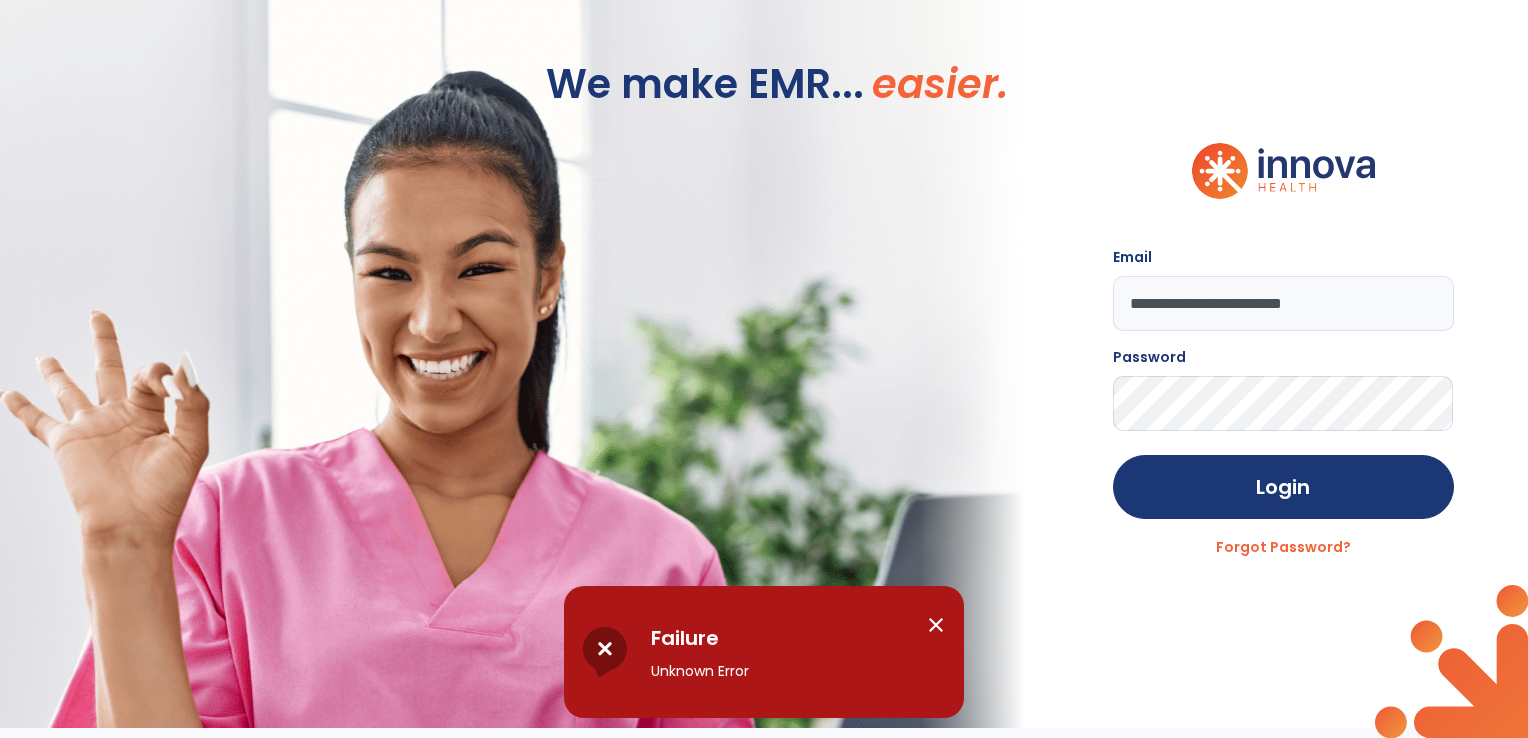 click on "close" at bounding box center (936, 625) 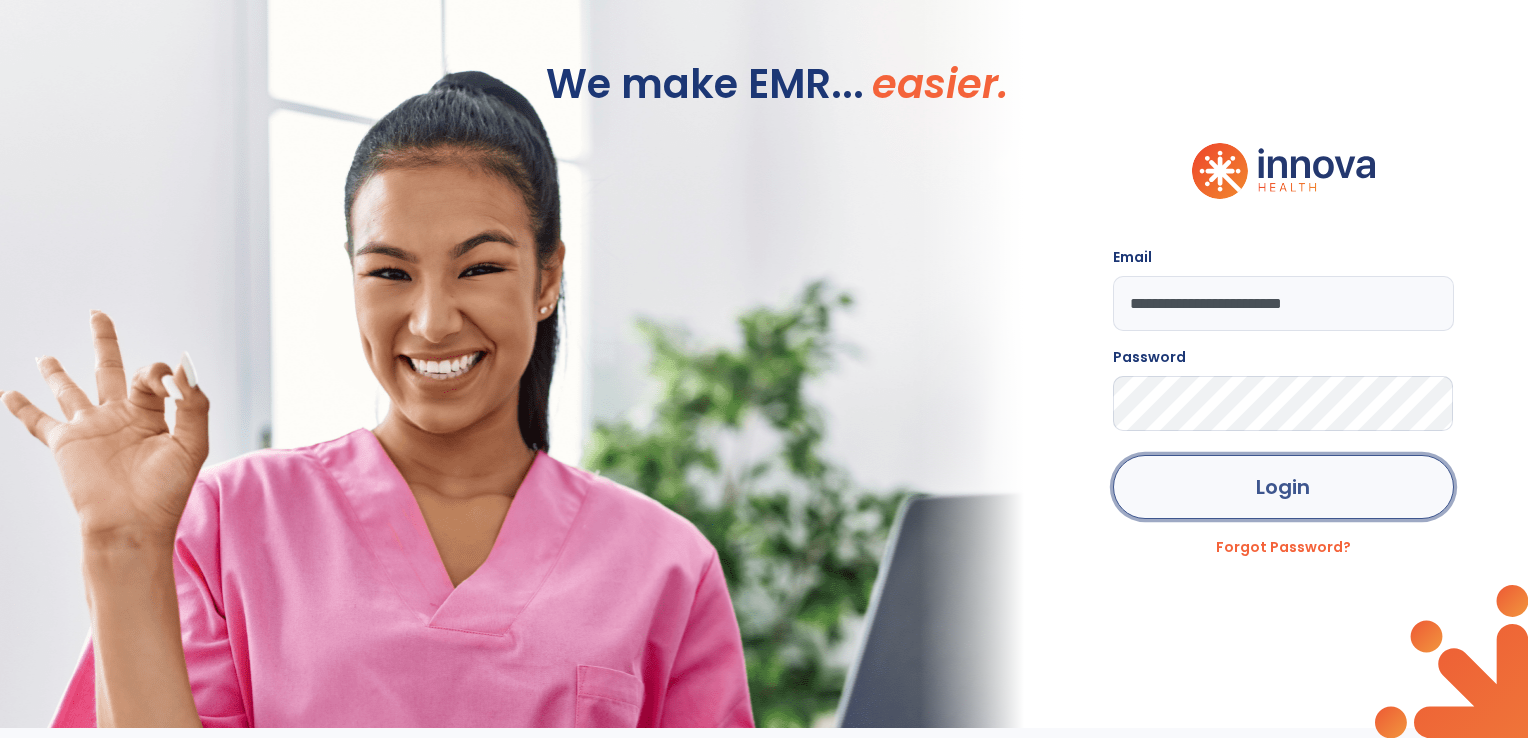 click on "Login" 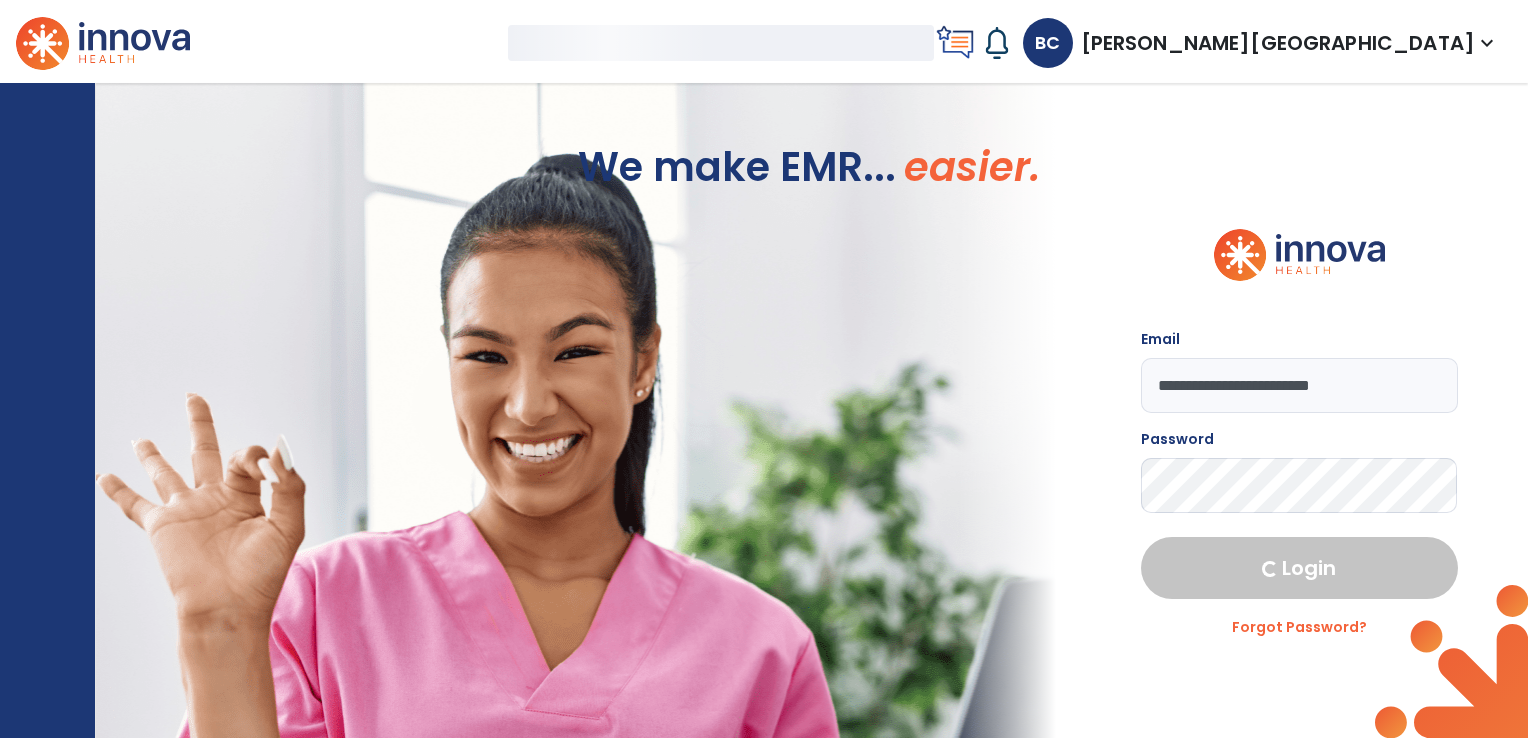 select on "***" 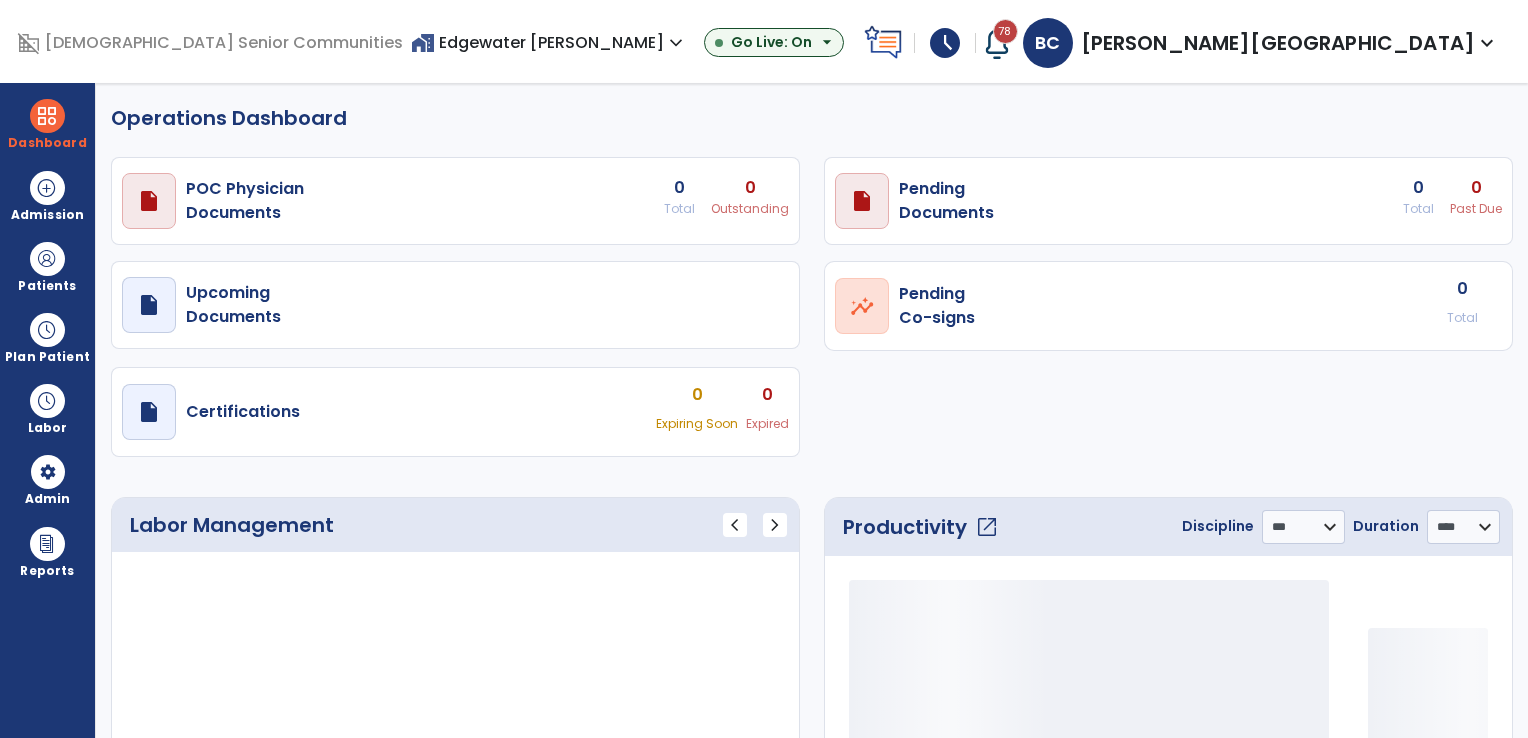 select on "***" 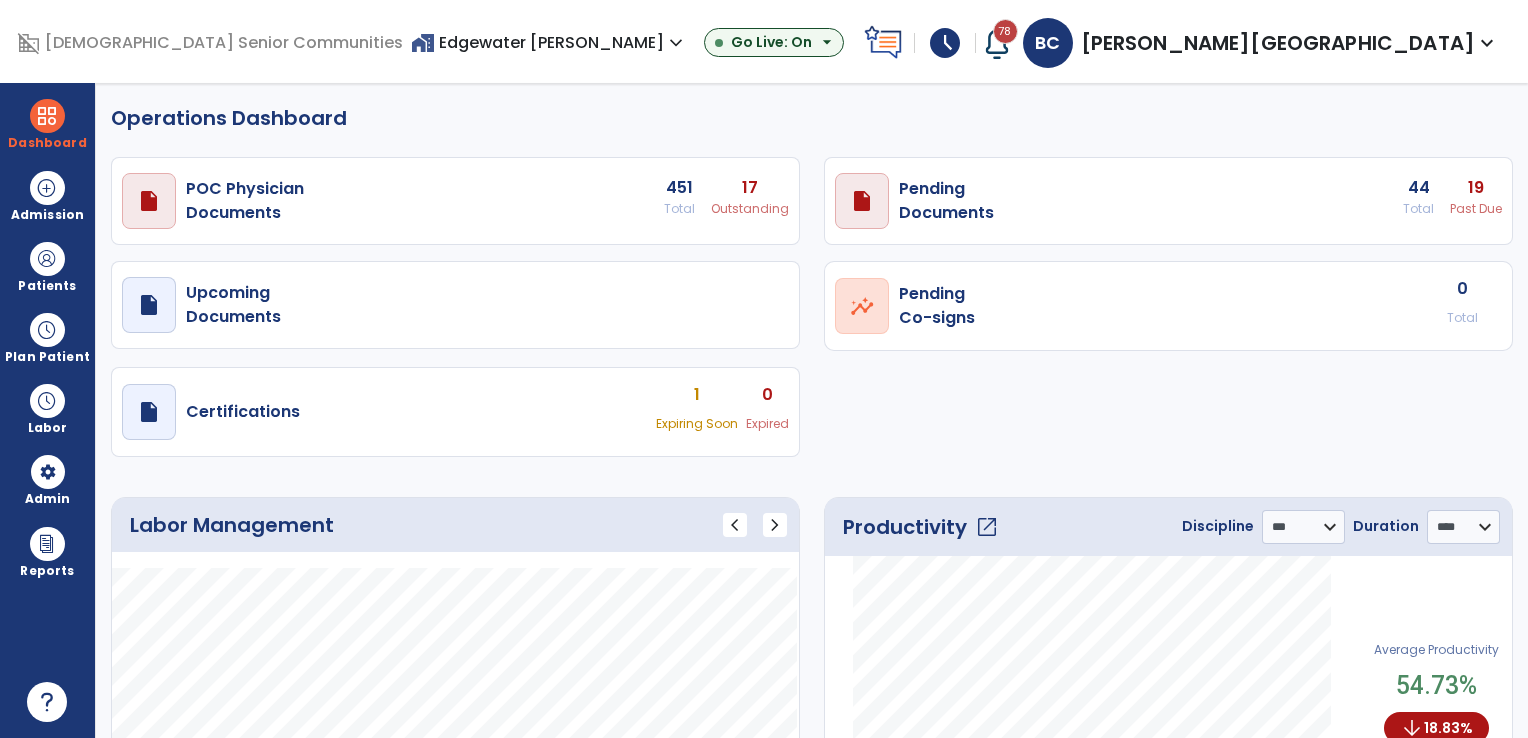 click on "draft   open_in_new  POC Physician  Documents 451 Total 17 Outstanding  draft   open_in_new  Pending   Documents 44 Total 19 Past Due  draft   open_in_new  Upcoming   Documents  open_in_new  Pending   Co-signs  0 Total  draft   open_in_new  Certifications 1 Expiring Soon 0 Expired" 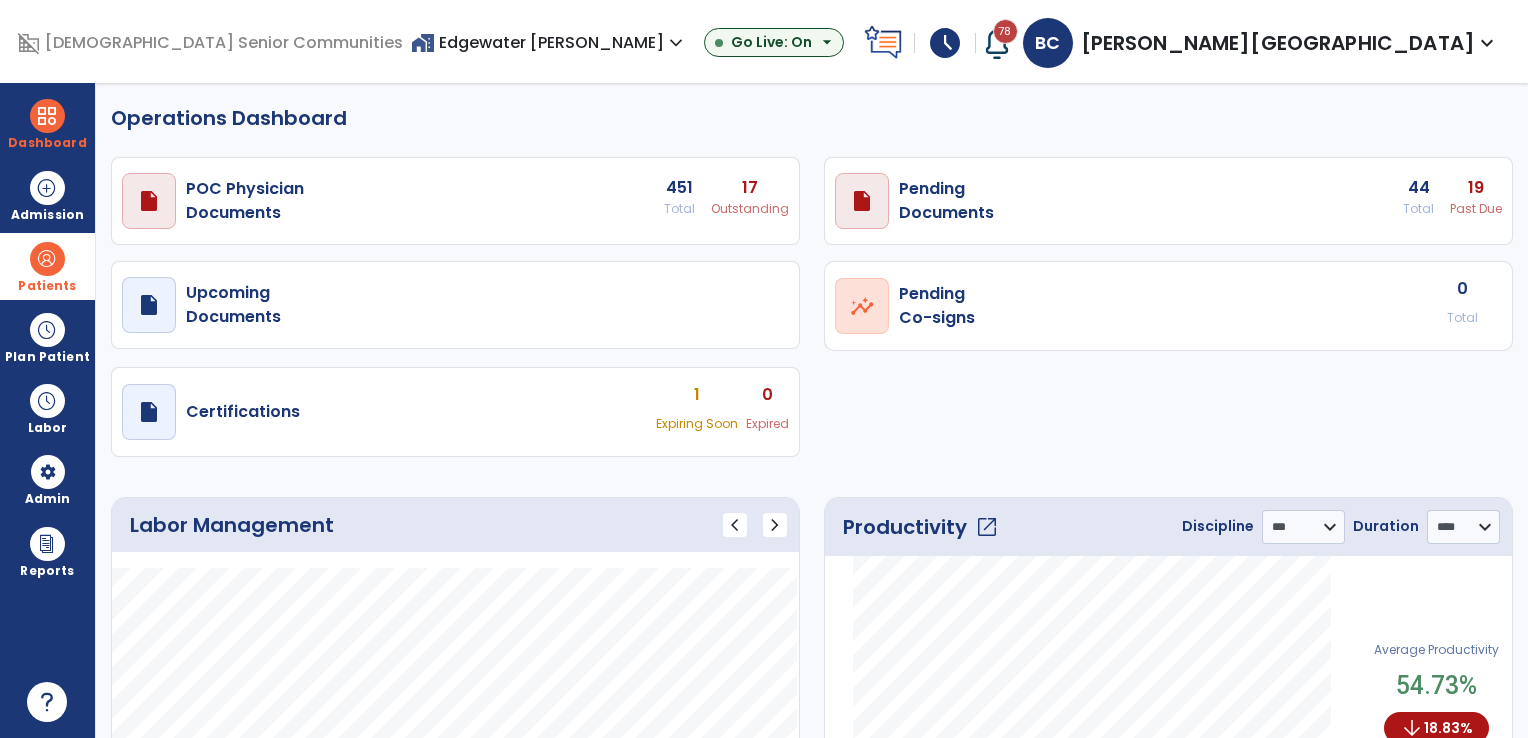 click at bounding box center (47, 259) 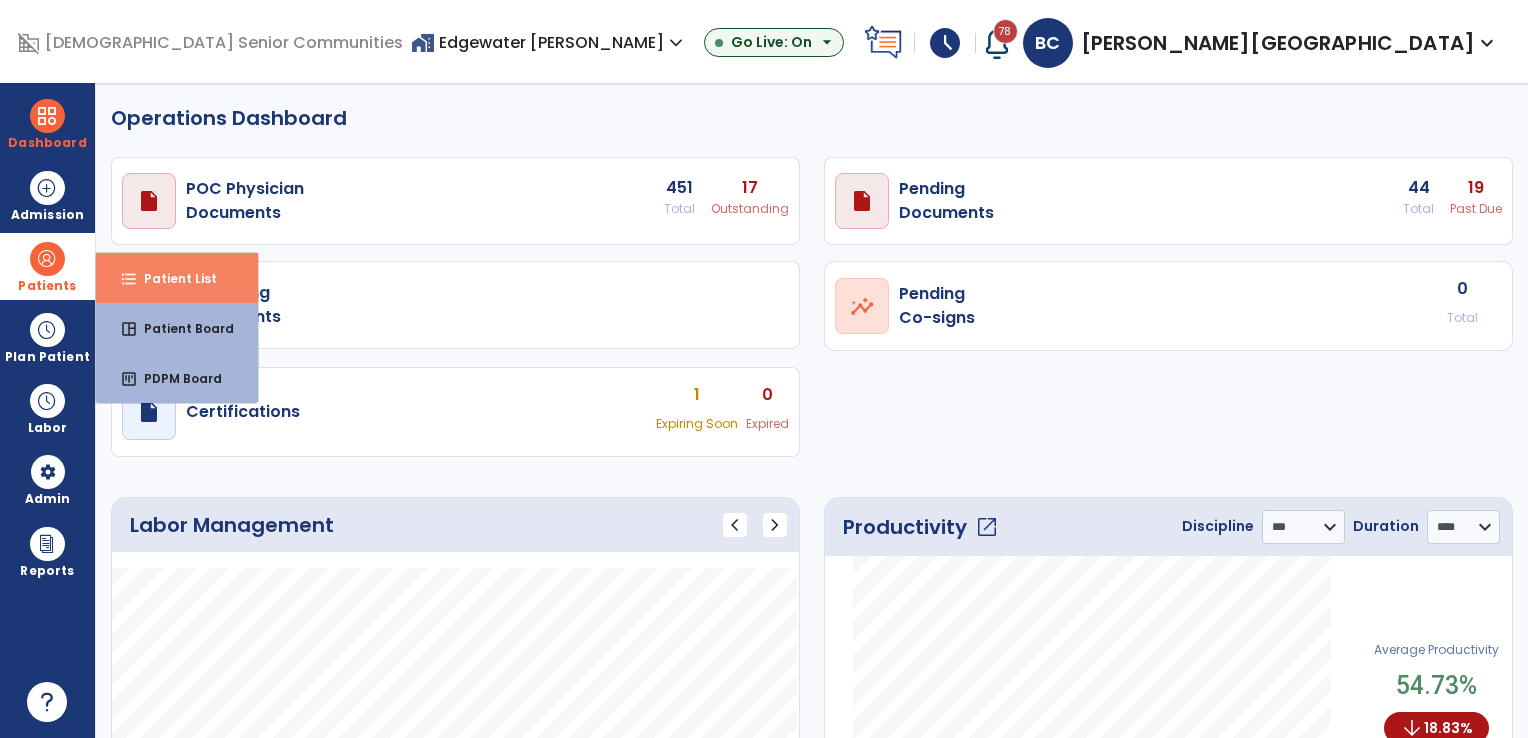 click on "Patient List" at bounding box center [172, 278] 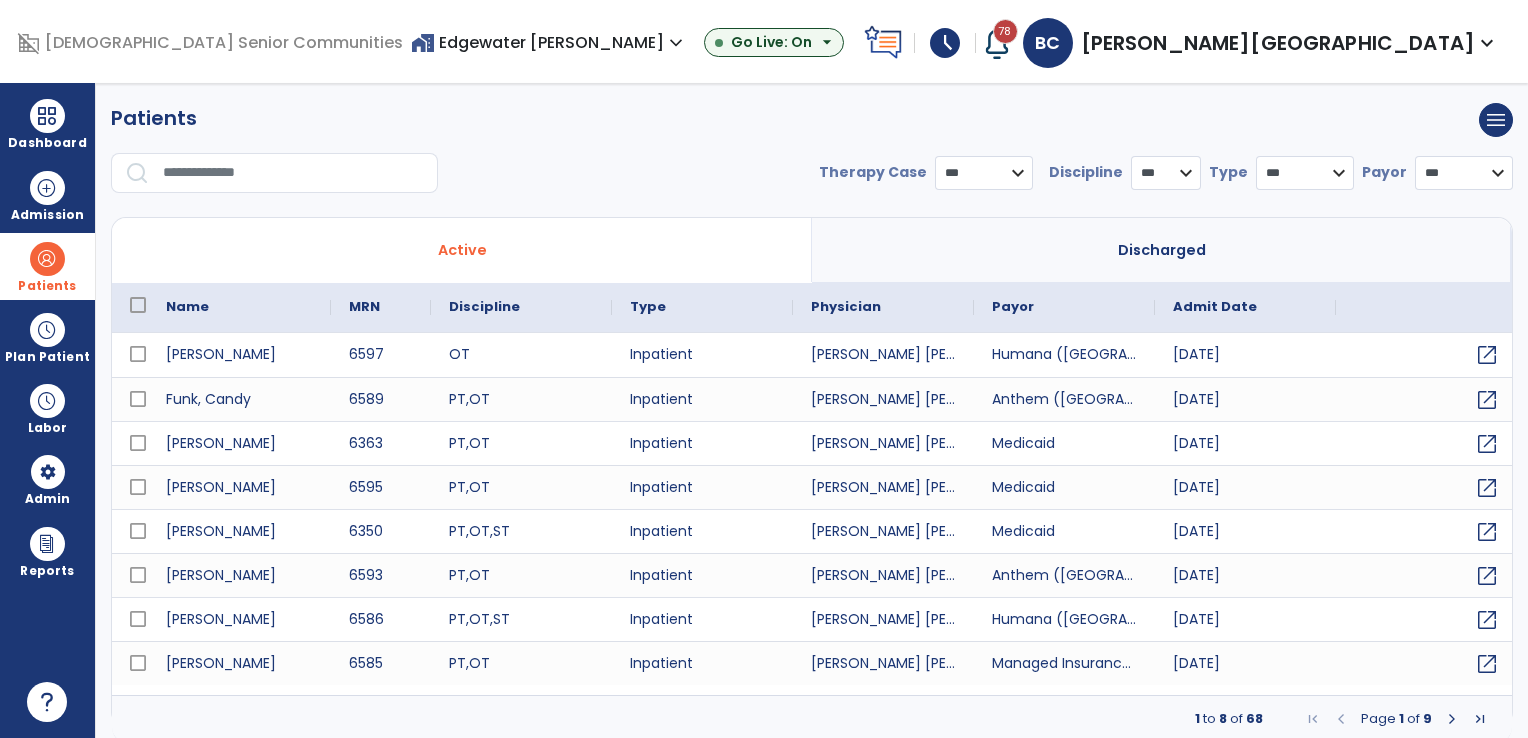 select on "***" 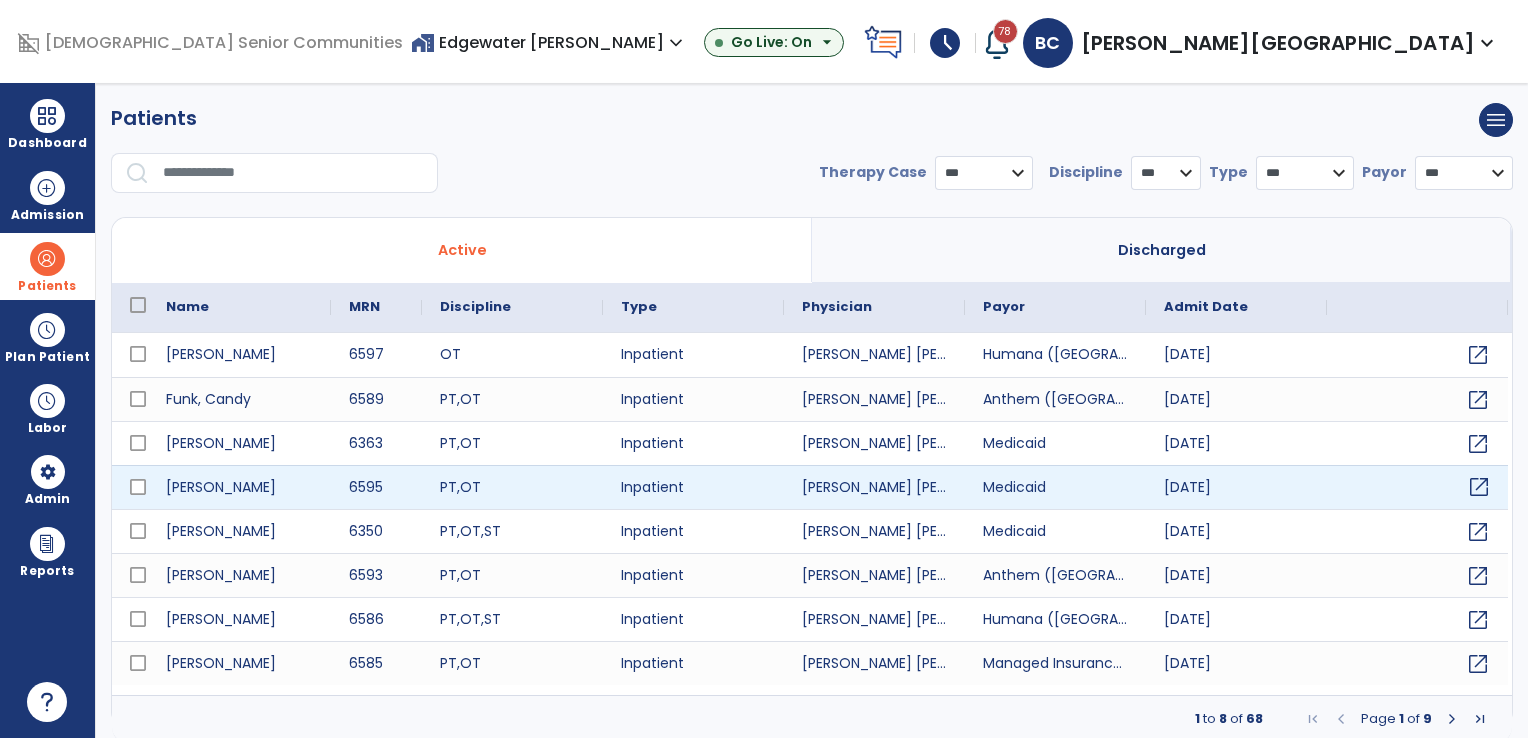 click on "open_in_new" at bounding box center [1479, 487] 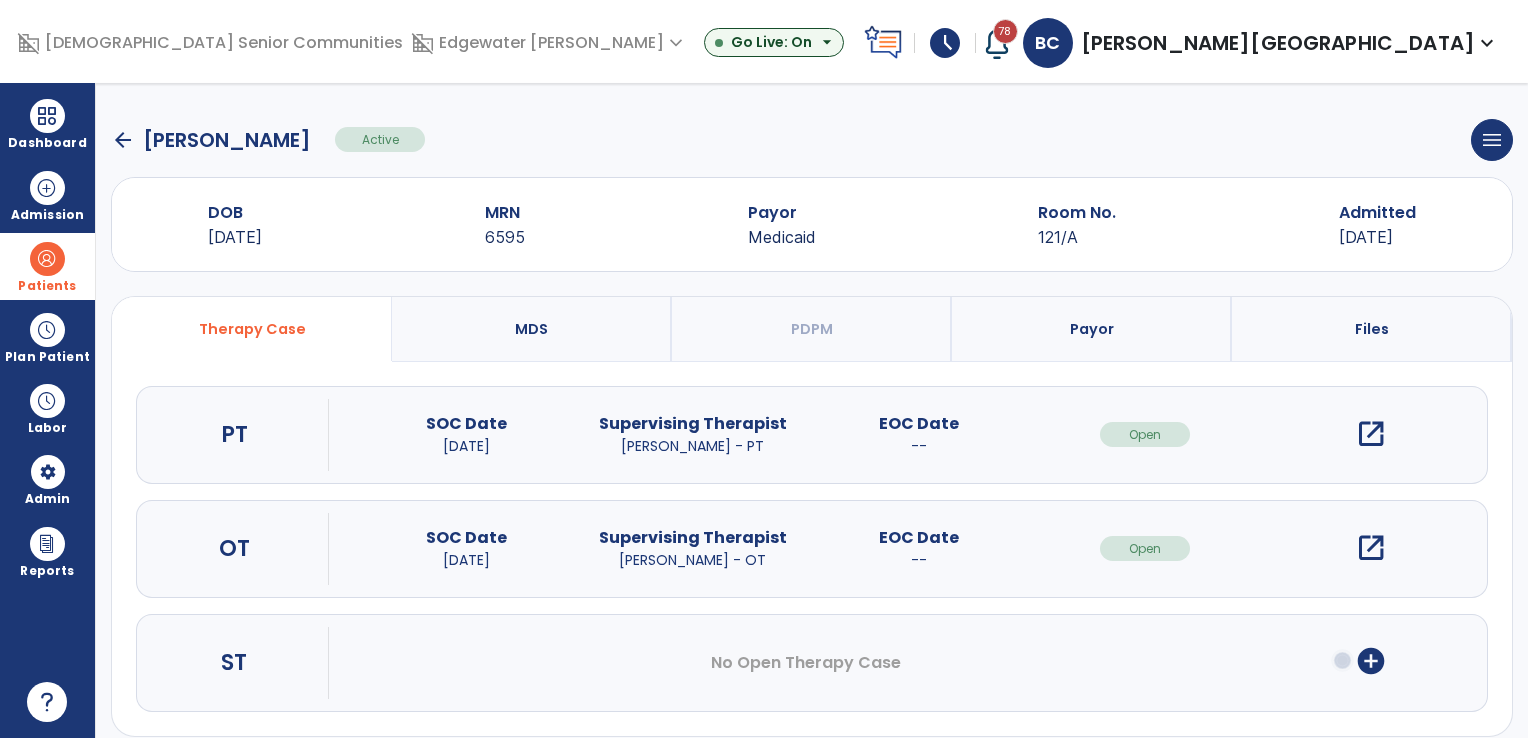 click on "open_in_new" at bounding box center [1371, 548] 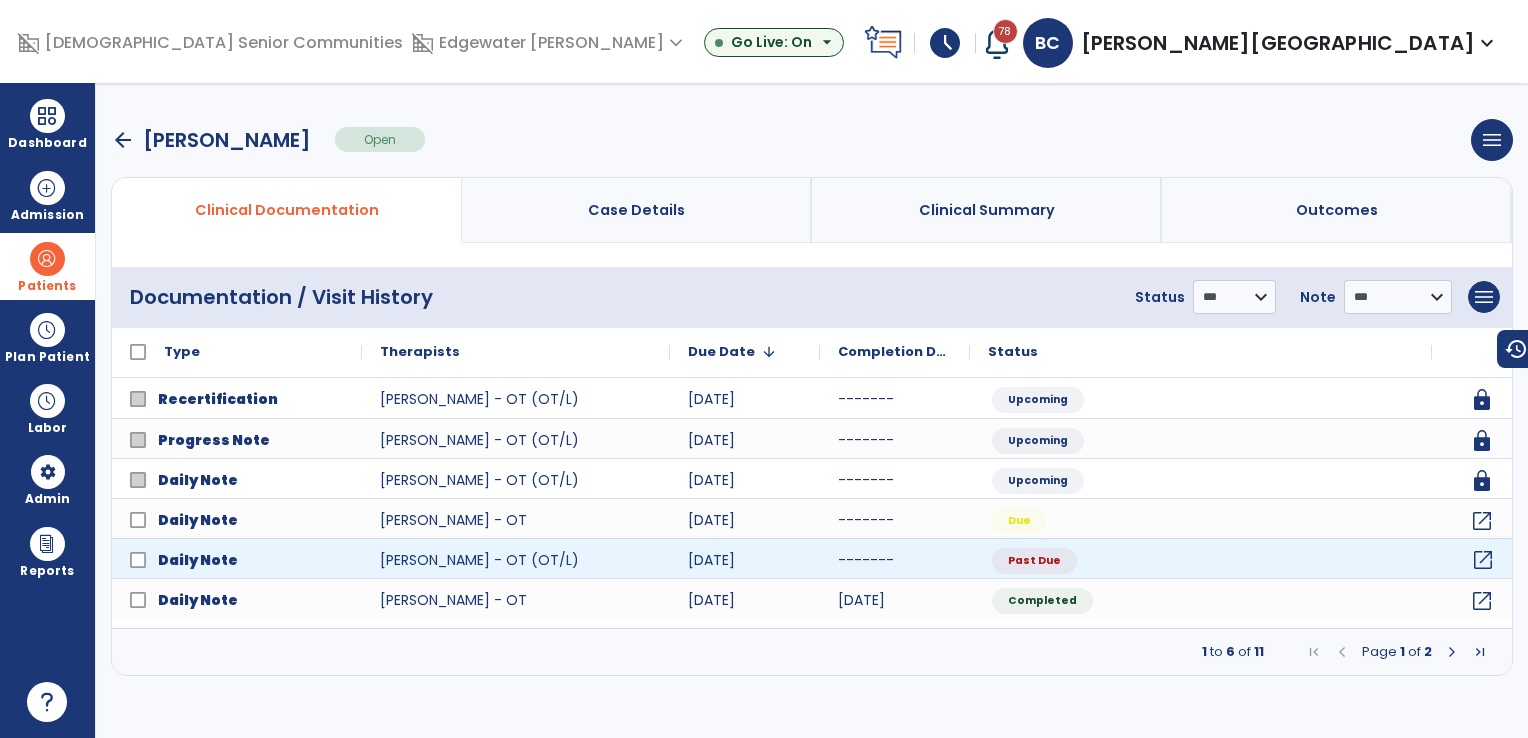 click on "open_in_new" 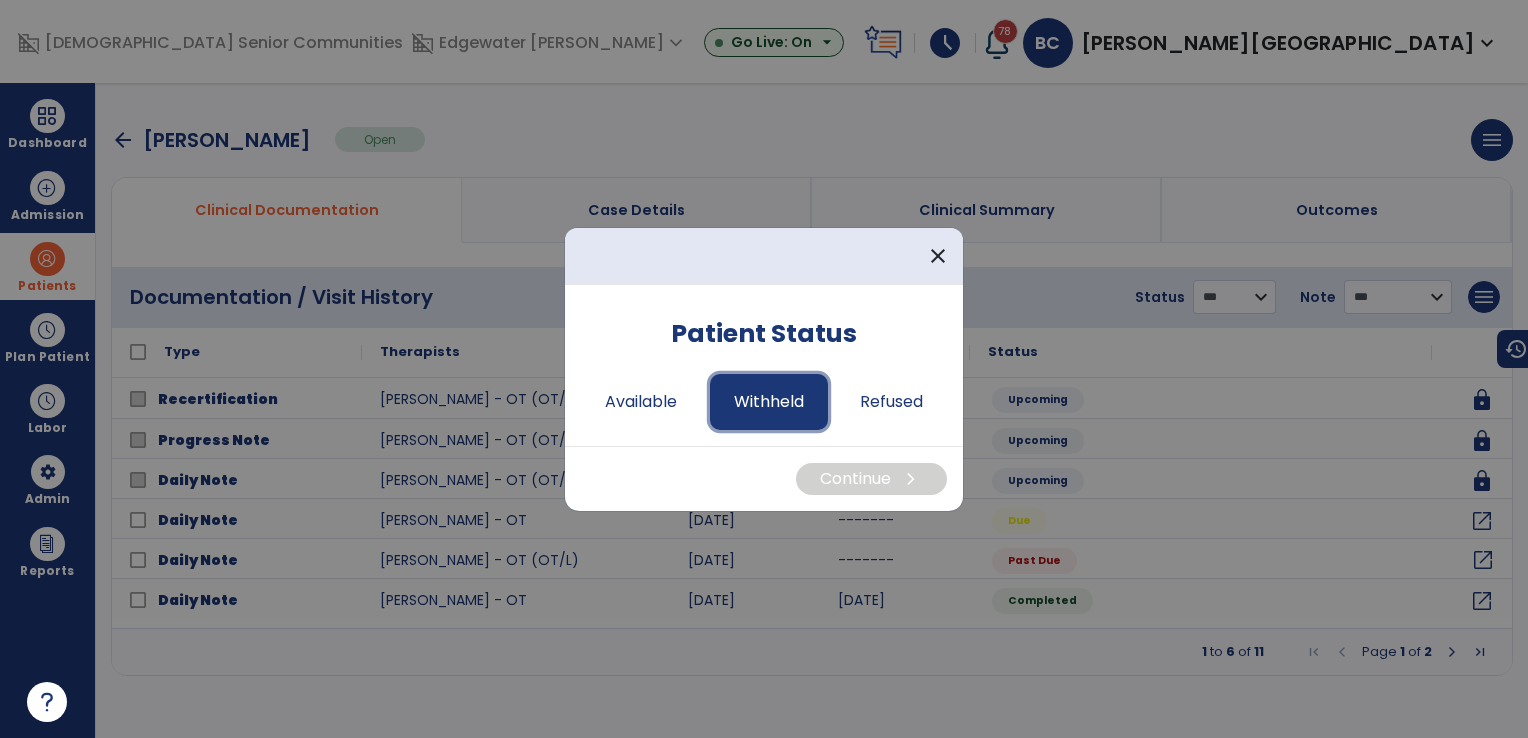 click on "Withheld" at bounding box center (769, 402) 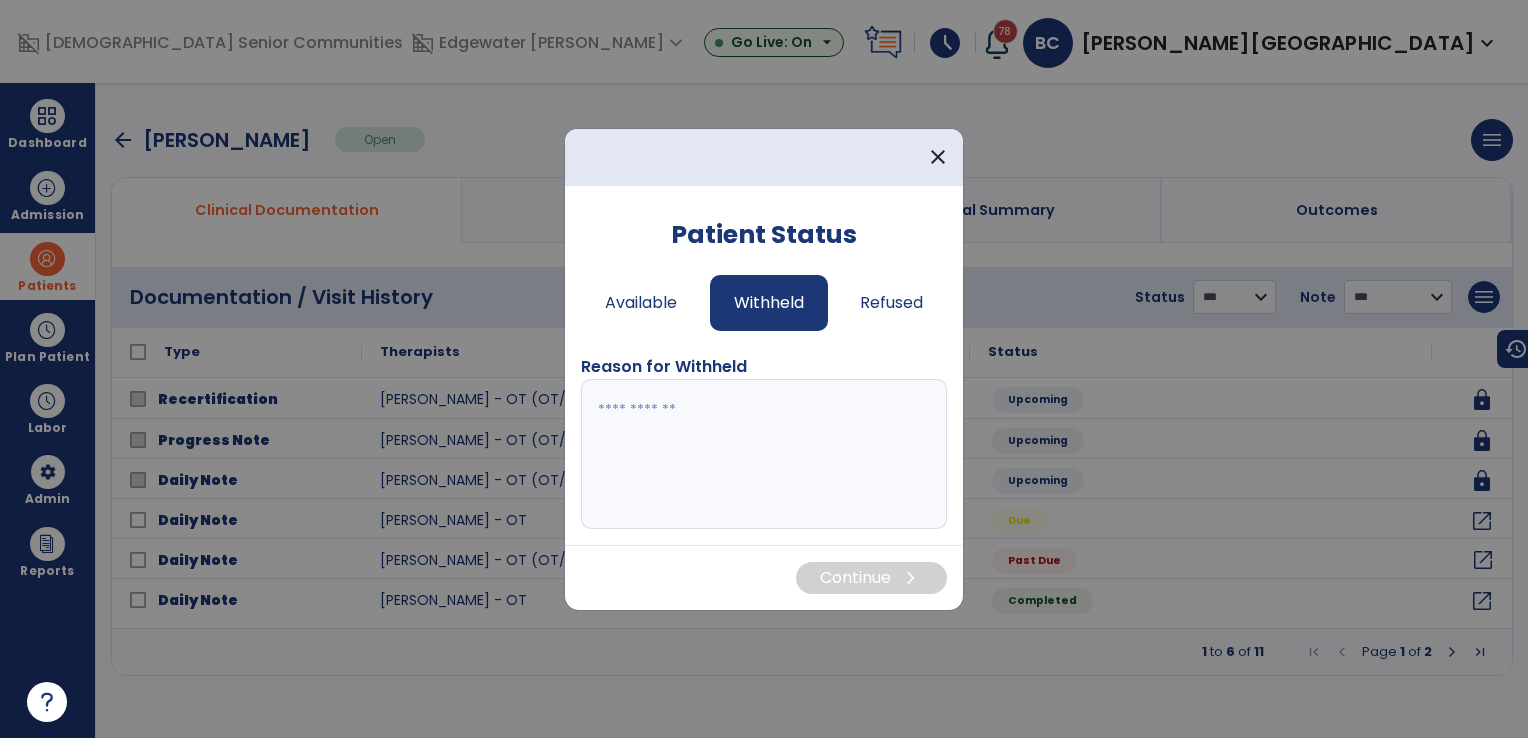 click at bounding box center [764, 454] 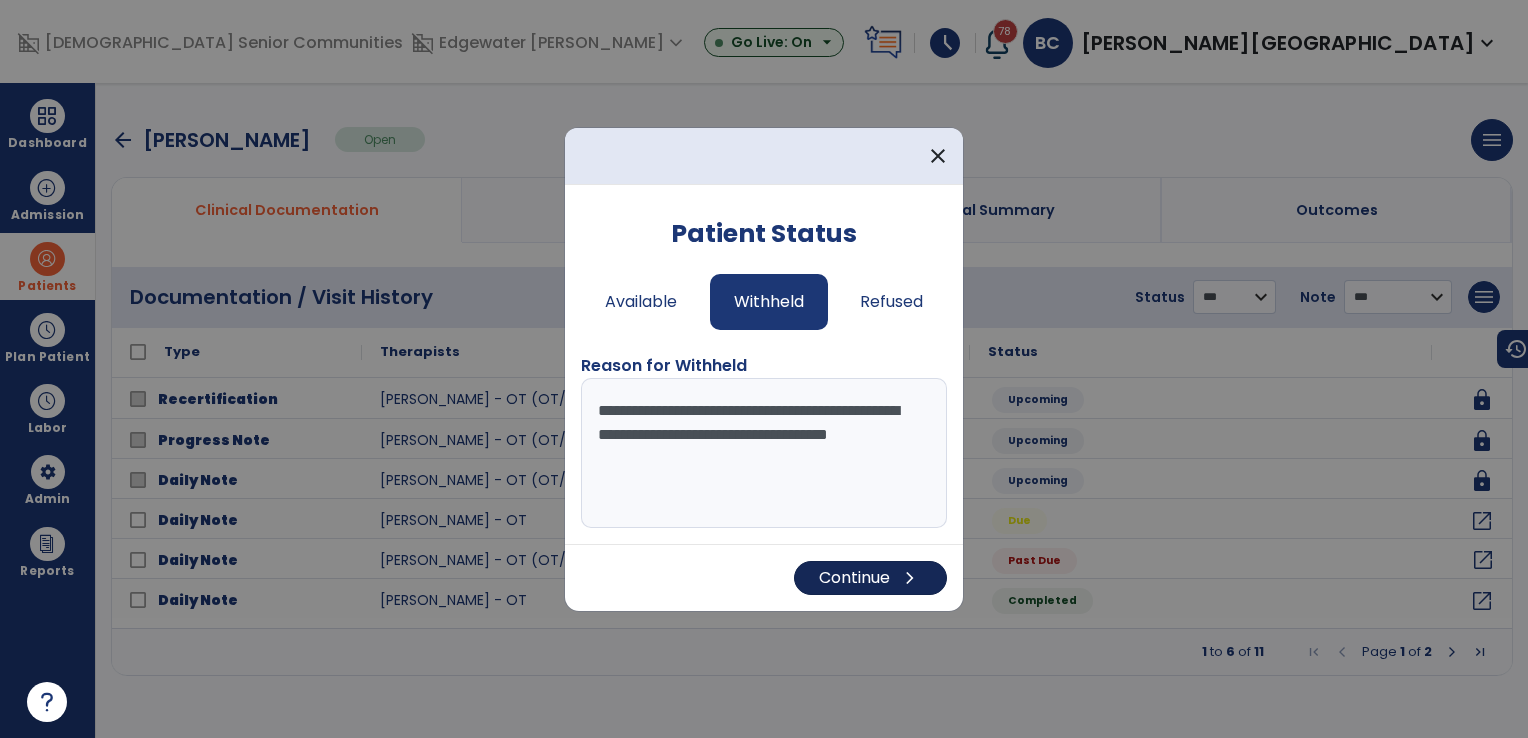 type on "**********" 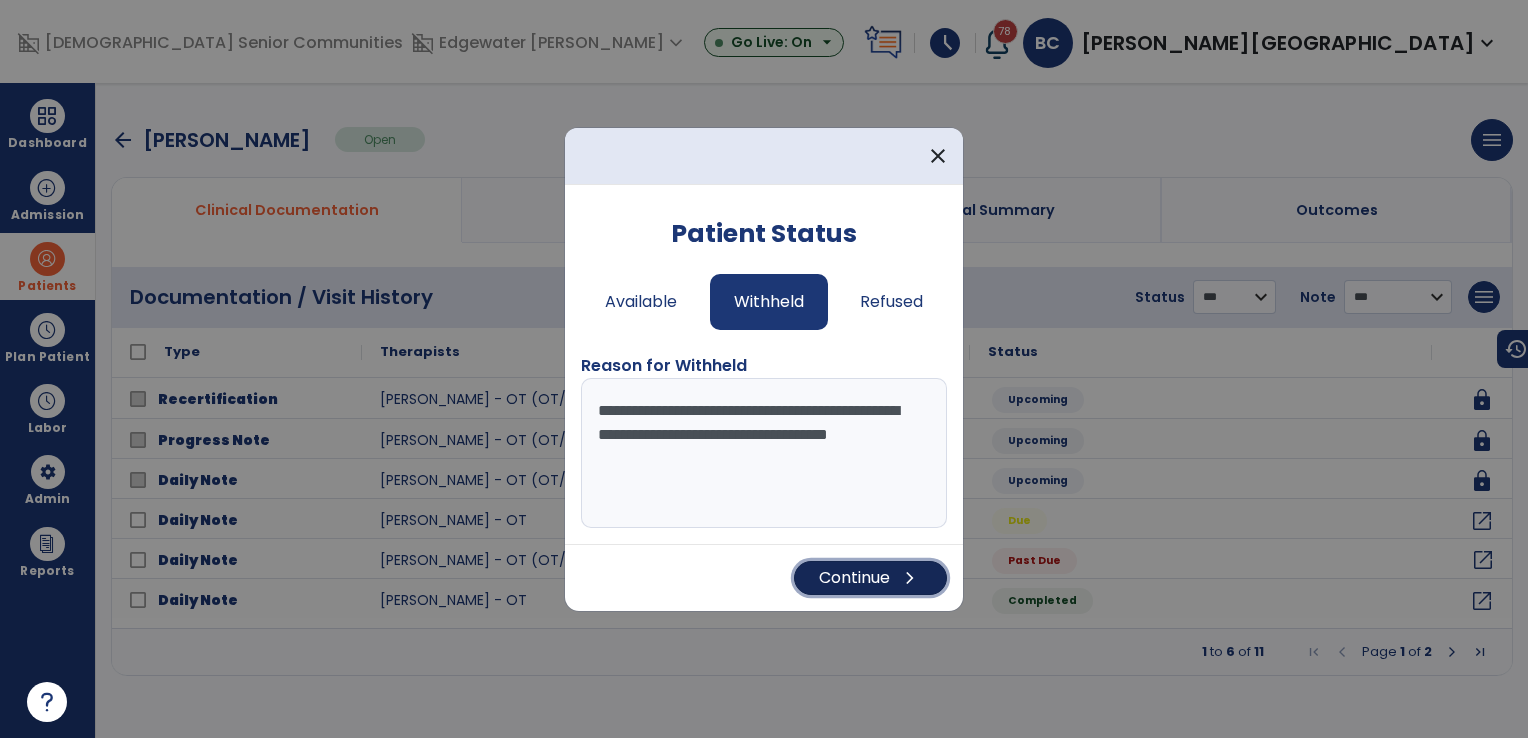 click on "Continue   chevron_right" at bounding box center (870, 578) 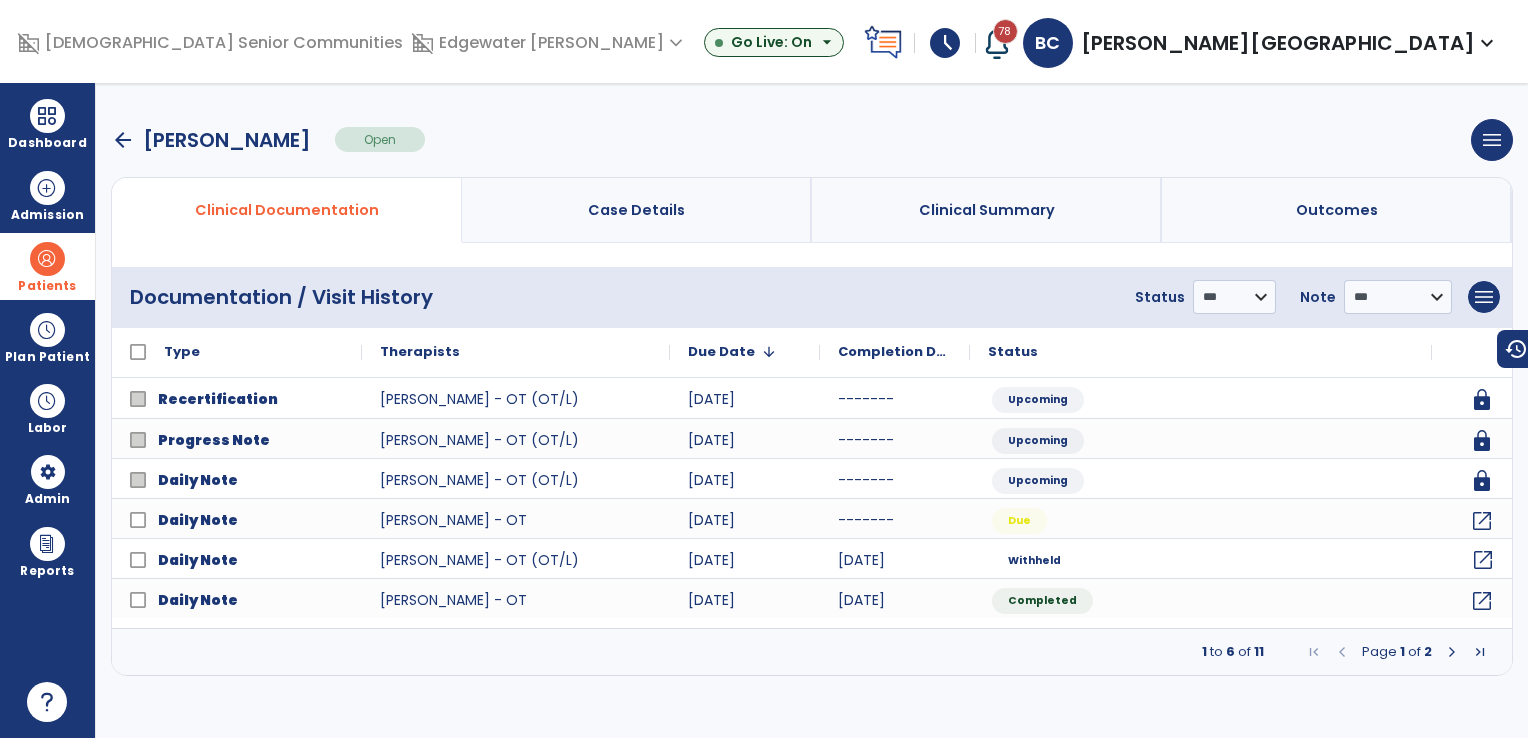 click on "arrow_back" at bounding box center [123, 140] 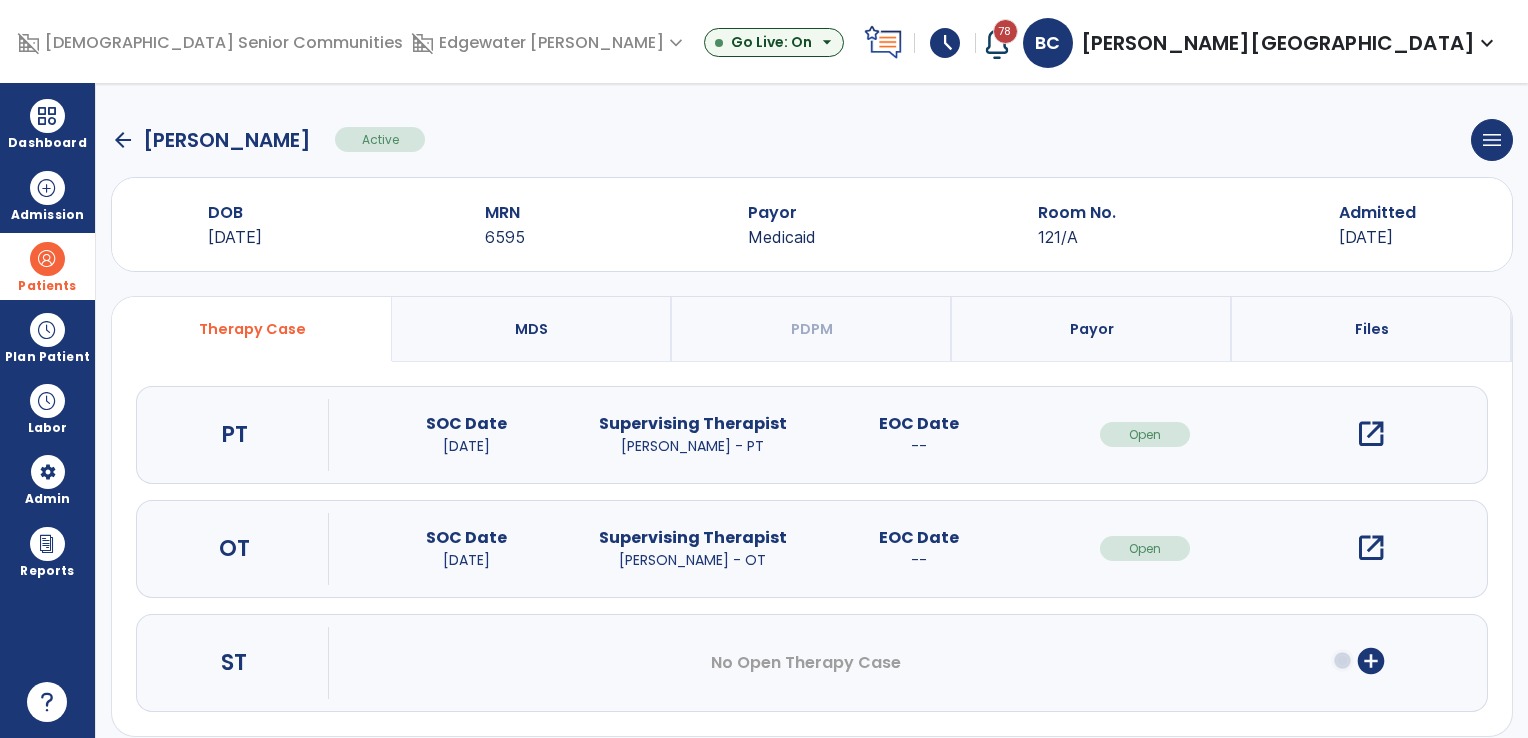 click on "arrow_back" 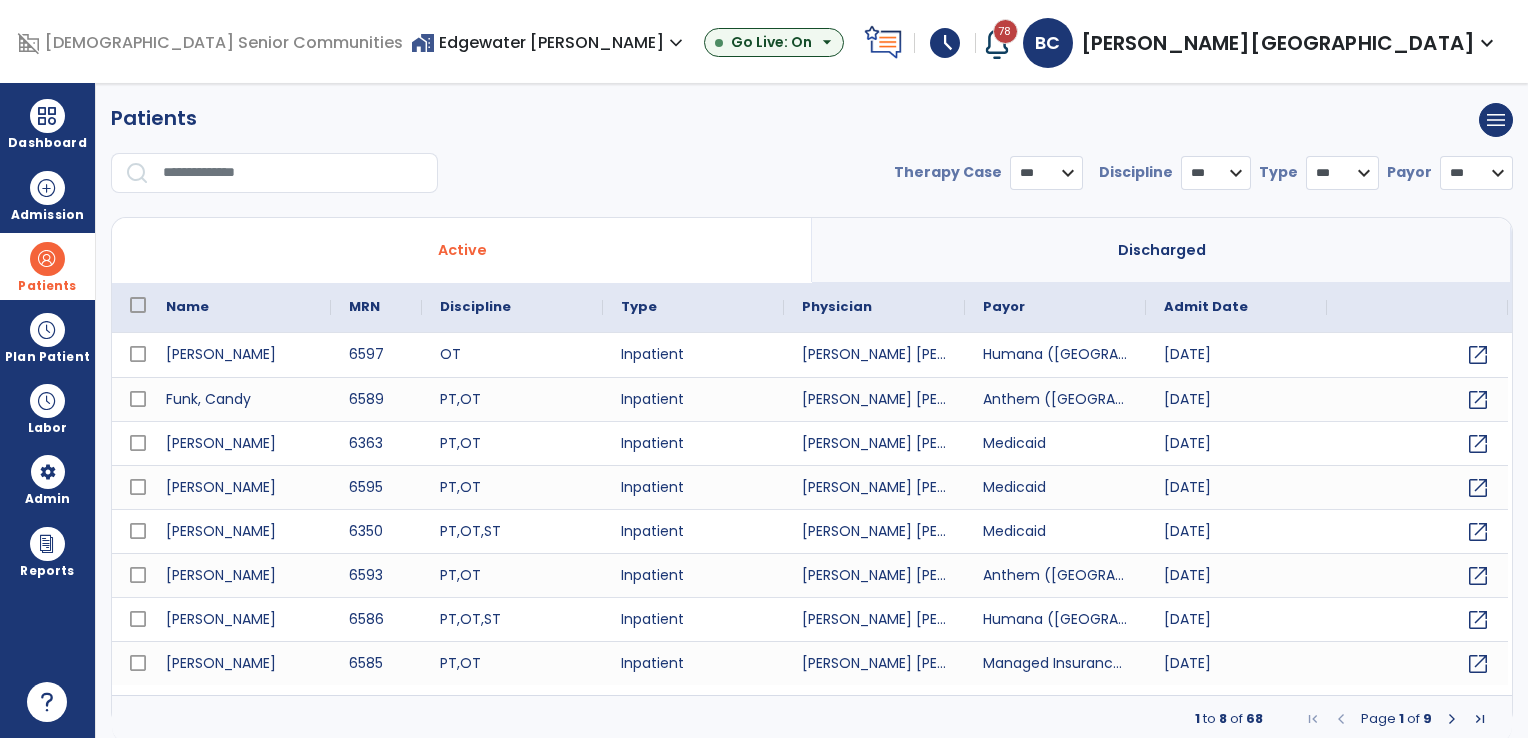 select on "***" 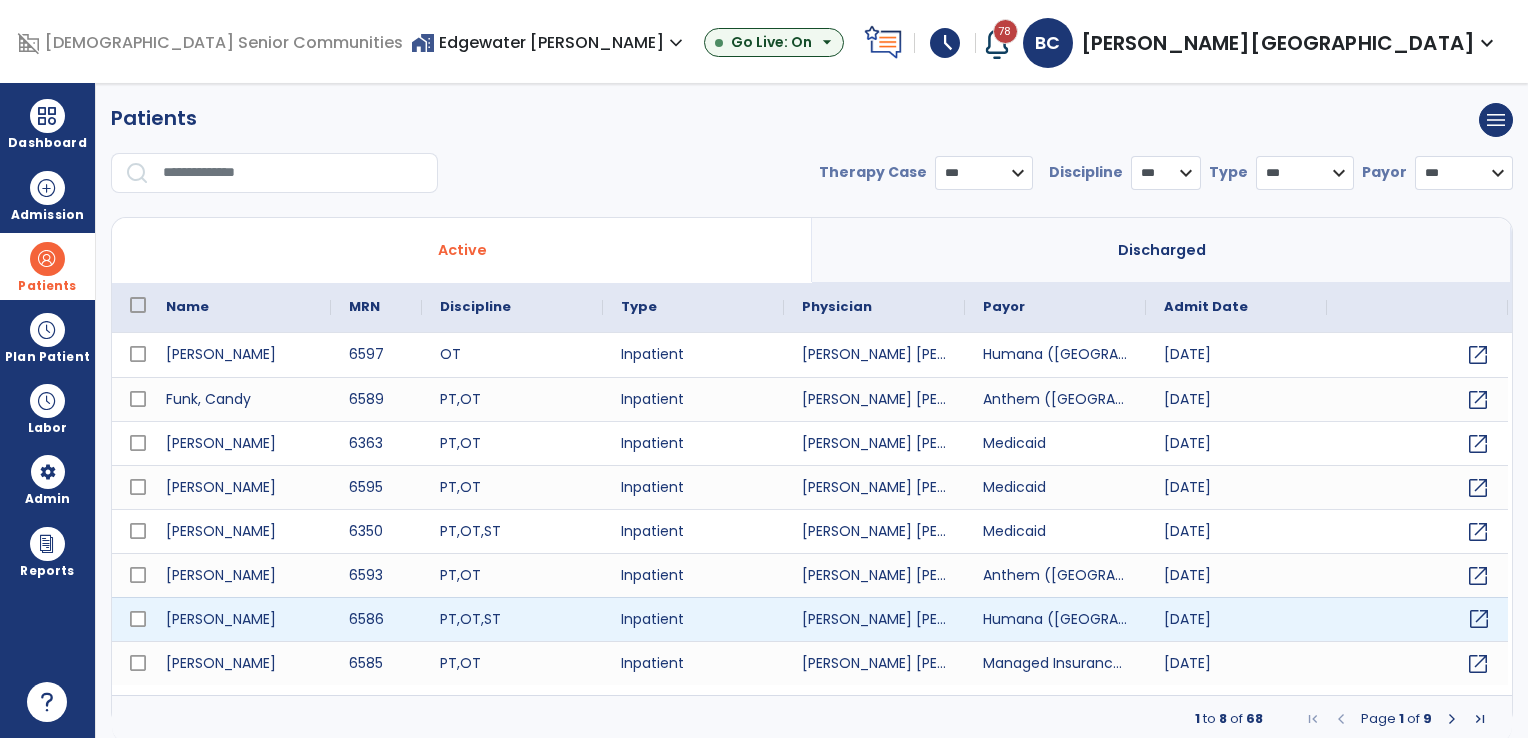click on "open_in_new" at bounding box center (1479, 619) 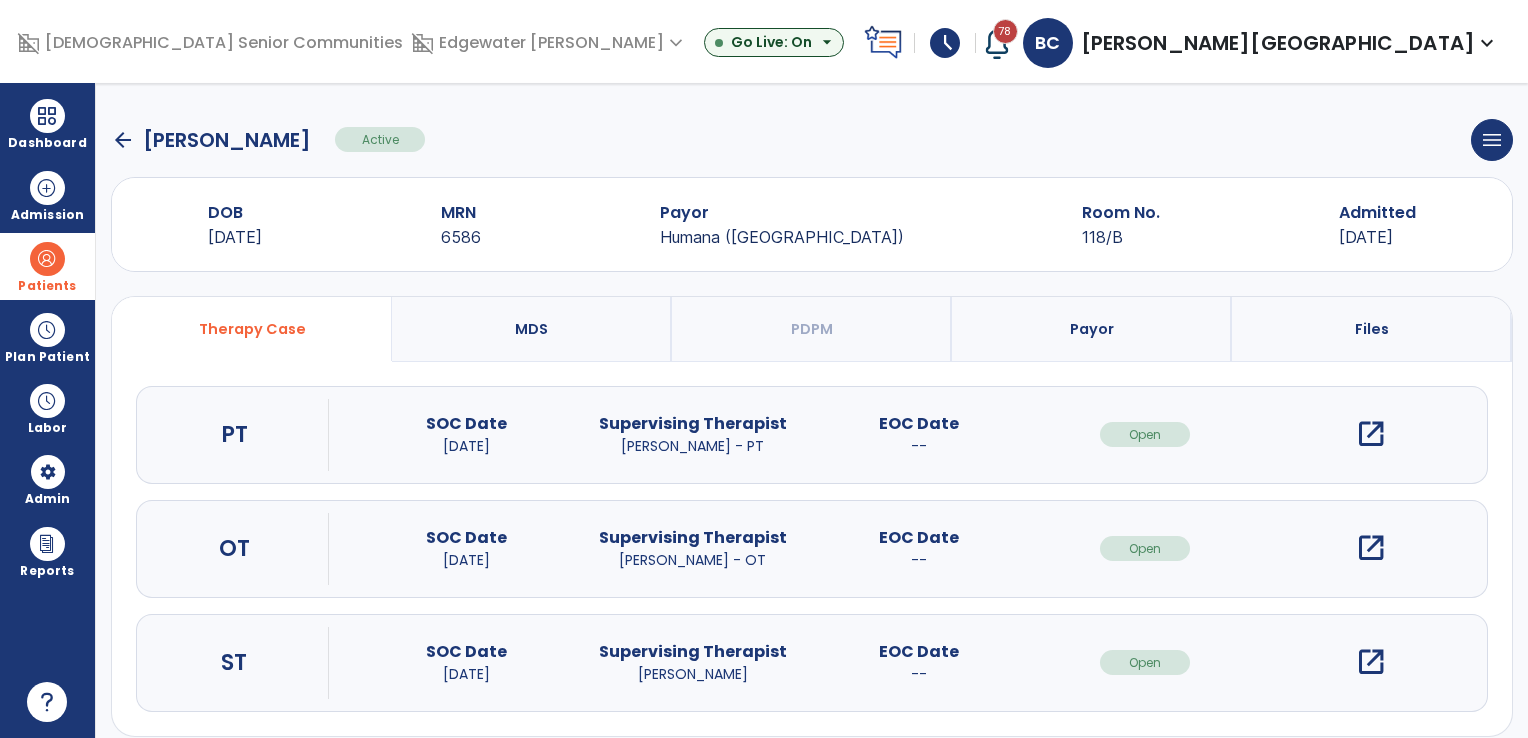 click on "open_in_new" at bounding box center (1371, 548) 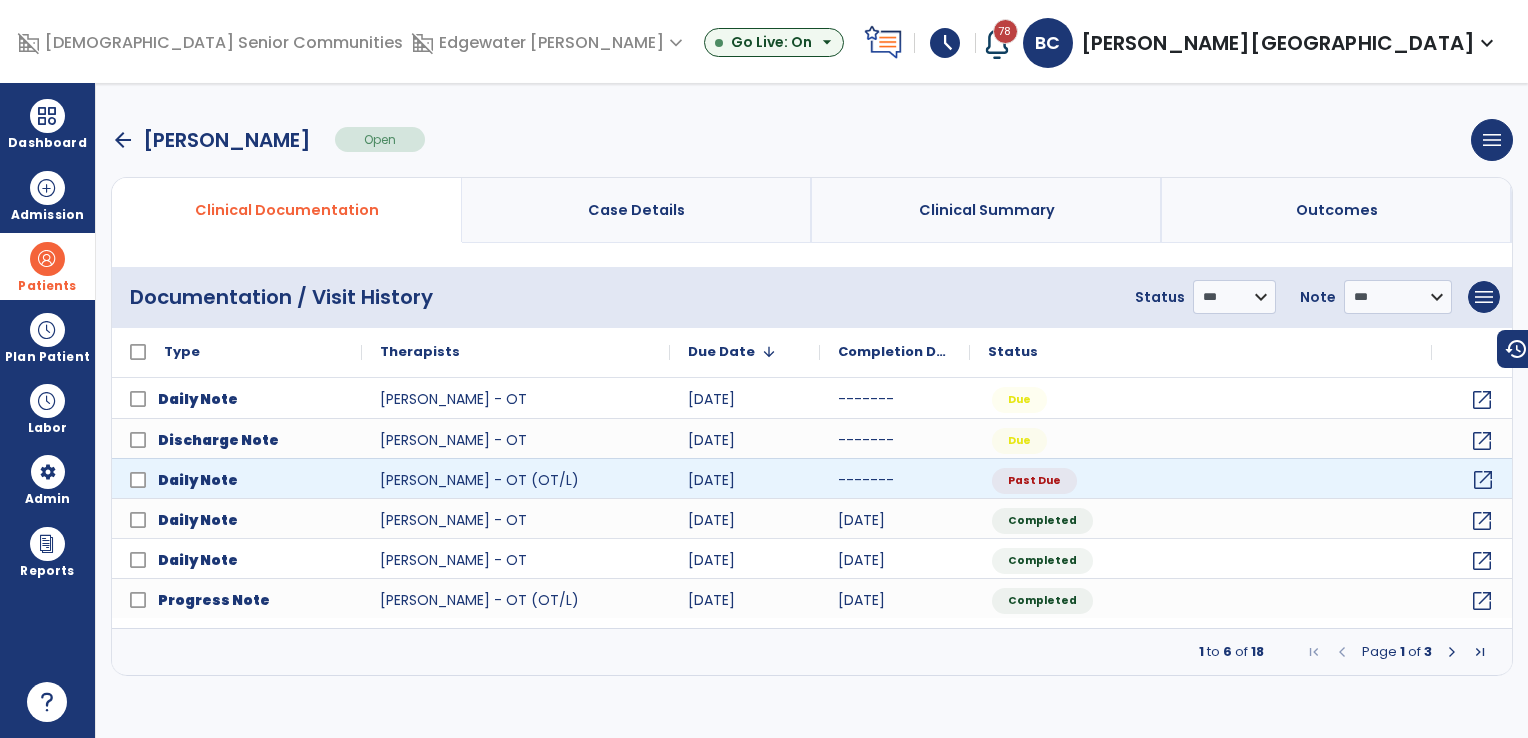 click on "open_in_new" 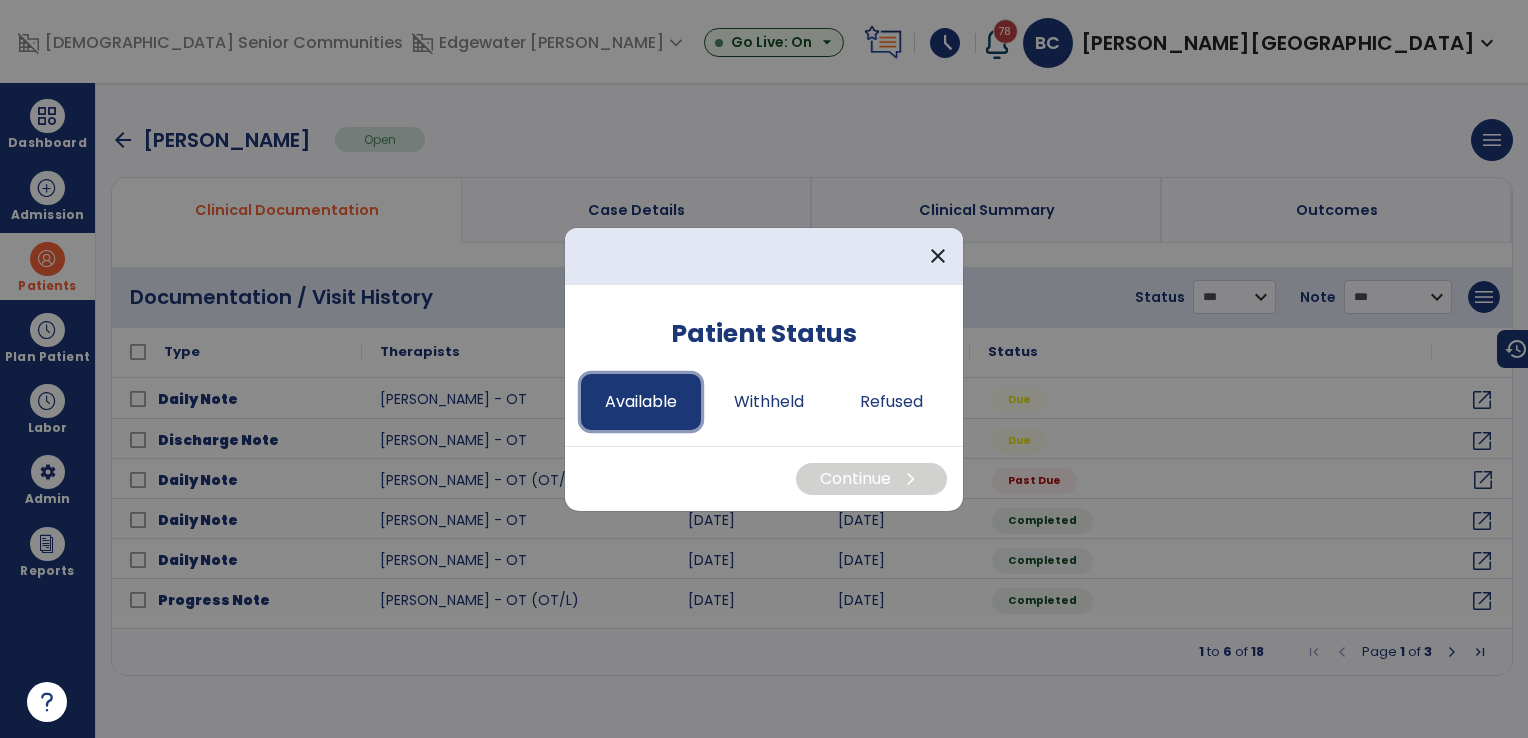 click on "Available" at bounding box center [641, 402] 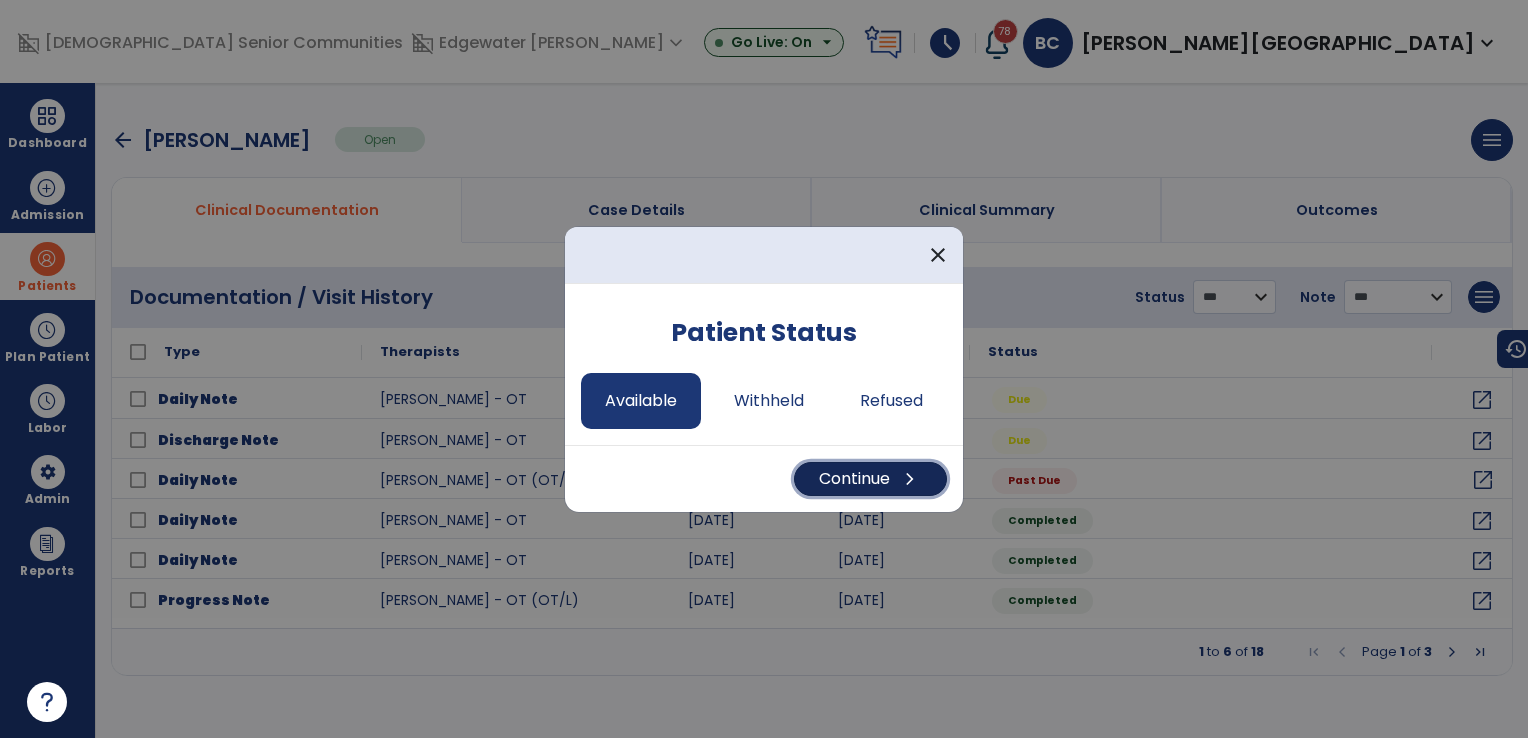click on "Continue   chevron_right" at bounding box center (870, 479) 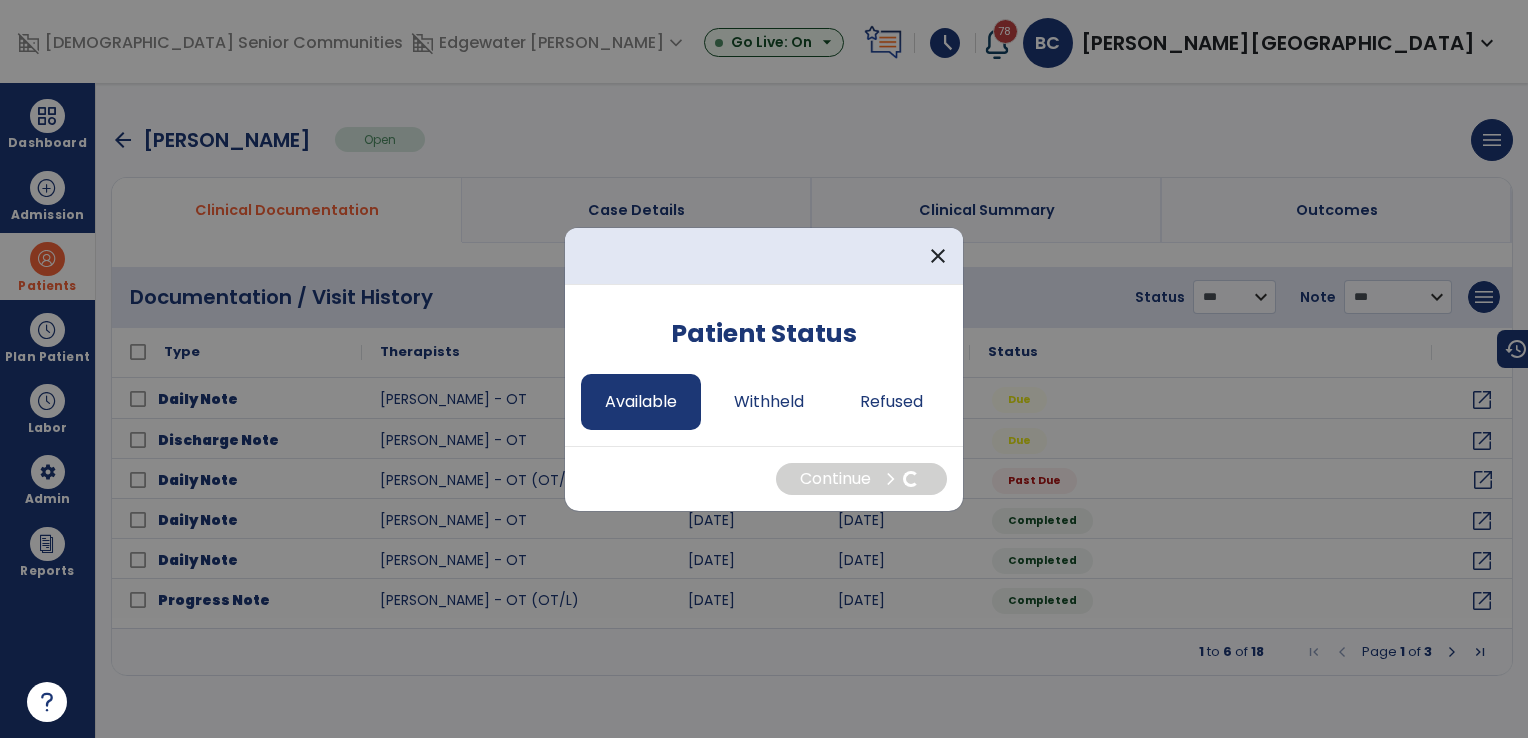 select on "*" 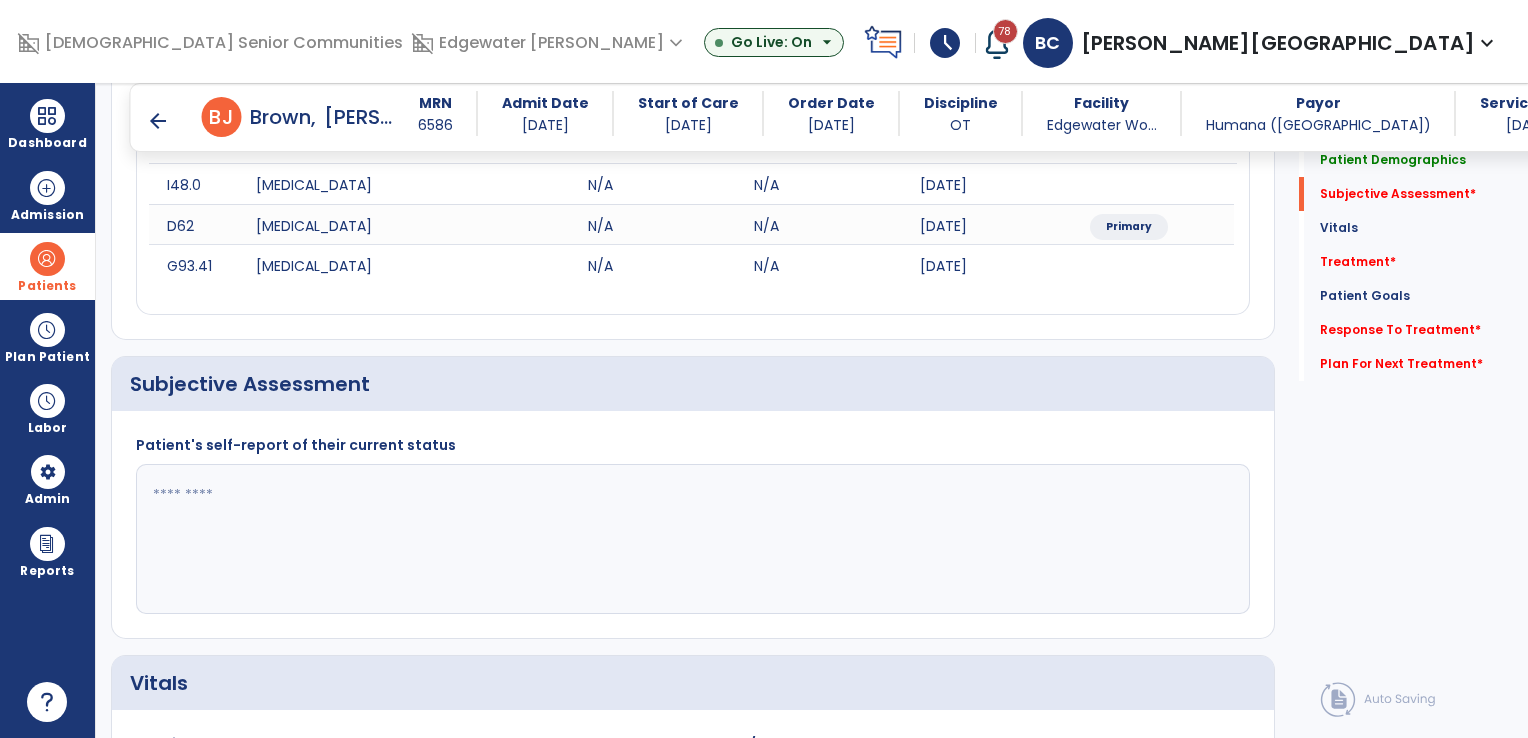 scroll, scrollTop: 300, scrollLeft: 0, axis: vertical 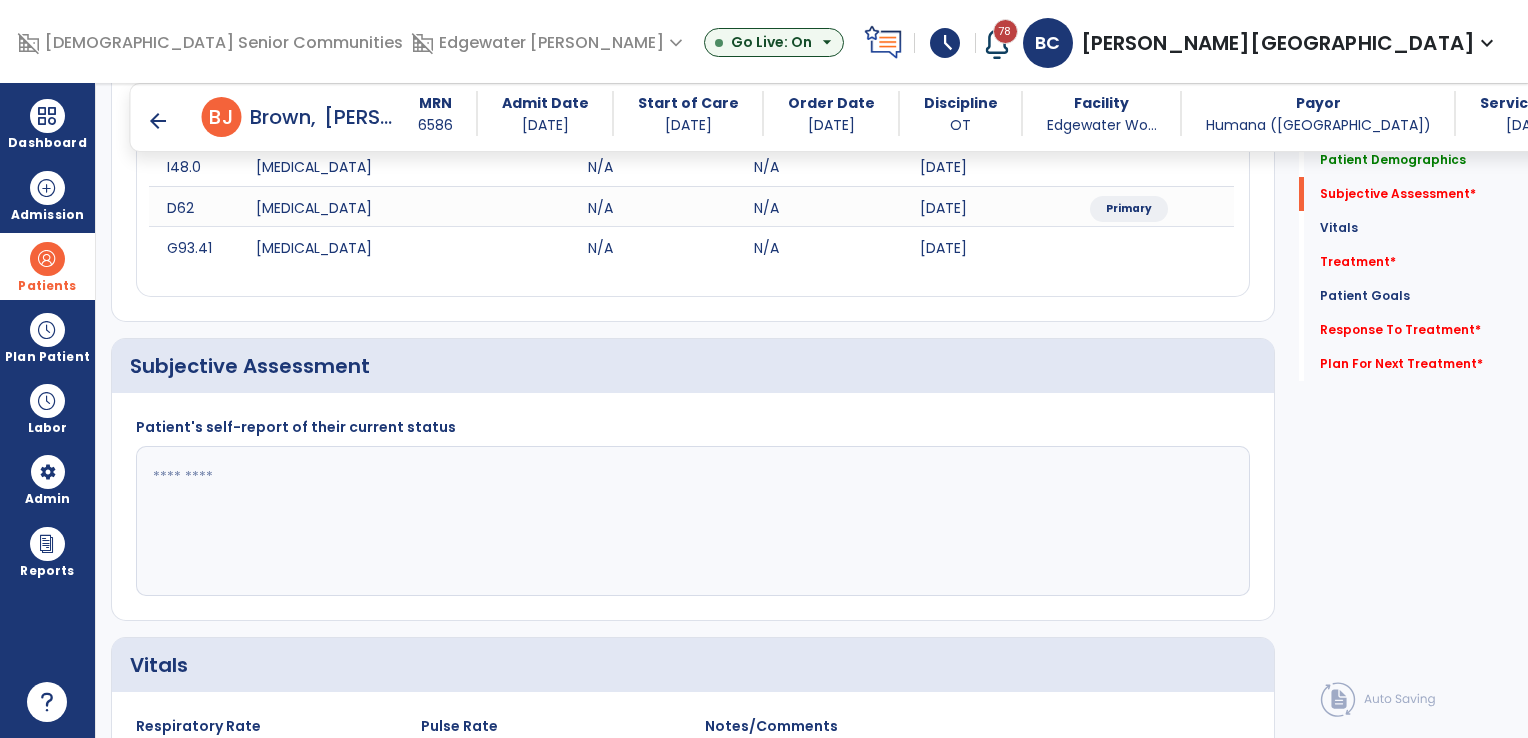 click 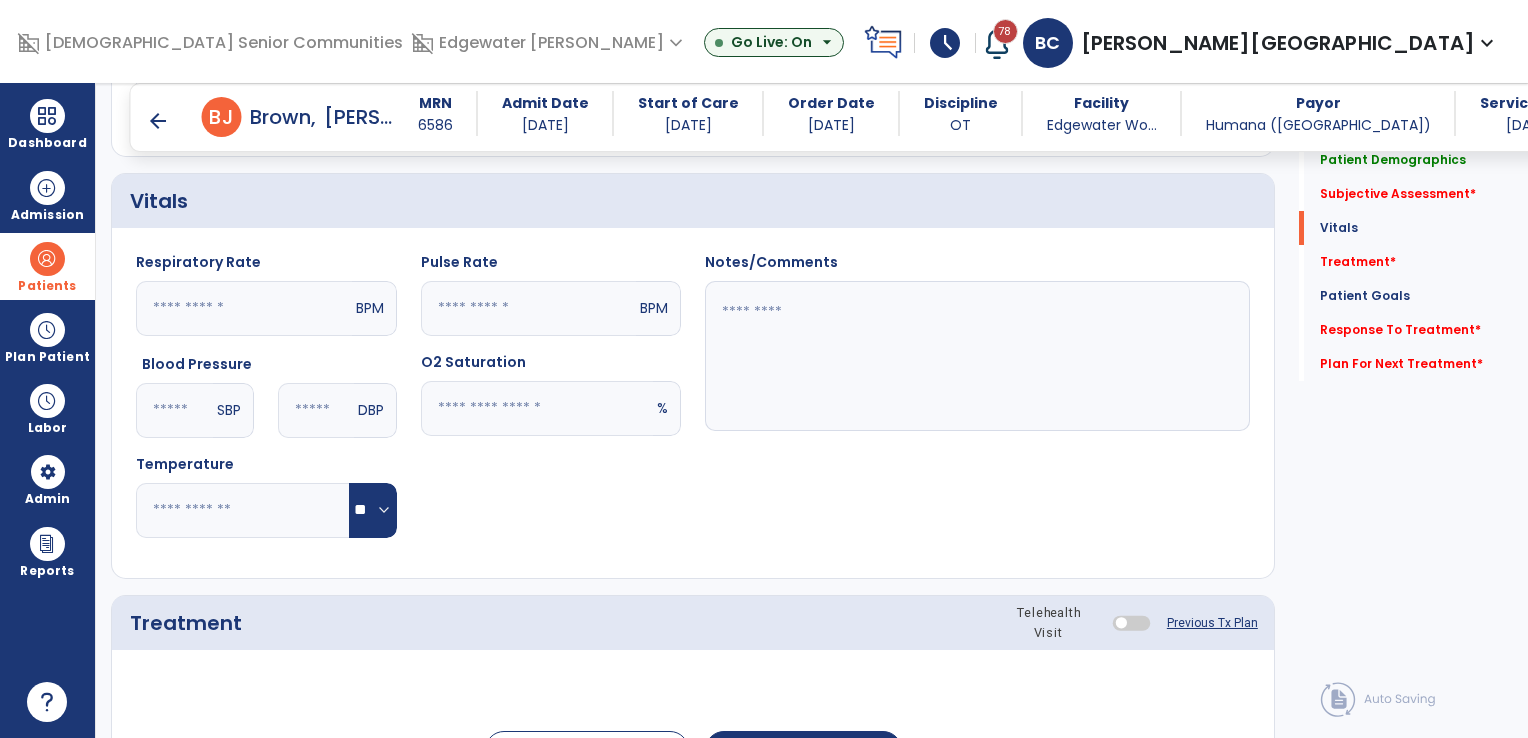 scroll, scrollTop: 1000, scrollLeft: 0, axis: vertical 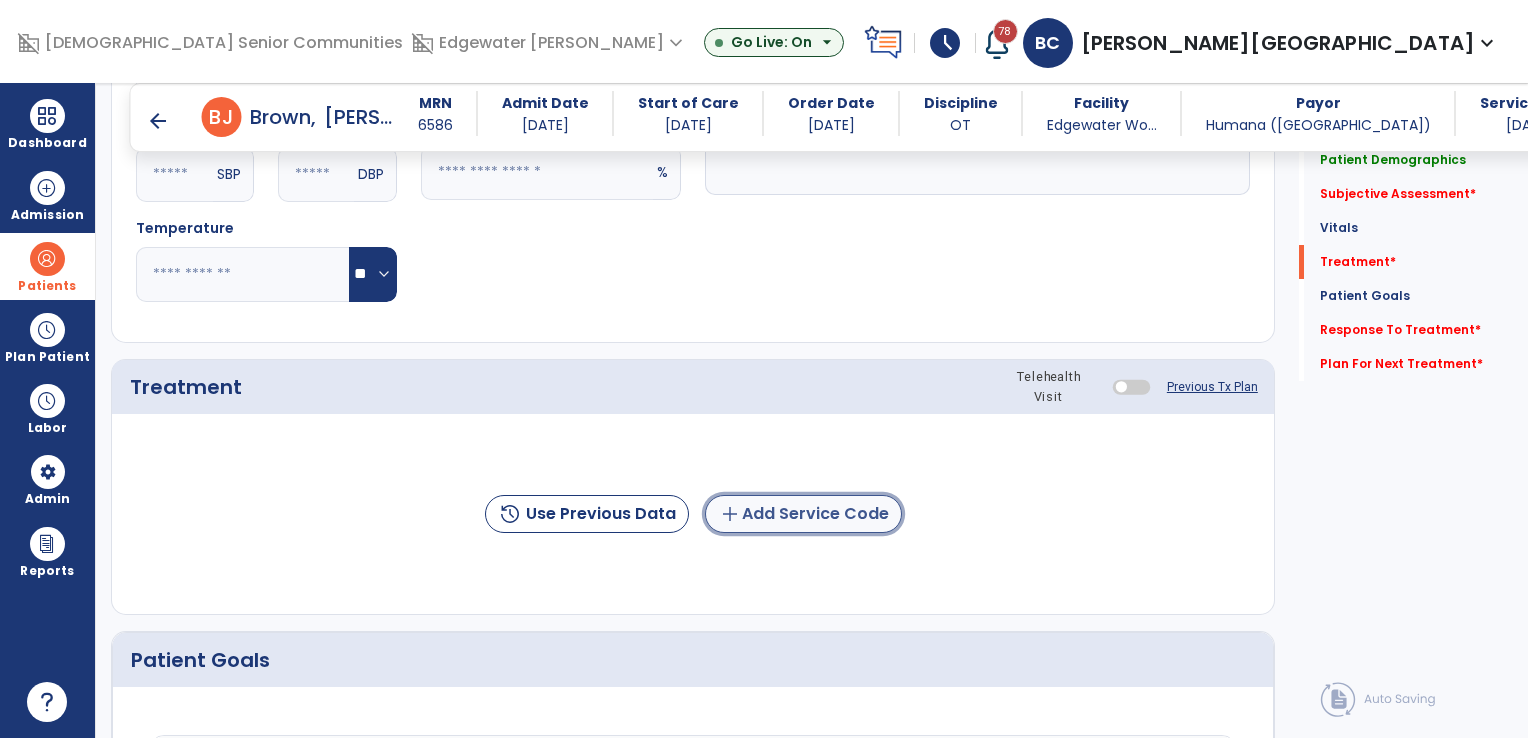 click on "add  Add Service Code" 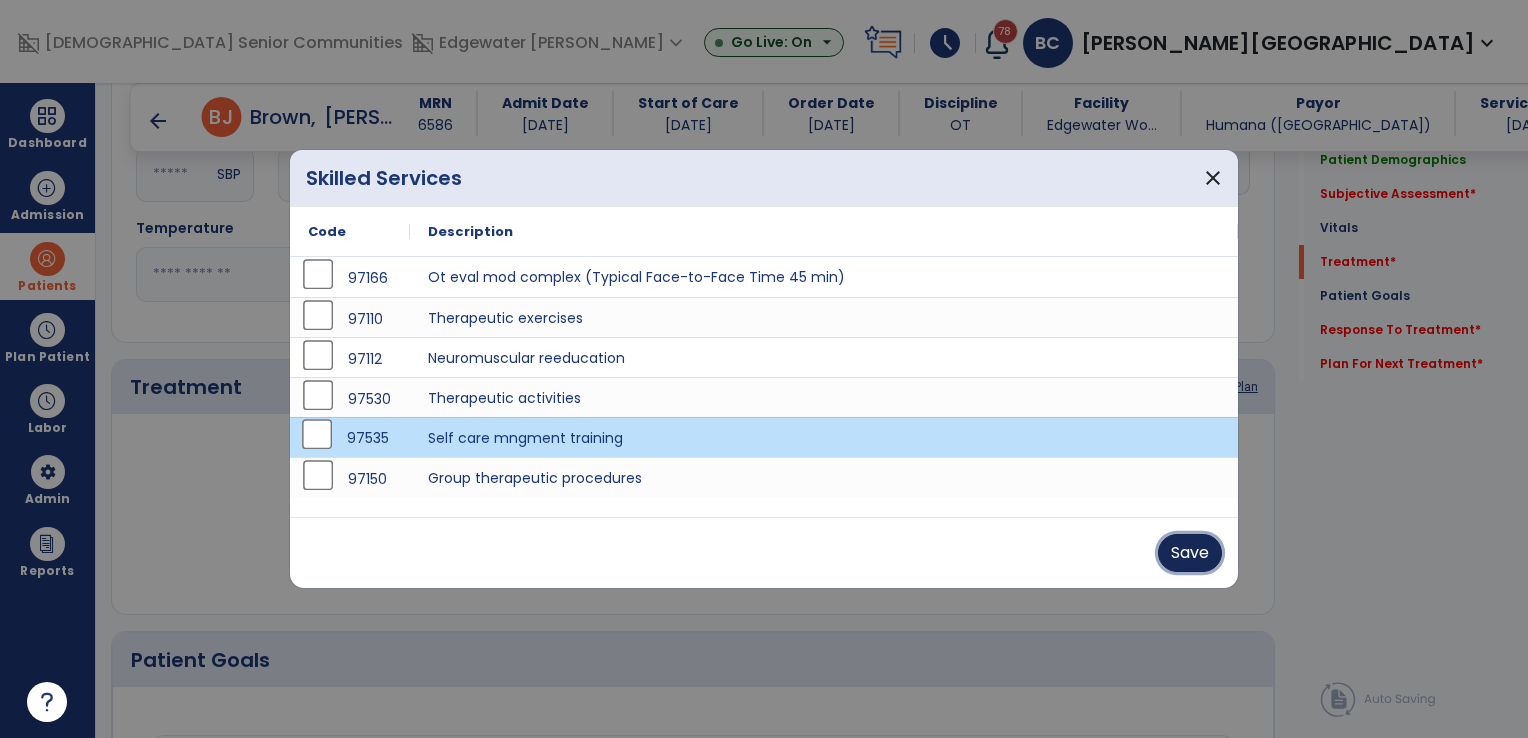 click on "Save" at bounding box center (1190, 553) 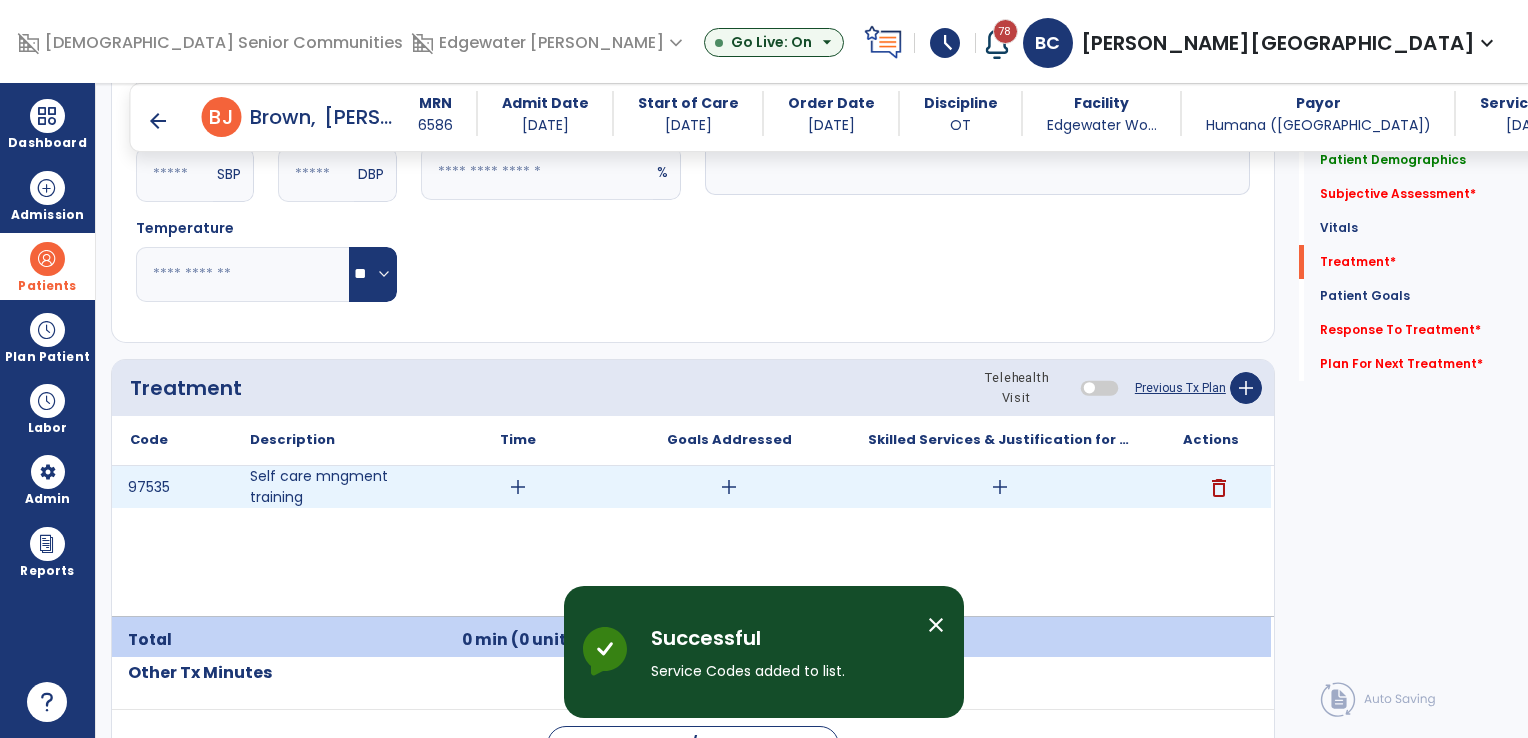 click on "add" at bounding box center (518, 487) 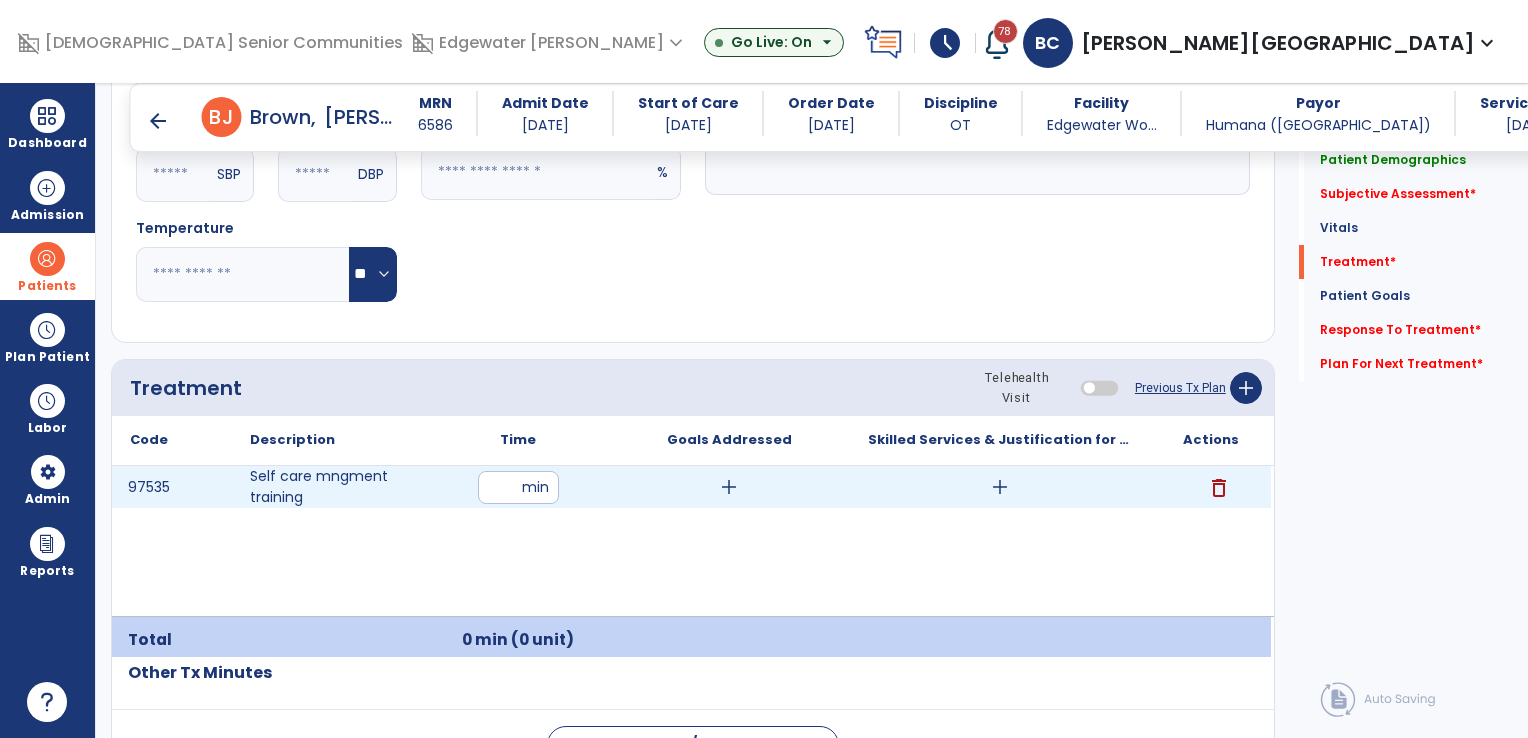 click at bounding box center [518, 487] 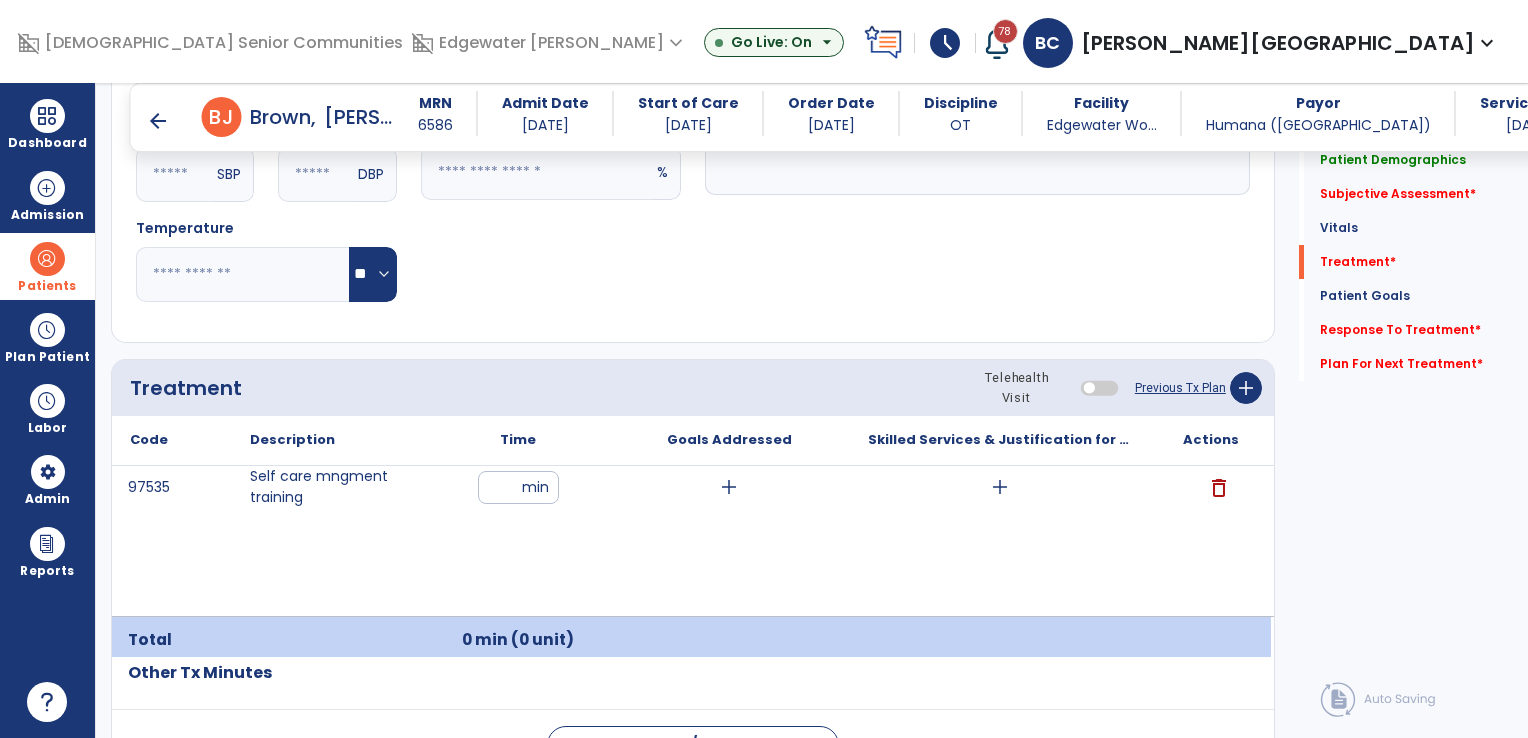 type on "**" 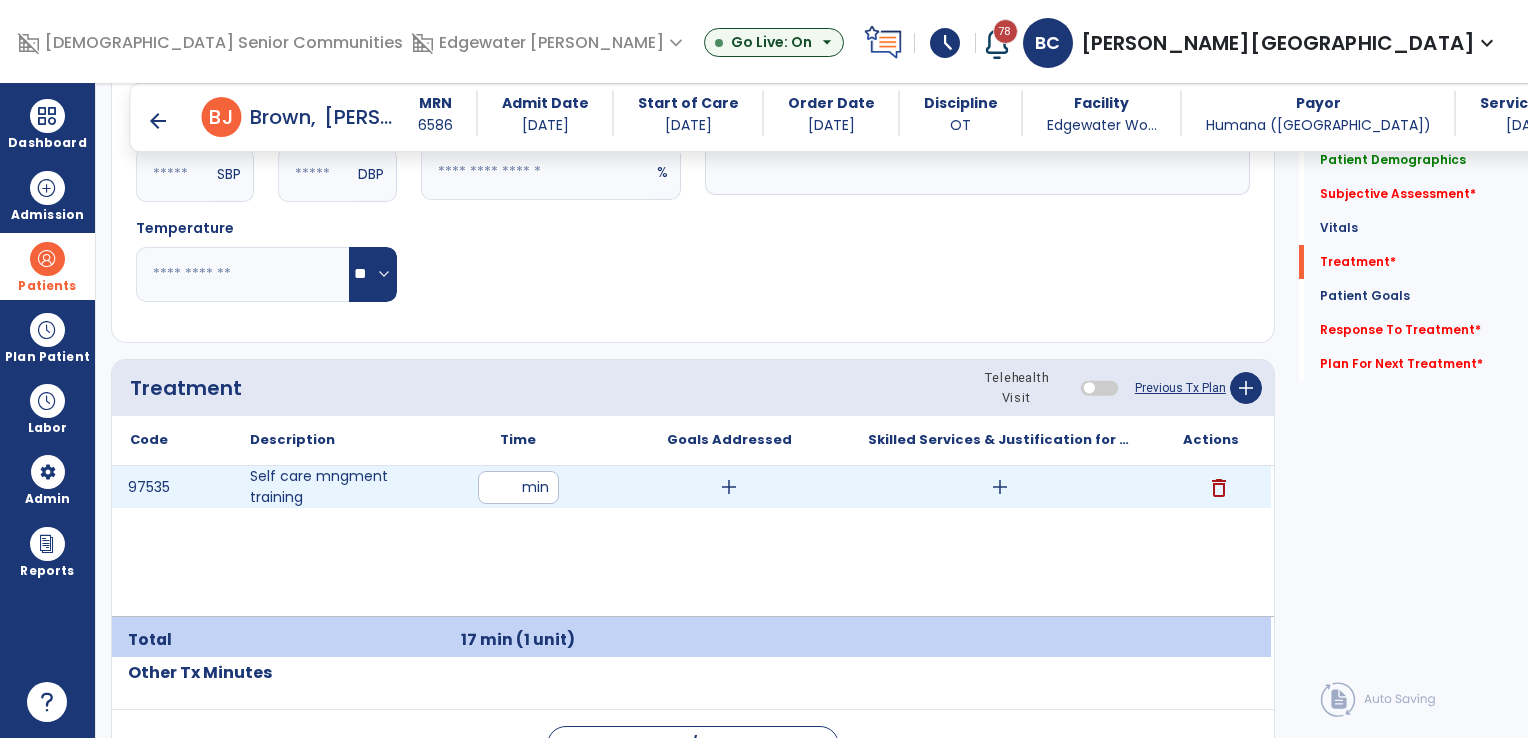 click on "add" at bounding box center (729, 487) 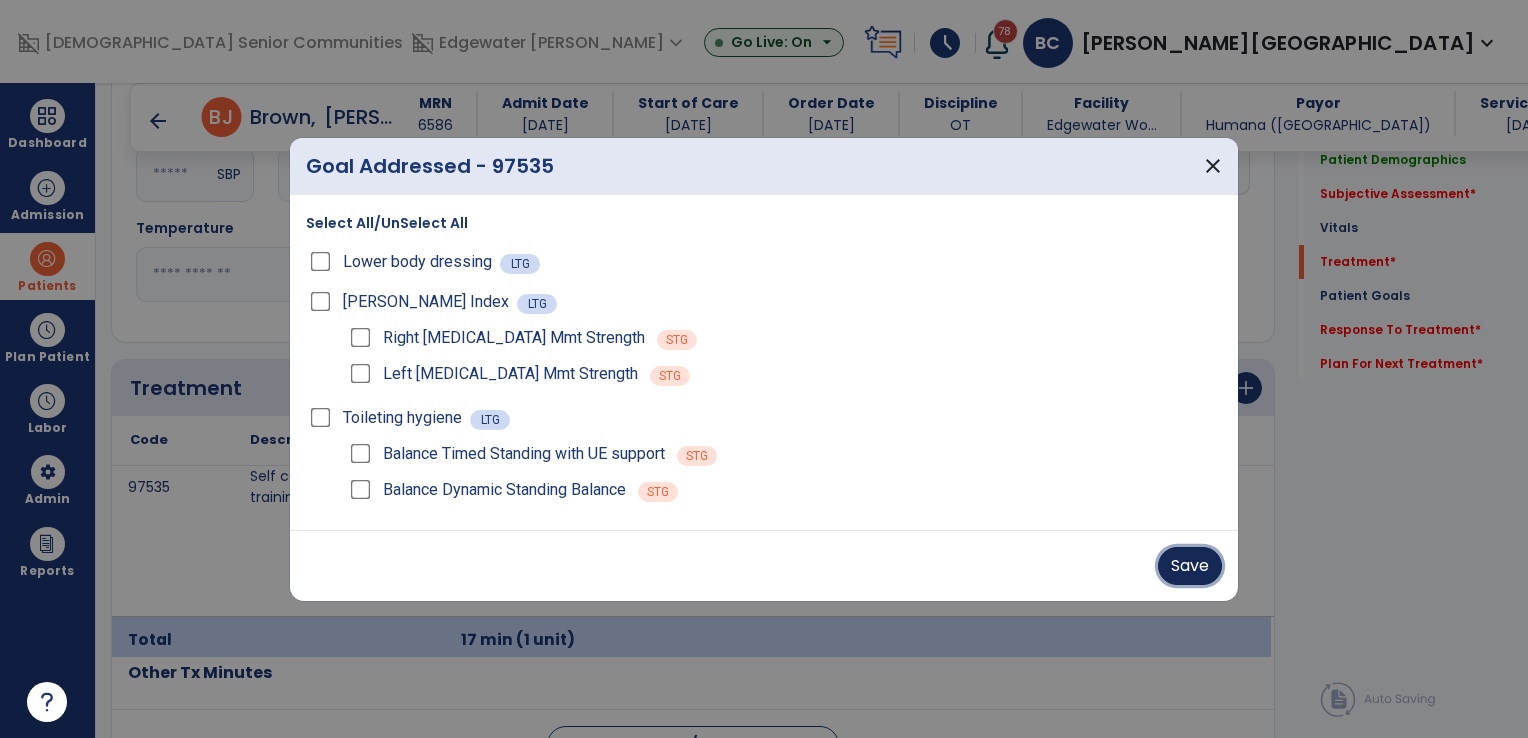 click on "Save" at bounding box center [1190, 566] 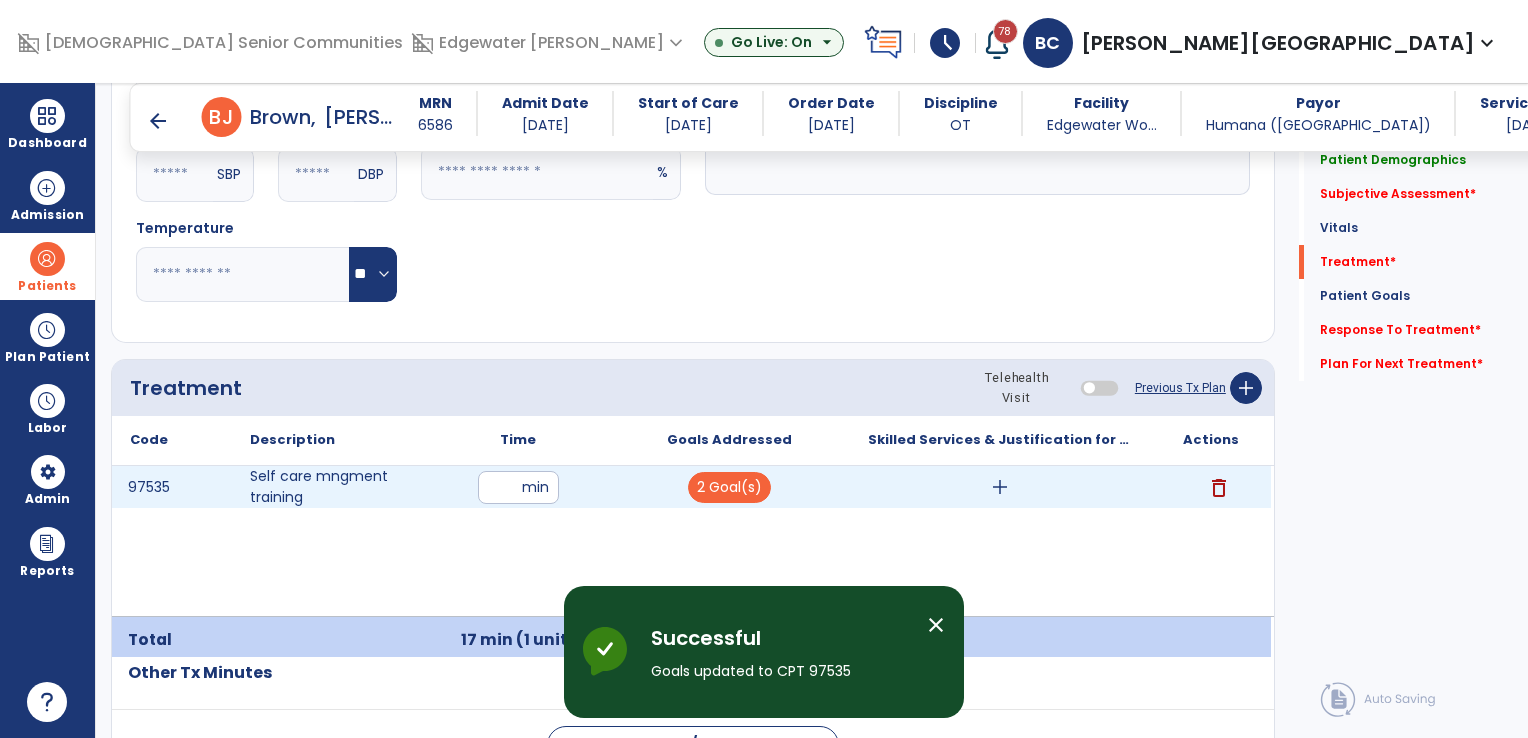 click on "add" at bounding box center (1000, 487) 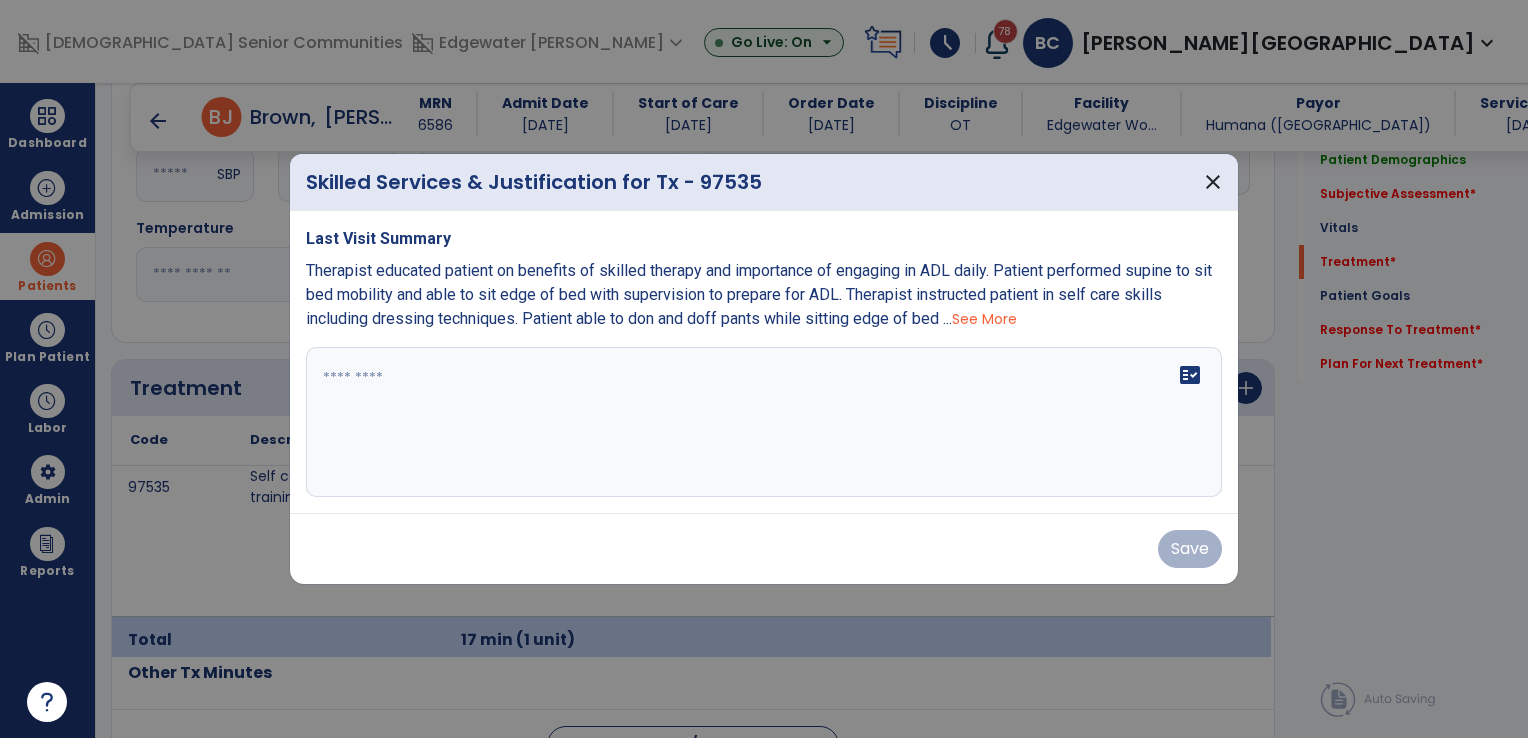 click on "fact_check" at bounding box center (764, 422) 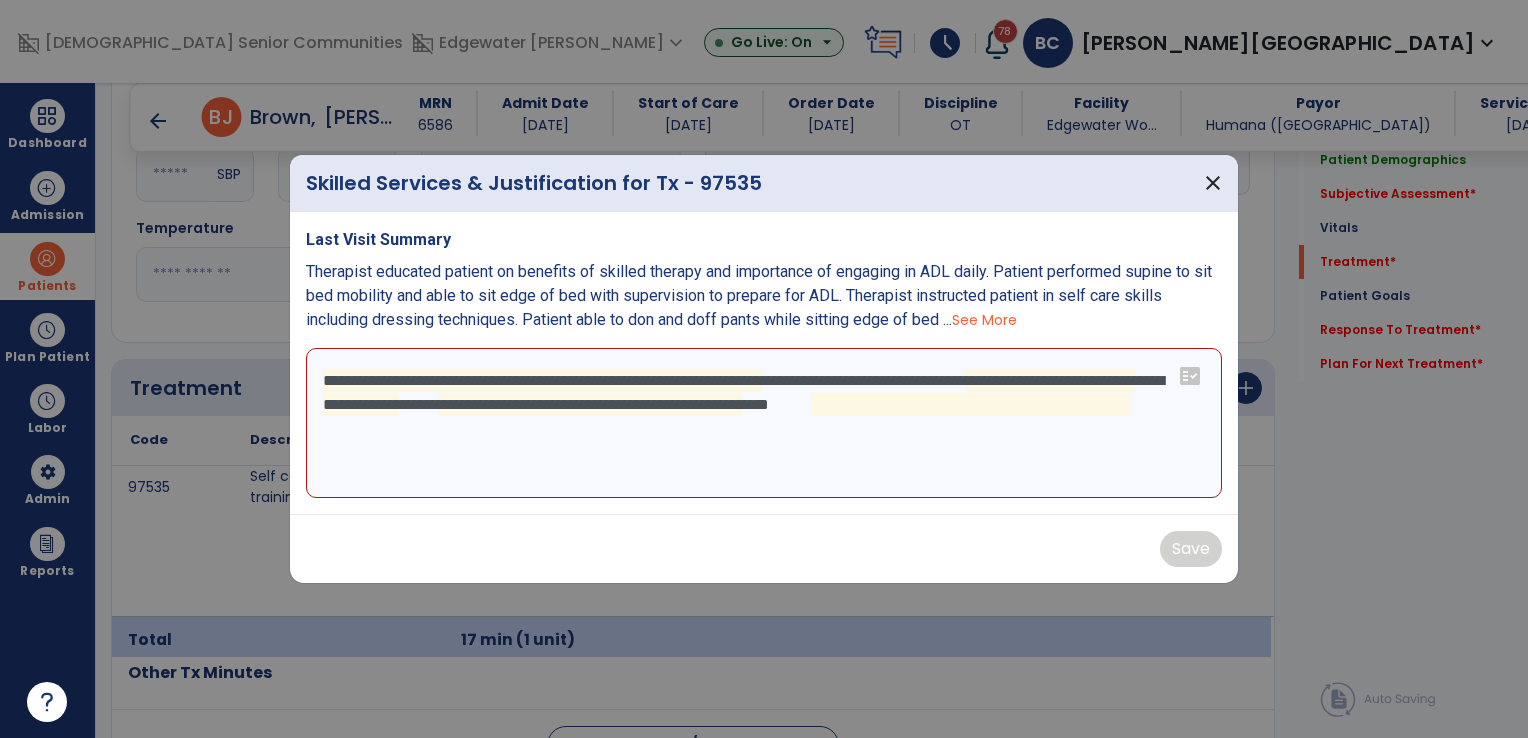 click on "**********" at bounding box center (764, 423) 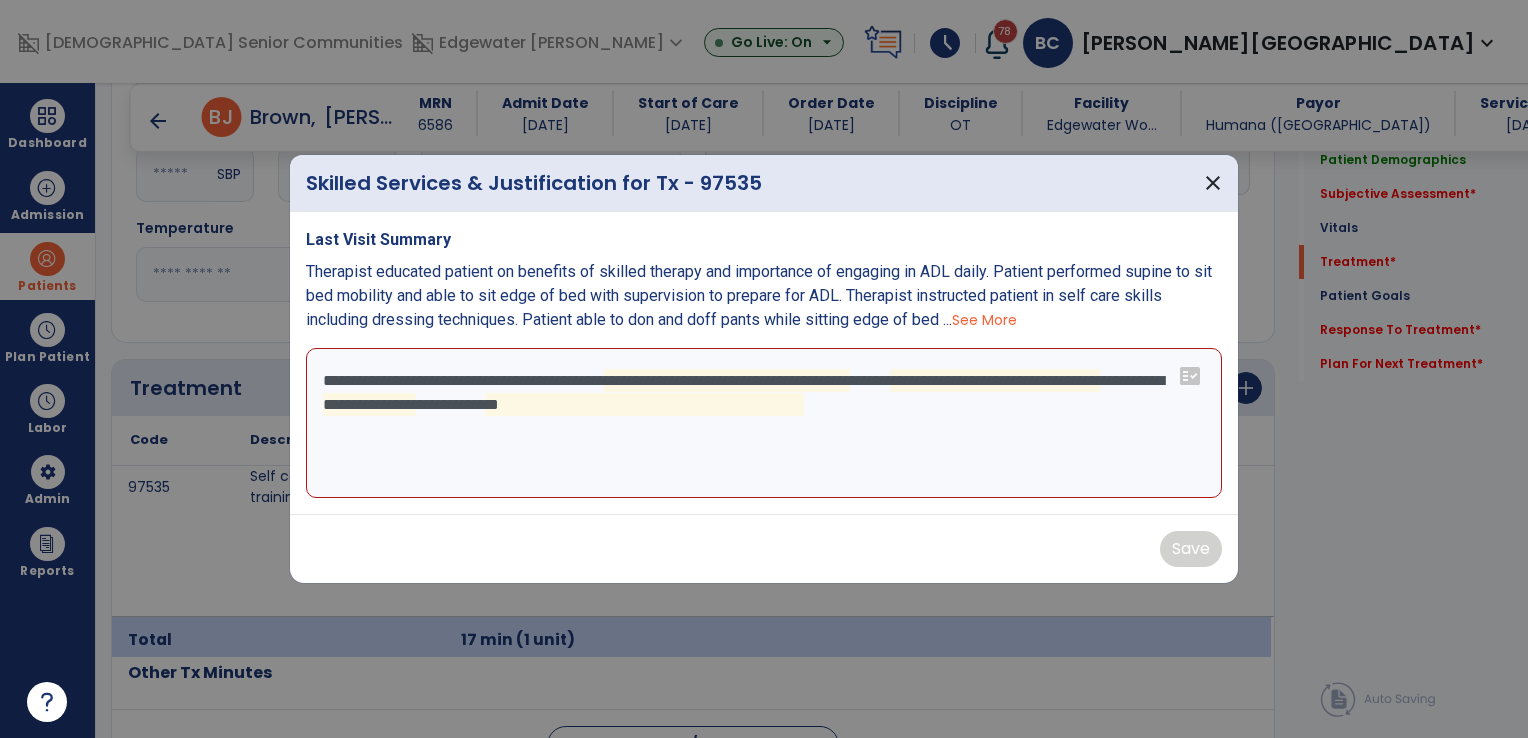 click on "**********" at bounding box center (764, 423) 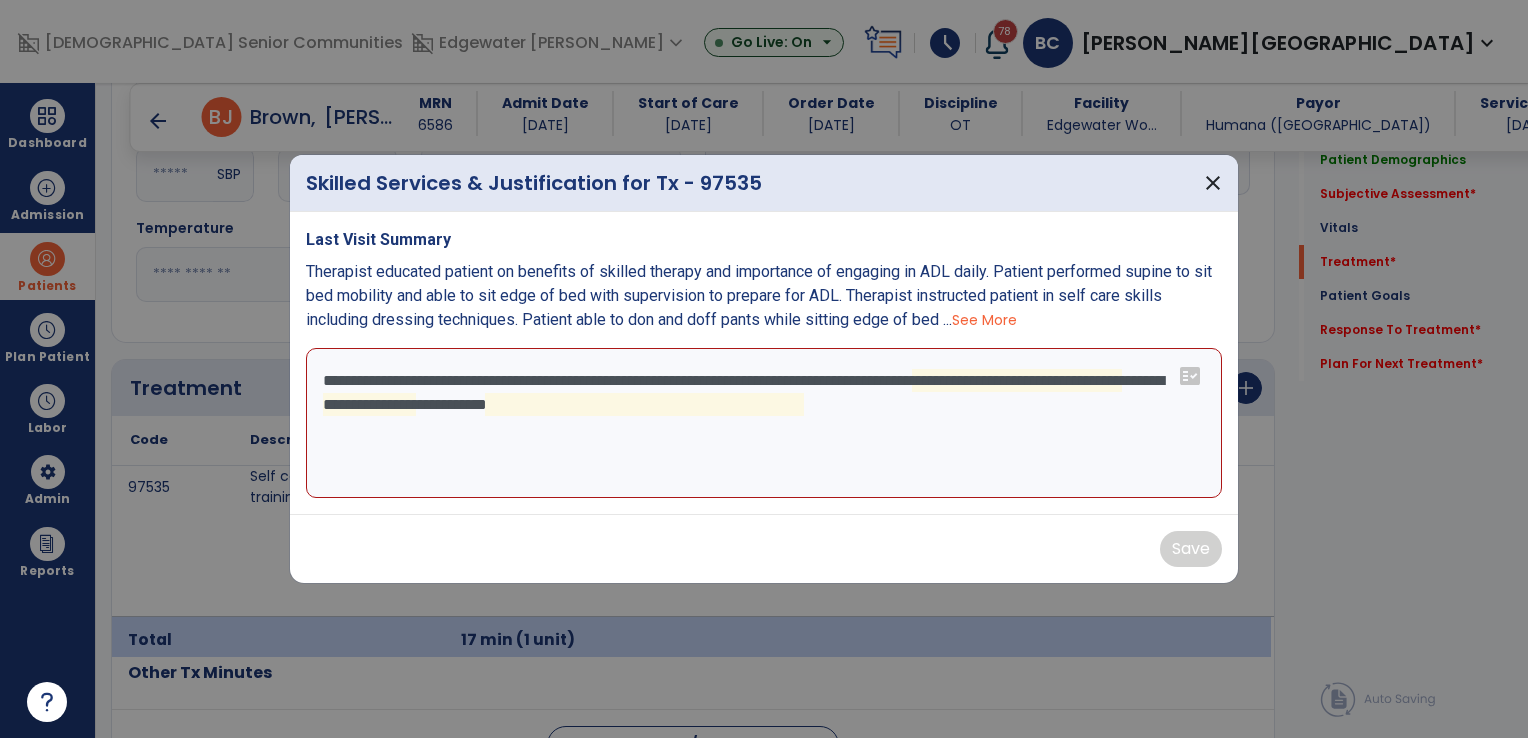 click on "**********" at bounding box center (764, 423) 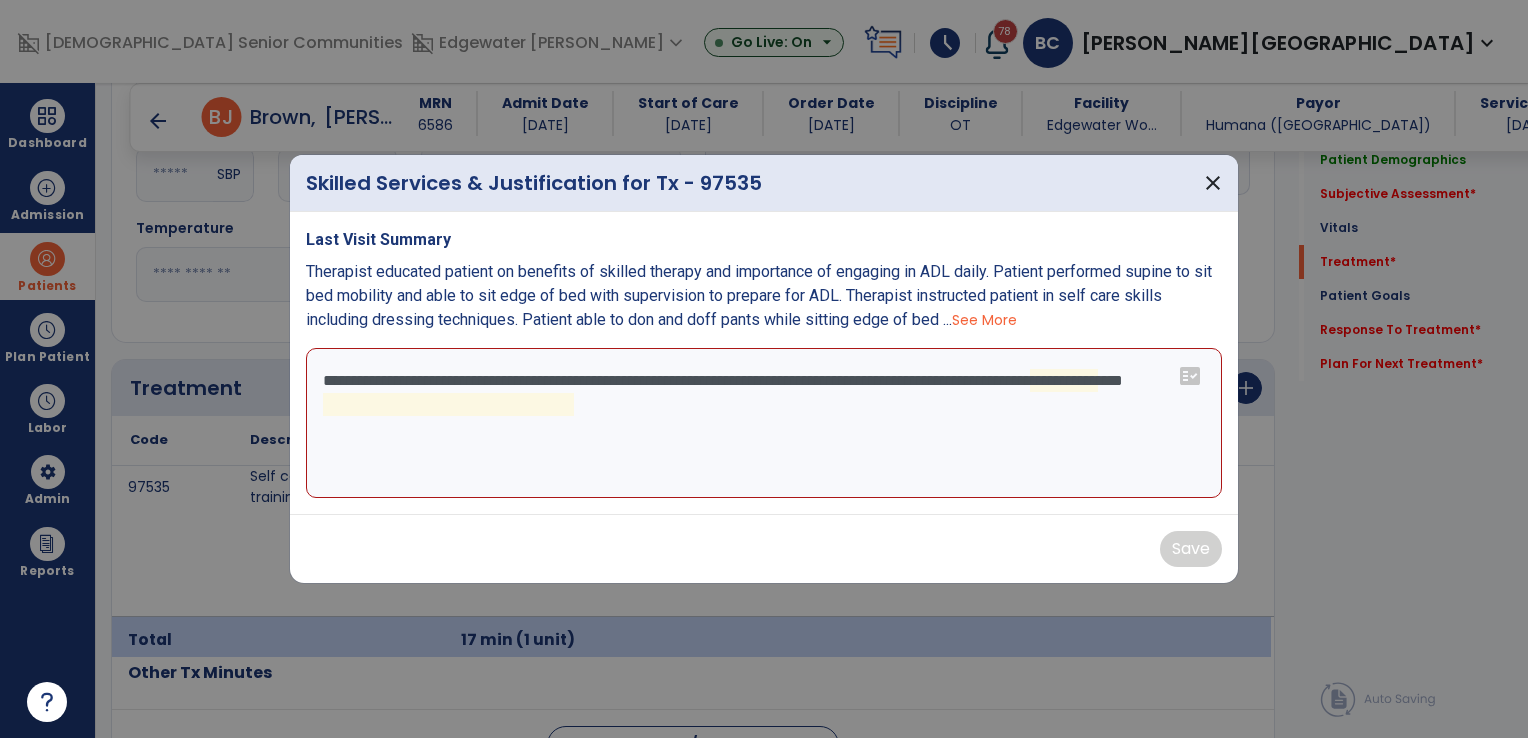 click on "**********" at bounding box center (764, 423) 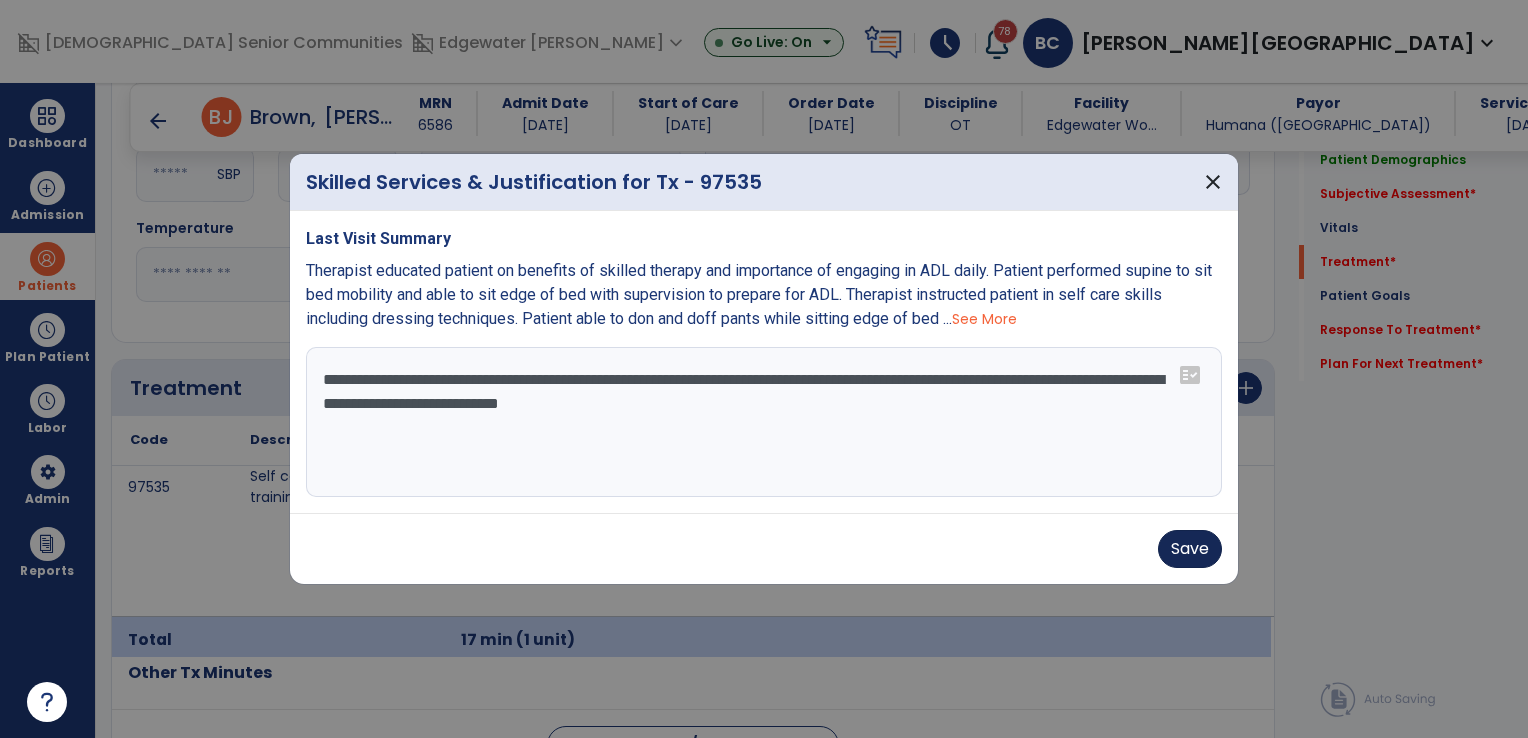 type on "**********" 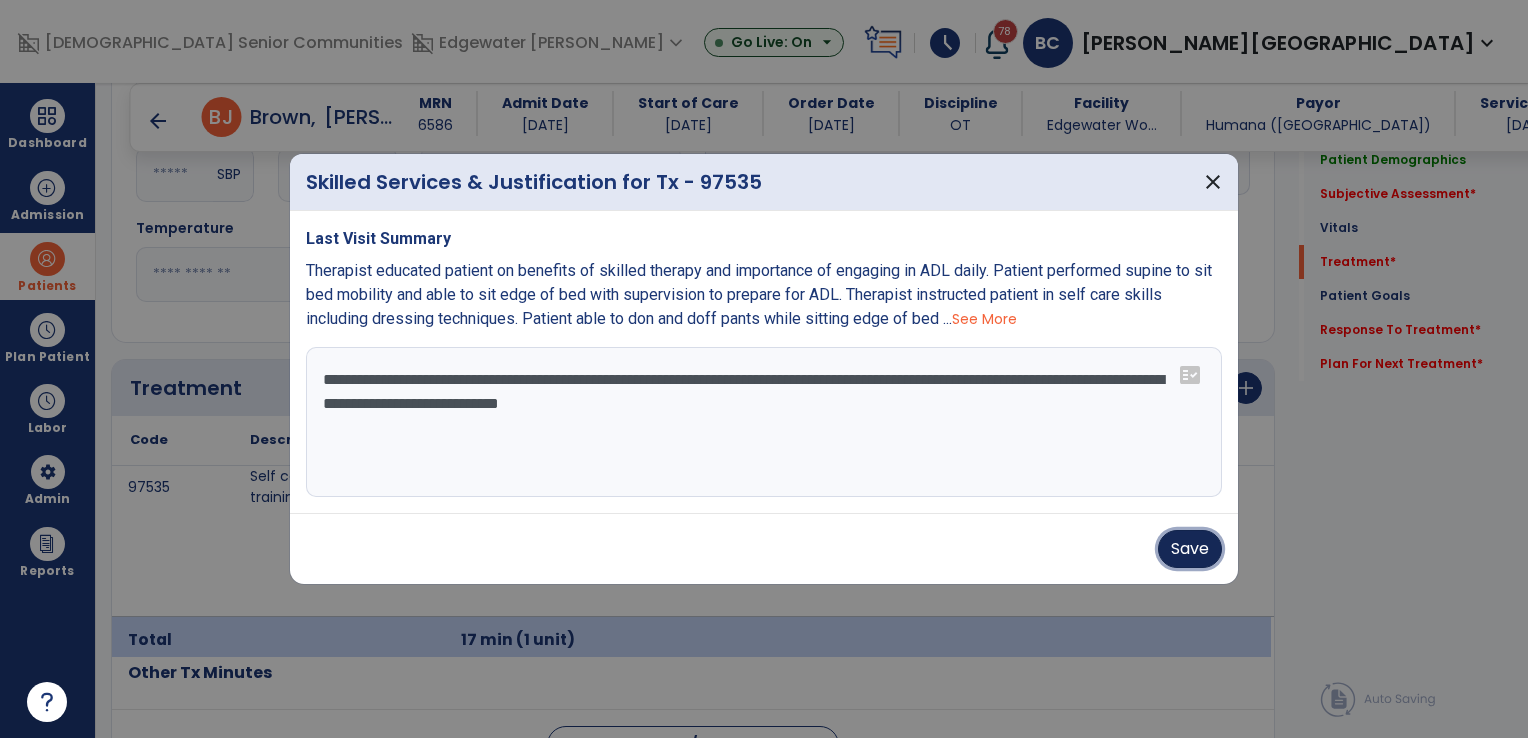 click on "Save" at bounding box center [1190, 549] 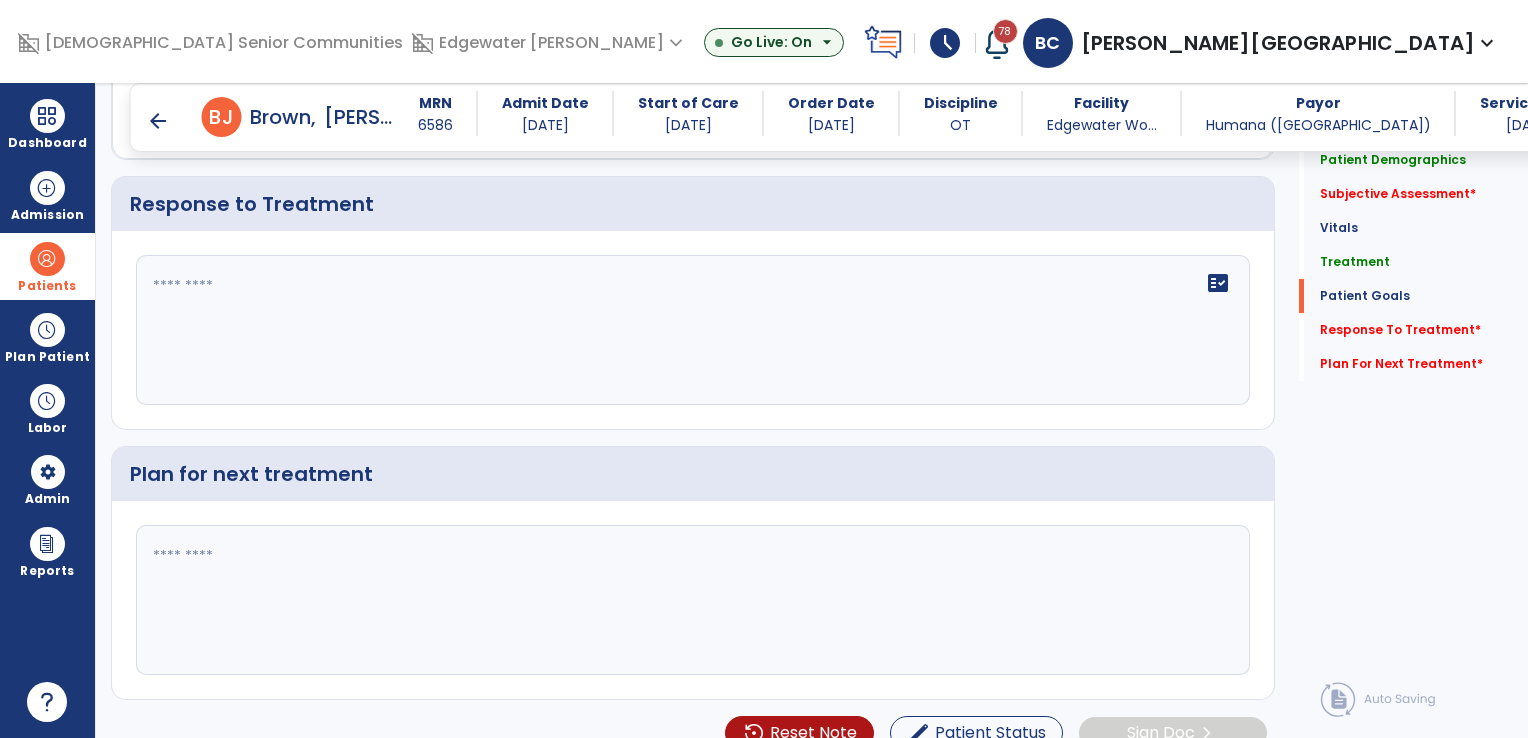 scroll, scrollTop: 2876, scrollLeft: 0, axis: vertical 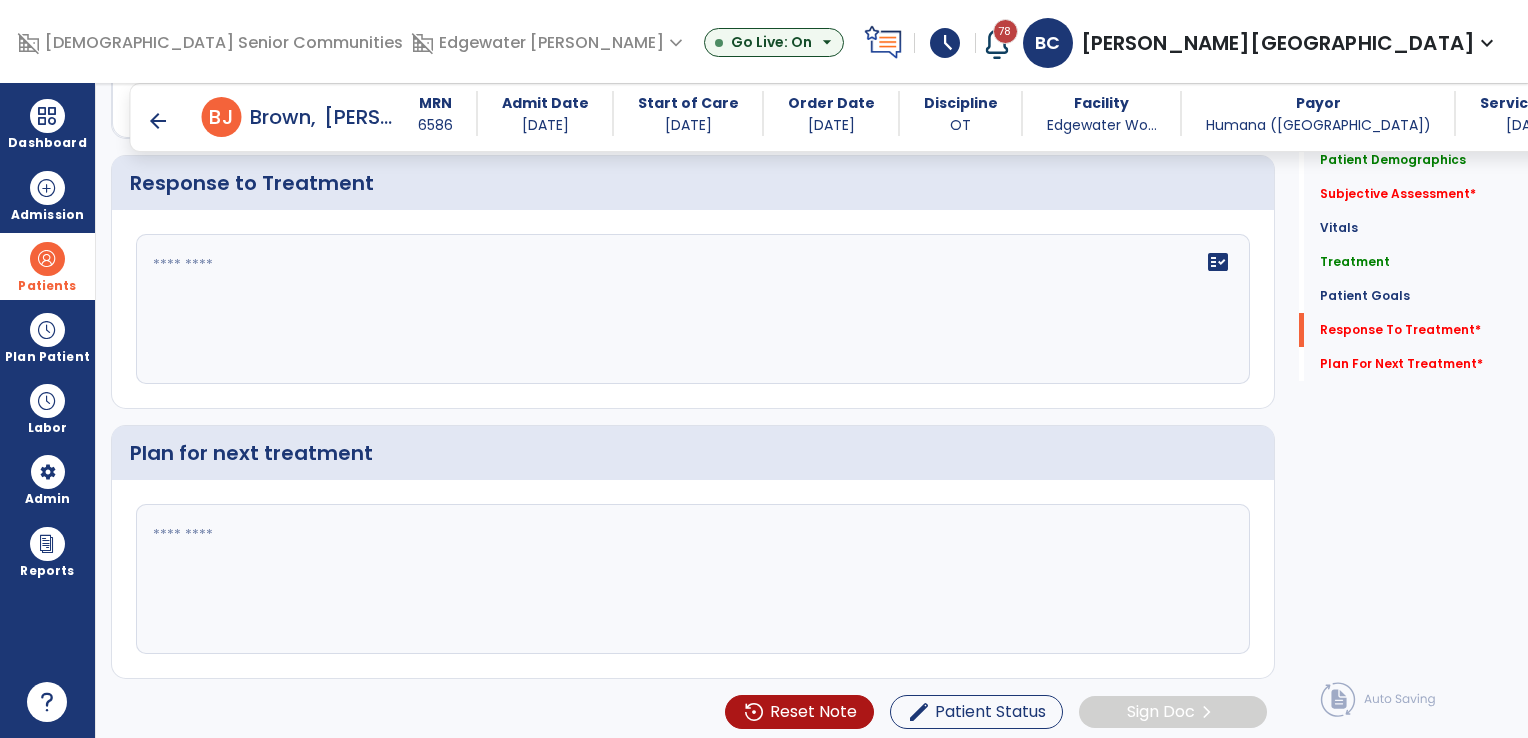 click on "fact_check" 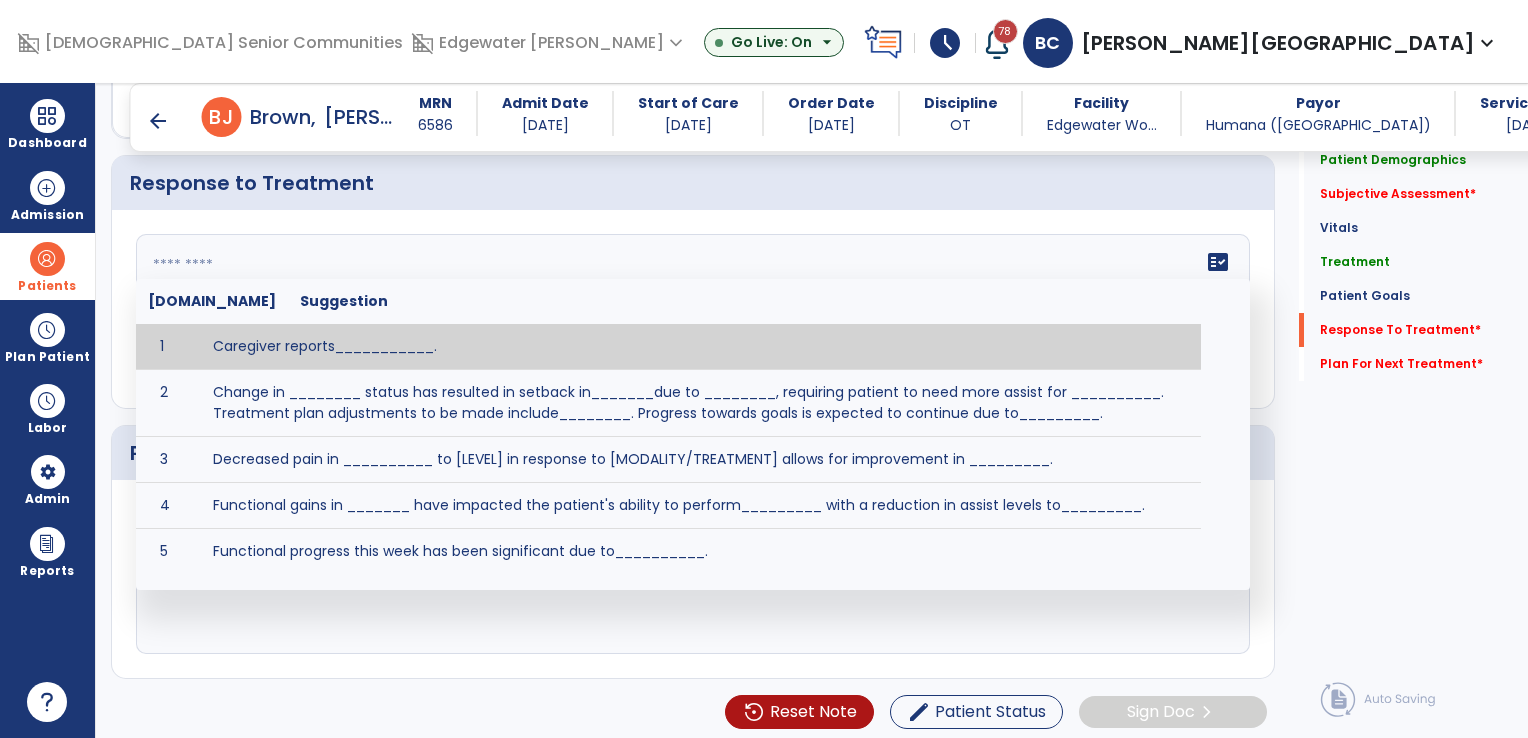 click 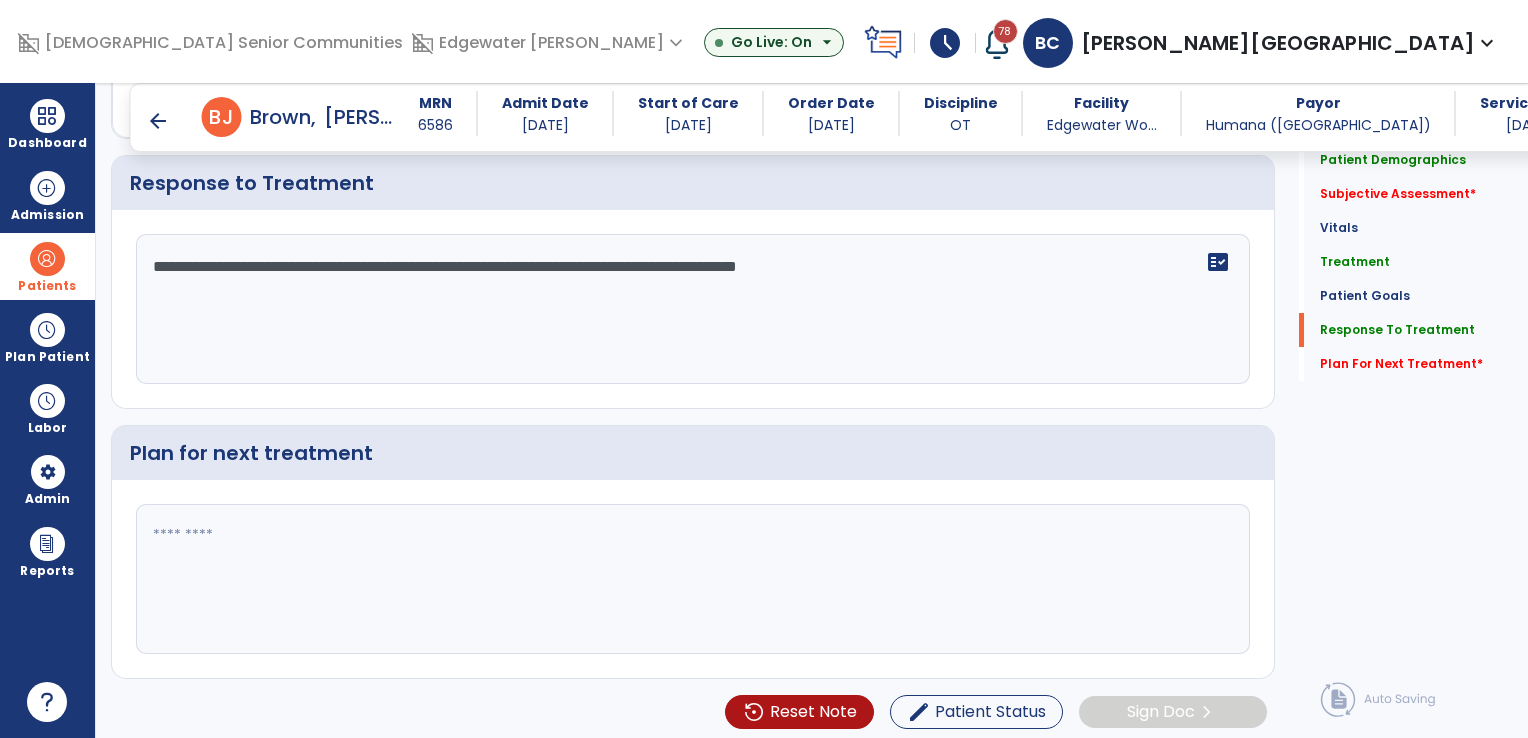 type on "**********" 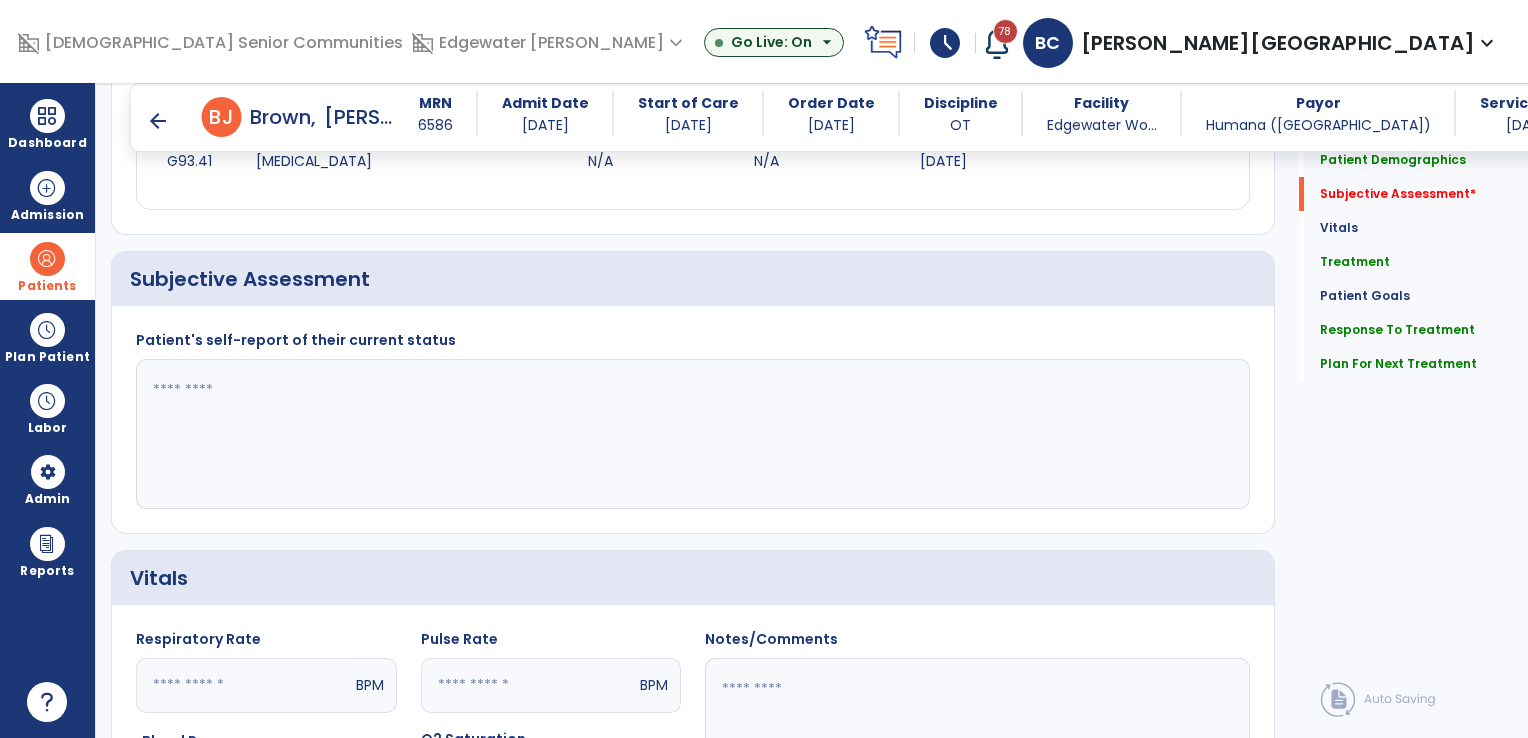 scroll, scrollTop: 376, scrollLeft: 0, axis: vertical 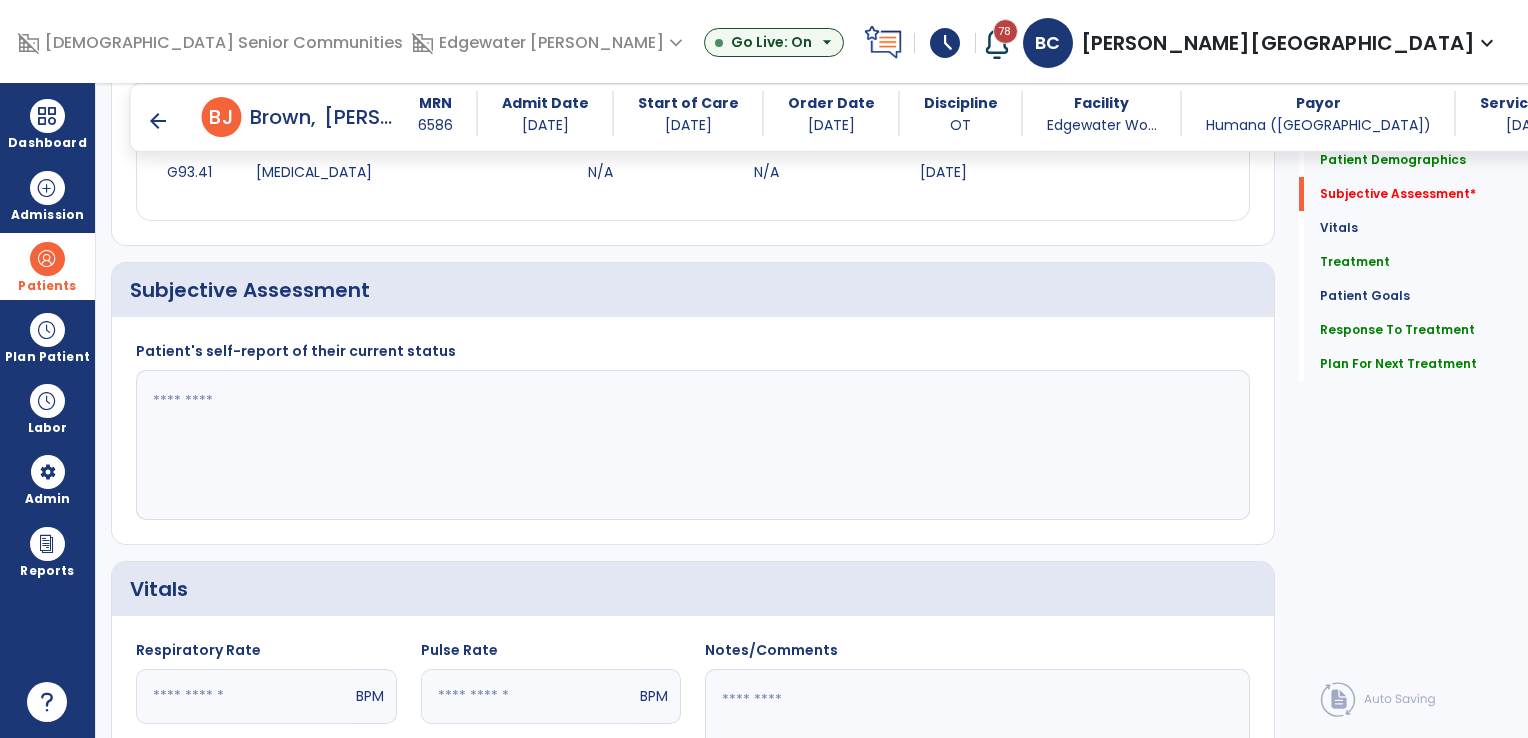 type on "**********" 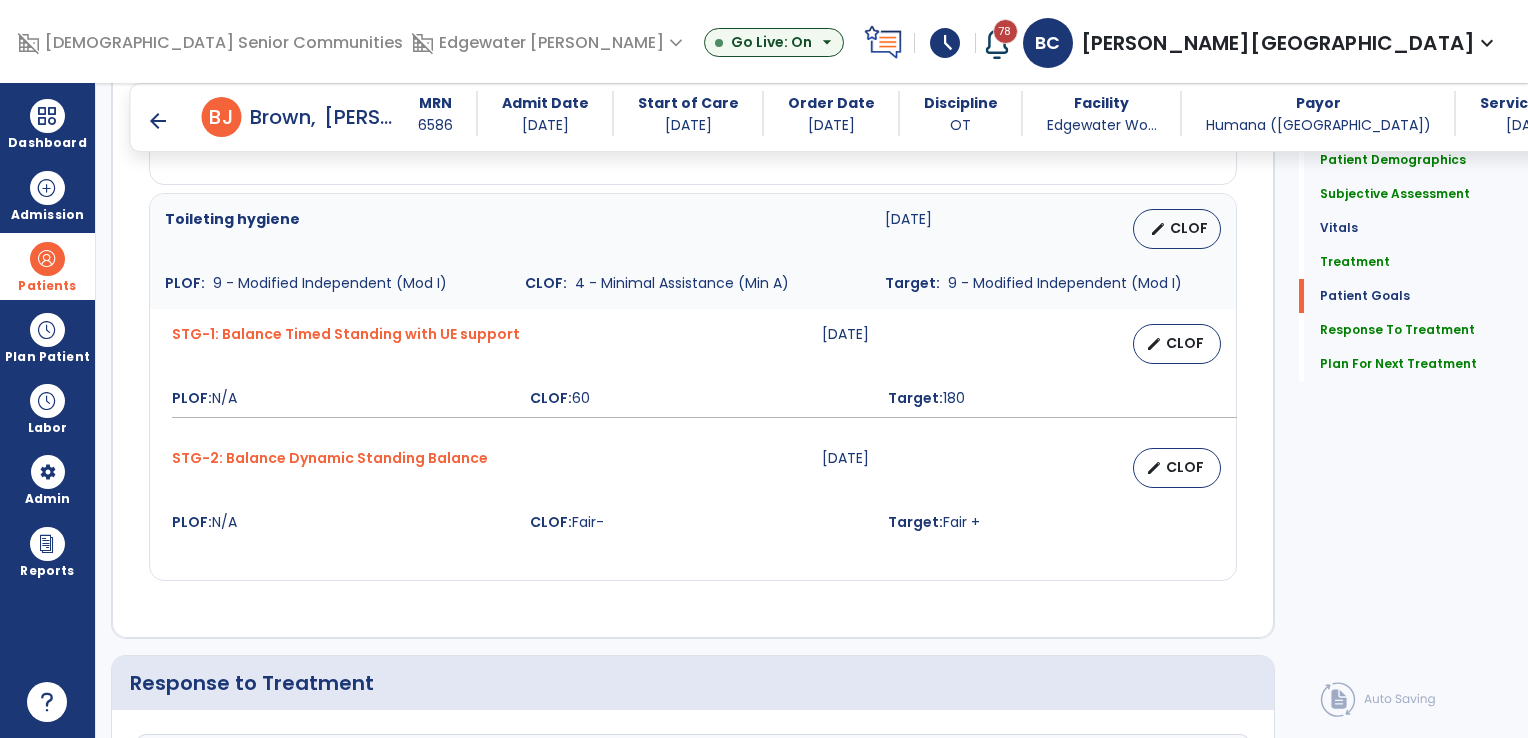scroll, scrollTop: 2876, scrollLeft: 0, axis: vertical 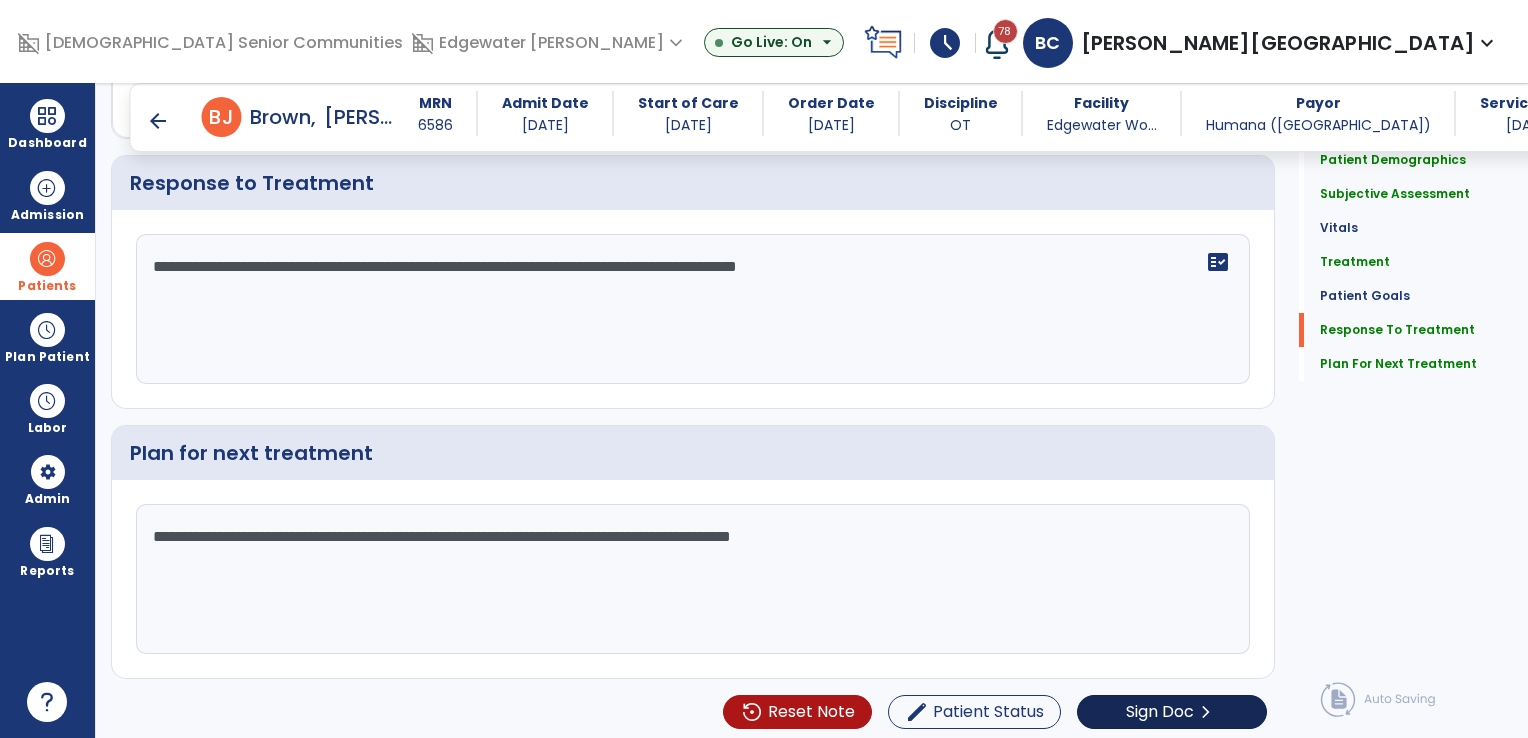 type on "**********" 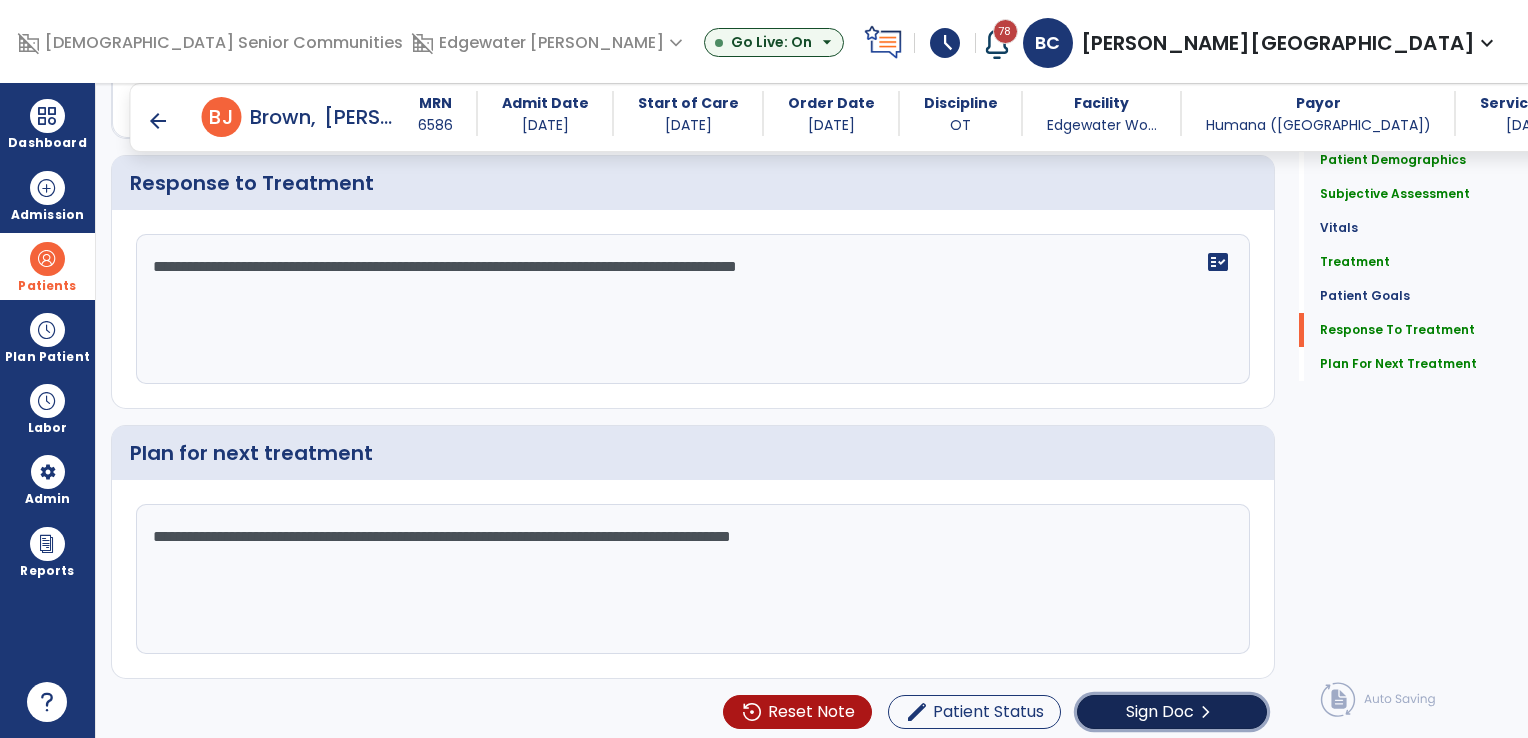 click on "chevron_right" 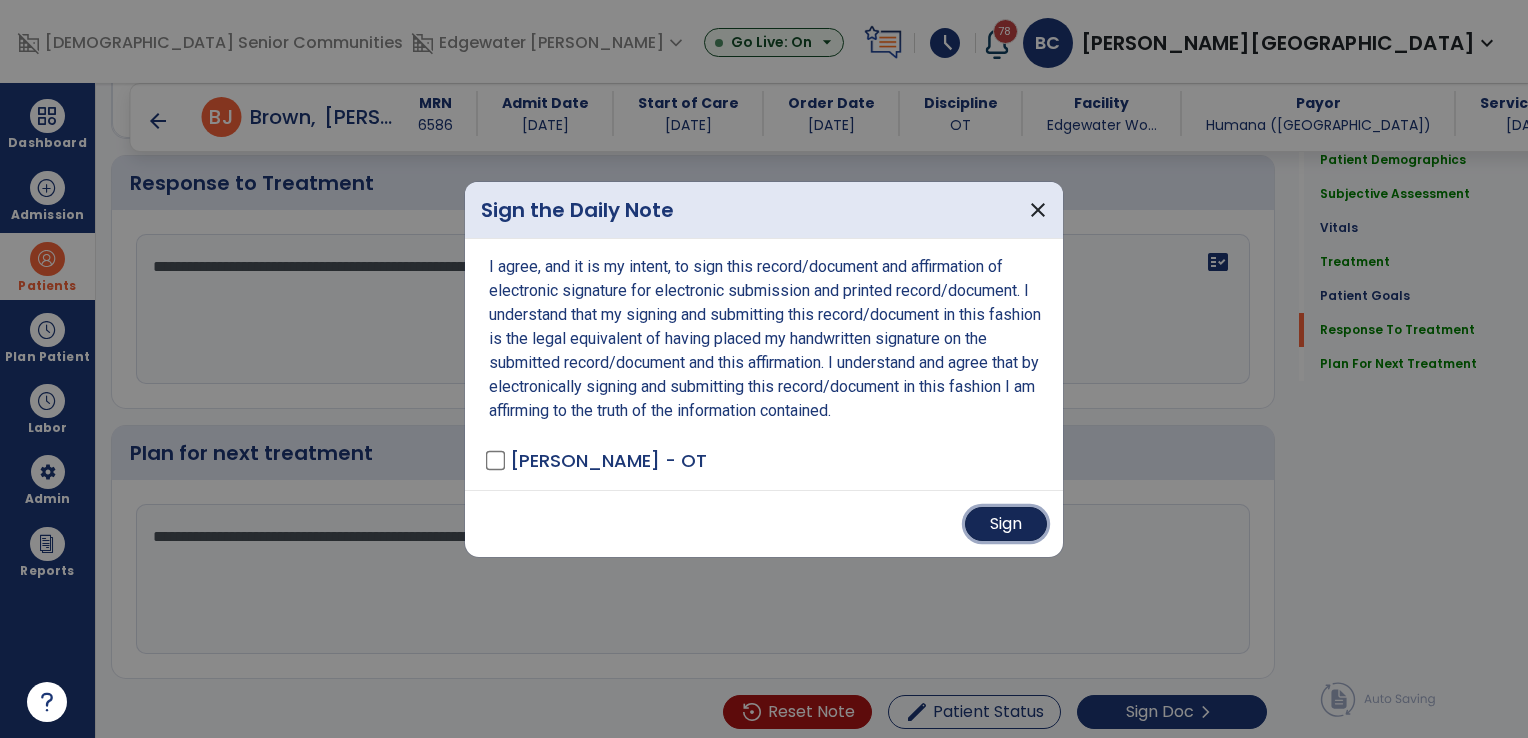 click on "Sign" at bounding box center [1006, 524] 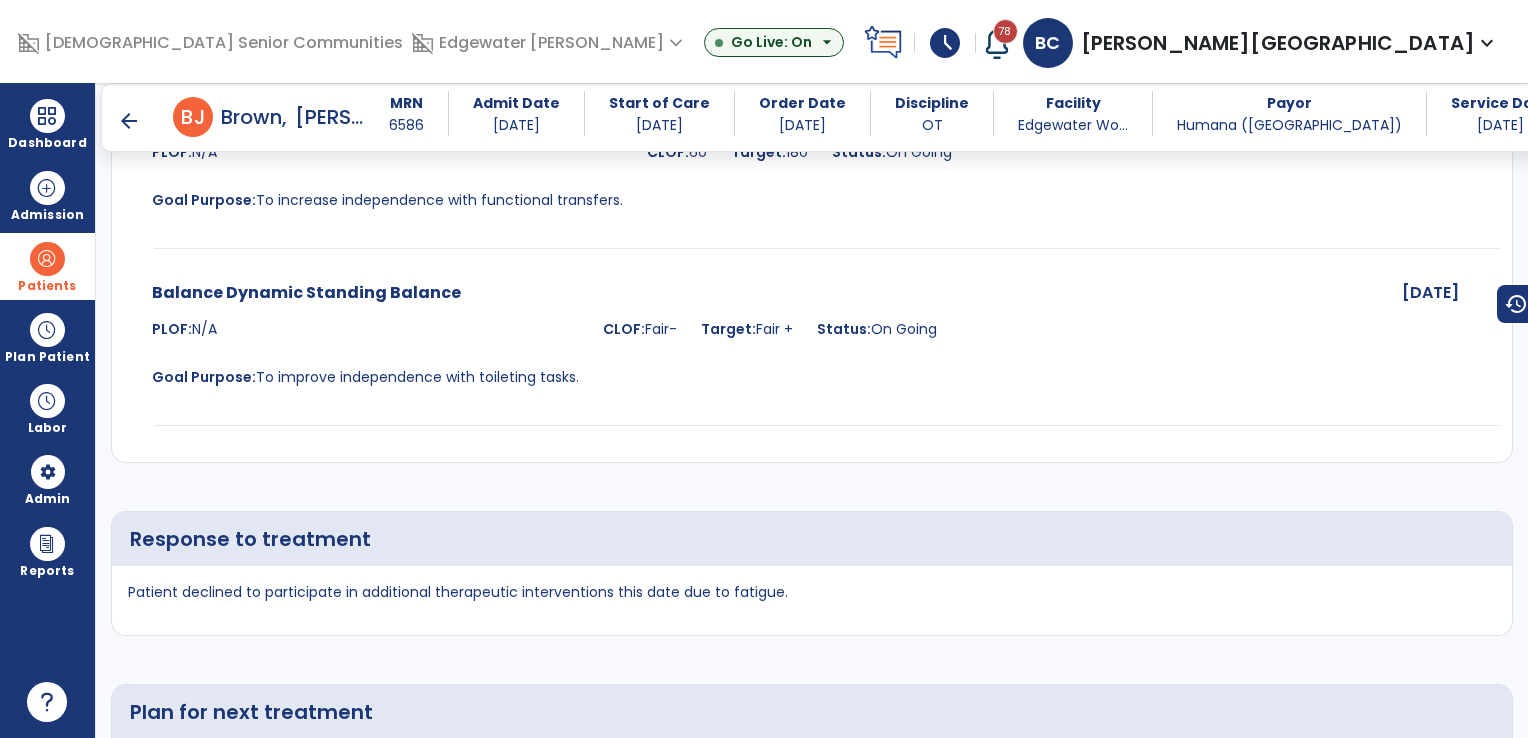 scroll, scrollTop: 2212, scrollLeft: 0, axis: vertical 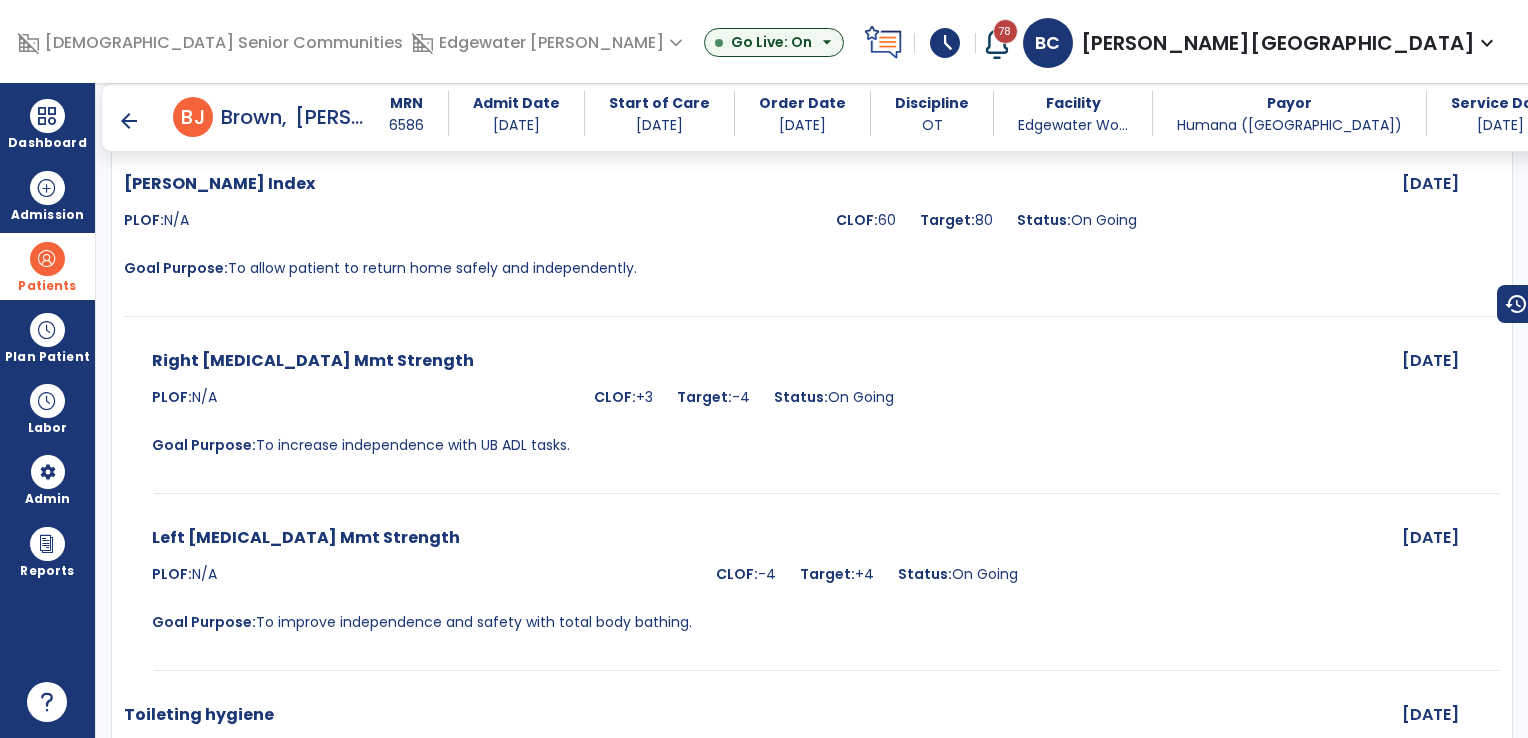 click on "arrow_back" at bounding box center (129, 121) 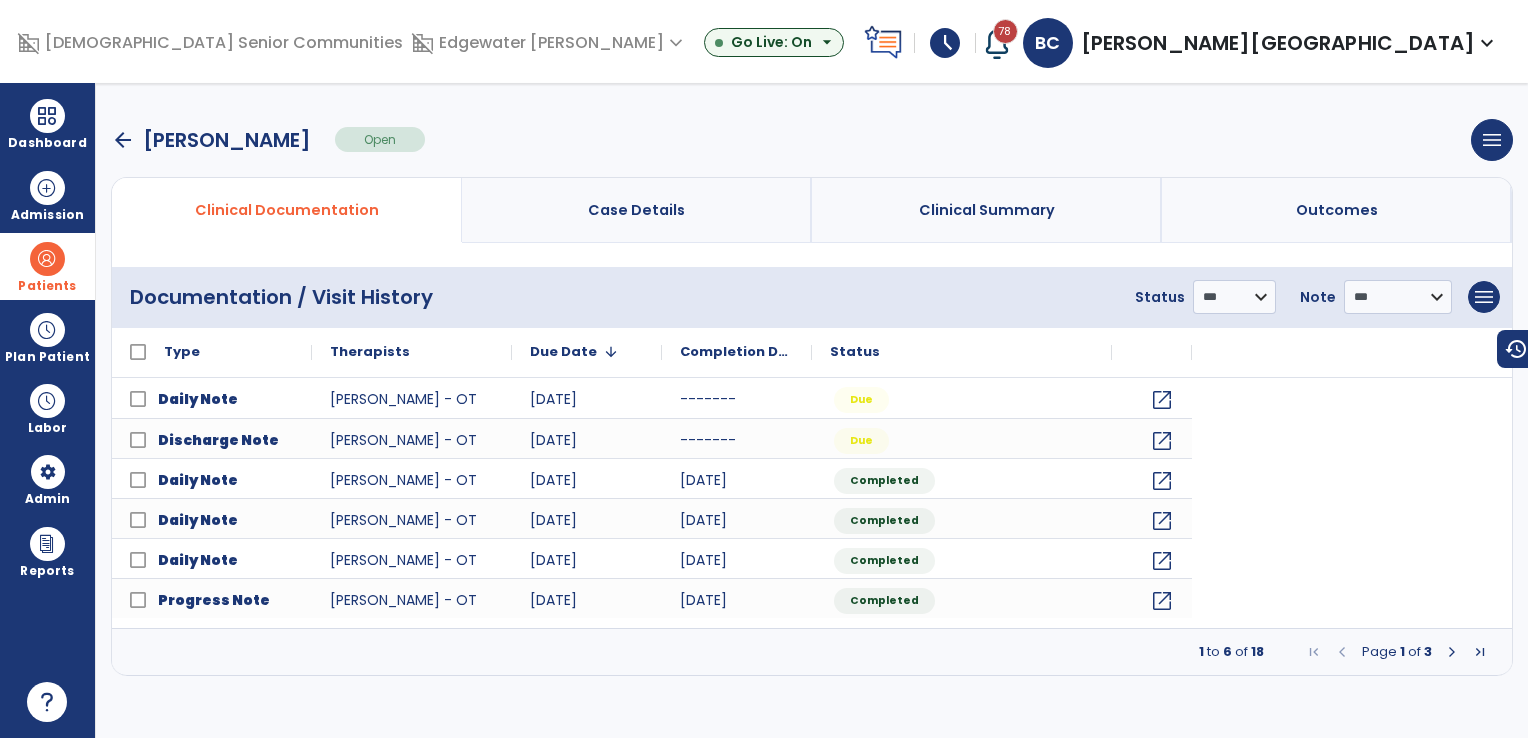 scroll, scrollTop: 0, scrollLeft: 0, axis: both 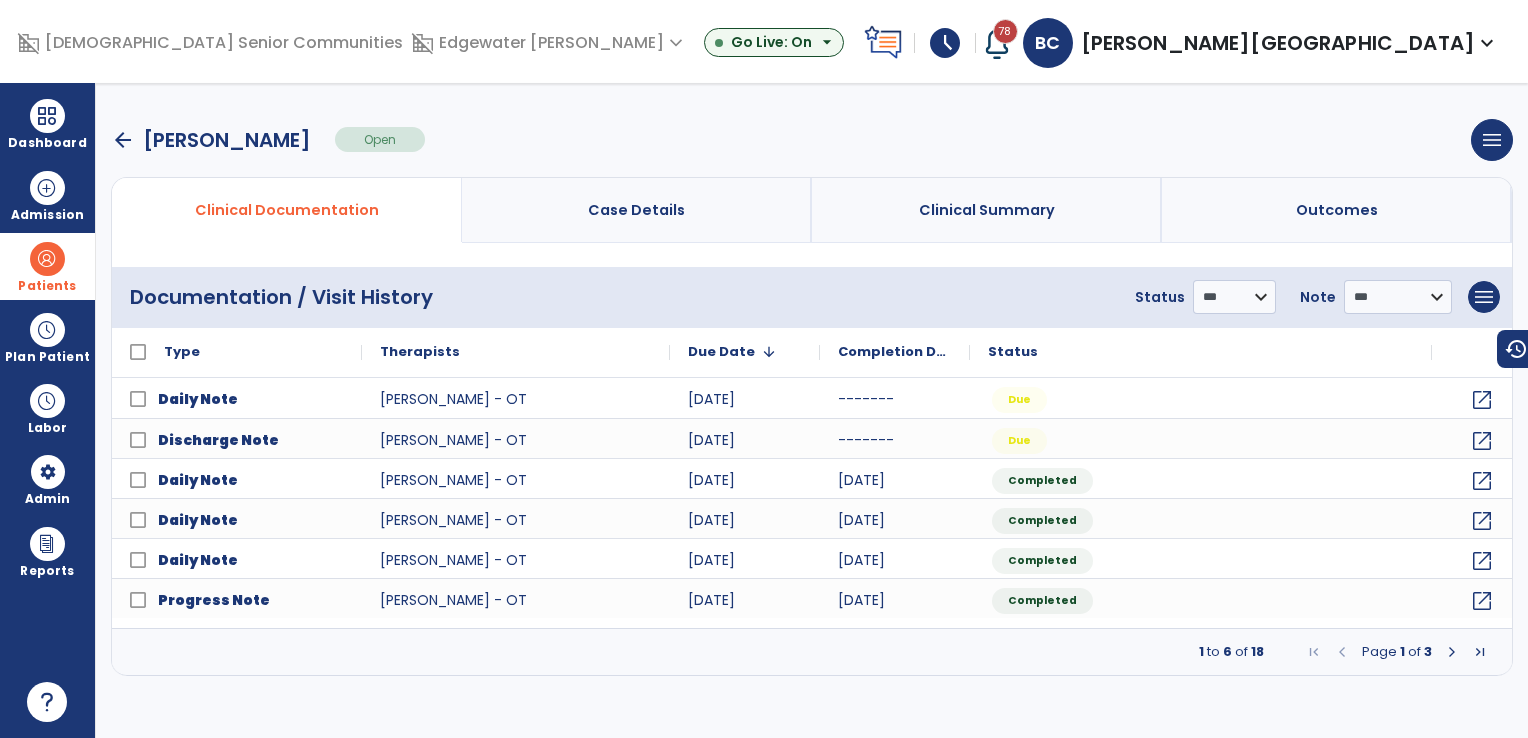 click on "arrow_back" at bounding box center (123, 140) 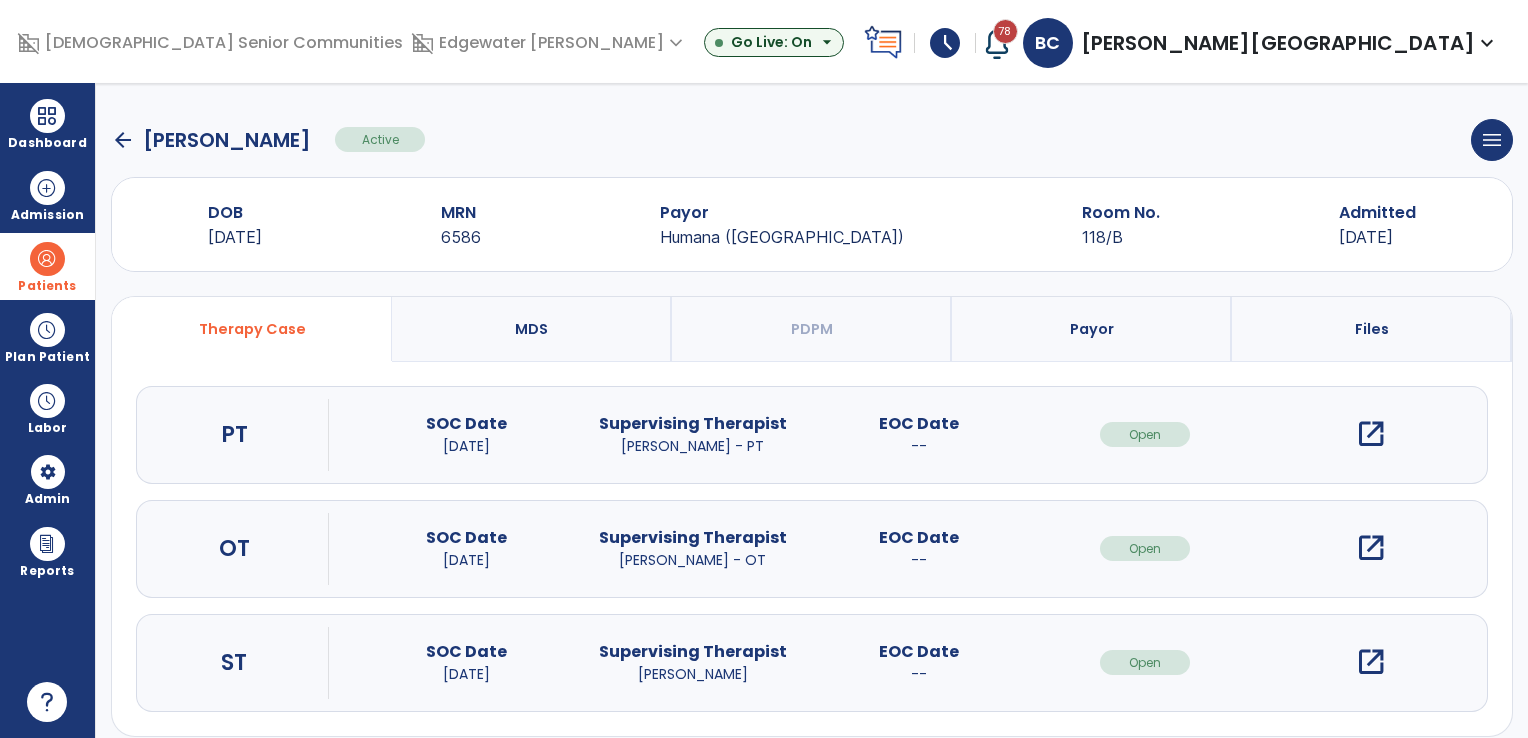 click on "arrow_back" 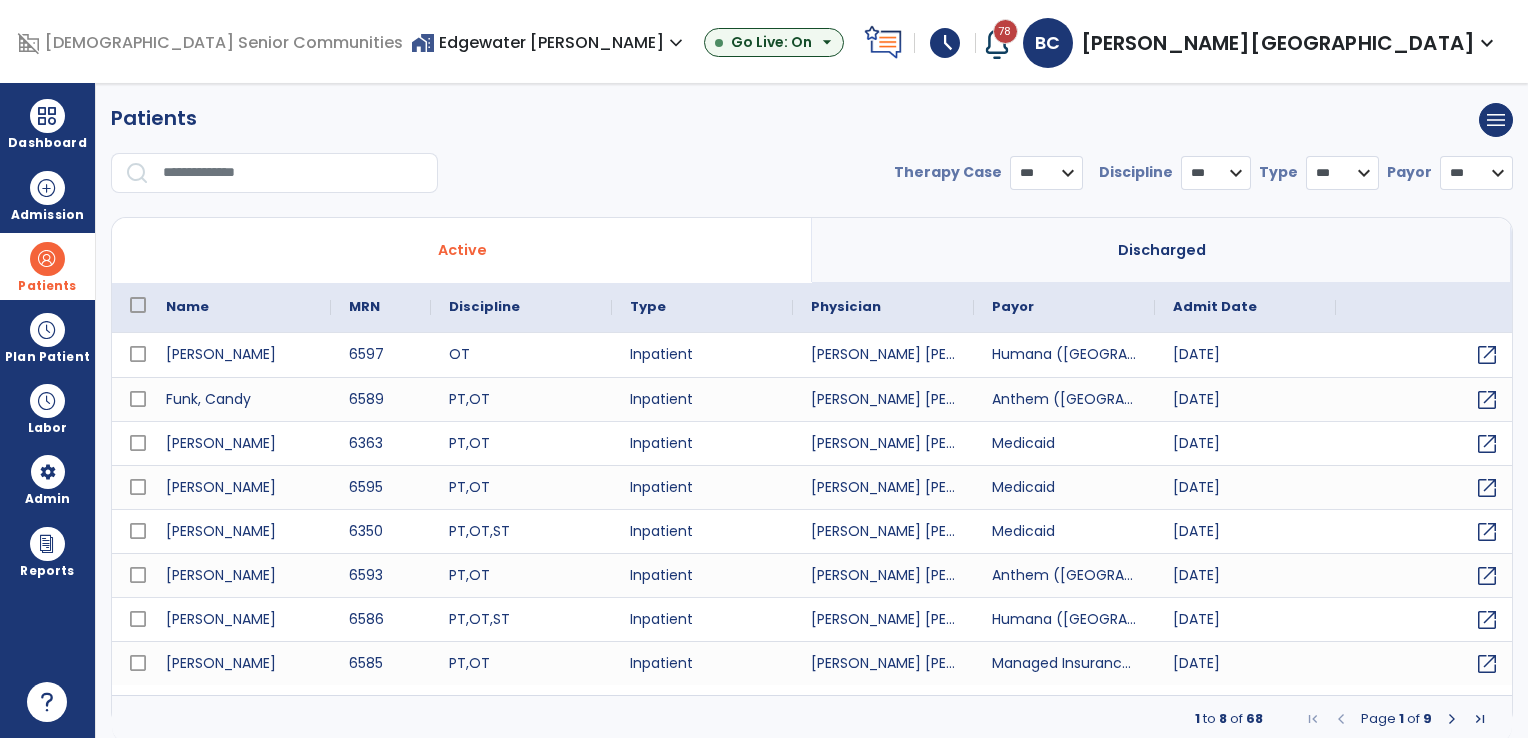 select on "***" 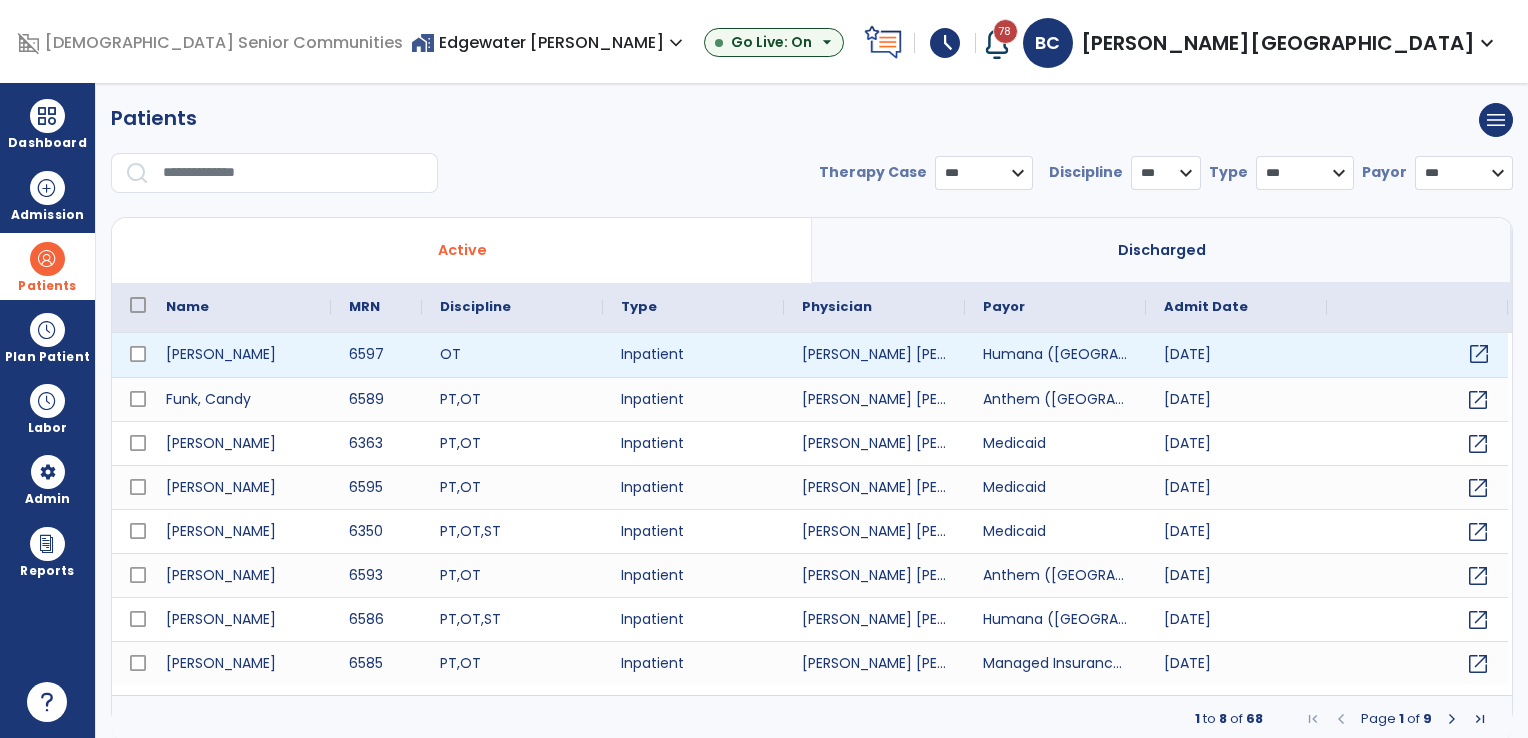 click on "open_in_new" at bounding box center (1479, 354) 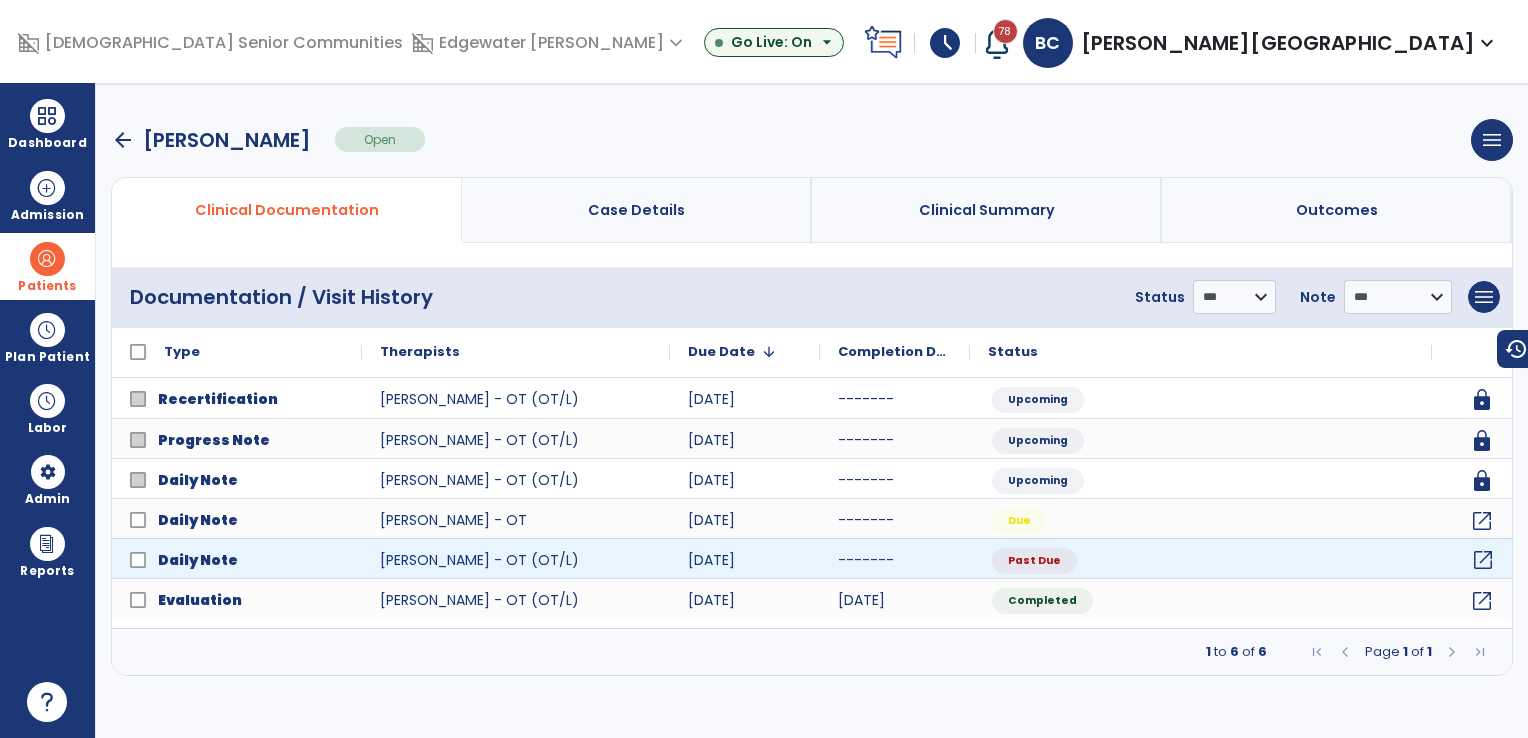 click on "open_in_new" 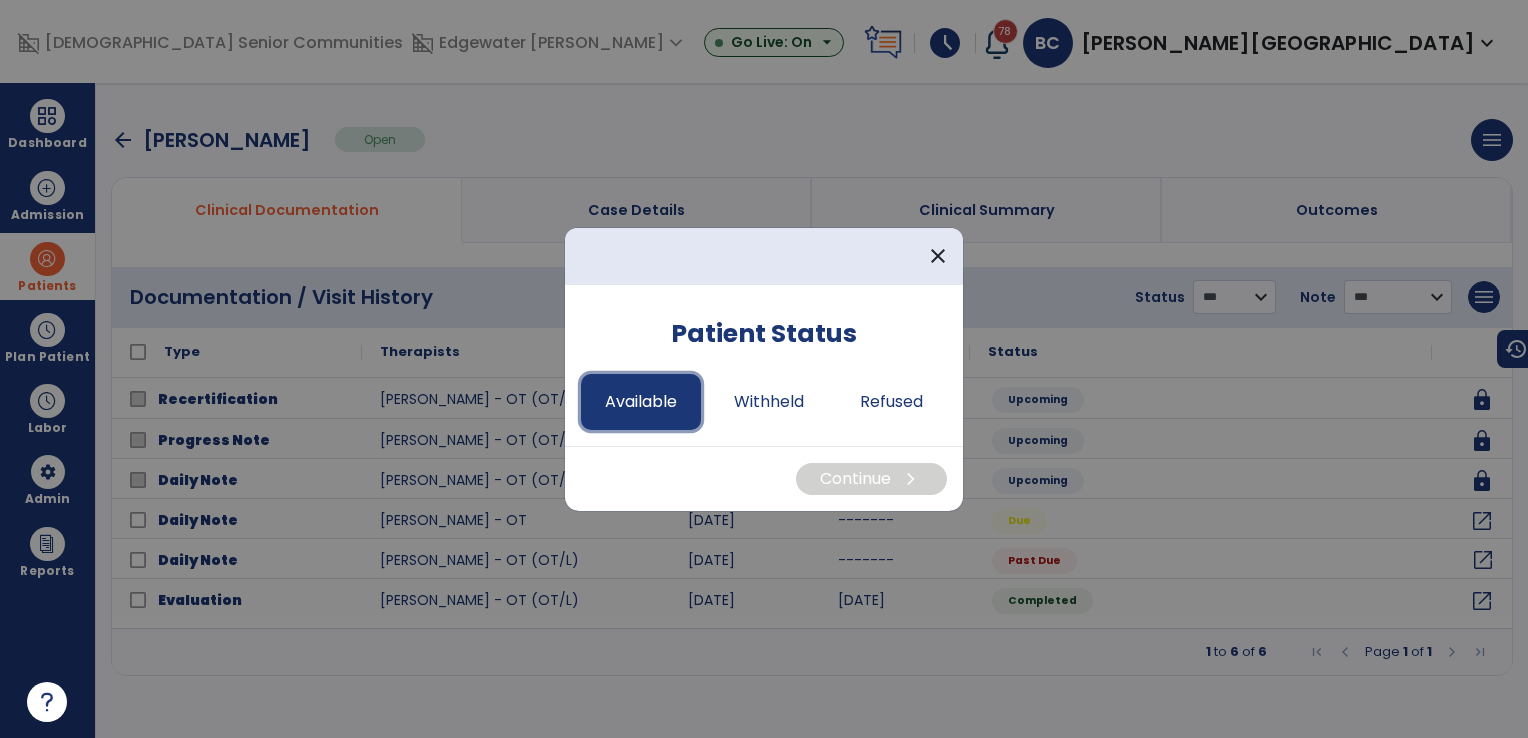 click on "Available" at bounding box center (641, 402) 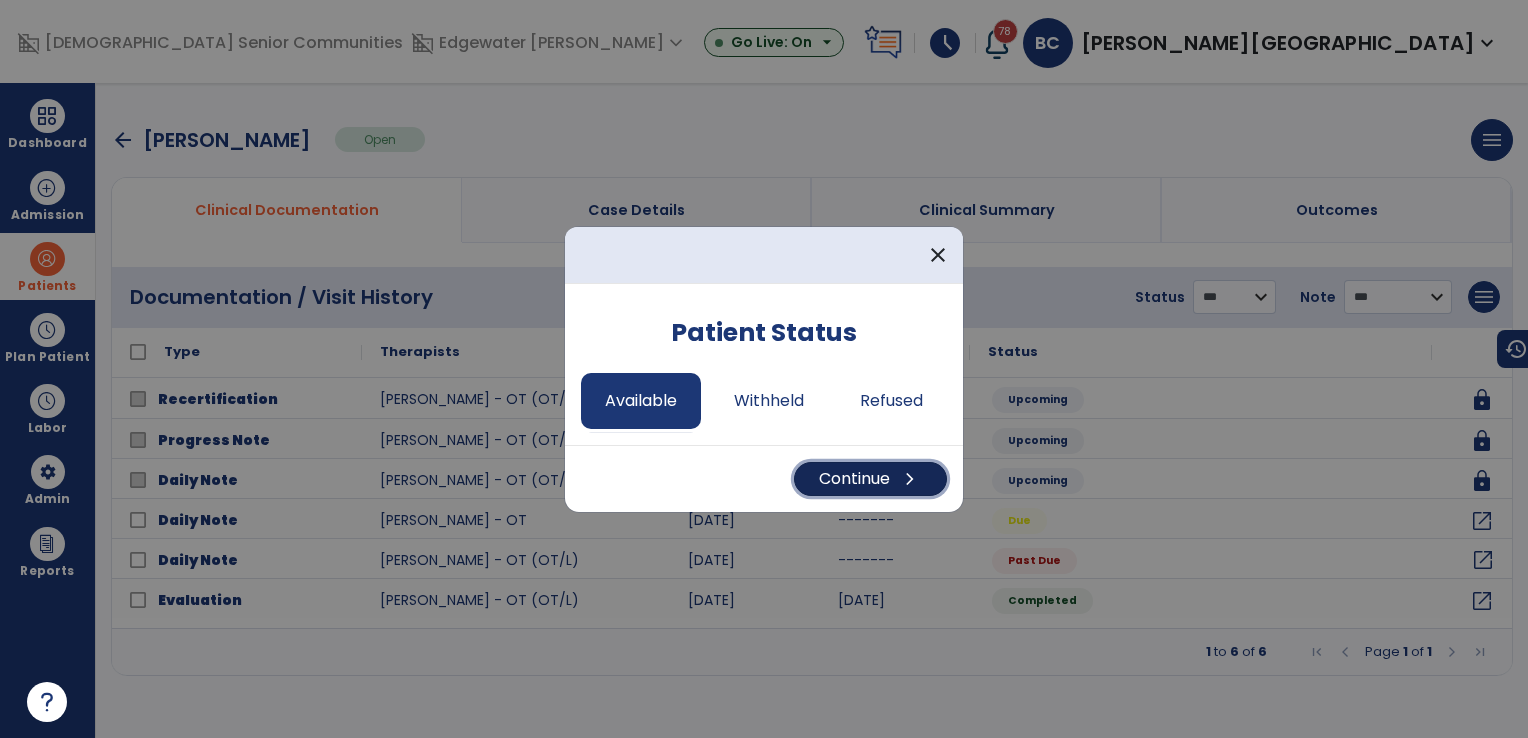 click on "Continue   chevron_right" at bounding box center [870, 479] 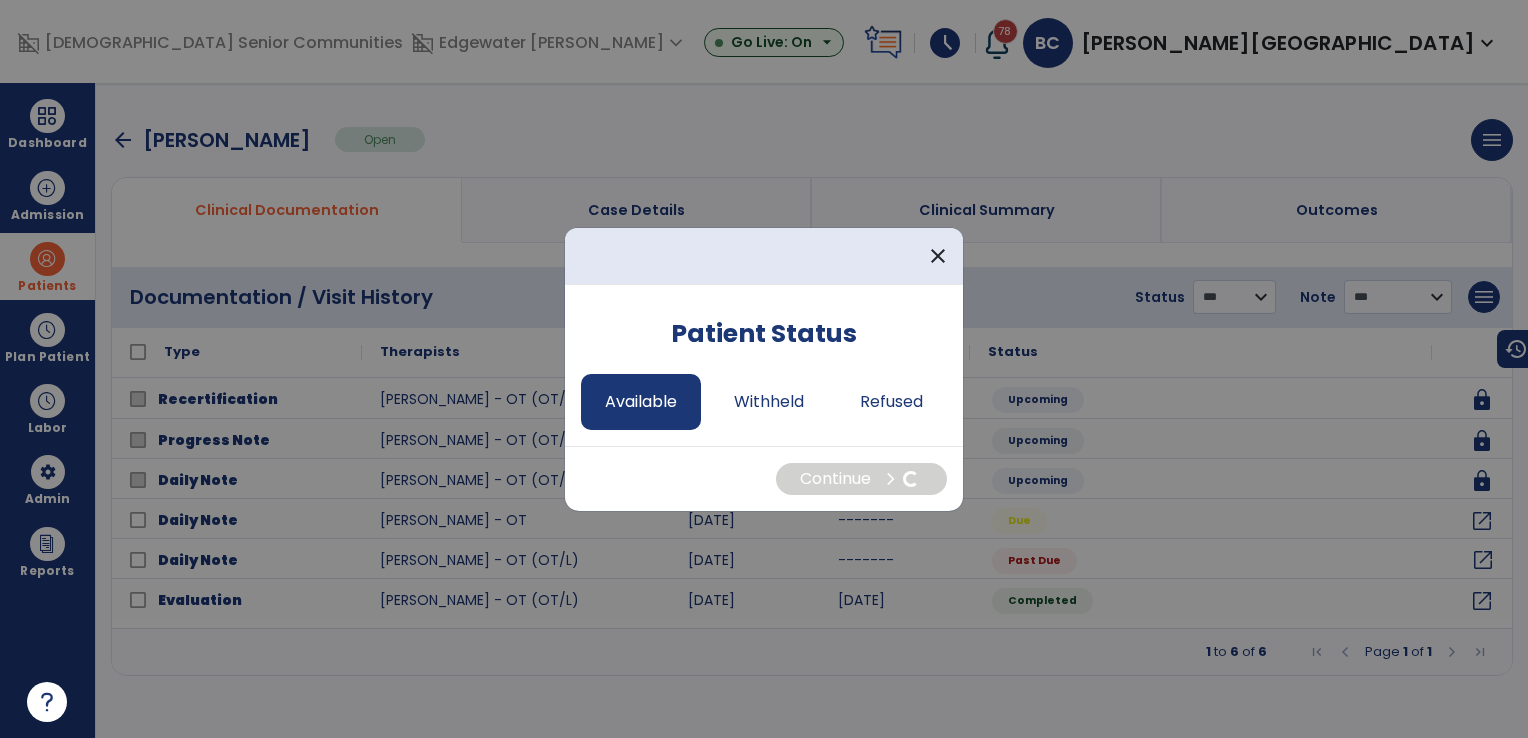 select on "*" 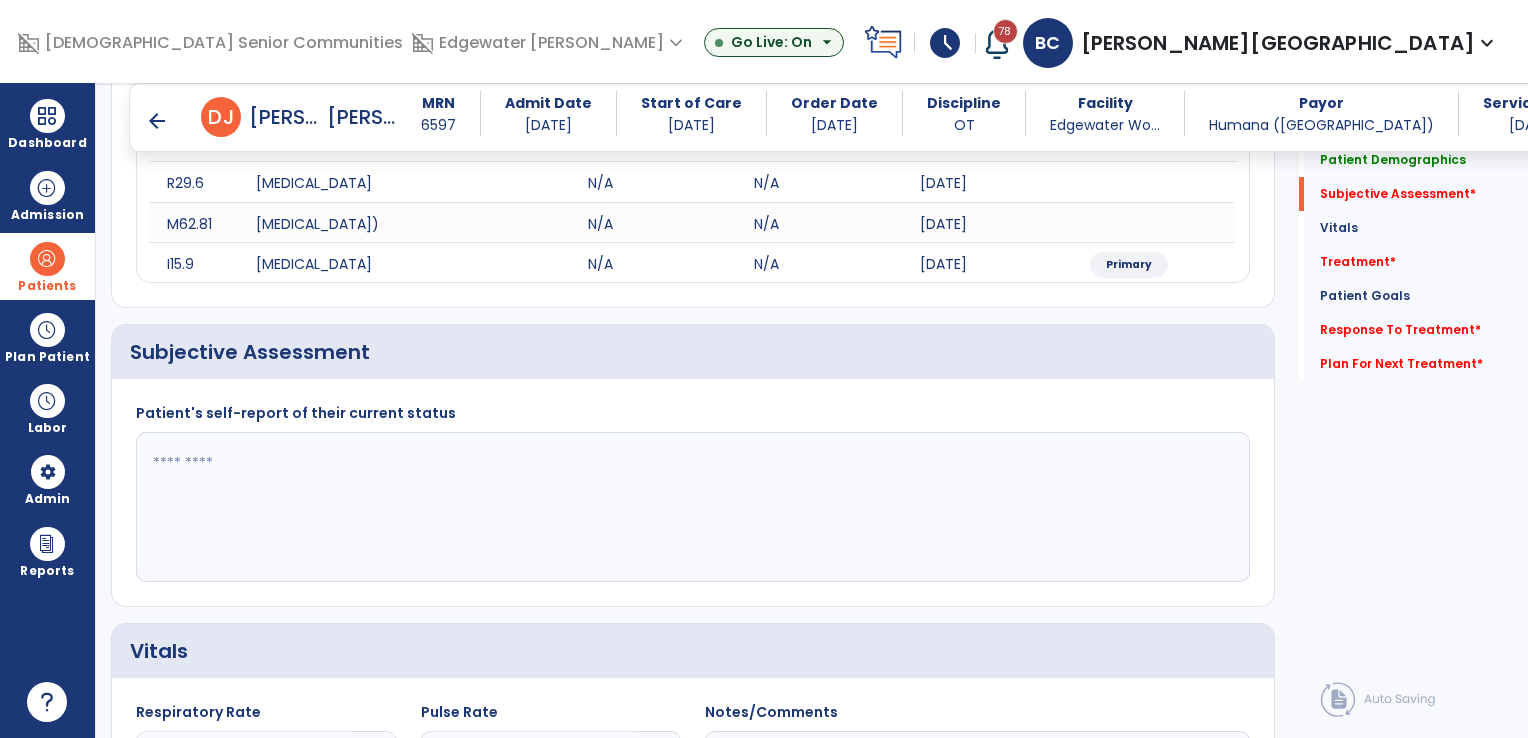scroll, scrollTop: 300, scrollLeft: 0, axis: vertical 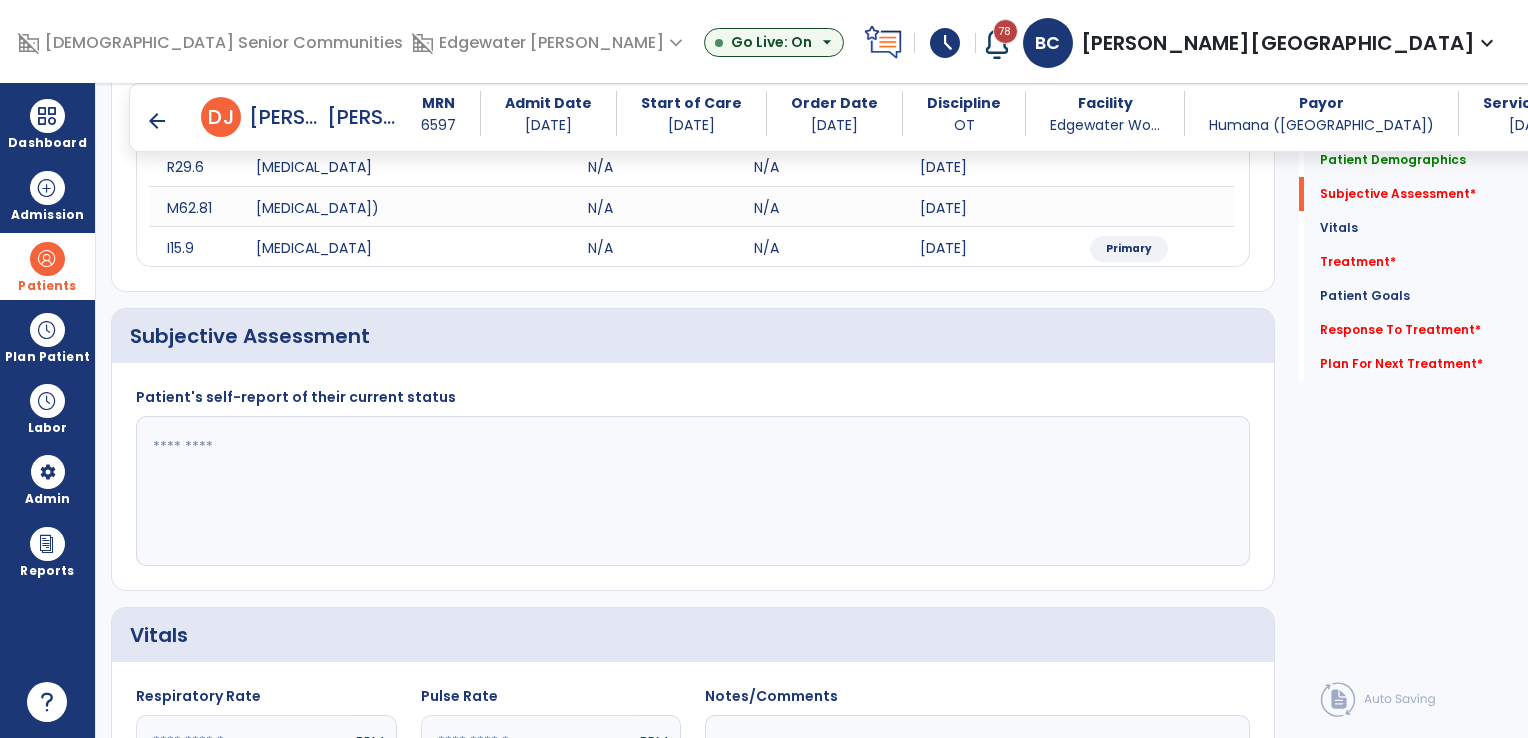click 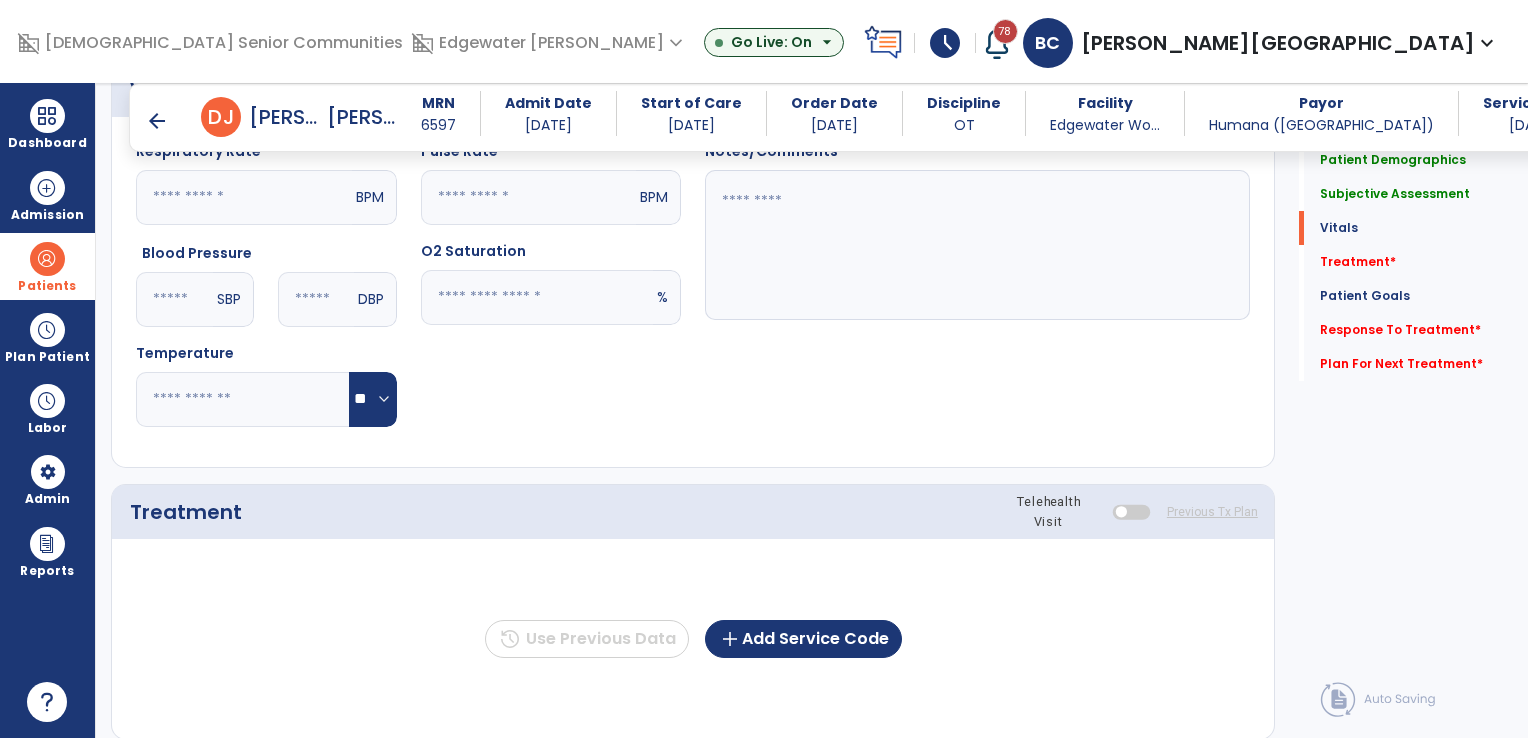 scroll, scrollTop: 1000, scrollLeft: 0, axis: vertical 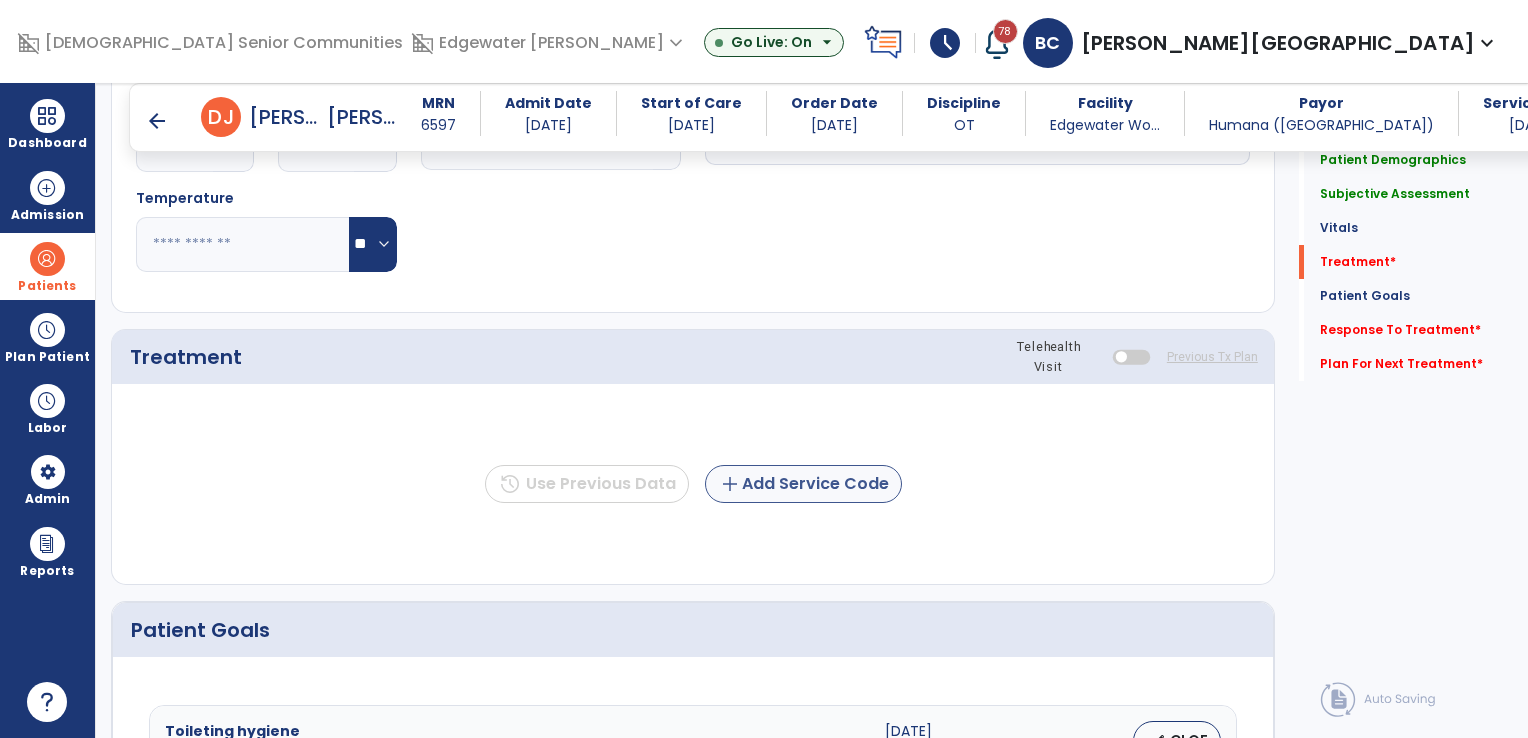 type on "**********" 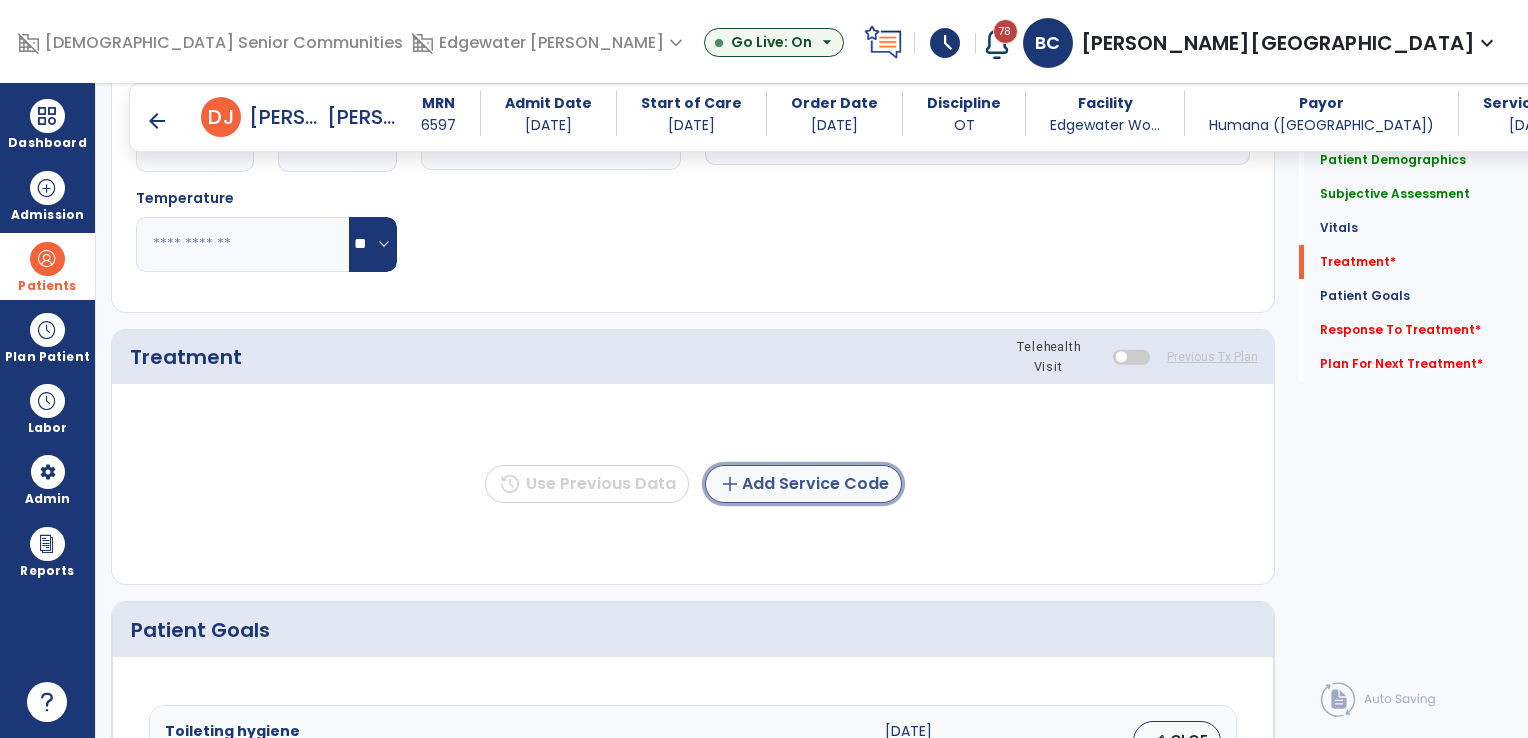 click on "add  Add Service Code" 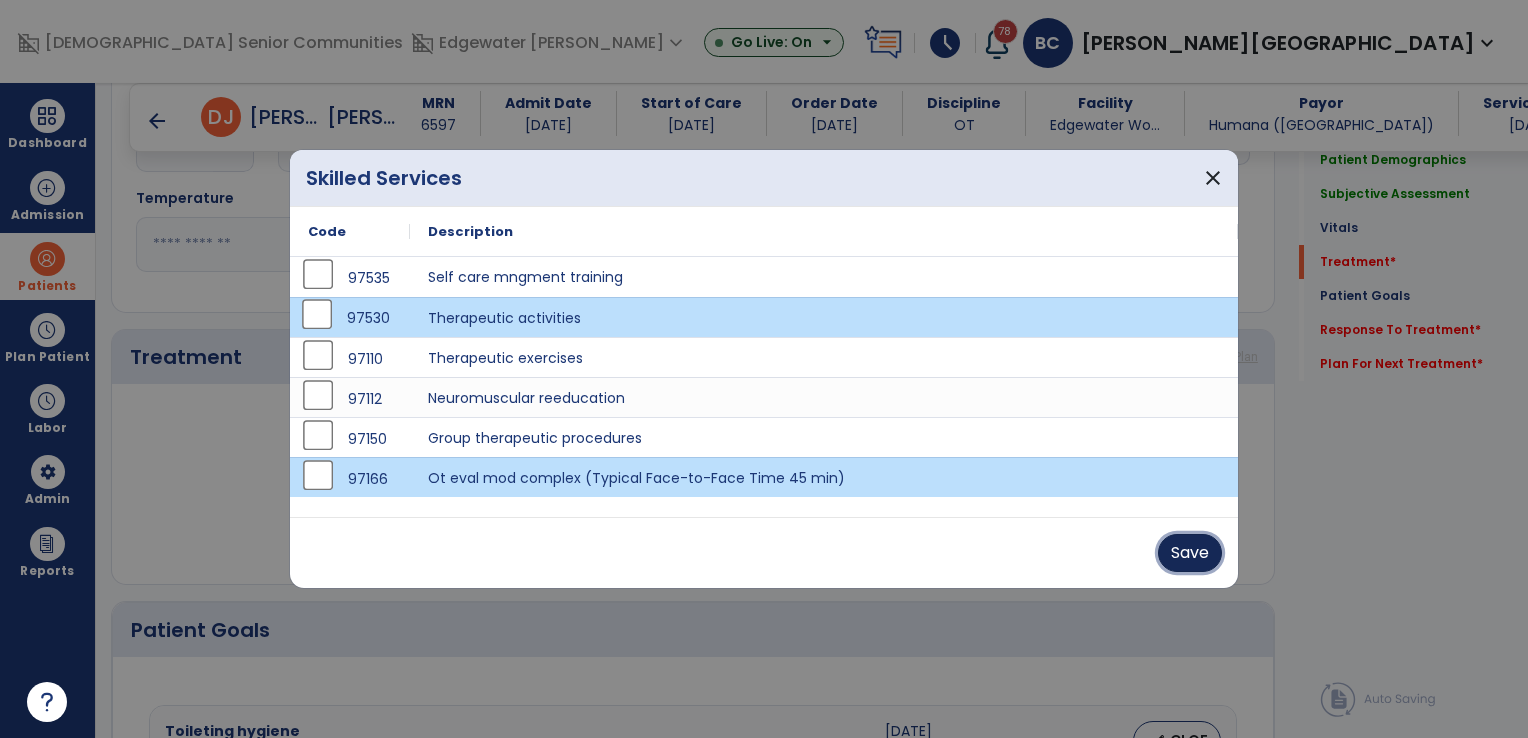 click on "Save" at bounding box center (1190, 553) 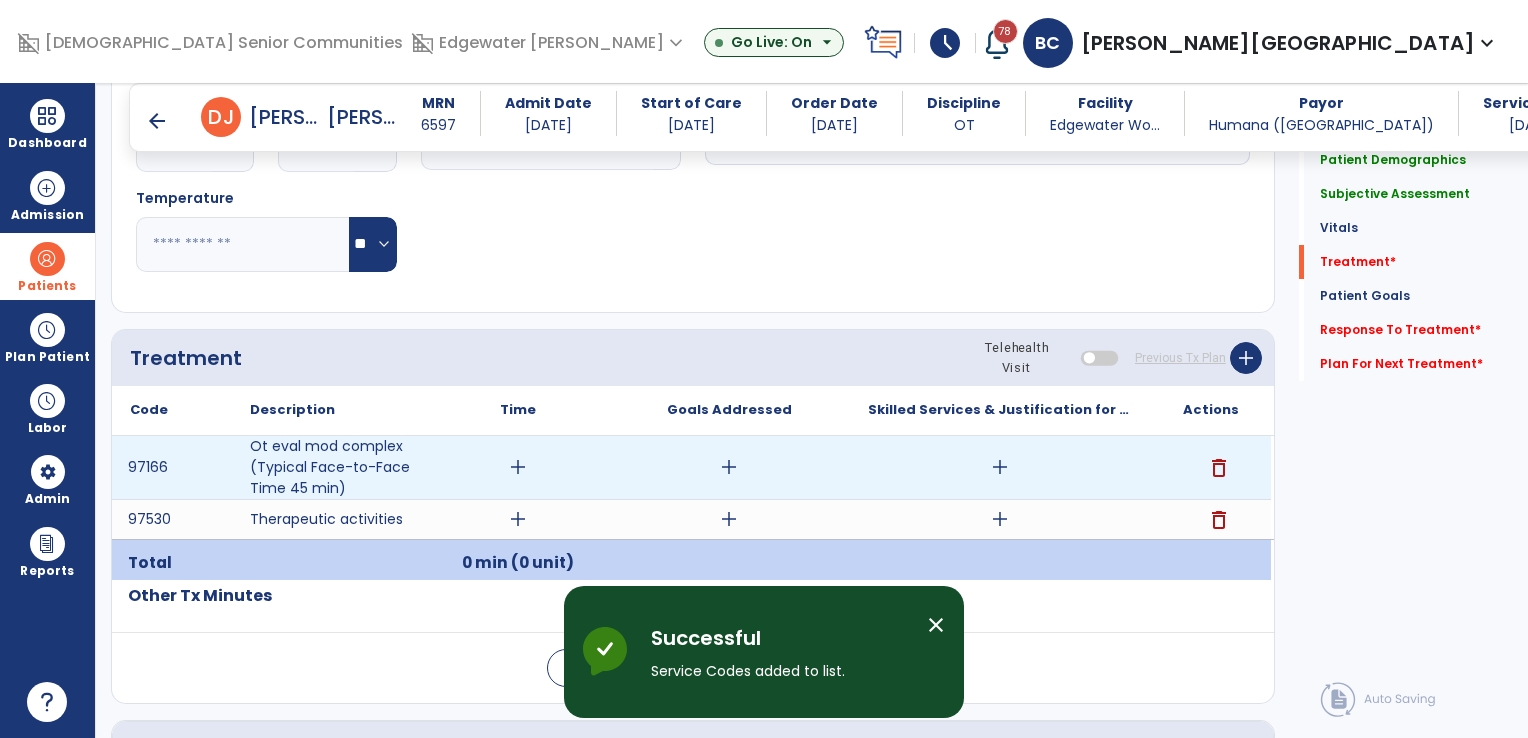 click on "add" at bounding box center [518, 467] 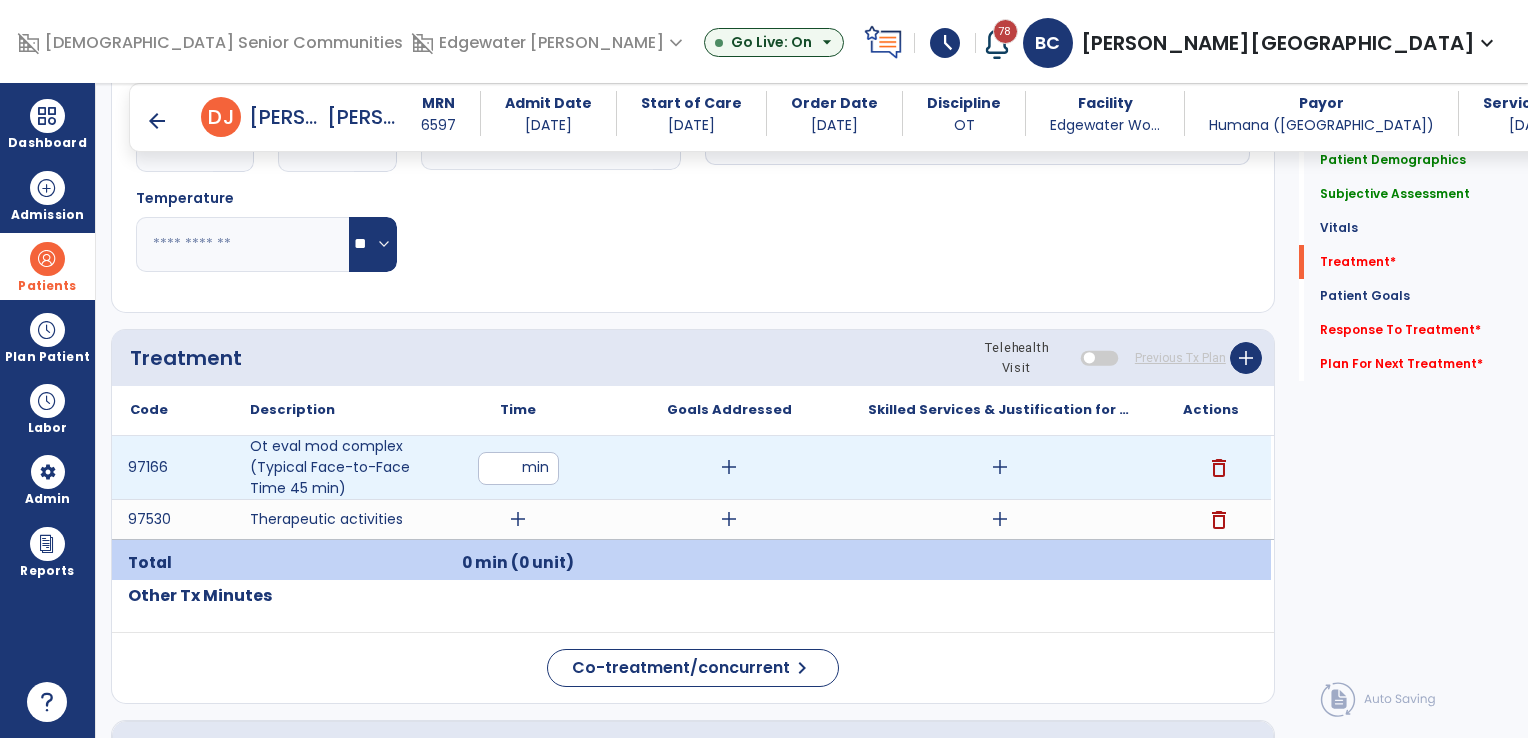 type on "**" 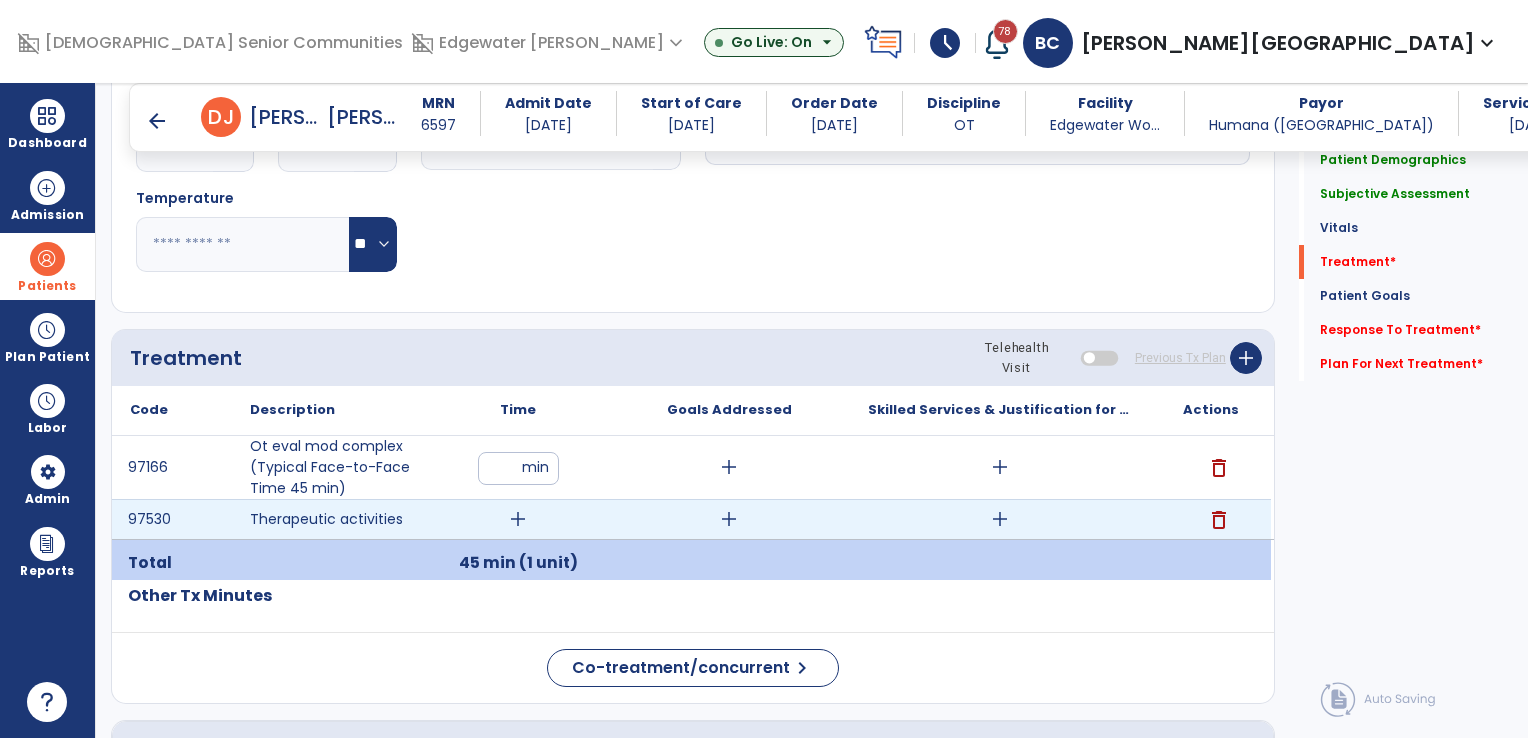 click on "add" at bounding box center [518, 519] 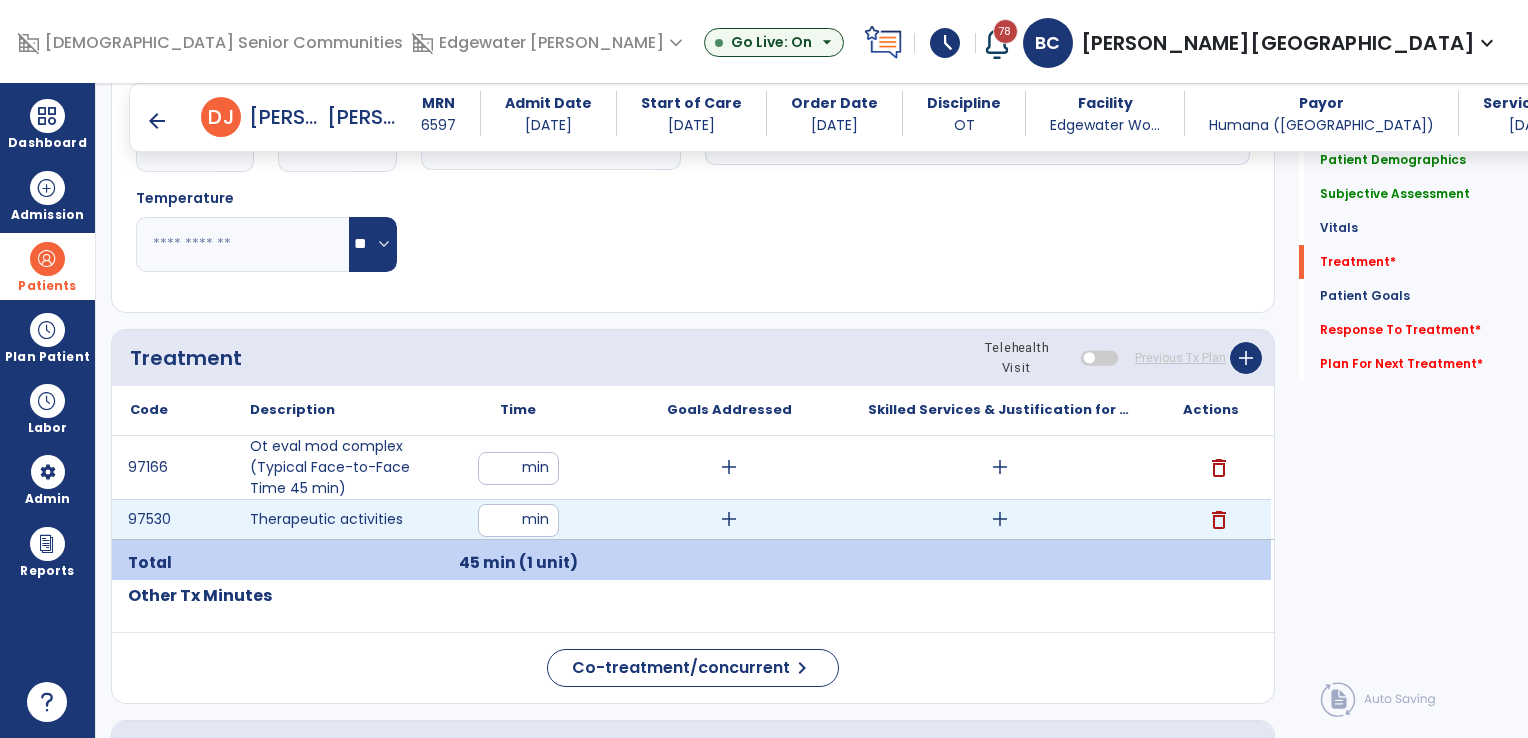 type on "**" 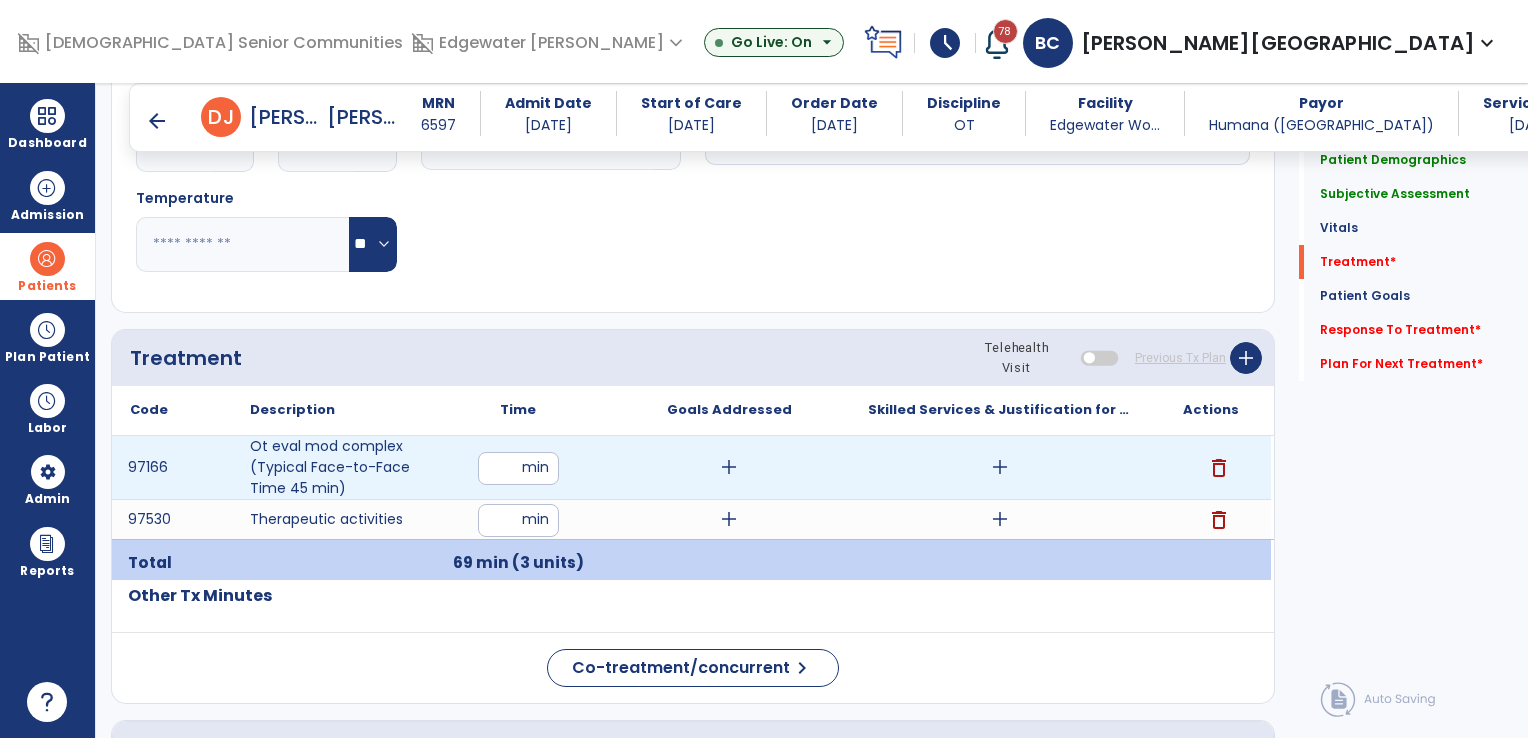 click on "add" at bounding box center (729, 467) 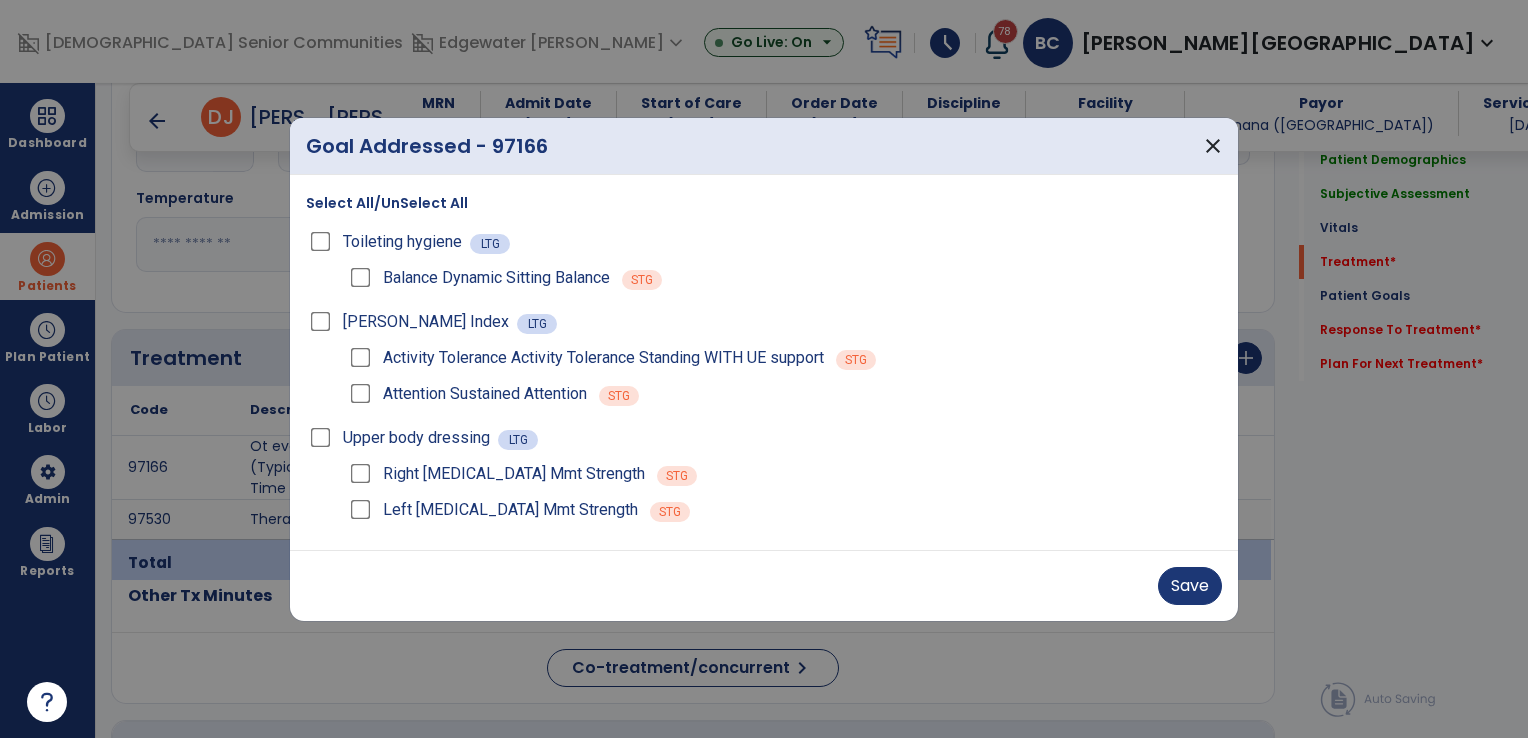 click on "Upper body dressing" at bounding box center [402, 438] 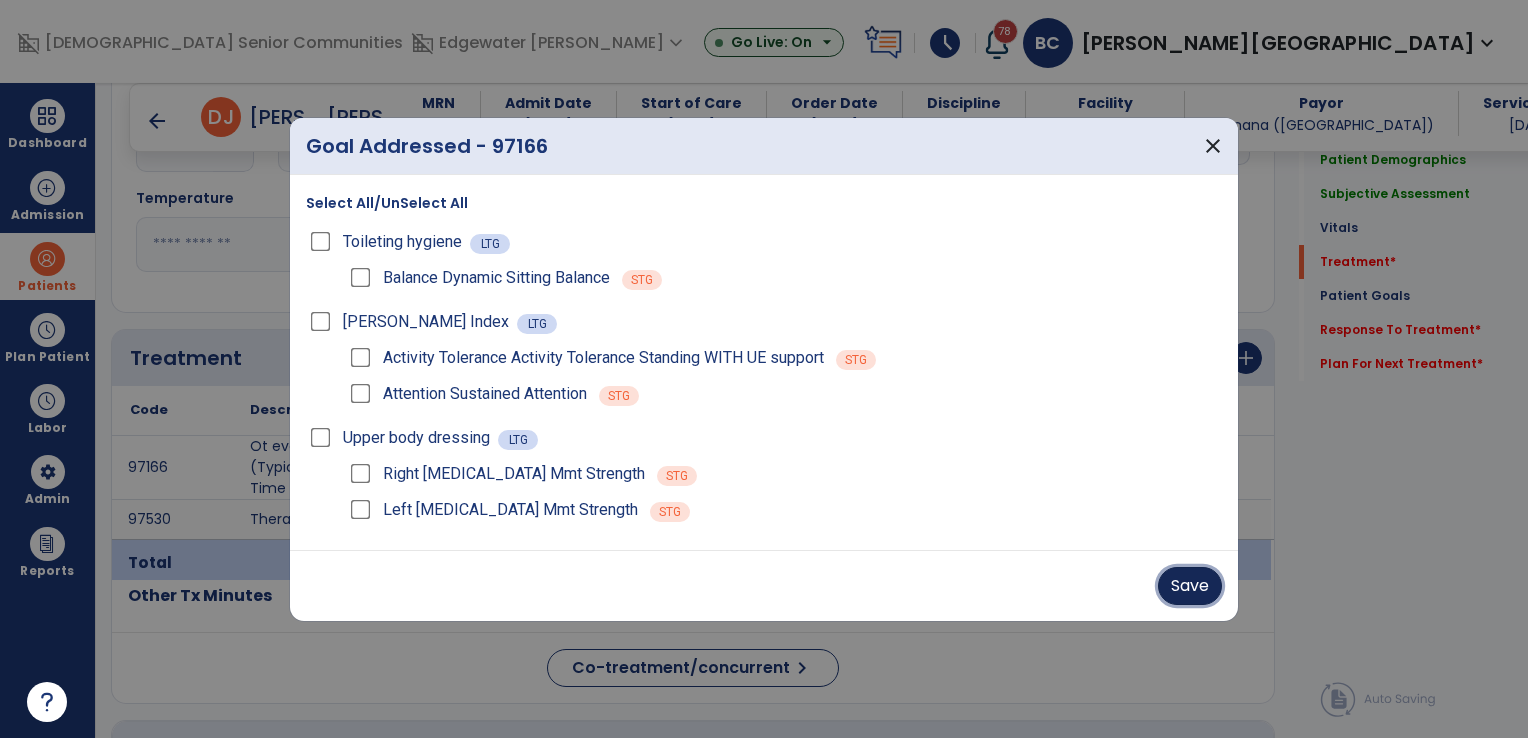 click on "Save" at bounding box center [1190, 586] 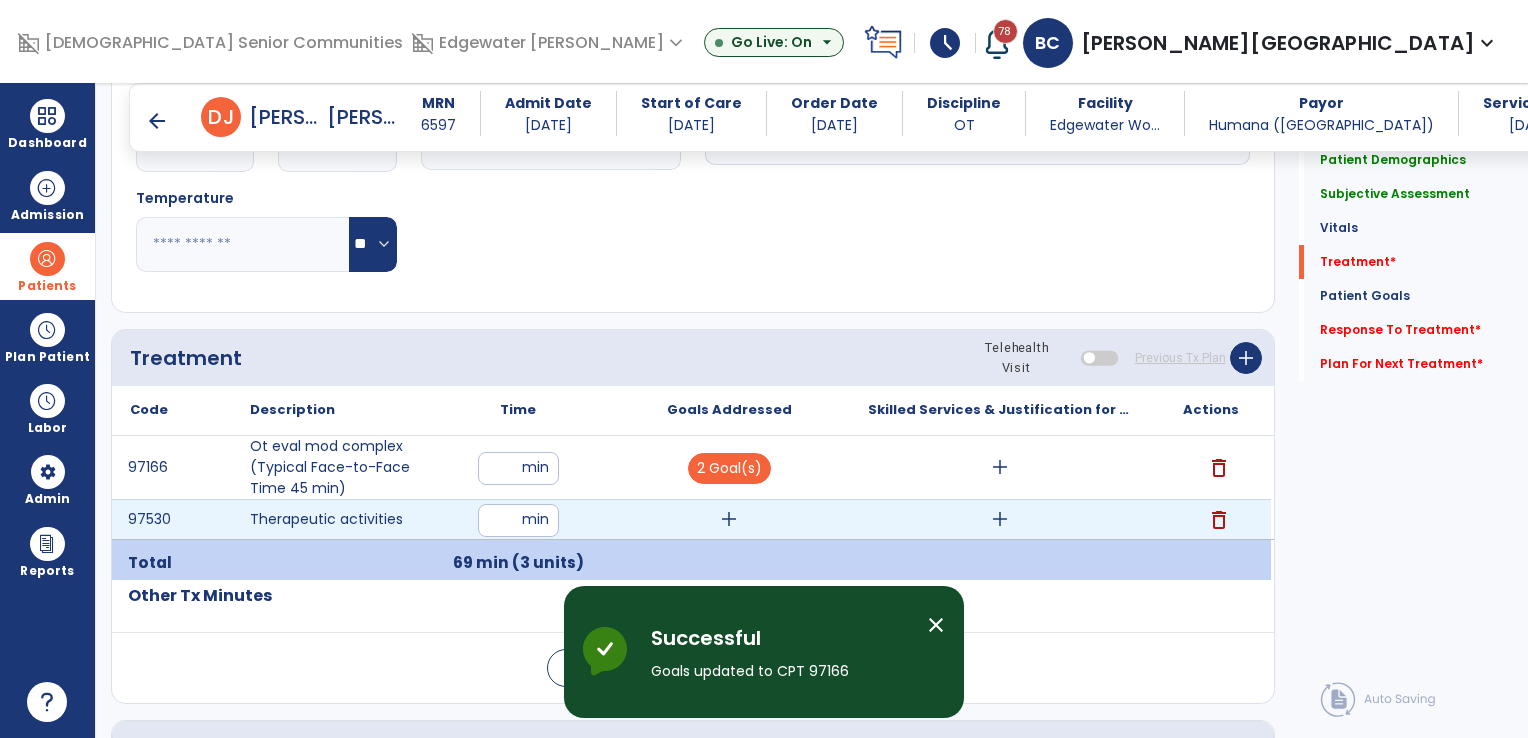 click on "add" at bounding box center [729, 519] 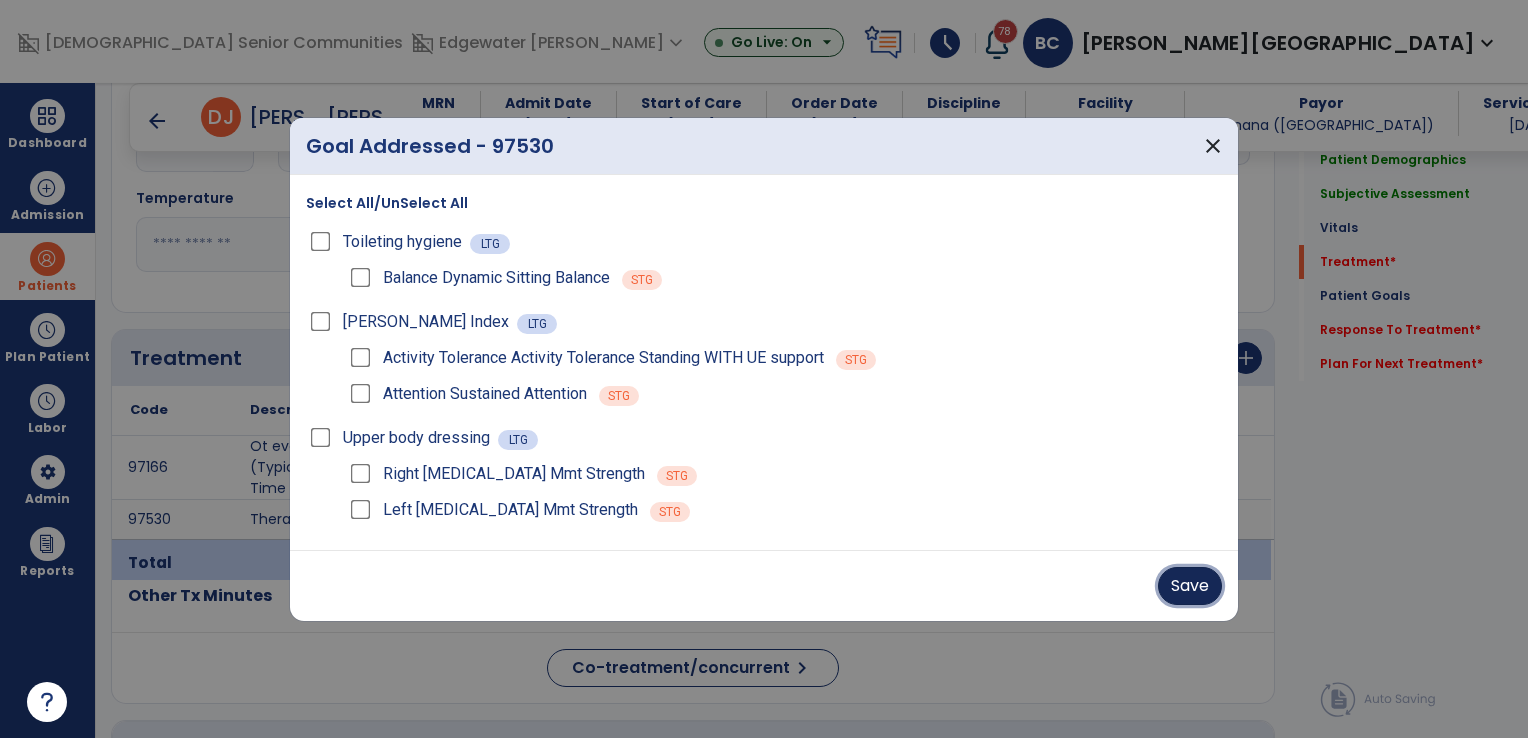 click on "Save" at bounding box center (1190, 586) 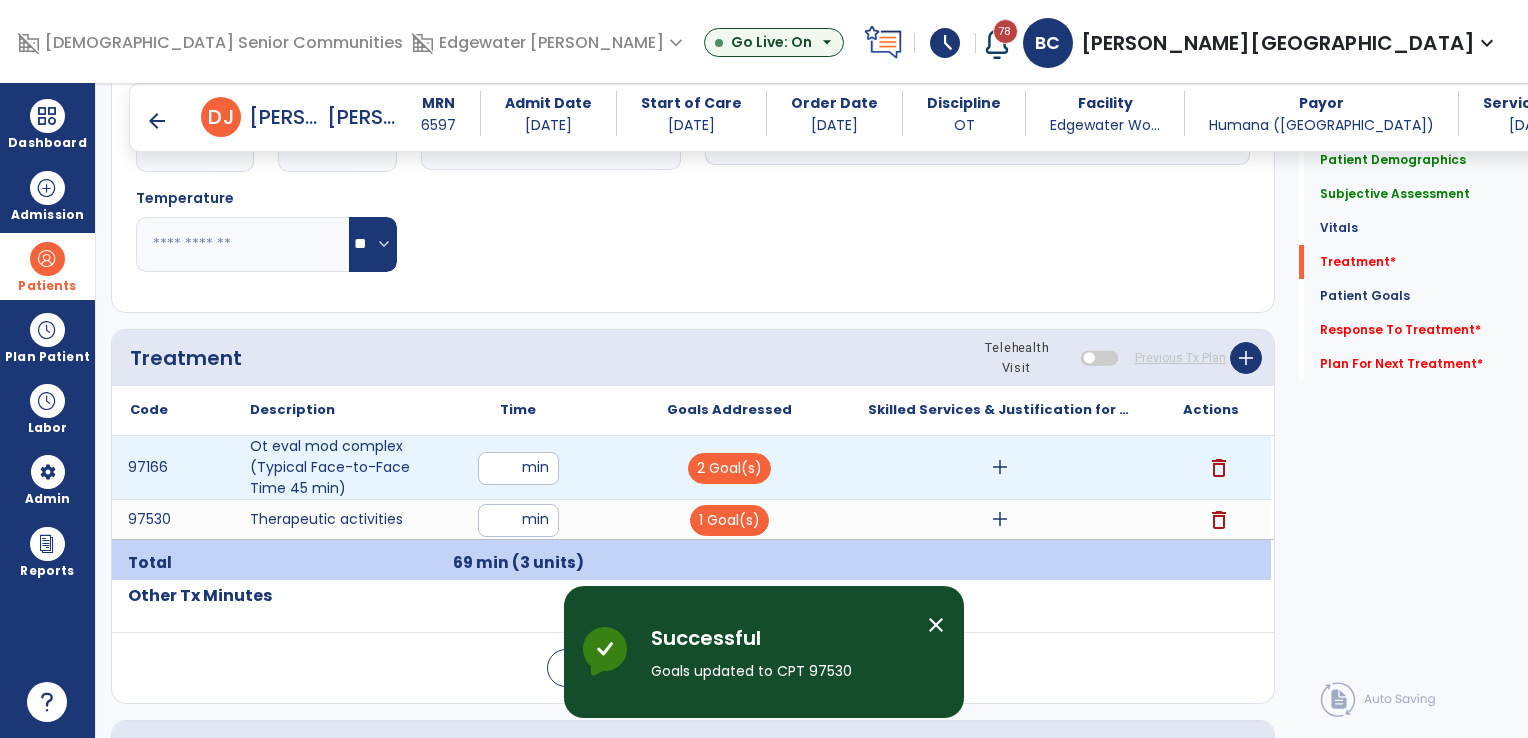 click on "add" at bounding box center [1000, 467] 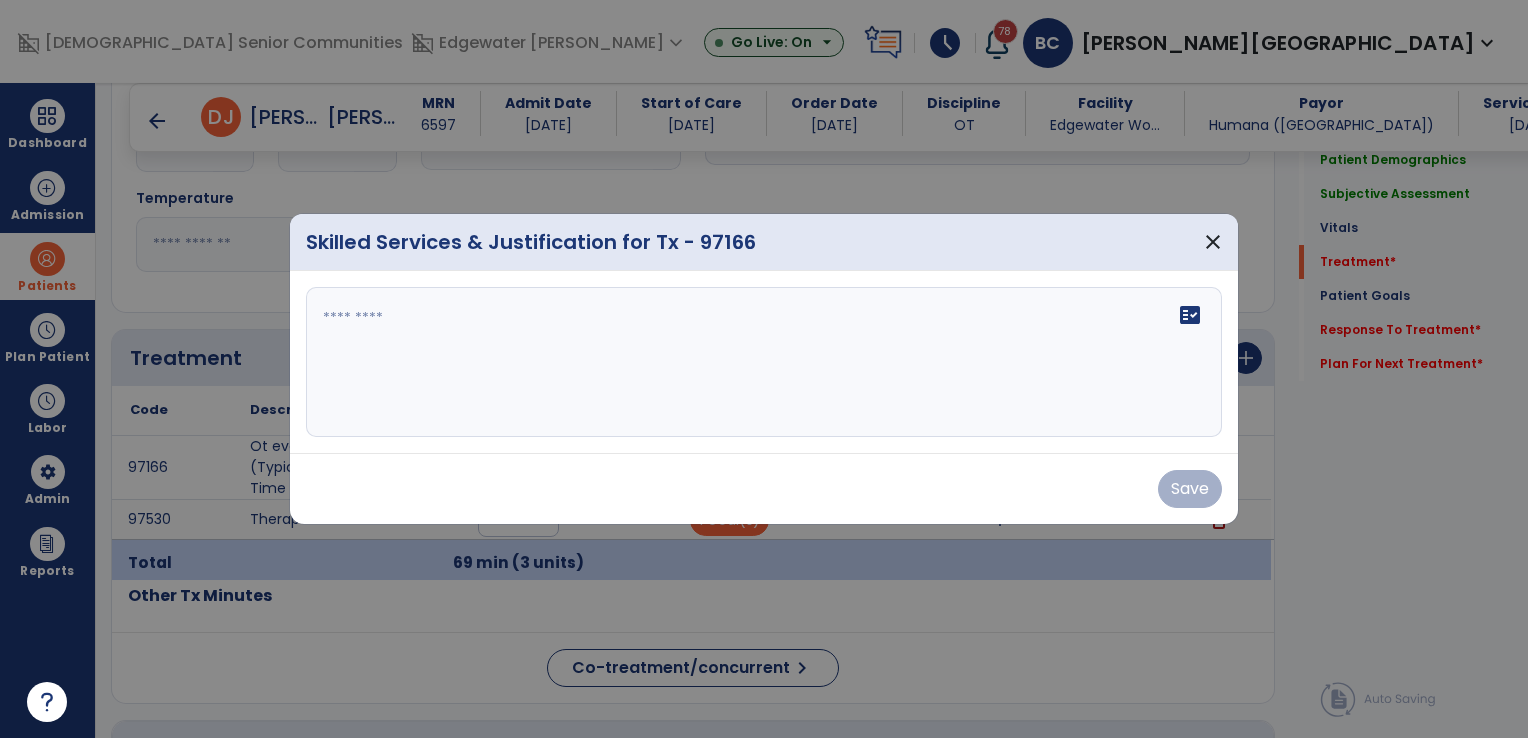 click at bounding box center (764, 362) 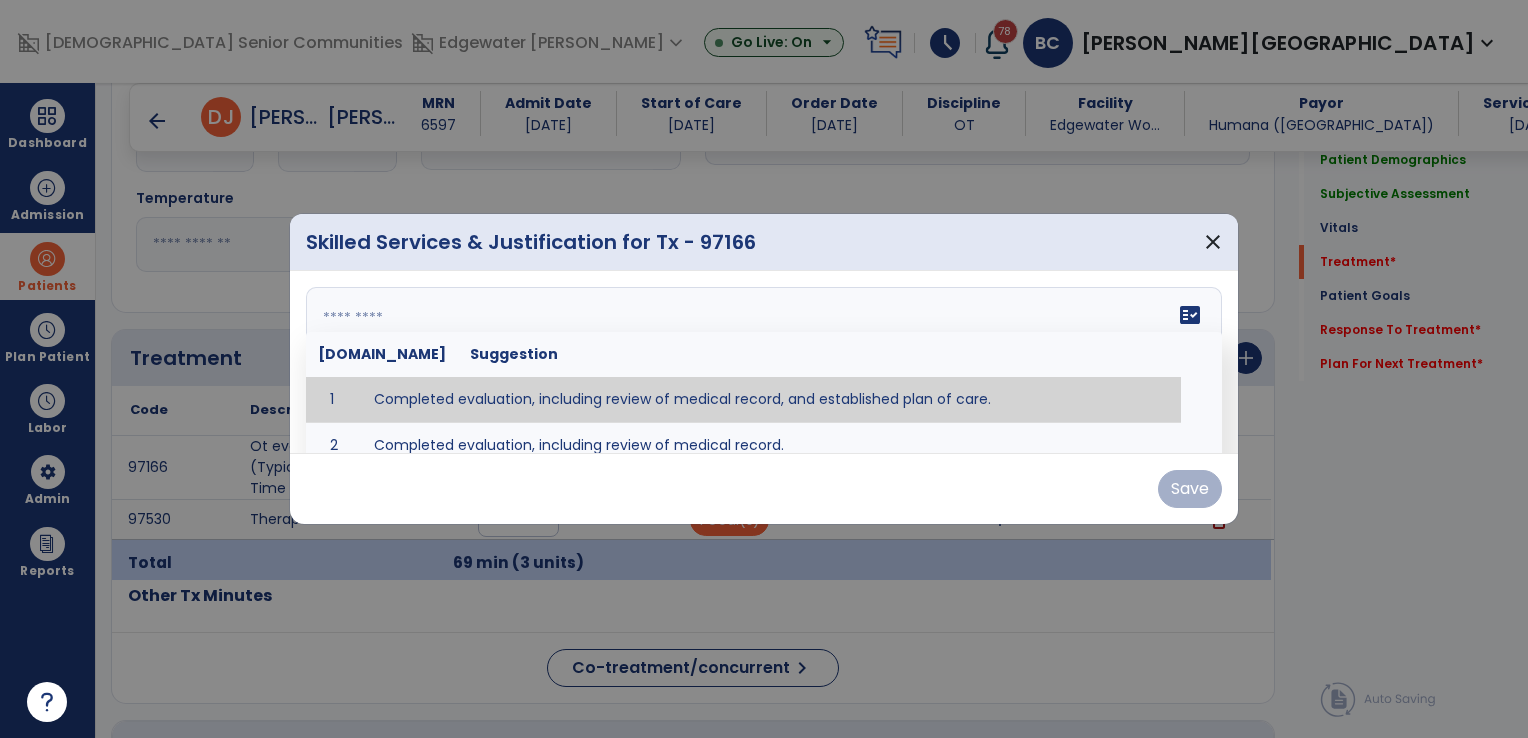 type on "**********" 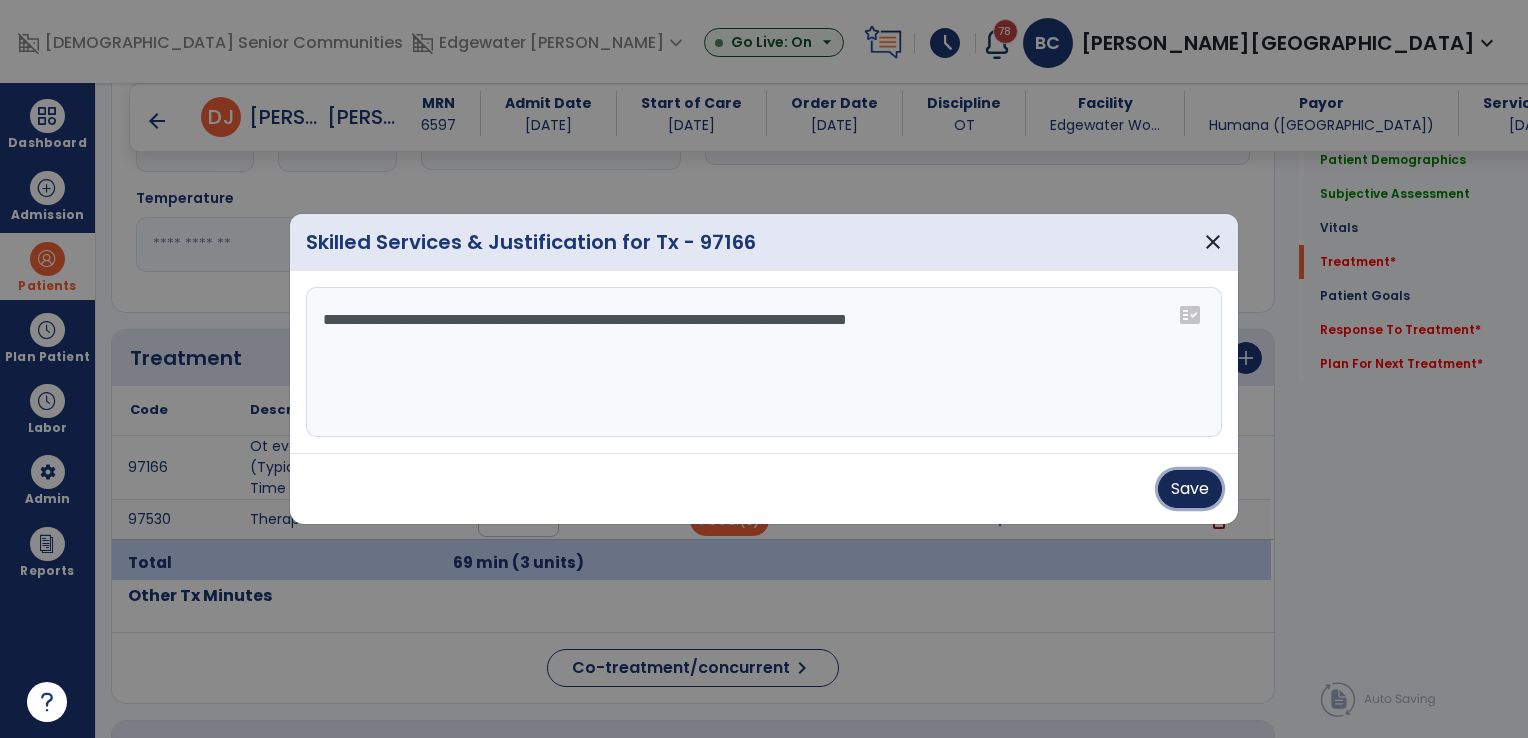 click on "Save" at bounding box center (1190, 489) 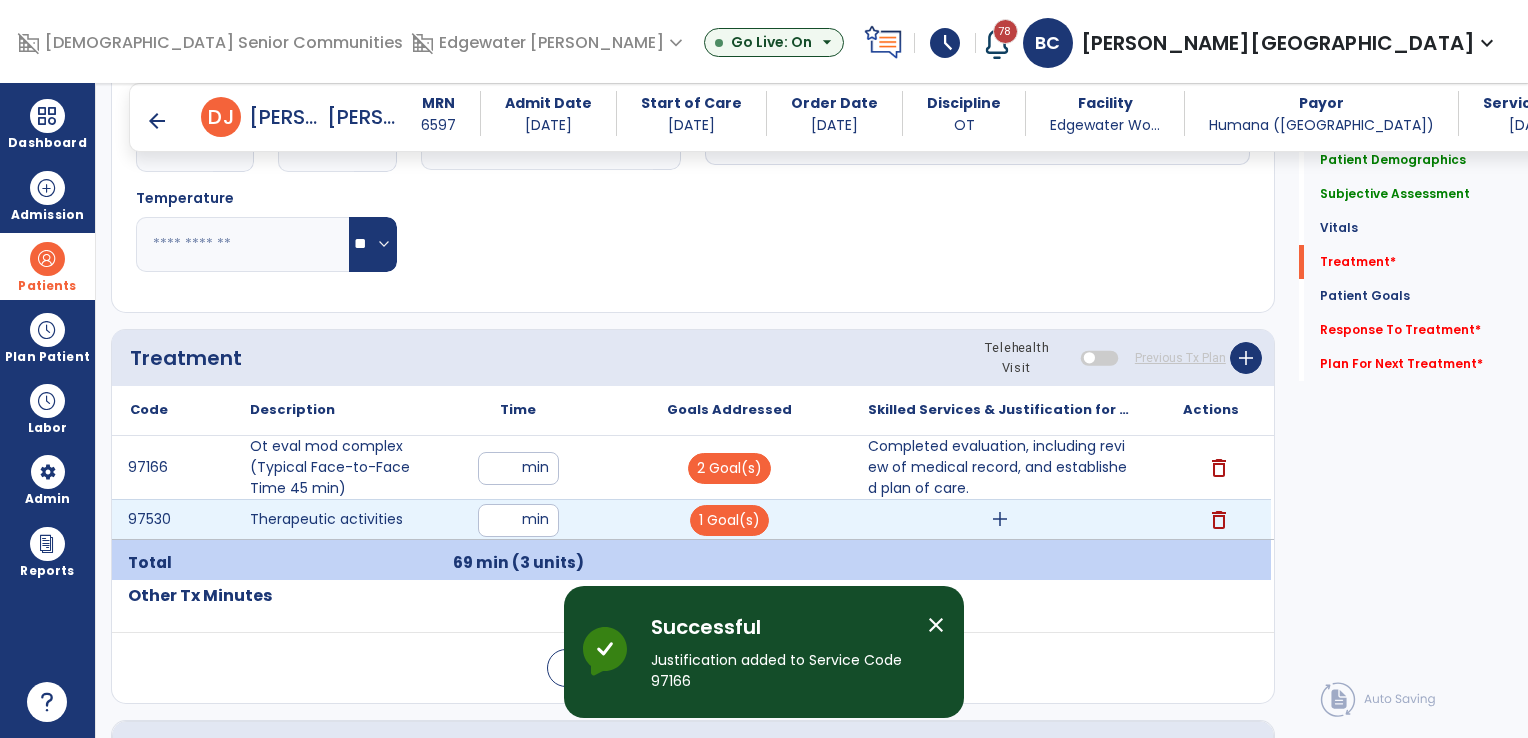 click on "add" at bounding box center [1000, 519] 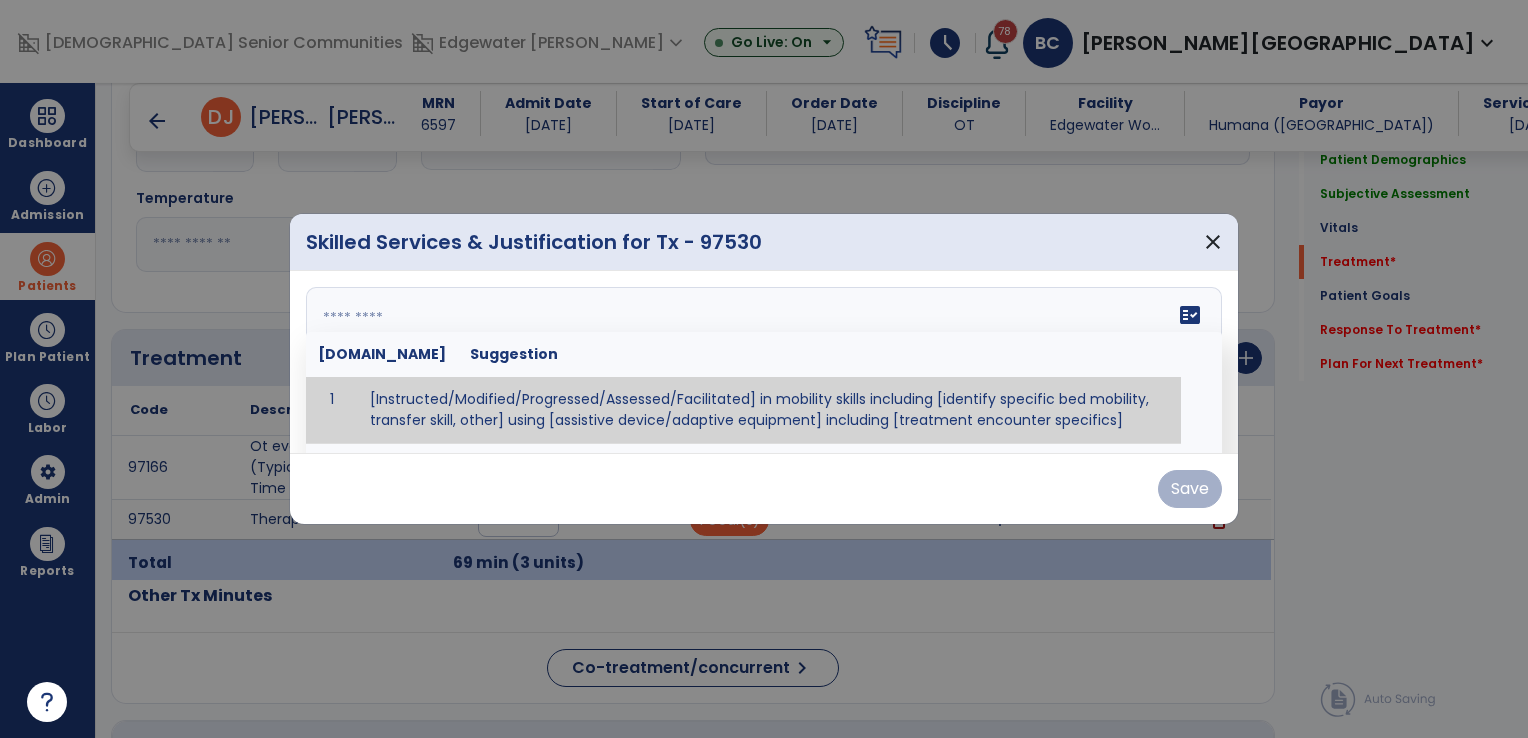 click on "fact_check  Sr.No Suggestion 1 [Instructed/Modified/Progressed/Assessed/Facilitated] in mobility skills including [identify specific bed mobility, transfer skill, other] using [assistive device/adaptive equipment] including [treatment encounter specifics]" at bounding box center (764, 362) 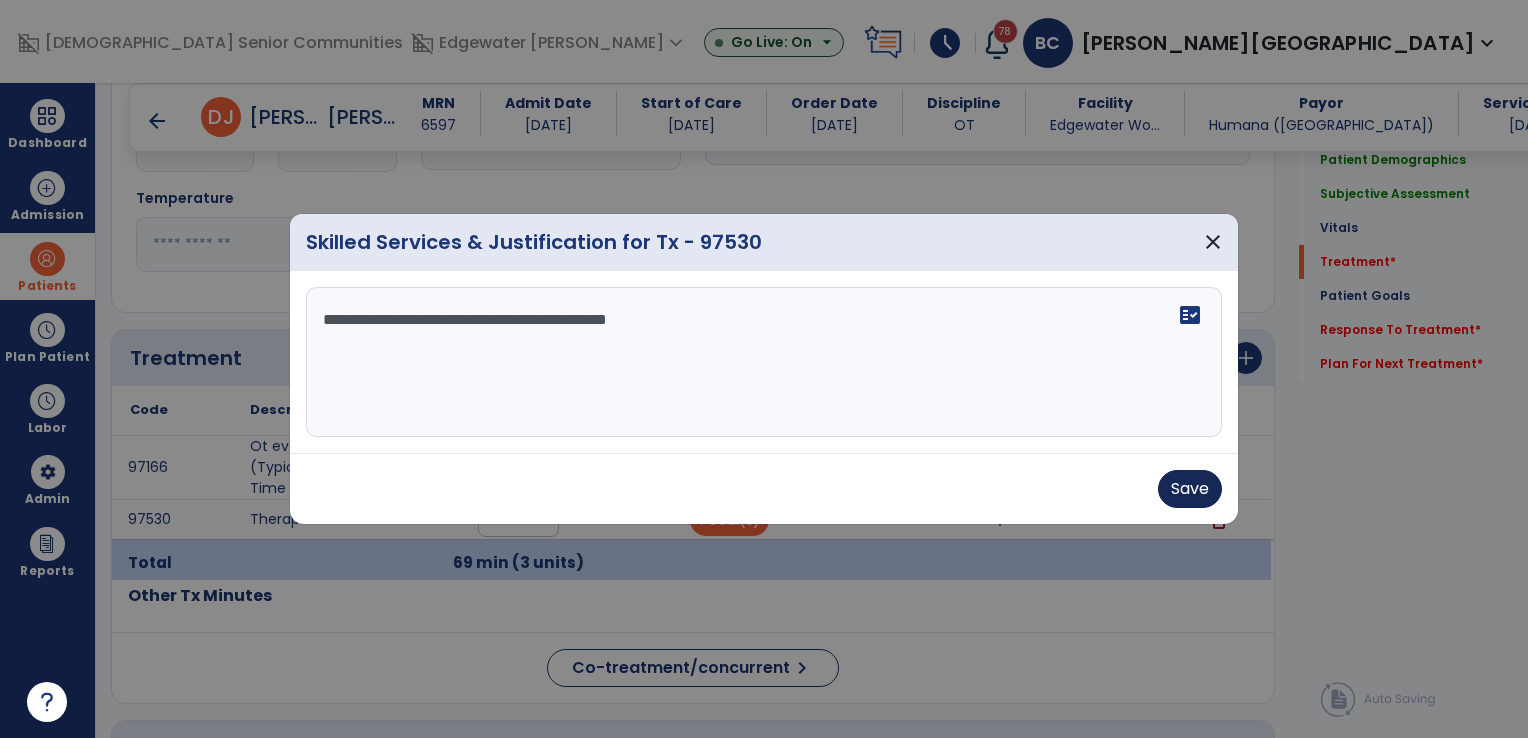 type on "**********" 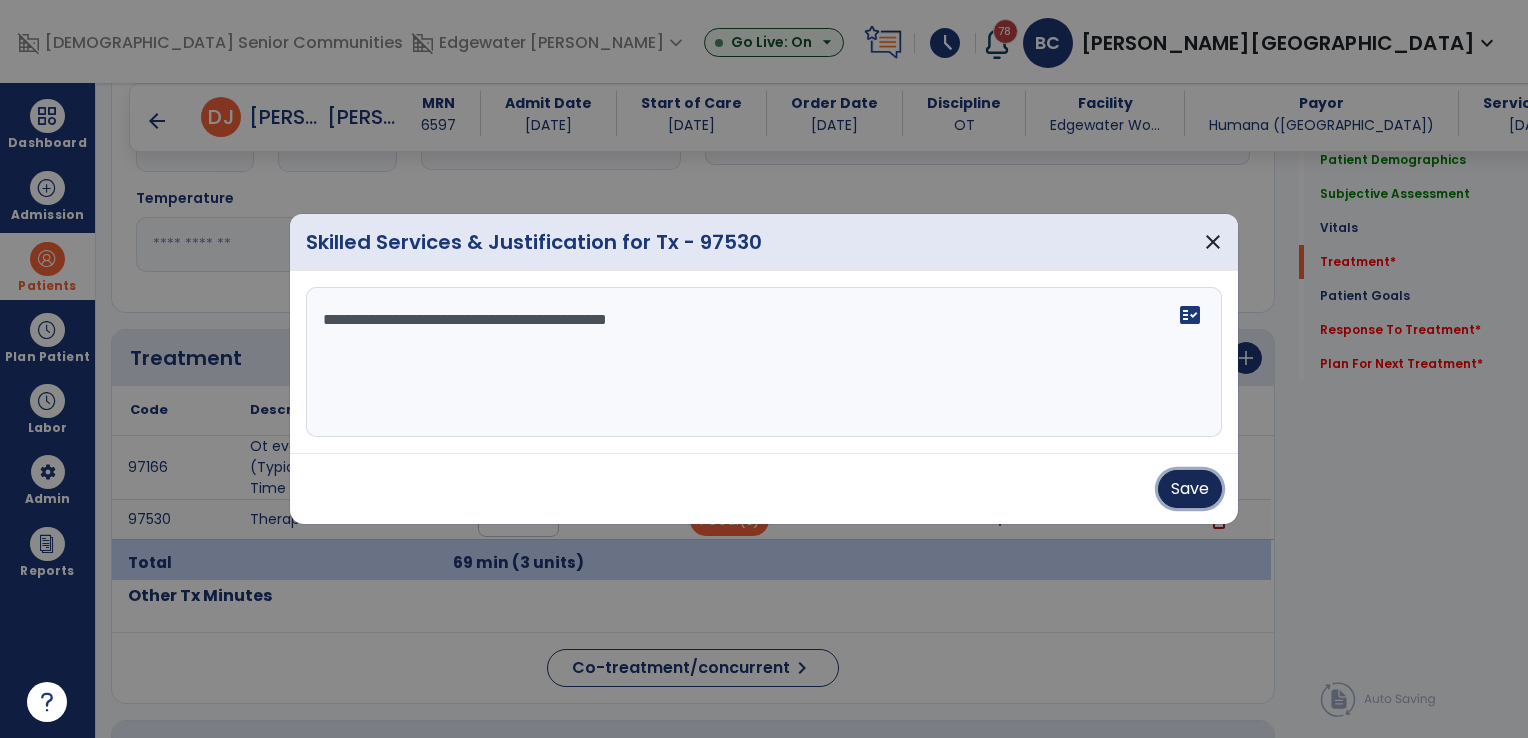 click on "Save" at bounding box center (1190, 489) 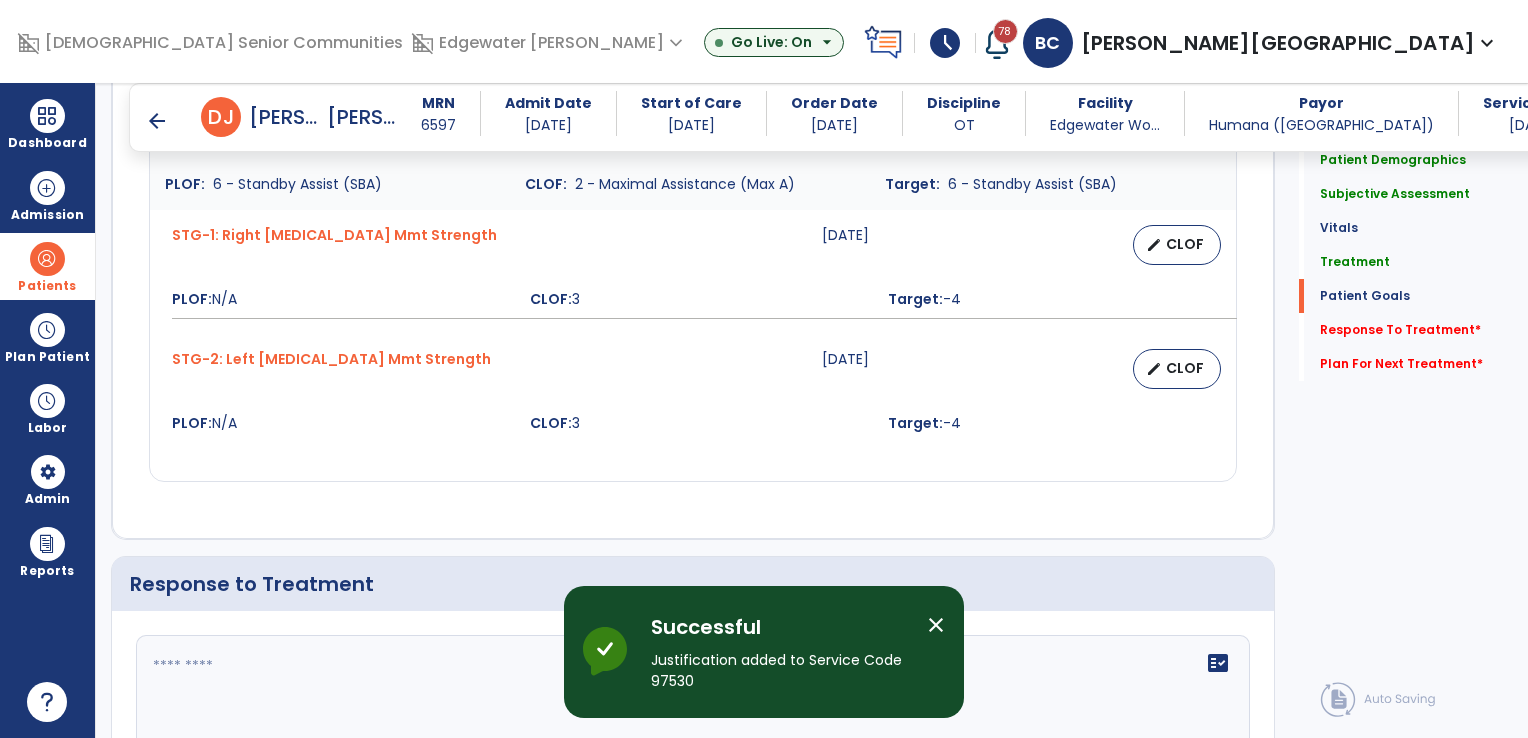 scroll, scrollTop: 2800, scrollLeft: 0, axis: vertical 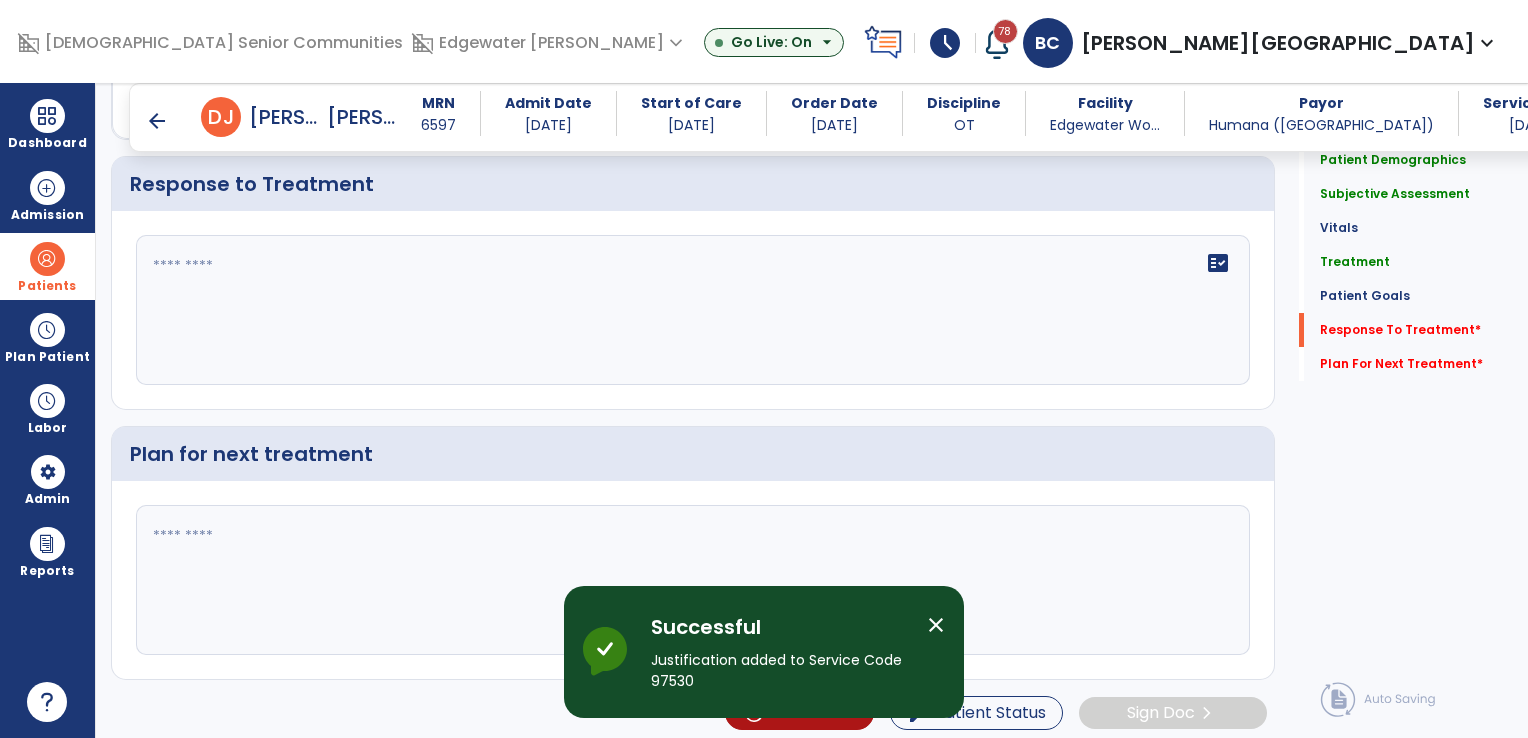 click on "fact_check" 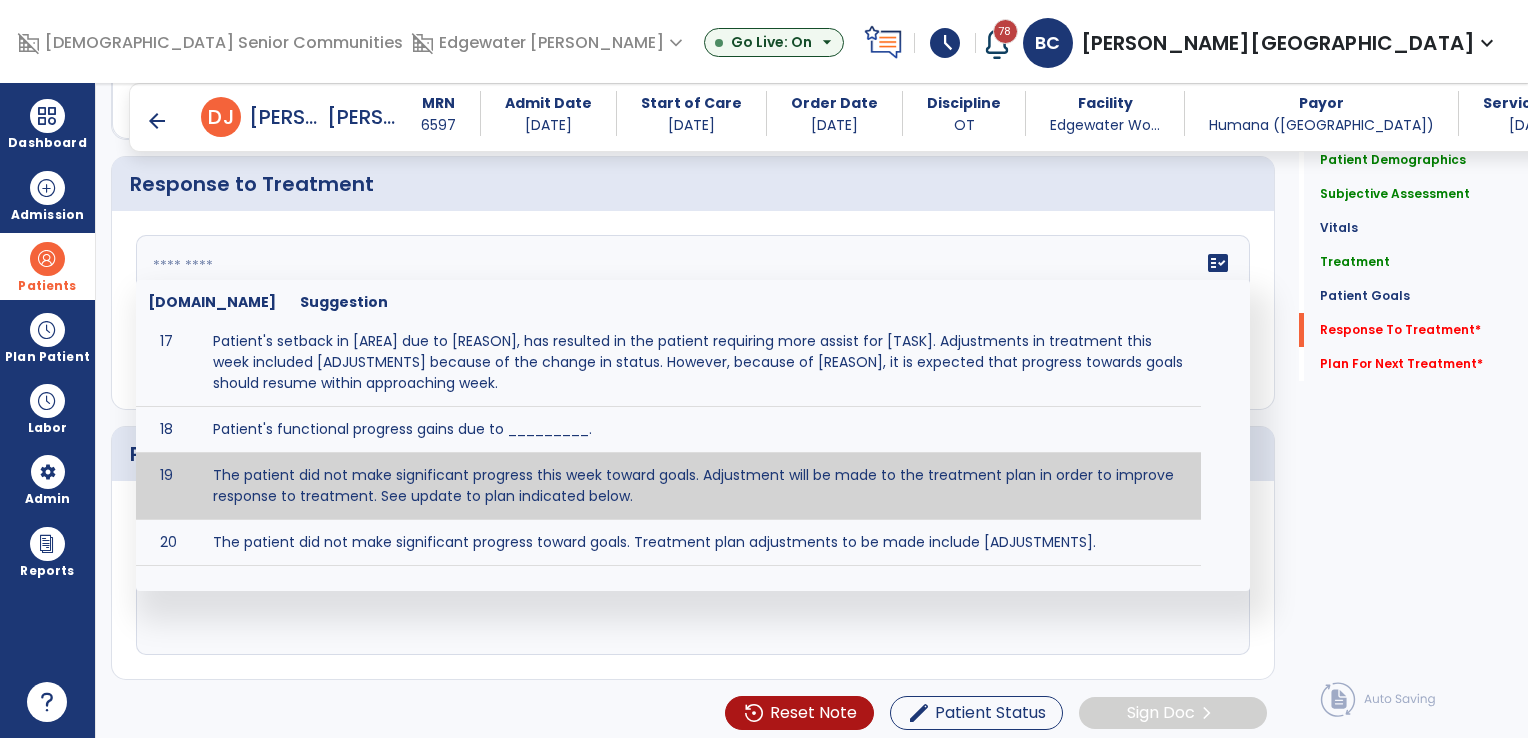 scroll, scrollTop: 858, scrollLeft: 0, axis: vertical 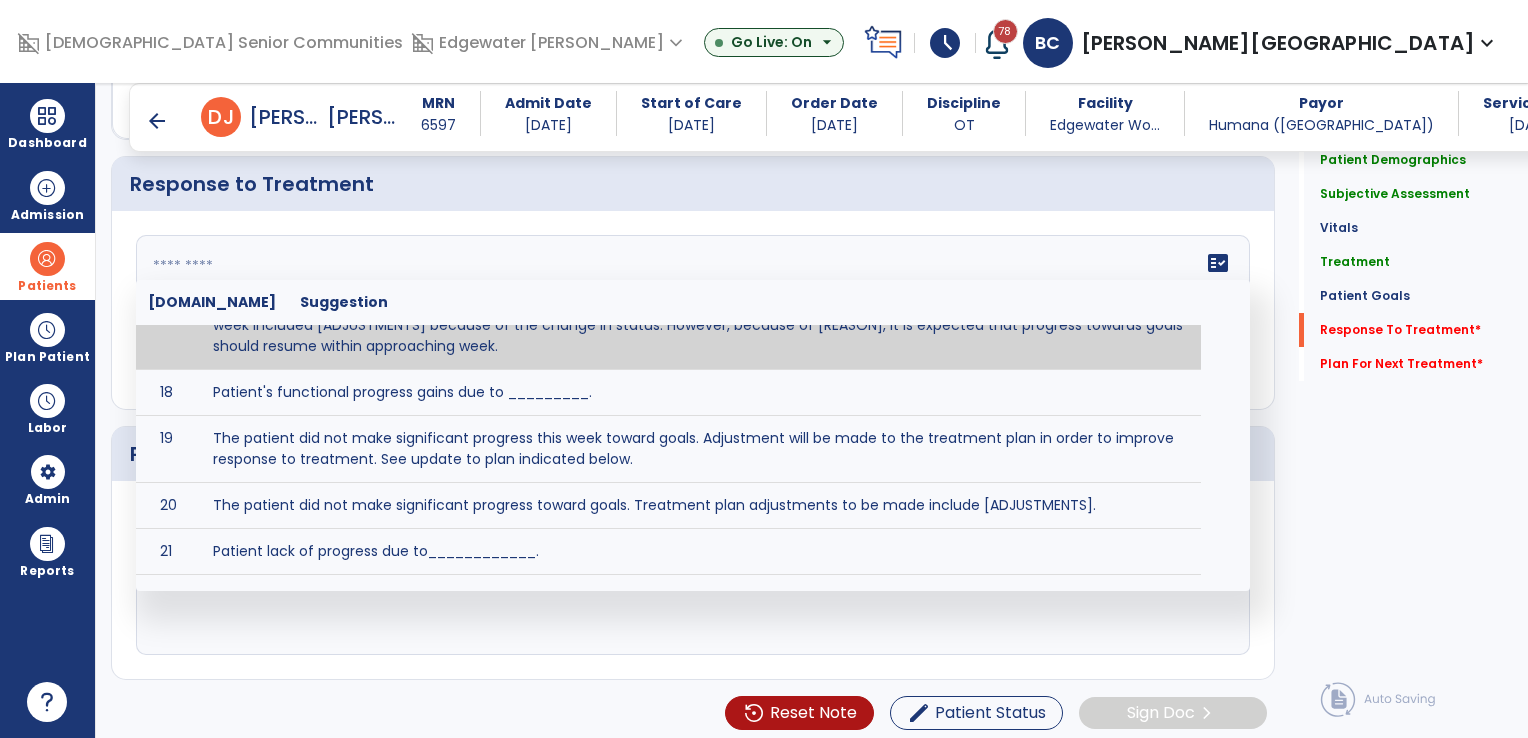 click 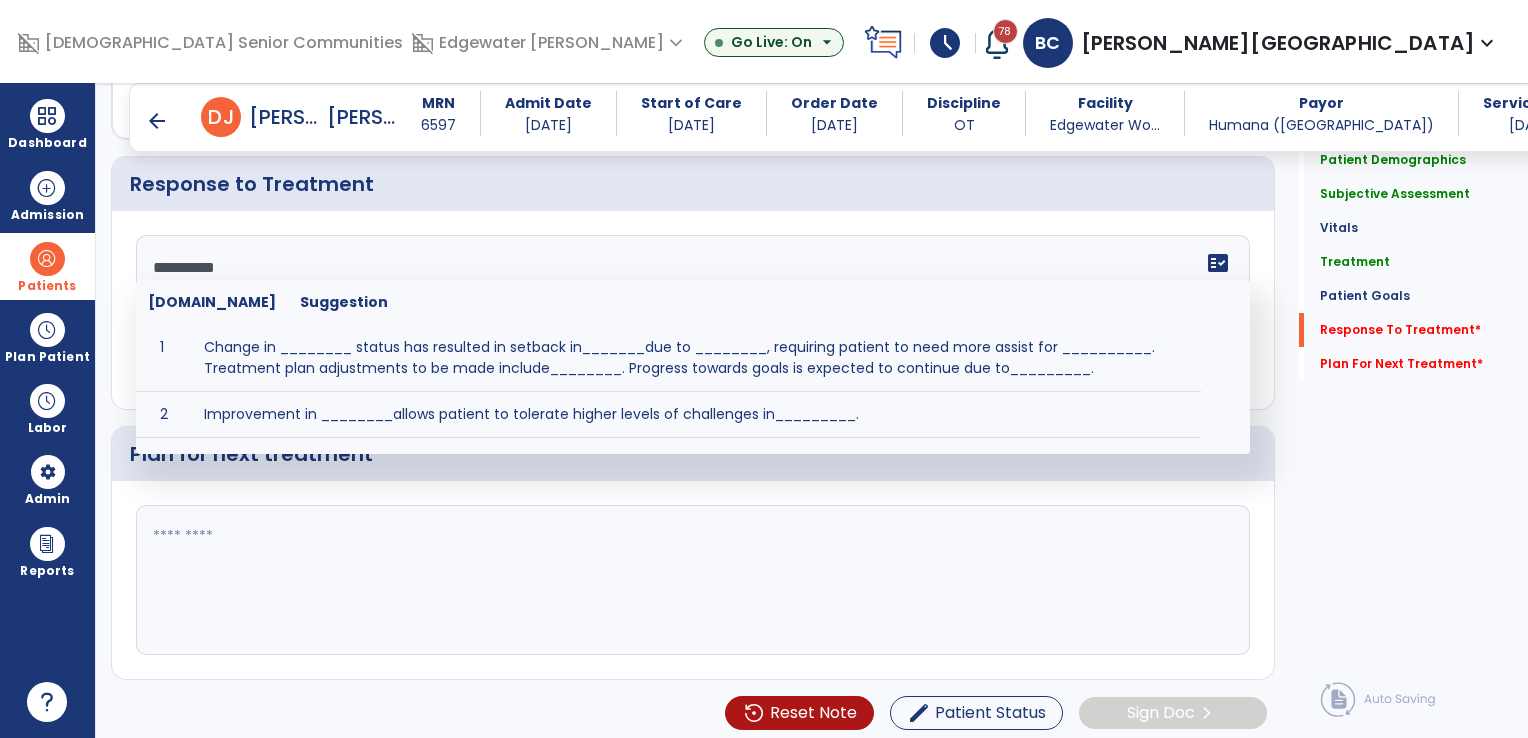 scroll, scrollTop: 0, scrollLeft: 0, axis: both 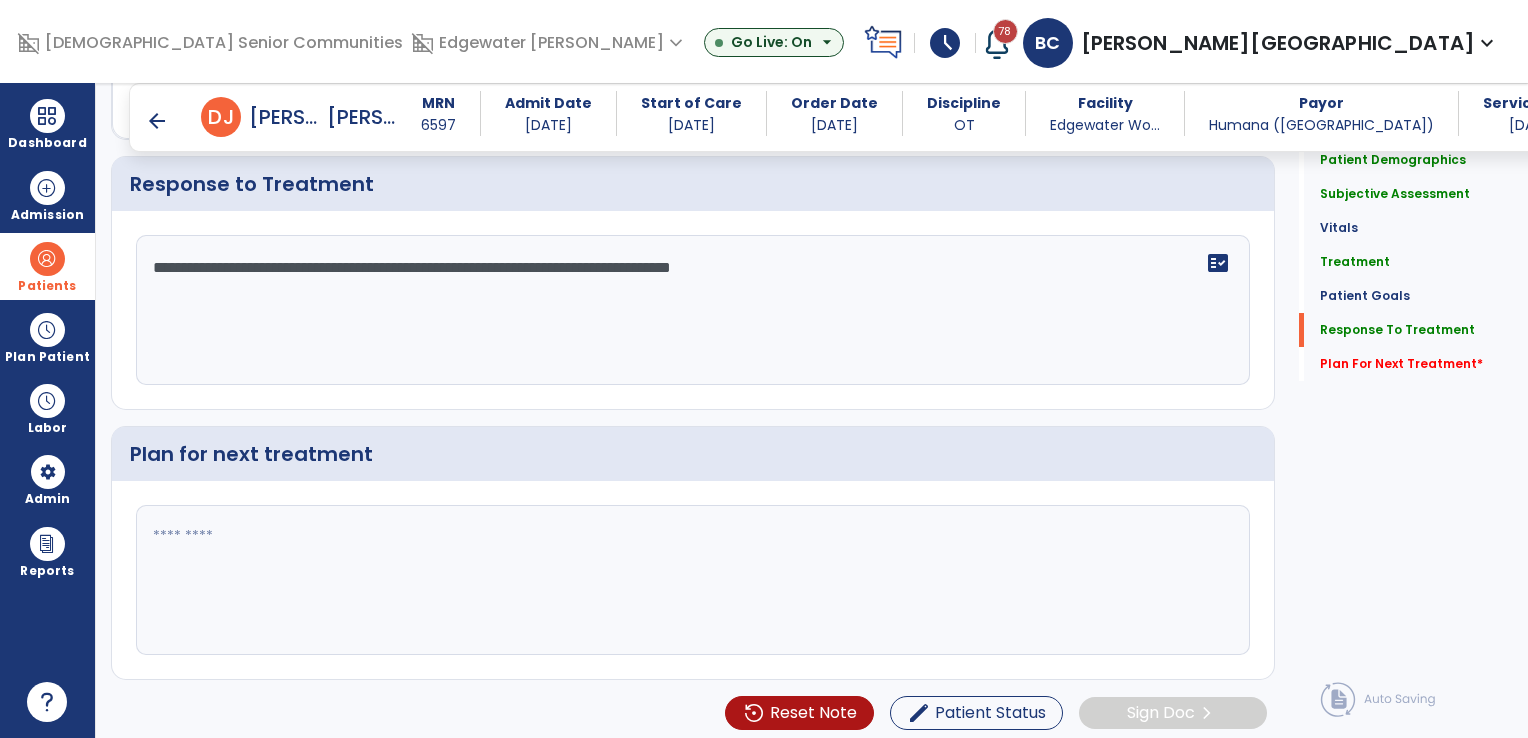 type on "**********" 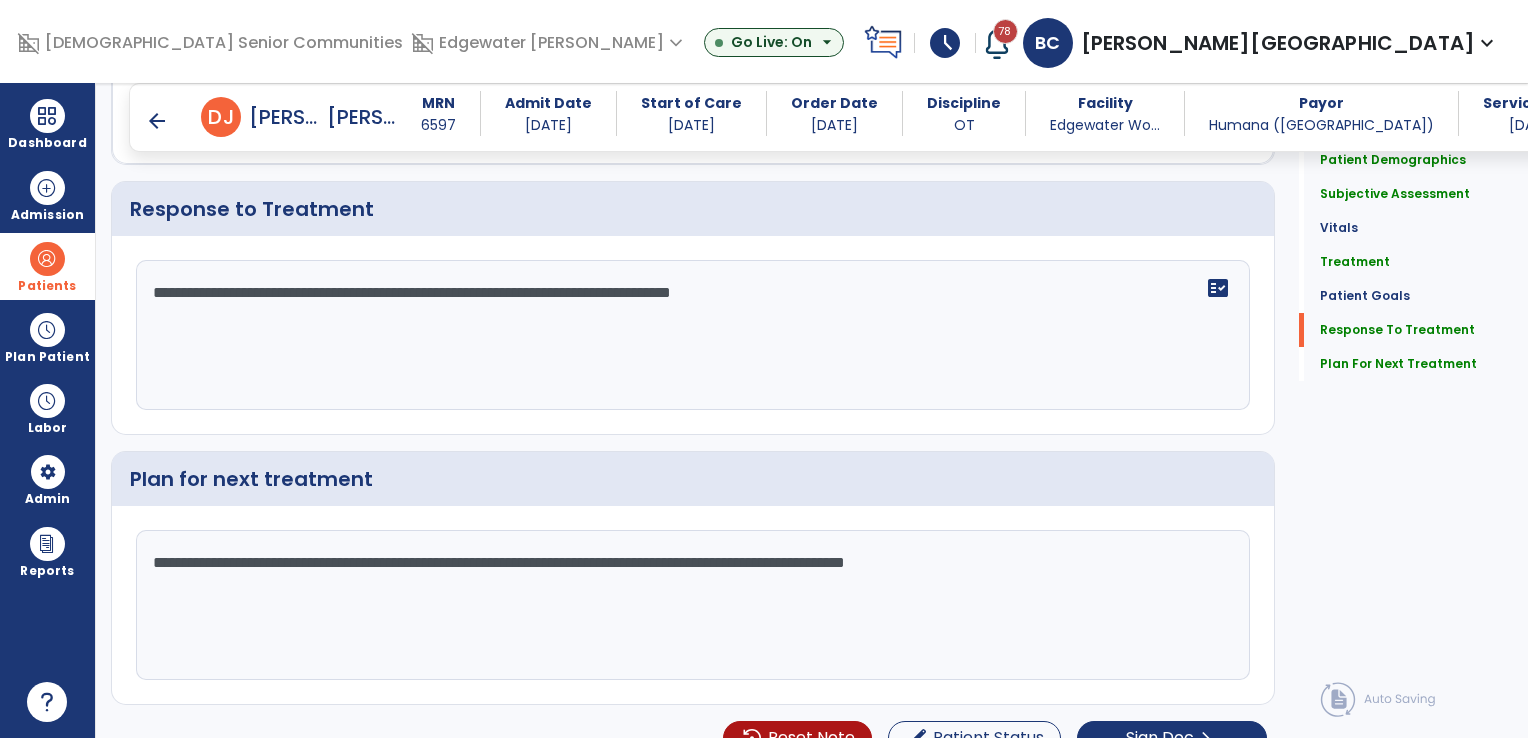 scroll, scrollTop: 2800, scrollLeft: 0, axis: vertical 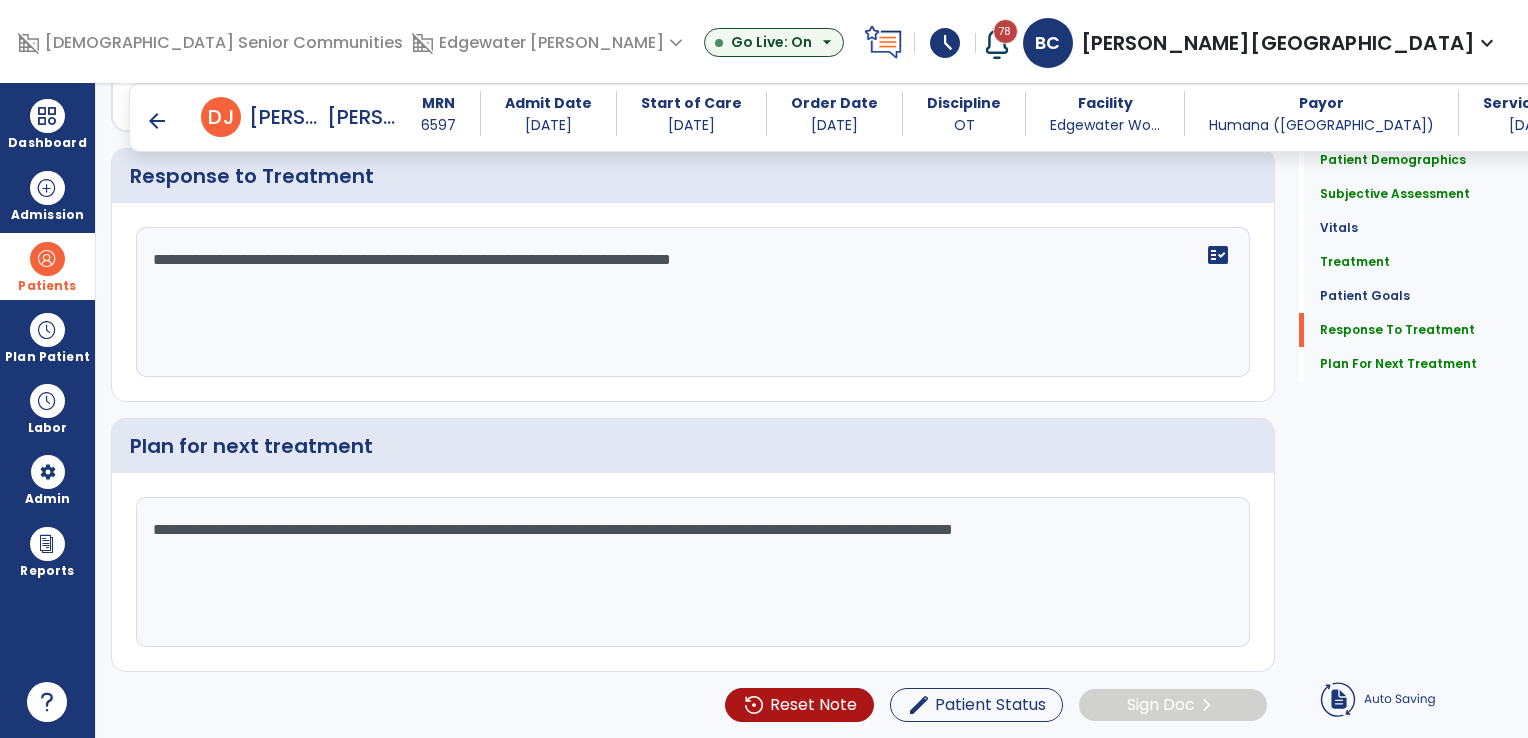 type on "**********" 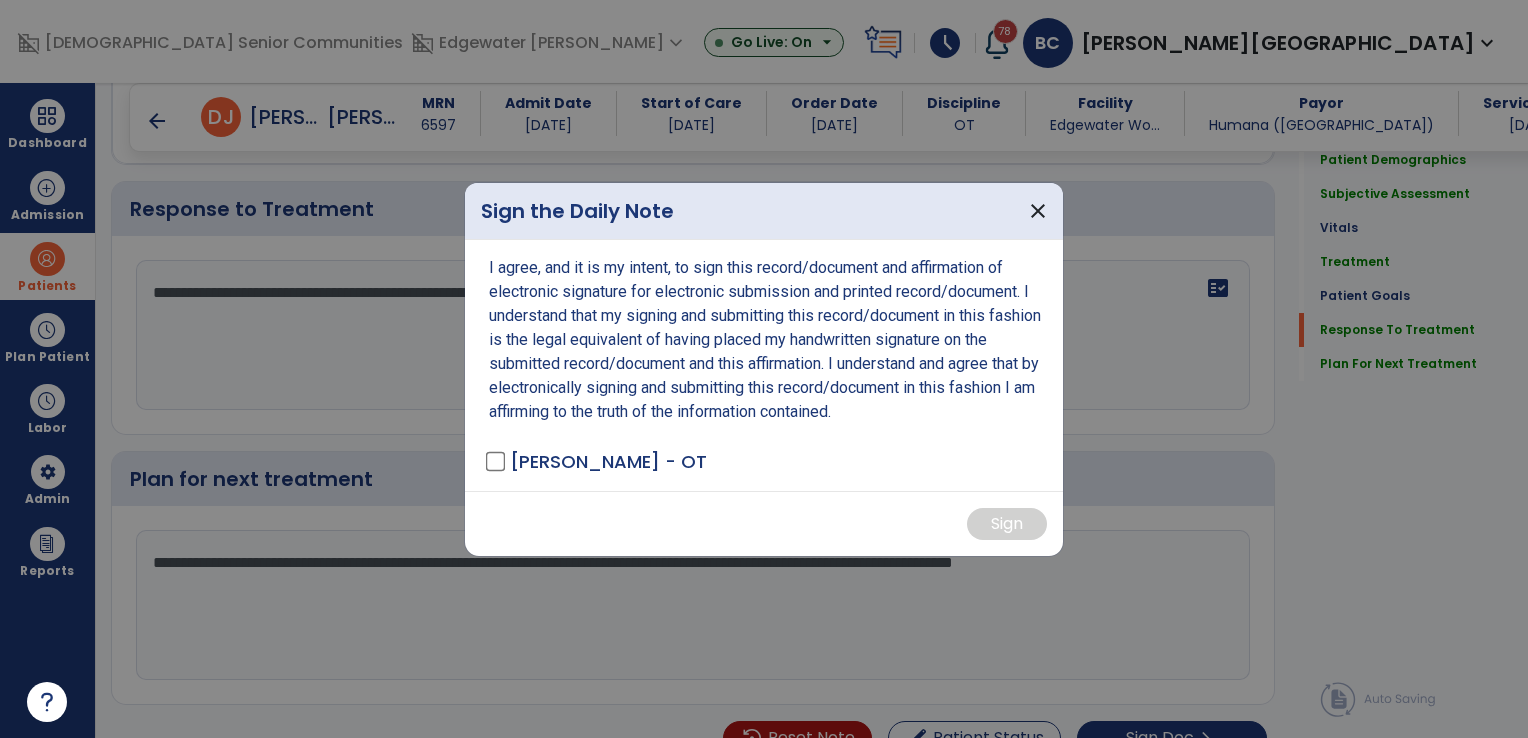 scroll, scrollTop: 2800, scrollLeft: 0, axis: vertical 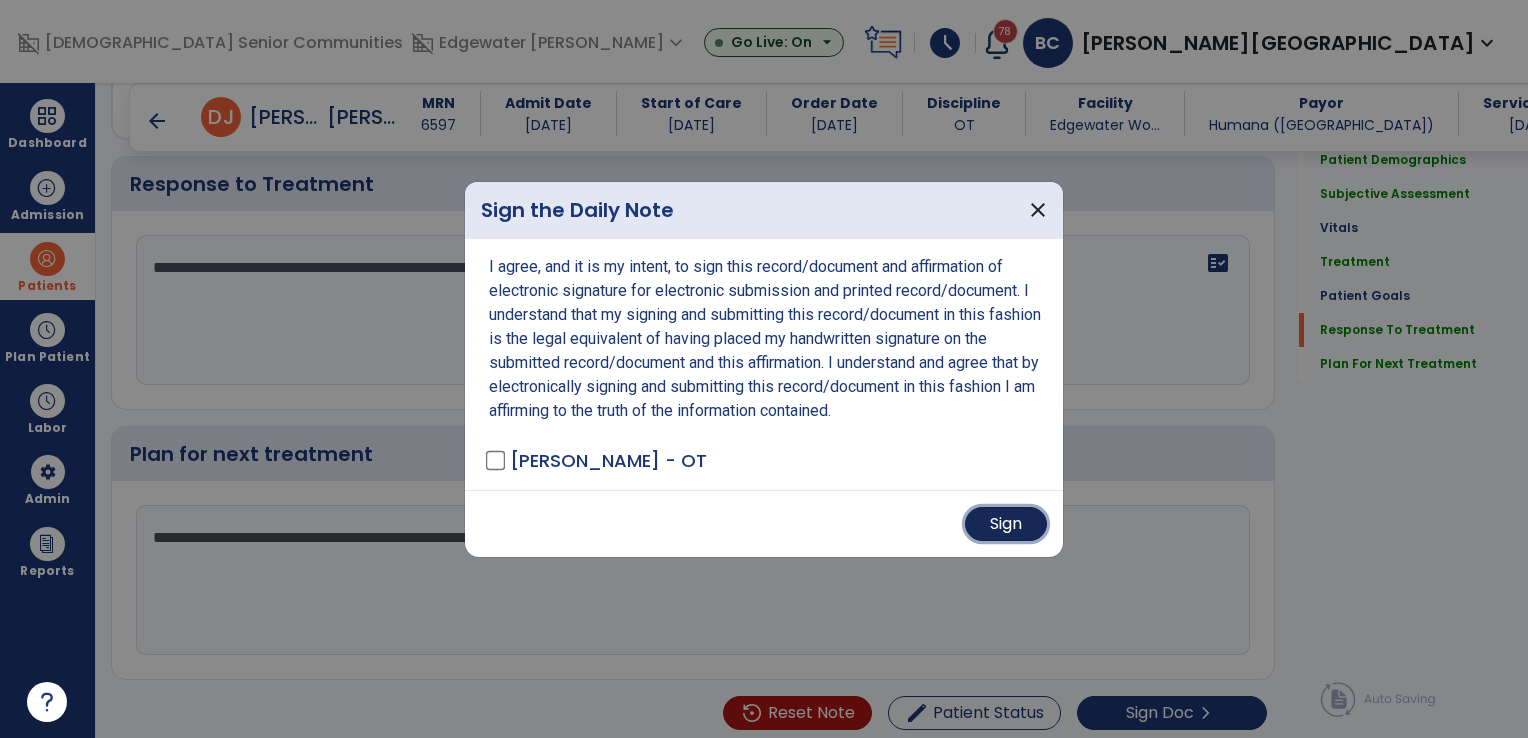 click on "Sign" at bounding box center [1006, 524] 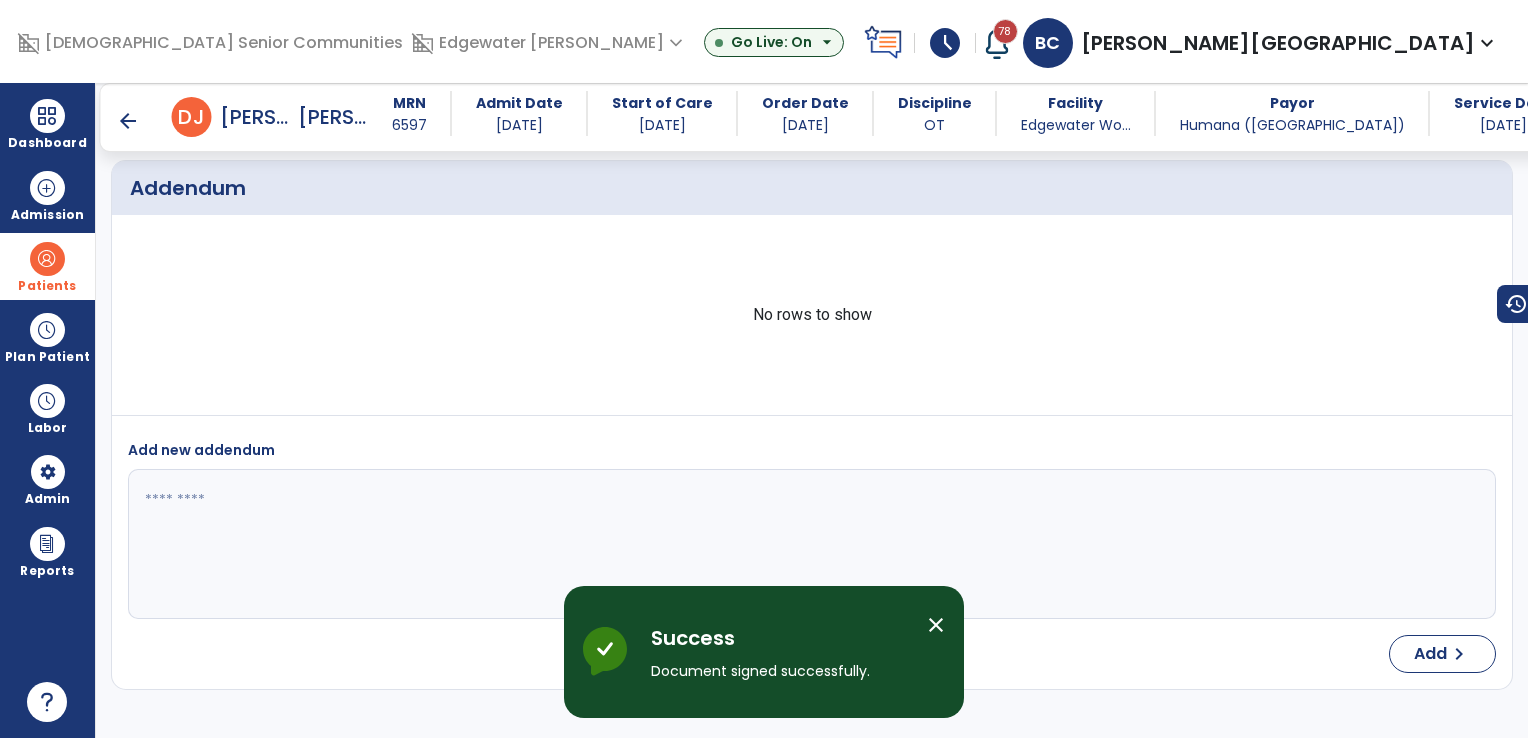 scroll, scrollTop: 3790, scrollLeft: 0, axis: vertical 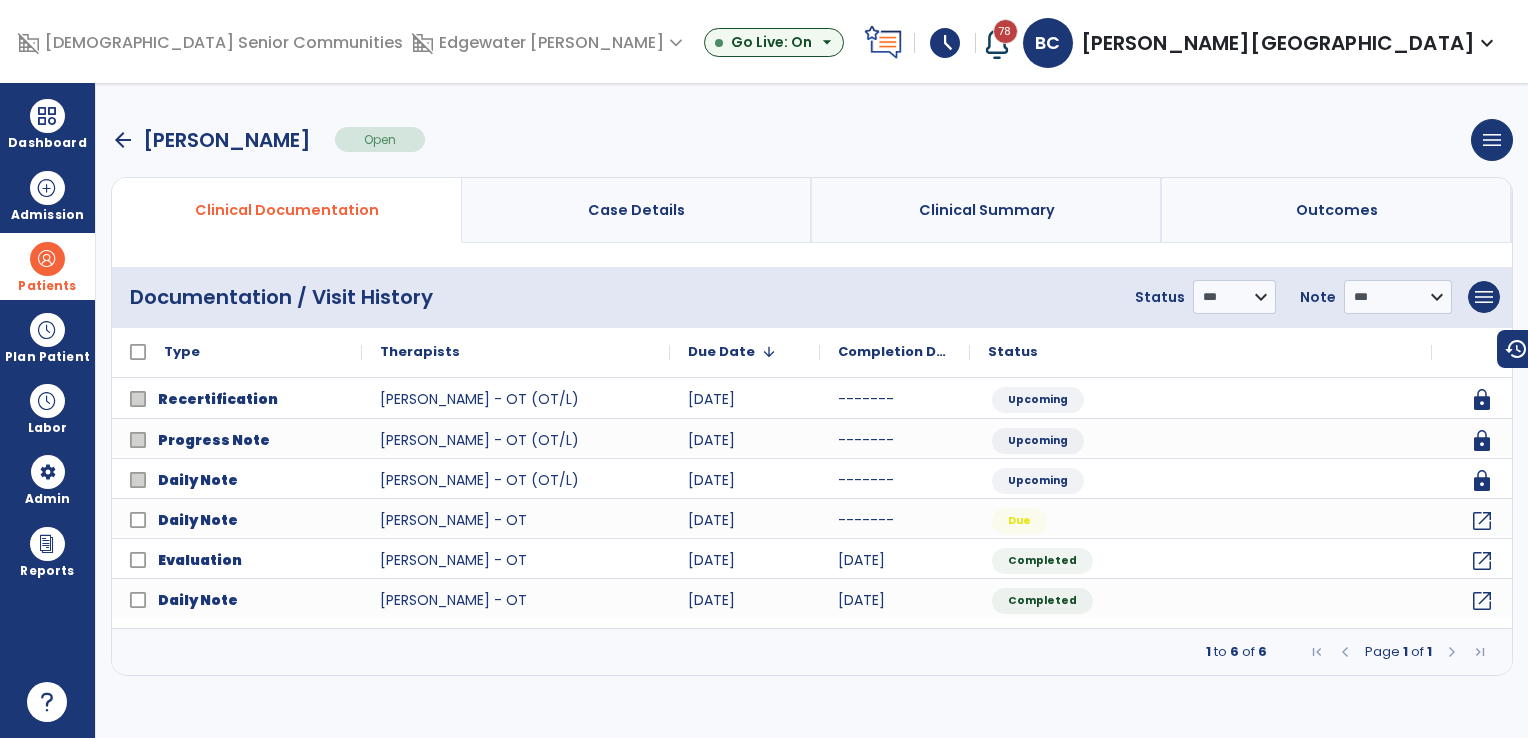 click on "arrow_back" at bounding box center [123, 140] 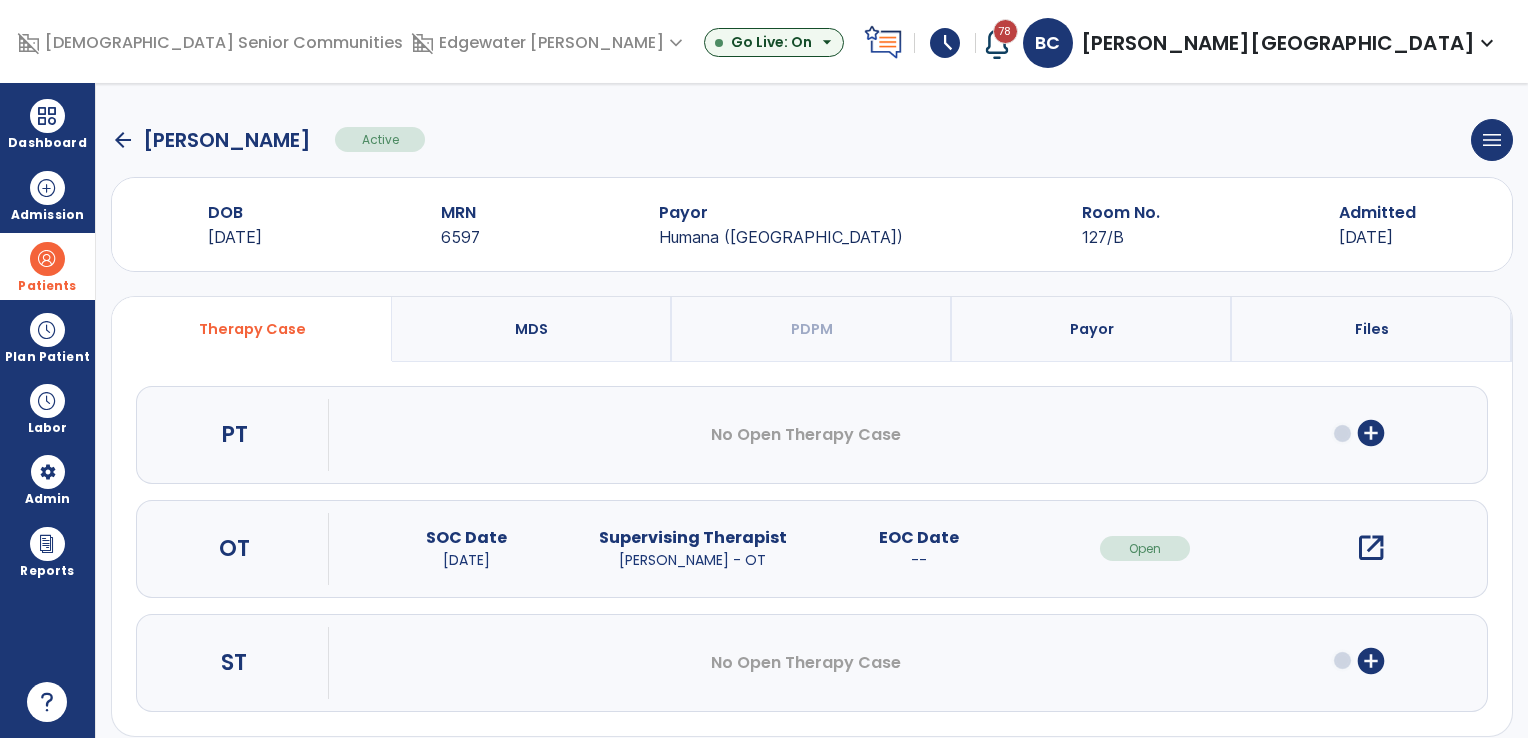 click on "arrow_back" 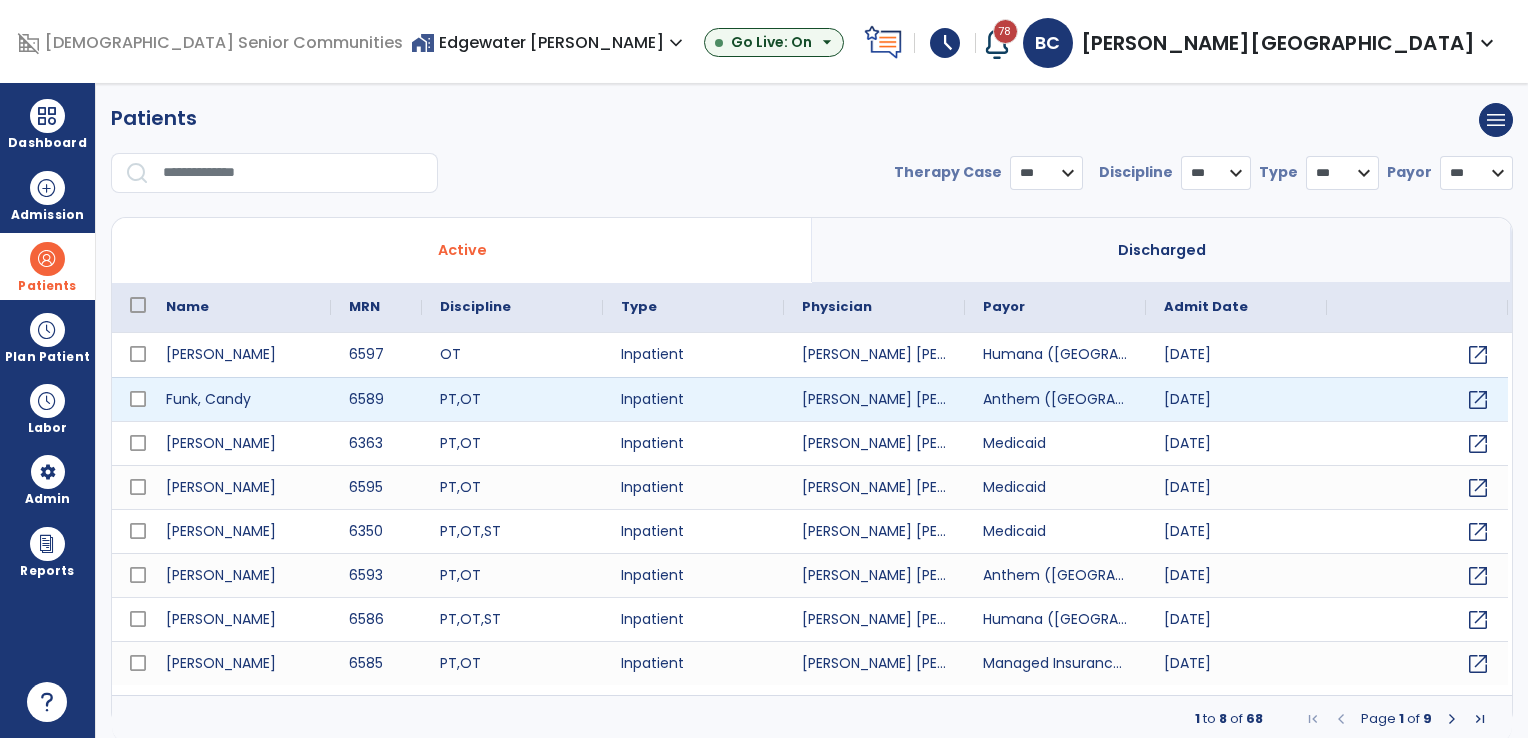select on "***" 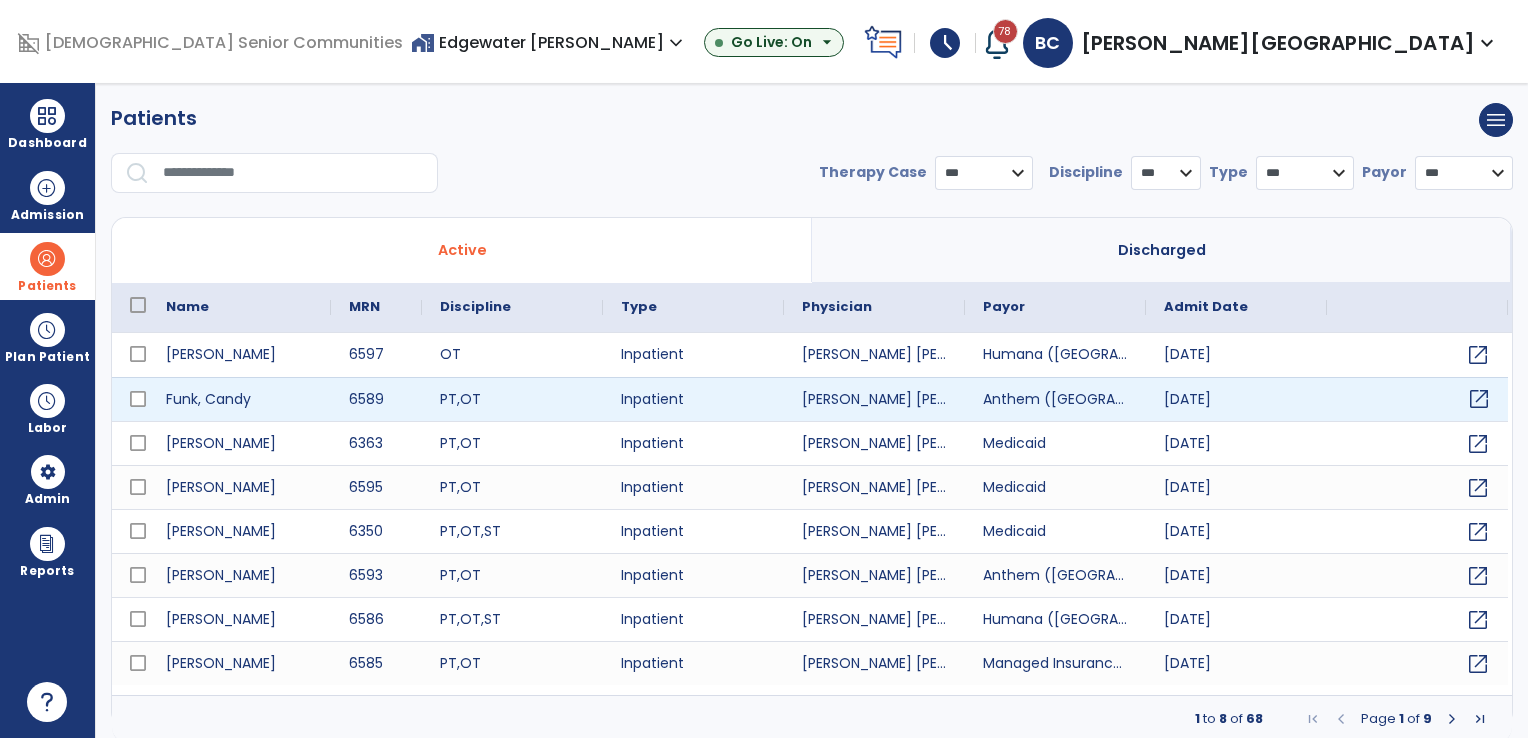 click on "open_in_new" at bounding box center (1479, 399) 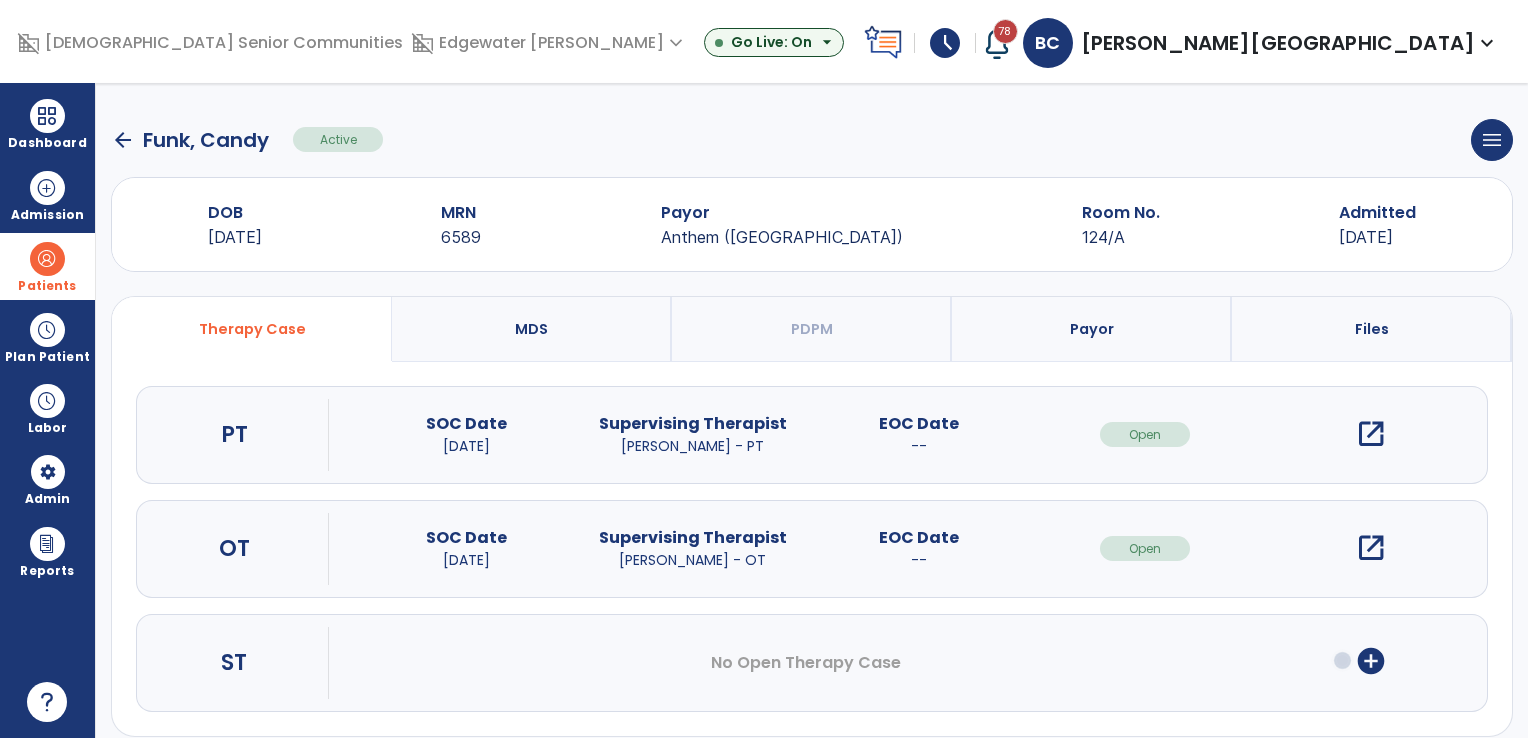 click on "open_in_new" at bounding box center [1371, 548] 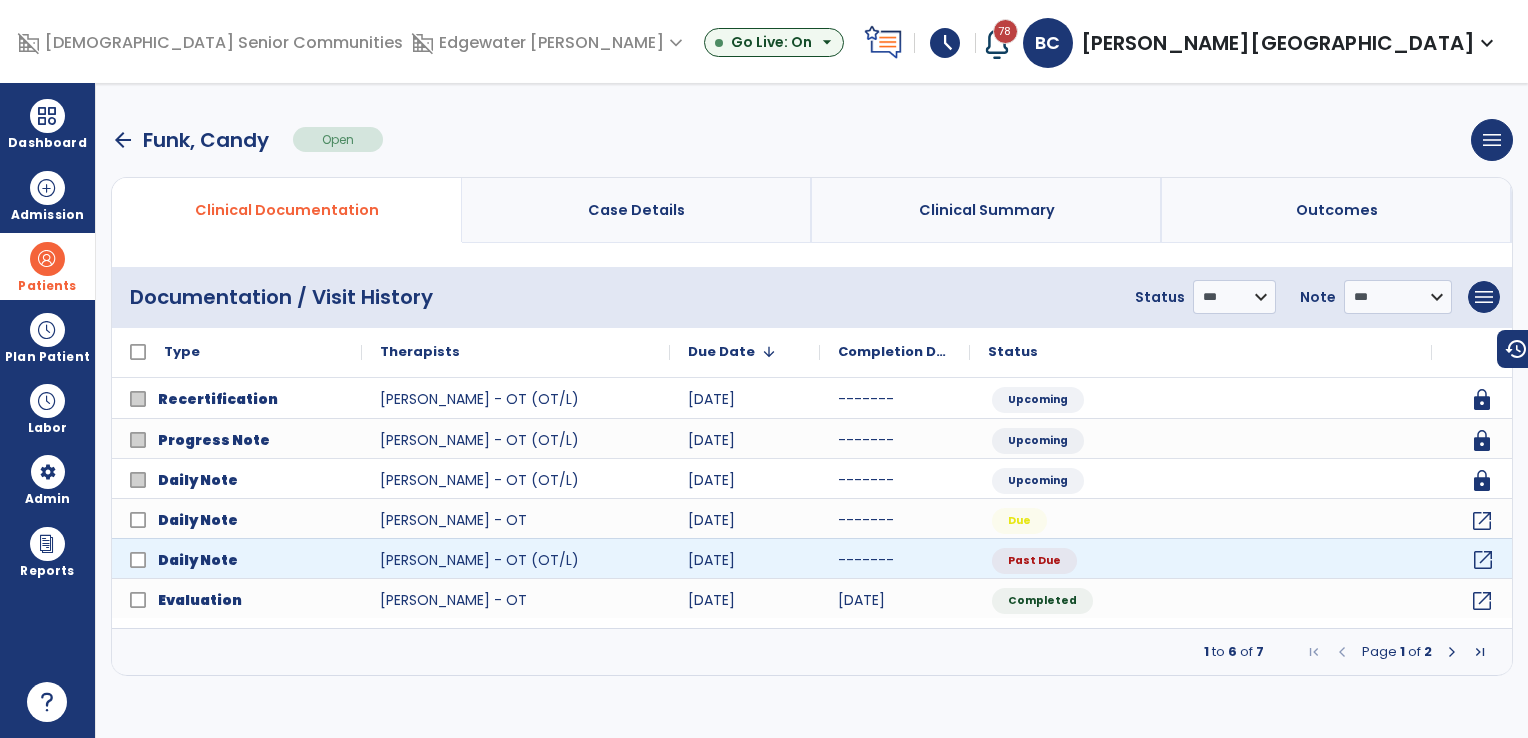 click on "open_in_new" 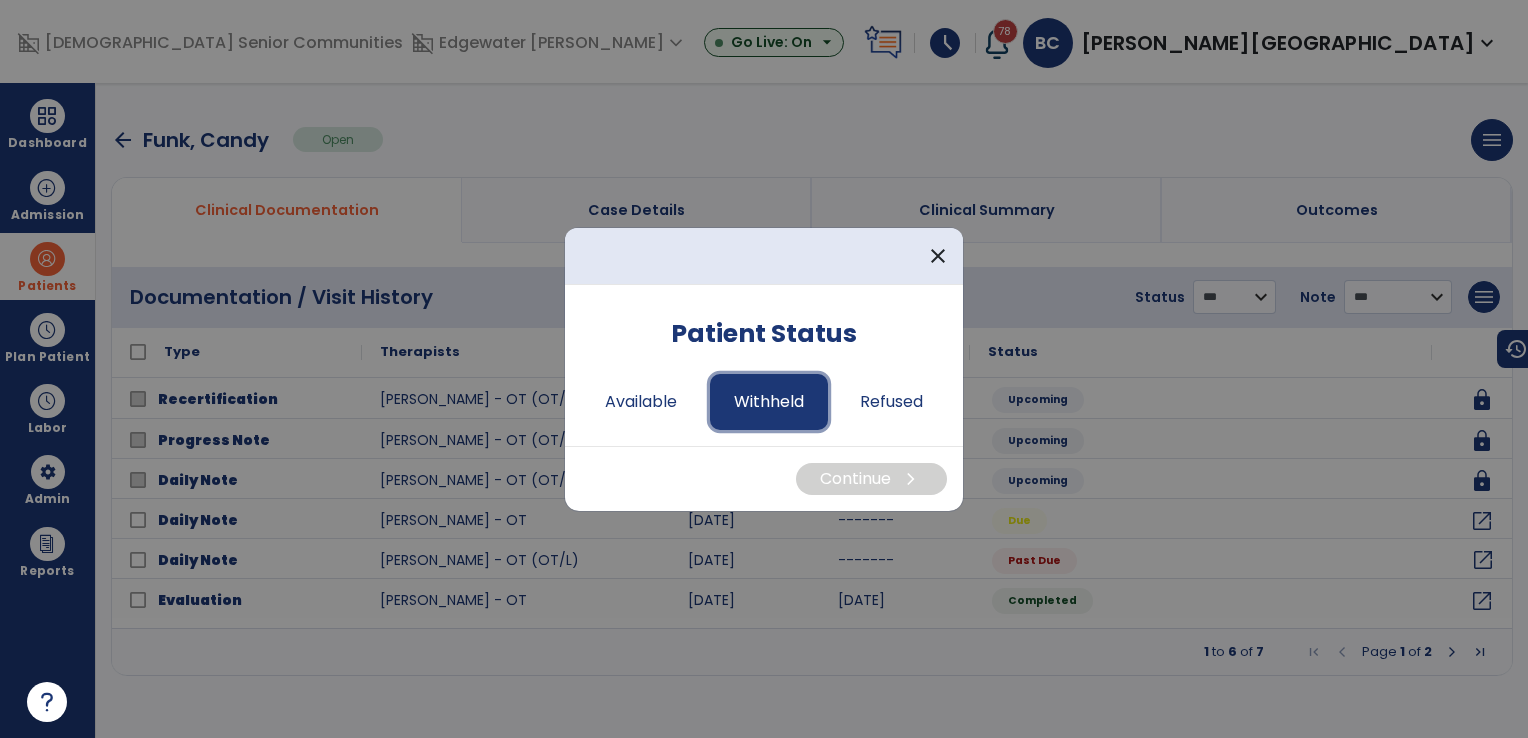 click on "Withheld" at bounding box center (769, 402) 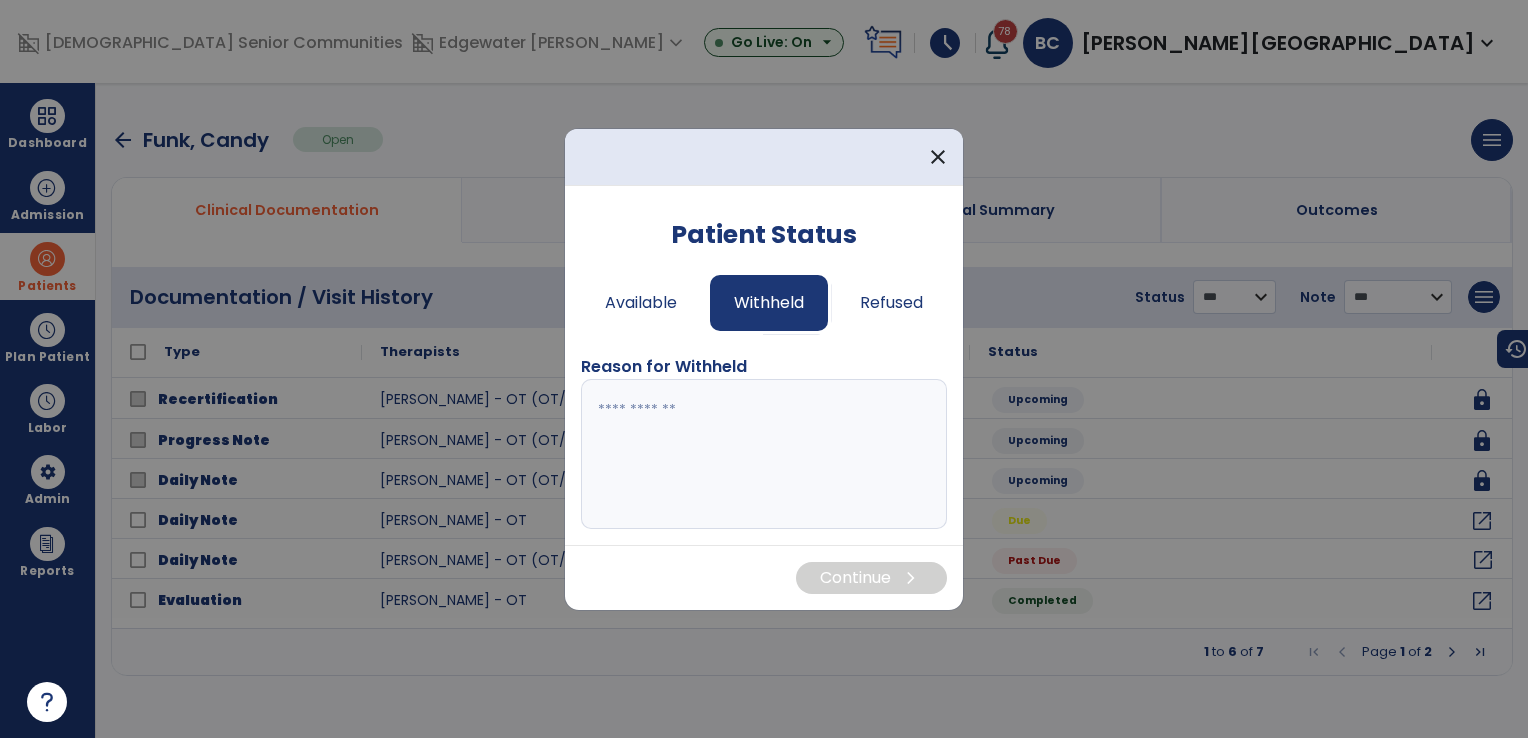 click at bounding box center (764, 454) 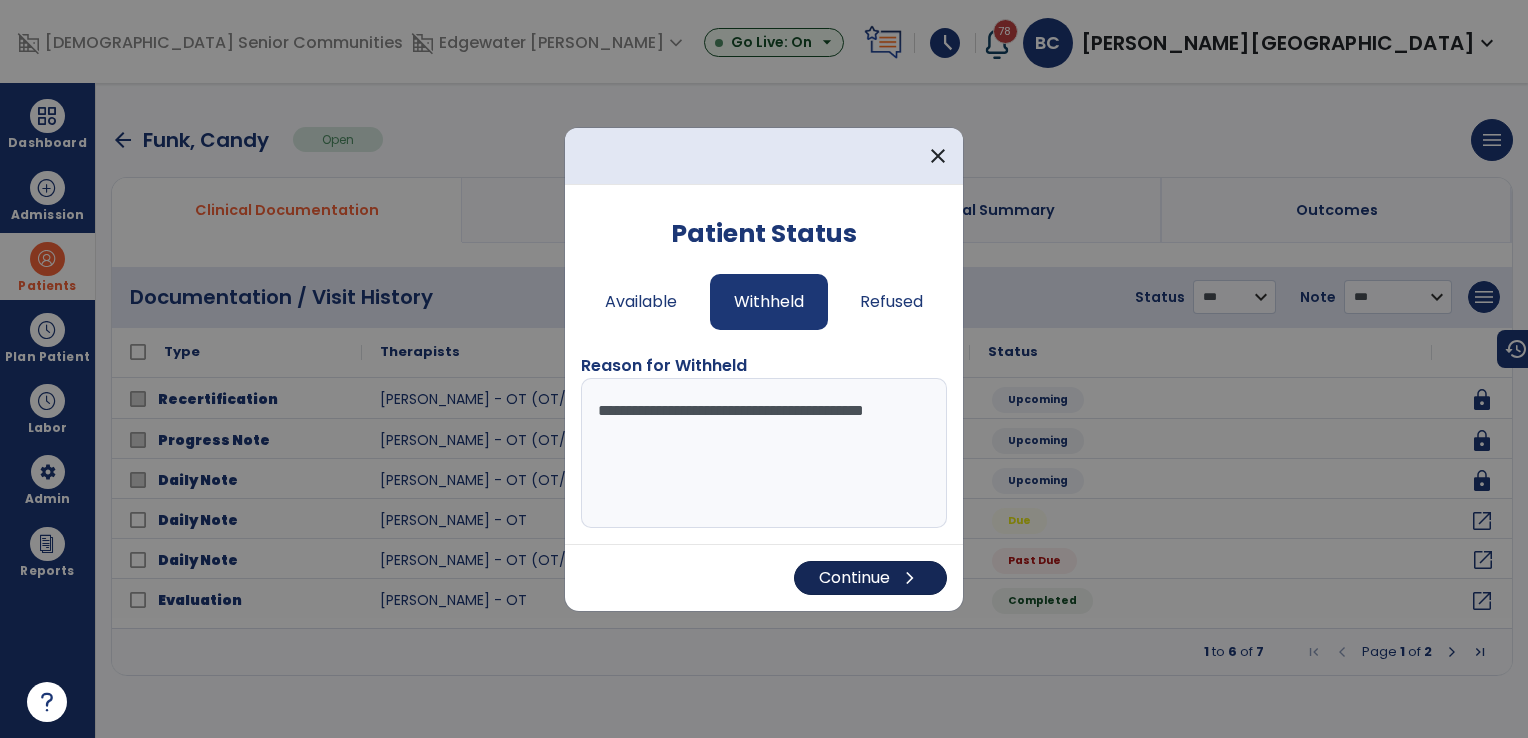 type on "**********" 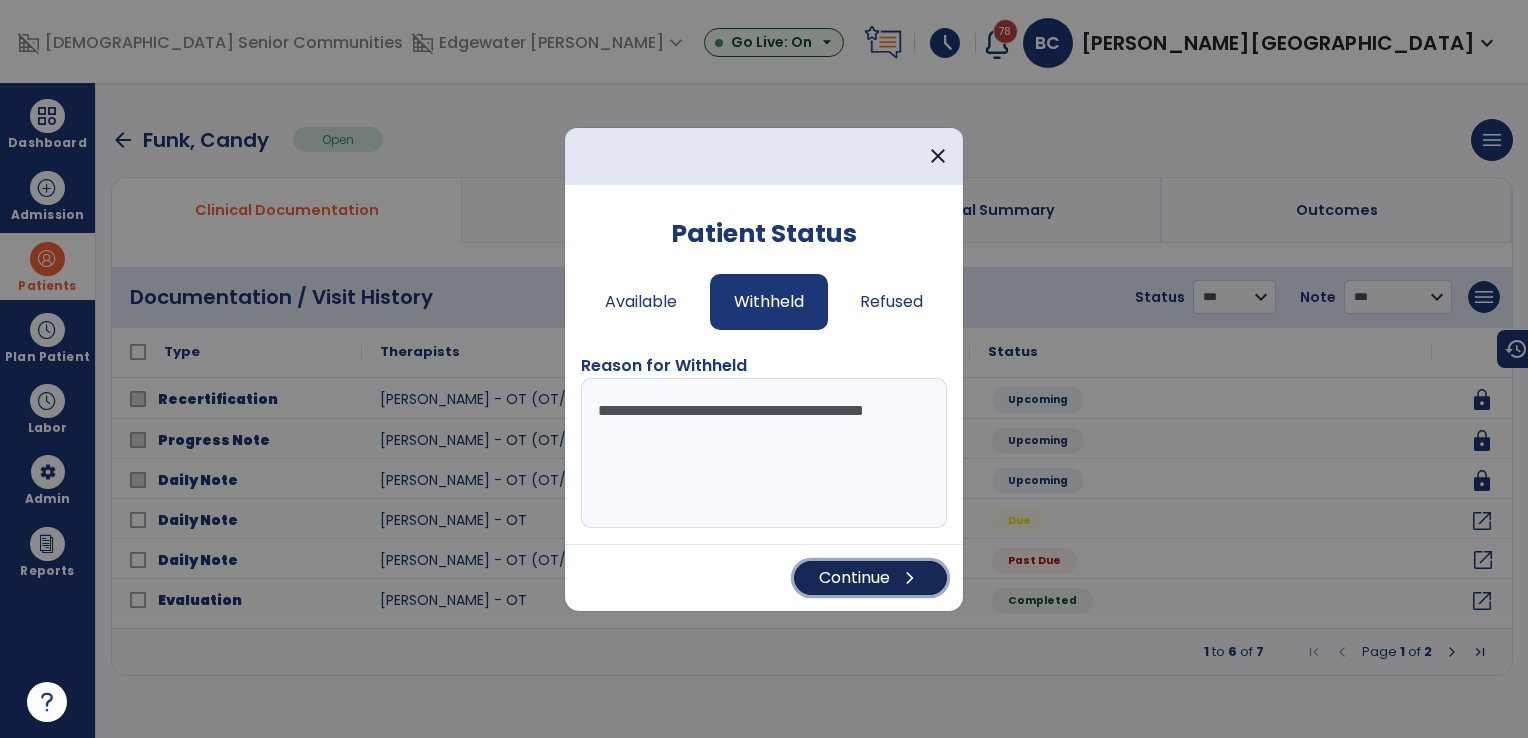 click on "Continue   chevron_right" at bounding box center [870, 578] 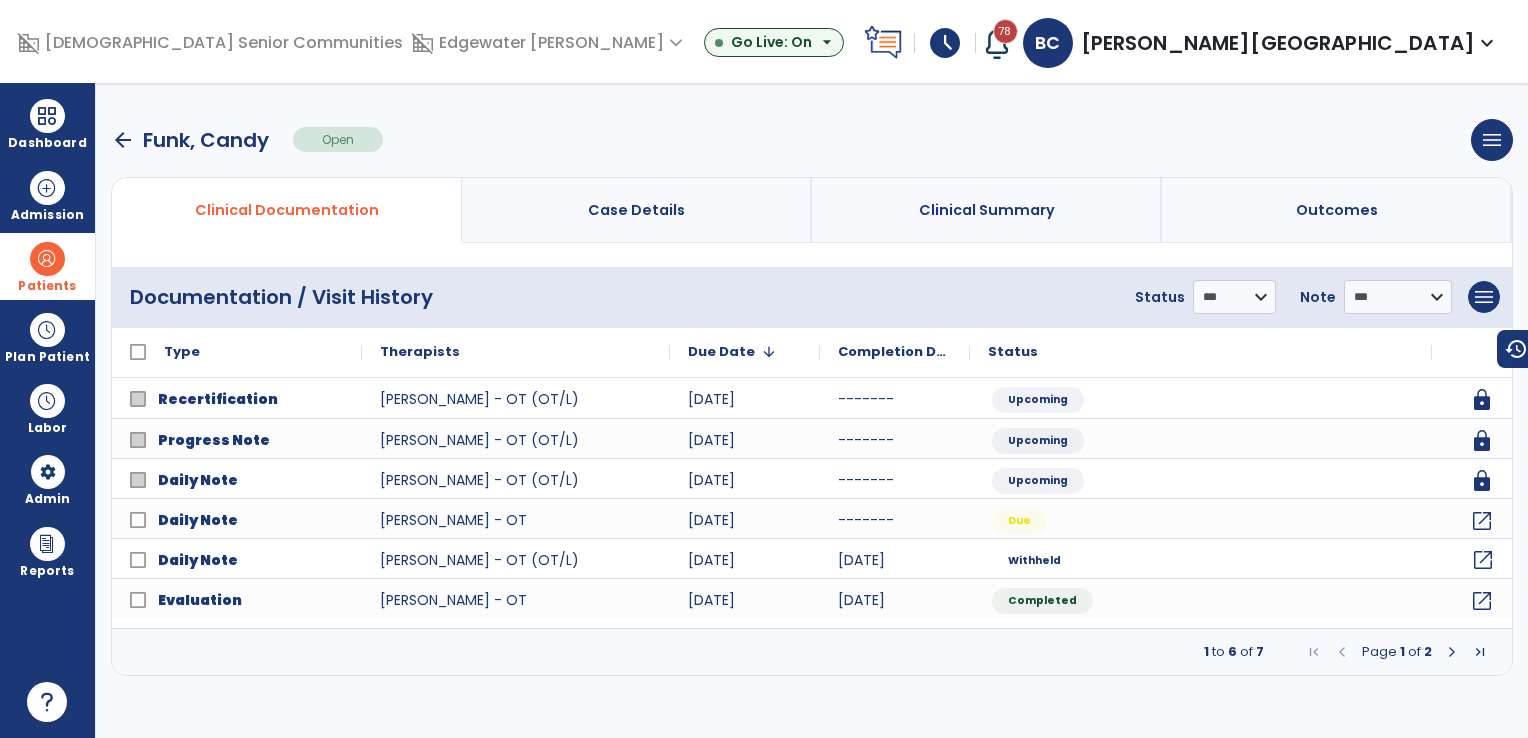 click on "arrow_back" at bounding box center [123, 140] 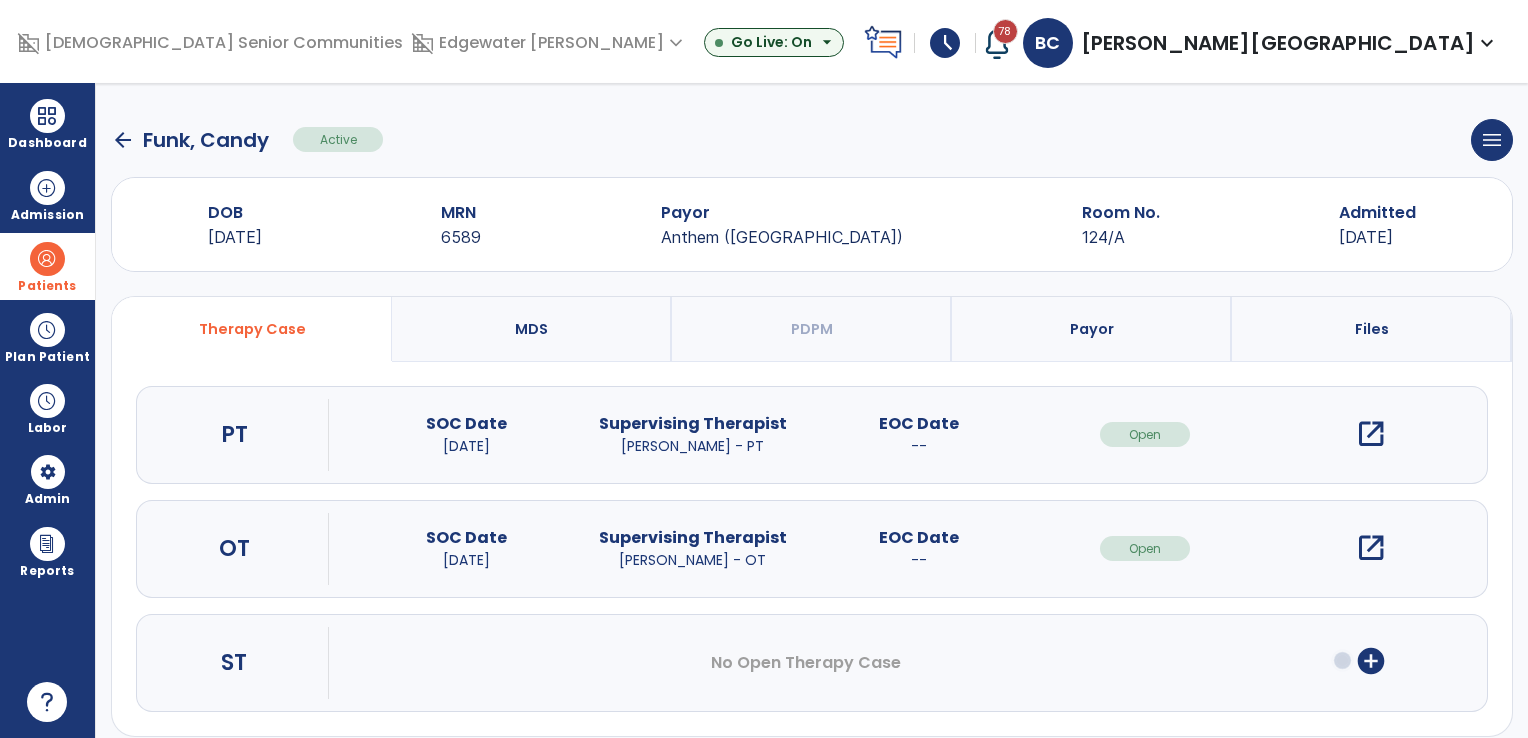 click on "arrow_back" 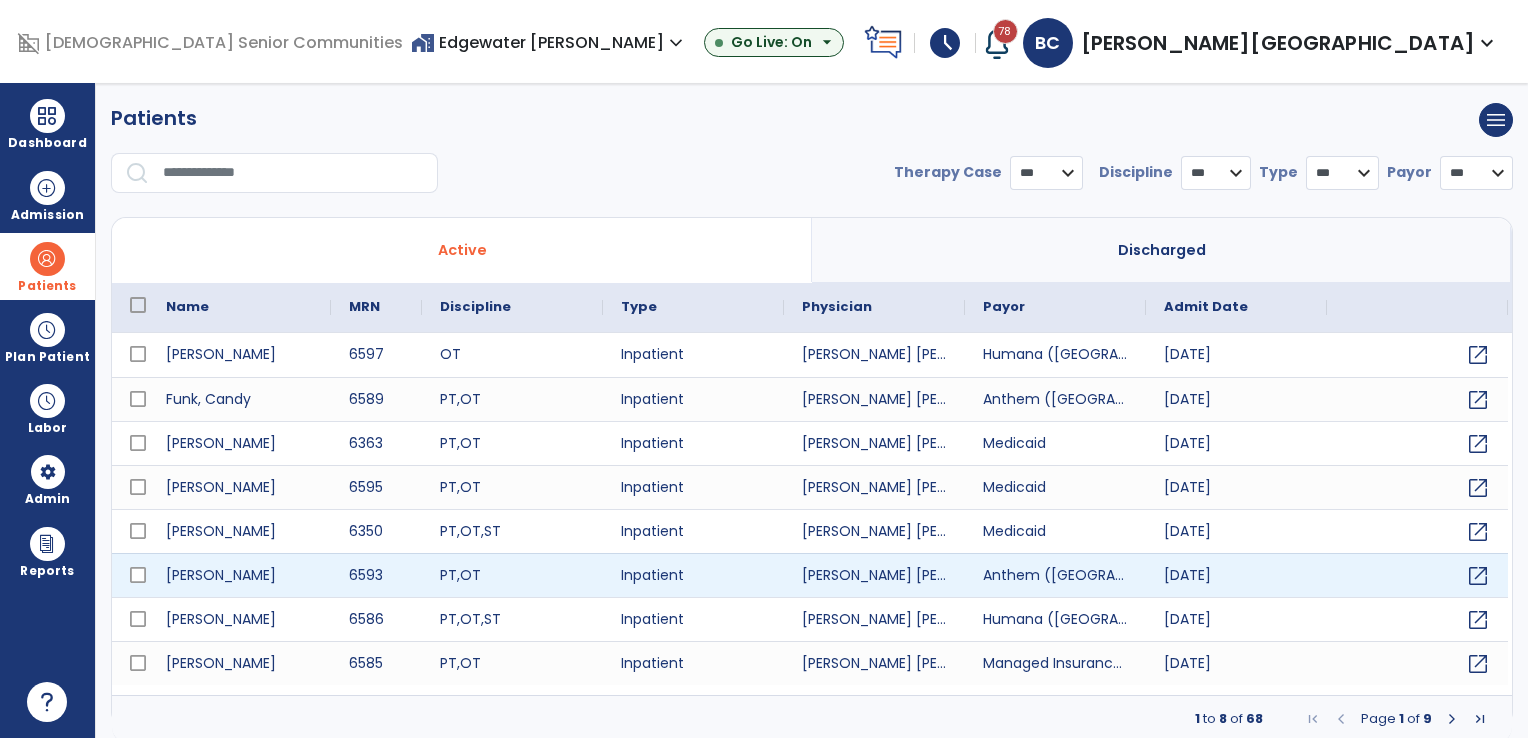 select on "***" 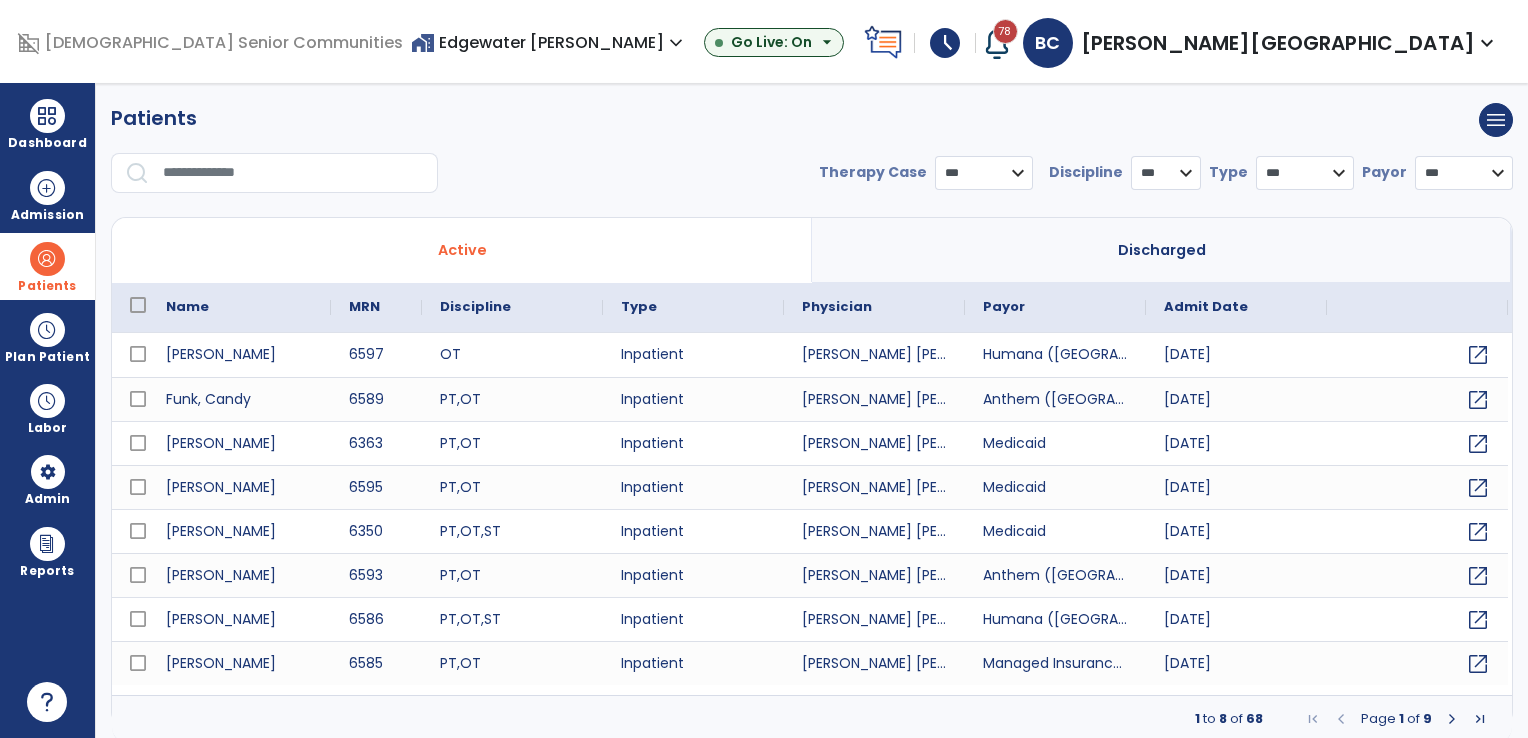 click at bounding box center [1452, 719] 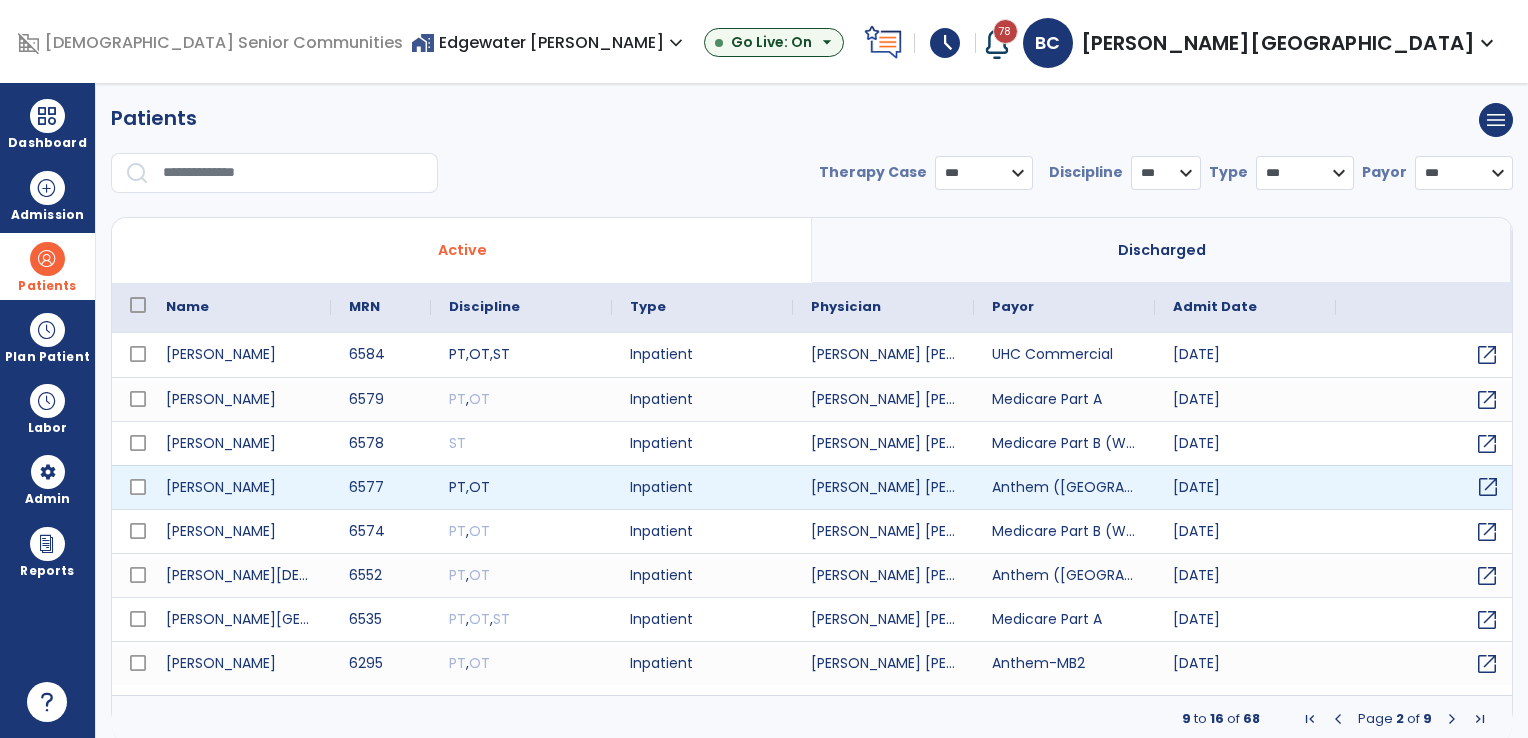 click on "open_in_new" at bounding box center (1488, 487) 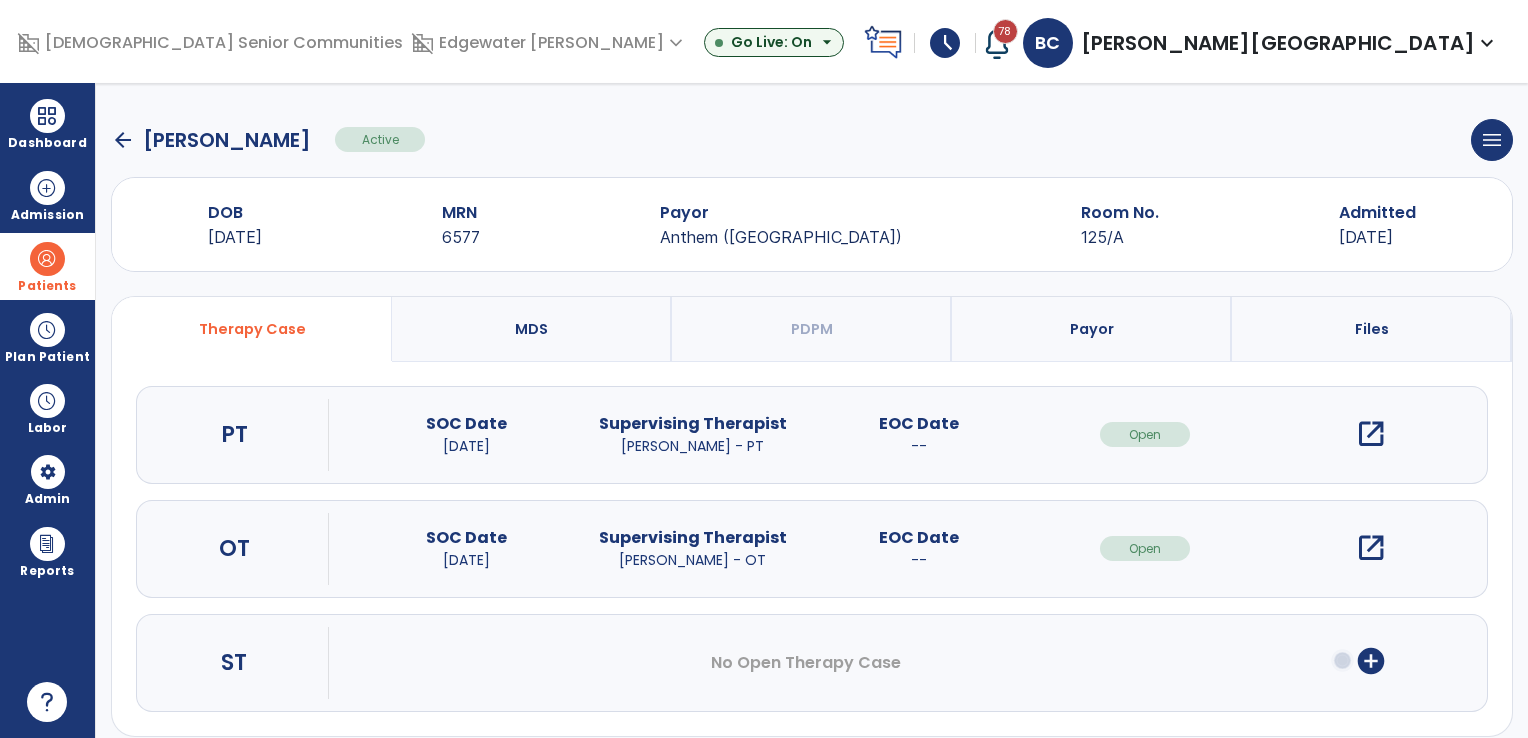 click on "open_in_new" at bounding box center (1371, 548) 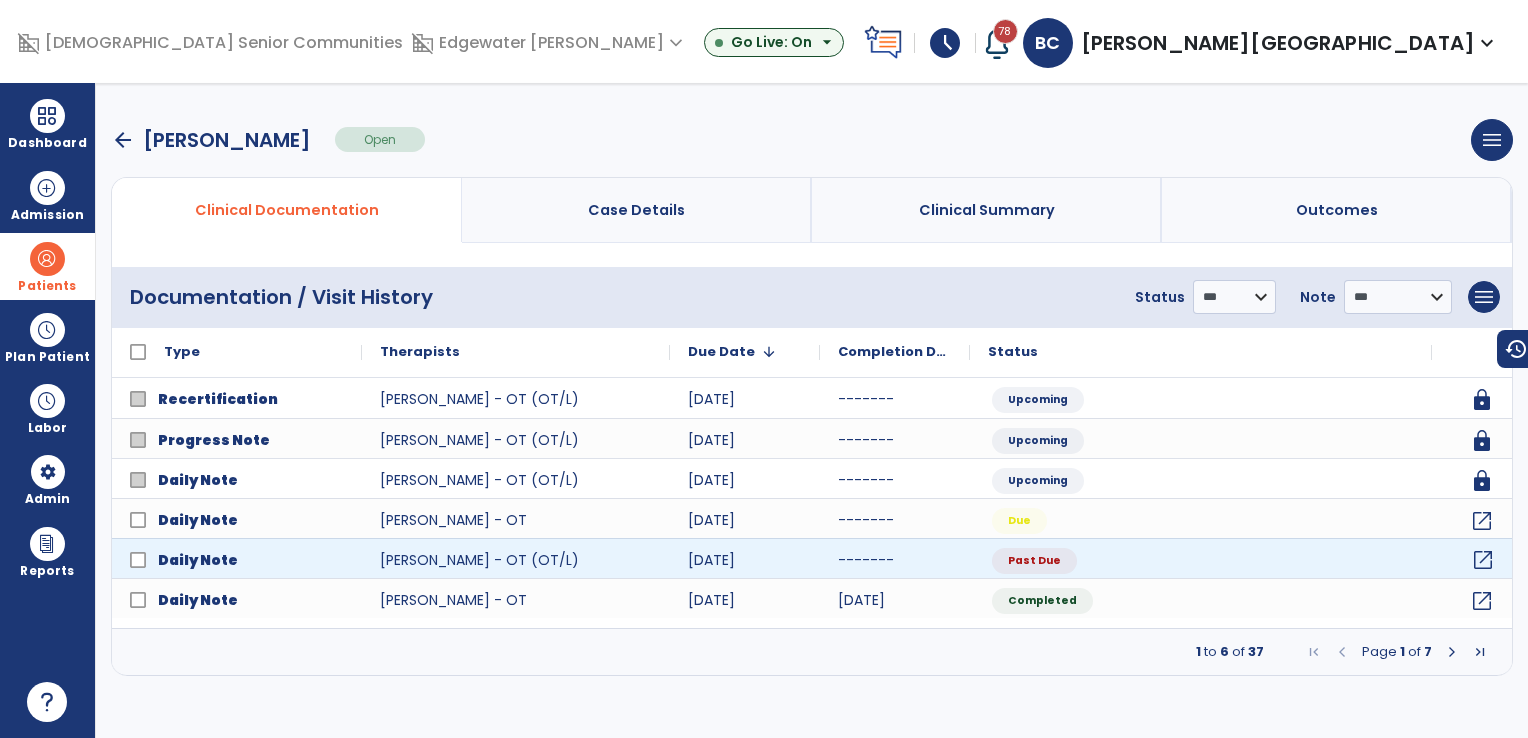 click on "open_in_new" 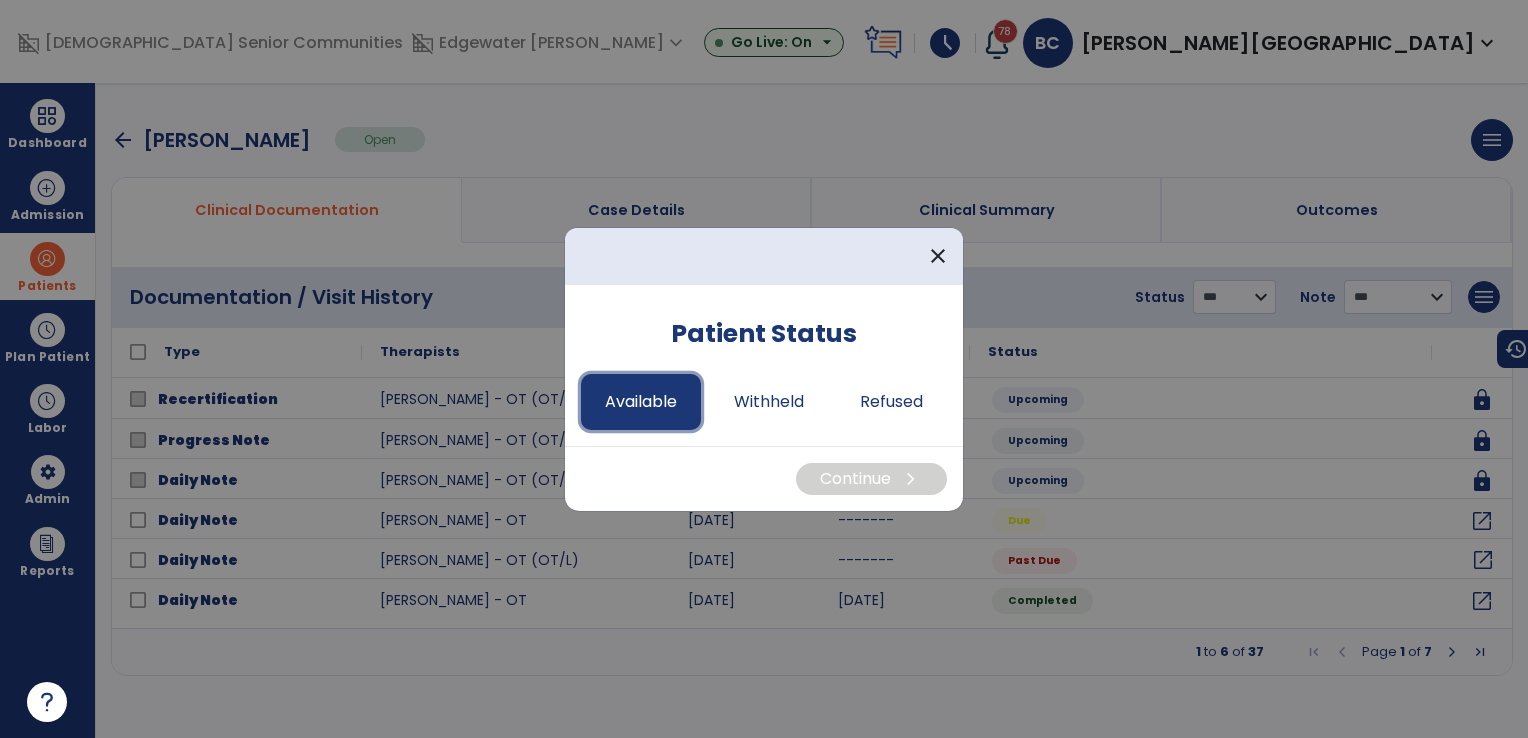 click on "Available" at bounding box center [641, 402] 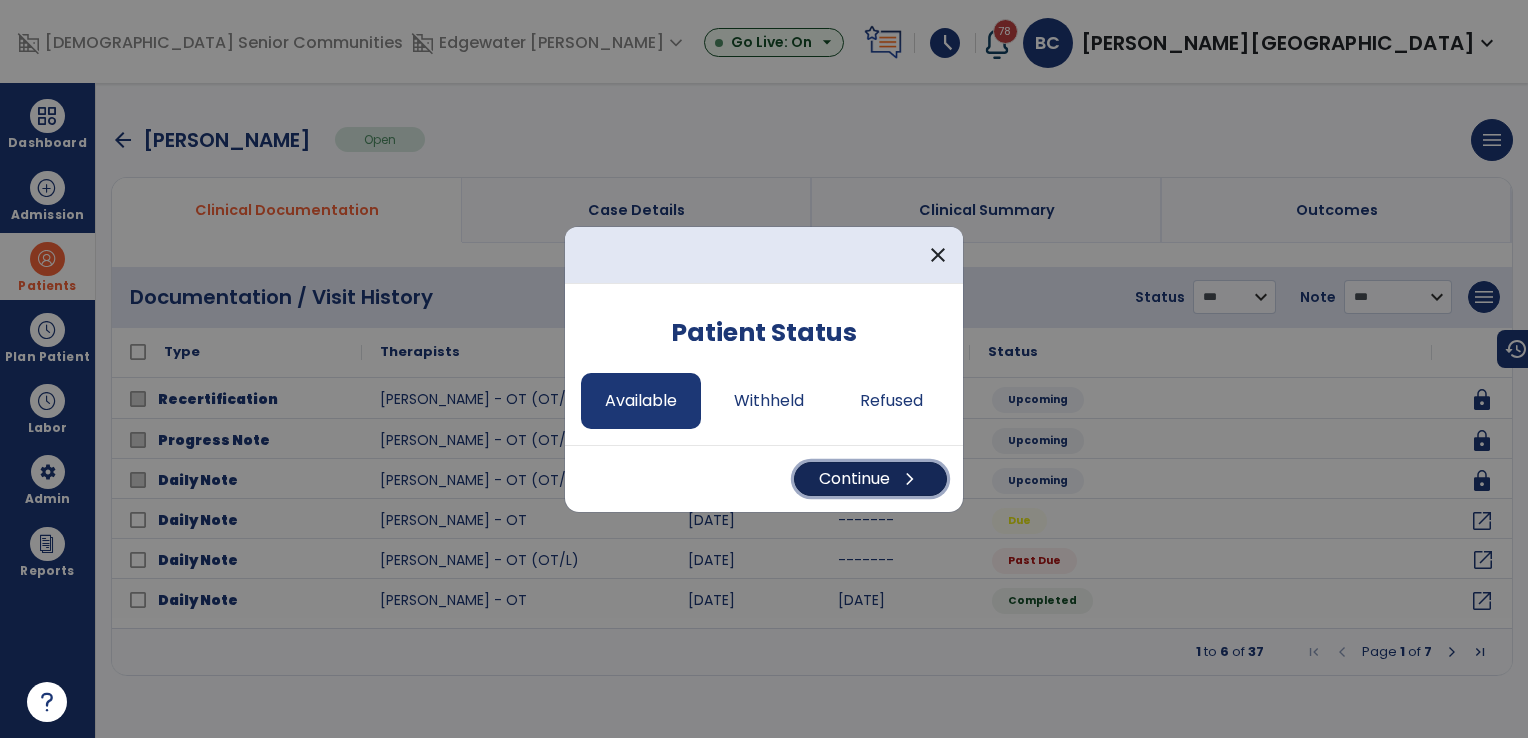 click on "Continue   chevron_right" at bounding box center (870, 479) 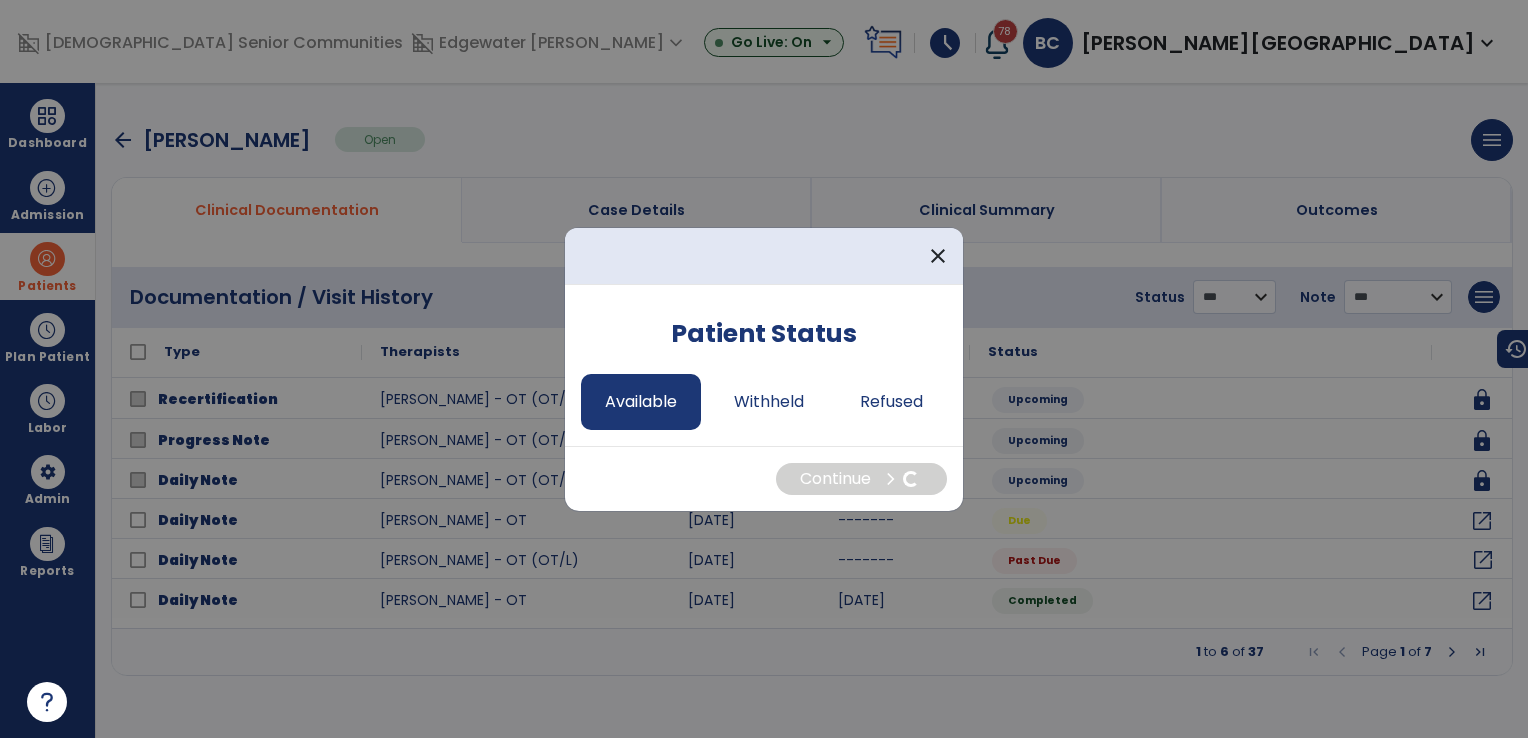 select on "*" 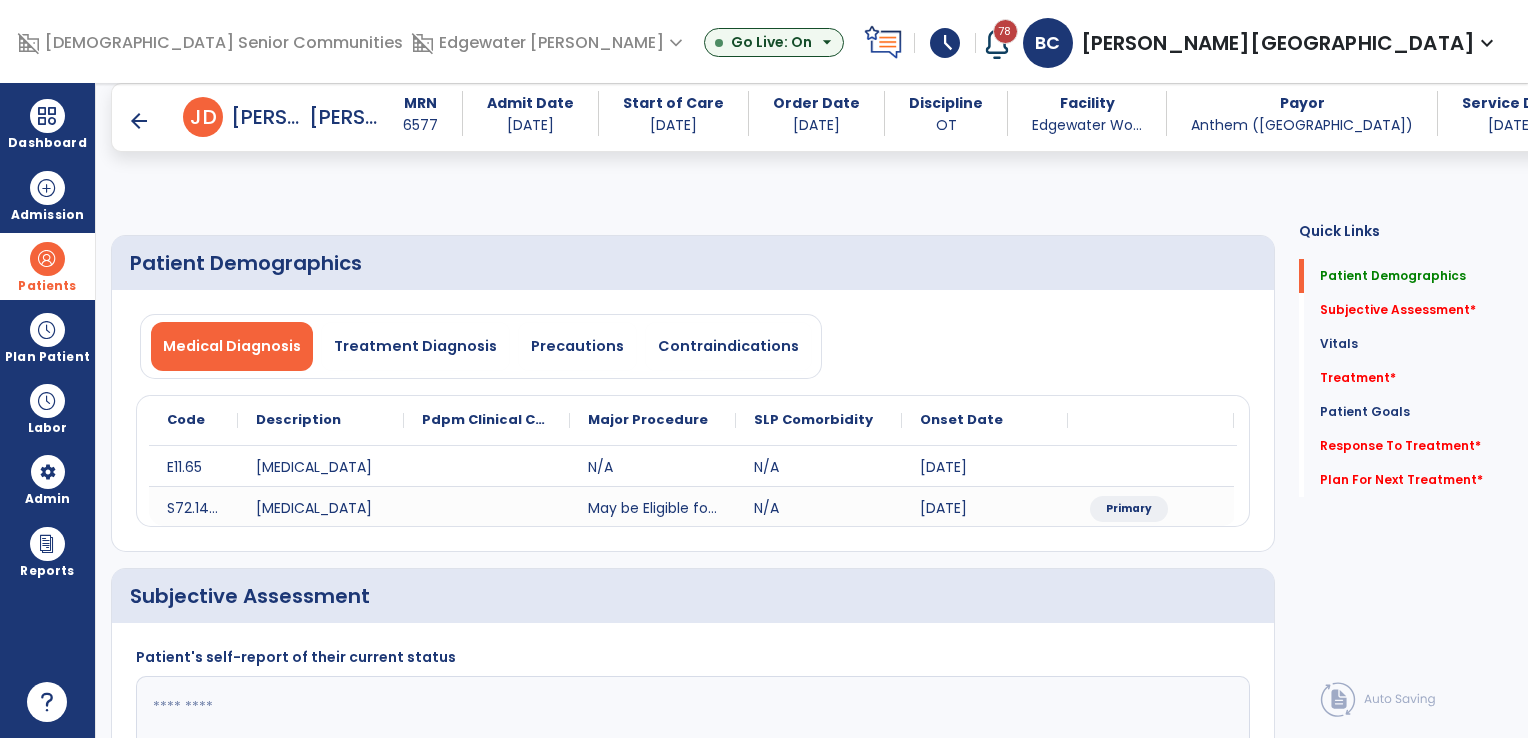scroll, scrollTop: 200, scrollLeft: 0, axis: vertical 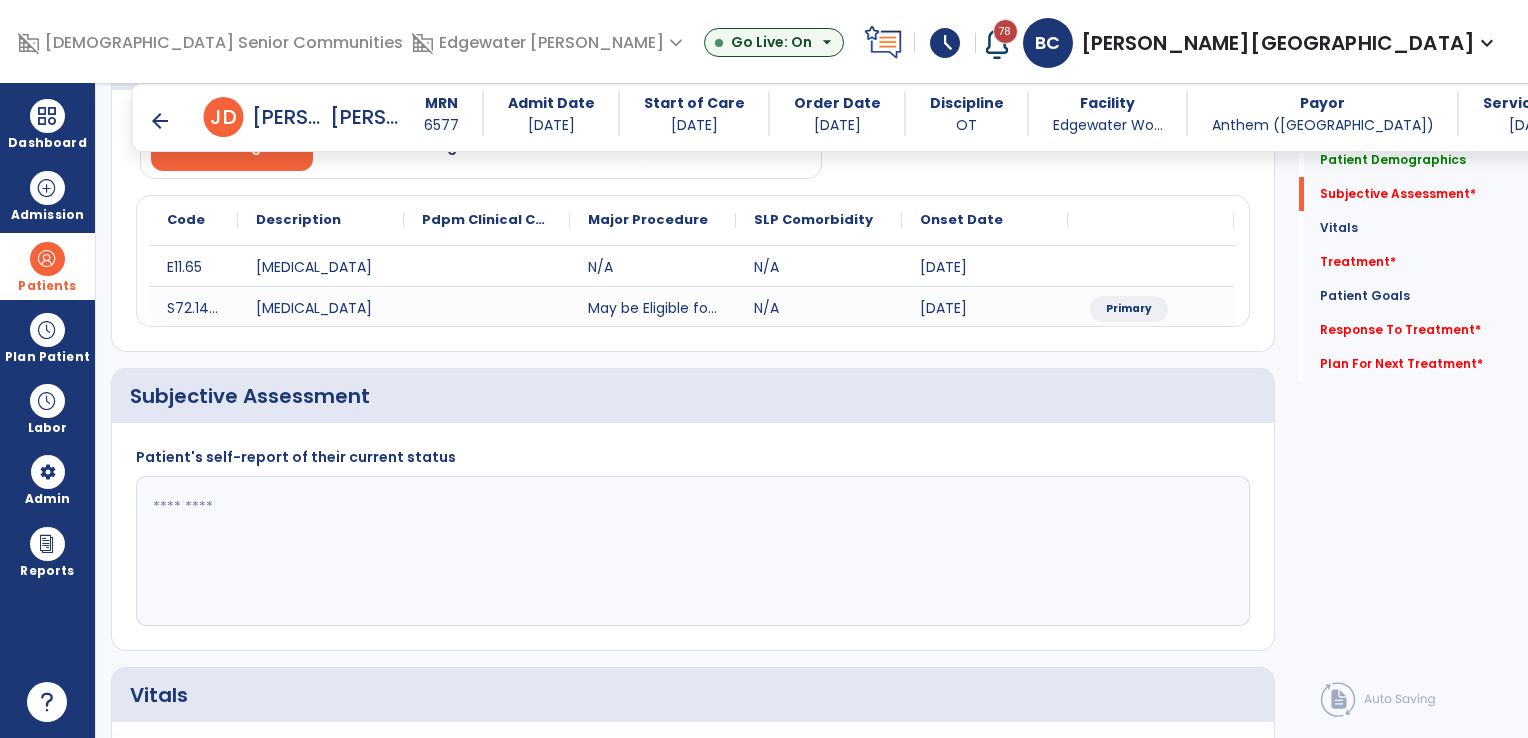 click 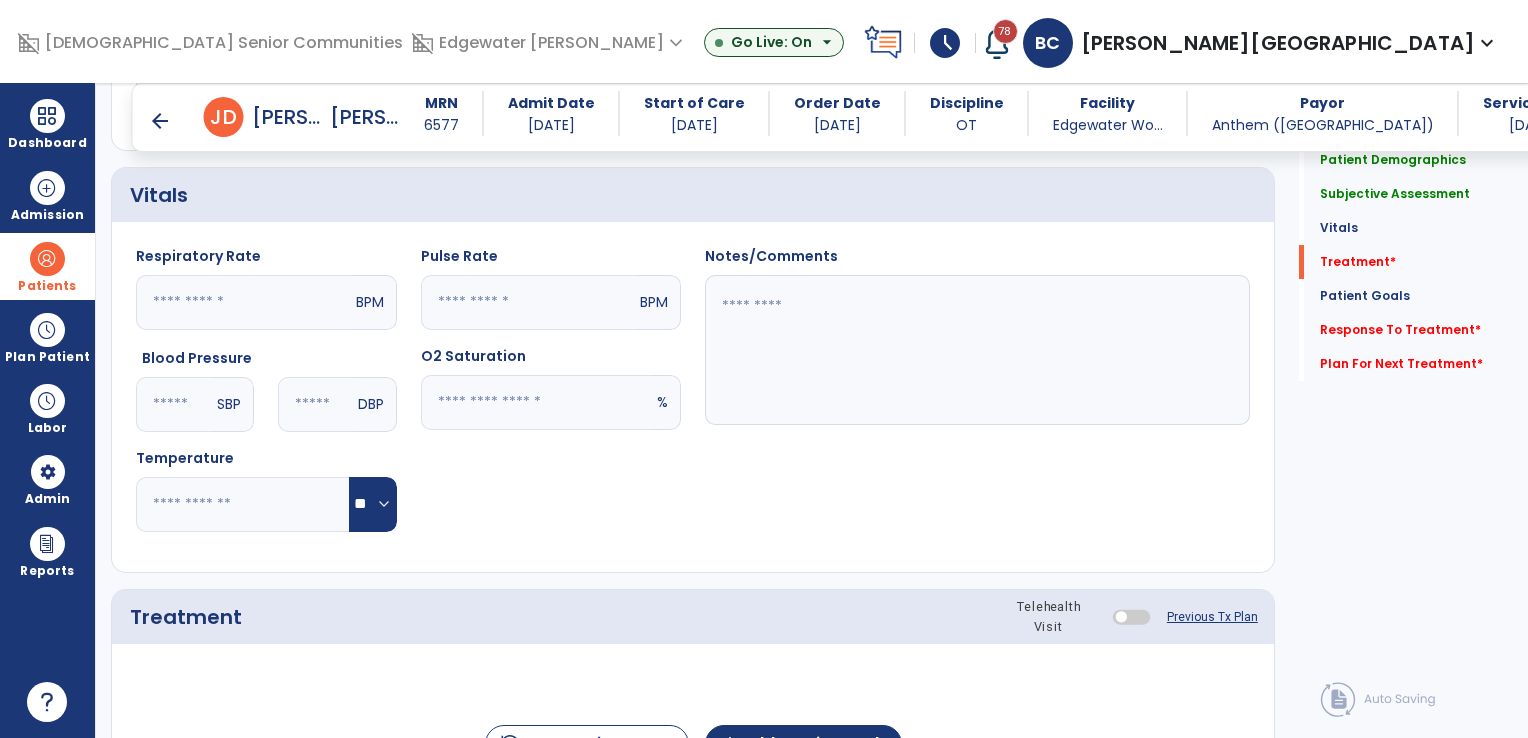 scroll, scrollTop: 1100, scrollLeft: 0, axis: vertical 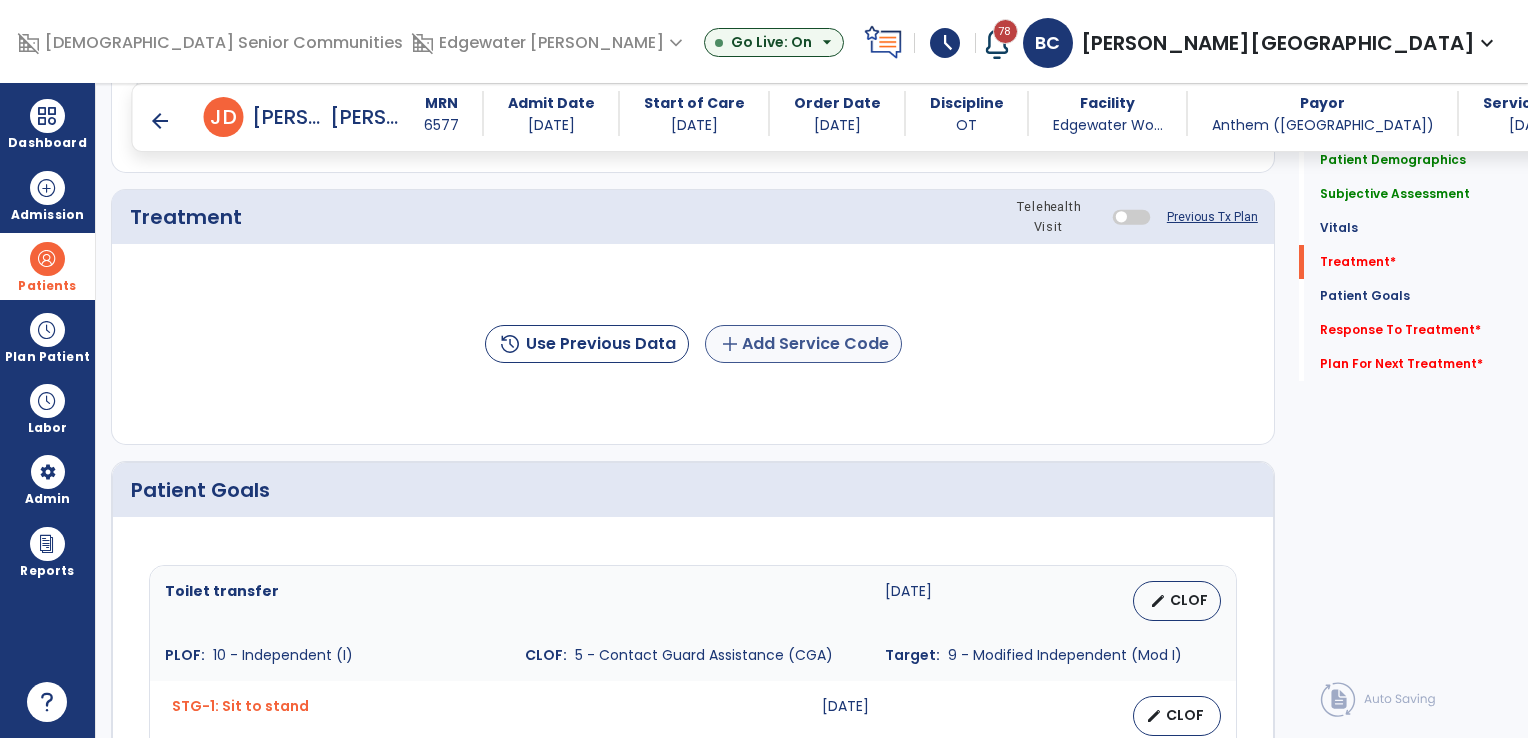 type on "**********" 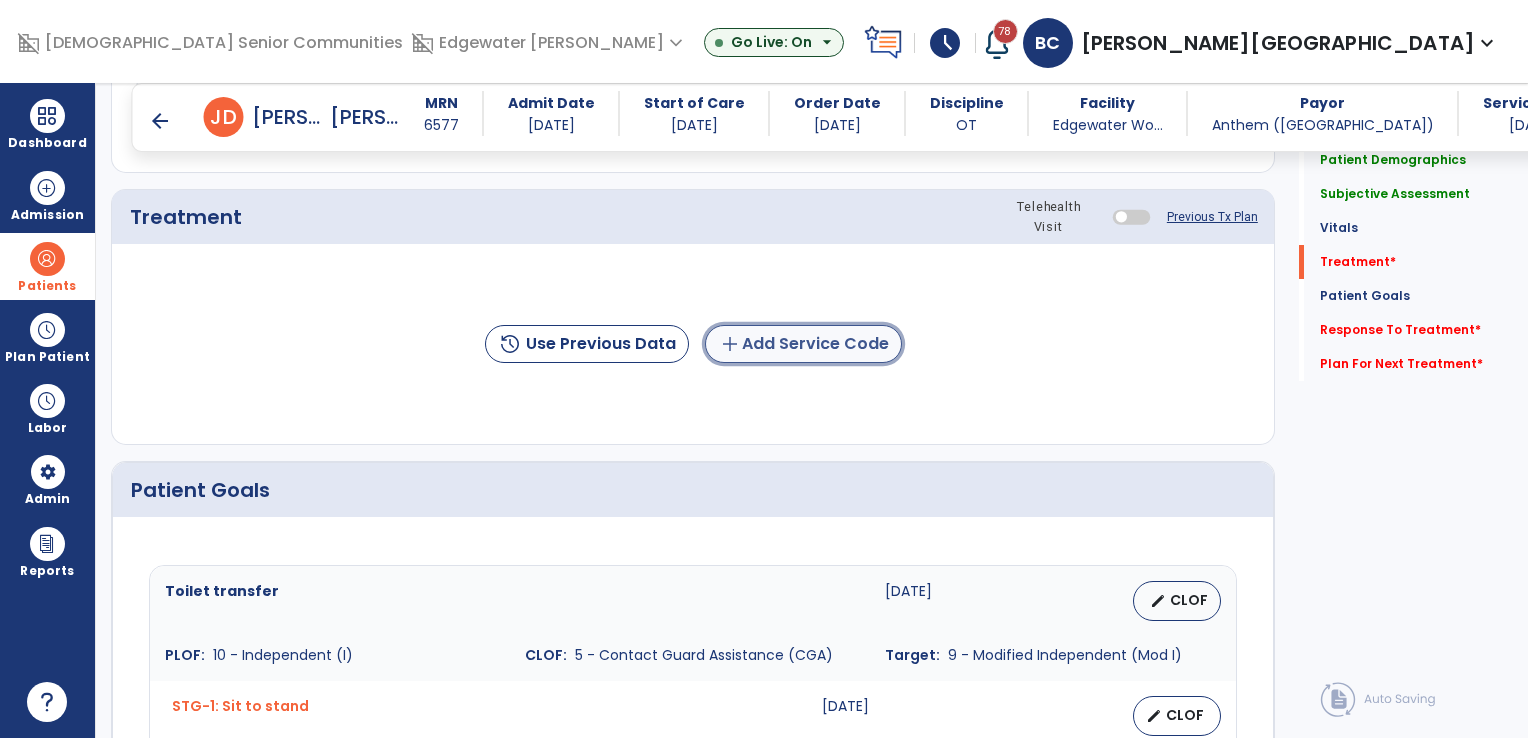 click on "add  Add Service Code" 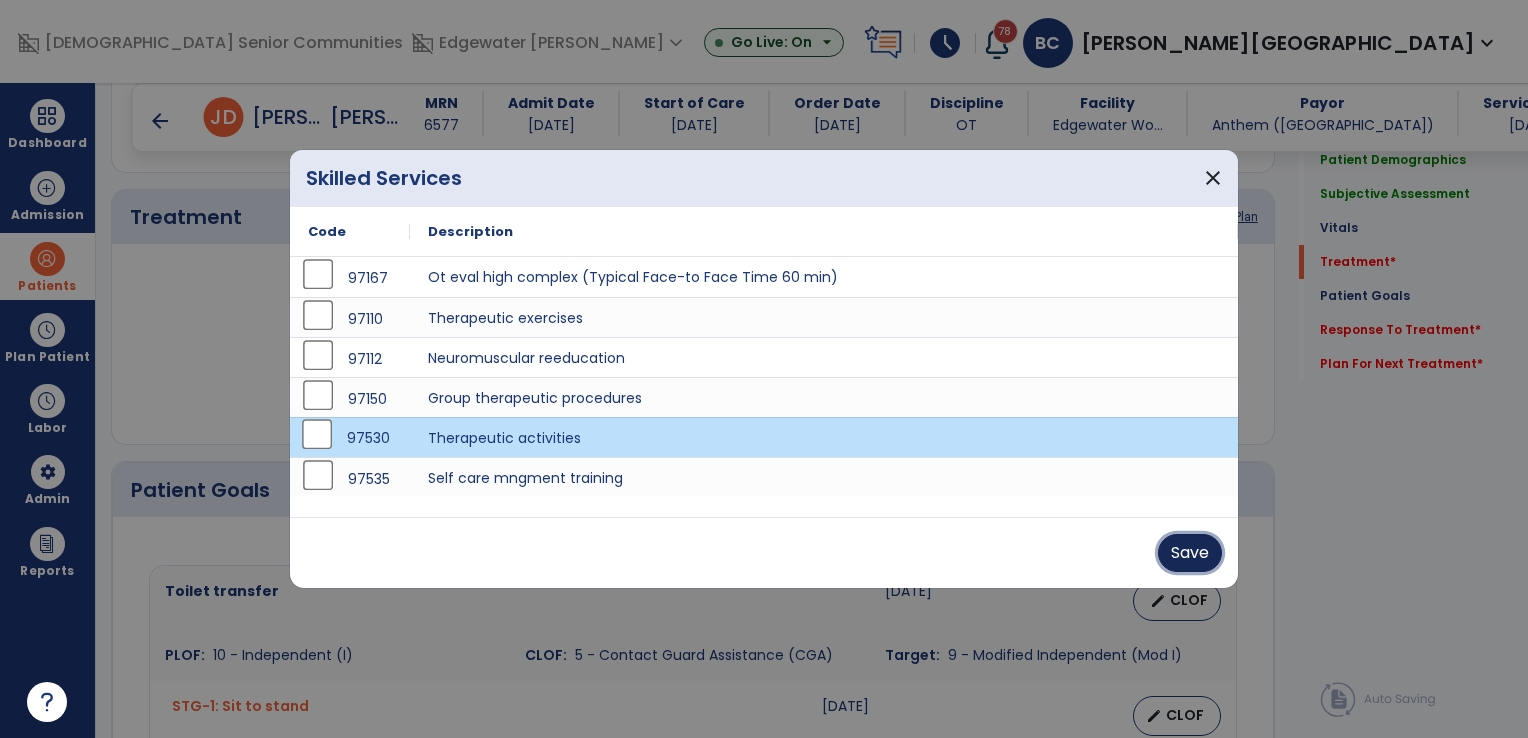 click on "Save" at bounding box center (1190, 553) 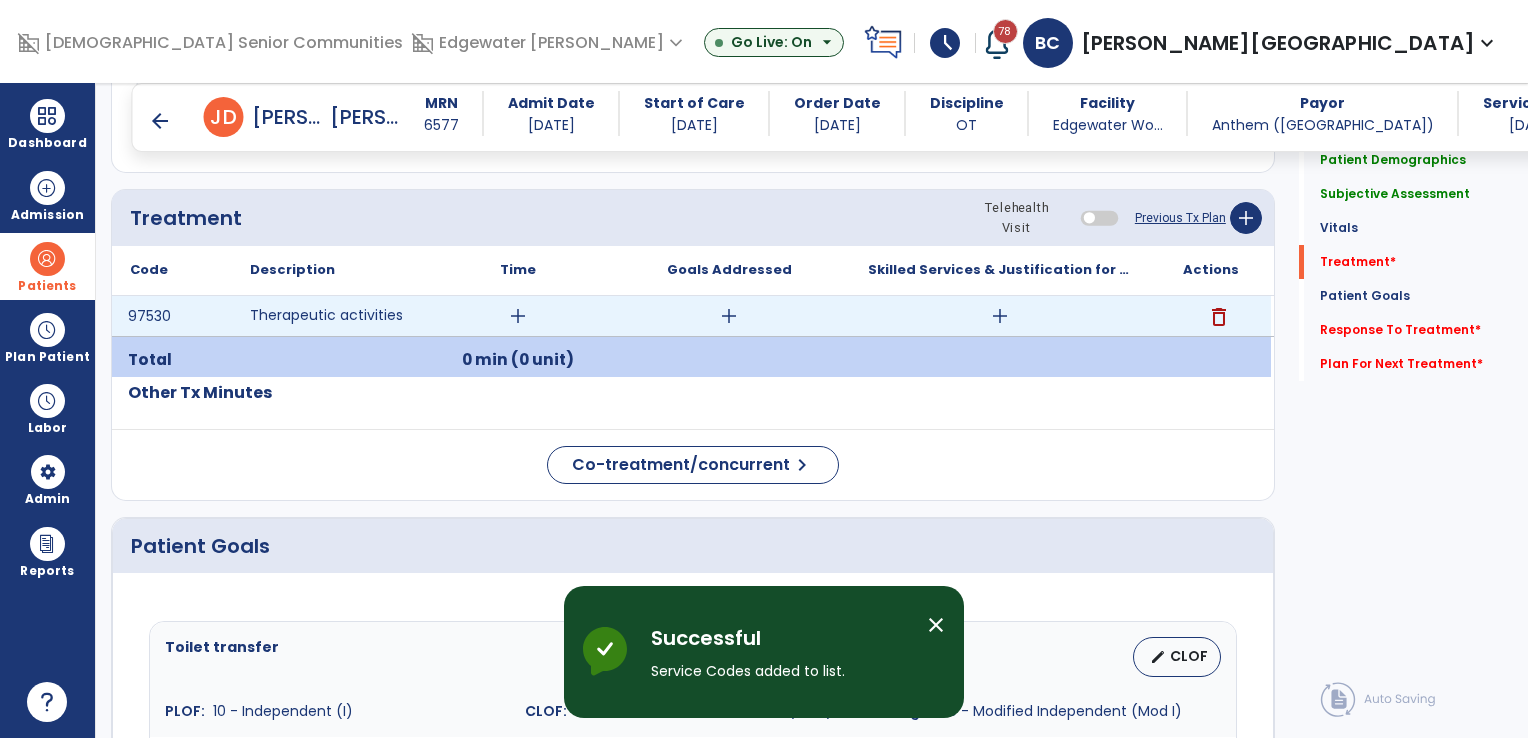 click on "add" at bounding box center (518, 316) 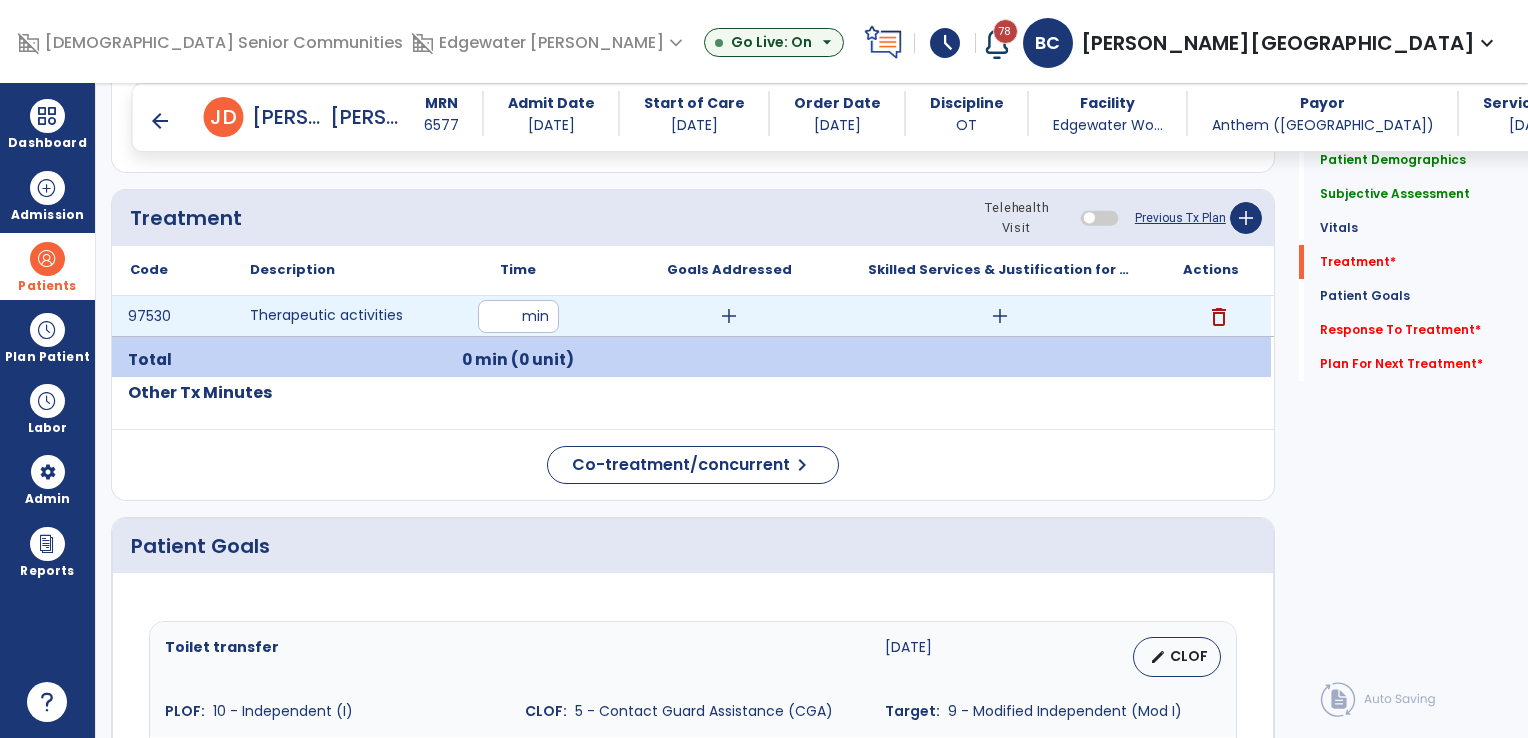 type on "**" 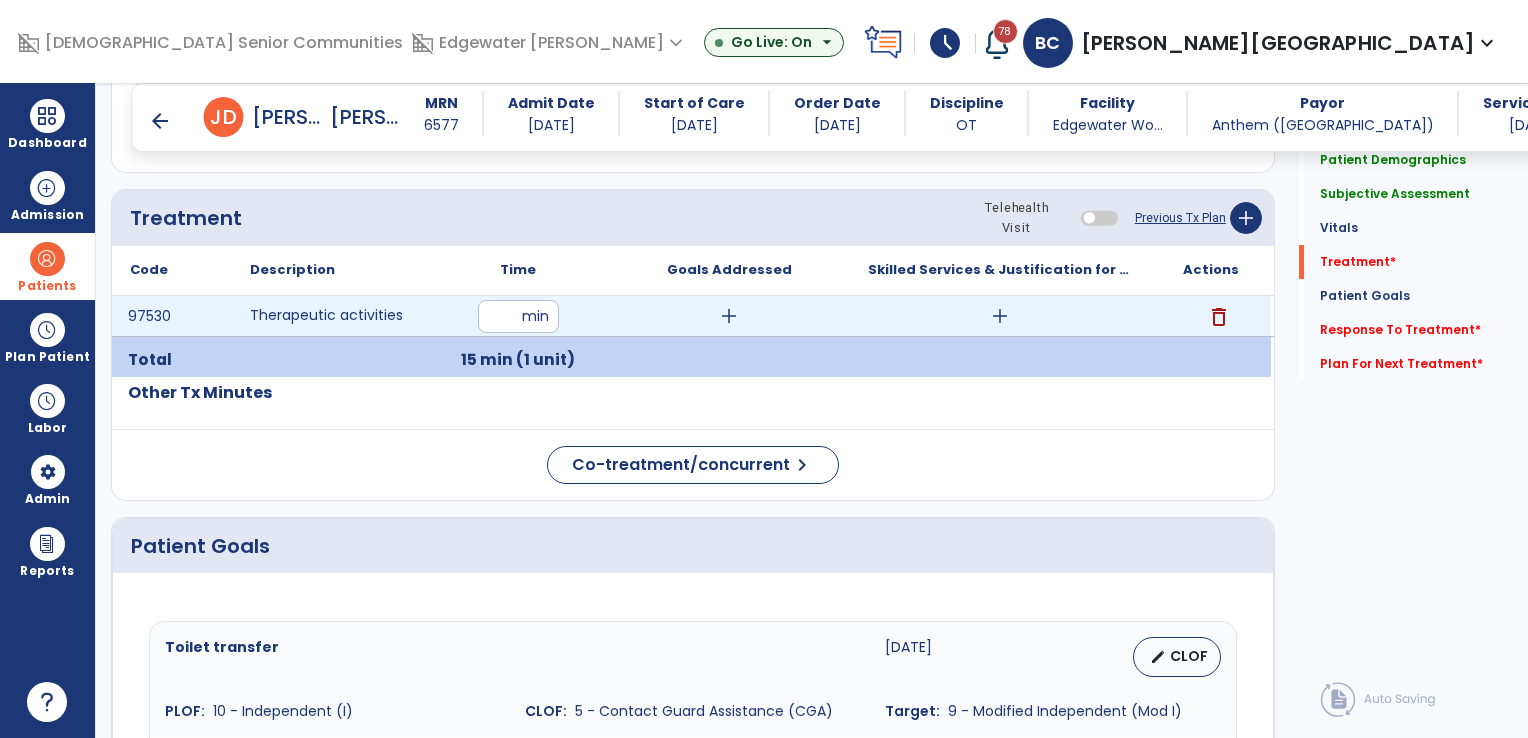 click on "add" at bounding box center [729, 316] 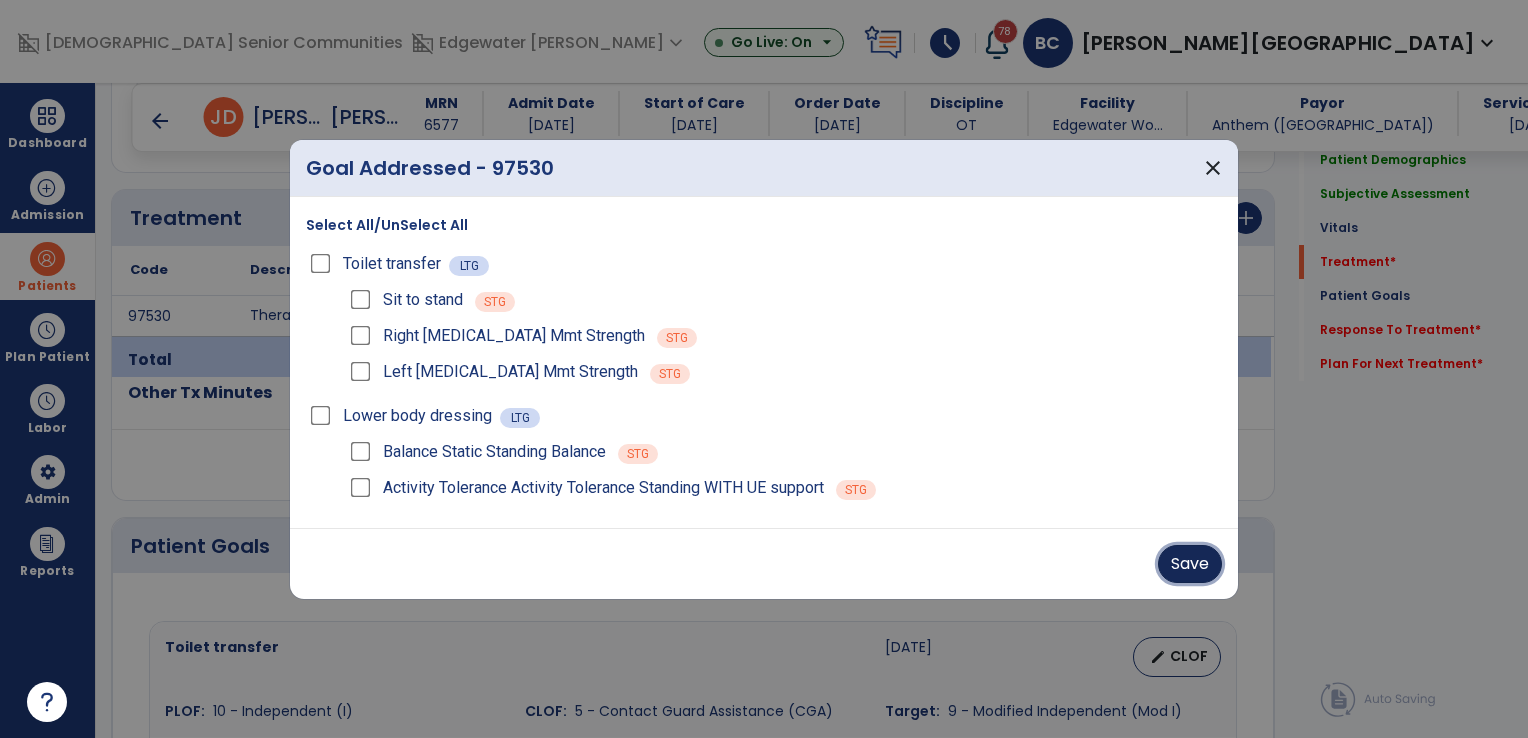 drag, startPoint x: 1201, startPoint y: 563, endPoint x: 1172, endPoint y: 563, distance: 29 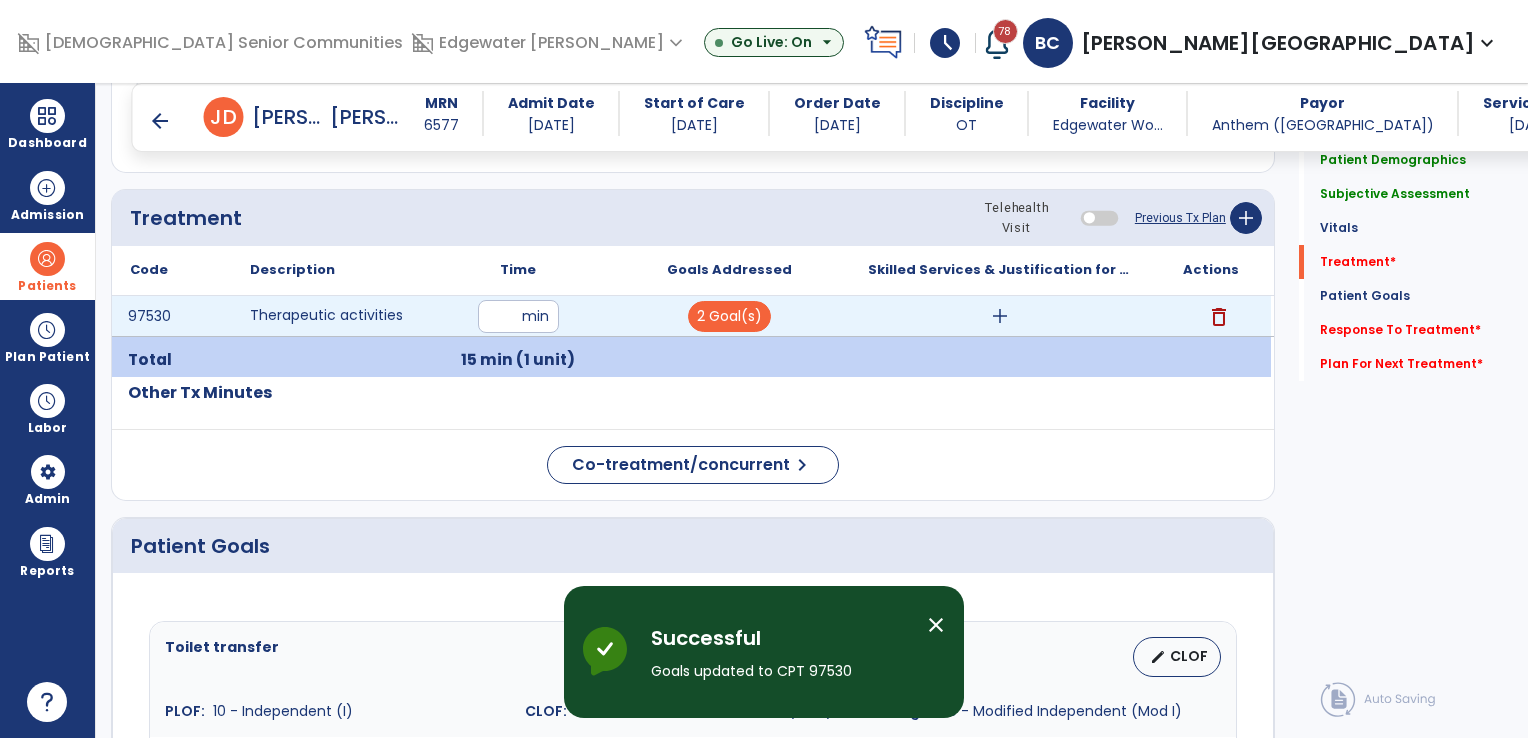 click on "add" at bounding box center (1000, 316) 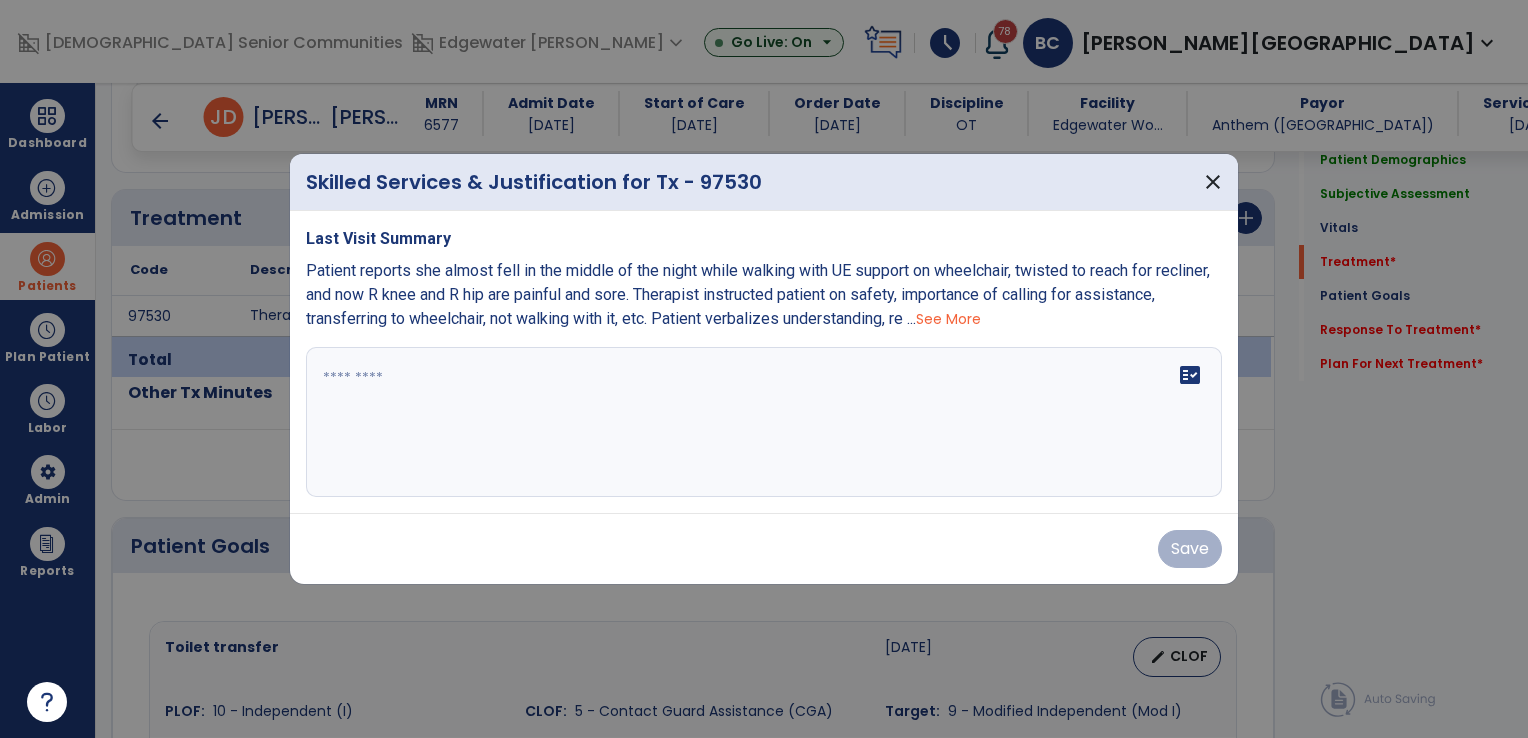click on "fact_check" at bounding box center (764, 422) 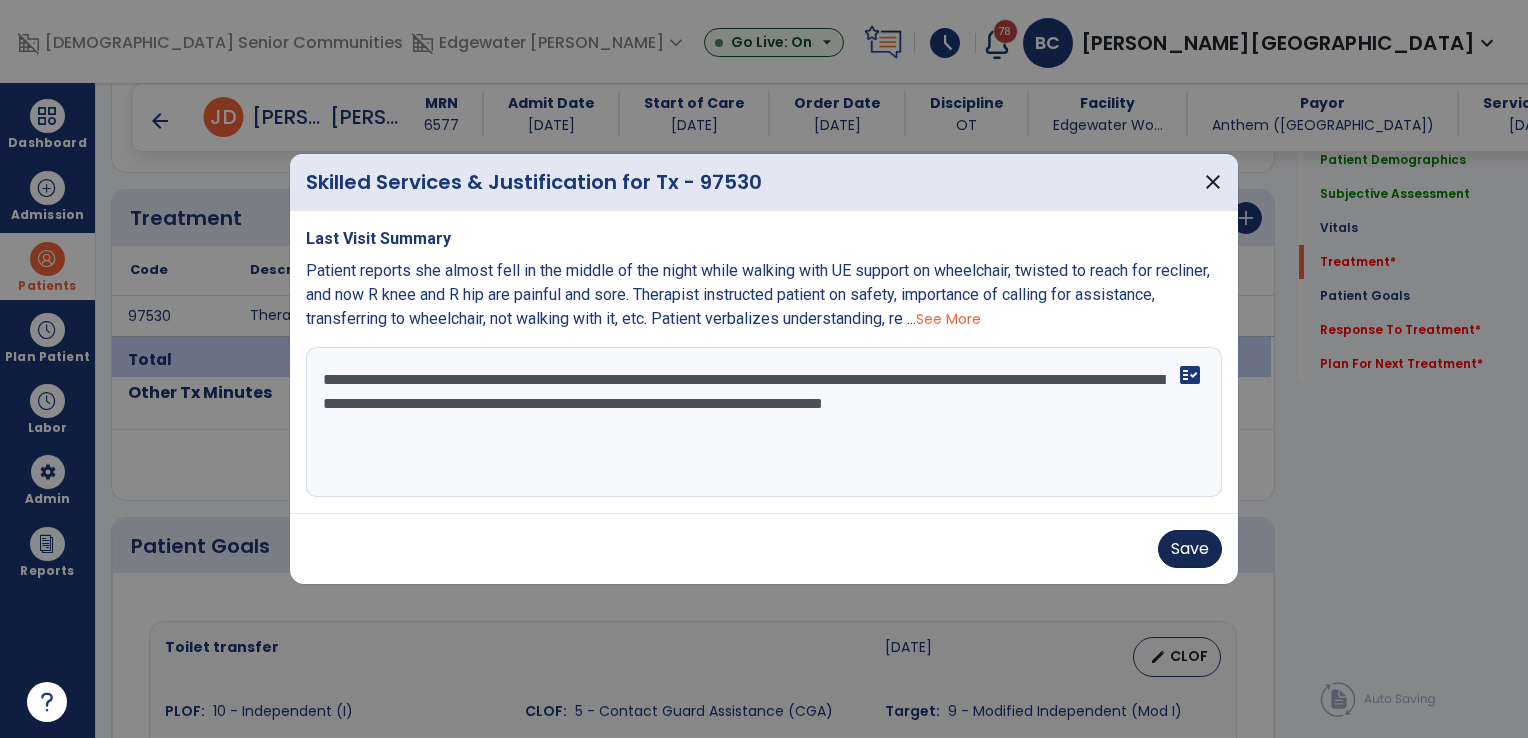 type on "**********" 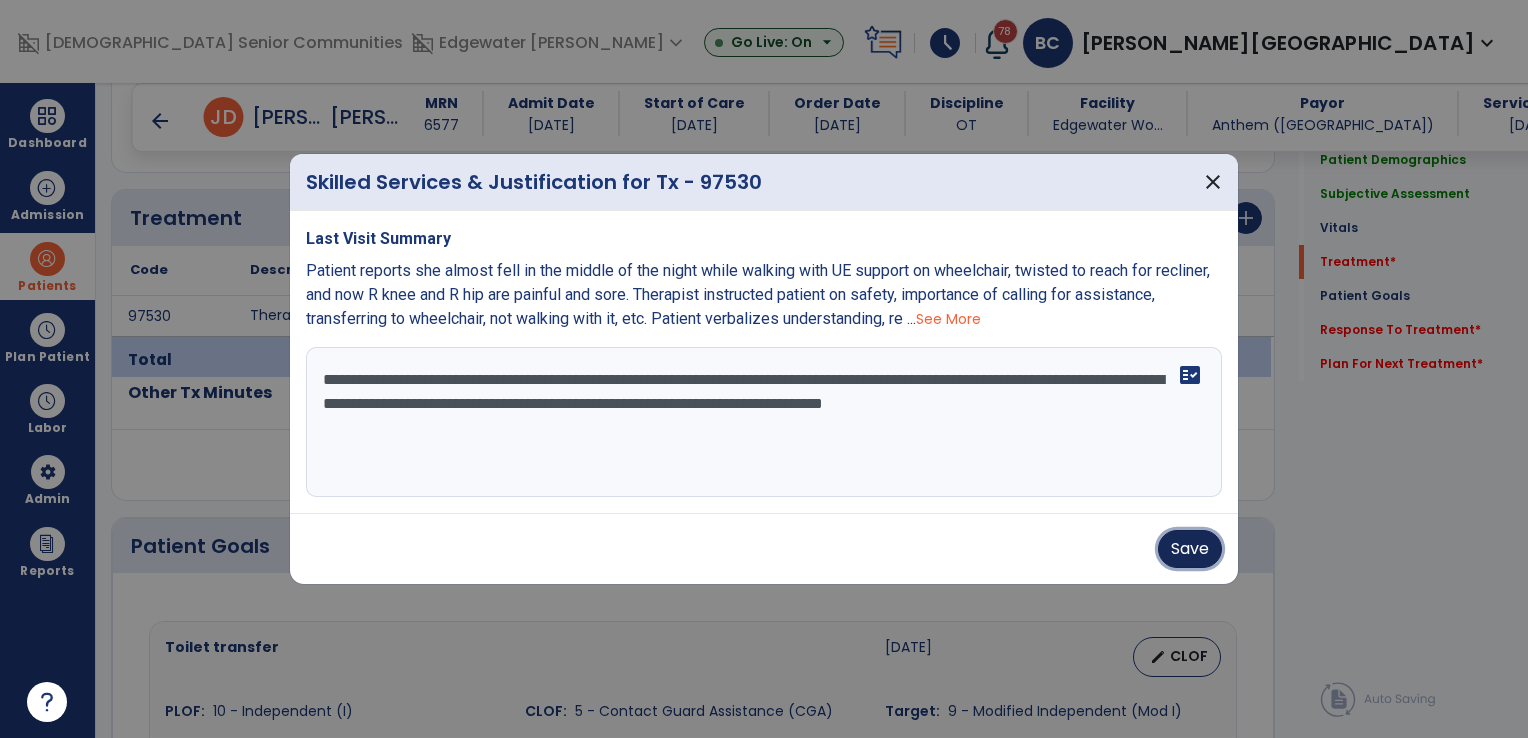 click on "Save" at bounding box center [1190, 549] 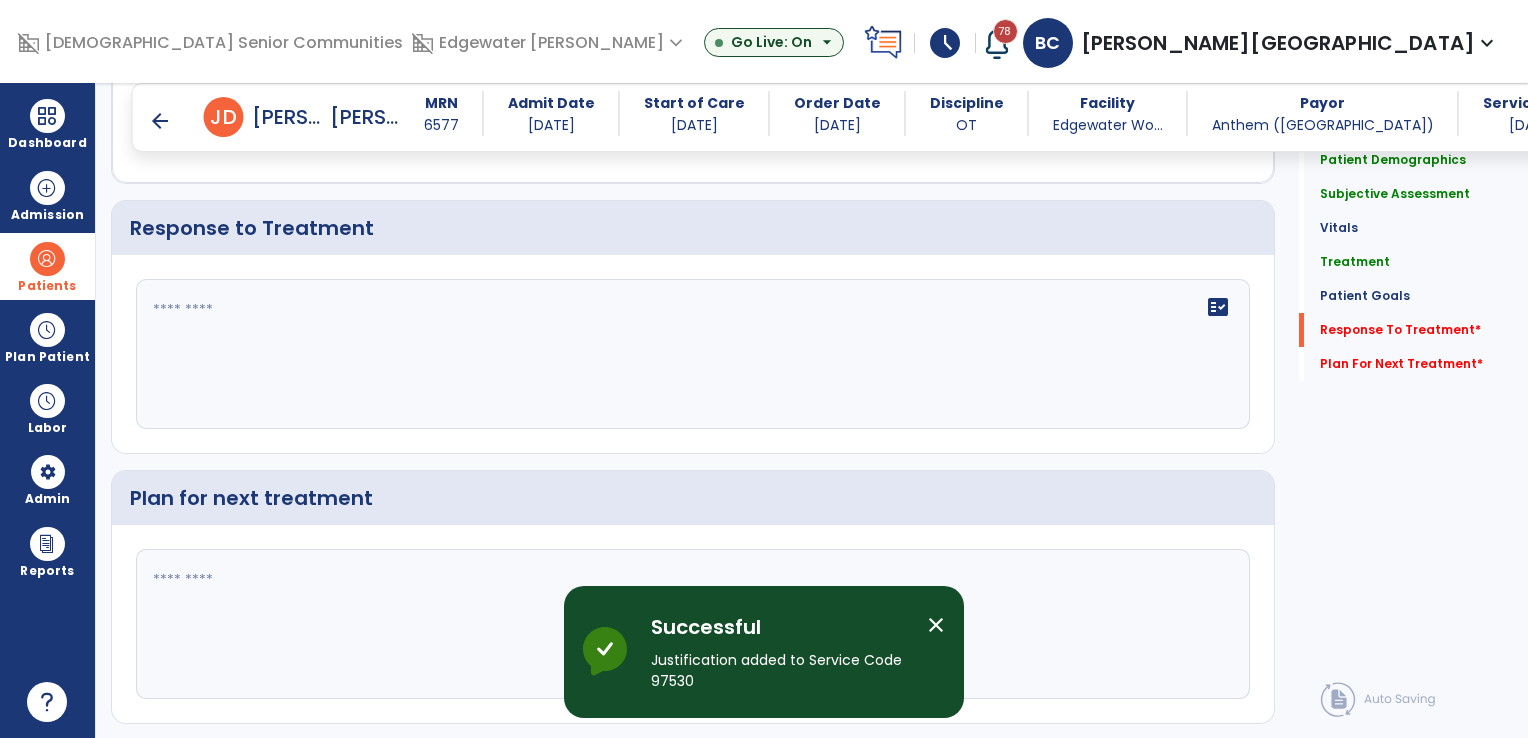 scroll, scrollTop: 2571, scrollLeft: 0, axis: vertical 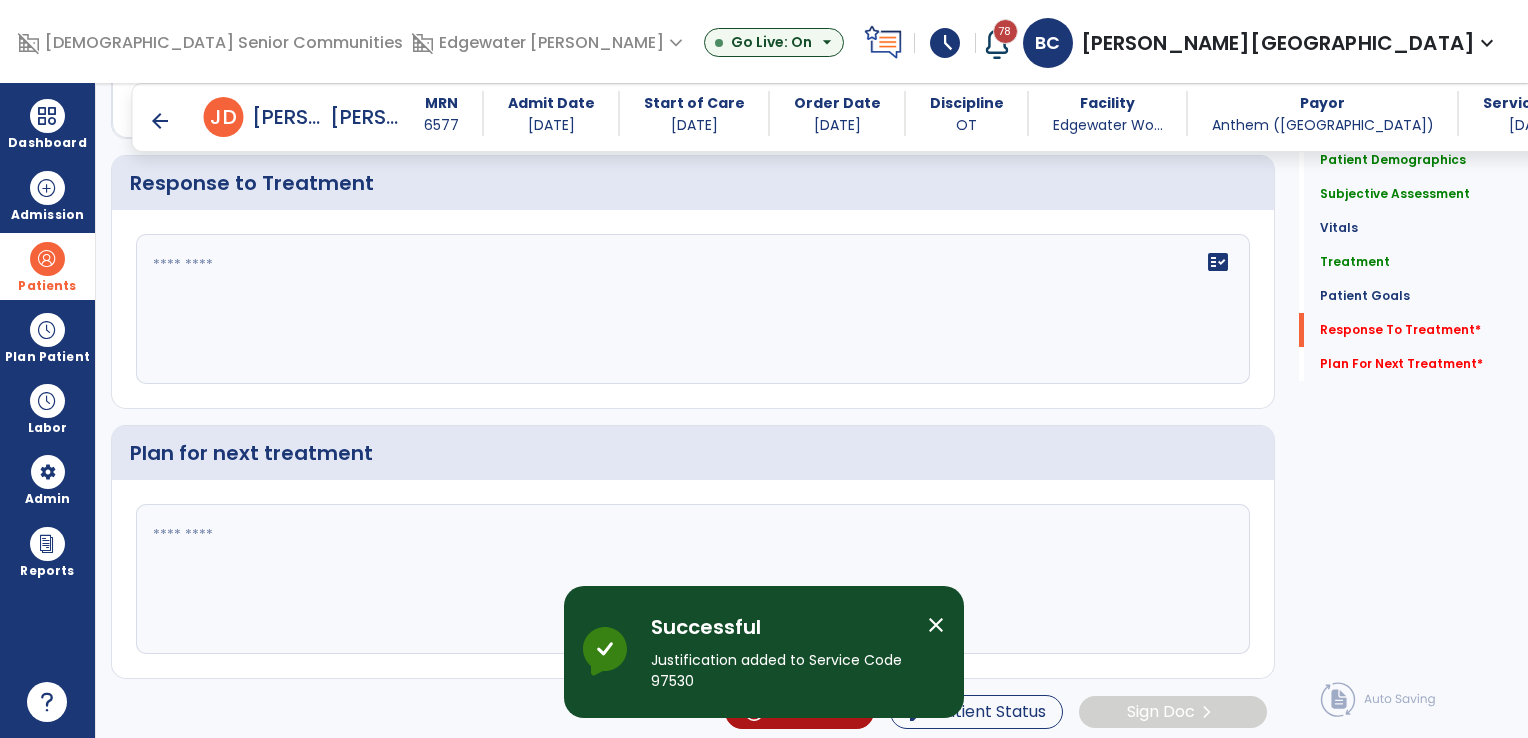 click on "fact_check" 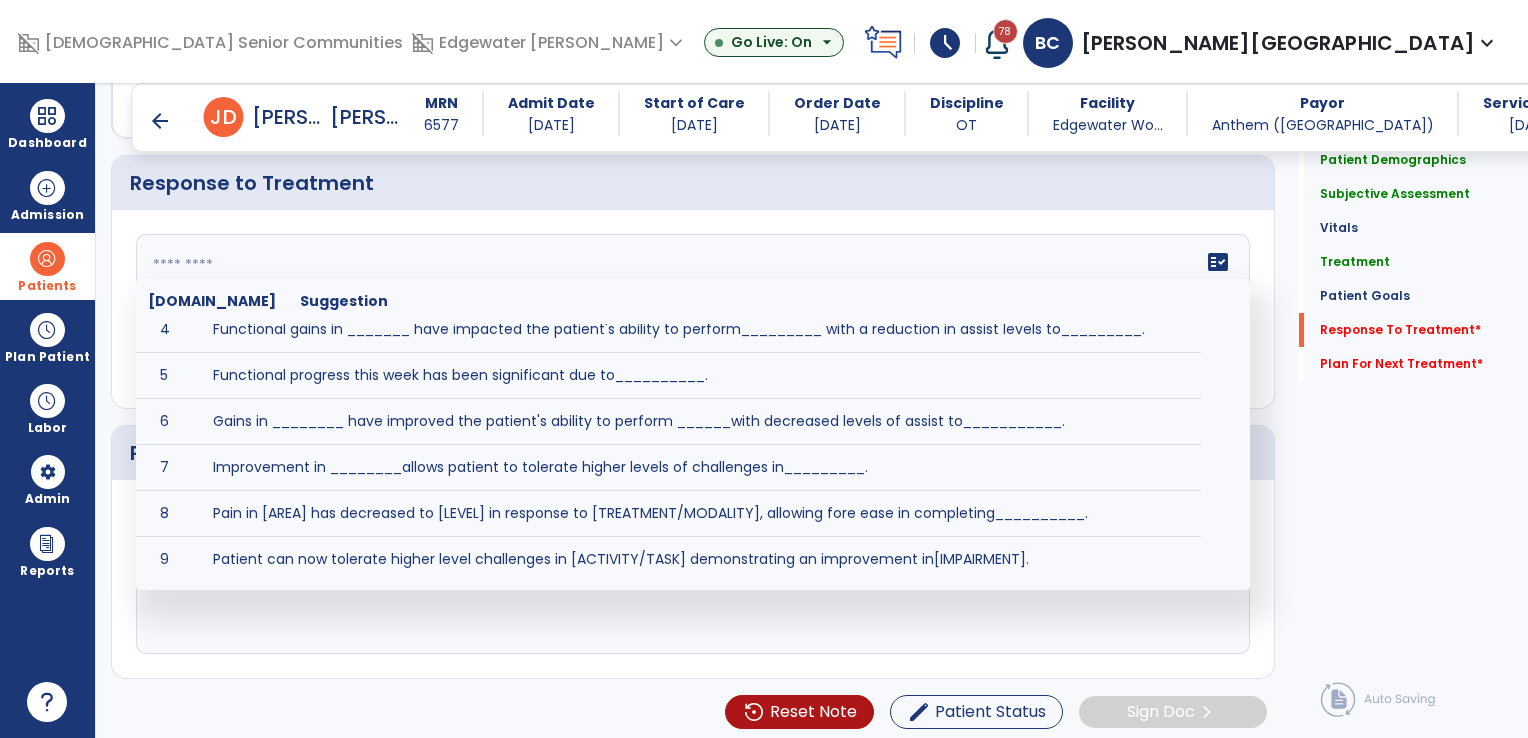 scroll, scrollTop: 200, scrollLeft: 0, axis: vertical 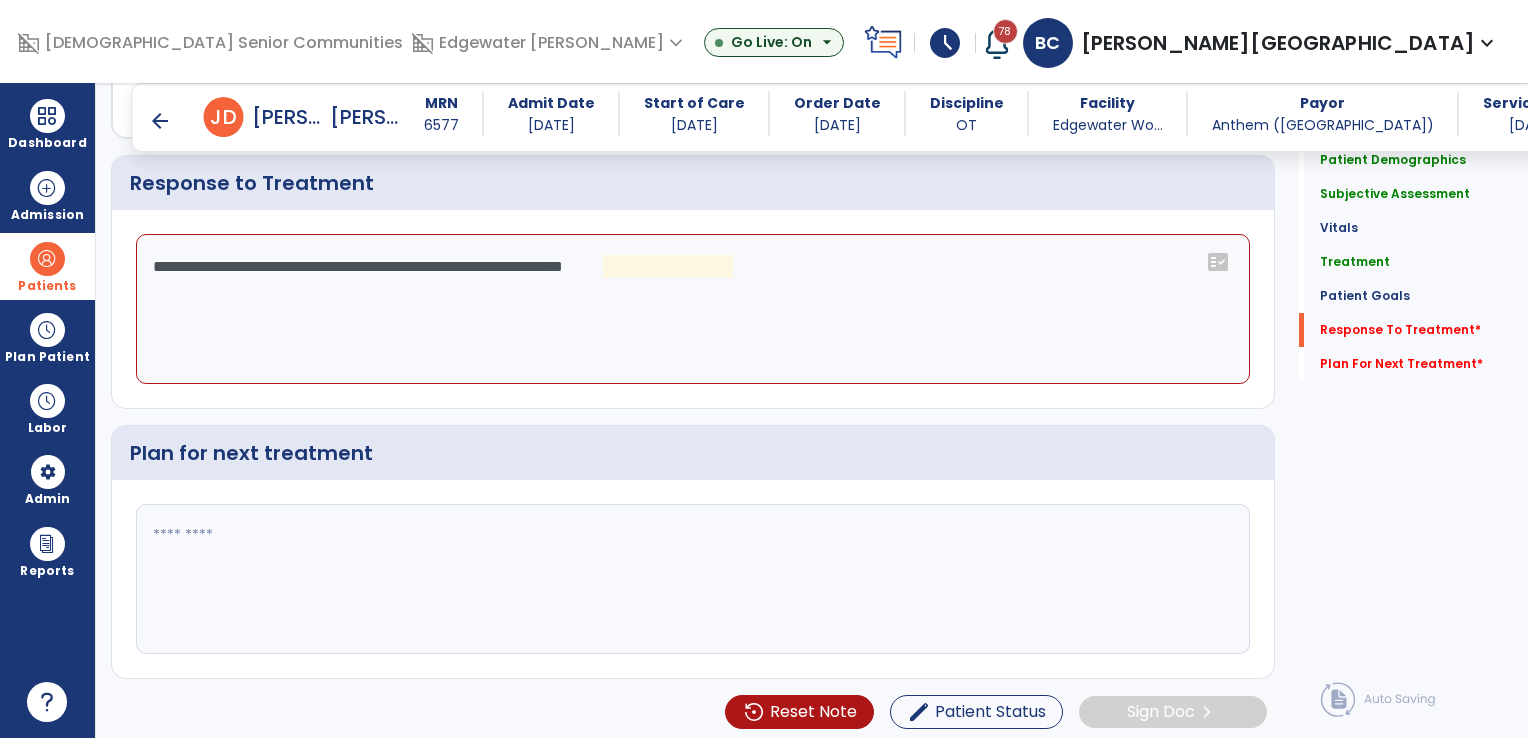 click on "**********" 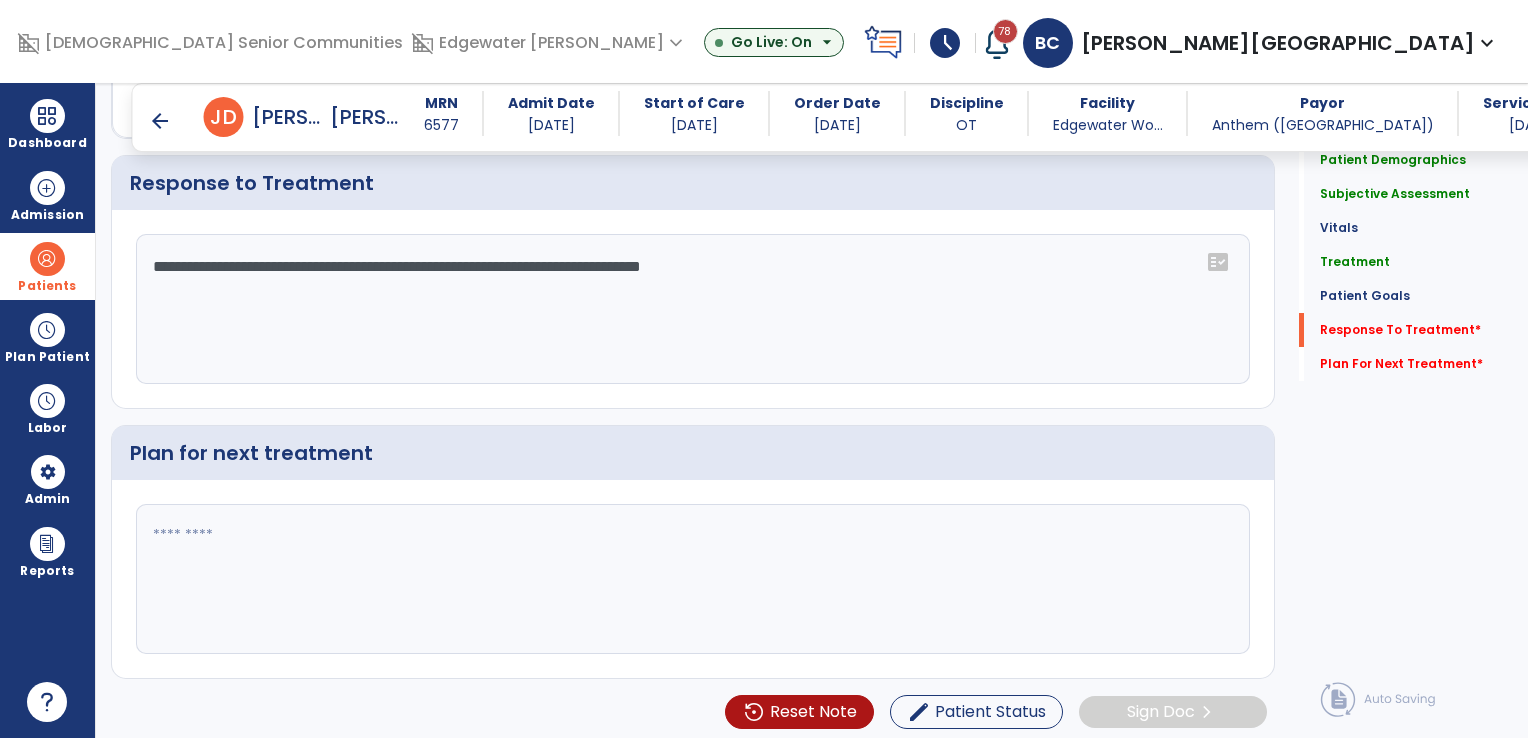 type on "**********" 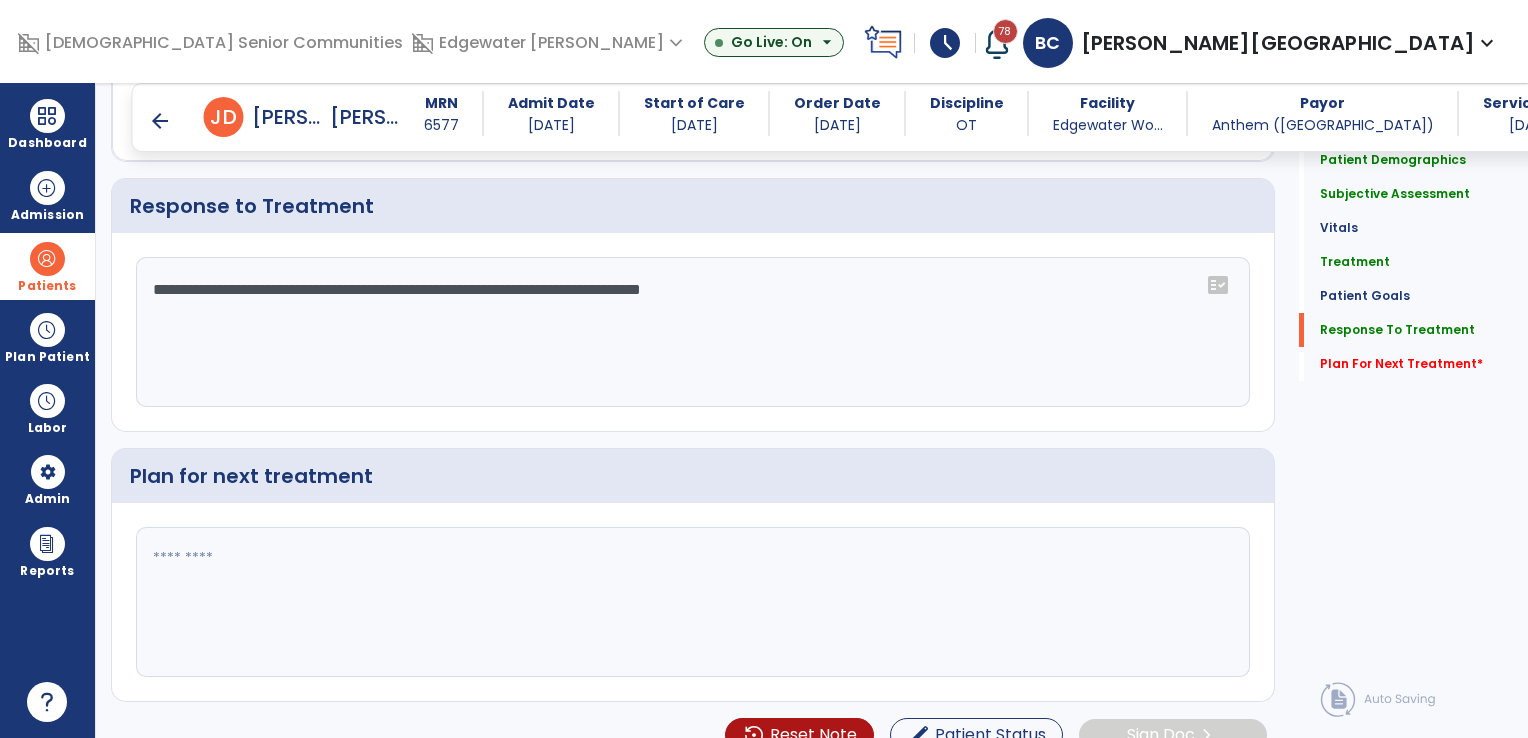 scroll, scrollTop: 2571, scrollLeft: 0, axis: vertical 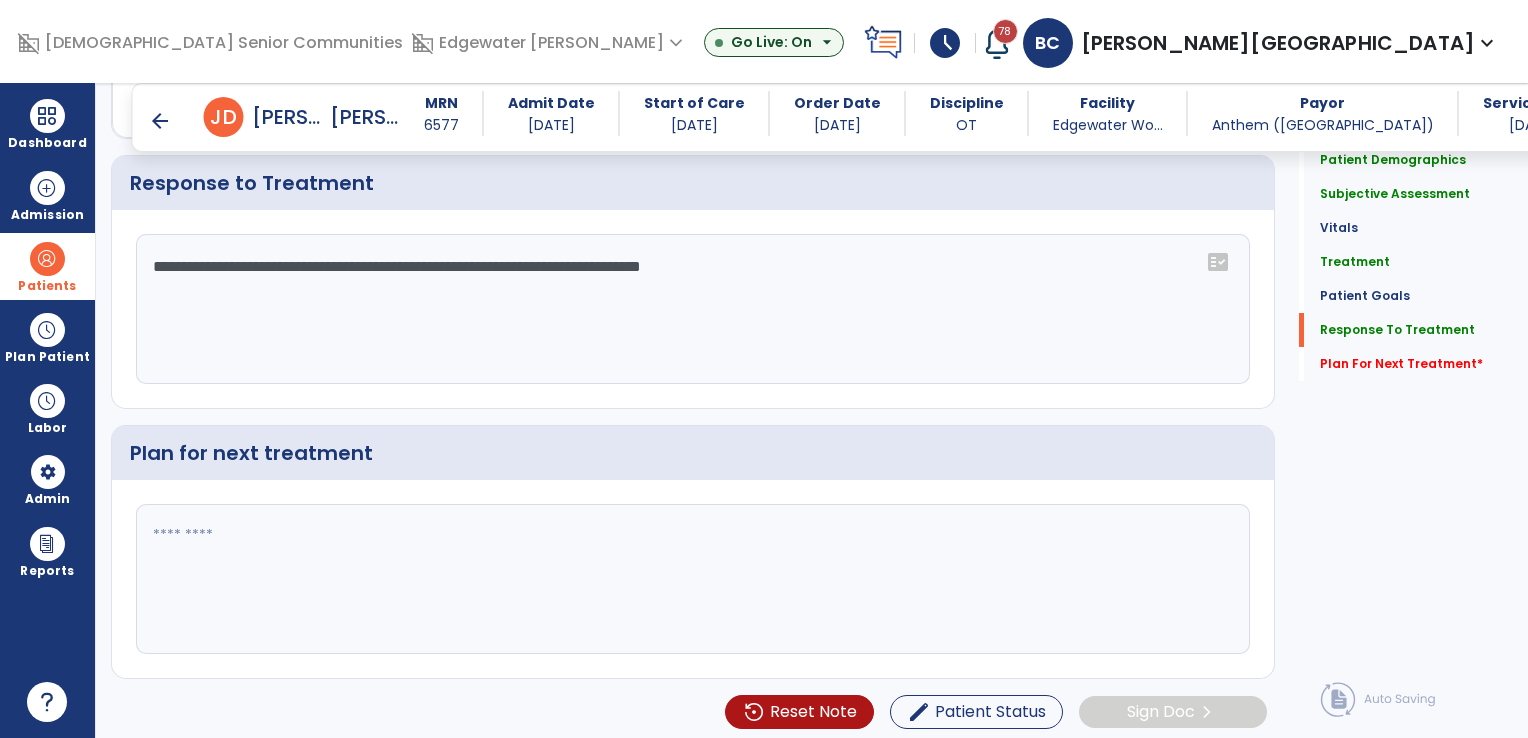 click 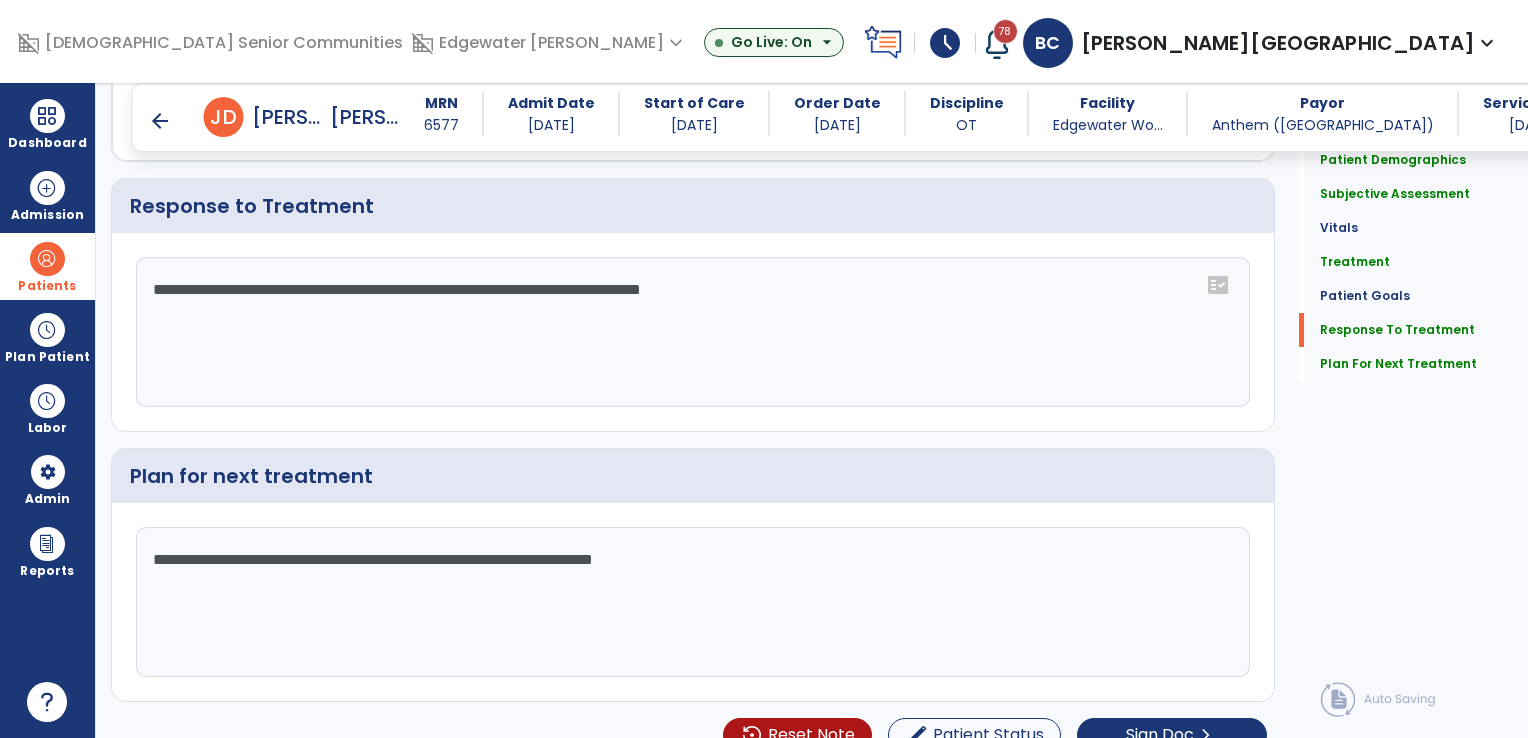 scroll, scrollTop: 2571, scrollLeft: 0, axis: vertical 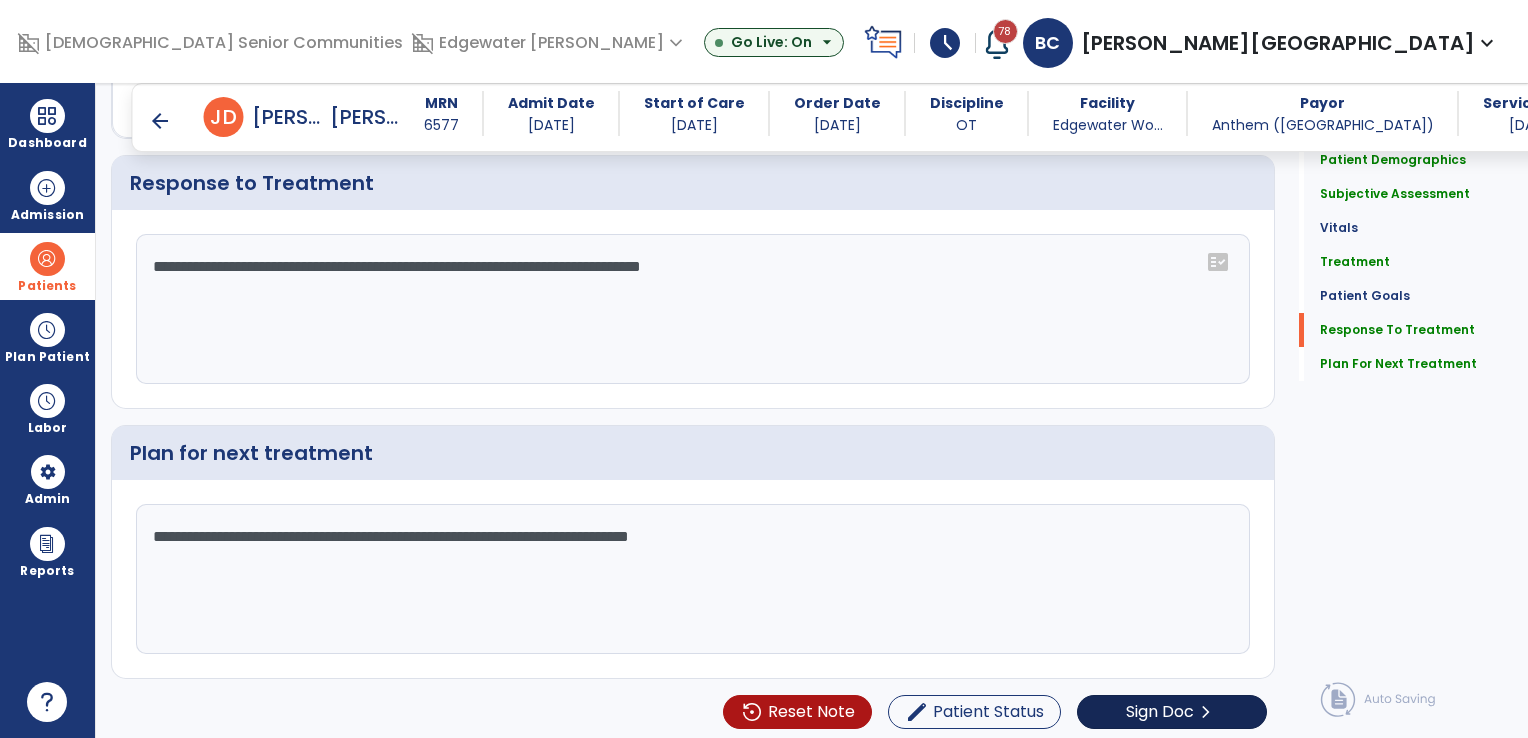 type on "**********" 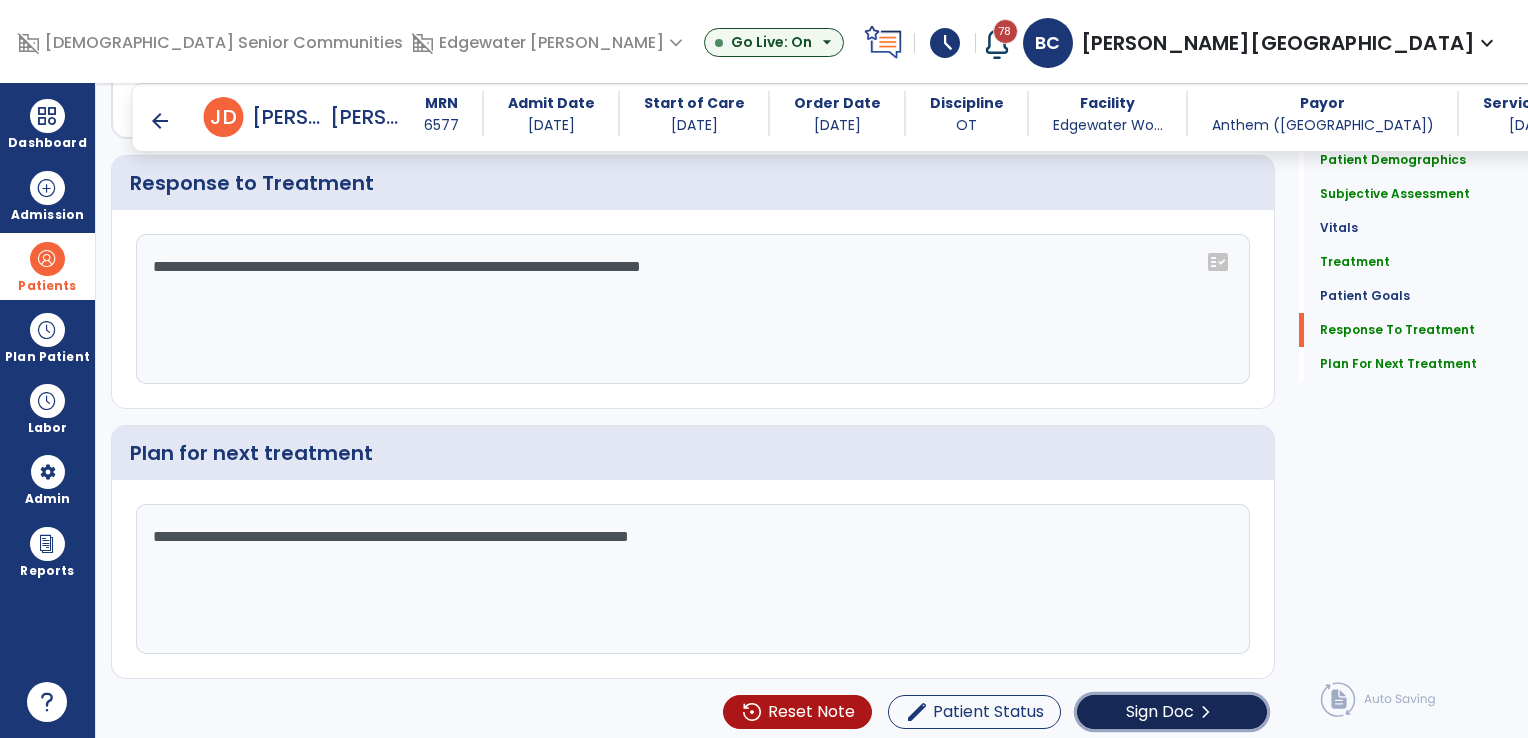 click on "Sign Doc  chevron_right" 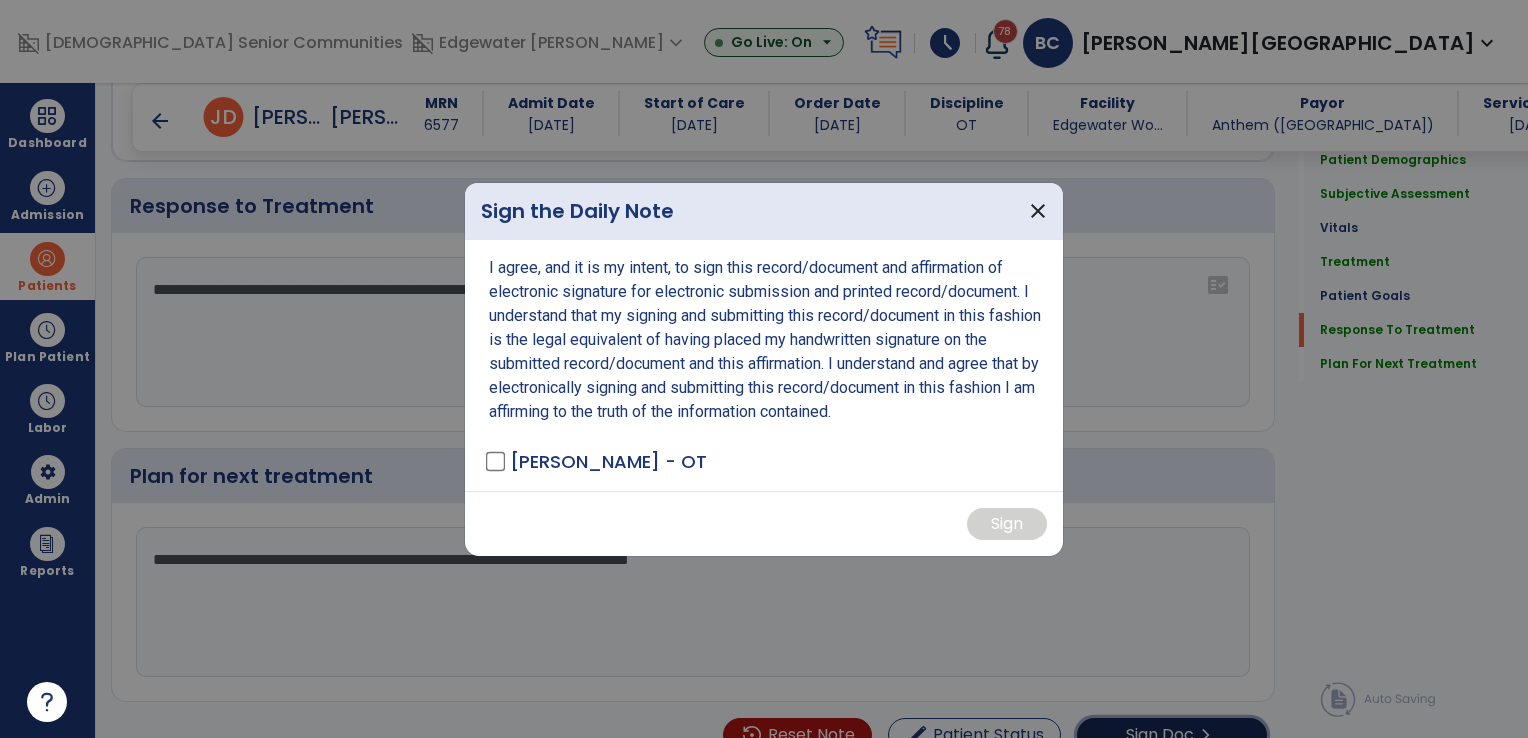 scroll, scrollTop: 2571, scrollLeft: 0, axis: vertical 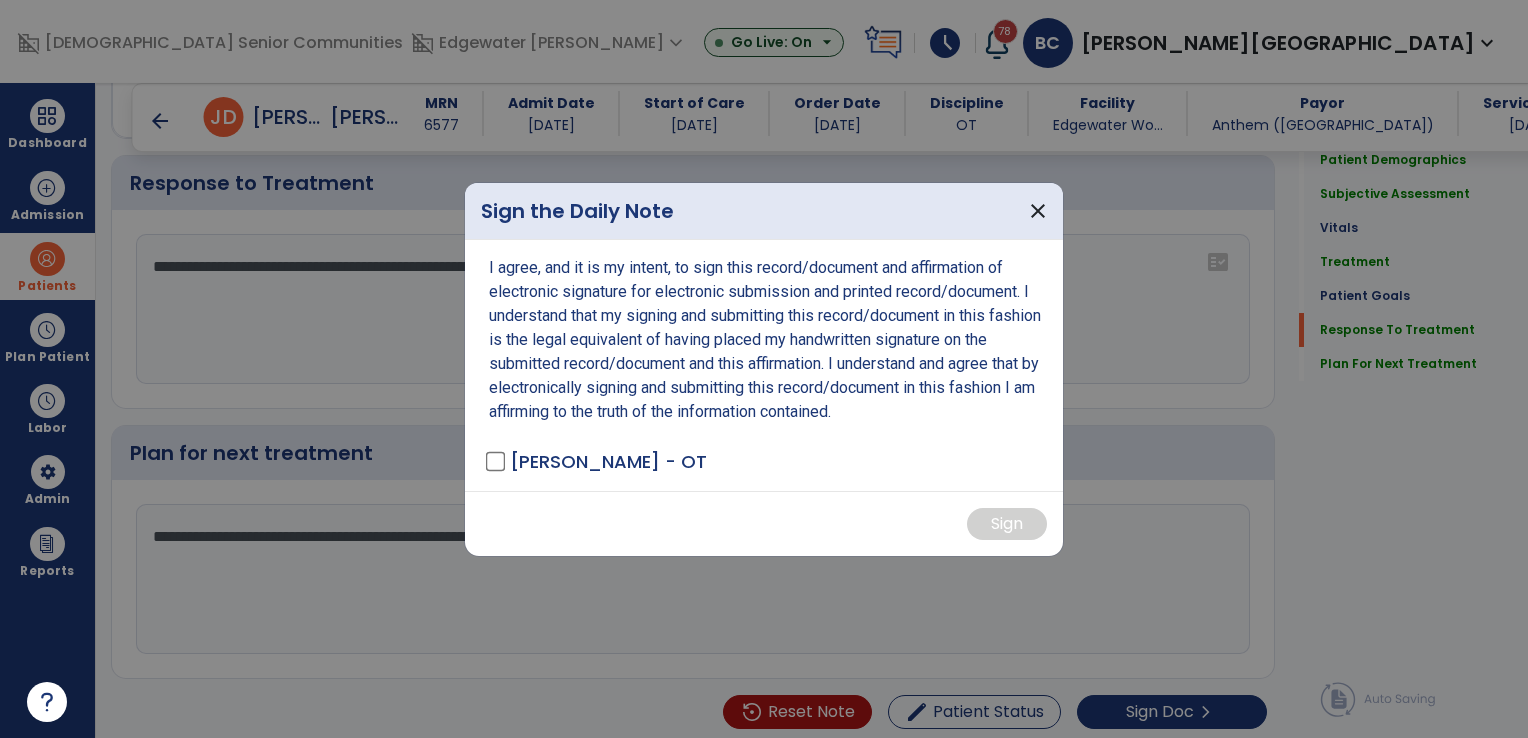 click on "Clark, Brittany  - OT" at bounding box center [608, 461] 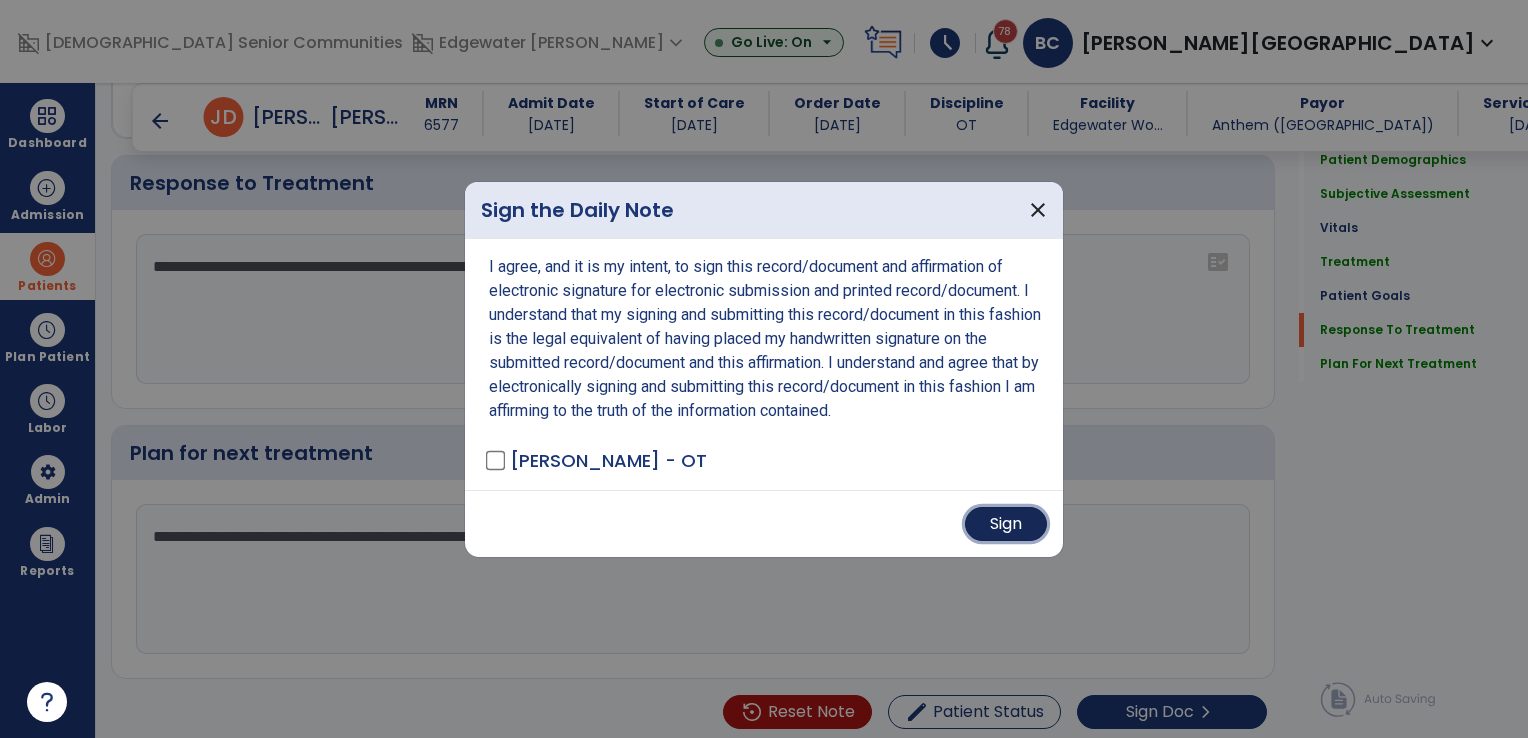 click on "Sign" at bounding box center (1006, 524) 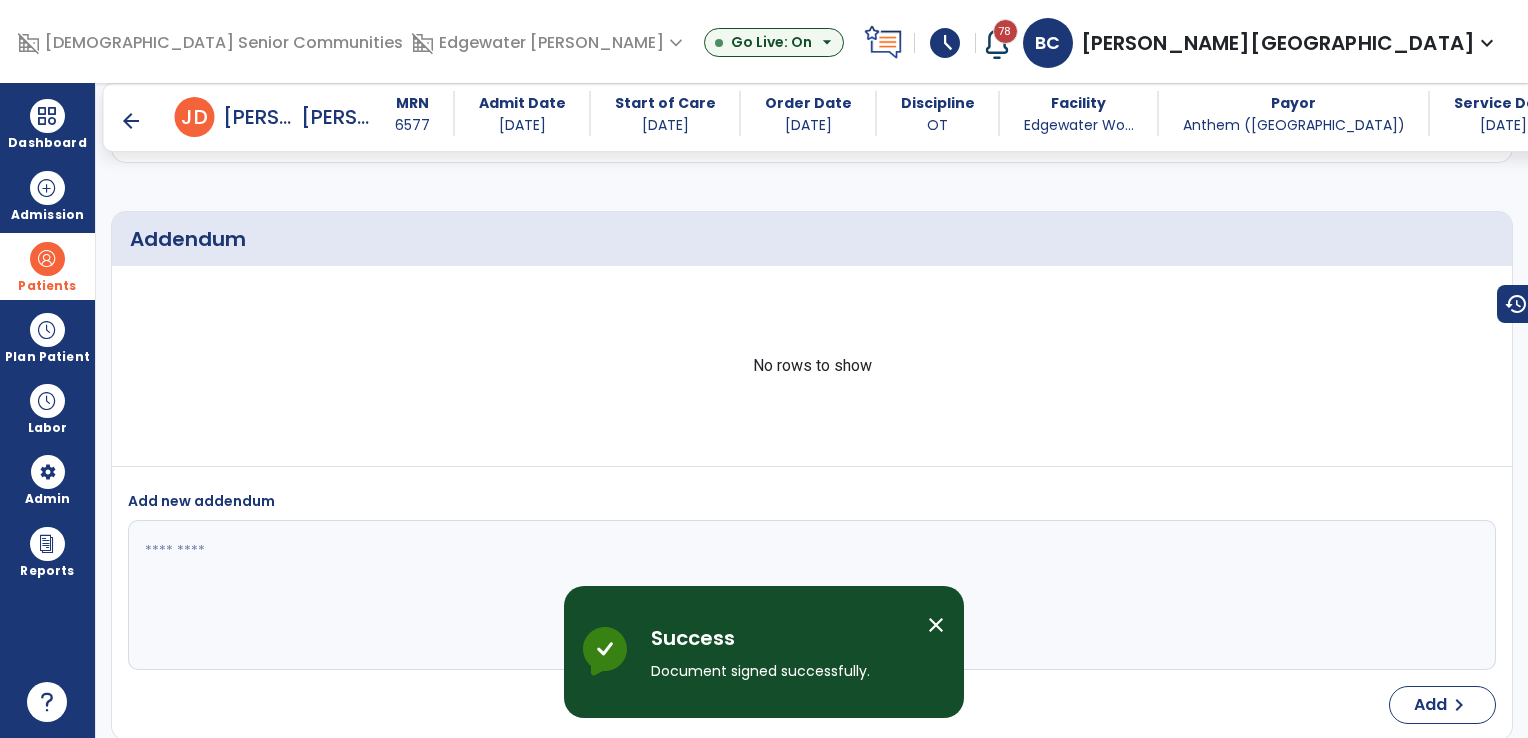 scroll, scrollTop: 3716, scrollLeft: 0, axis: vertical 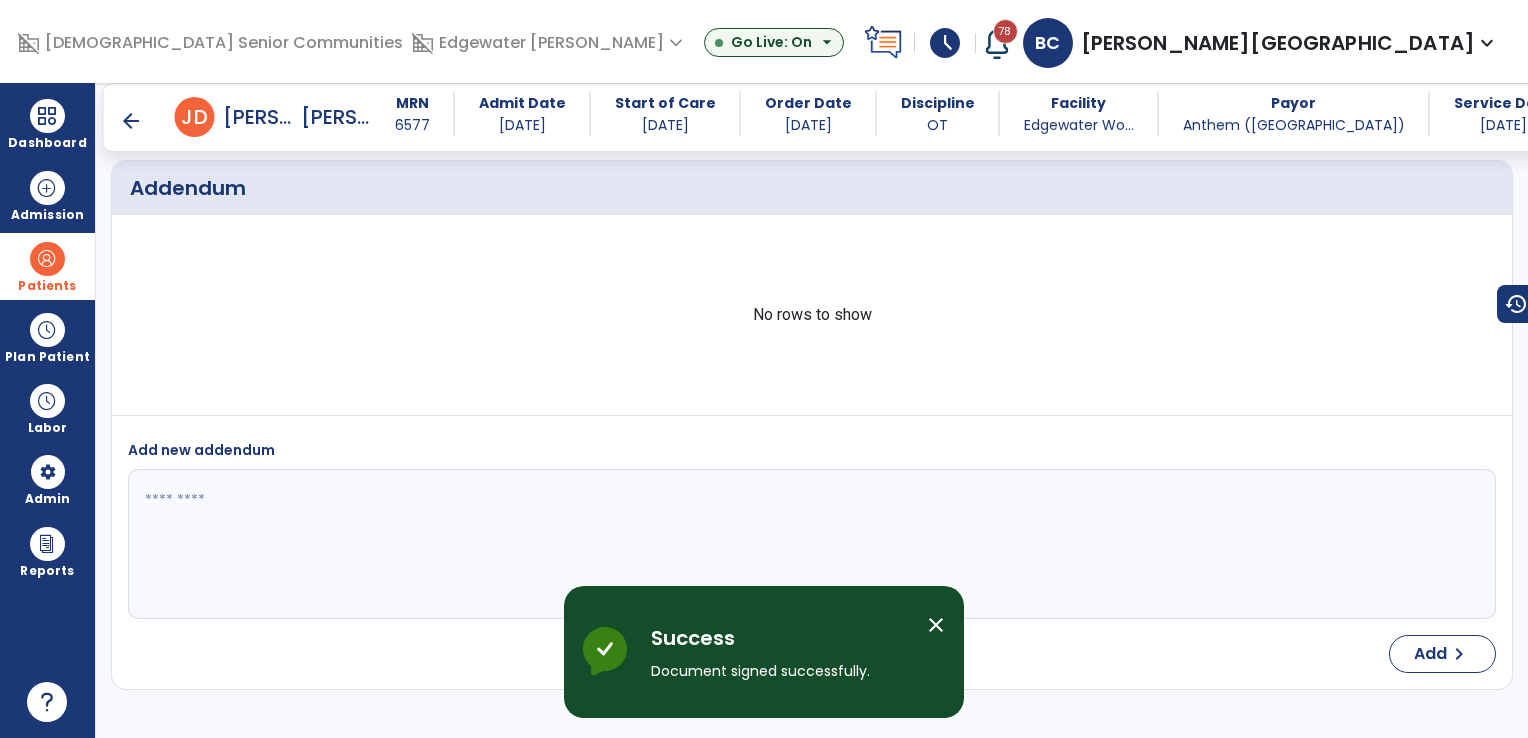 click on "arrow_back" at bounding box center (131, 121) 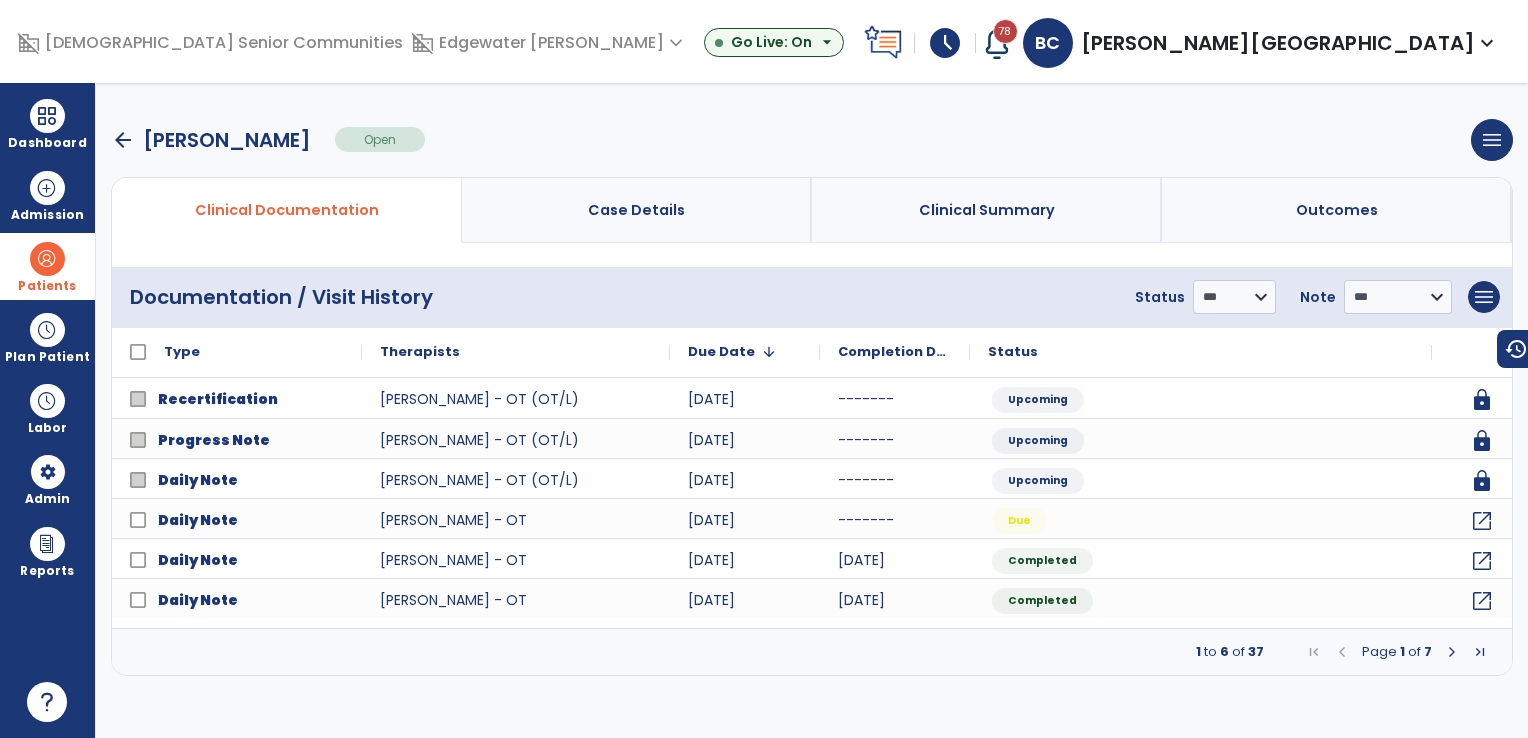 scroll, scrollTop: 0, scrollLeft: 0, axis: both 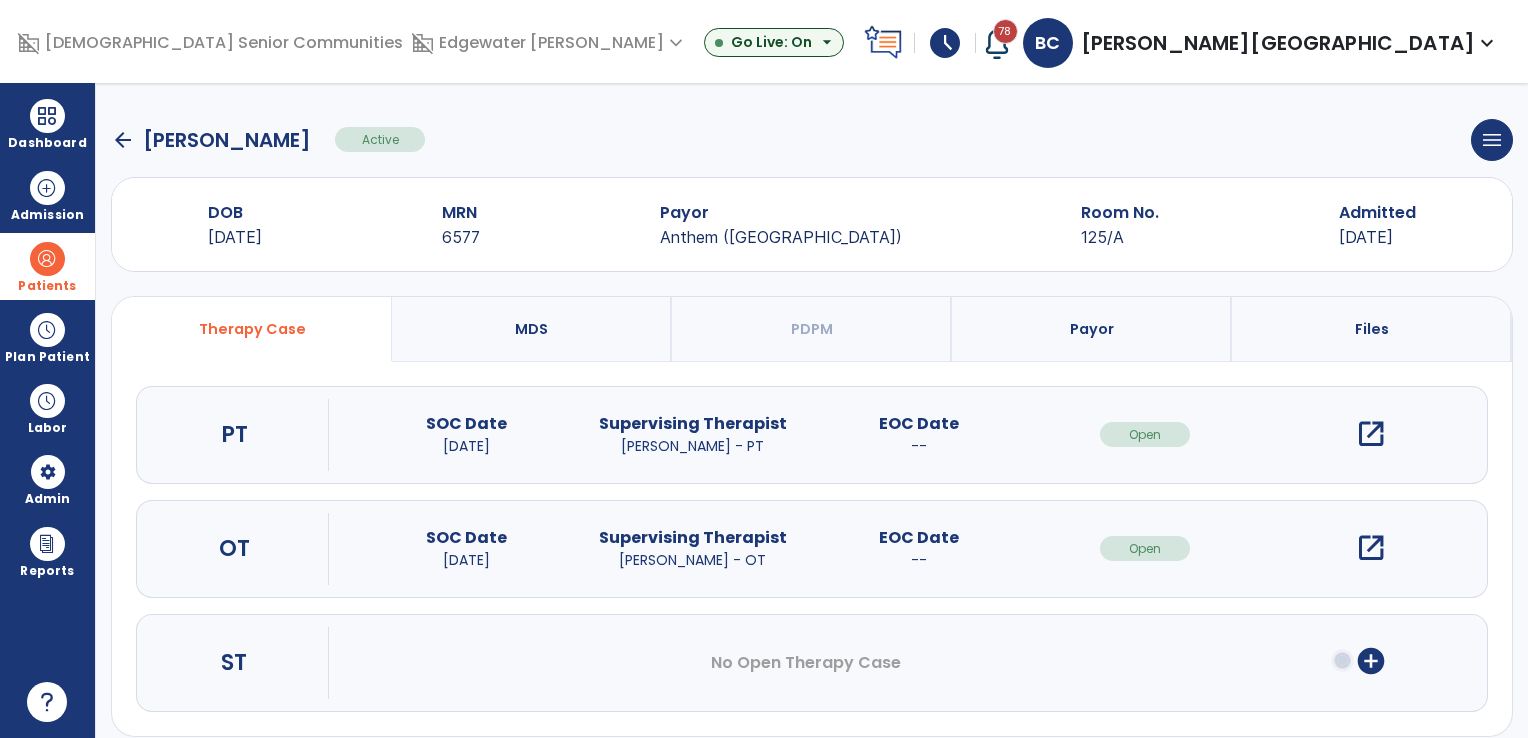 click on "arrow_back" 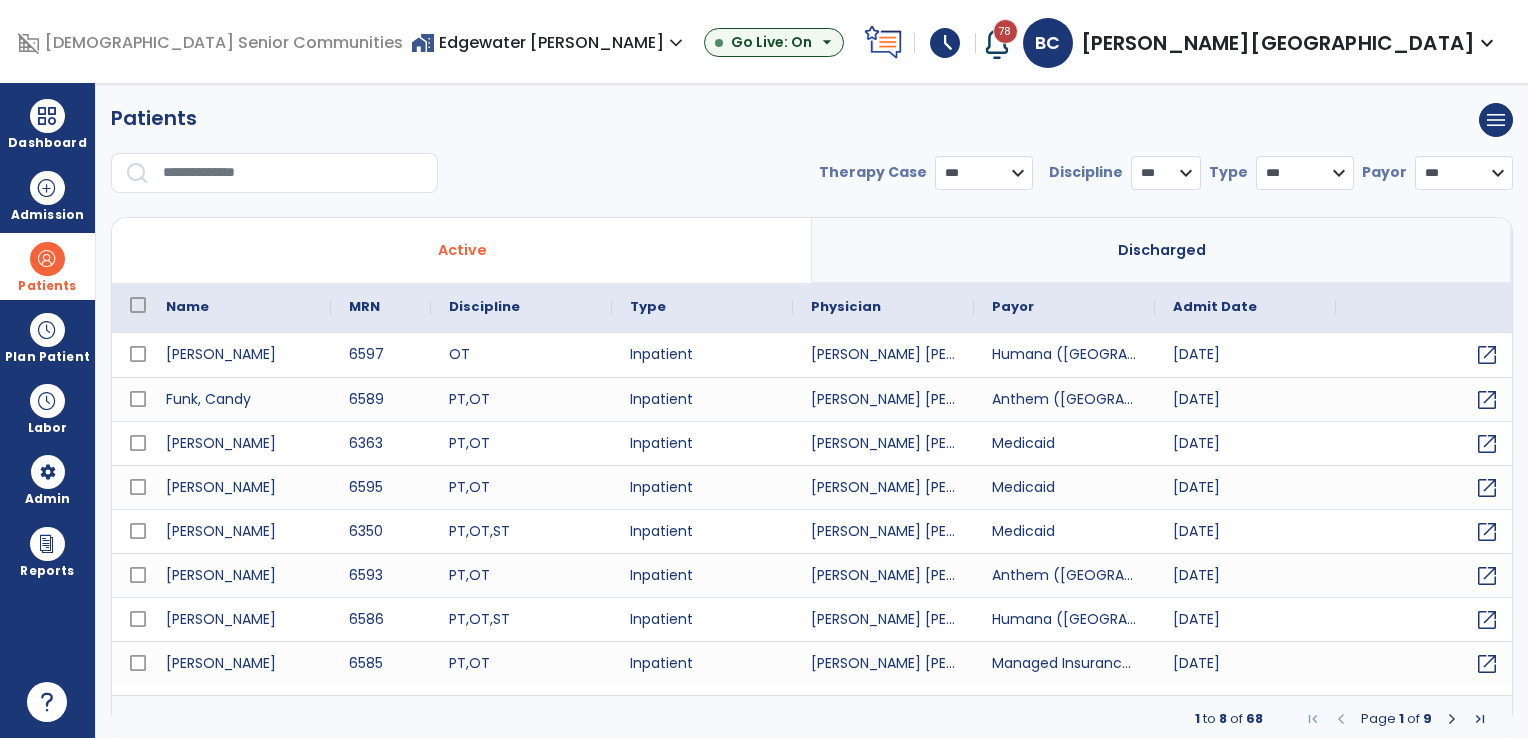 select on "***" 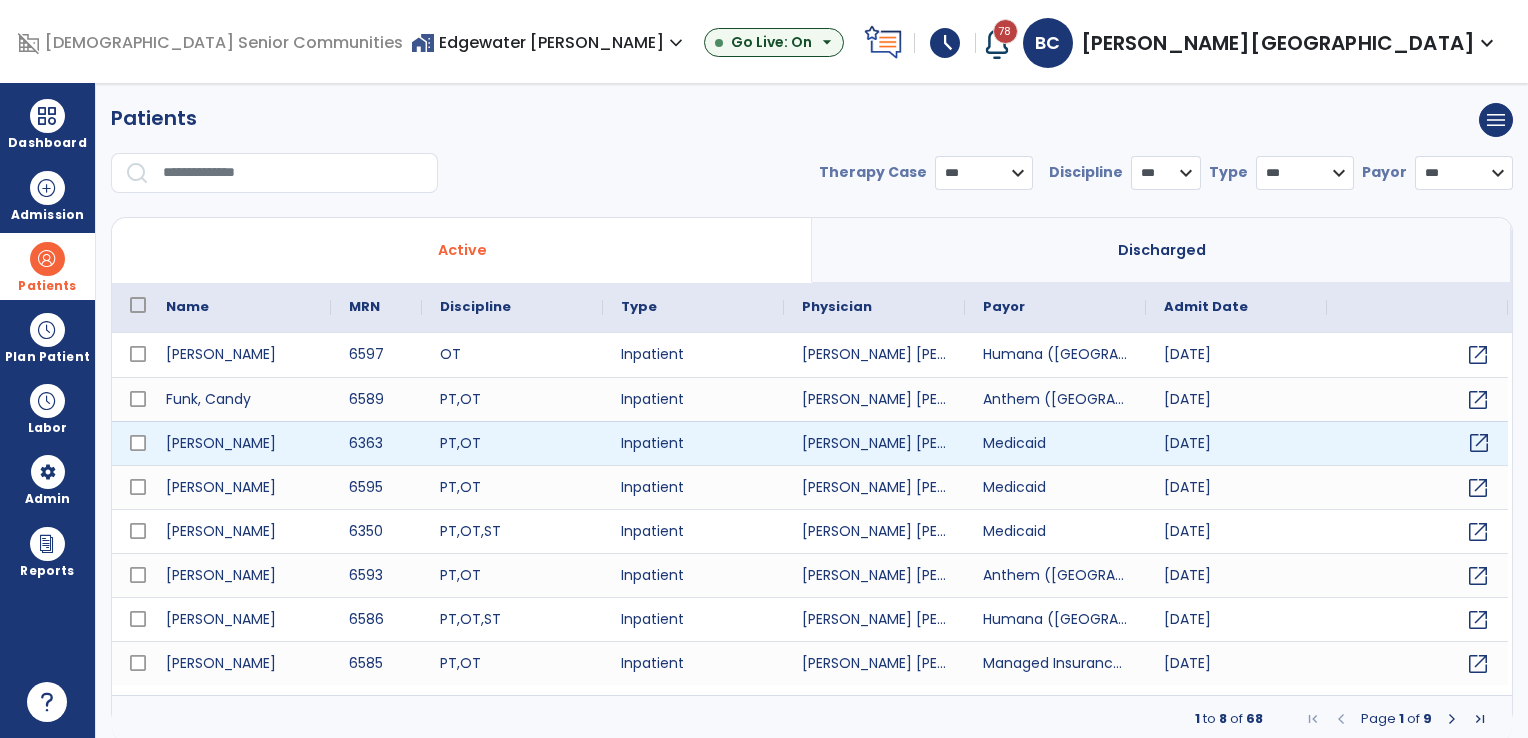 click on "open_in_new" at bounding box center [1479, 443] 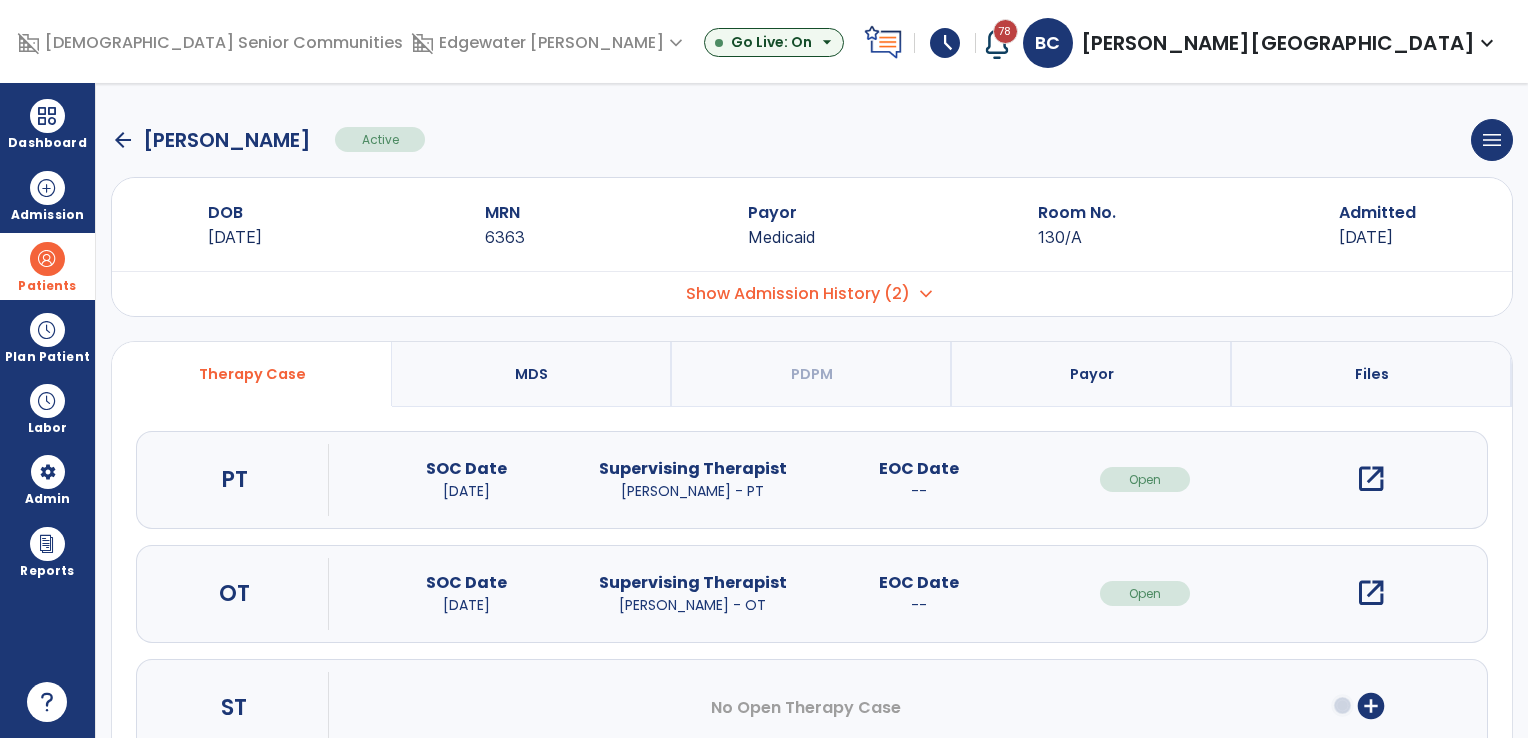 click on "open_in_new" at bounding box center [1371, 593] 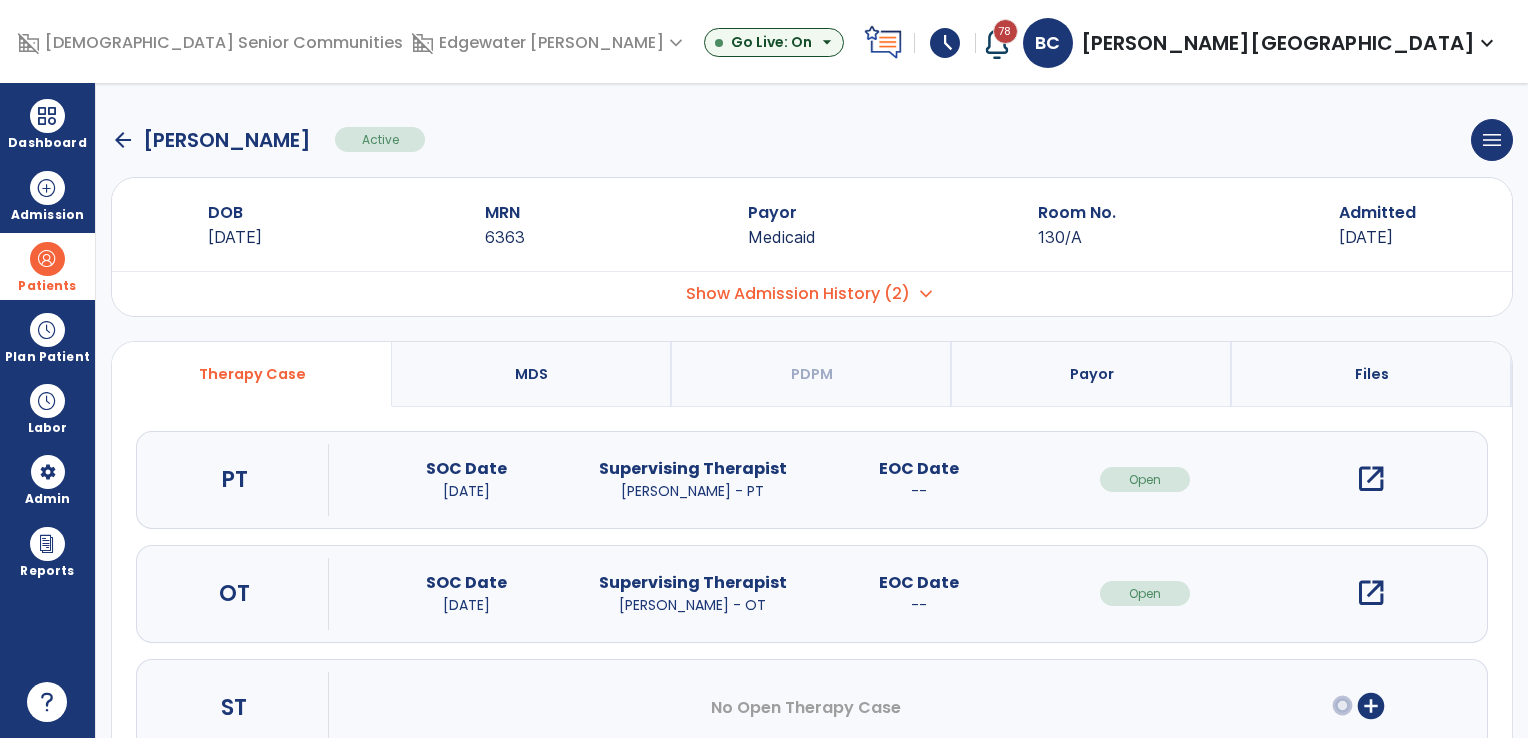 click on "open_in_new" at bounding box center (1371, 593) 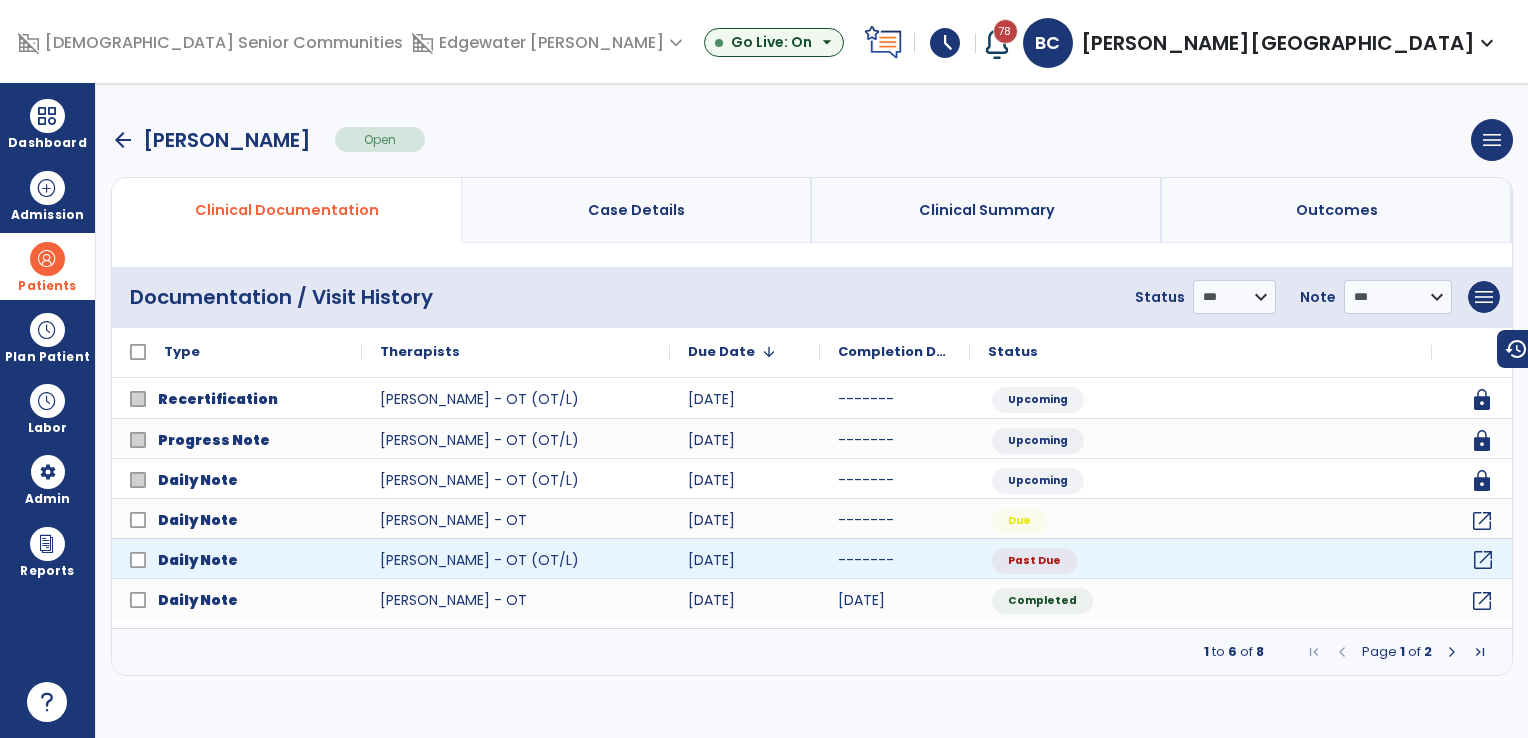 click on "open_in_new" 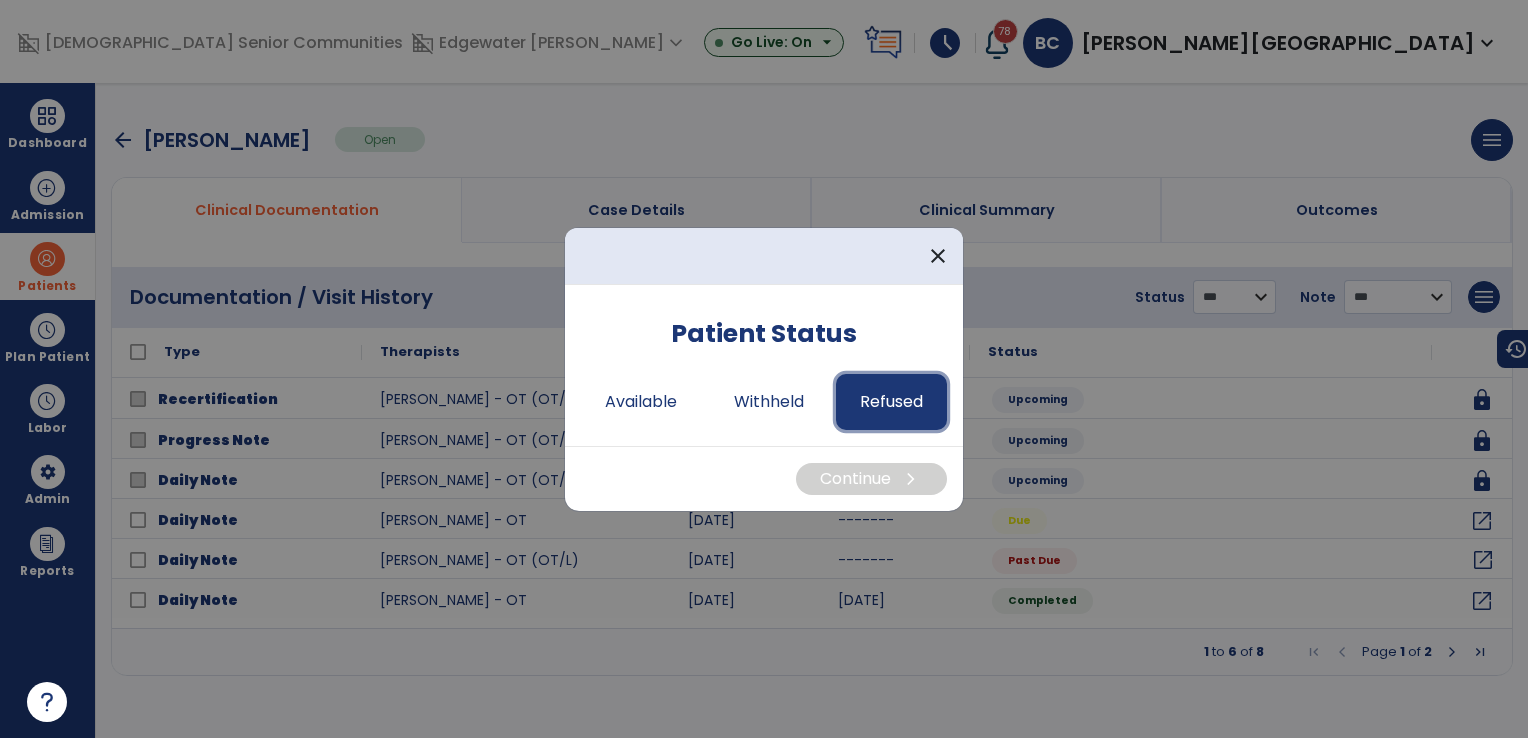 click on "Refused" at bounding box center [891, 402] 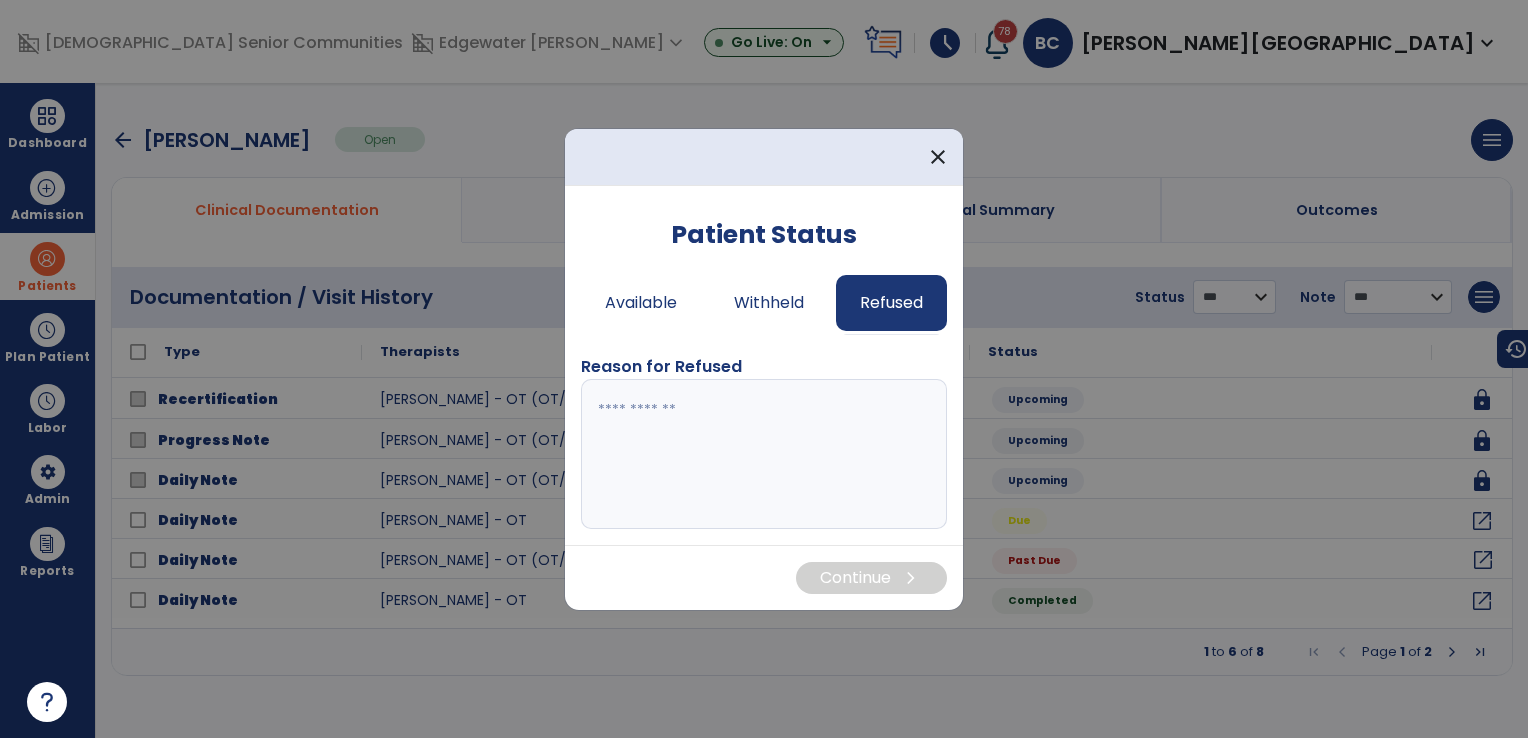 click at bounding box center [764, 454] 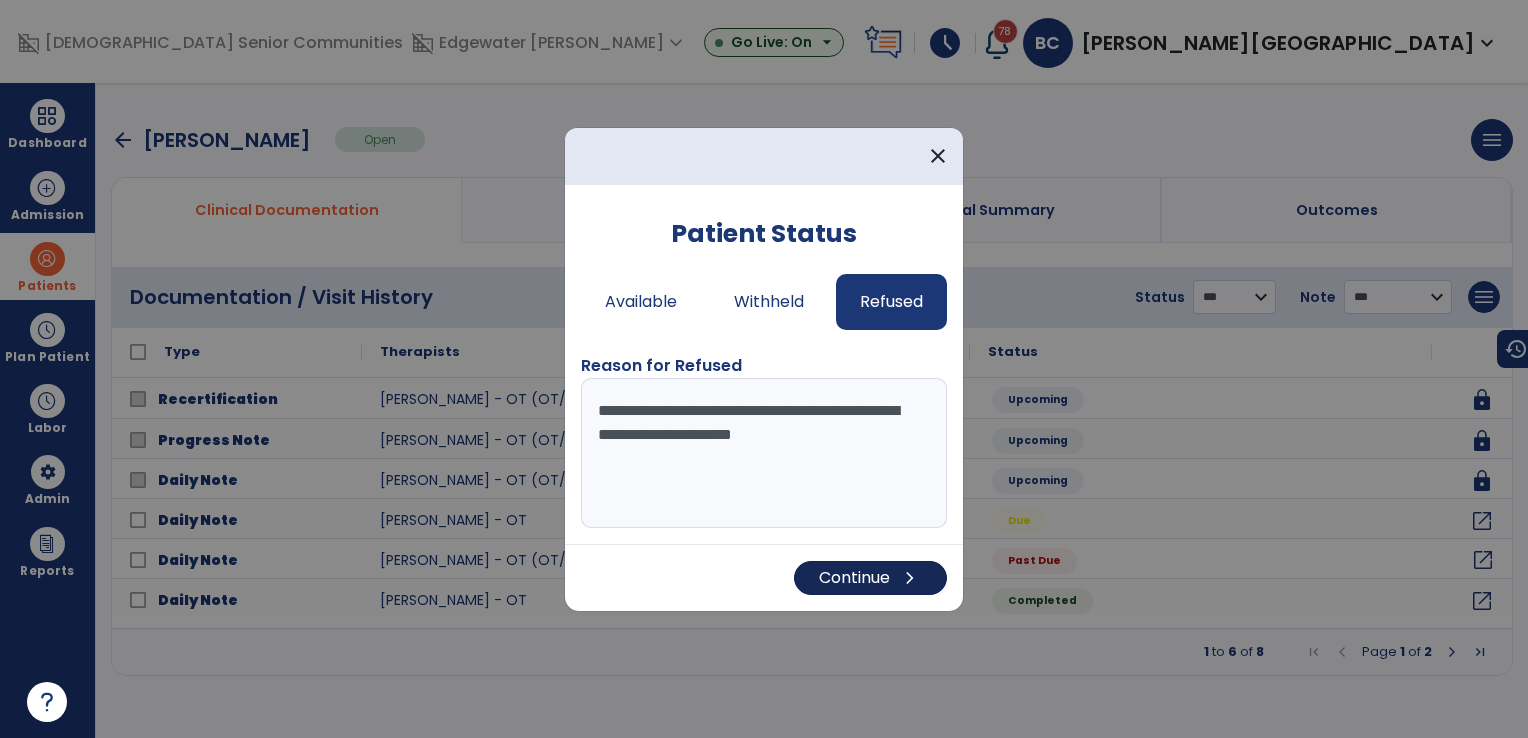 type on "**********" 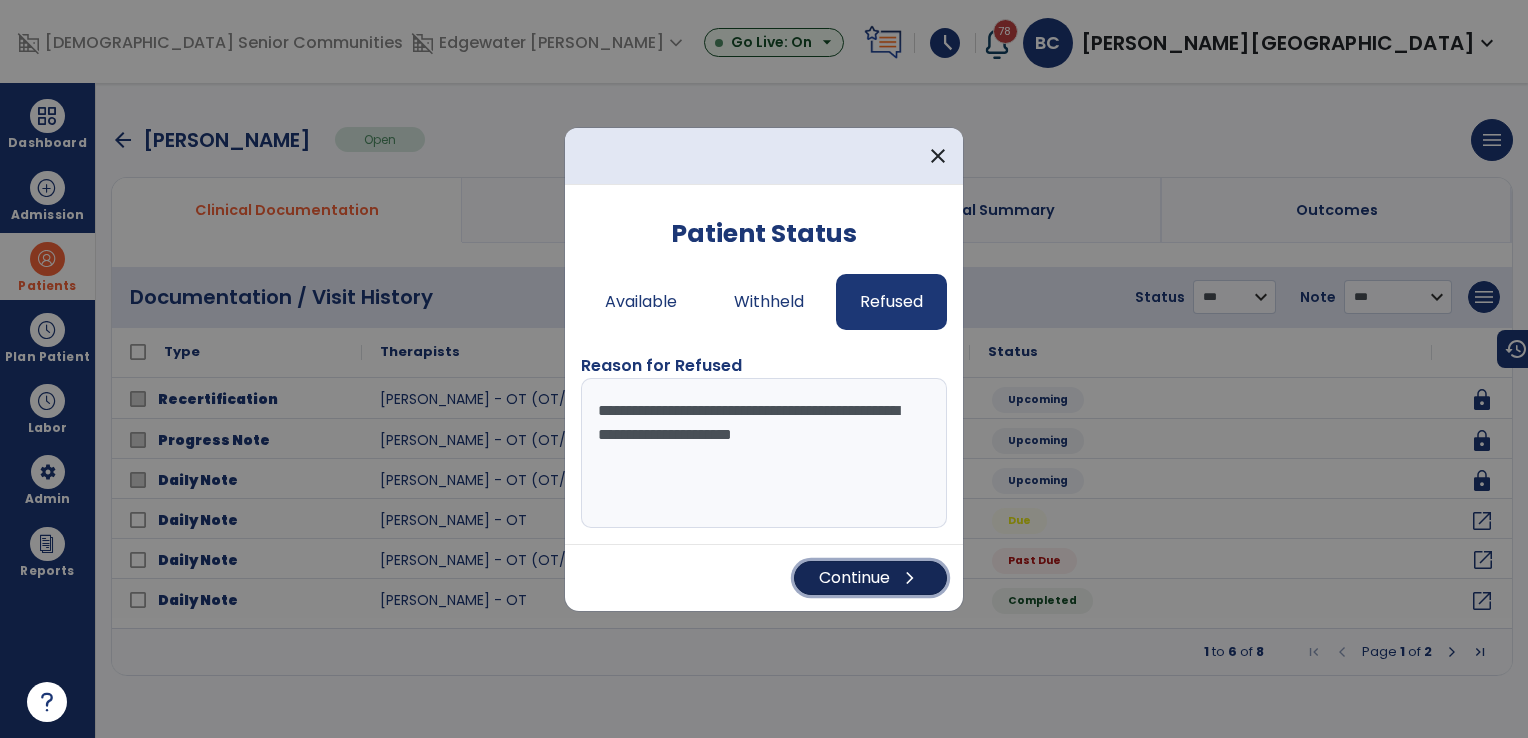 click on "Continue   chevron_right" at bounding box center [870, 578] 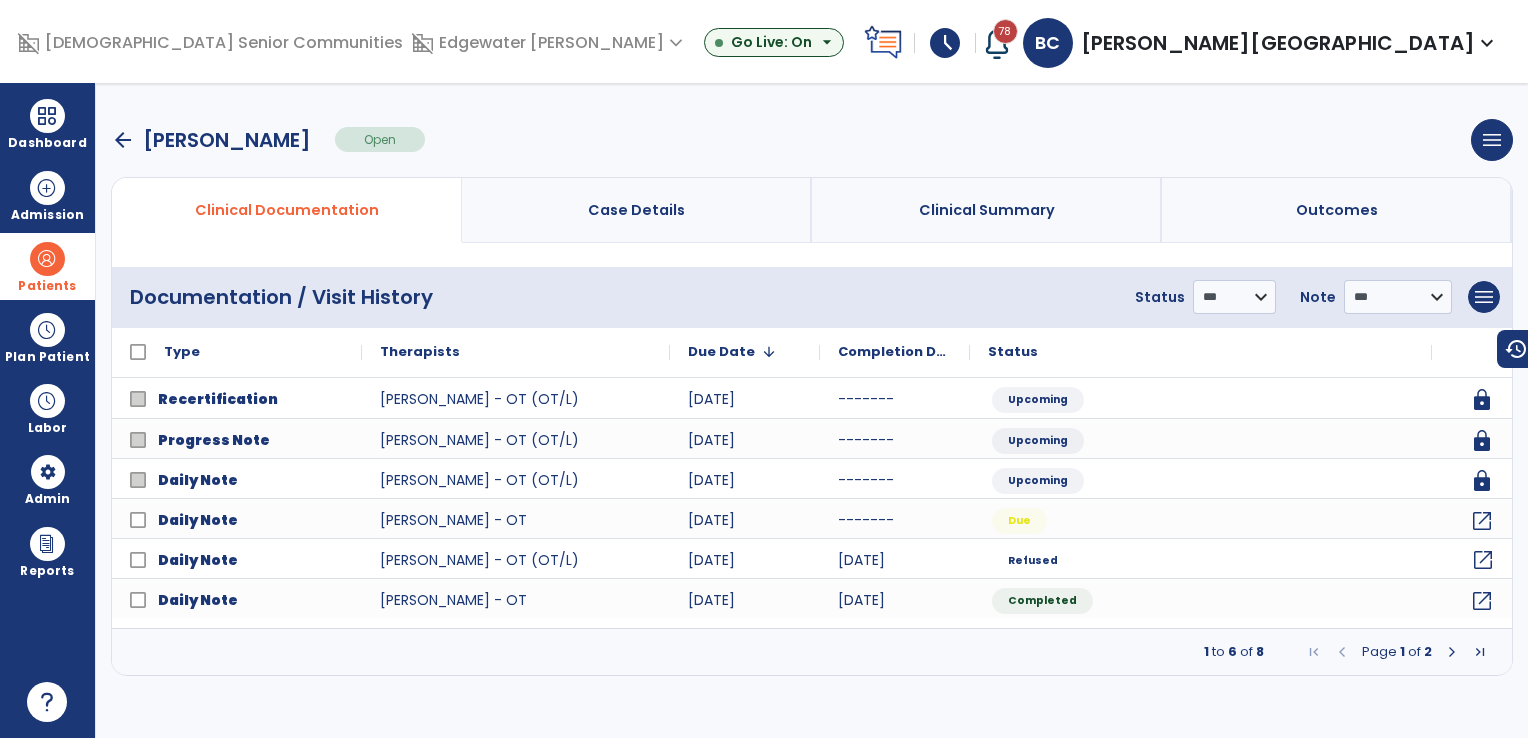 click on "arrow_back" at bounding box center [123, 140] 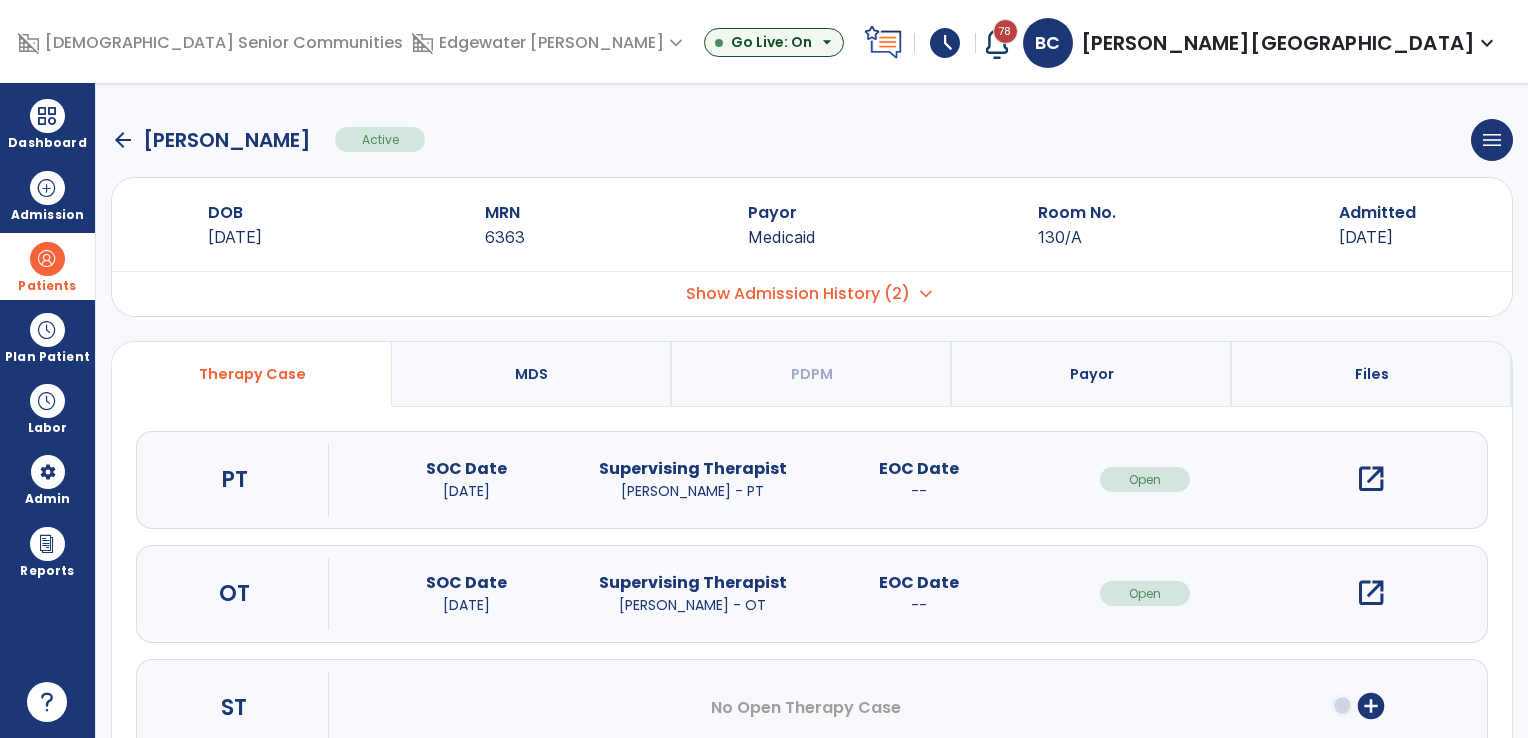 click on "arrow_back" 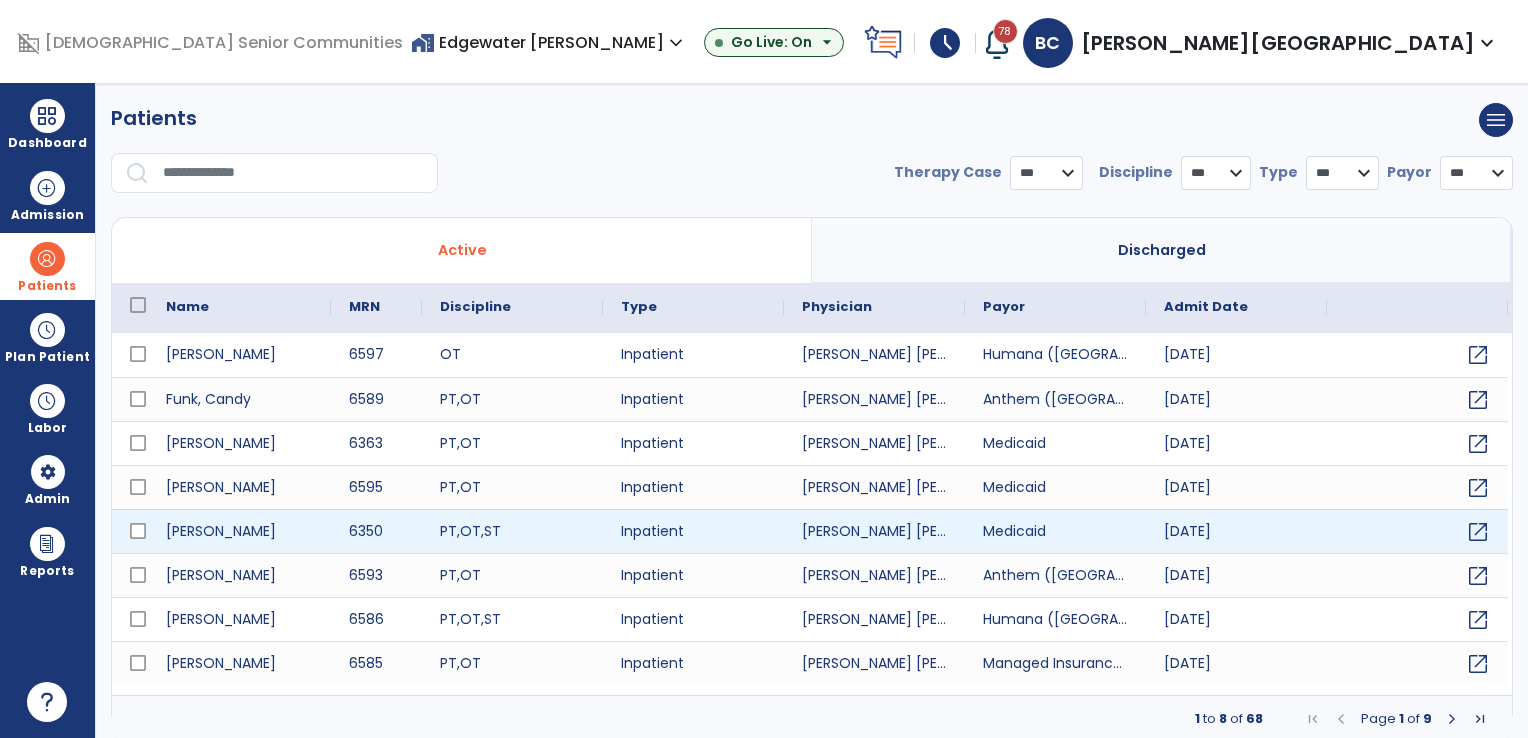 select on "***" 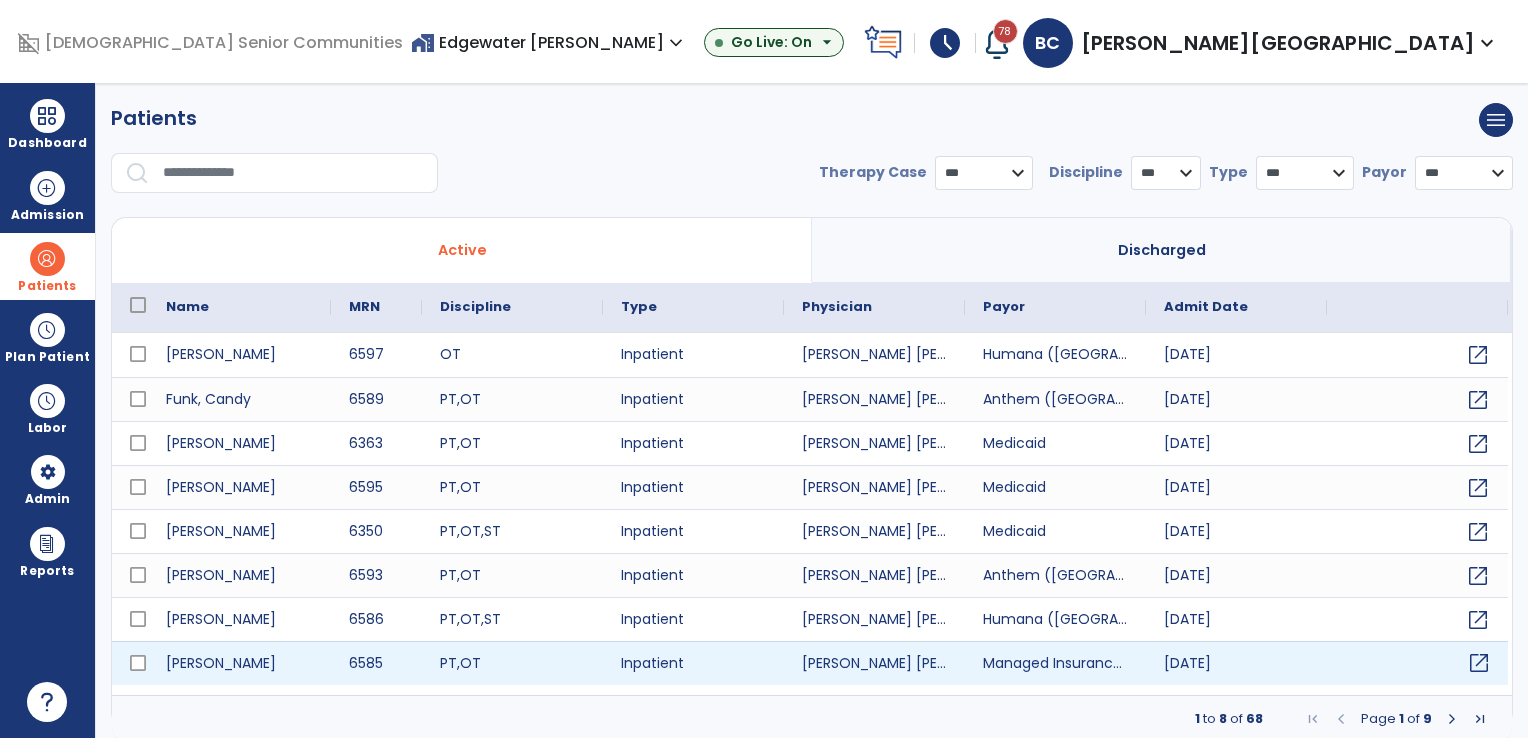 click on "open_in_new" at bounding box center (1479, 663) 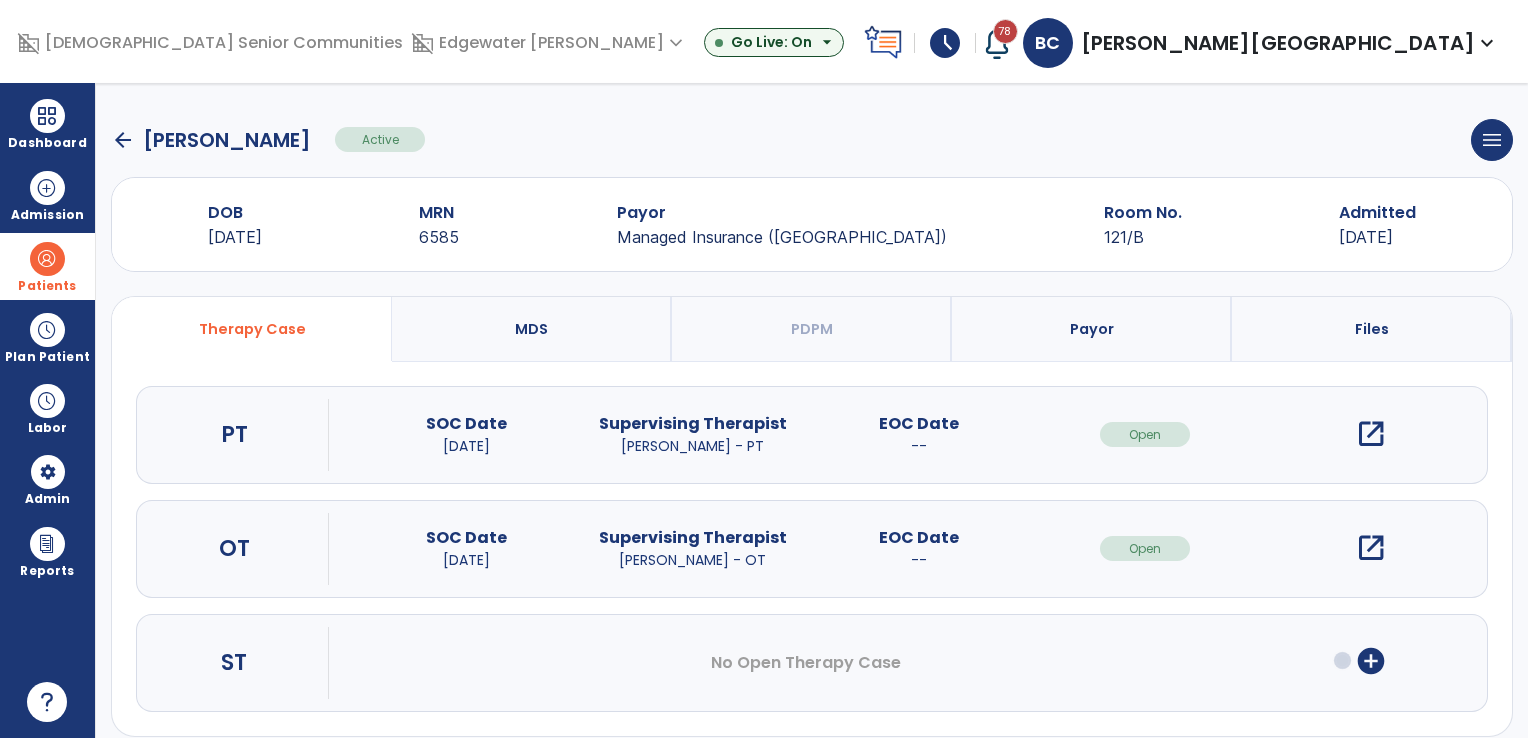 click on "open_in_new" at bounding box center (1371, 548) 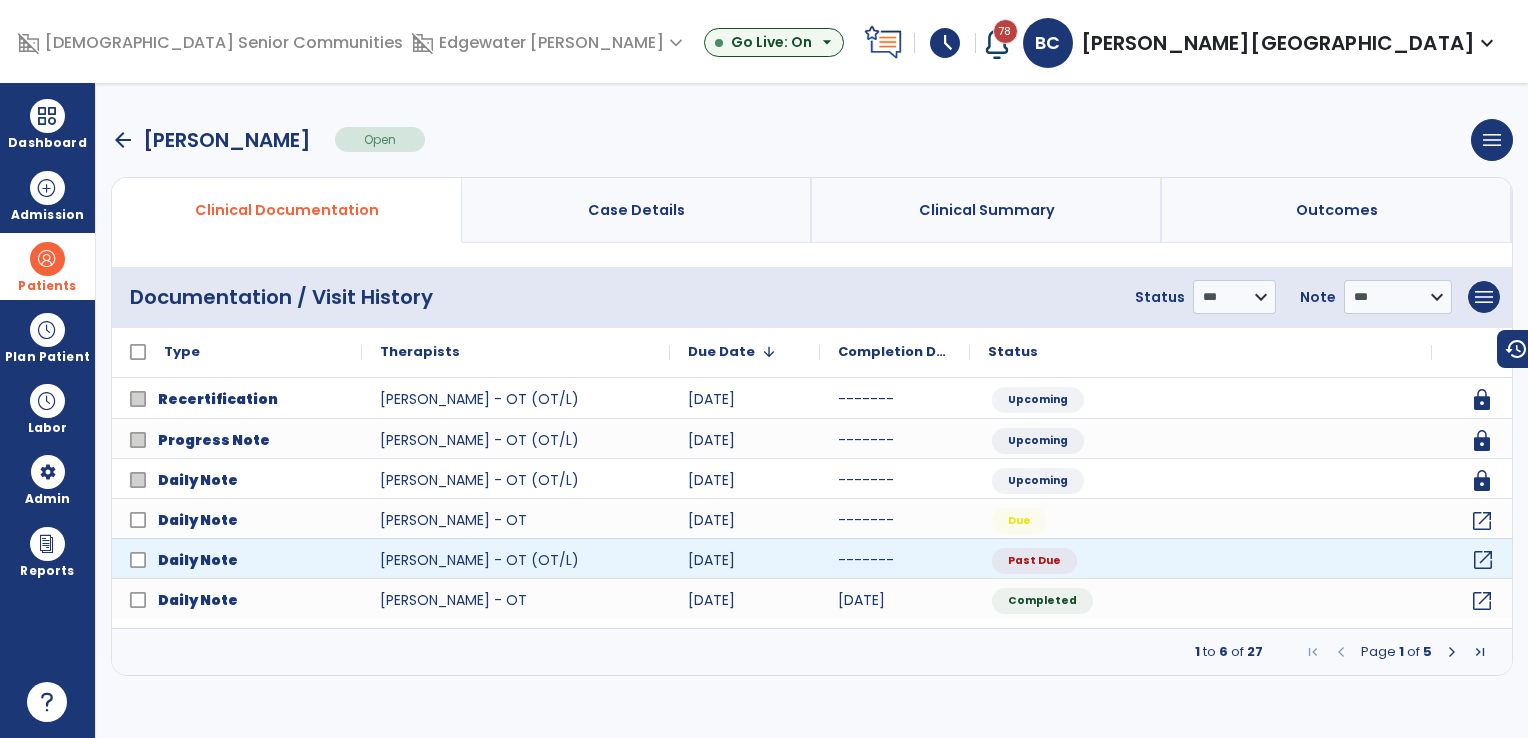 click on "open_in_new" 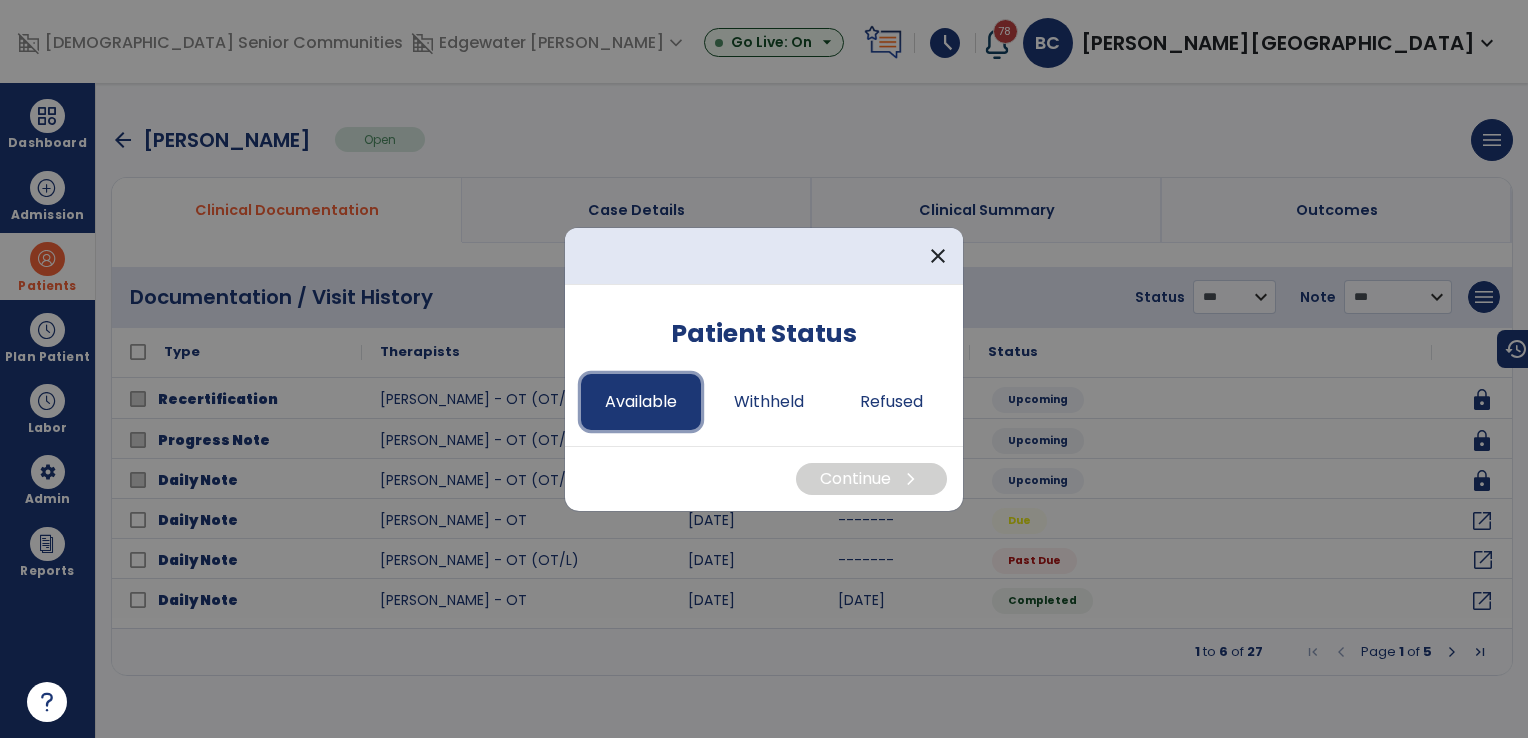 click on "Available" at bounding box center [641, 402] 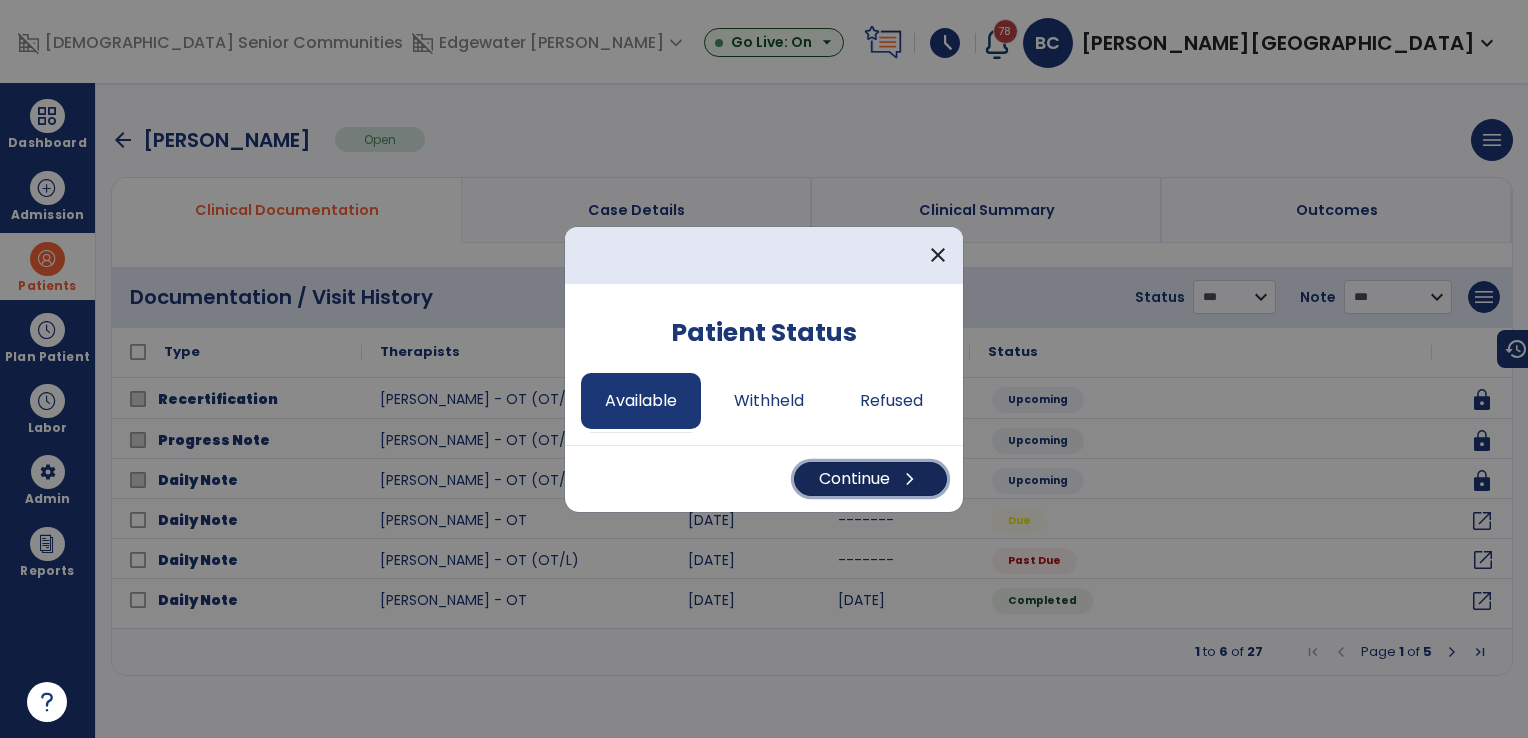 click on "Continue   chevron_right" at bounding box center [870, 479] 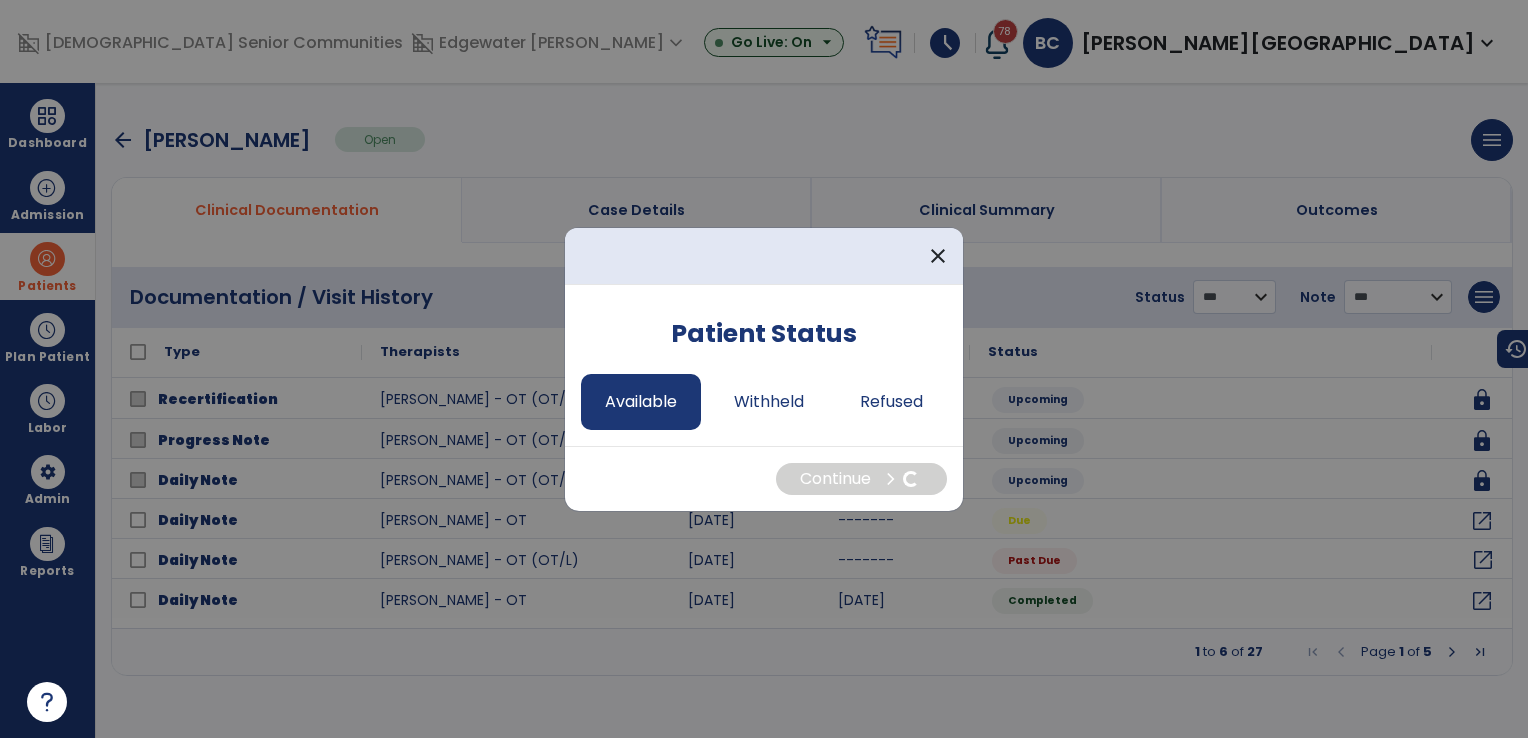 select on "*" 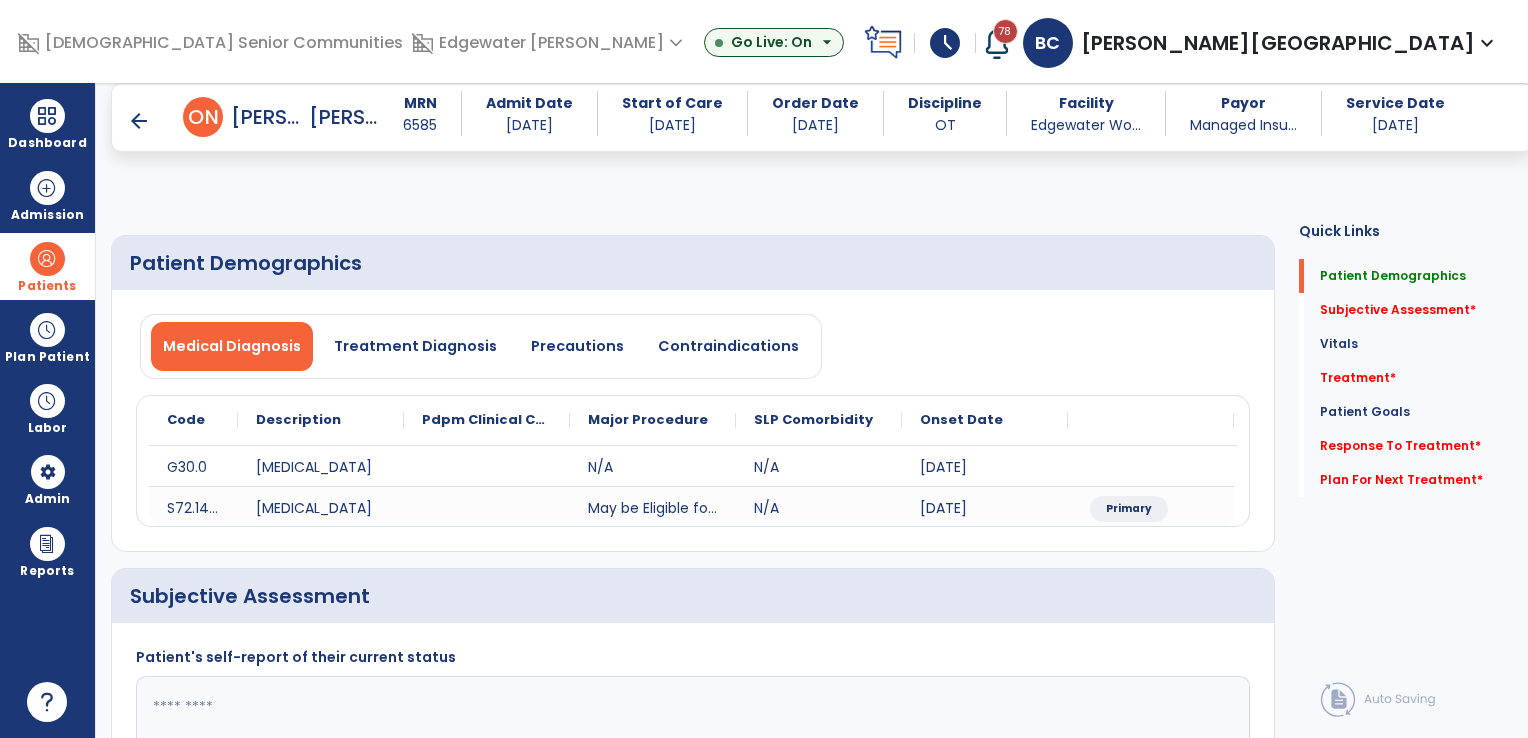 scroll, scrollTop: 200, scrollLeft: 0, axis: vertical 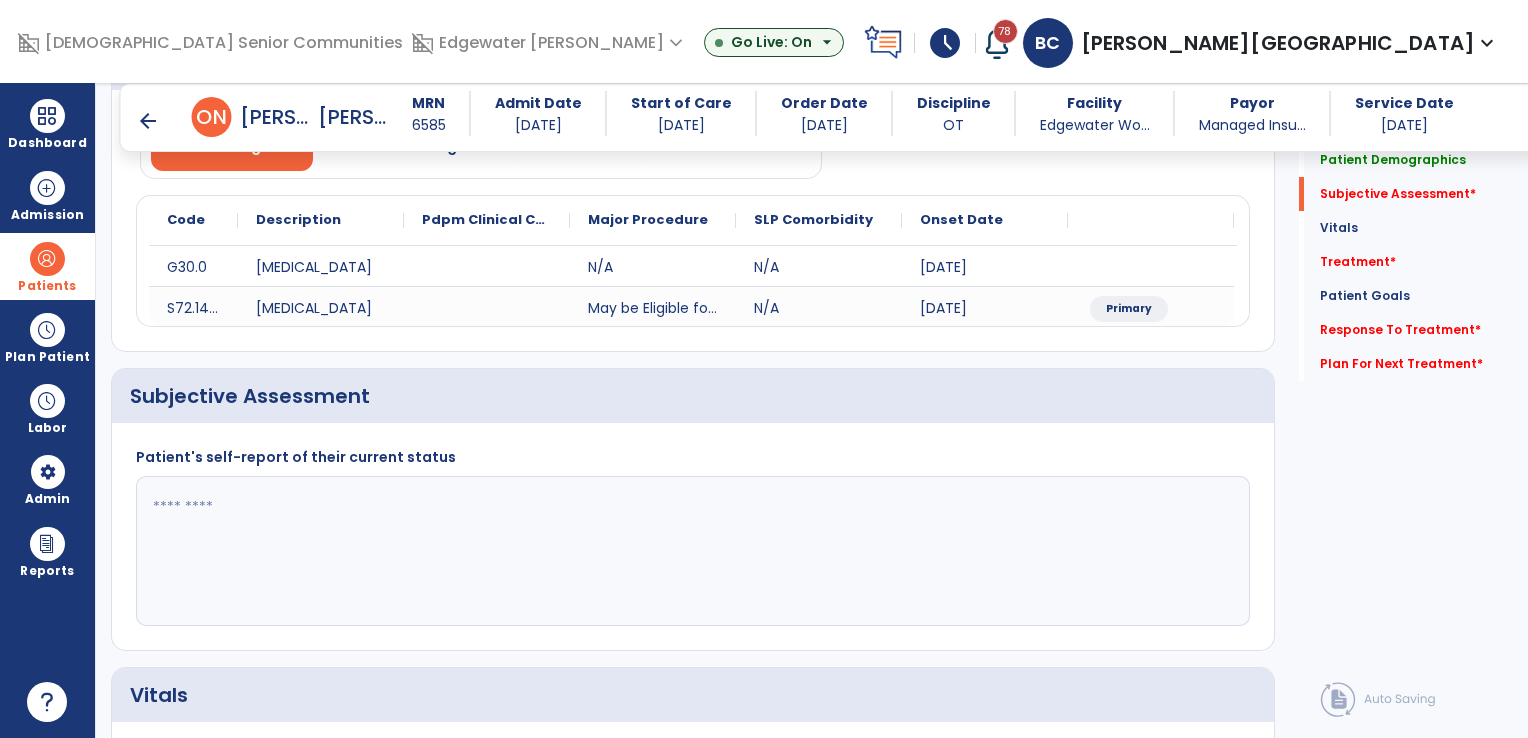 click 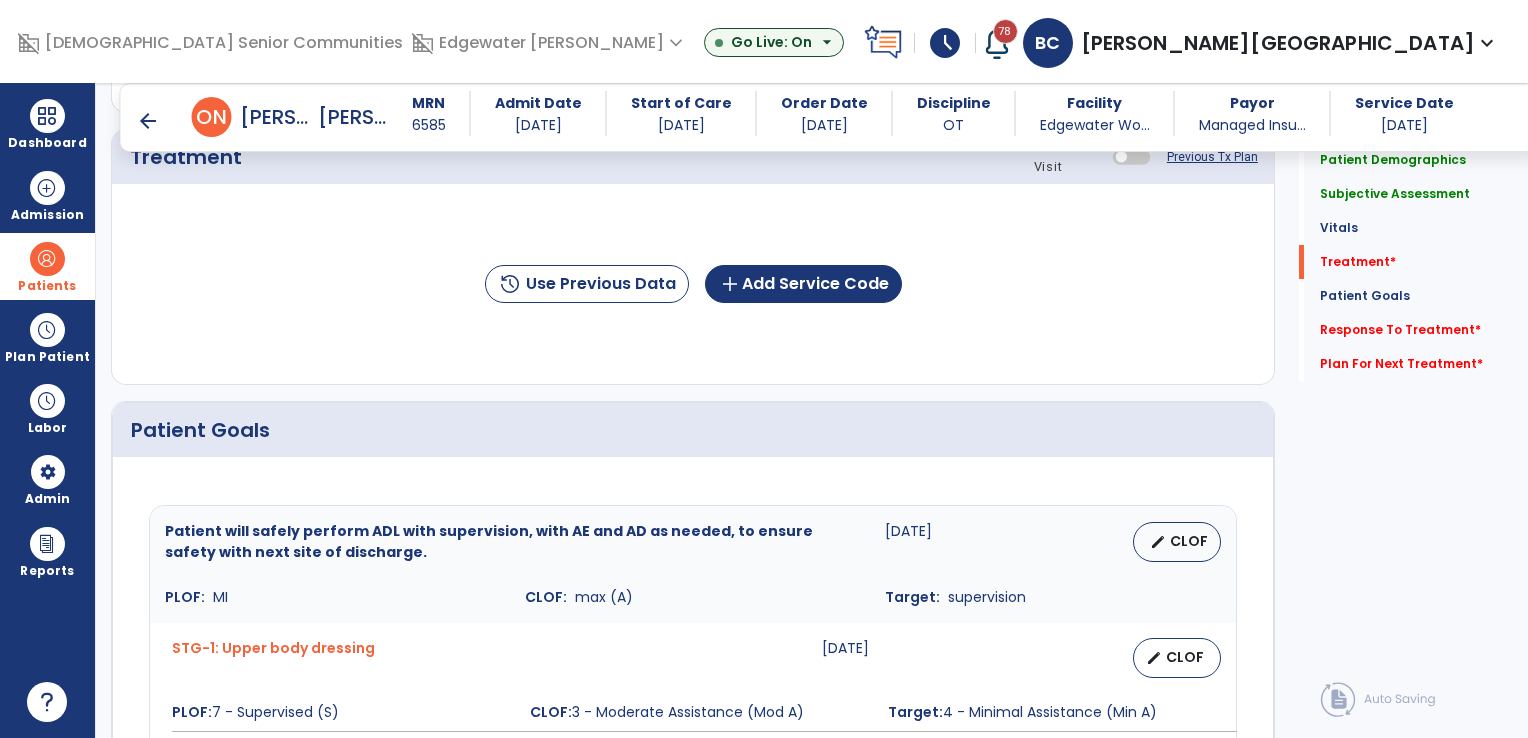 scroll, scrollTop: 1100, scrollLeft: 0, axis: vertical 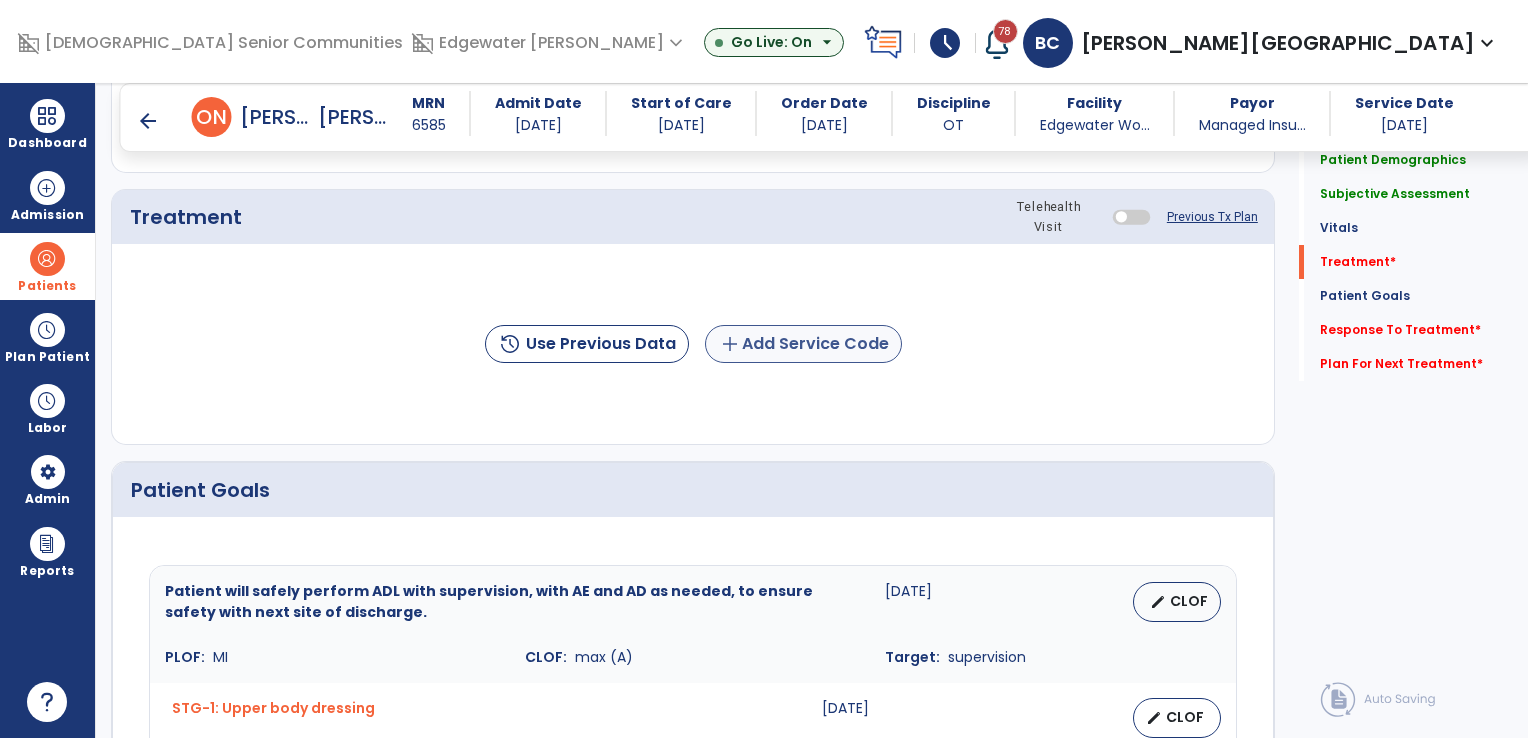 type on "**********" 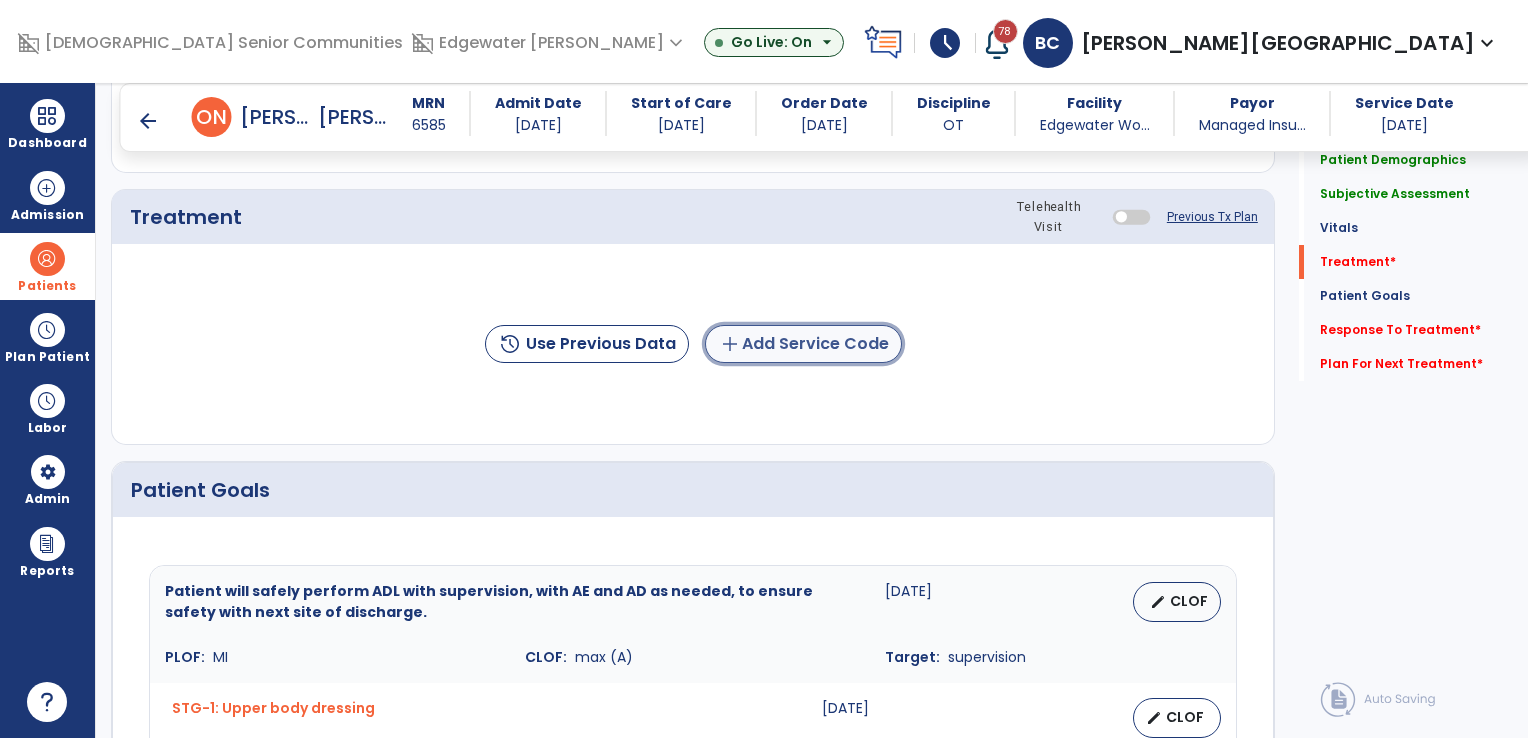 click on "add  Add Service Code" 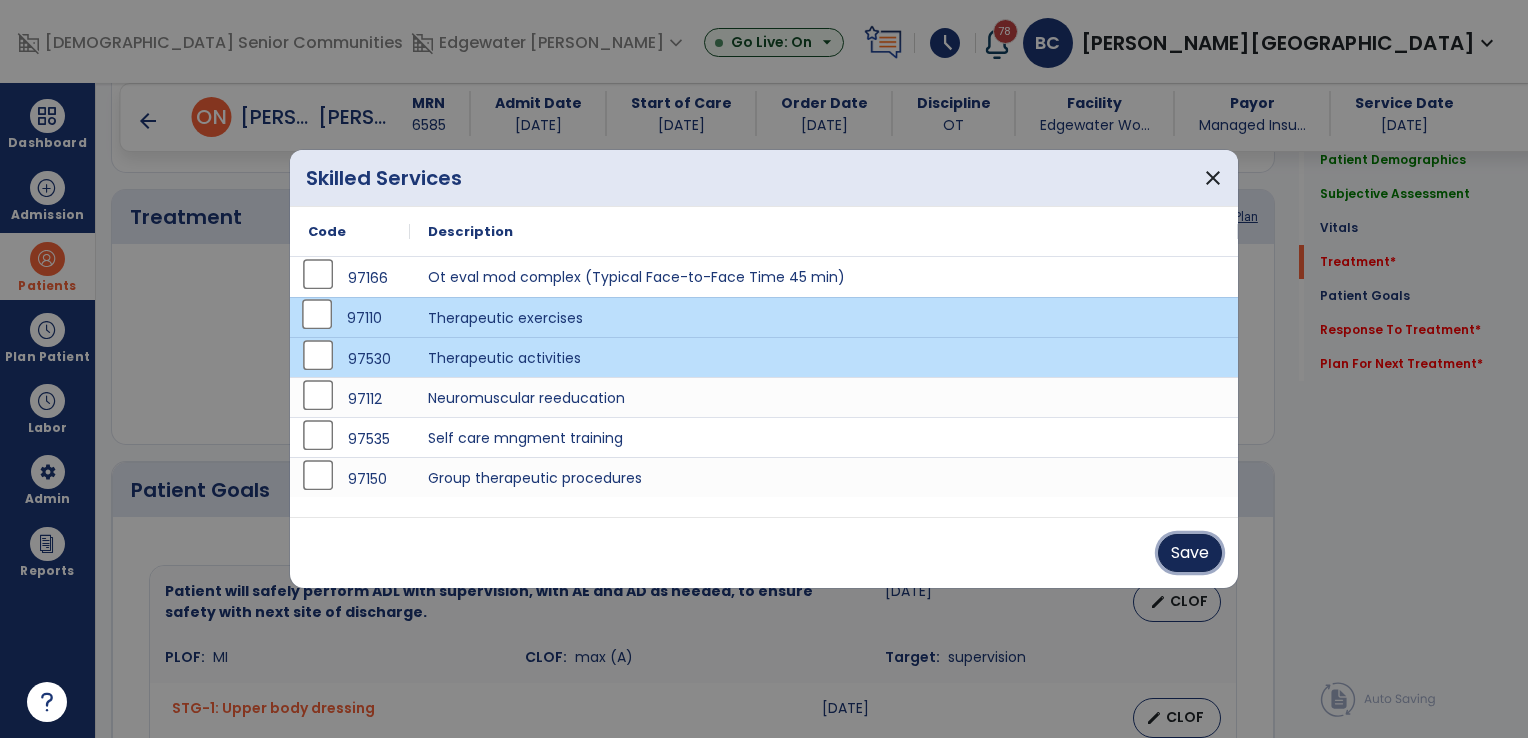 click on "Save" at bounding box center [1190, 553] 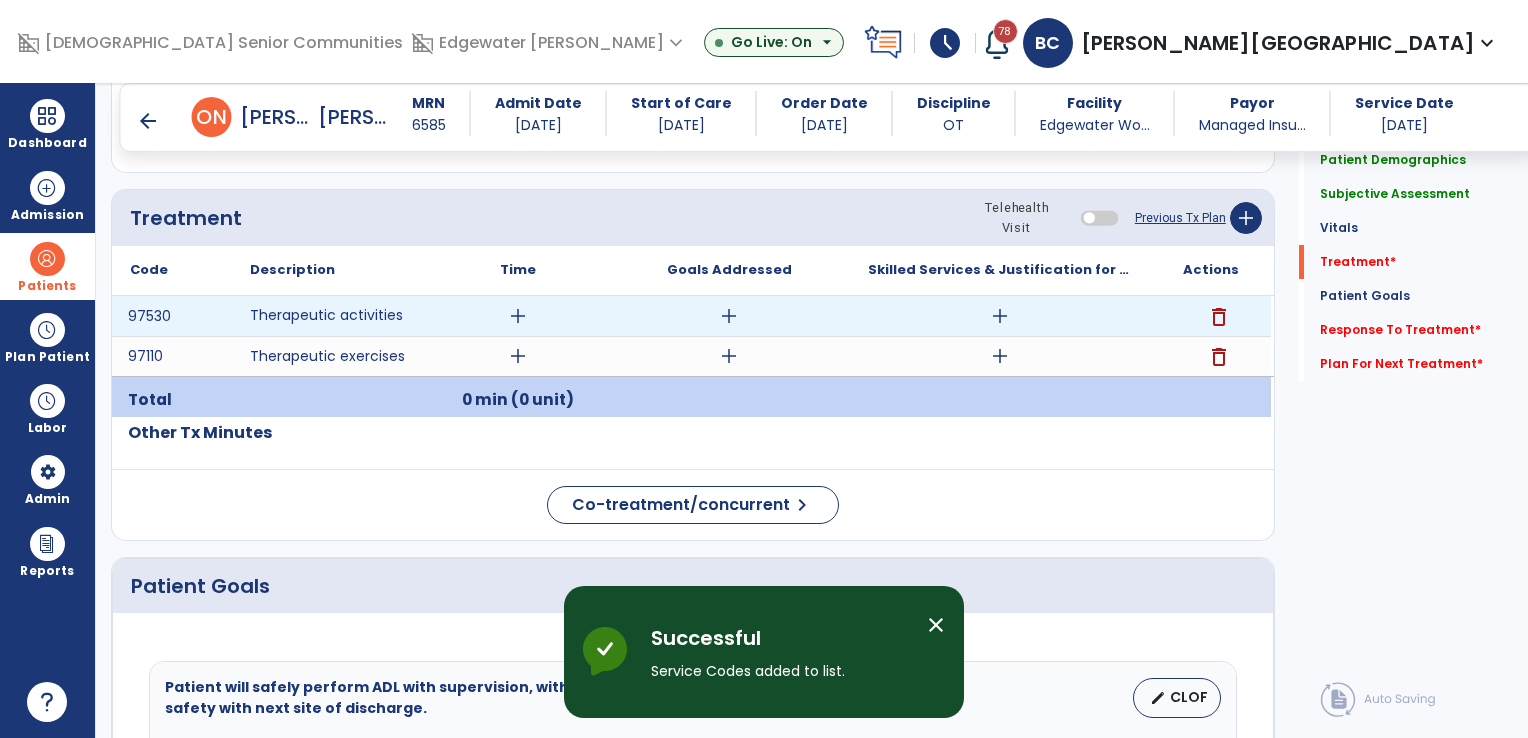 click on "add" at bounding box center (518, 316) 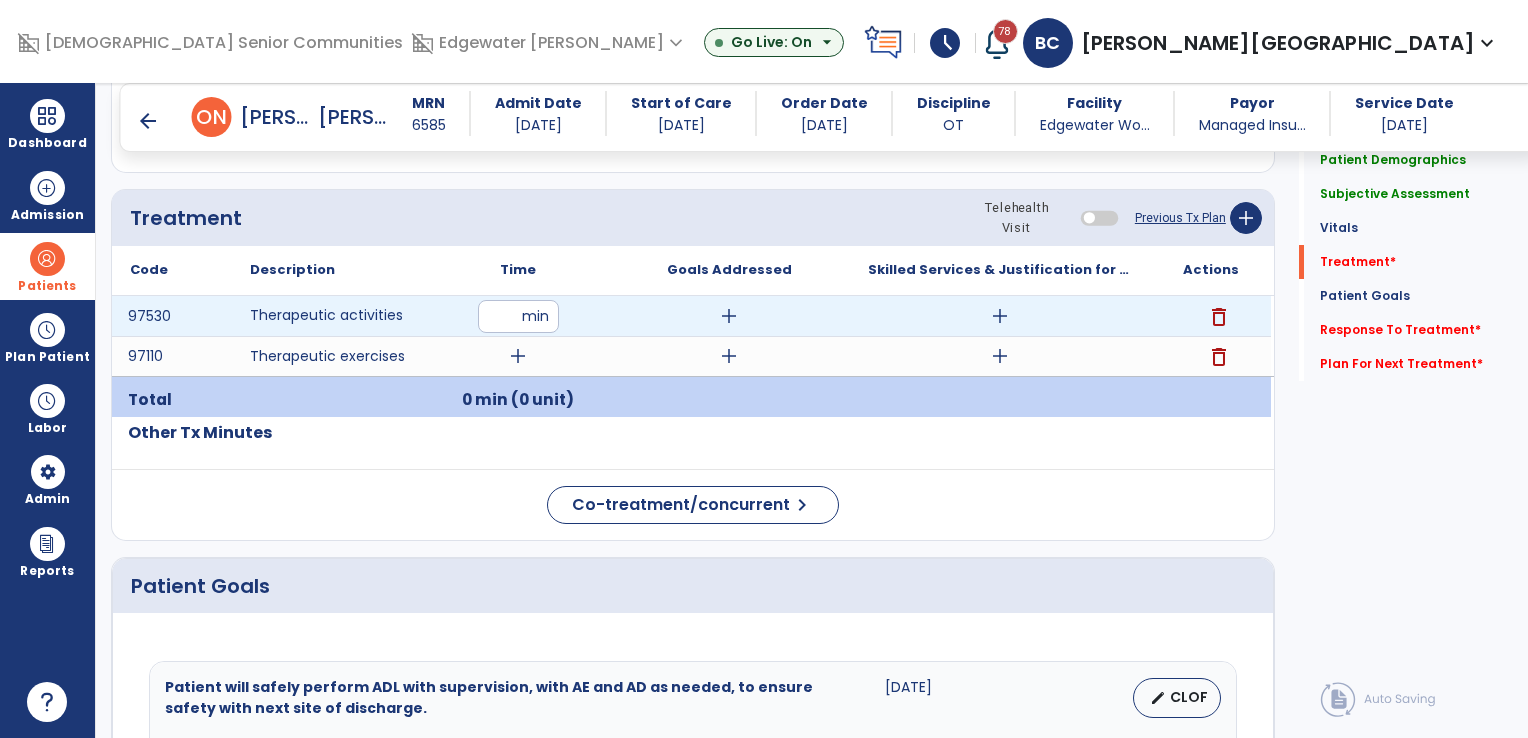 type on "**" 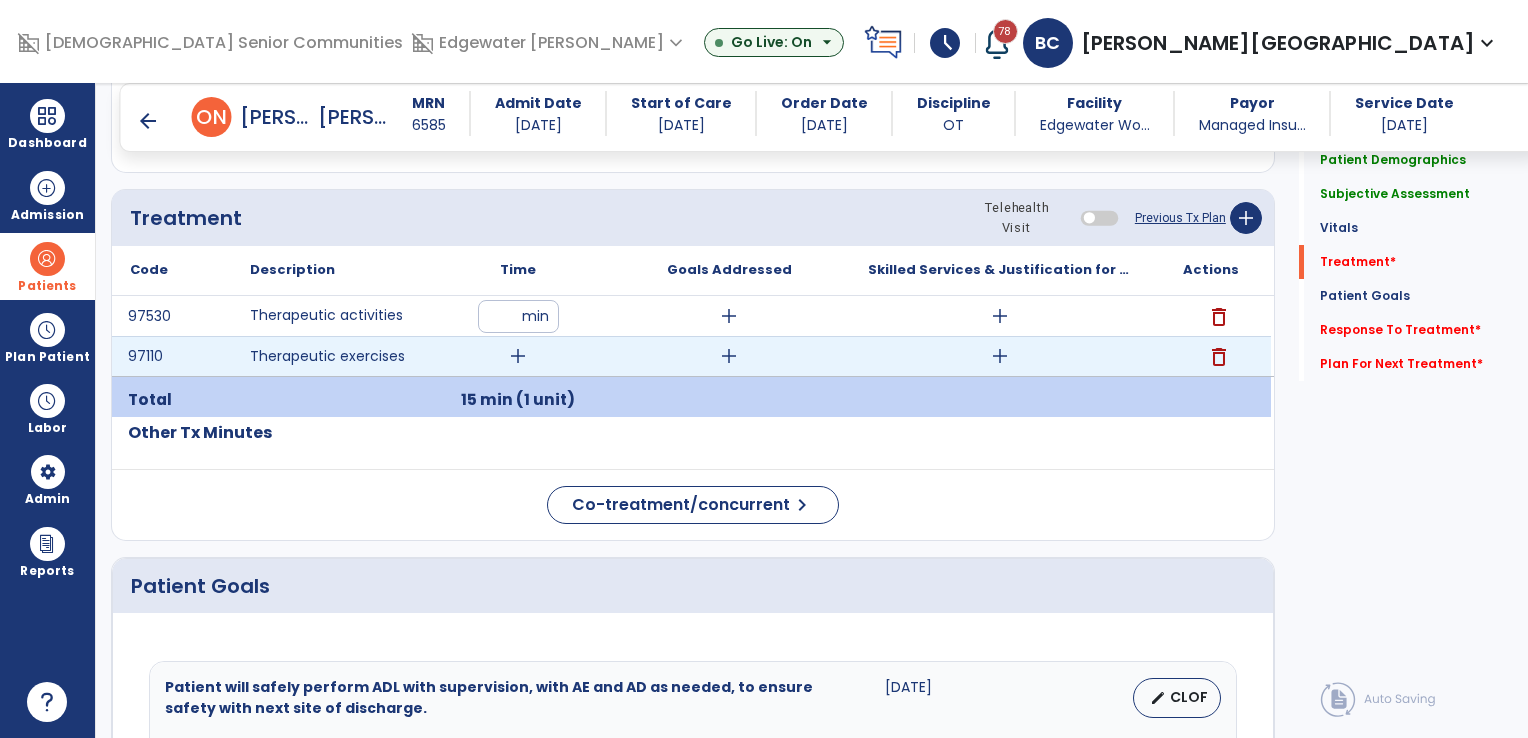 click on "add" at bounding box center [518, 356] 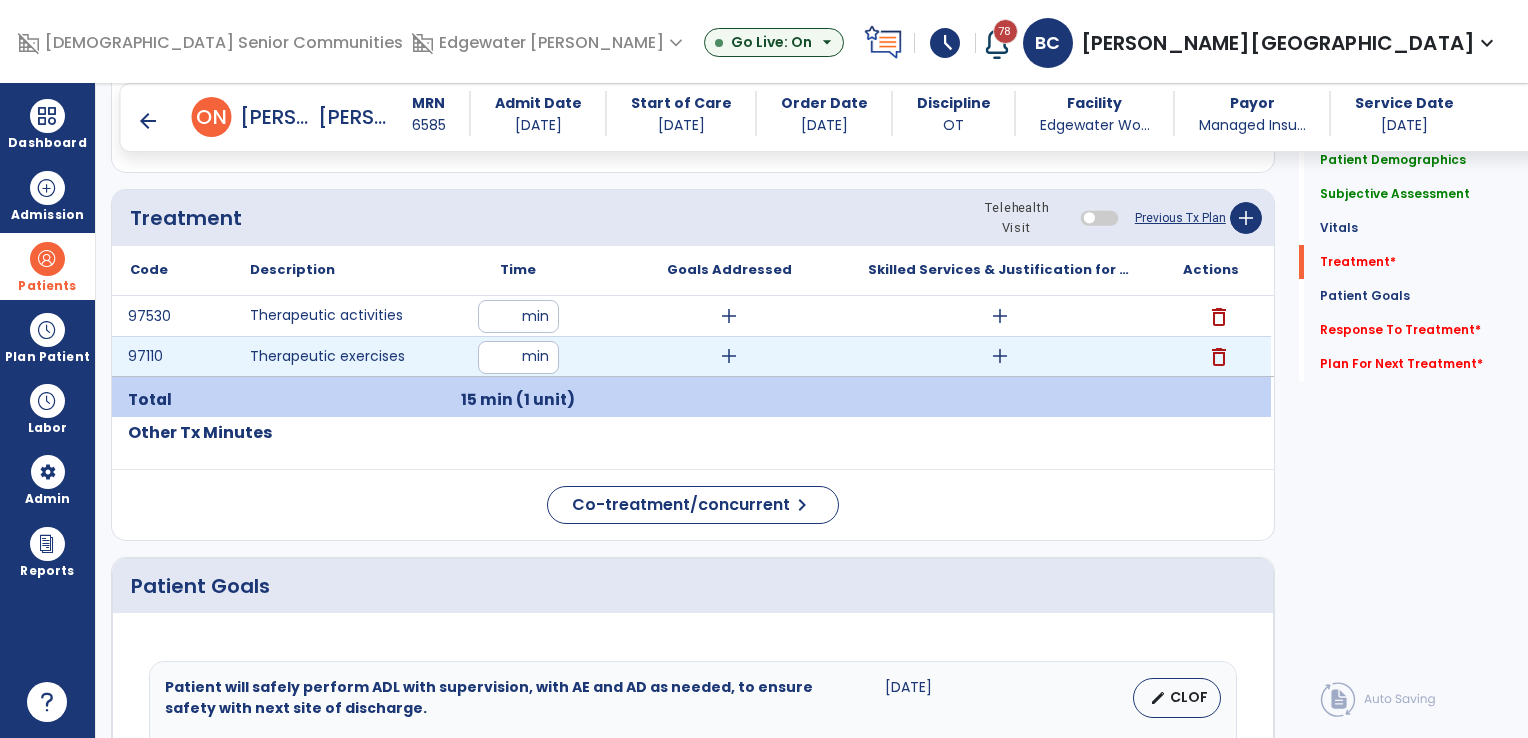 type on "**" 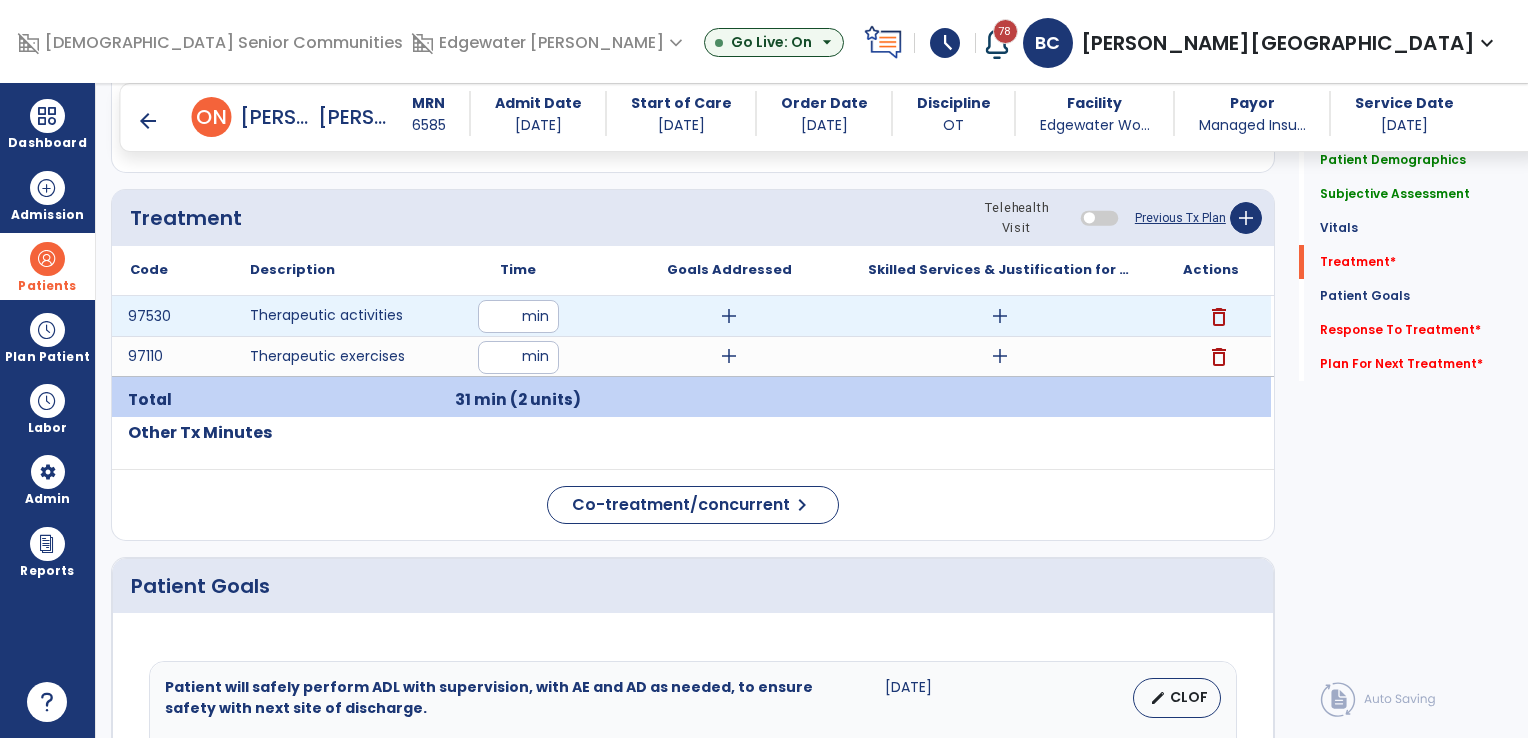 click on "add" at bounding box center [729, 316] 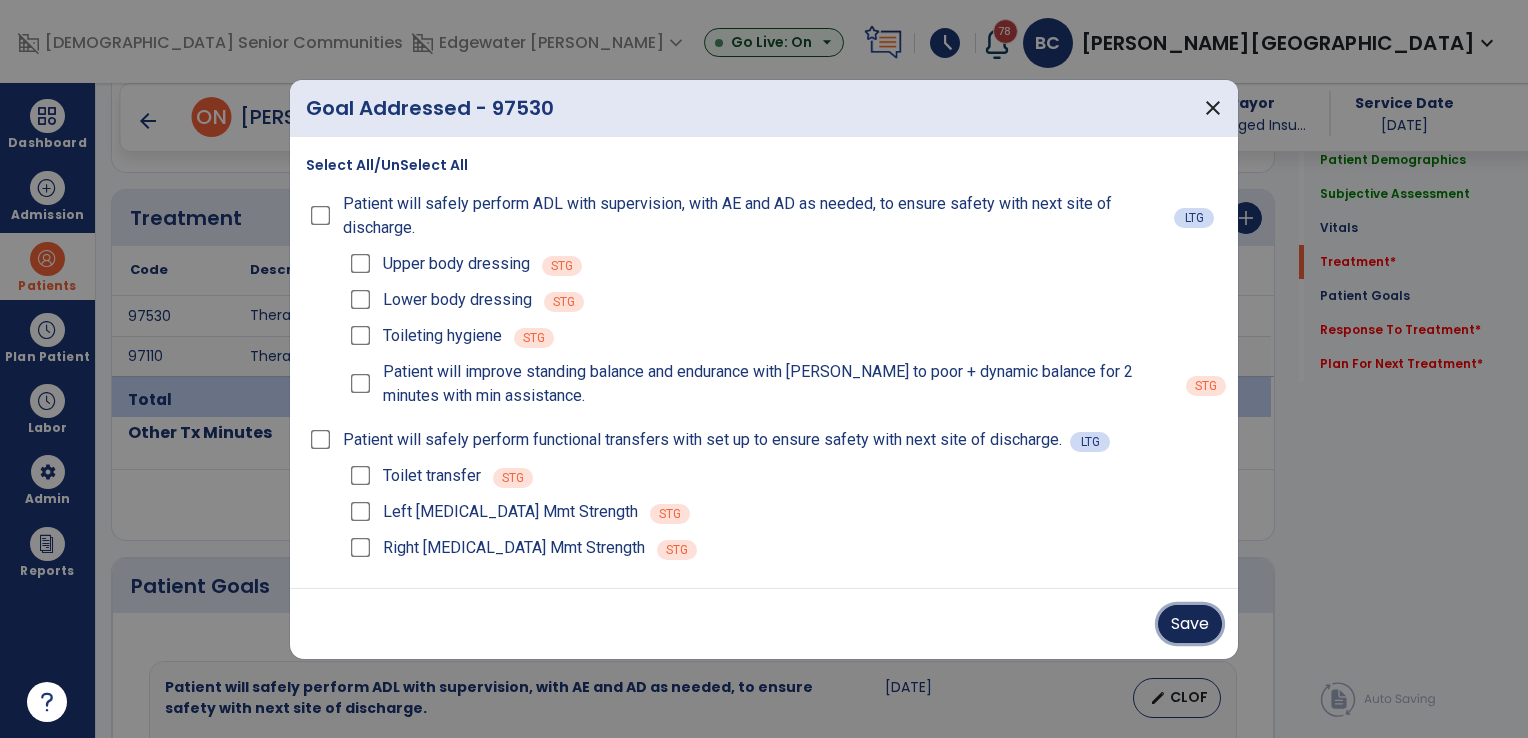 click on "Save" at bounding box center [1190, 624] 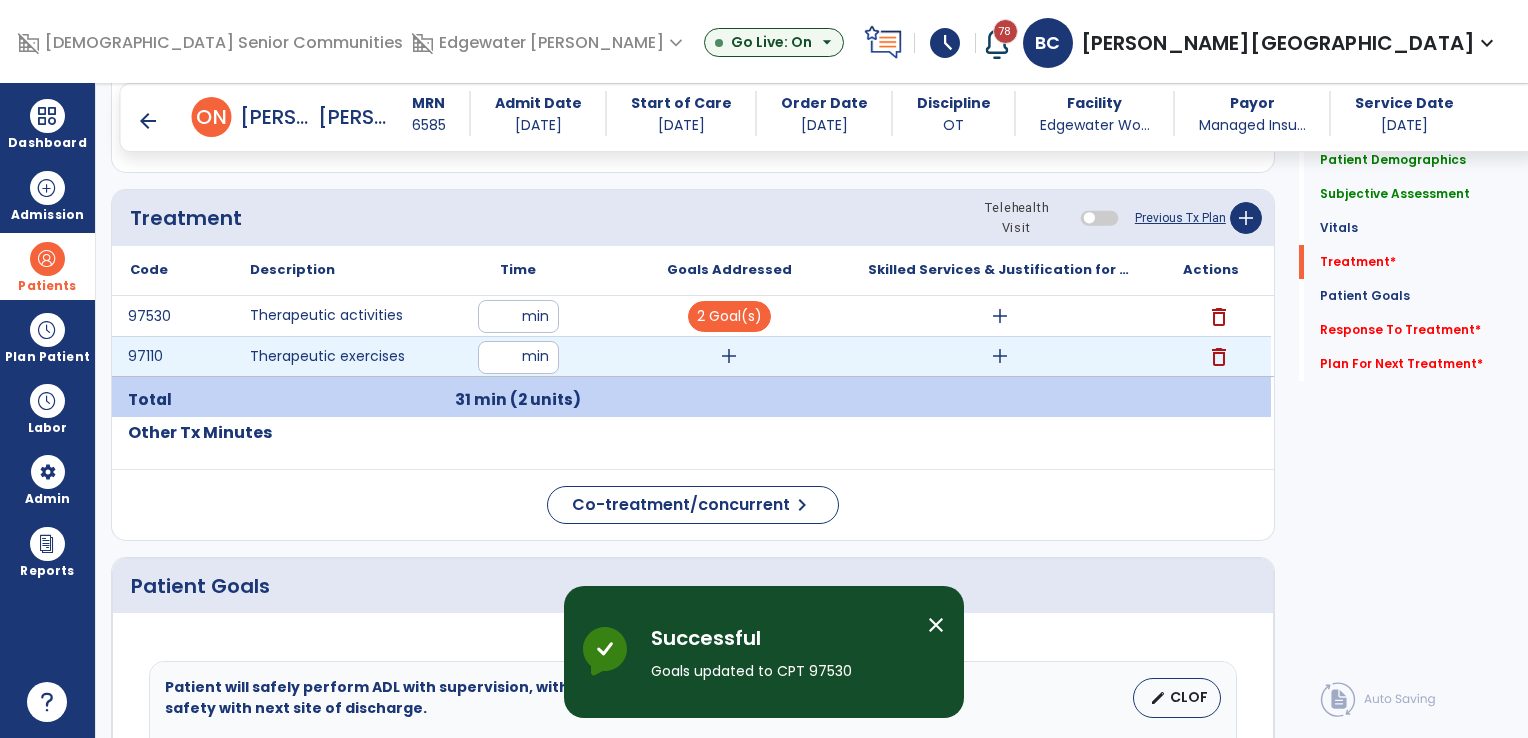 click on "add" at bounding box center (729, 356) 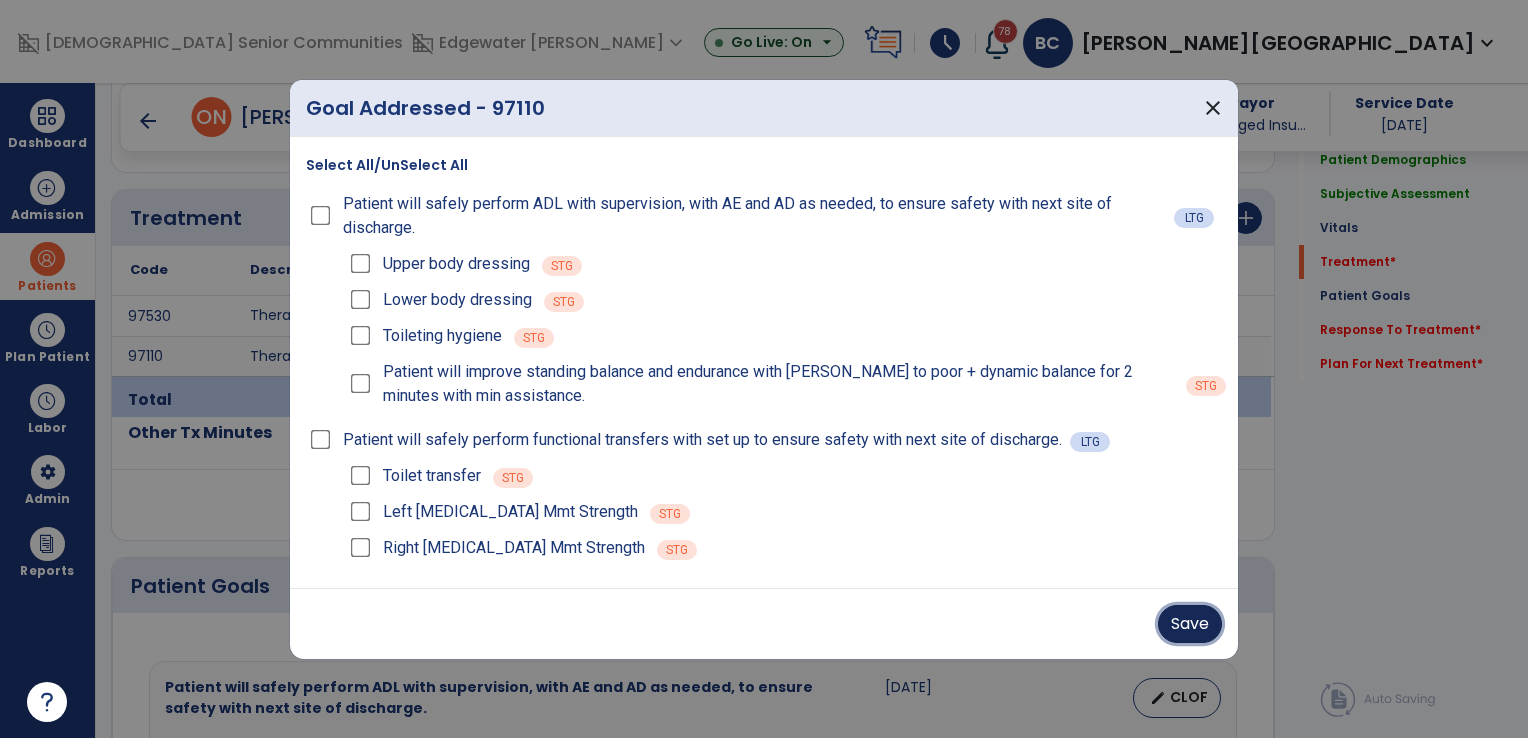 click on "Save" at bounding box center (1190, 624) 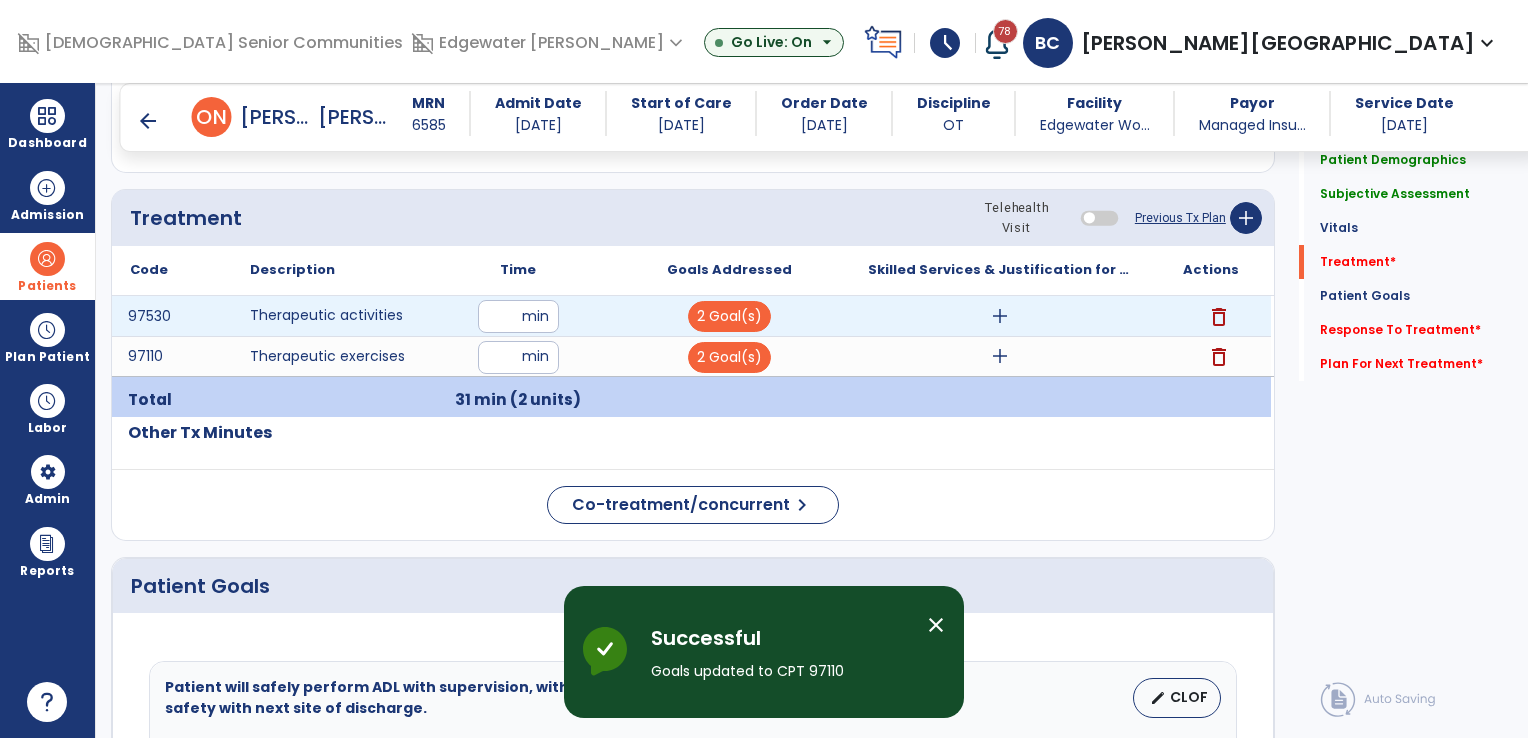 click on "add" at bounding box center (1000, 316) 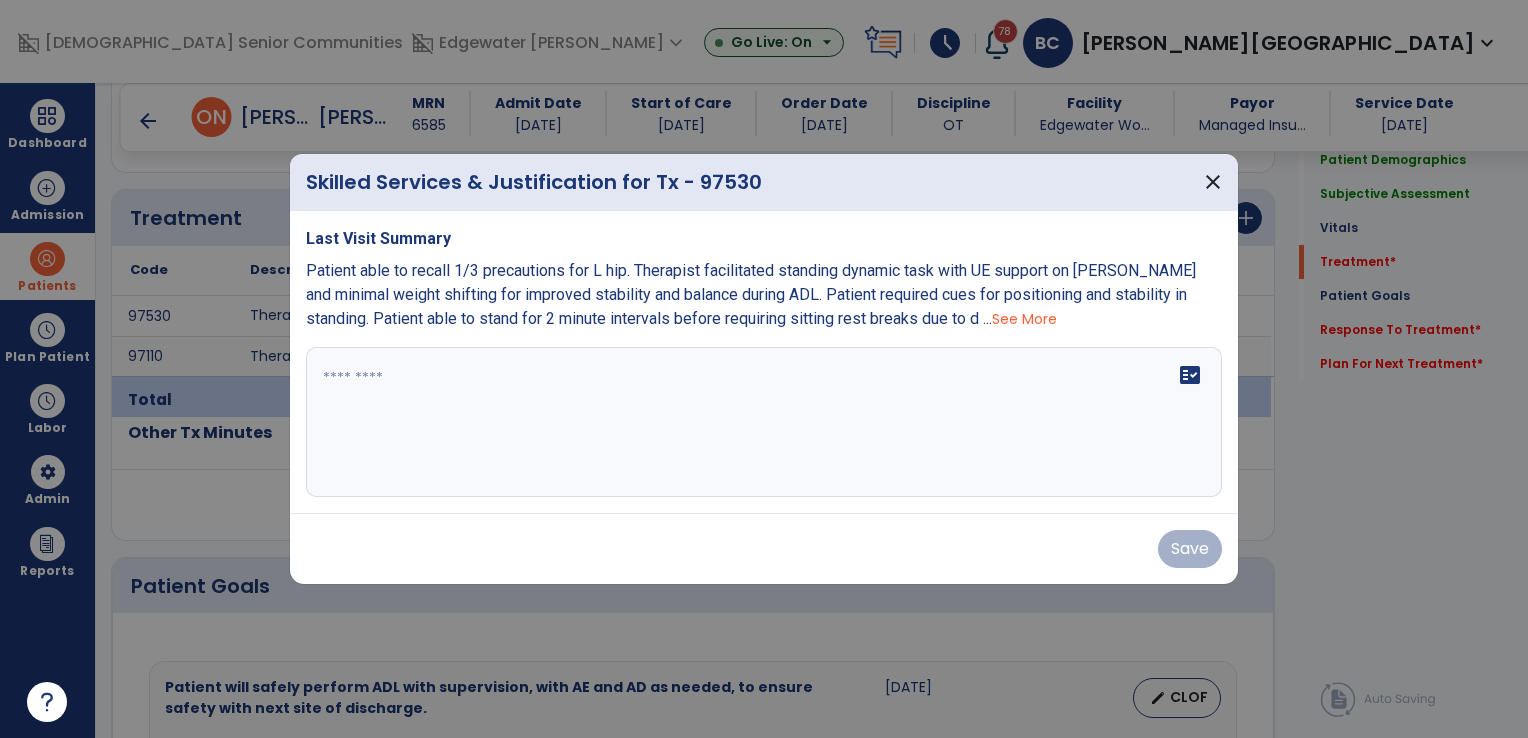 click at bounding box center [764, 422] 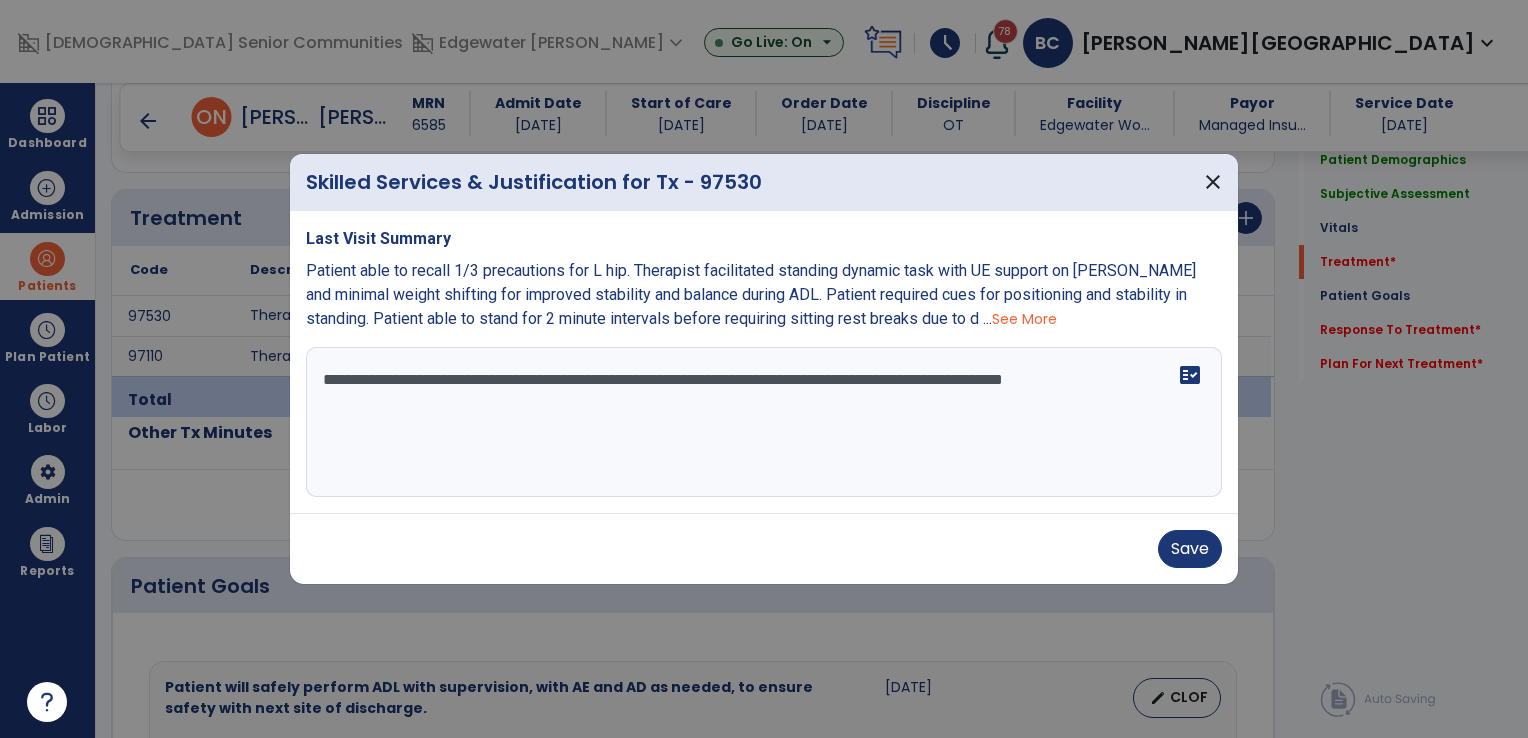 type on "**********" 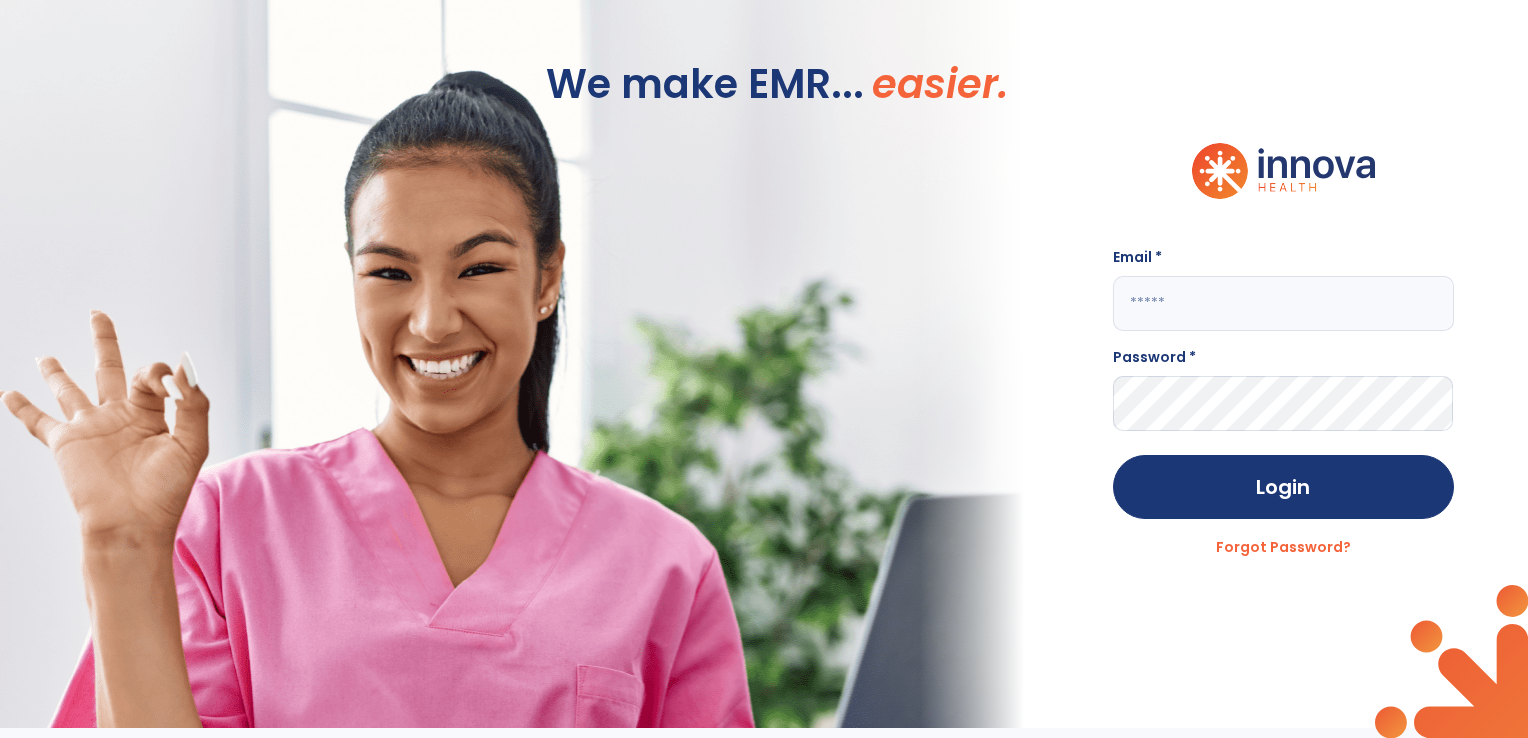 type on "**********" 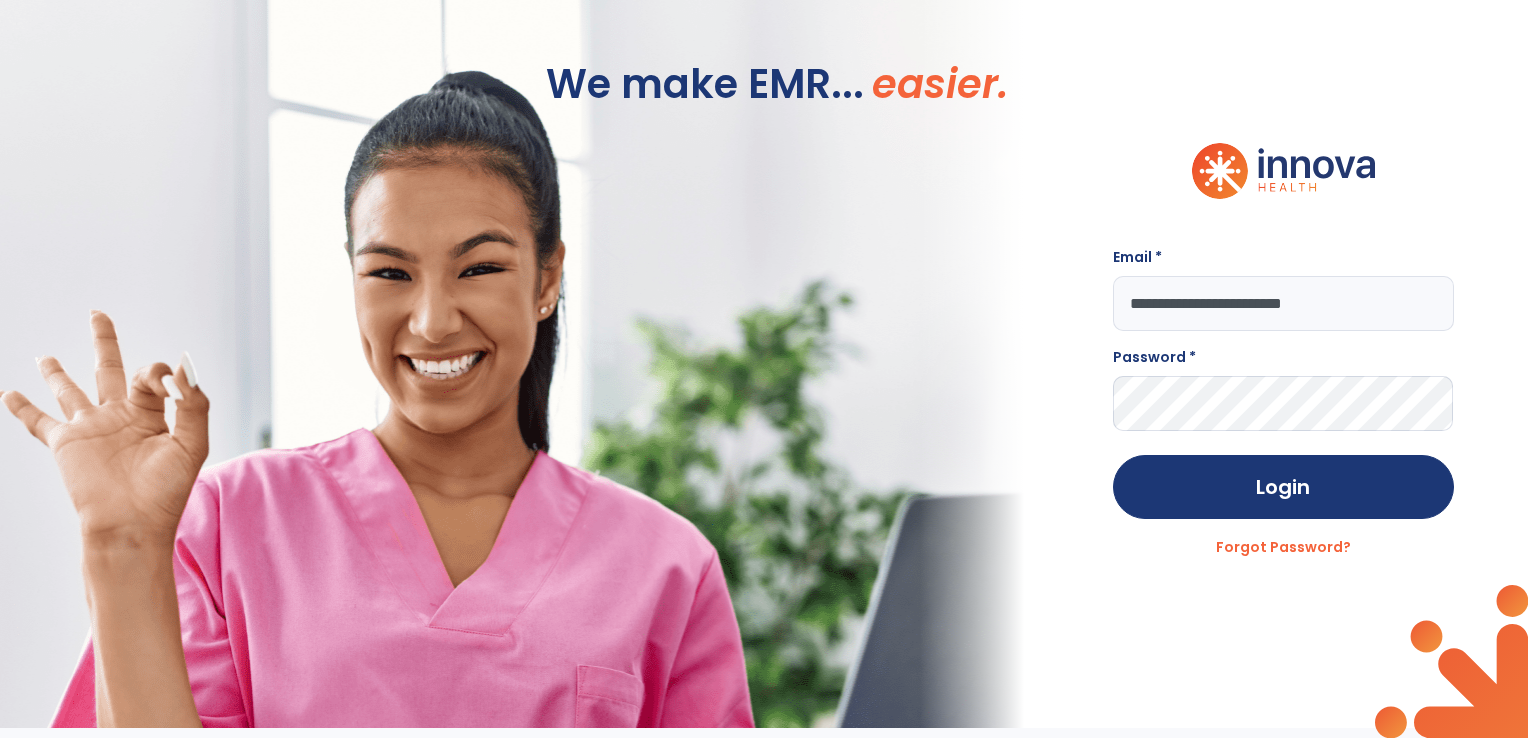 scroll, scrollTop: 0, scrollLeft: 0, axis: both 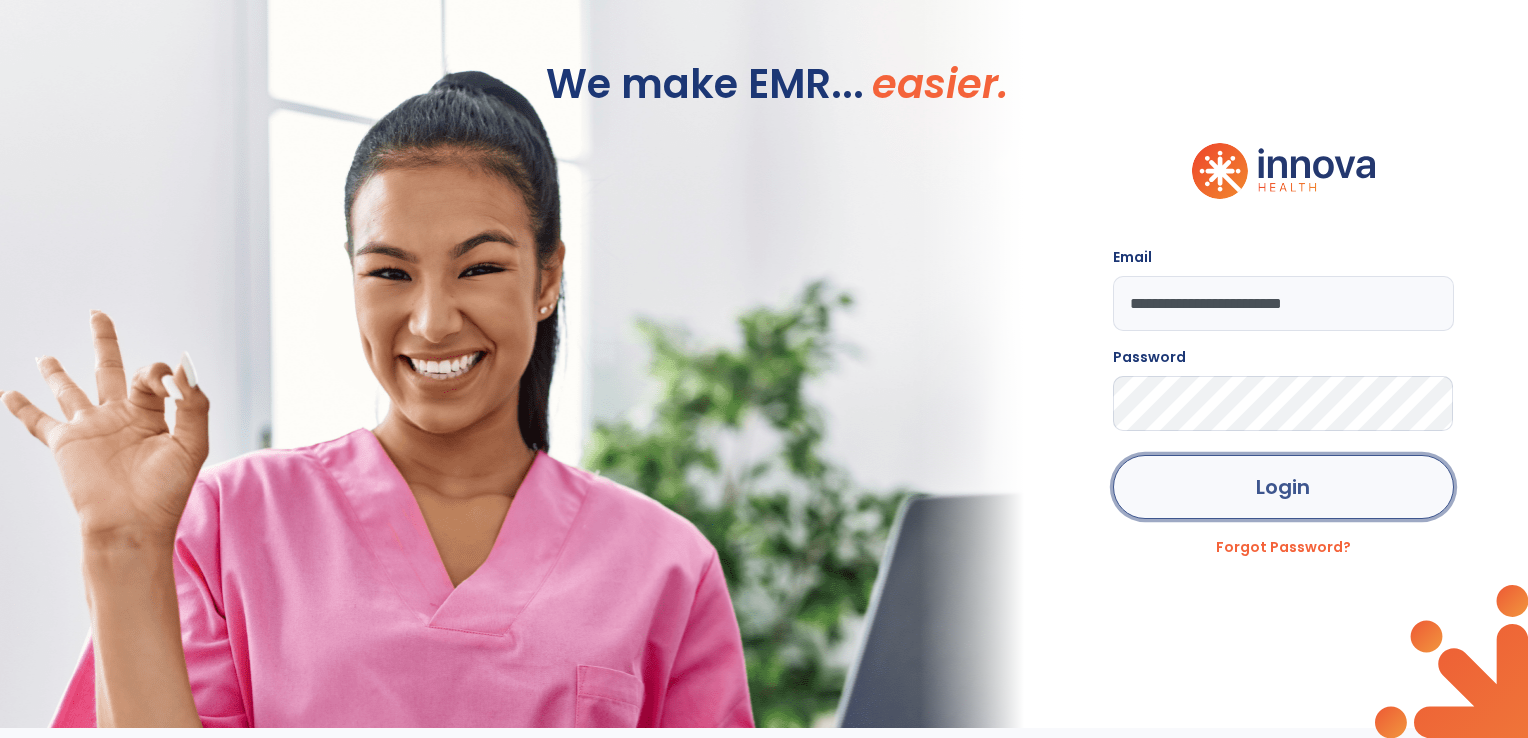 click on "Login" 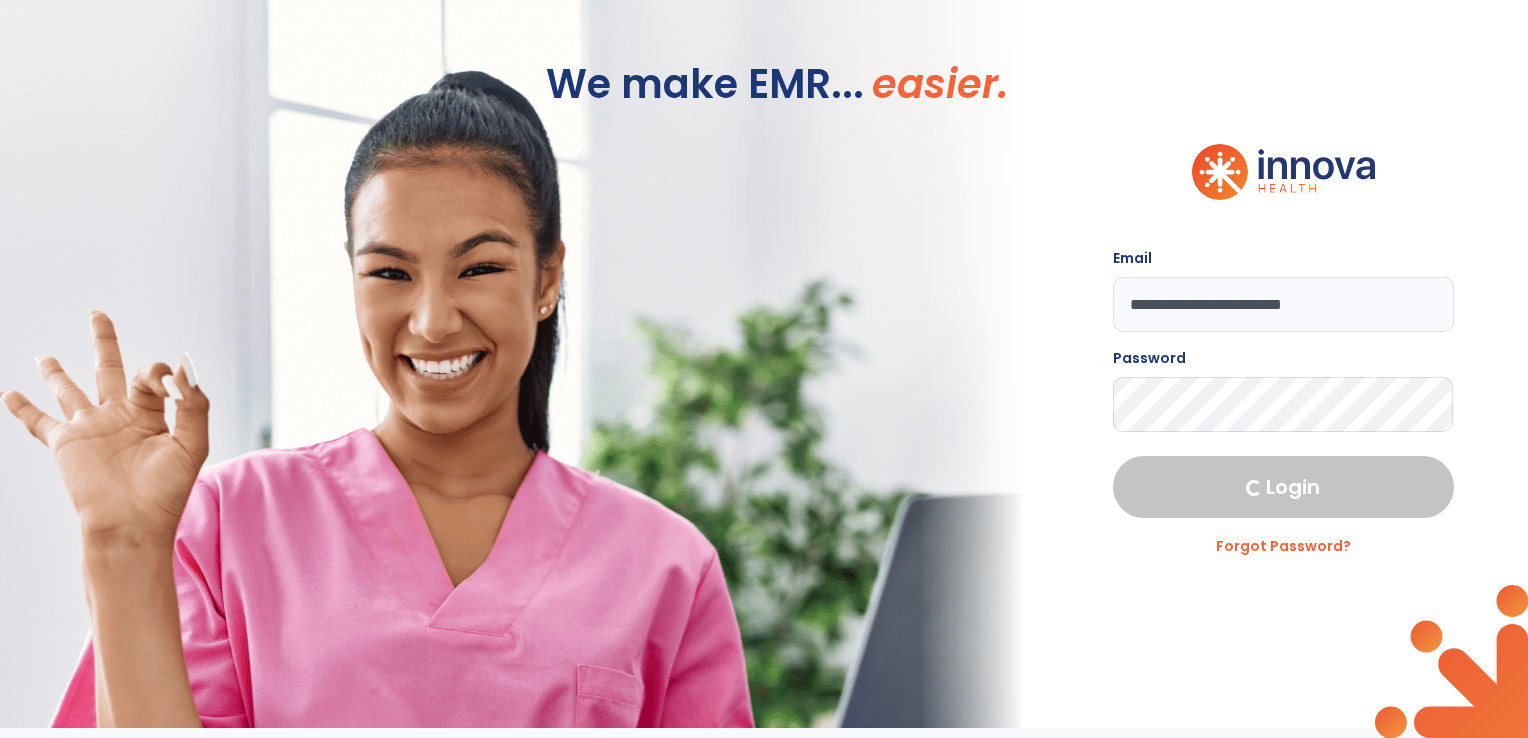 select on "***" 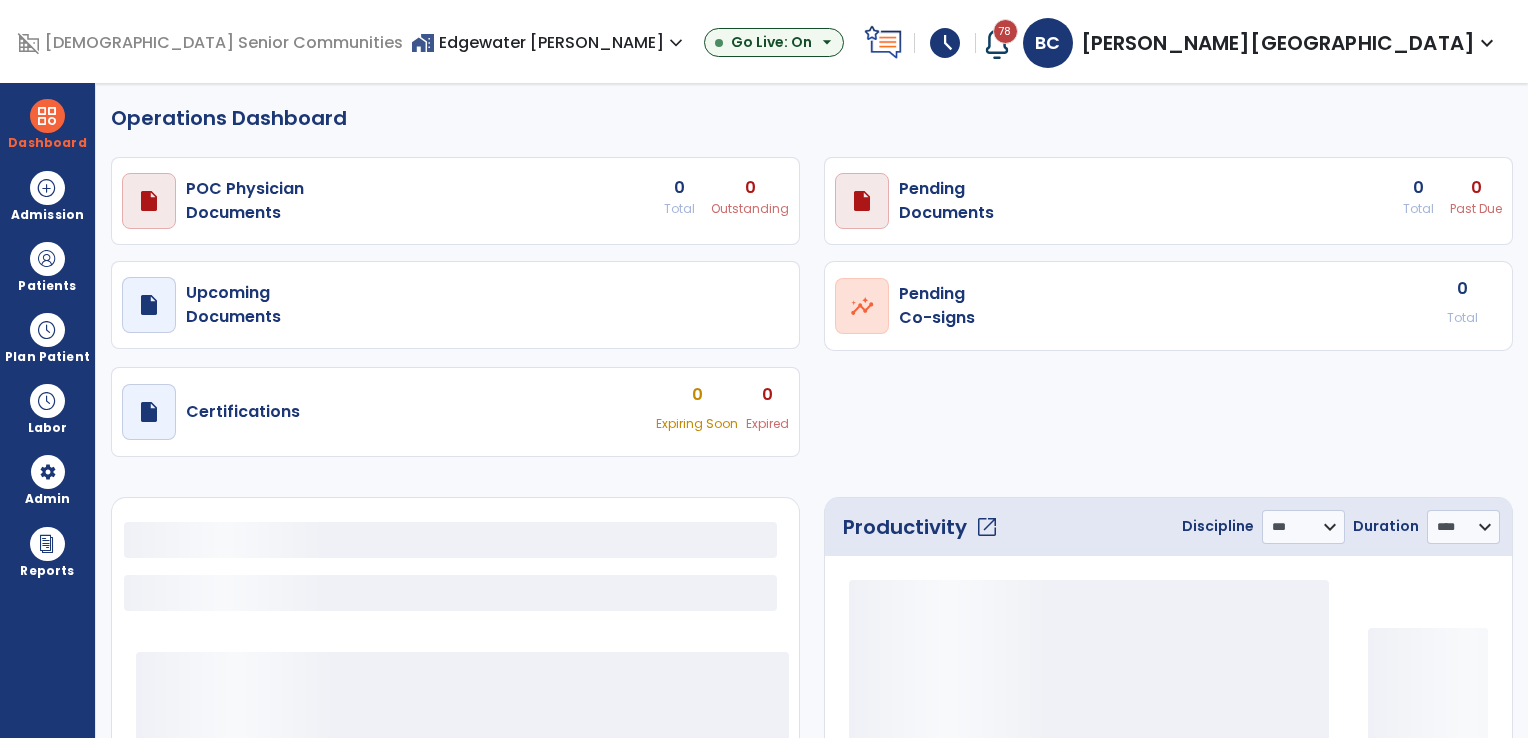 select on "***" 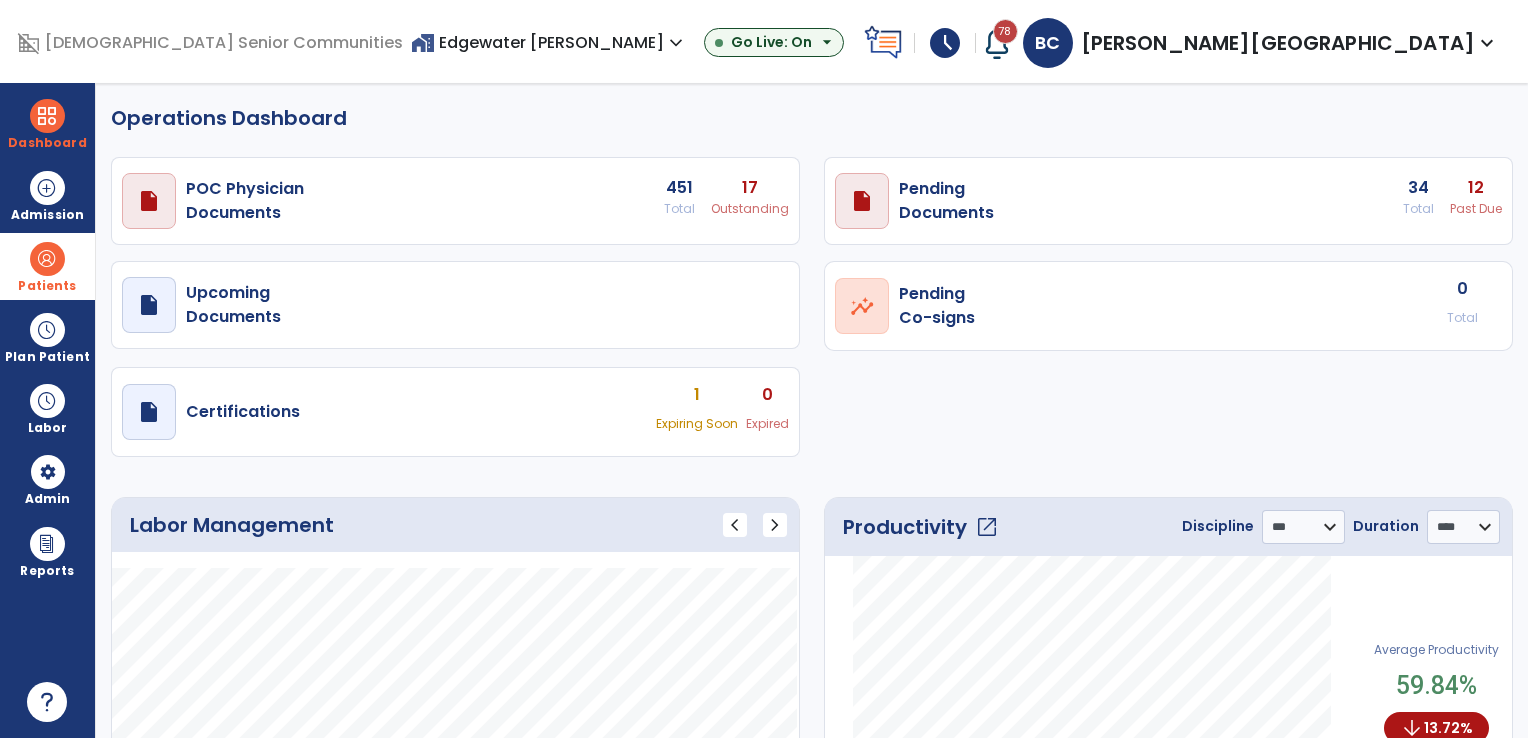 click on "Patients" at bounding box center (47, 266) 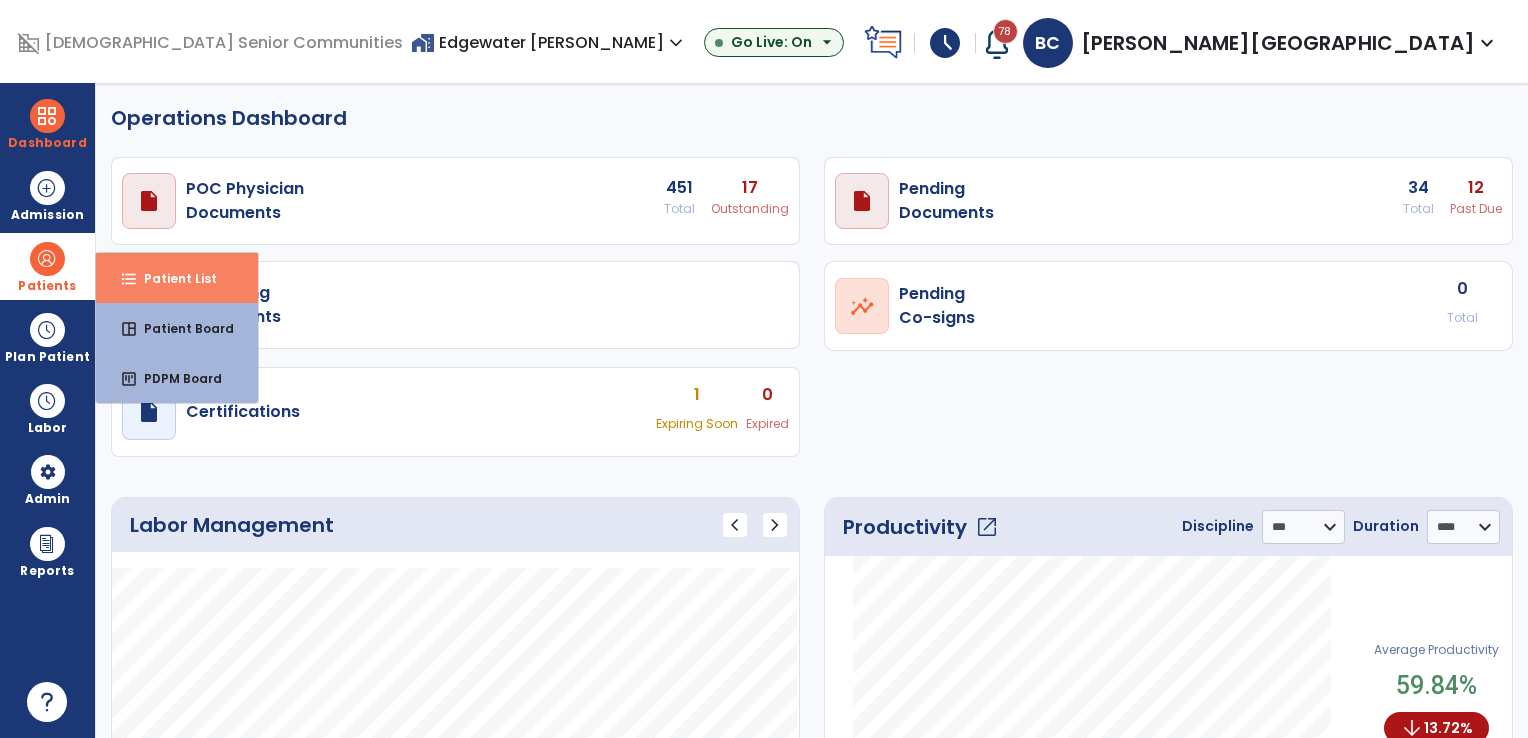 click on "Patient List" at bounding box center (172, 278) 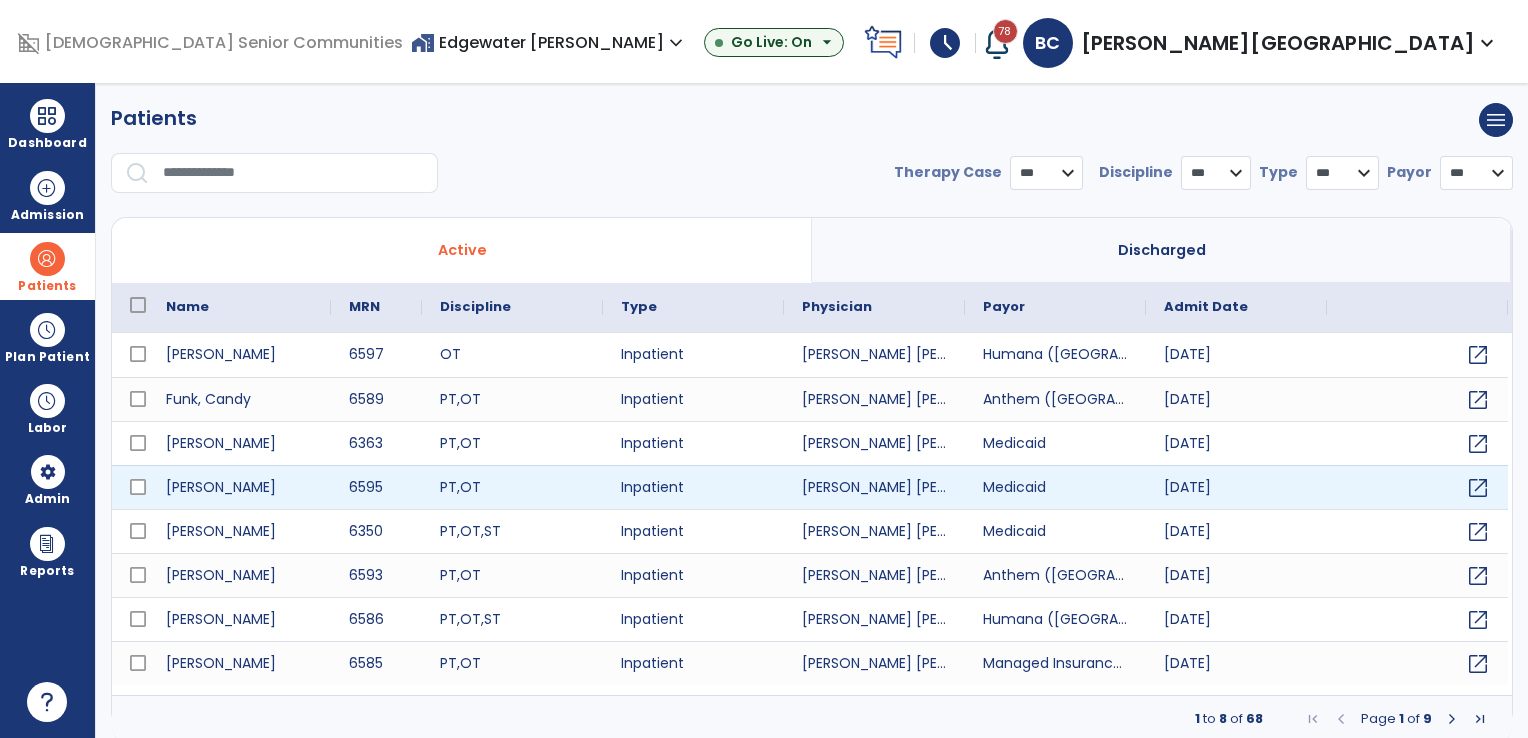 select on "***" 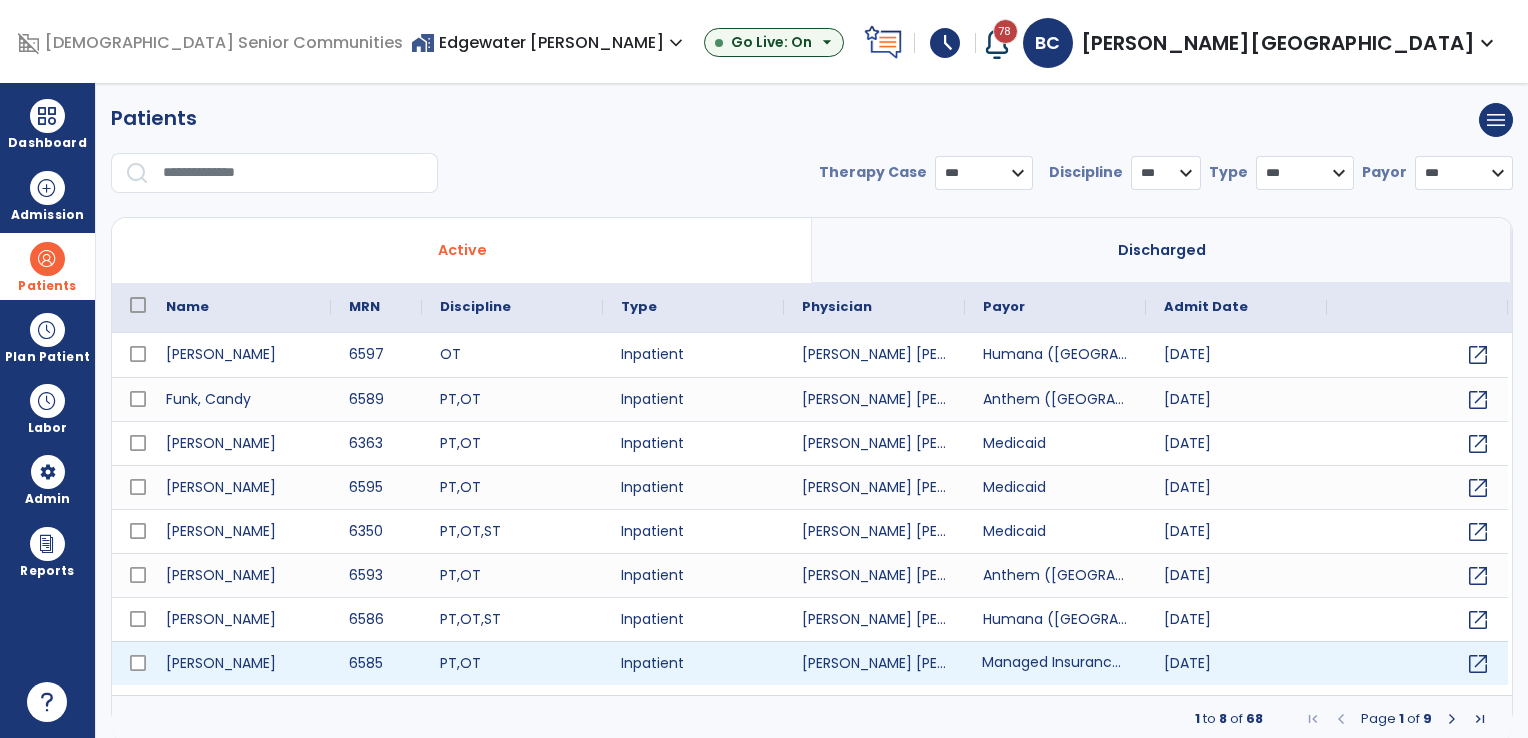 click on "Managed Insurance (MI)" at bounding box center (1055, 663) 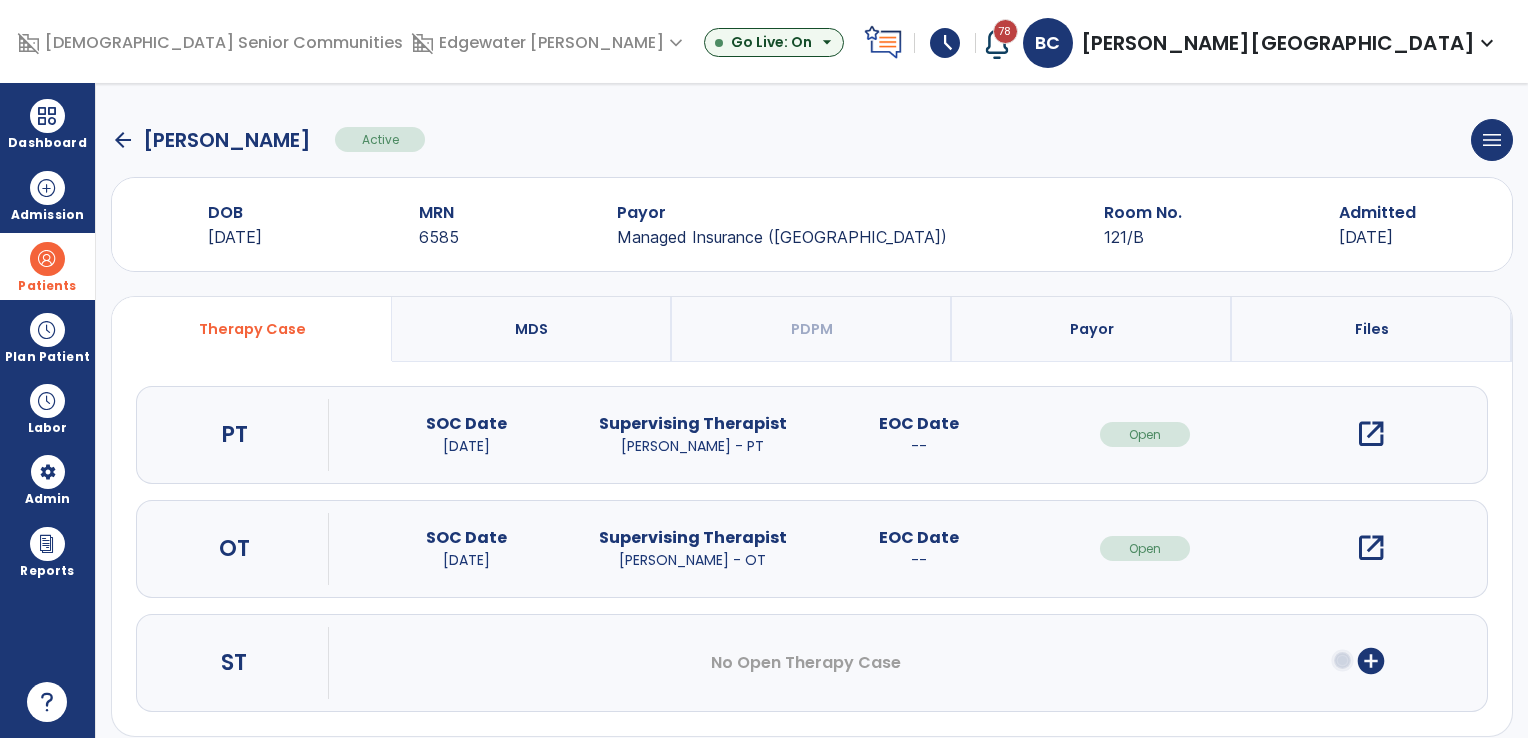 click on "open_in_new" at bounding box center [1371, 548] 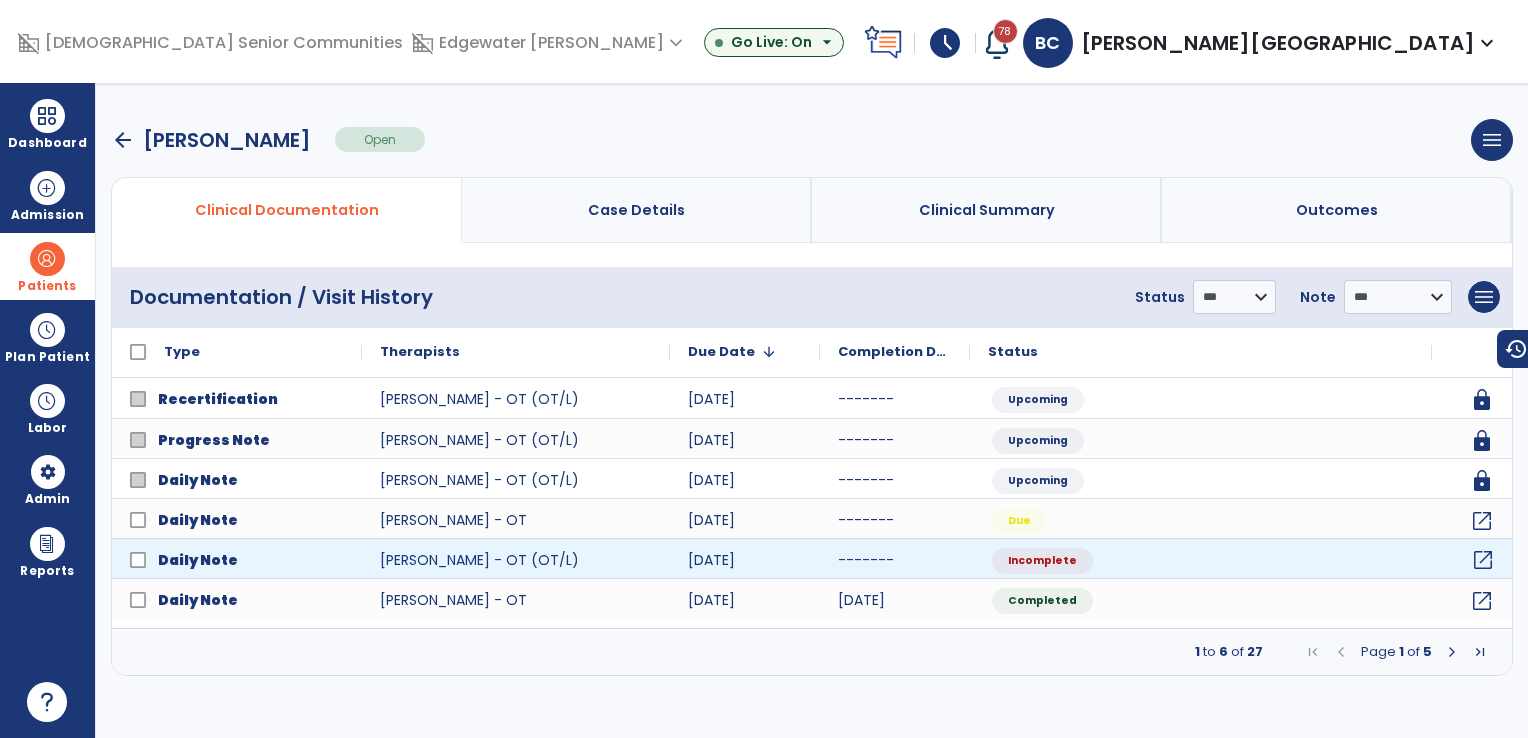 click on "open_in_new" 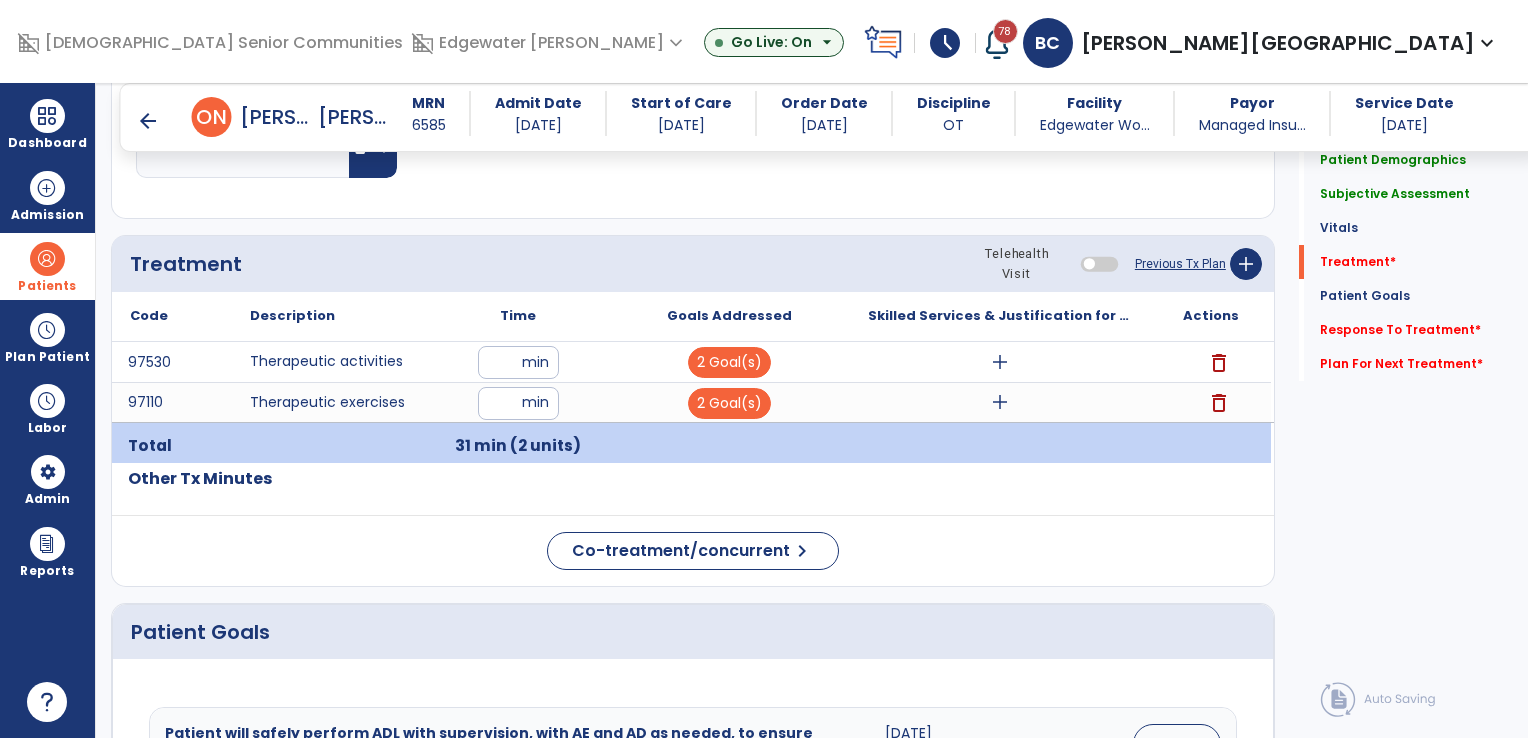 scroll, scrollTop: 1000, scrollLeft: 0, axis: vertical 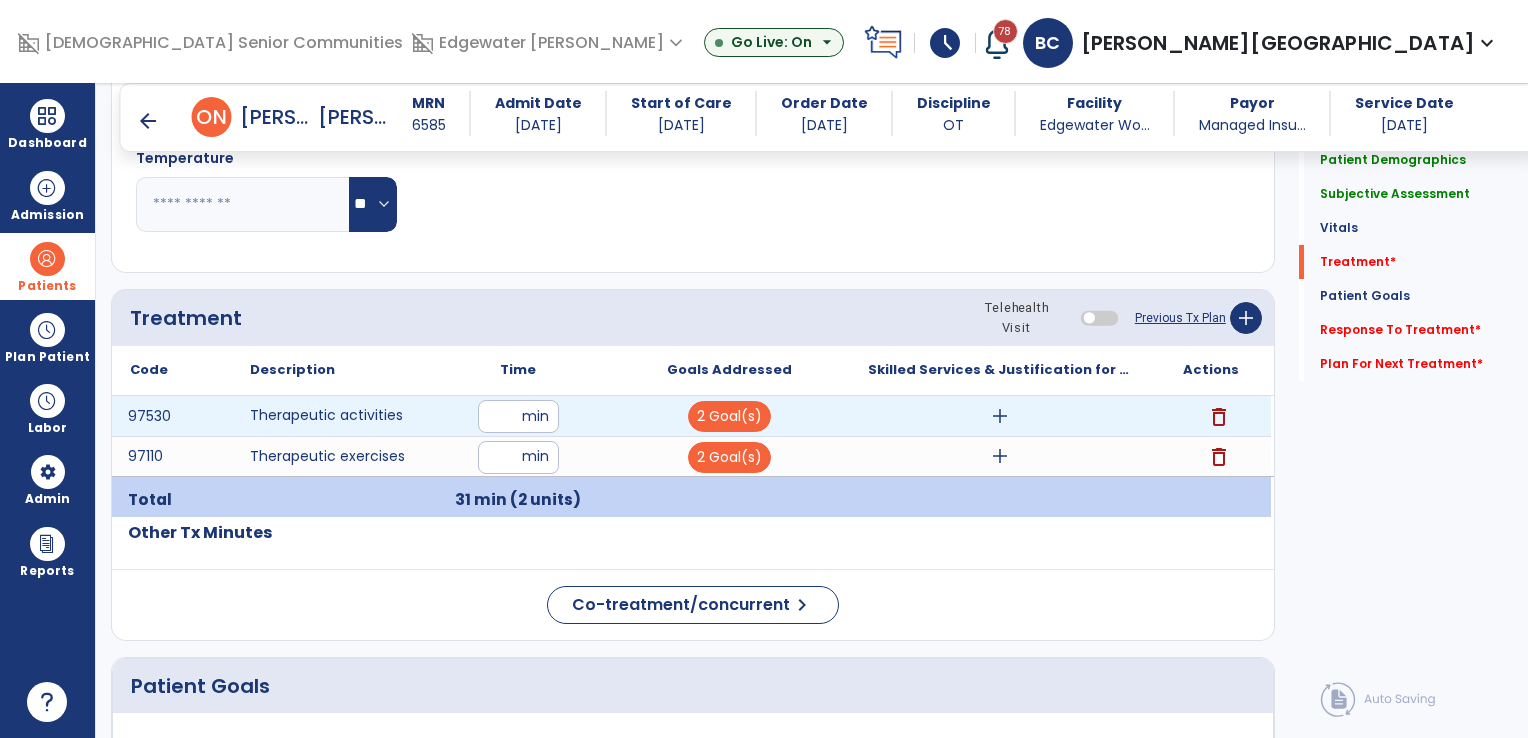 click on "add" at bounding box center [1000, 416] 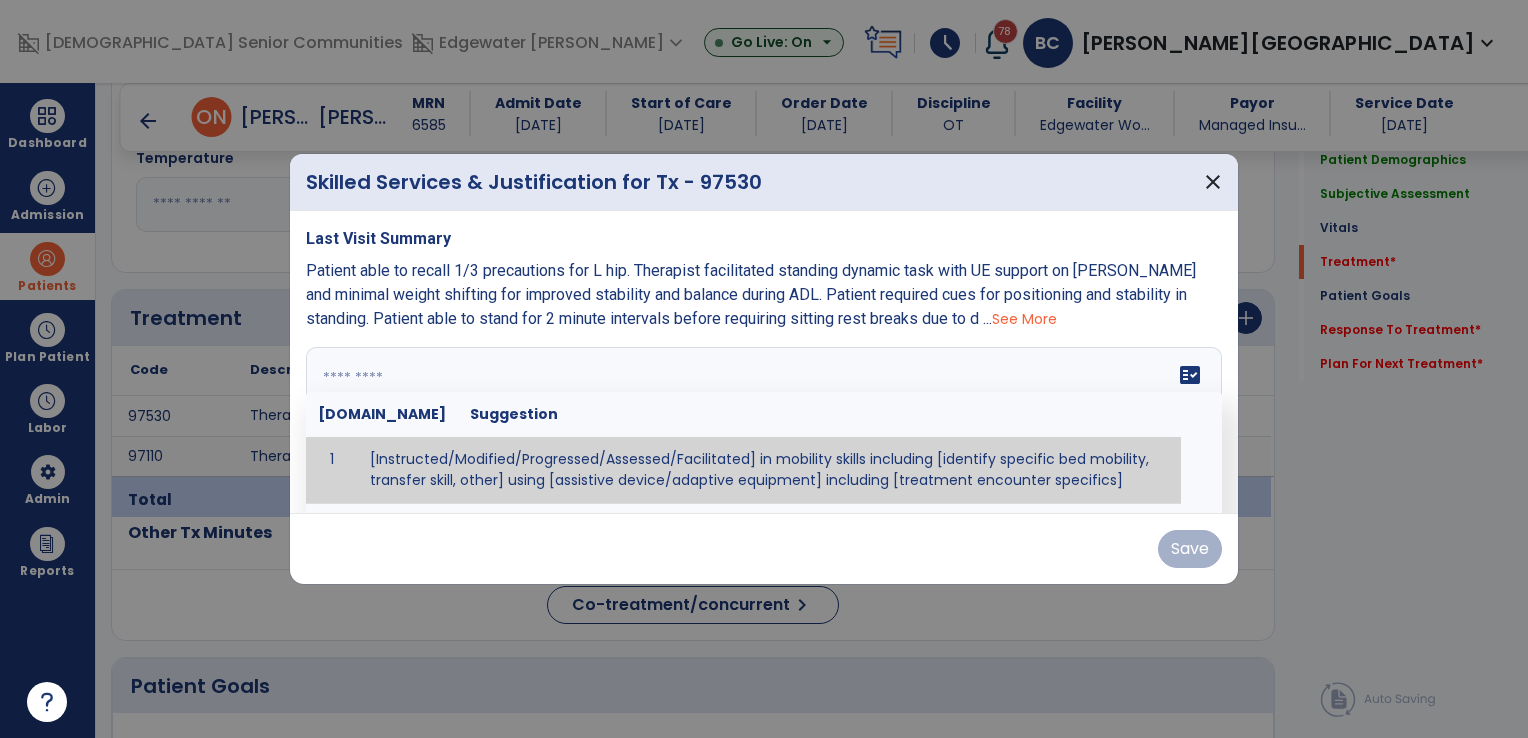 click on "fact_check  Sr.No Suggestion 1 [Instructed/Modified/Progressed/Assessed/Facilitated] in mobility skills including [identify specific bed mobility, transfer skill, other] using [assistive device/adaptive equipment] including [treatment encounter specifics]" at bounding box center [764, 422] 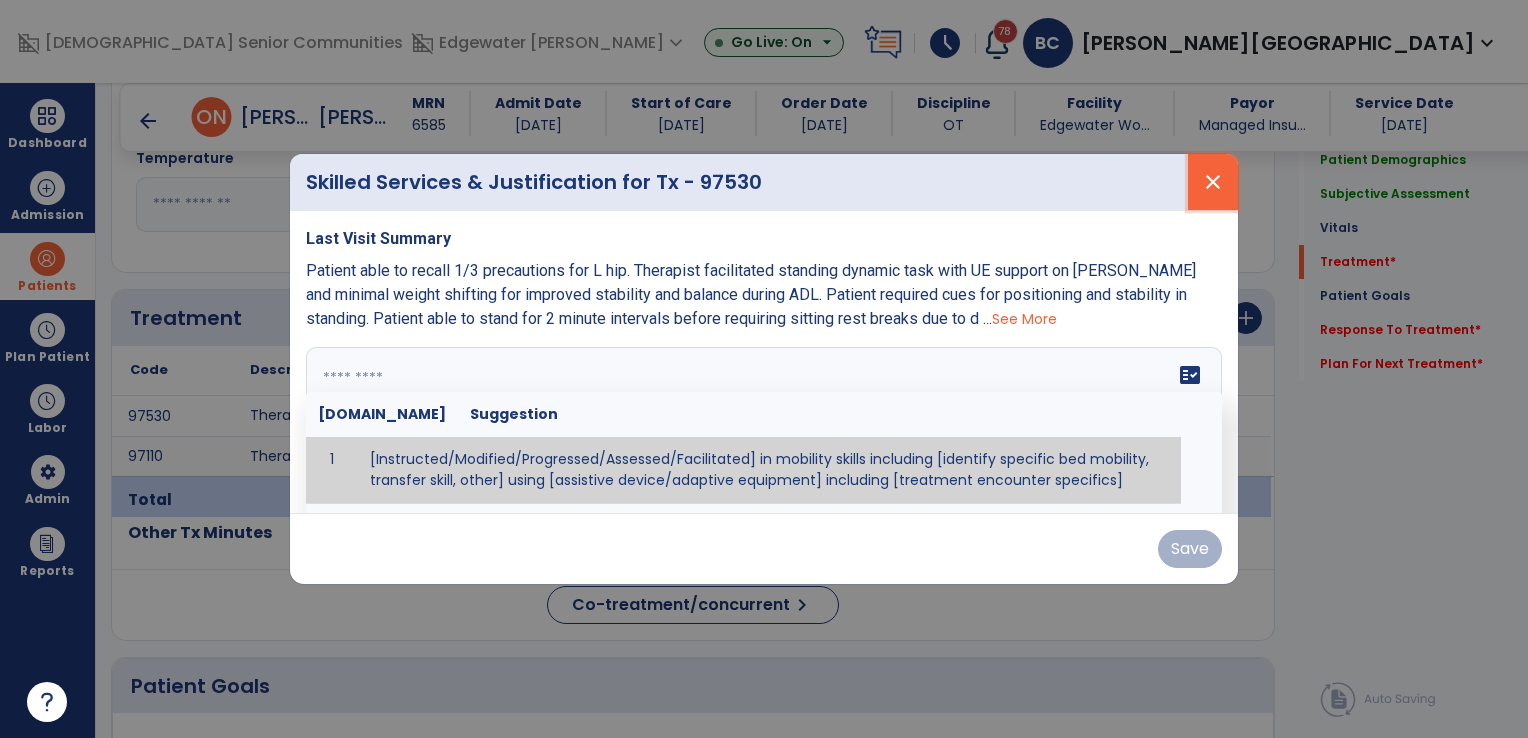 click on "close" at bounding box center [1213, 182] 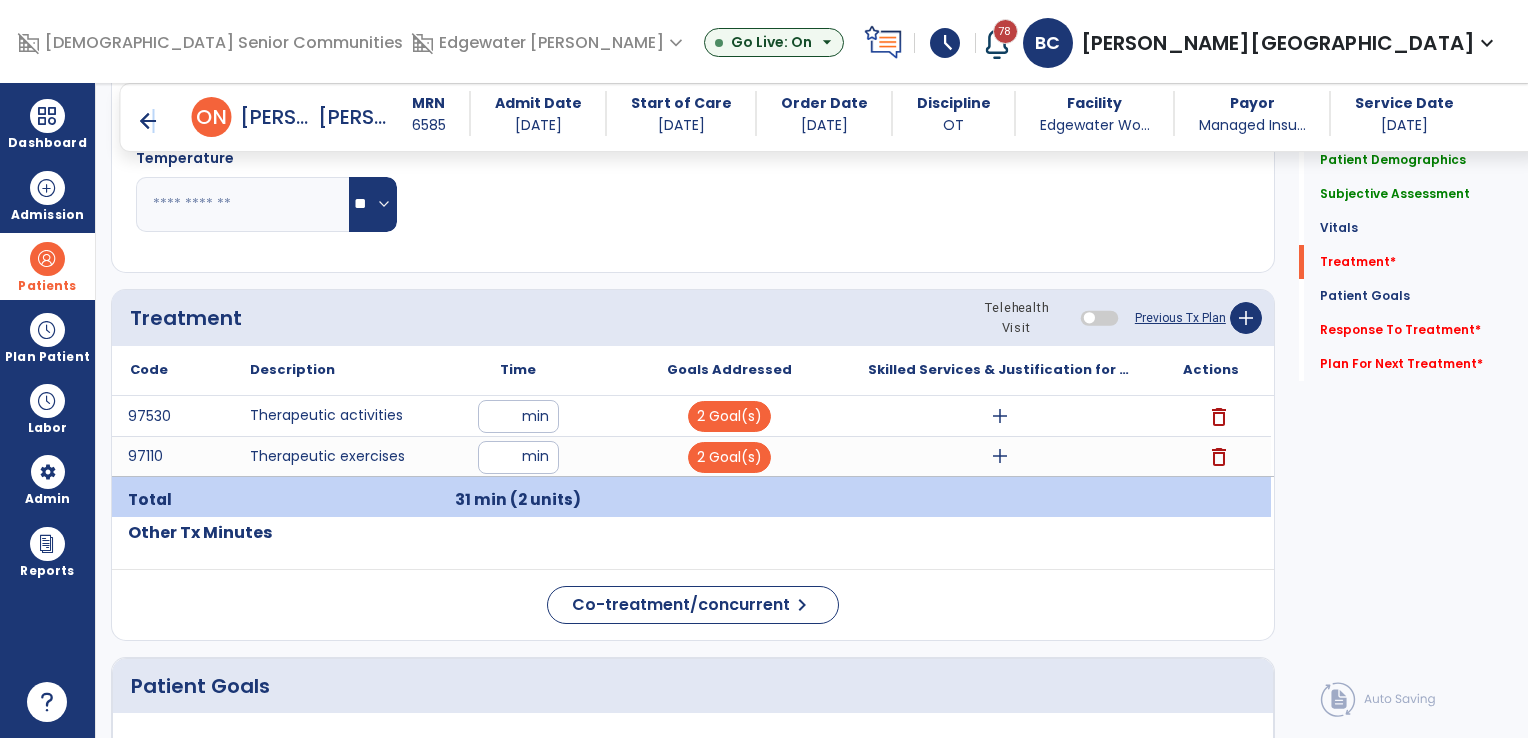 click on "arrow_back" at bounding box center [148, 121] 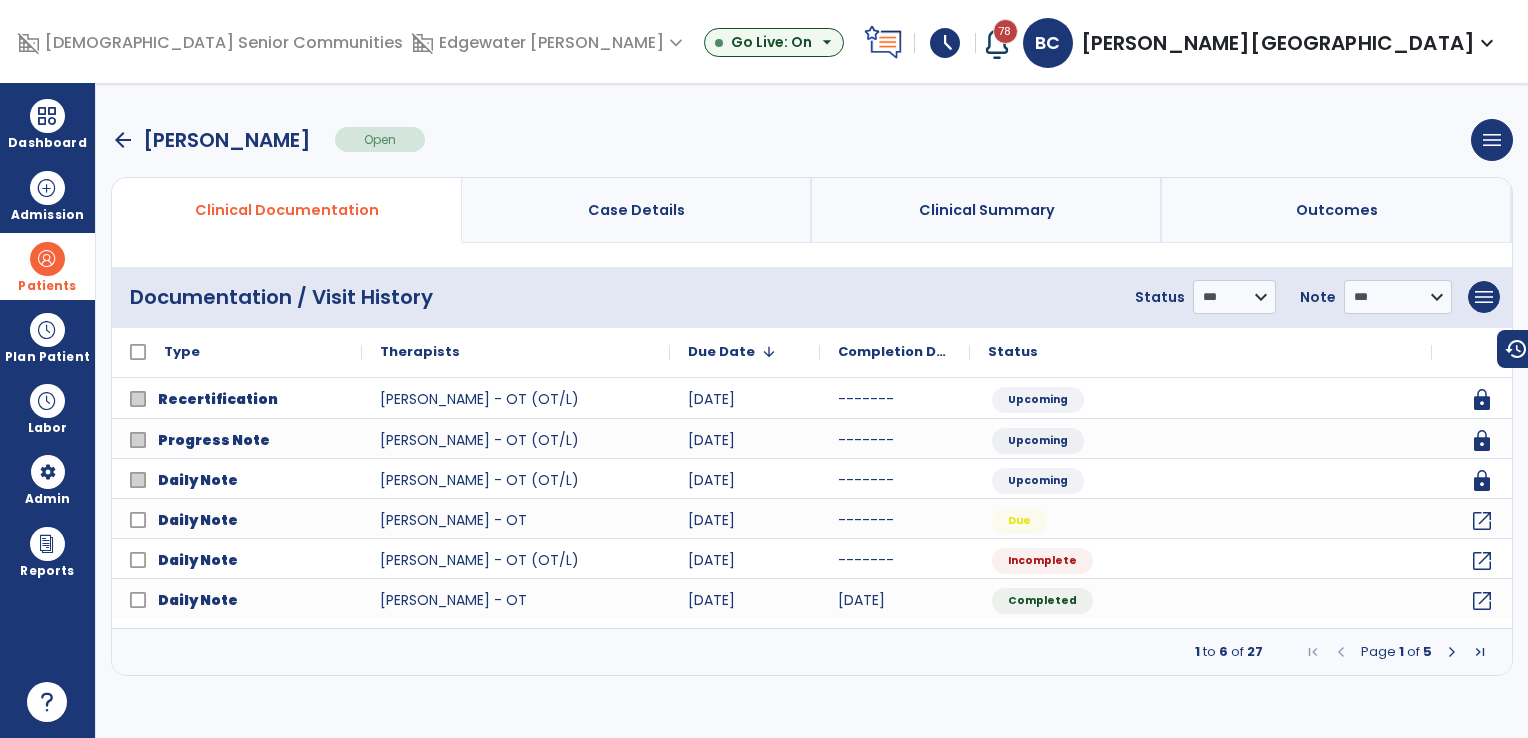 scroll, scrollTop: 0, scrollLeft: 0, axis: both 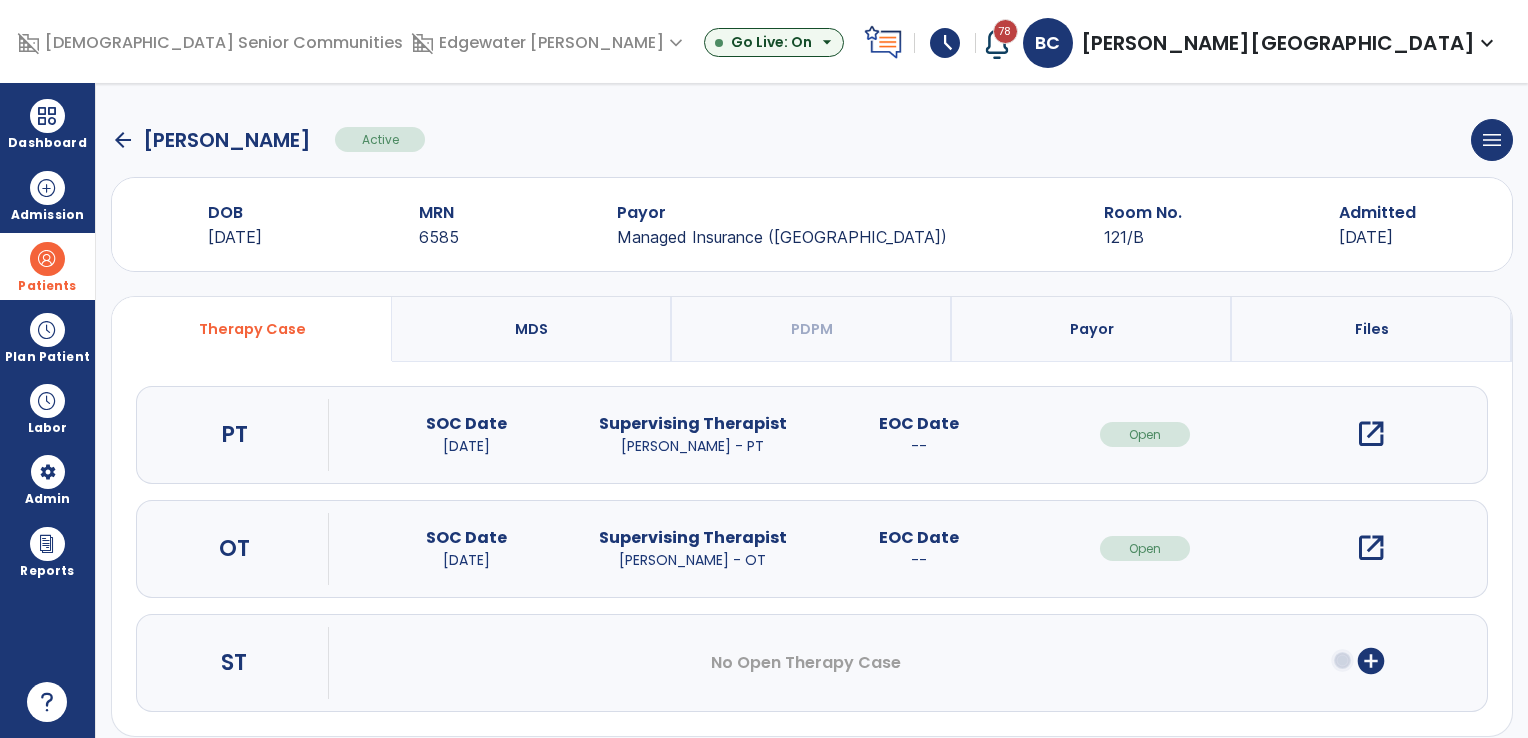 click on "arrow_back" 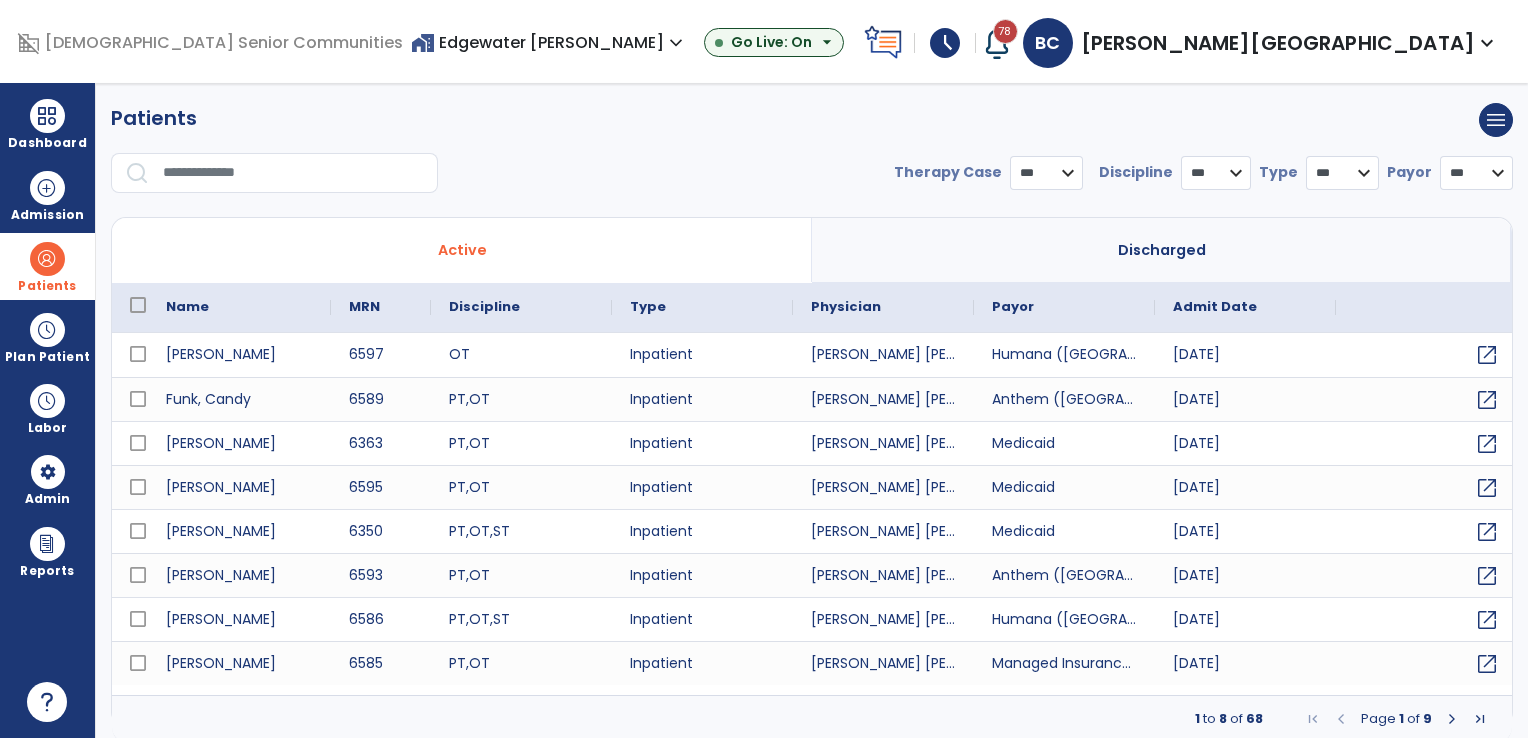 select on "***" 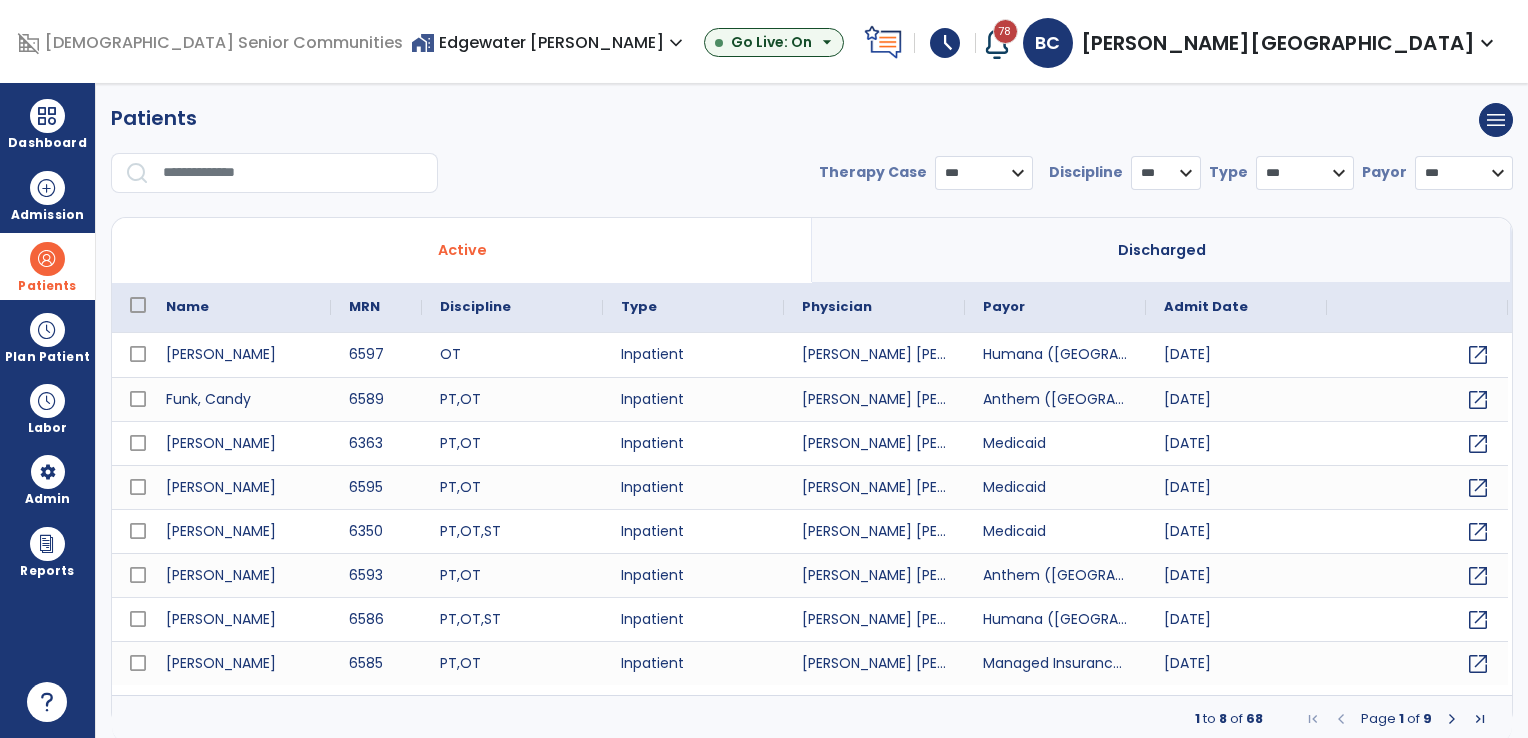 click on "**********" at bounding box center (812, 156) 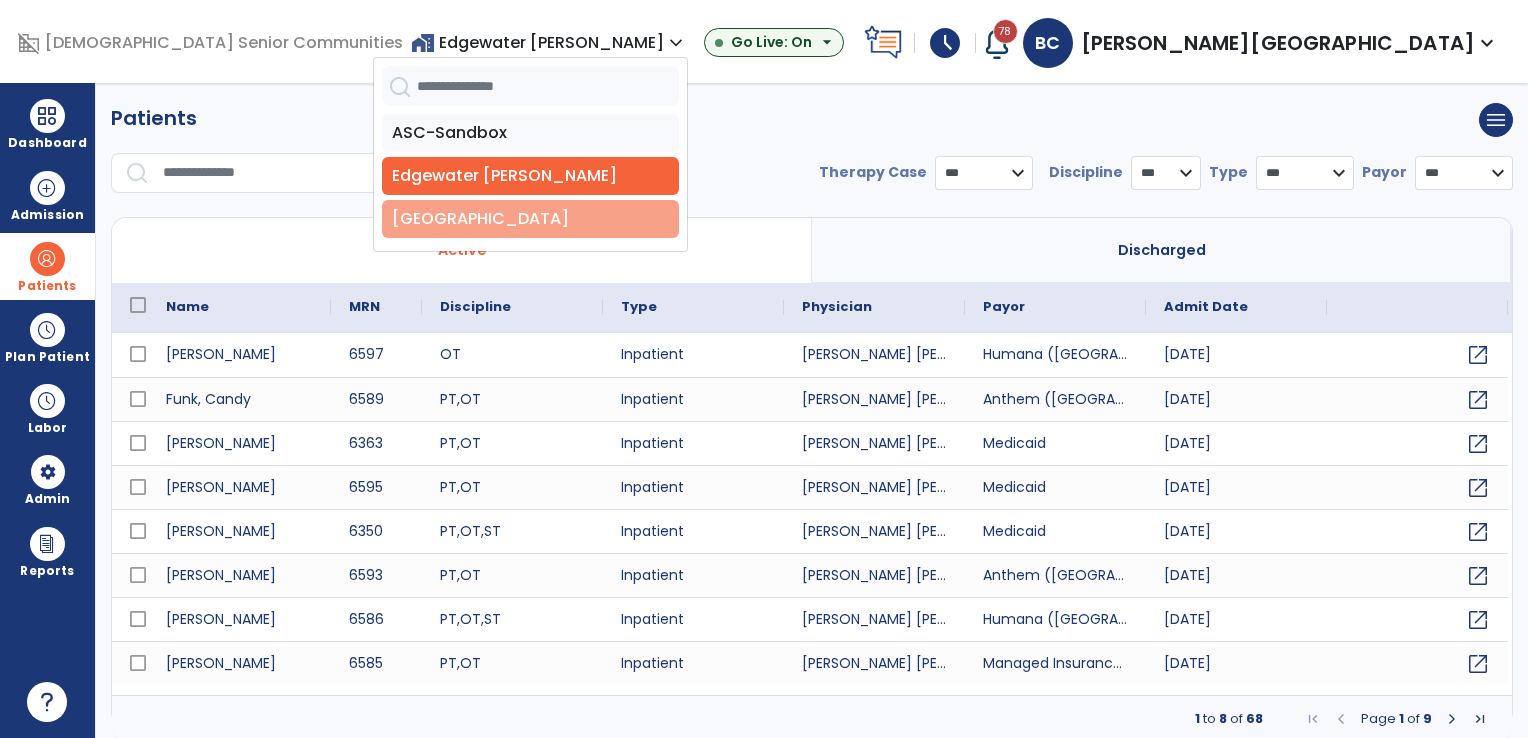click on "[GEOGRAPHIC_DATA]" at bounding box center [530, 219] 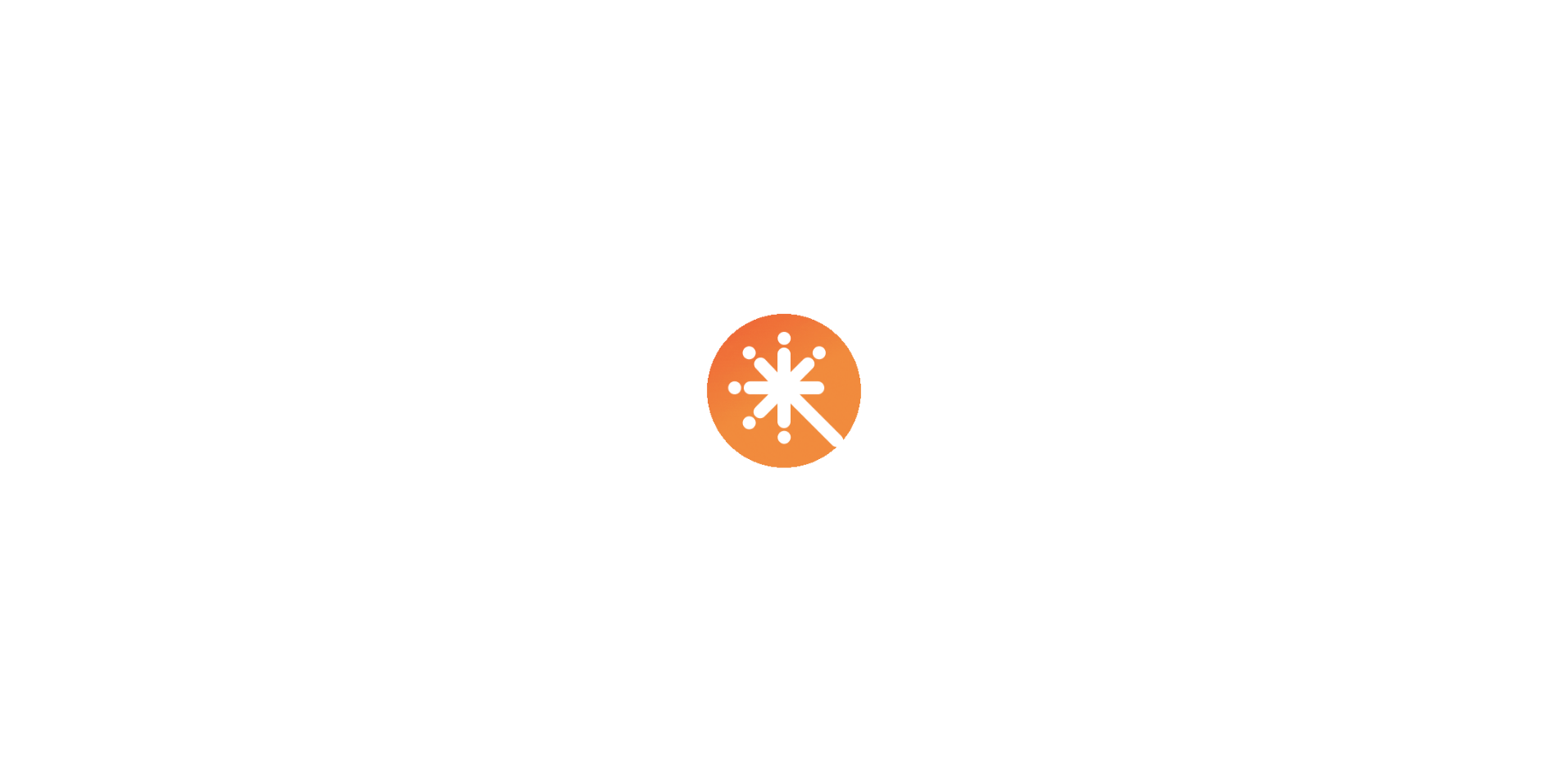 scroll, scrollTop: 0, scrollLeft: 0, axis: both 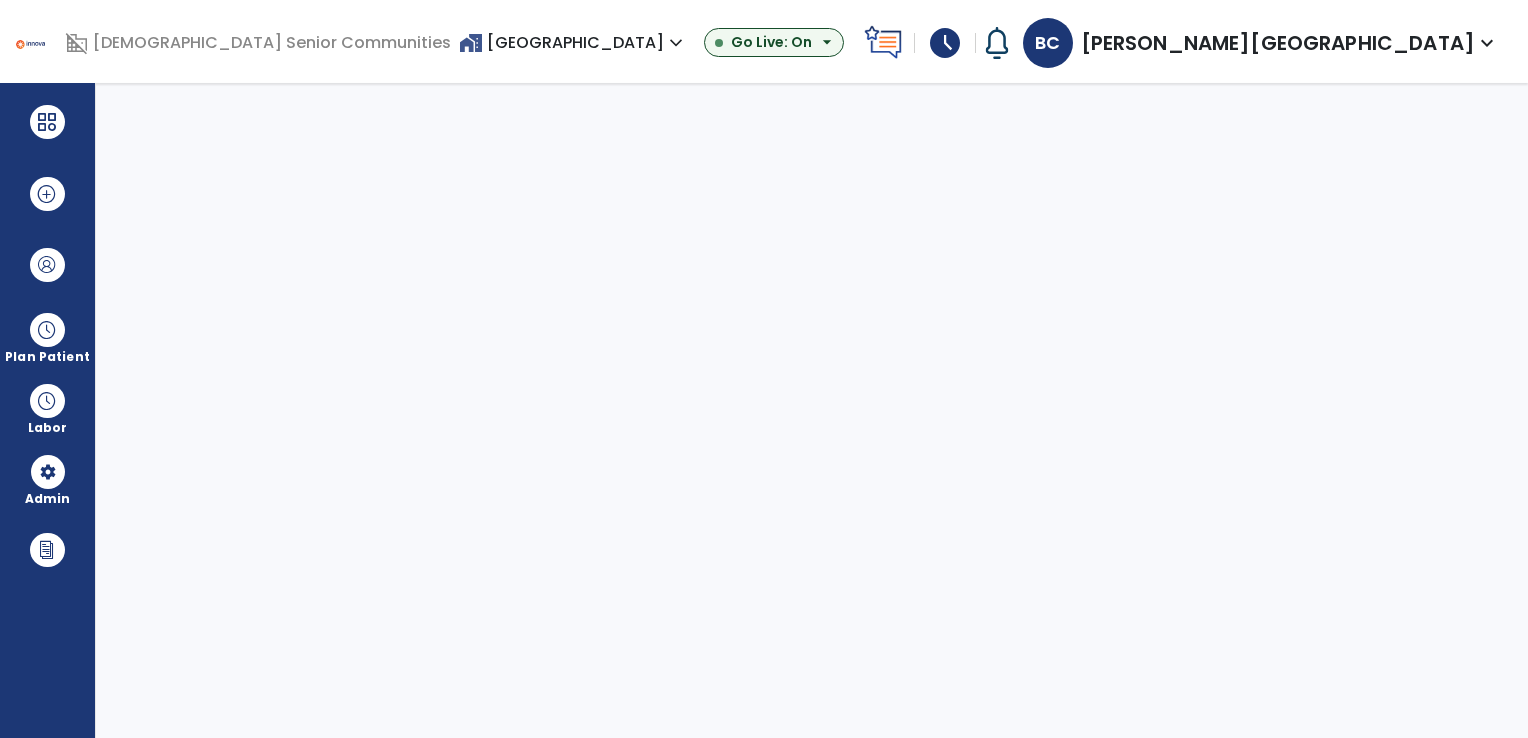 select on "***" 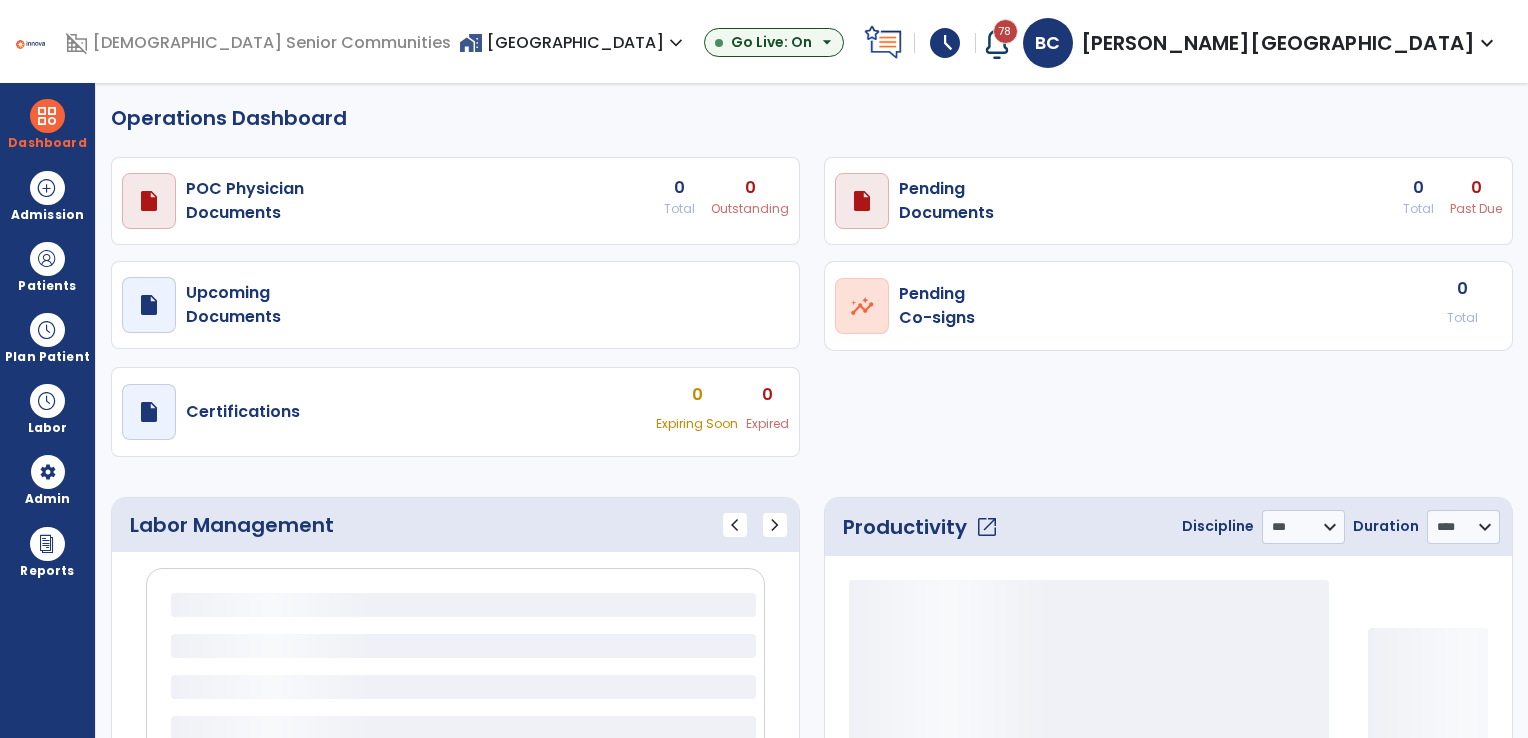 select on "***" 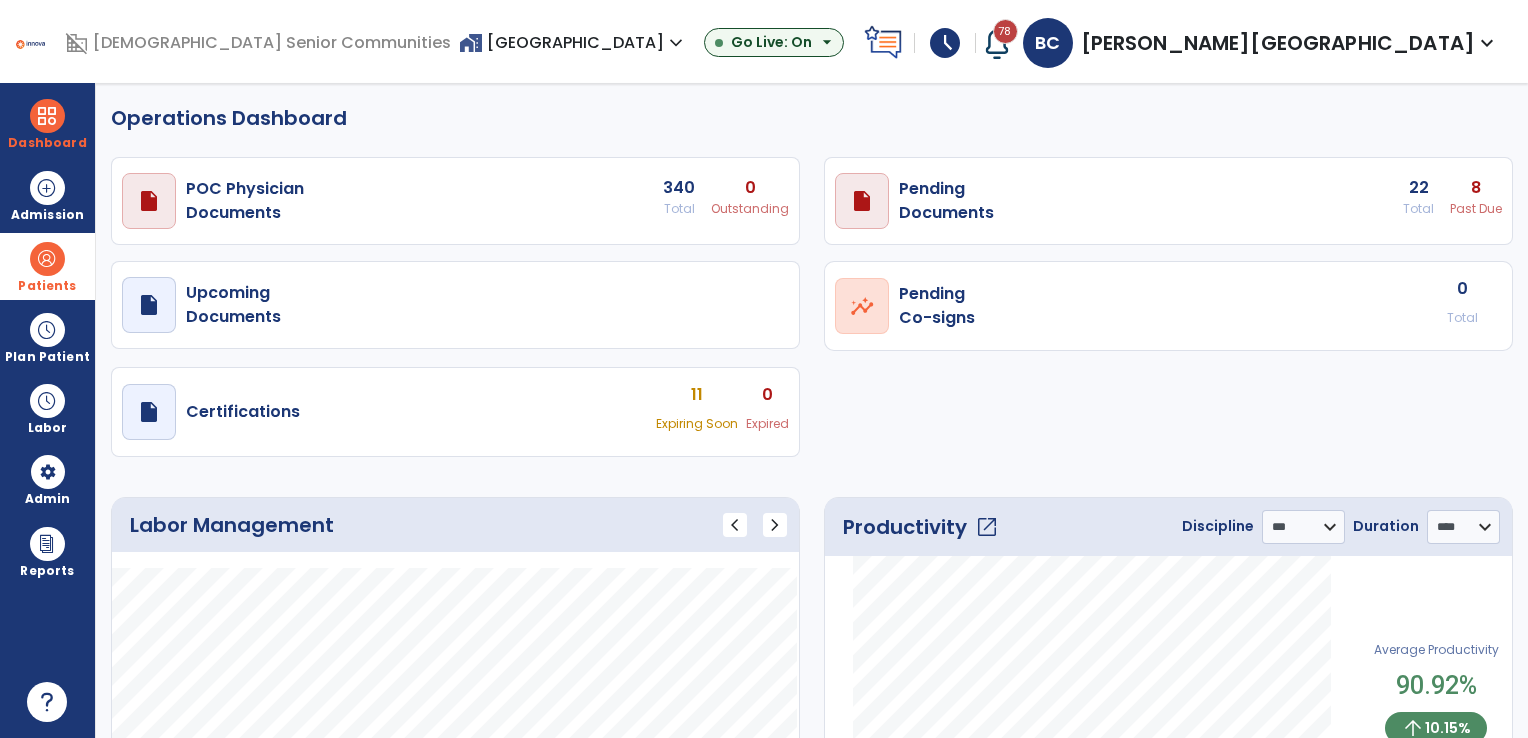 click at bounding box center (47, 259) 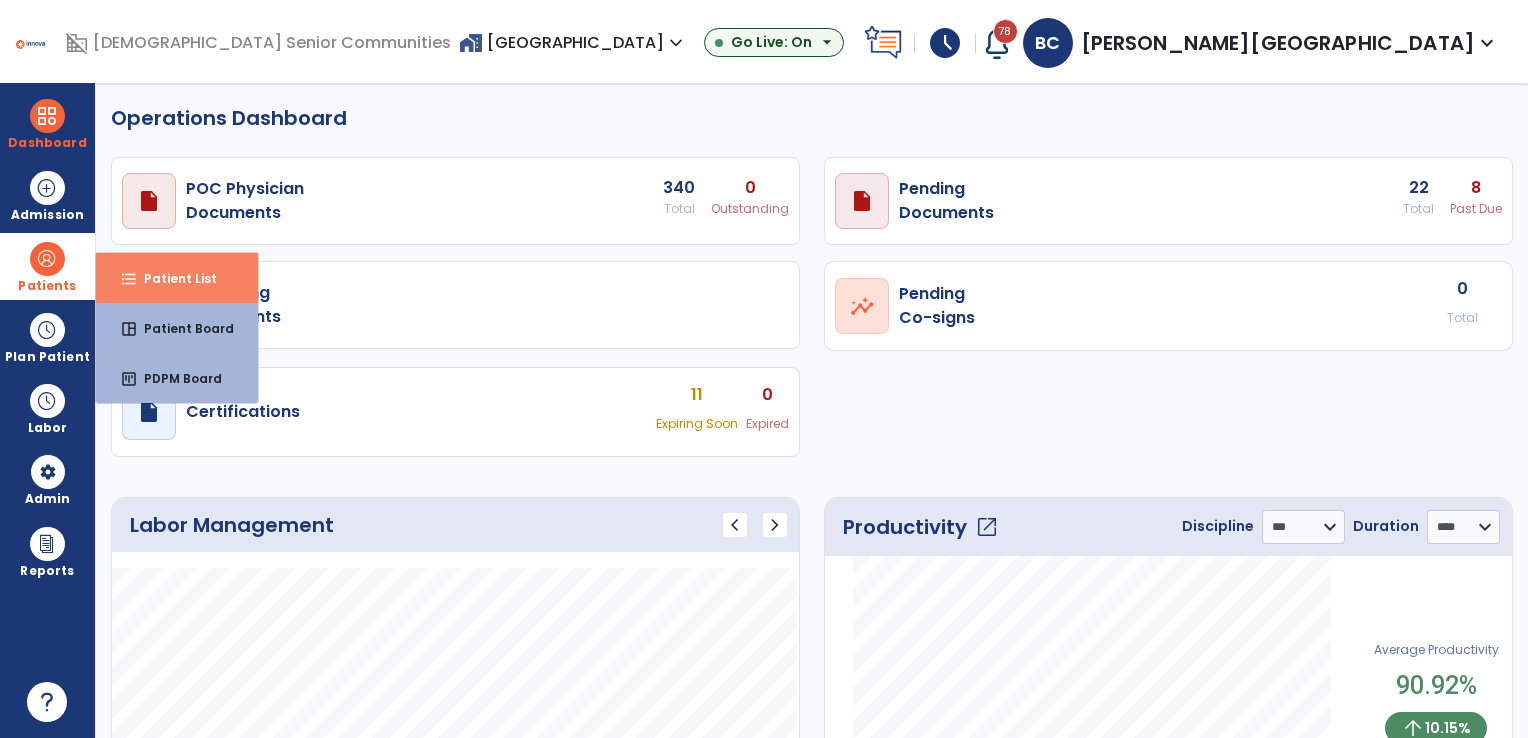 click on "format_list_bulleted" at bounding box center (129, 279) 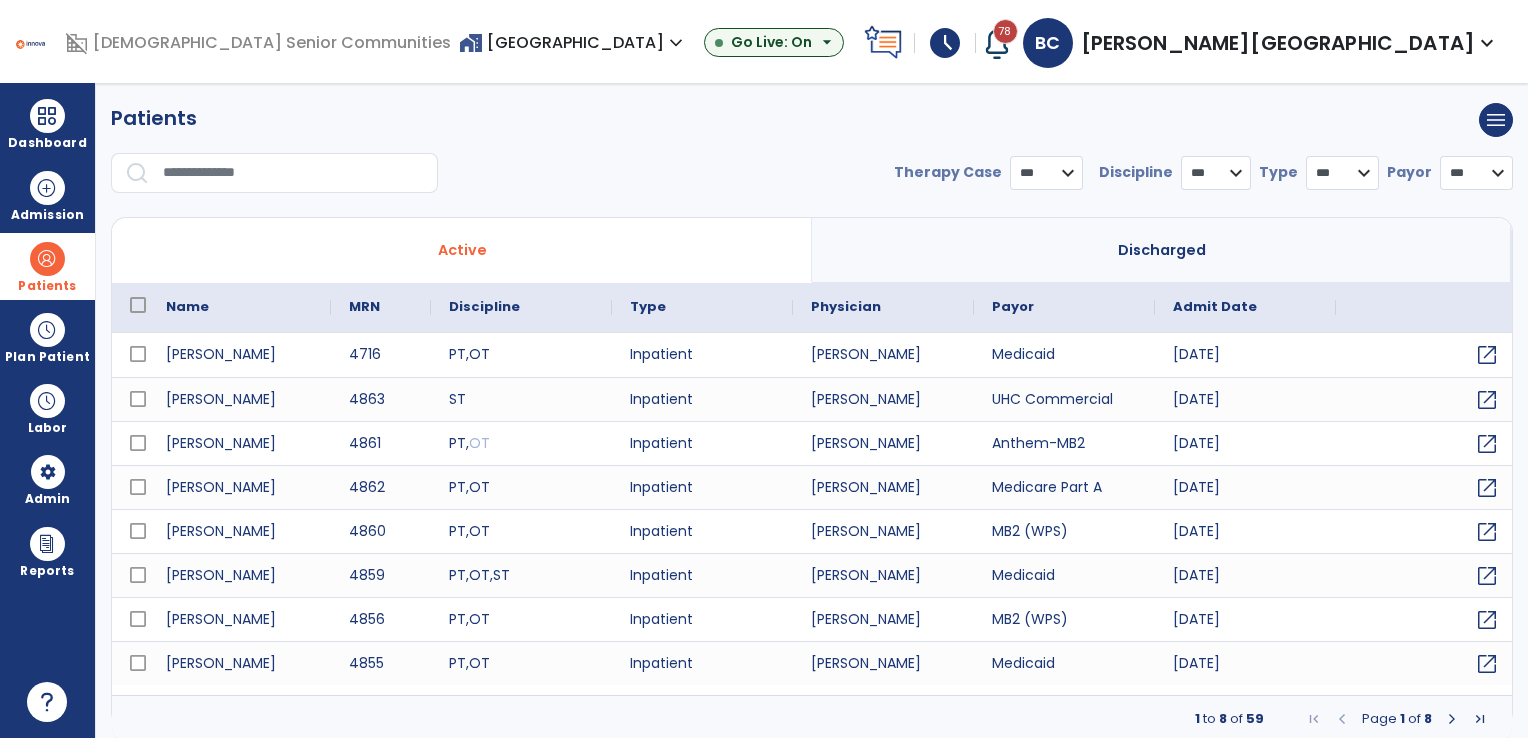 select on "***" 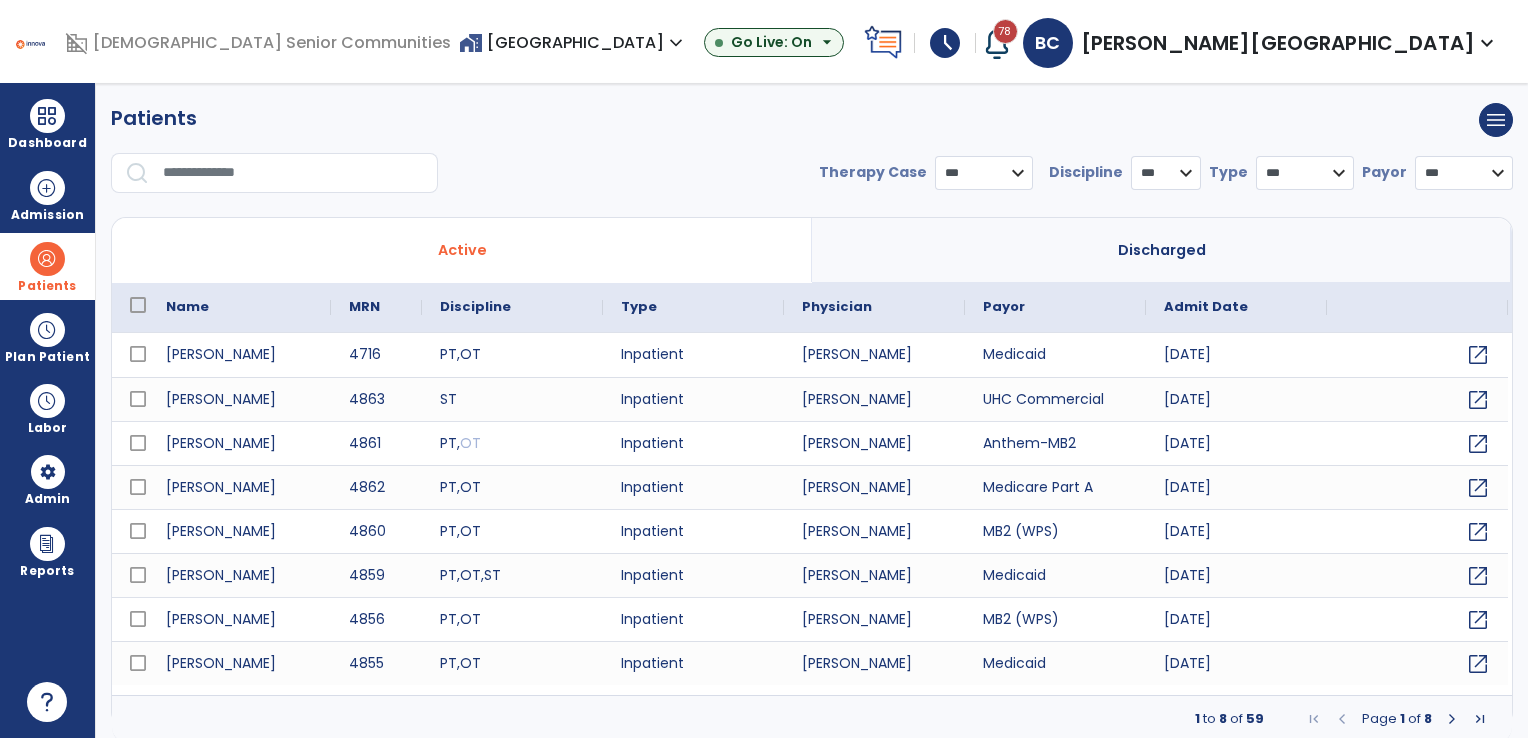 click at bounding box center [1452, 719] 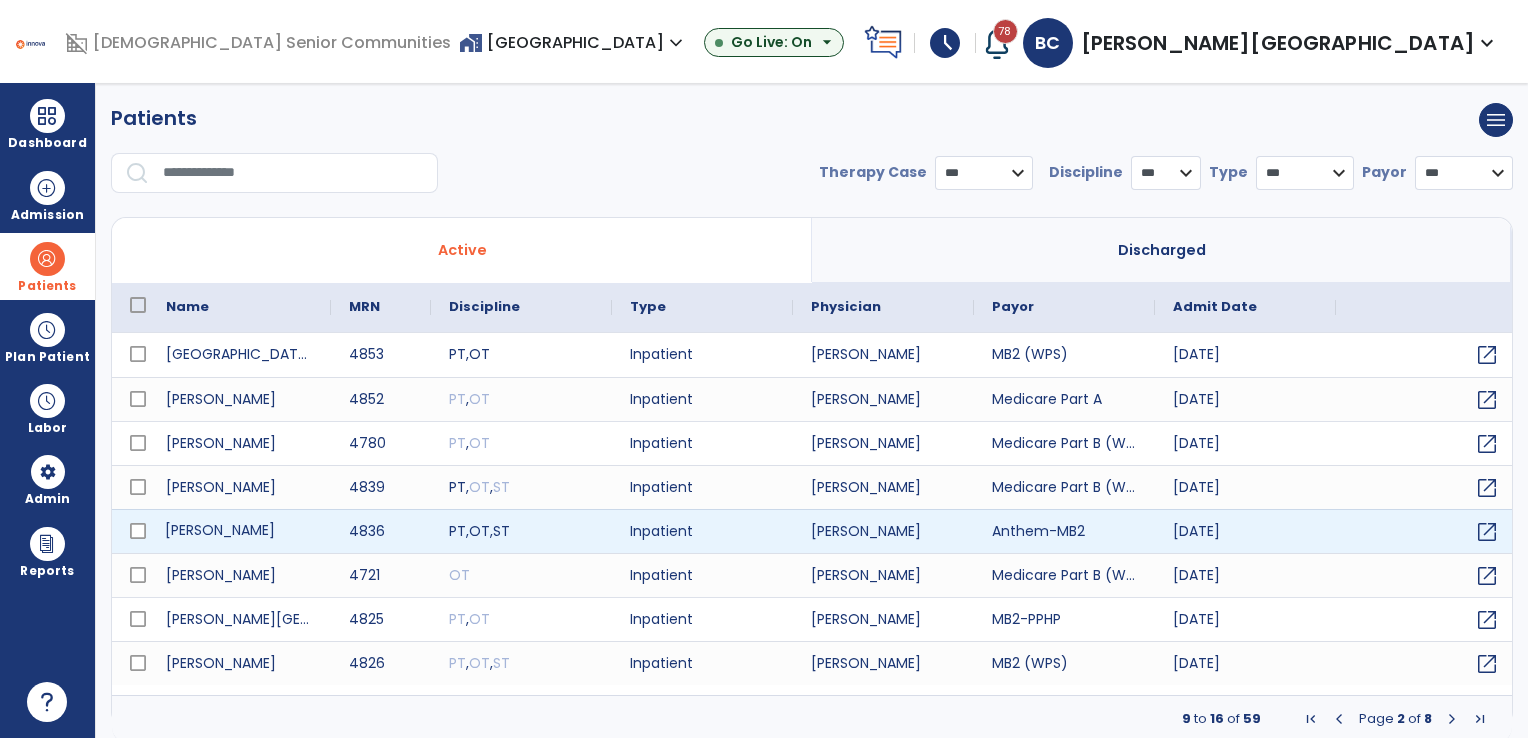 click on "[PERSON_NAME]" at bounding box center (239, 531) 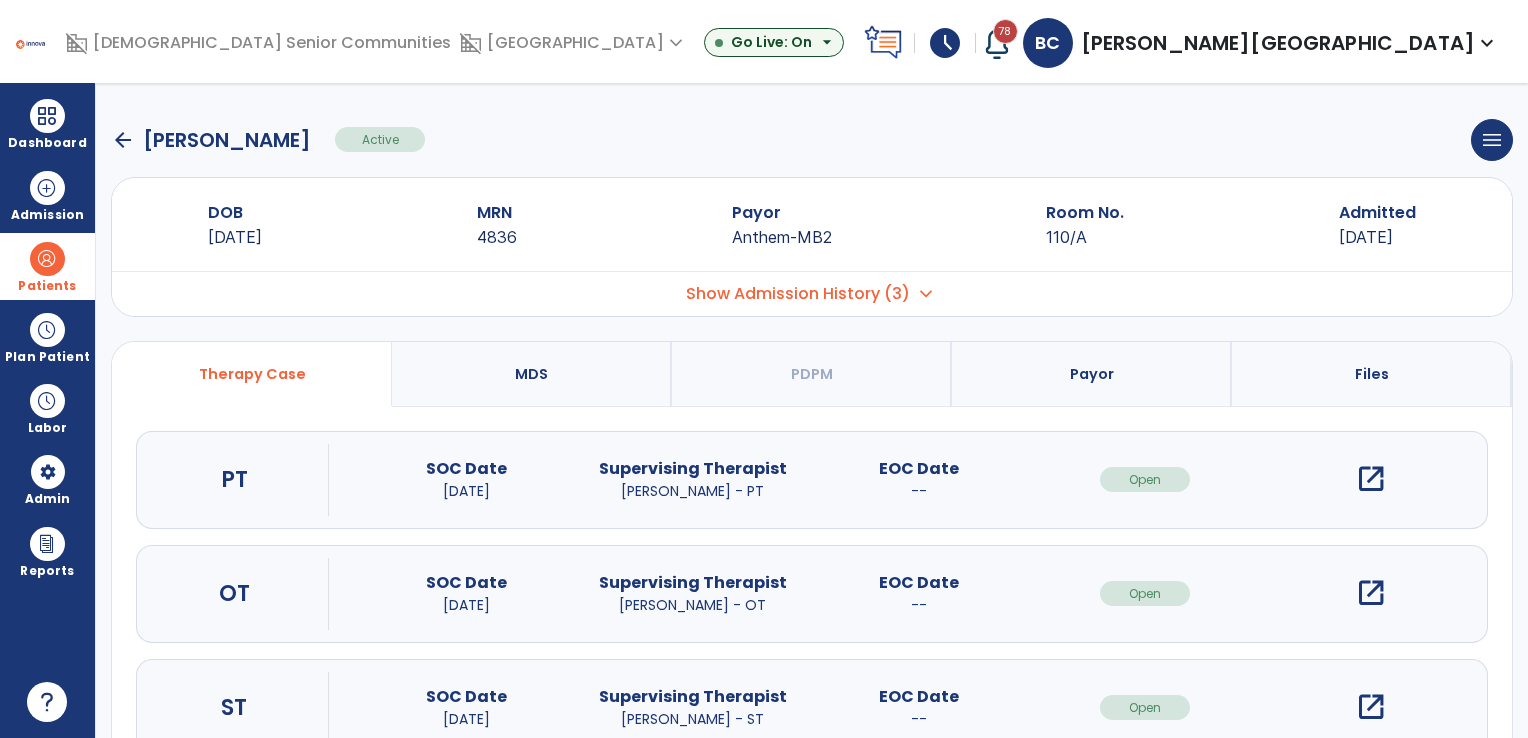 click on "open_in_new" at bounding box center [1371, 593] 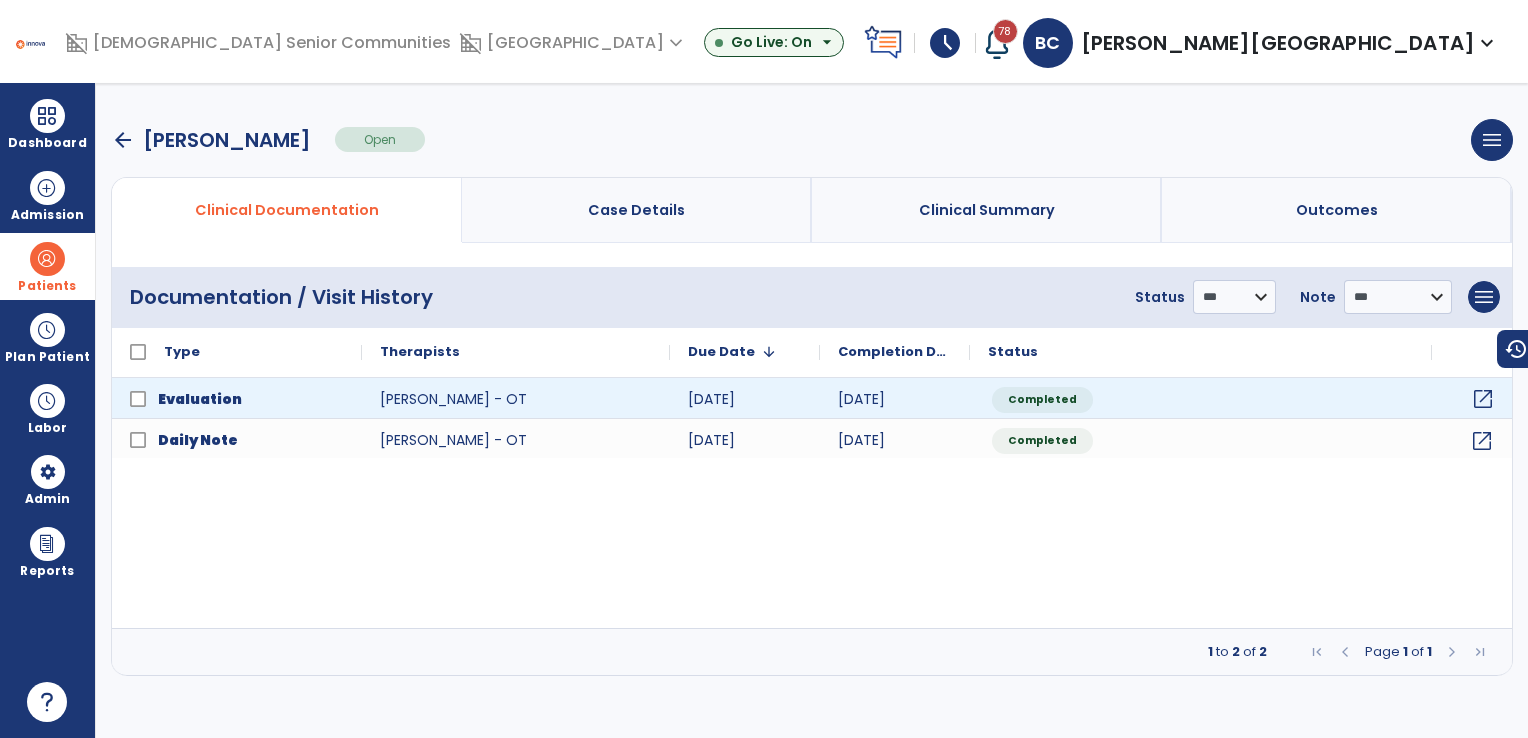 click on "open_in_new" 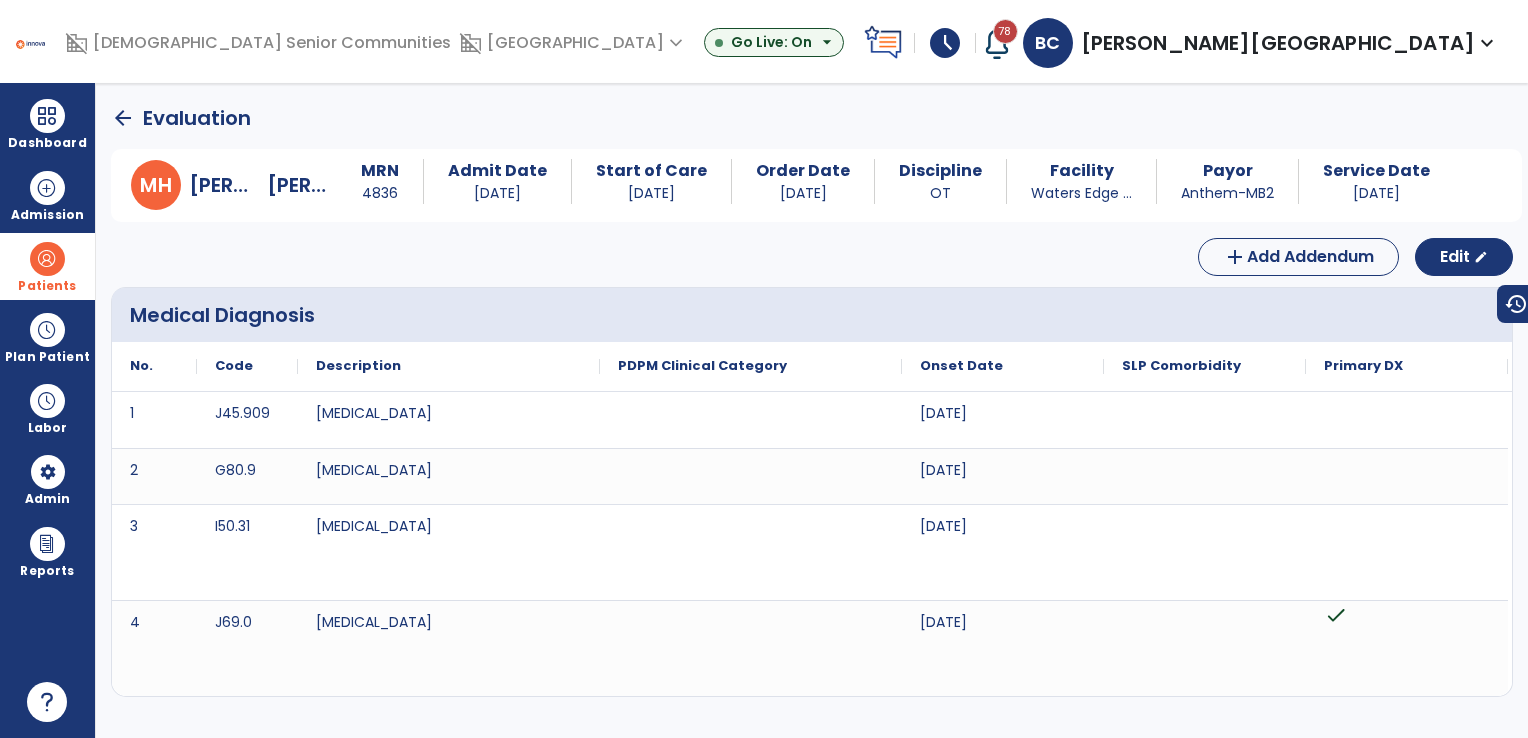click on "arrow_back" 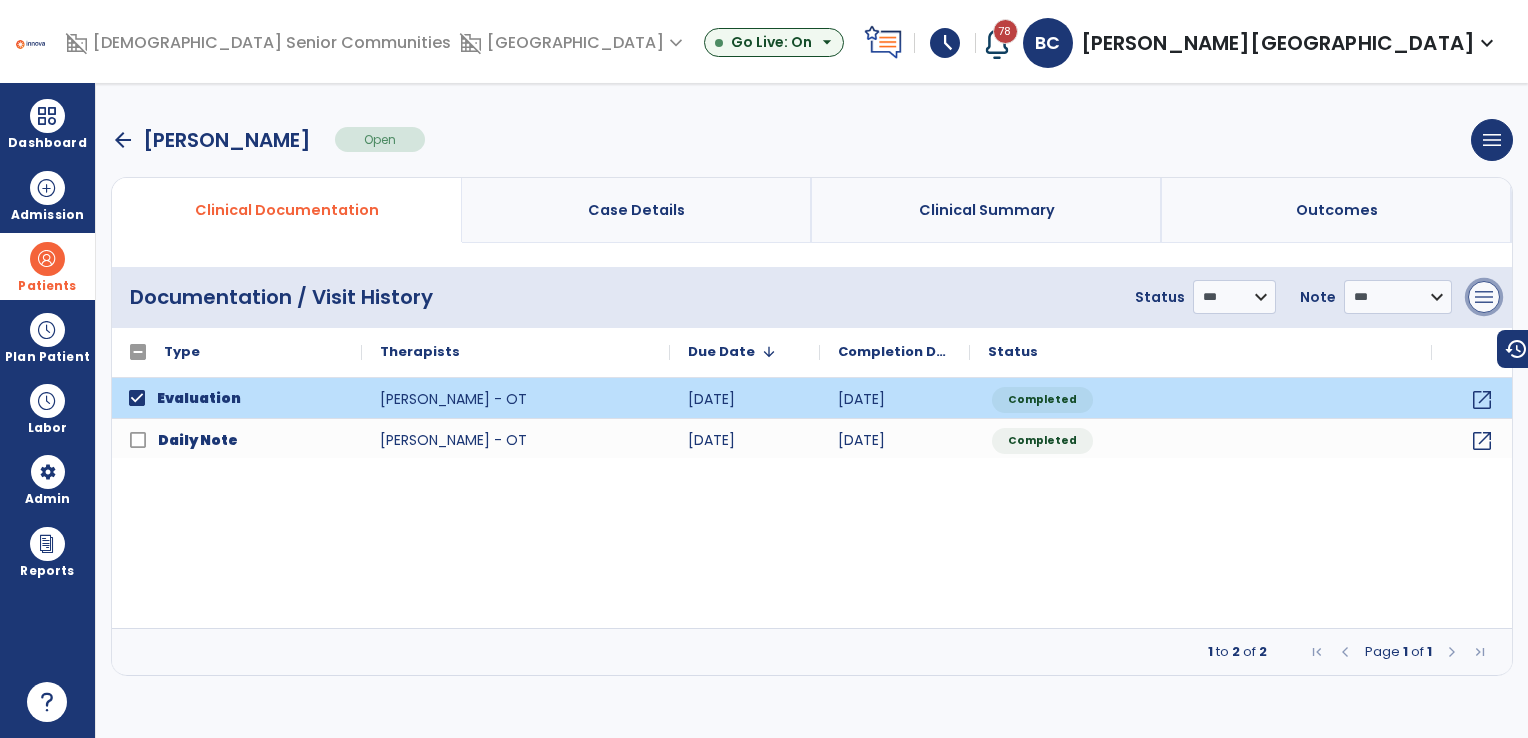 click on "menu" at bounding box center [1484, 297] 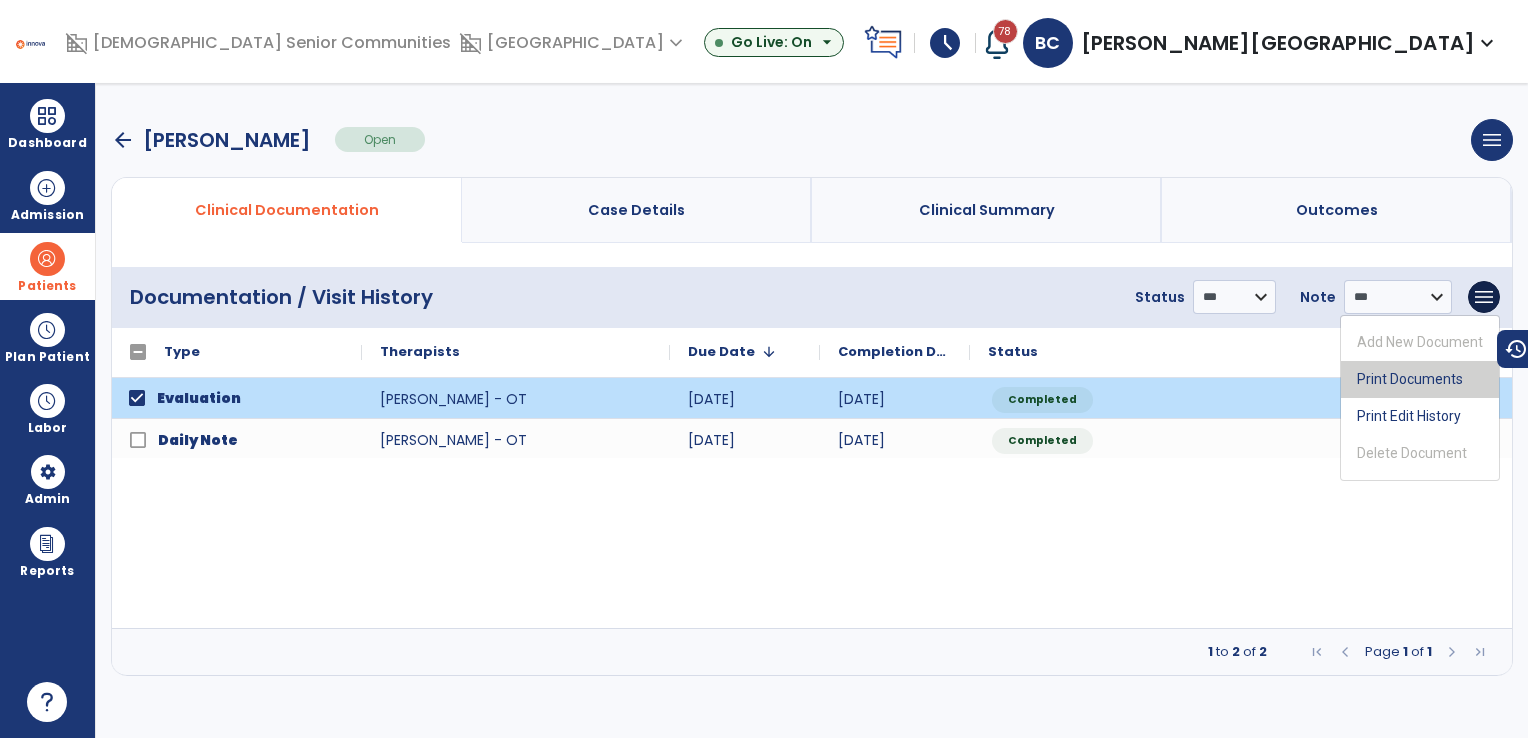 click on "Print Documents" at bounding box center [1420, 379] 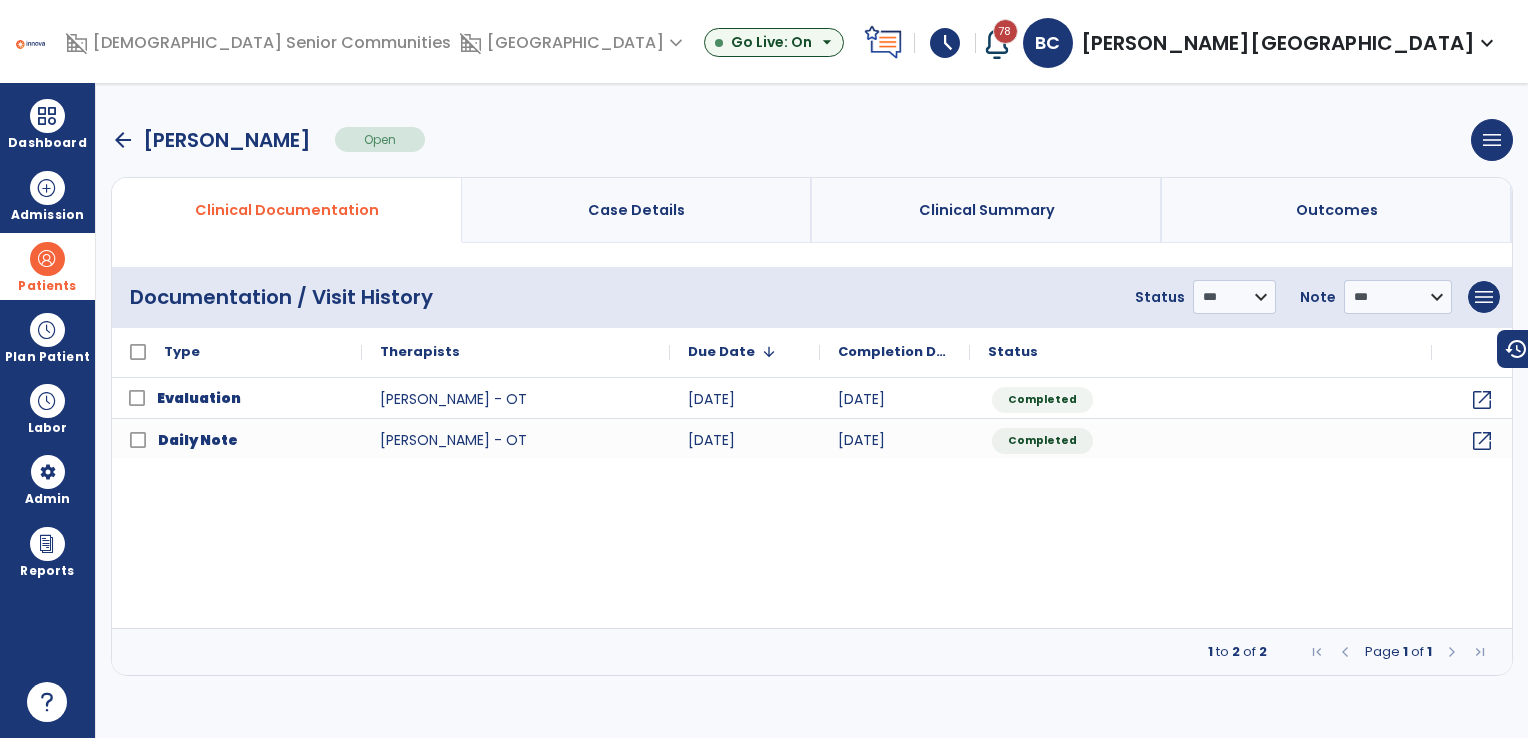 click on "arrow_back" at bounding box center [123, 140] 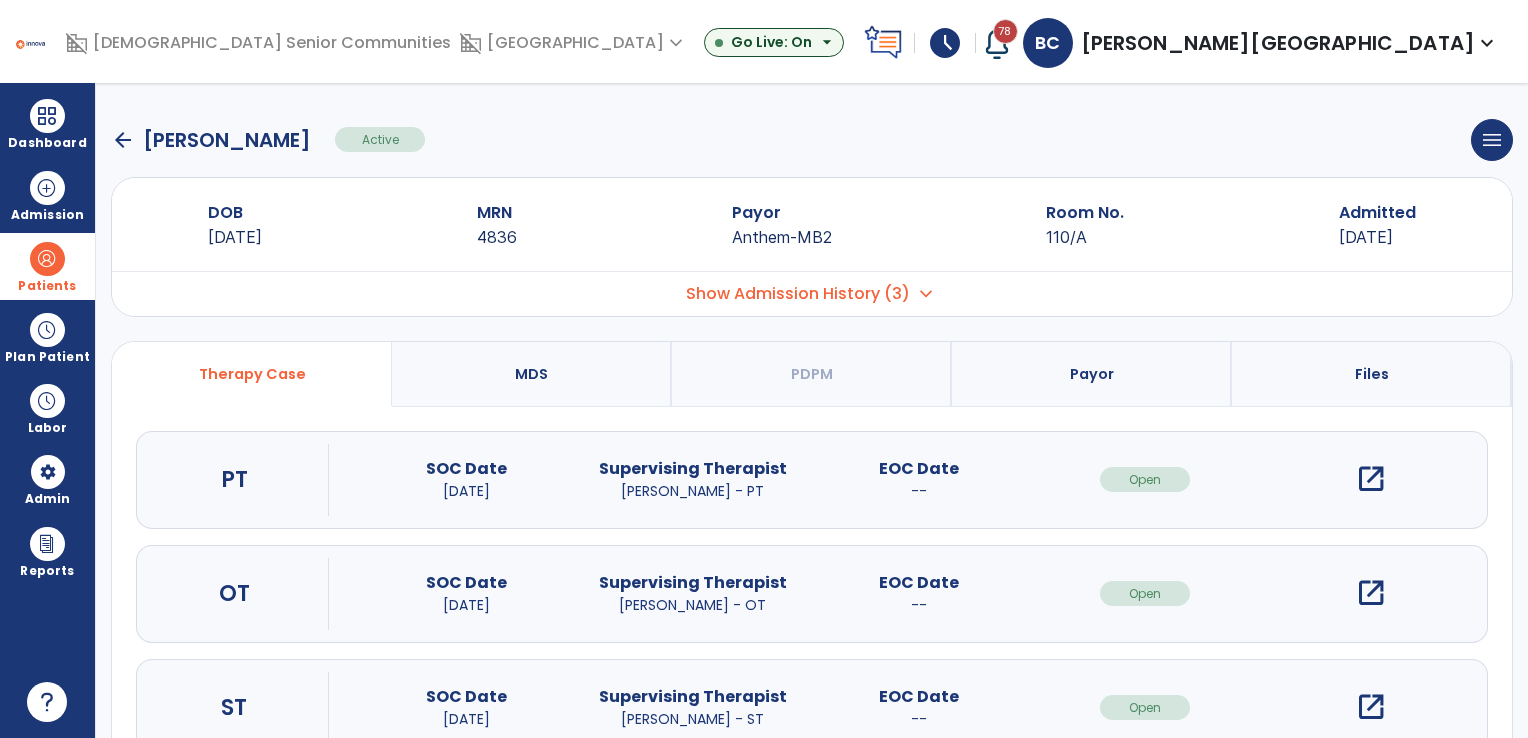 click on "arrow_back" 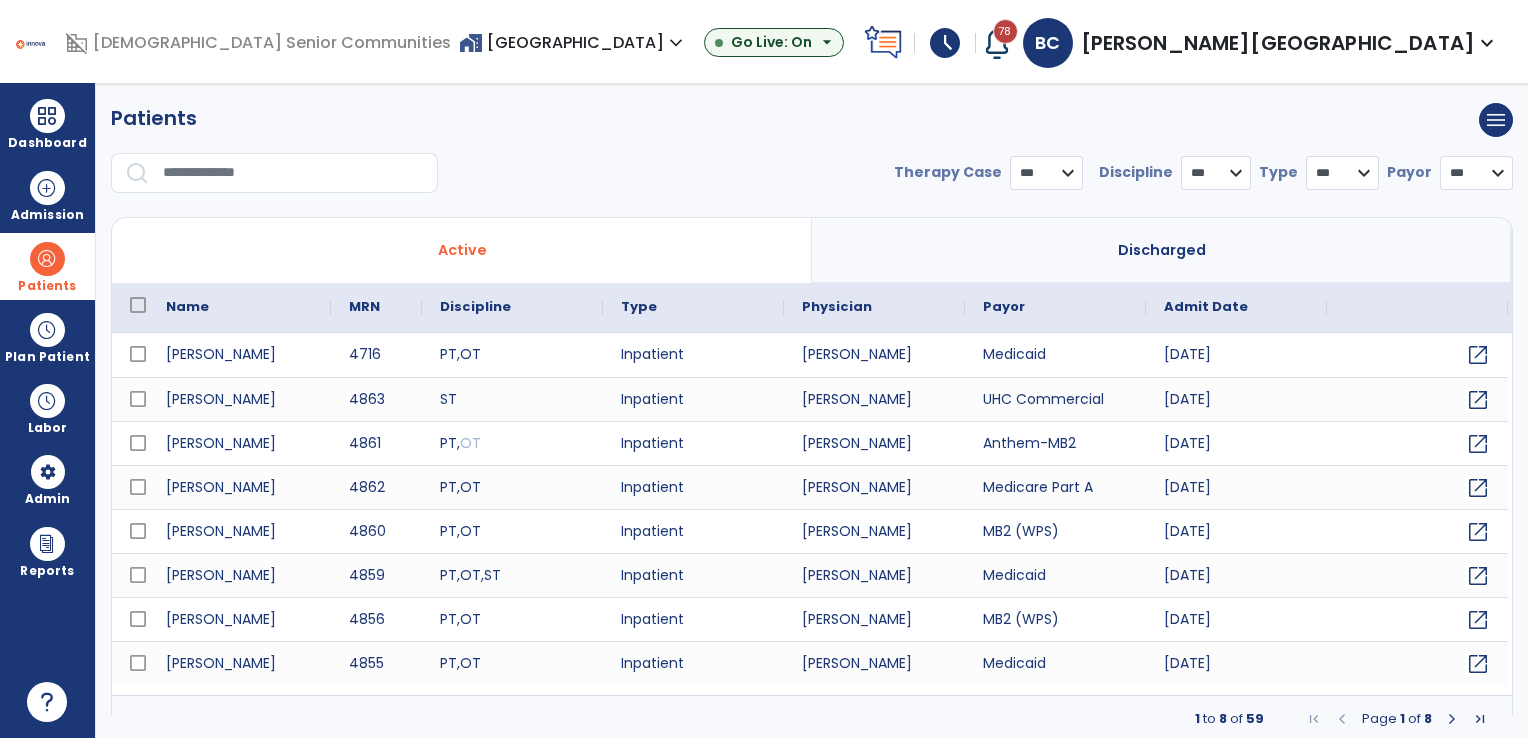 select on "***" 